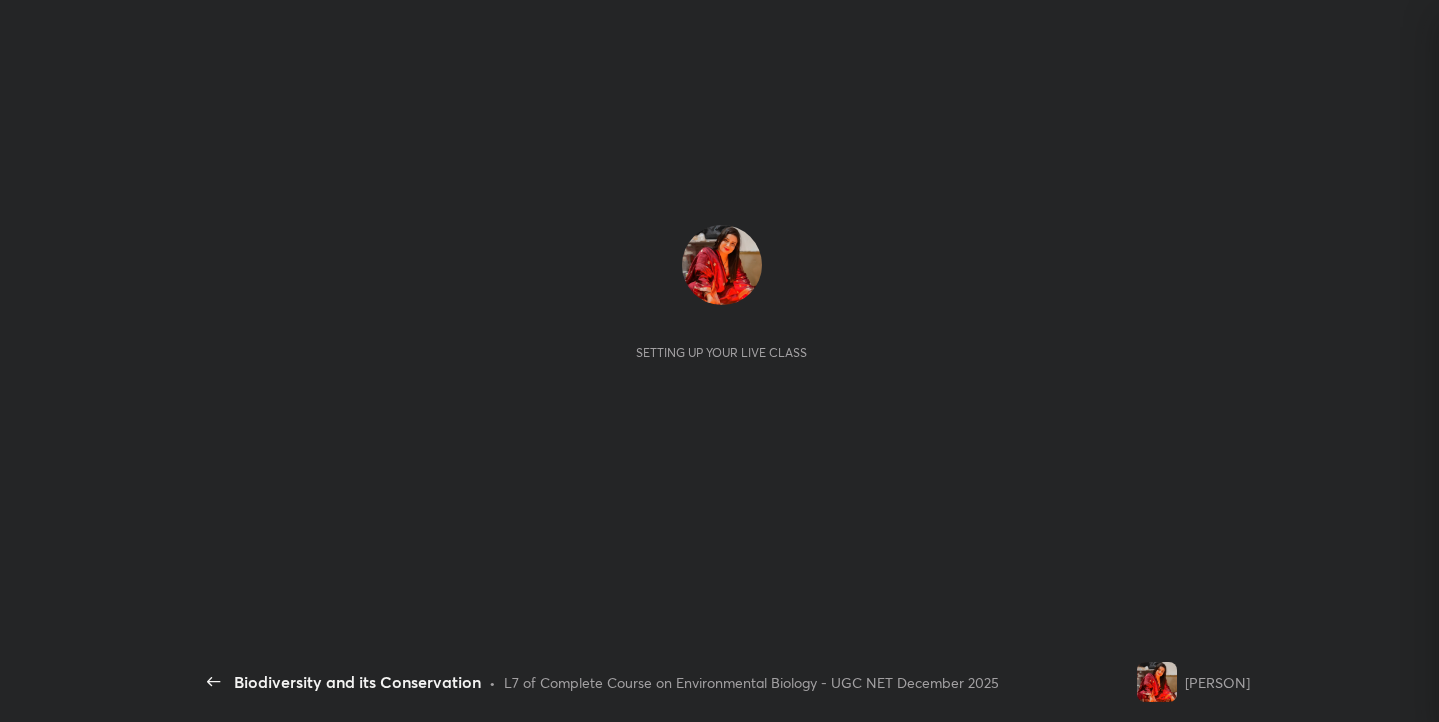 scroll, scrollTop: 0, scrollLeft: 0, axis: both 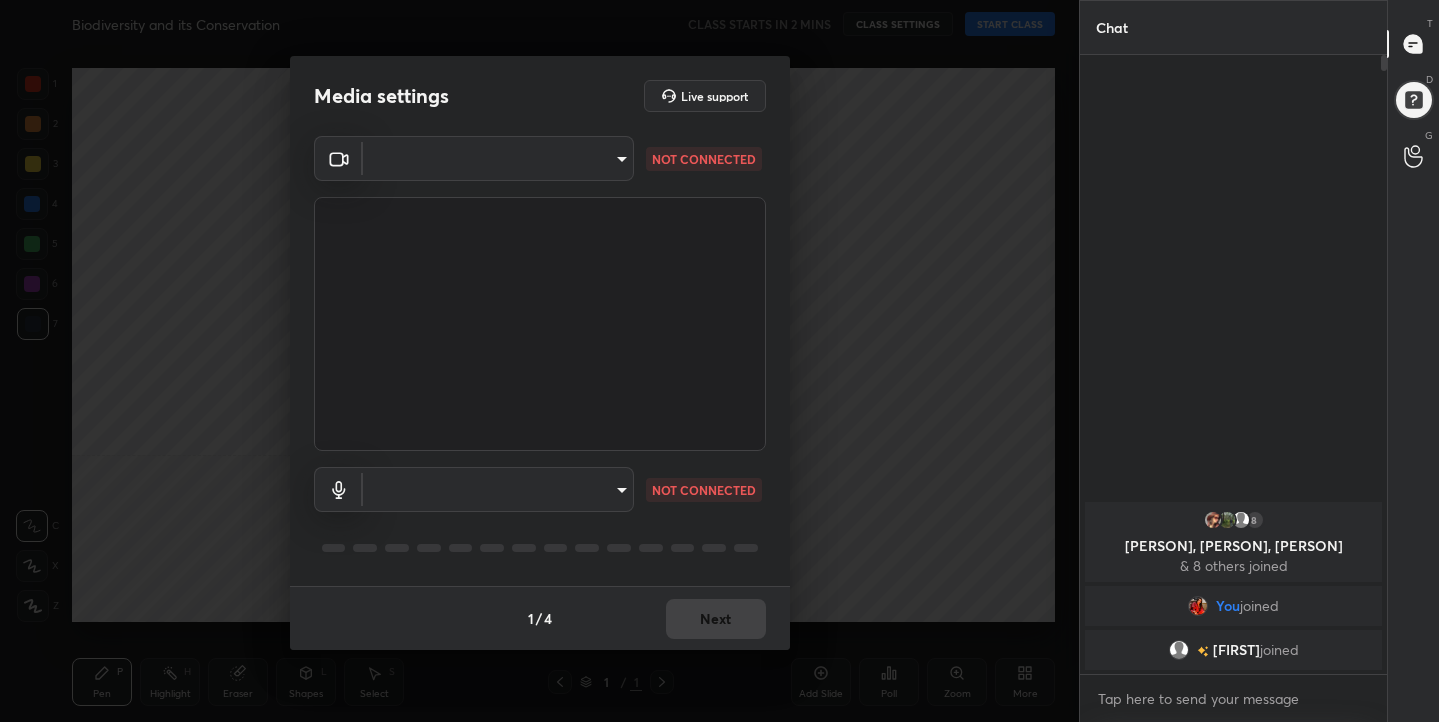 click on "1 2 3 4 5 6 7 C X Z C X Z E E Erase all   H H Biodiversity and its Conservation CLASS STARTS IN 2 MINS CLASS SETTINGS START CLASS Setting up your live class Back Biodiversity and its Conservation • L7 of Complete Course on Environmental Biology - UGC NET December 2025 [PERSON] Pen P Highlight H Eraser Shapes L Select S 1 / 1 Add Slide Poll Zoom More Chat 8 [PERSON], [PERSON], [PERSON] &  8 others  joined You  joined [PERSON]  joined 2 NEW MESSAGES Enable hand raising Enable raise hand to speak to learners. Once enabled, chat will be turned off temporarily. Enable x   introducing Raise a hand with a doubt Now learners can raise their hand along with a doubt  How it works? Doubts asked by learners will show up here Raise hand disabled You have disabled Raise hand currently. Enable it to invite learners to speak Enable Can't raise hand Looks like educator just invited you to speak. Please wait before you can raise your hand again. Got it T Messages (T) D Doubts (D) G Raise Hand (G) Report an issue Buffering ​ ​" at bounding box center (719, 361) 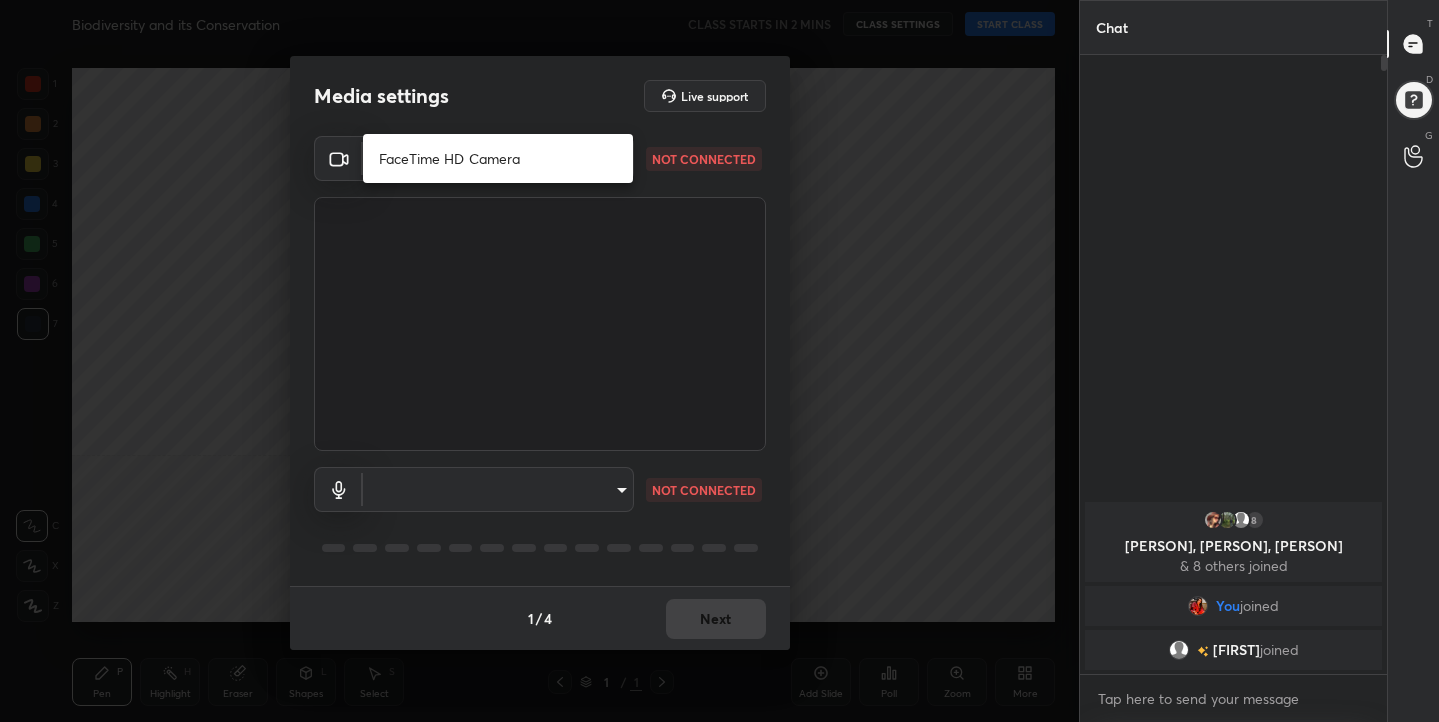 click on "FaceTime HD Camera" at bounding box center (498, 158) 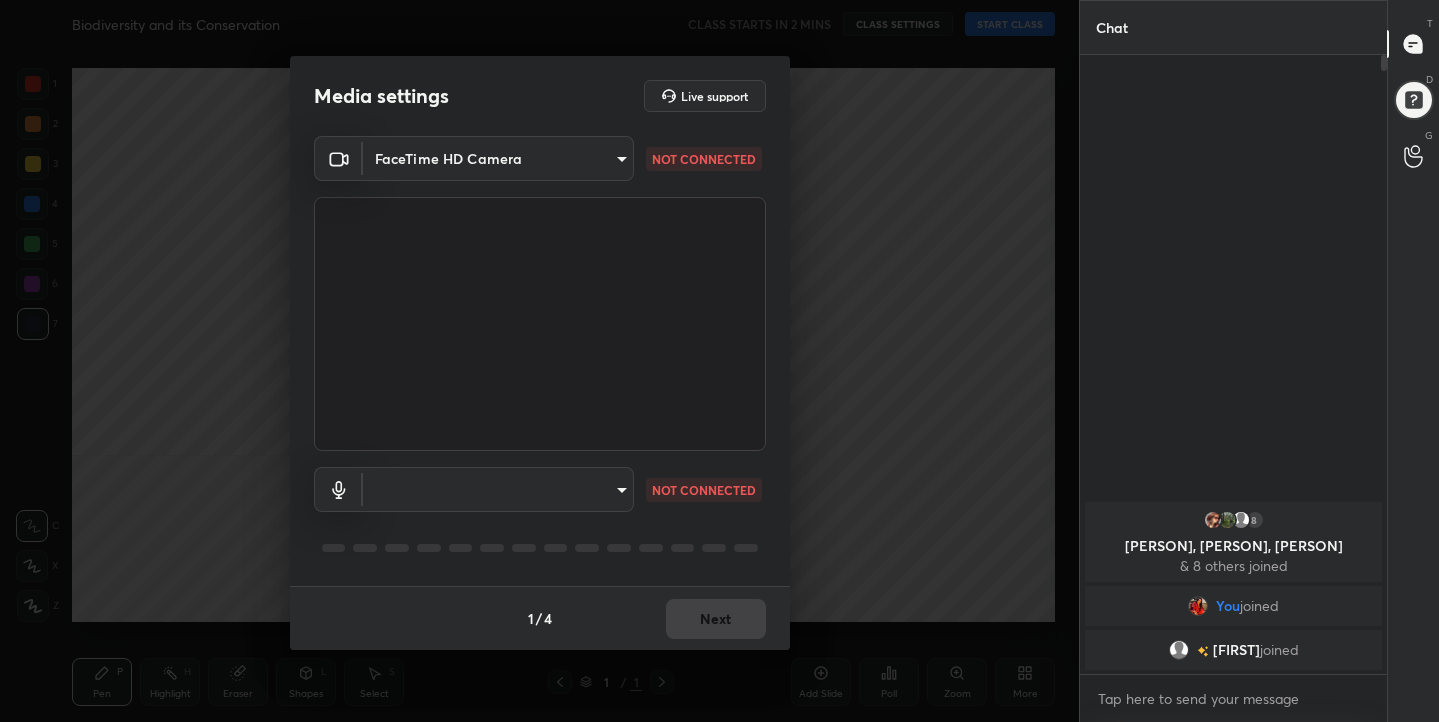 click on "1 2 3 4 5 6 7 C X Z C X Z E E Erase all   H H Biodiversity and its Conservation CLASS STARTS IN 2 MINS CLASS SETTINGS START CLASS Setting up your live class Back Biodiversity and its Conservation • L7 of Complete Course on Environmental Biology - UGC NET December 2025 [PERSON] Pen P Highlight H Eraser Shapes L Select S 1 / 1 Add Slide Poll Zoom More Chat 8 [PERSON], [PERSON], [PERSON] &  8 others  joined You  joined [PERSON]  joined 2 NEW MESSAGES Enable hand raising Enable raise hand to speak to learners. Once enabled, chat will be turned off temporarily. Enable x   introducing Raise a hand with a doubt Now learners can raise their hand along with a doubt  How it works? Doubts asked by learners will show up here Raise hand disabled You have disabled Raise hand currently. Enable it to invite learners to speak Enable Can't raise hand Looks like educator just invited you to speak. Please wait before you can raise your hand again. Got it T Messages (T) D Doubts (D) G Raise Hand (G) Report an issue Buffering ​ ​" at bounding box center [719, 361] 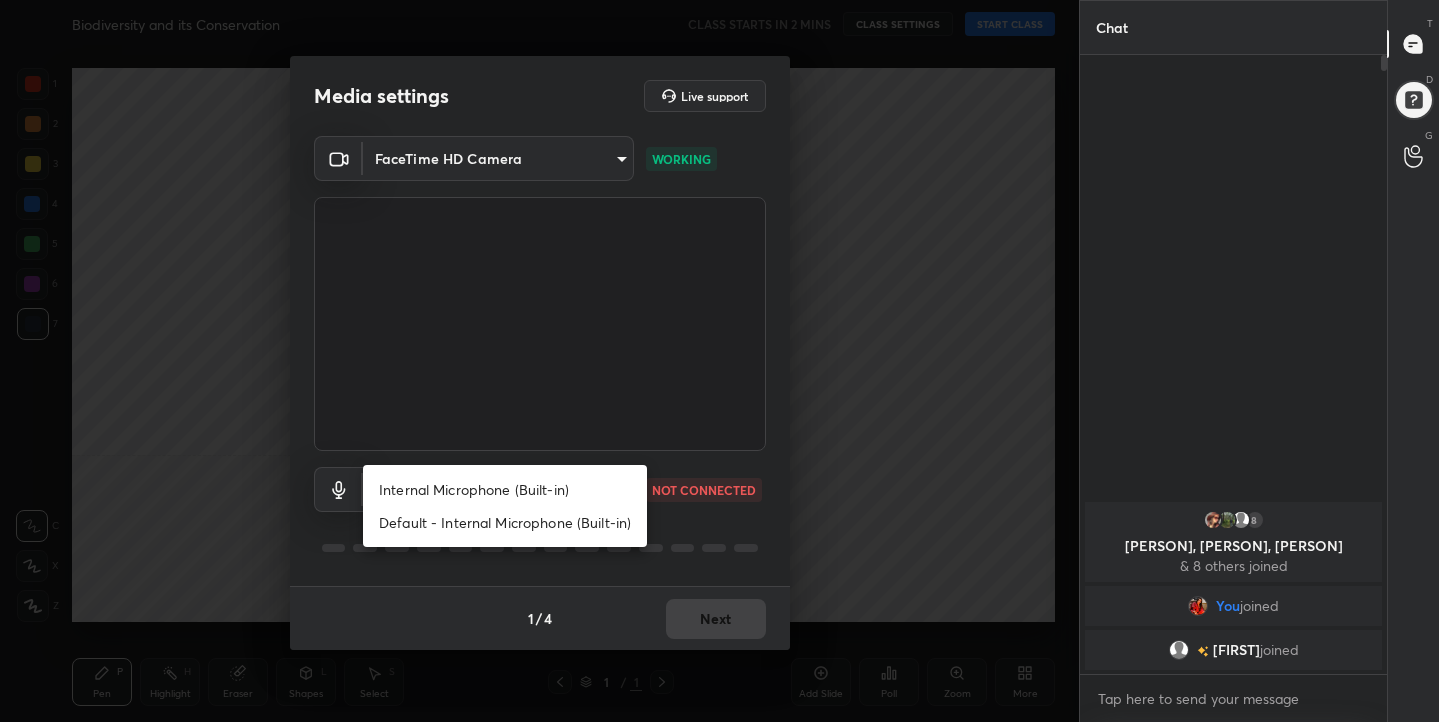 click on "Internal Microphone (Built-in)" at bounding box center (505, 489) 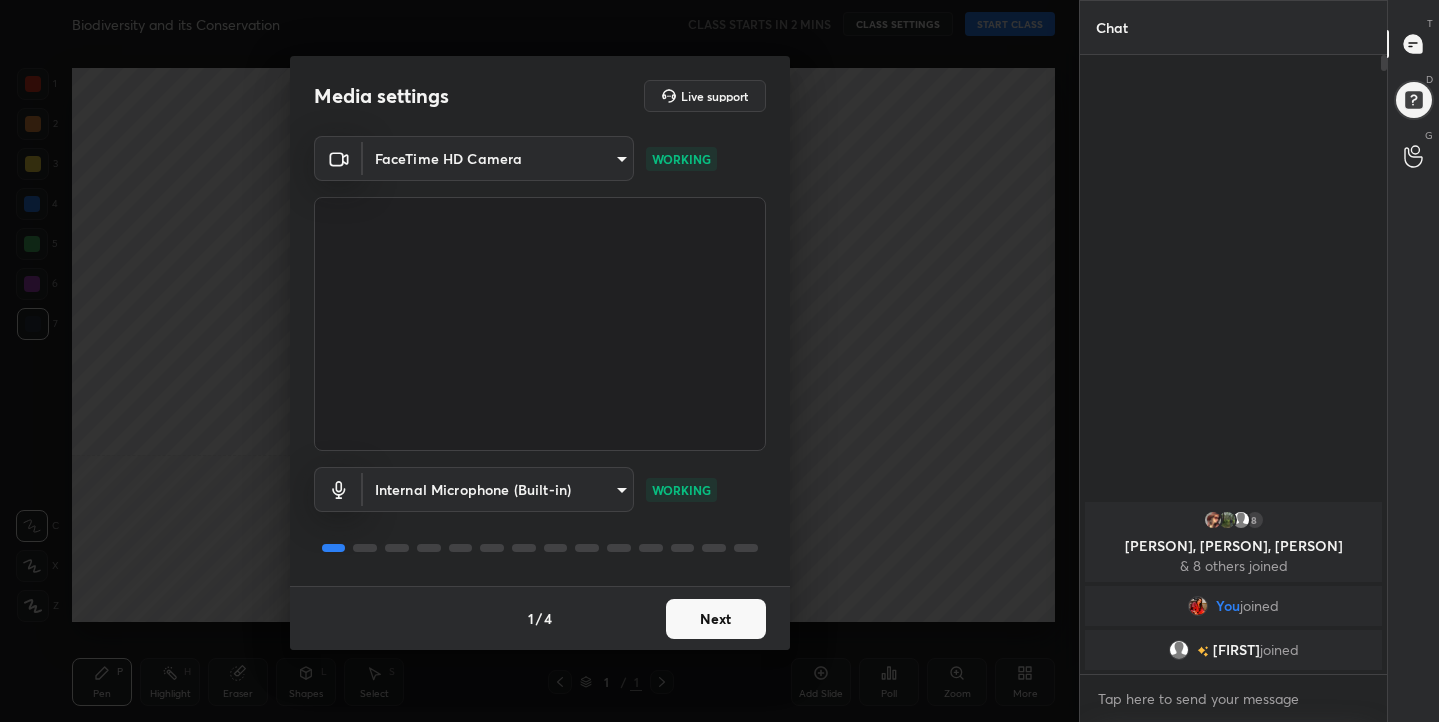 click on "Next" at bounding box center [716, 619] 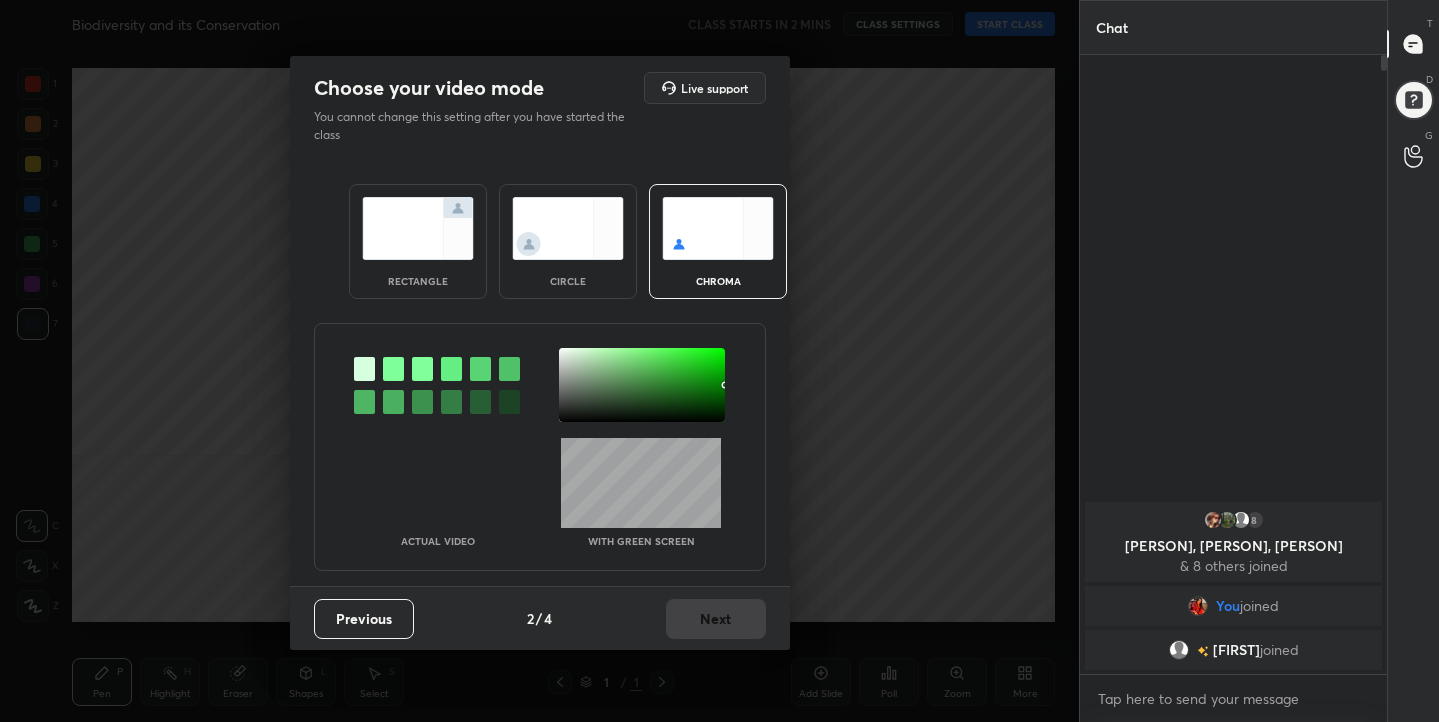 click at bounding box center (718, 228) 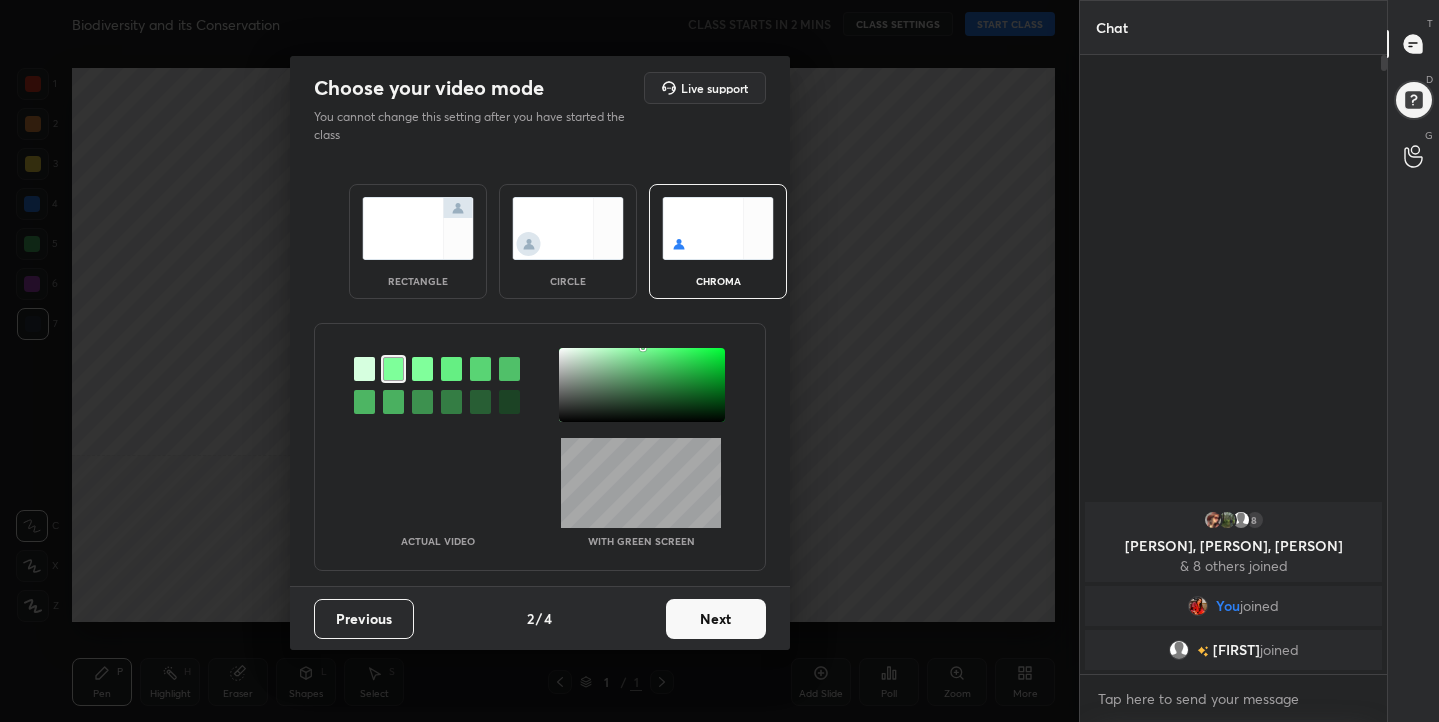 click at bounding box center [642, 385] 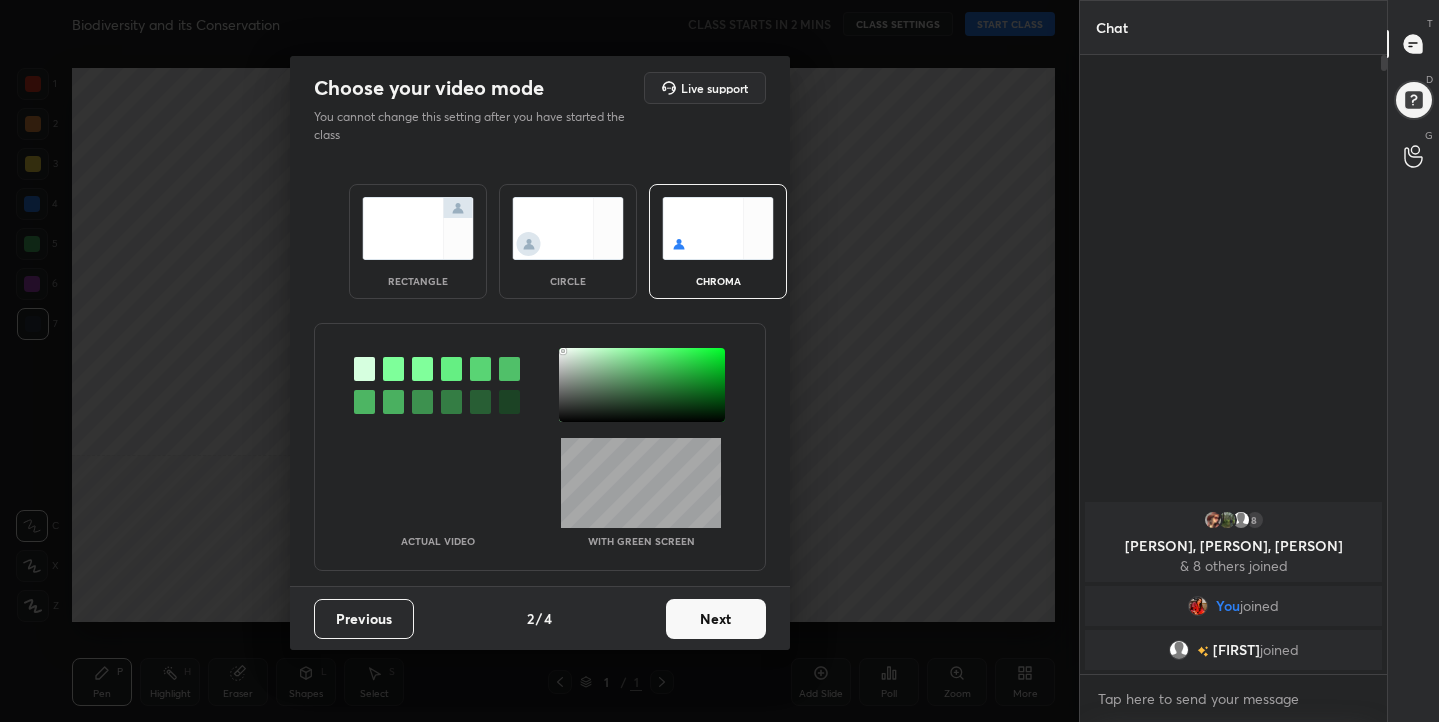 click on "Next" at bounding box center (716, 619) 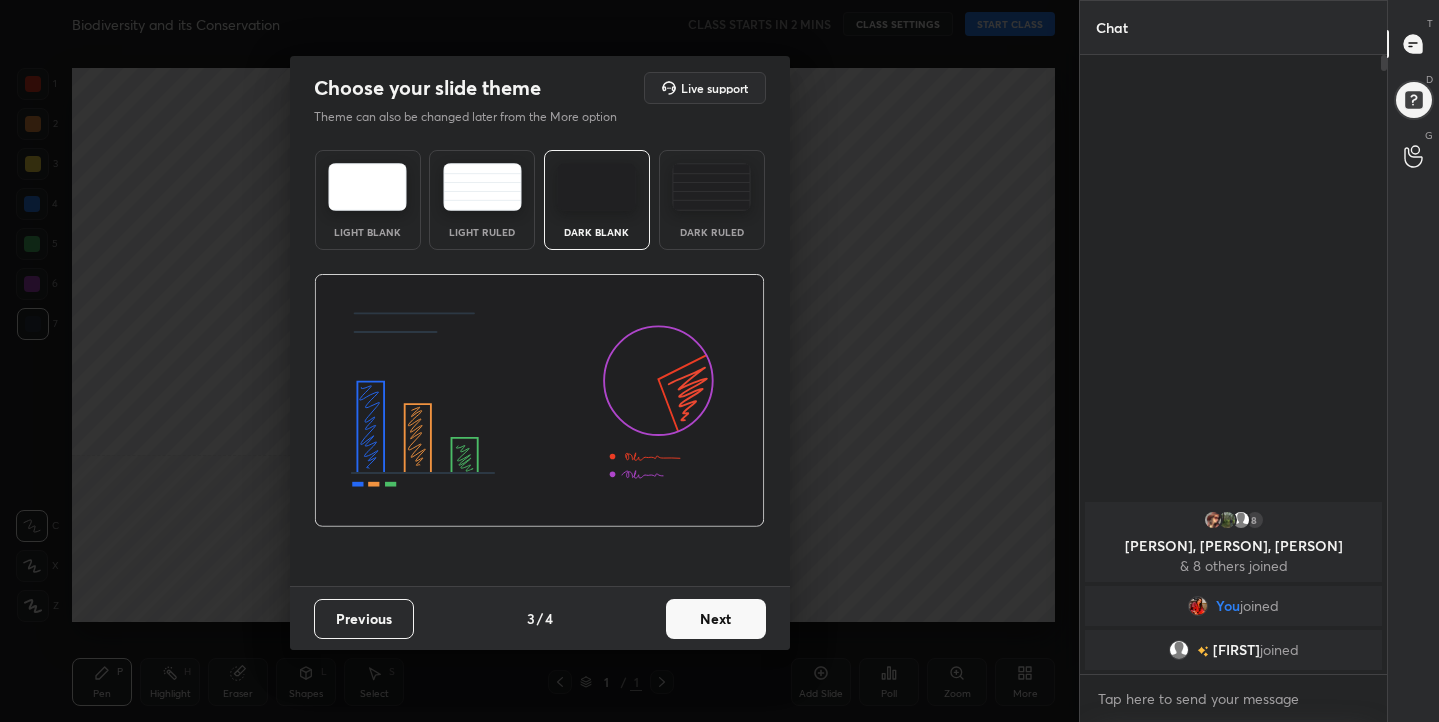 click at bounding box center [367, 187] 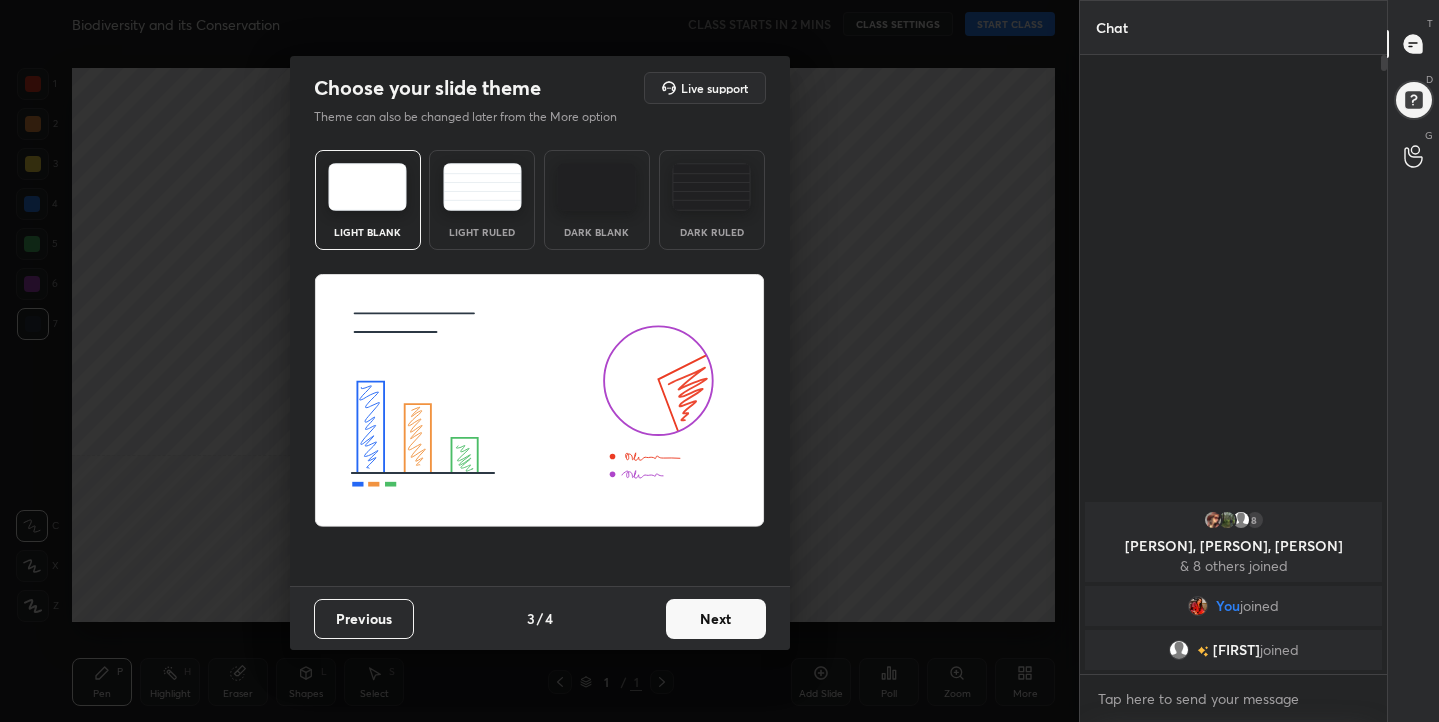 click on "Next" at bounding box center [716, 619] 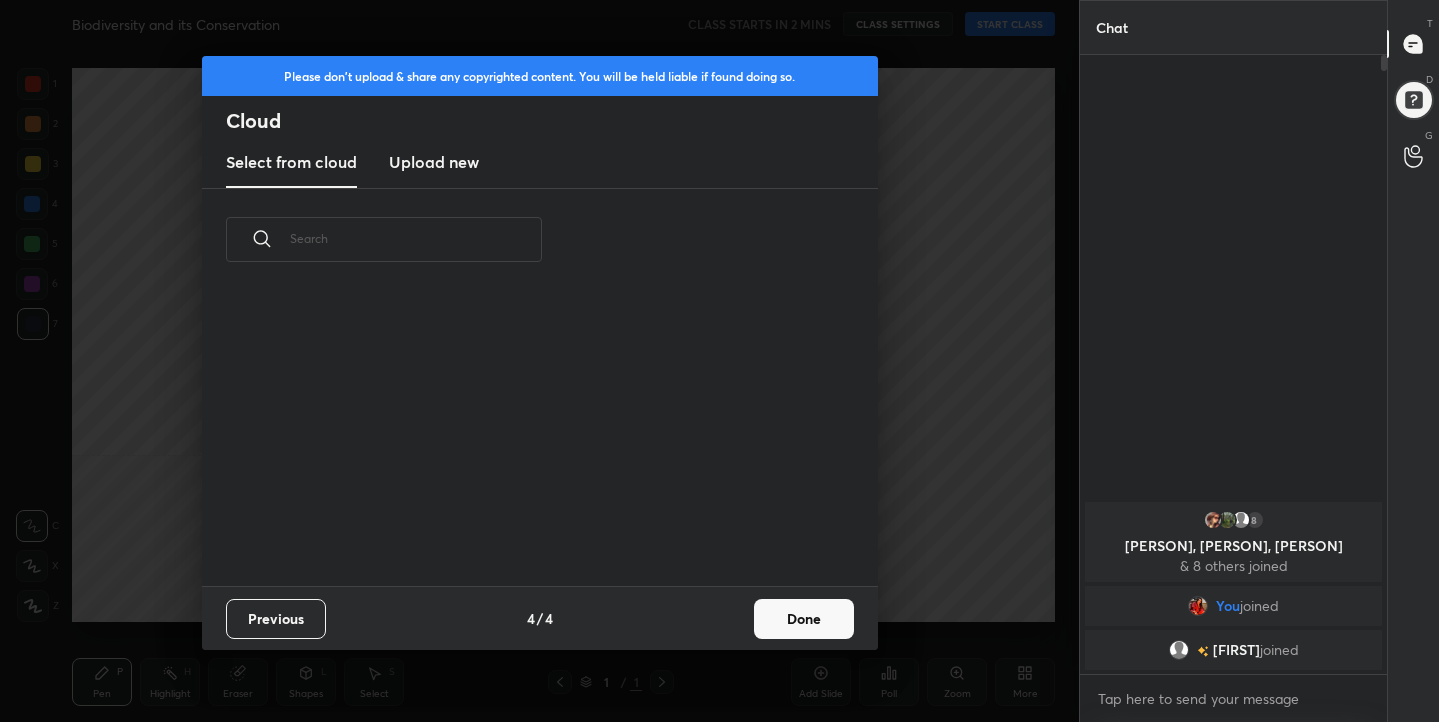 scroll, scrollTop: 7, scrollLeft: 11, axis: both 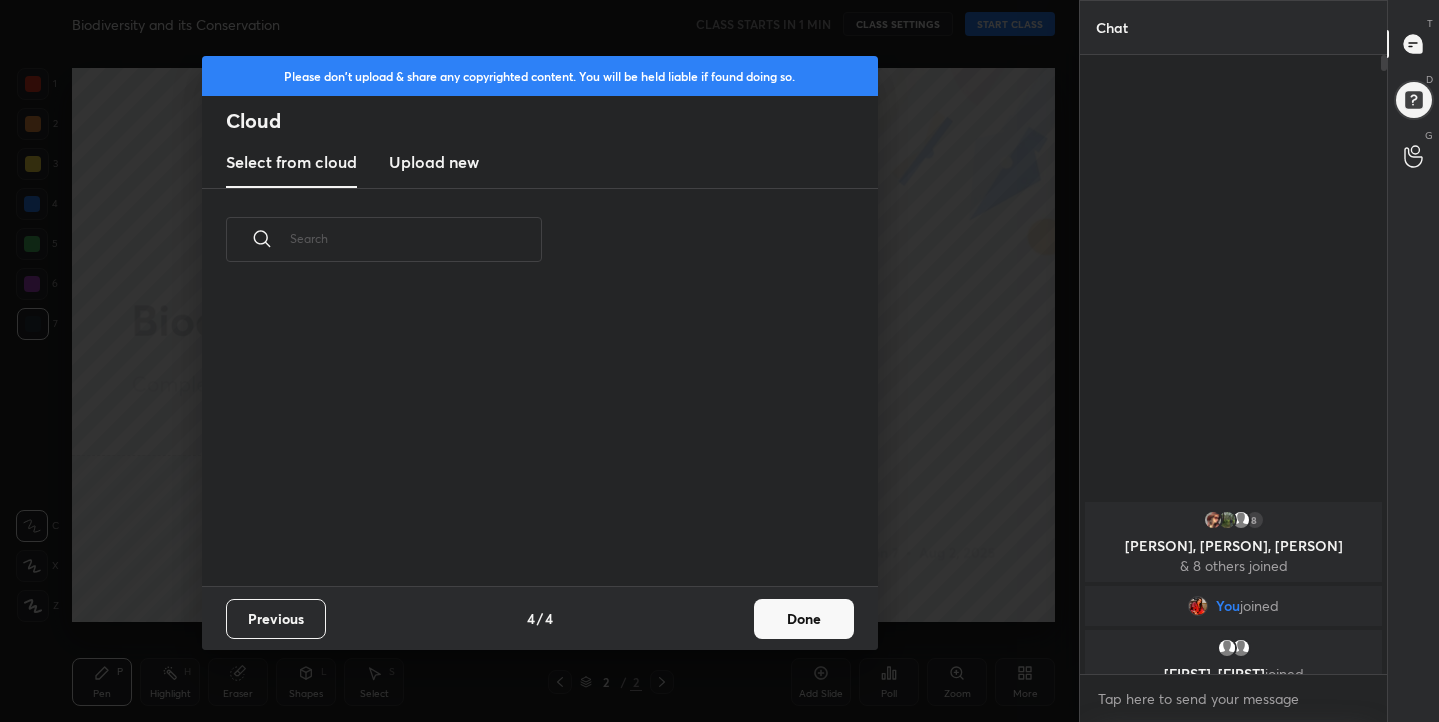 click on "Upload new" at bounding box center (434, 163) 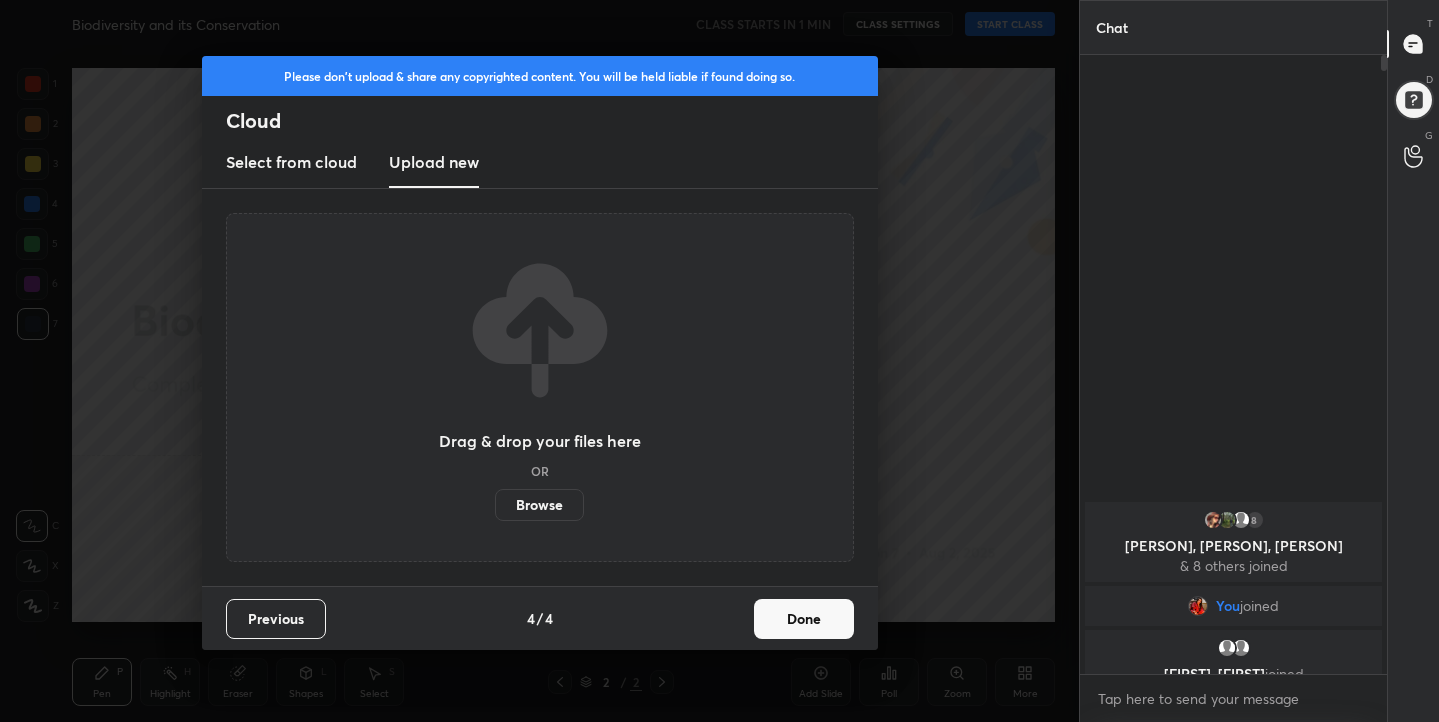 click on "Browse" at bounding box center [539, 505] 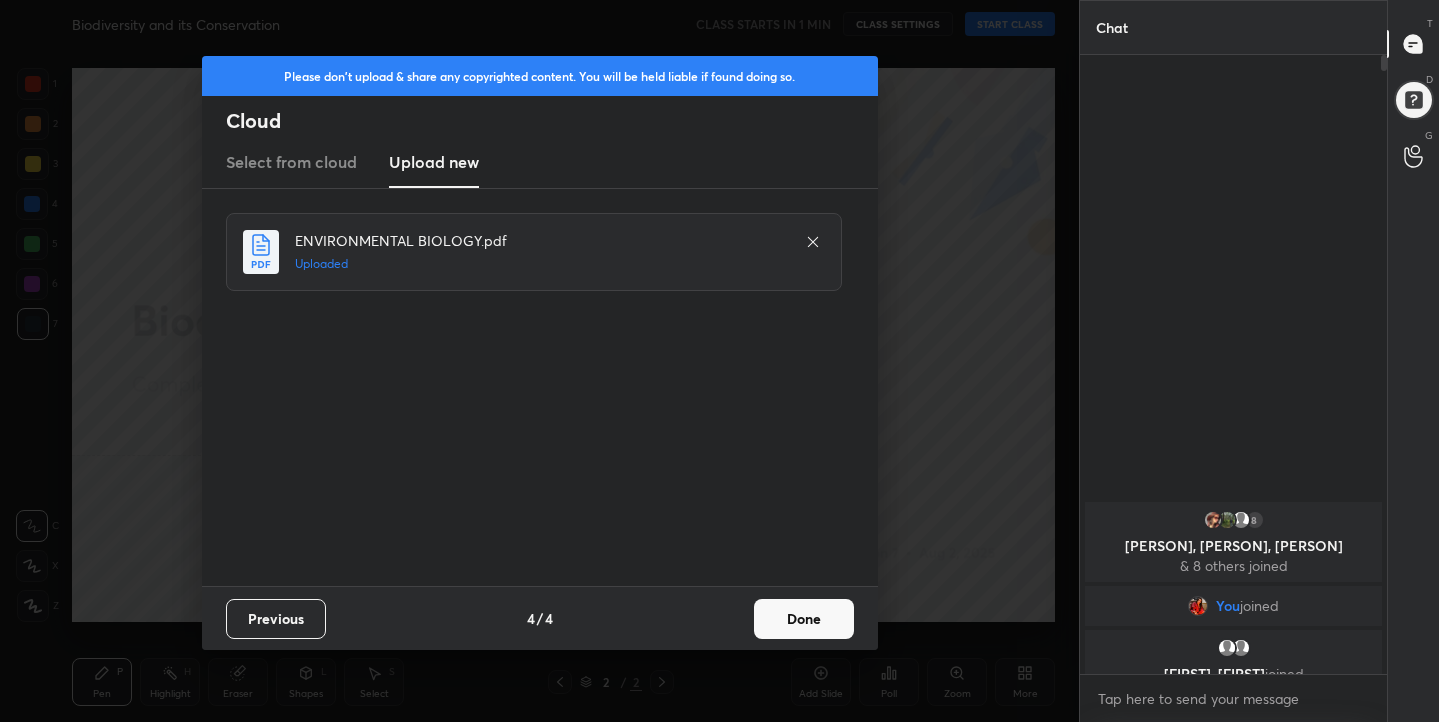 click on "Done" at bounding box center (804, 619) 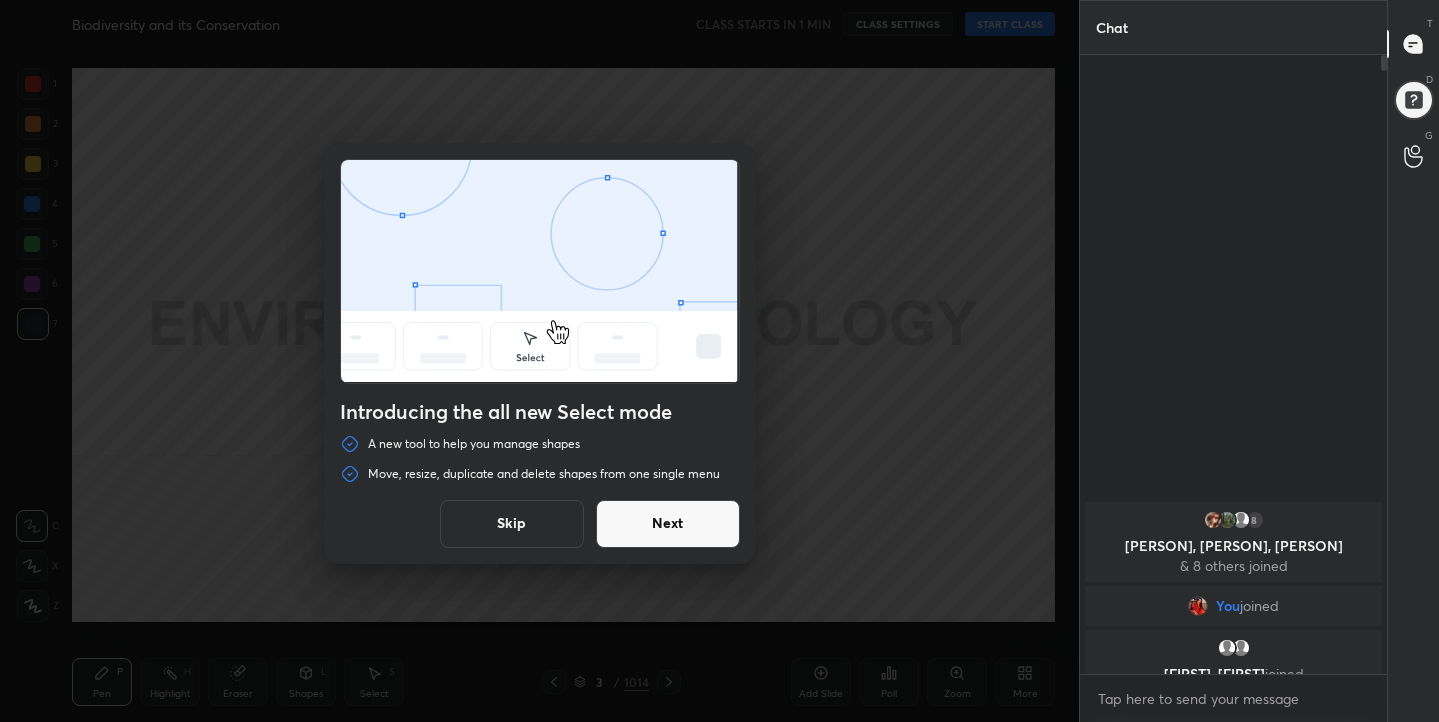 click on "Skip" at bounding box center [512, 524] 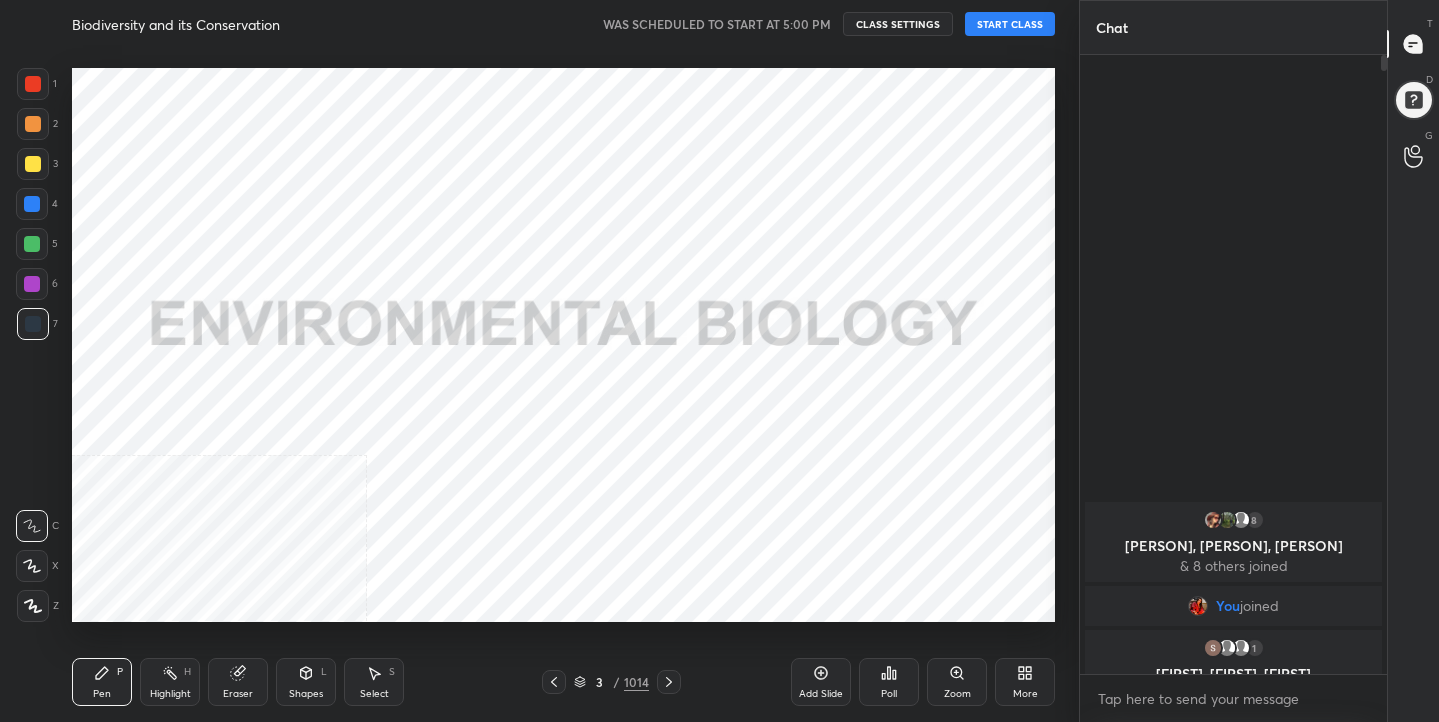 click on "More" at bounding box center [1025, 682] 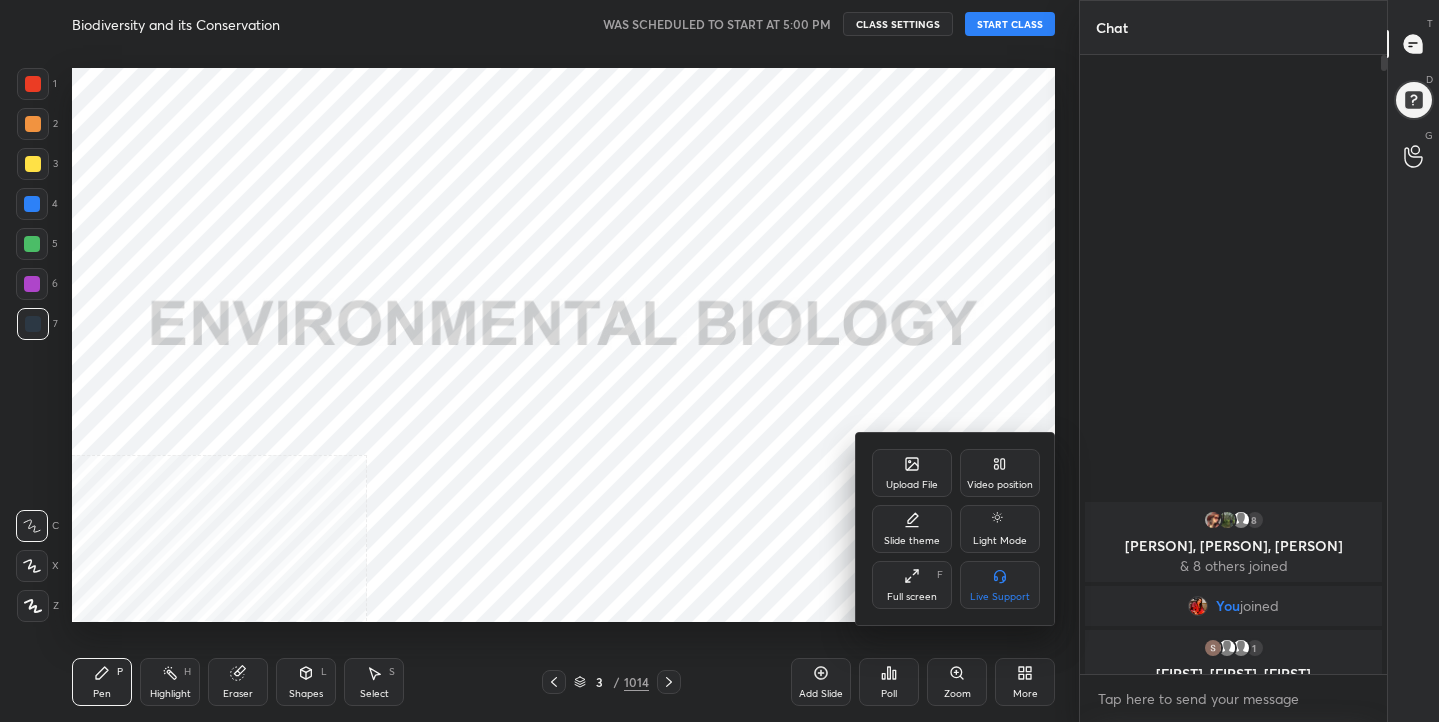 click on "Full screen" at bounding box center [912, 597] 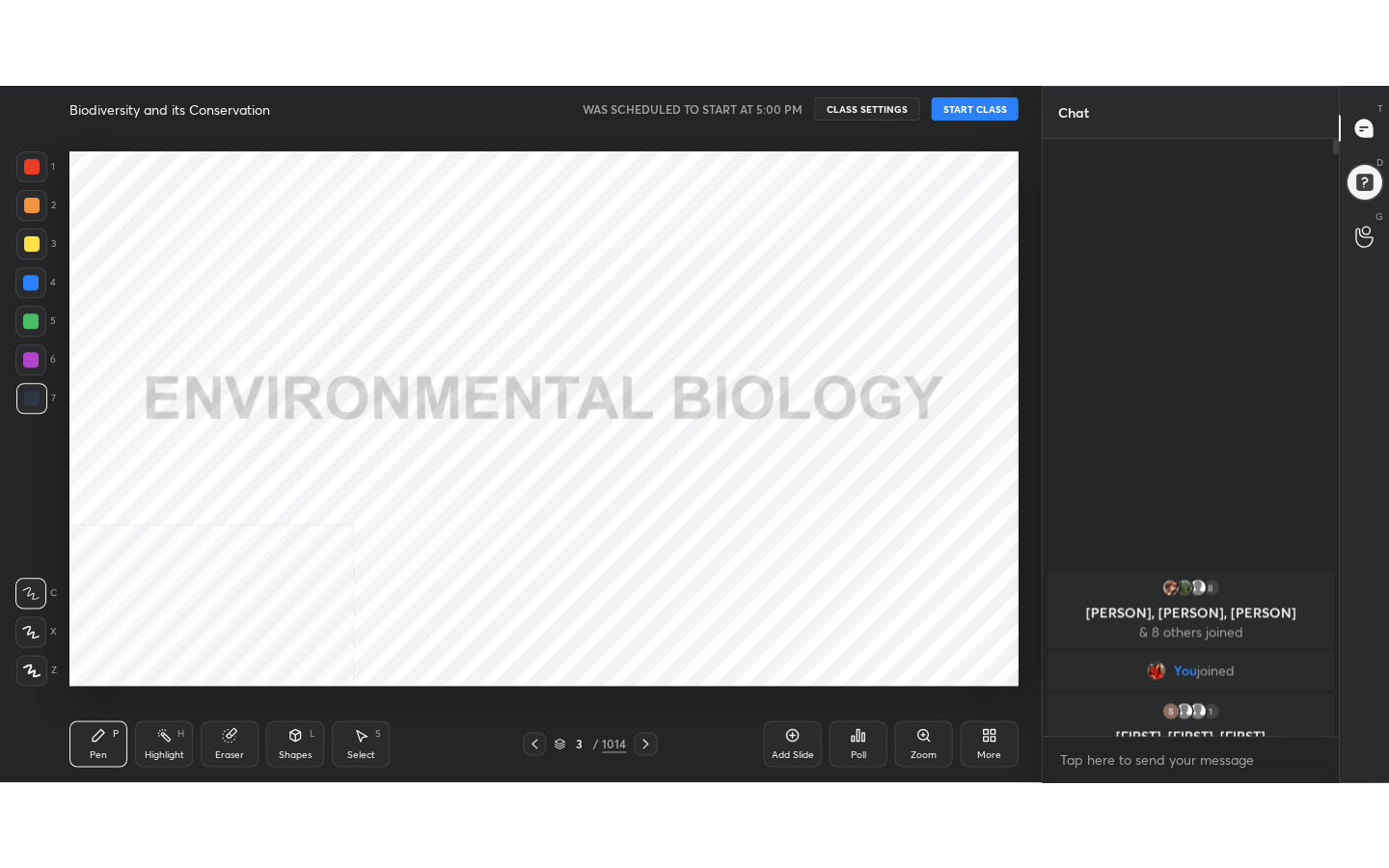 scroll, scrollTop: 95700, scrollLeft: 95494, axis: both 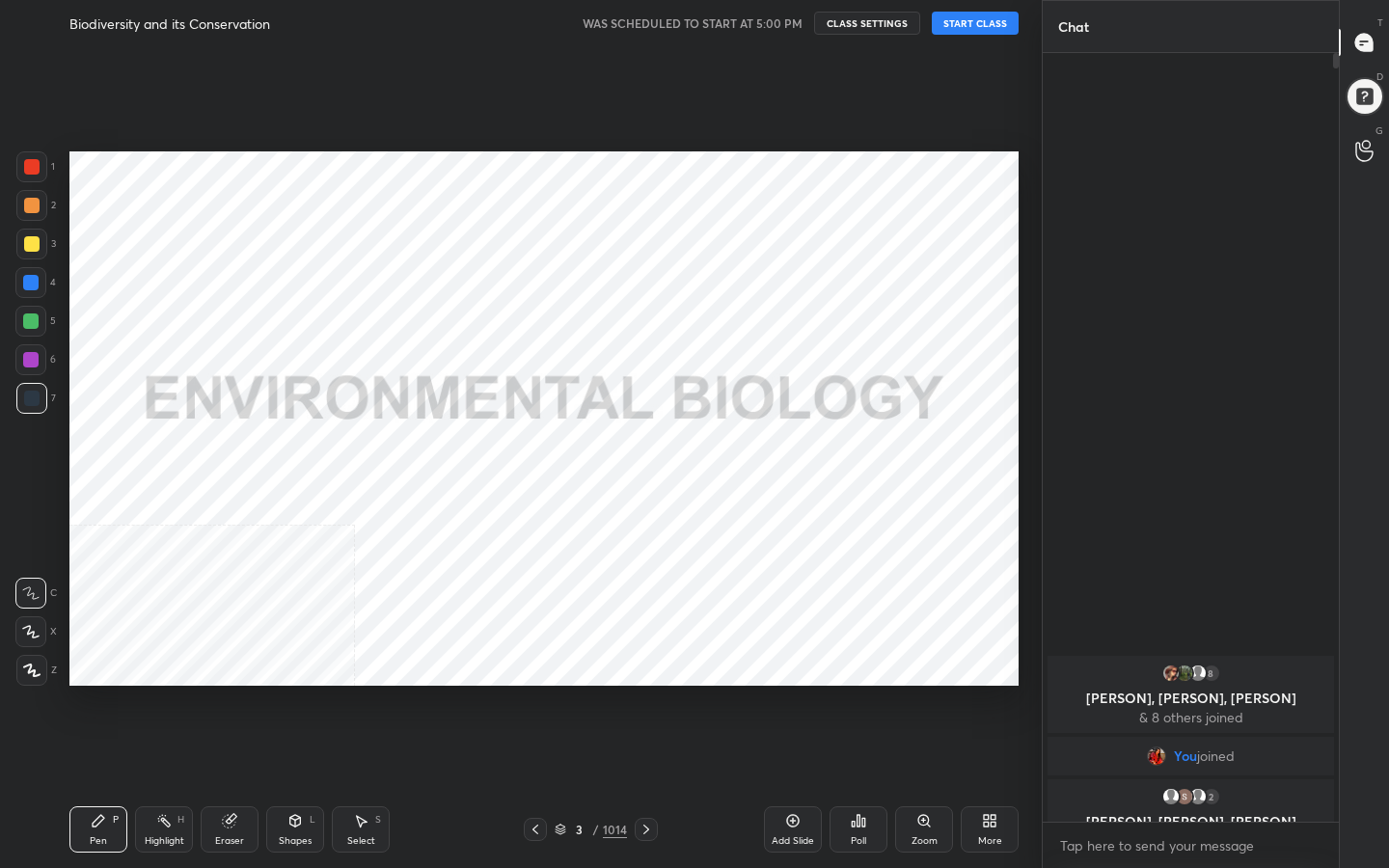click on "START CLASS" at bounding box center [975, 23] 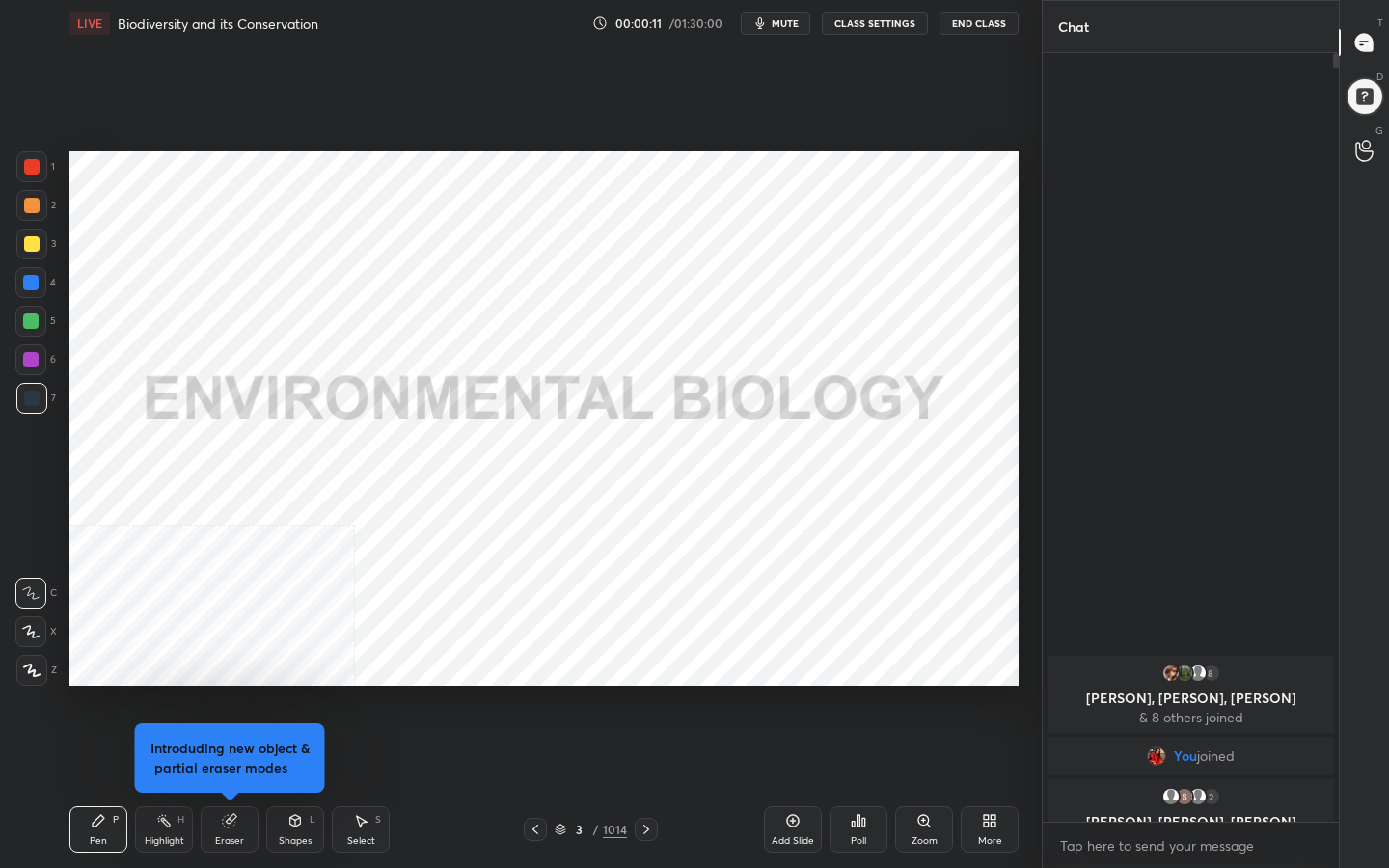 click on "mute" at bounding box center [785, 23] 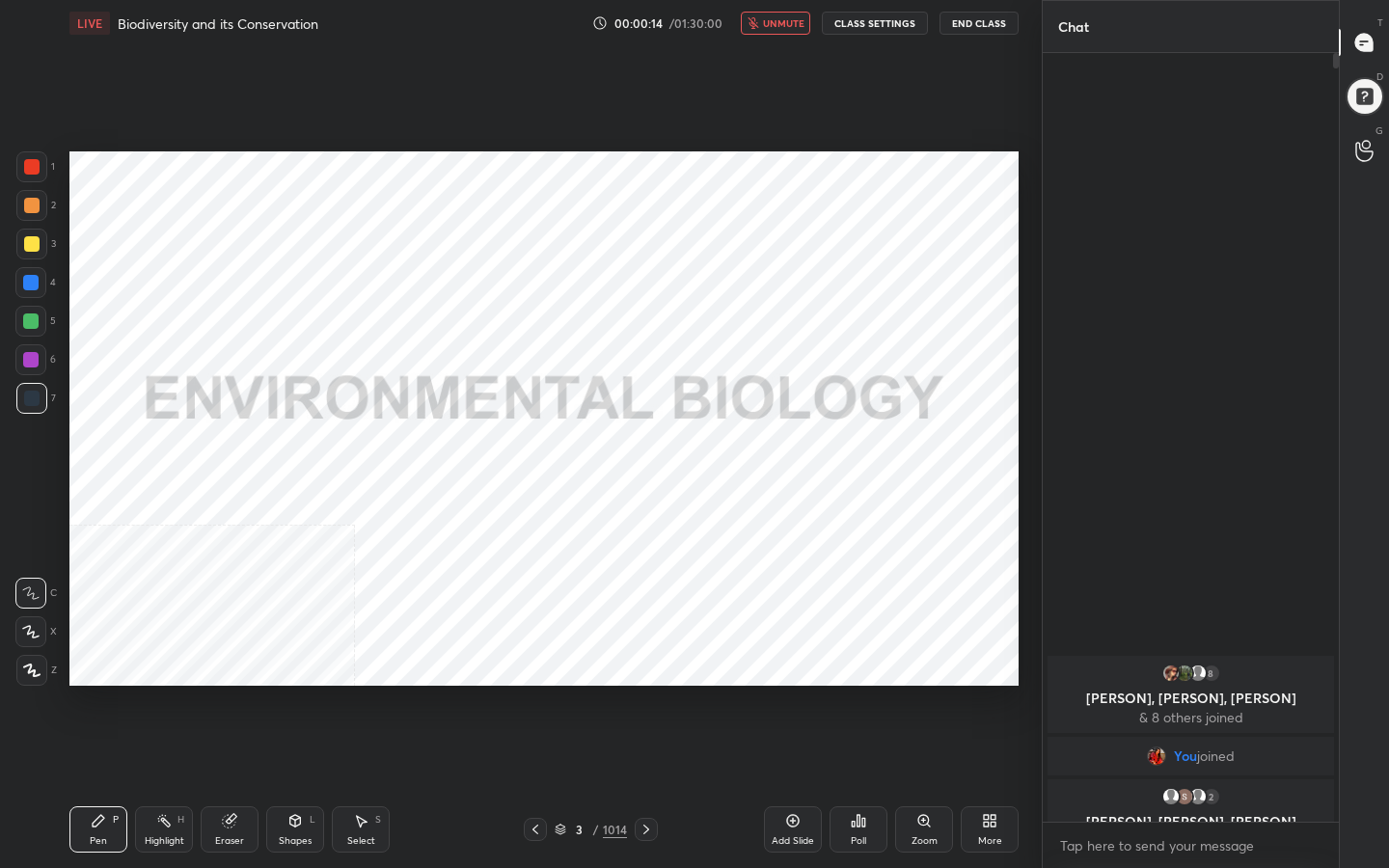 click on "More" at bounding box center [990, 841] 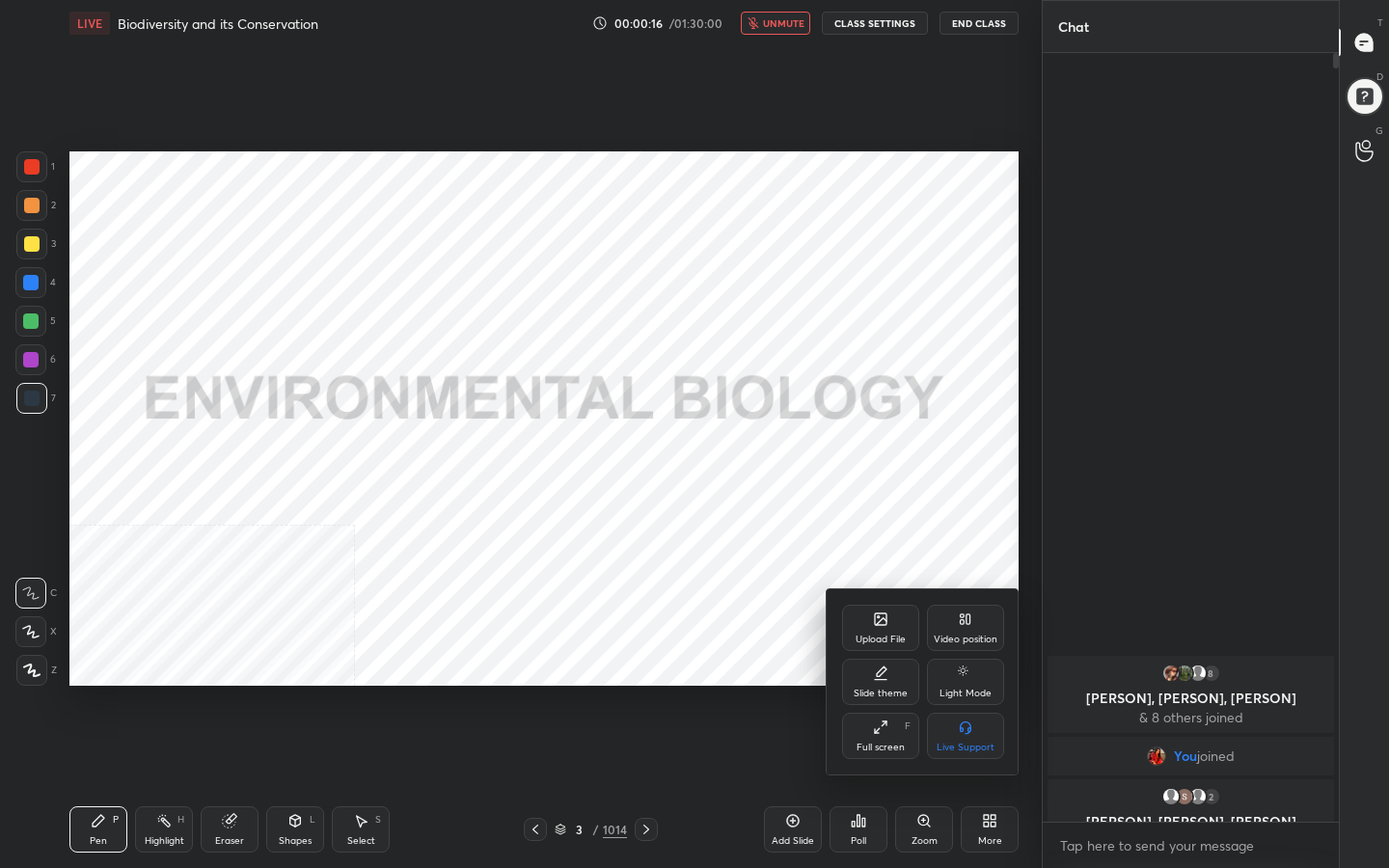 click at bounding box center (694, 434) 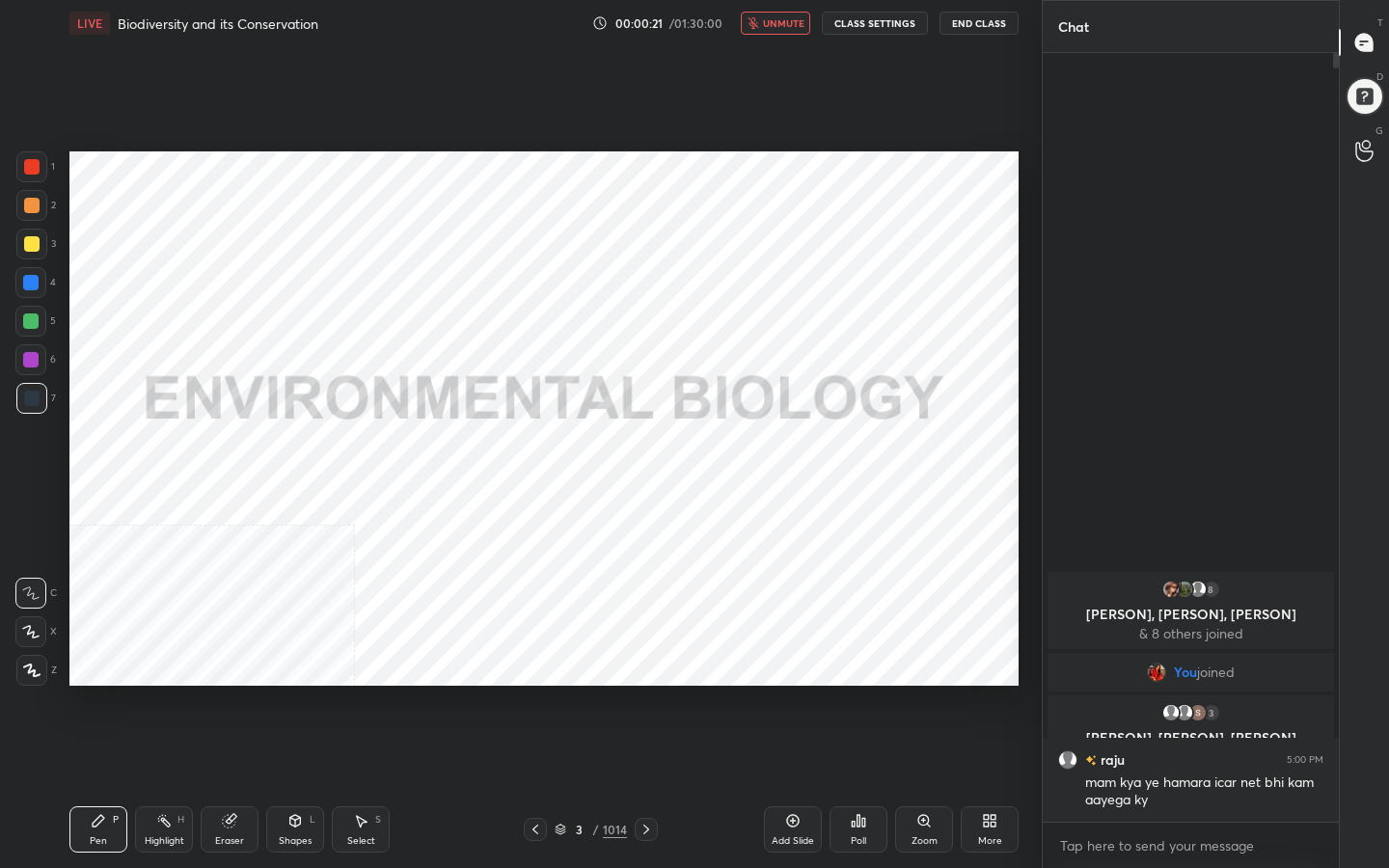 click on "unmute" at bounding box center (783, 23) 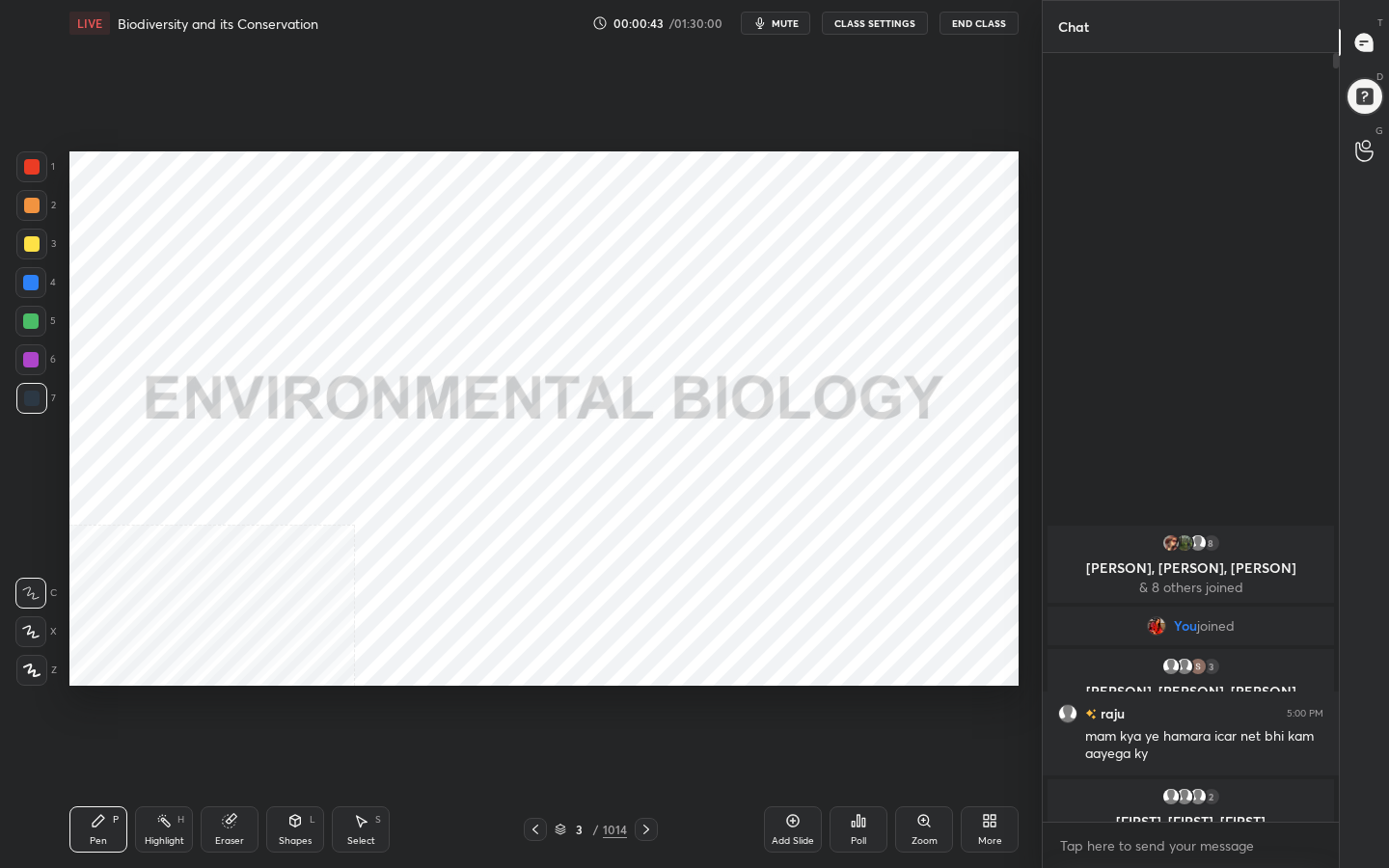 click 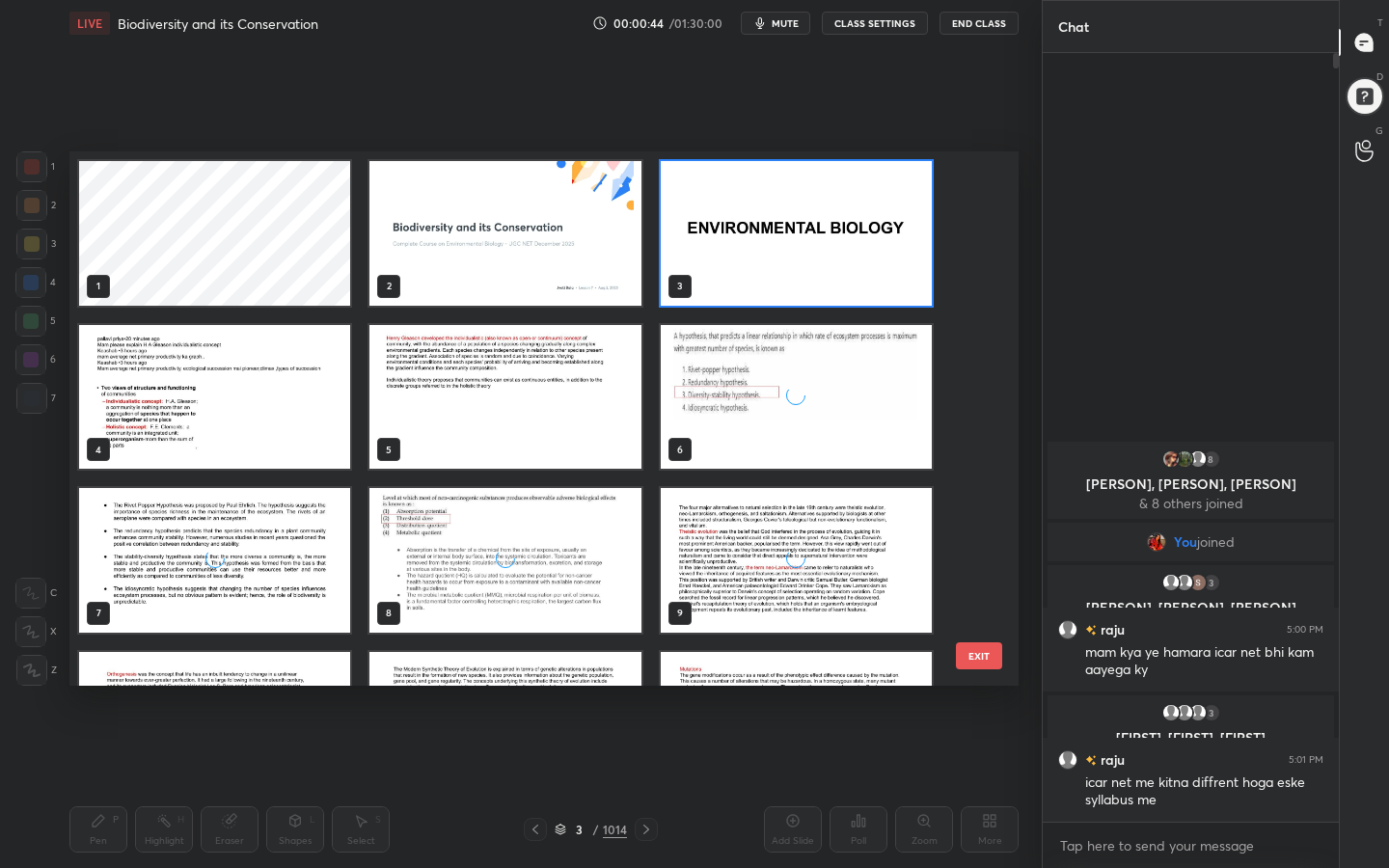 scroll, scrollTop: 7, scrollLeft: 11, axis: both 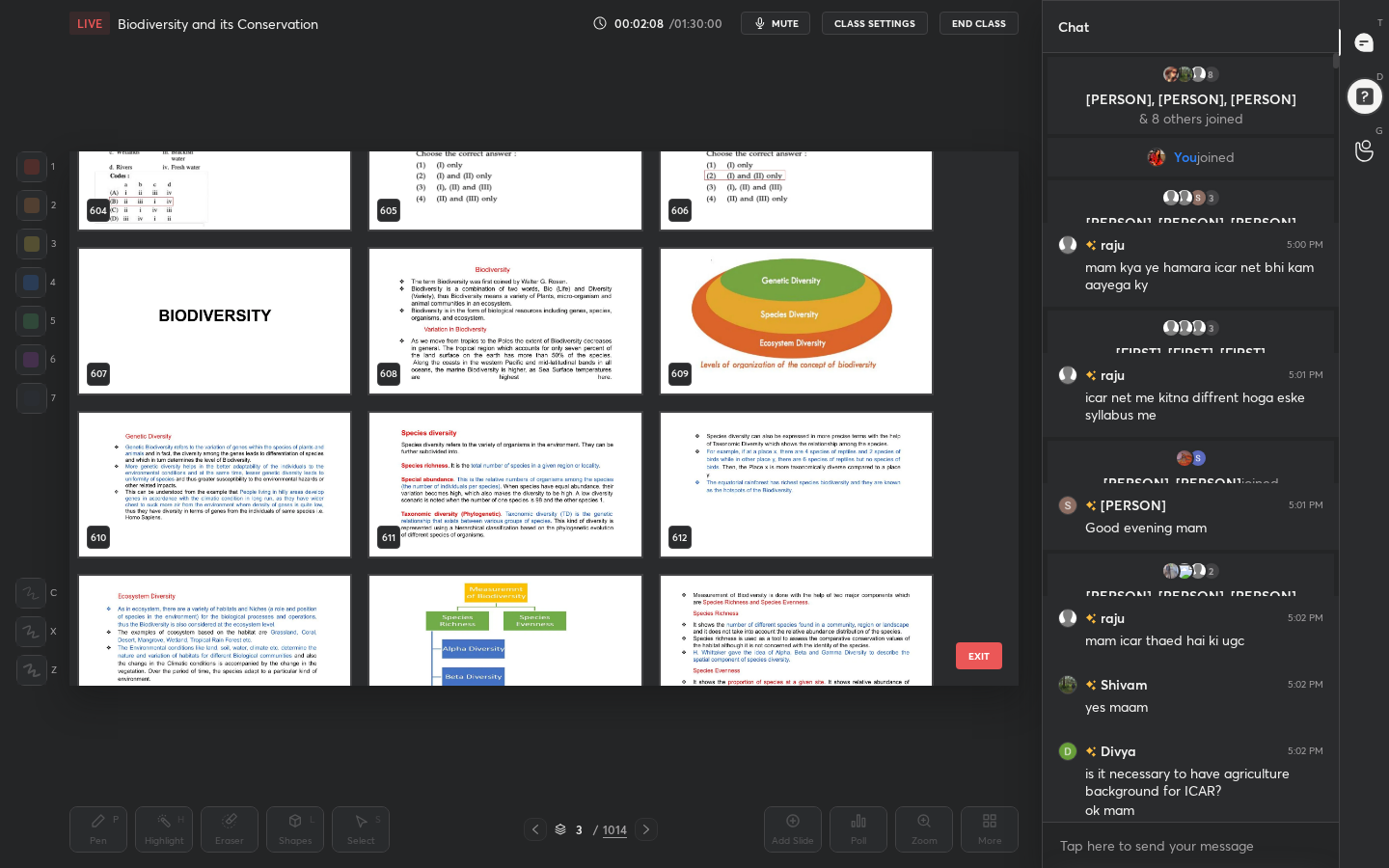 click at bounding box center [504, 321] 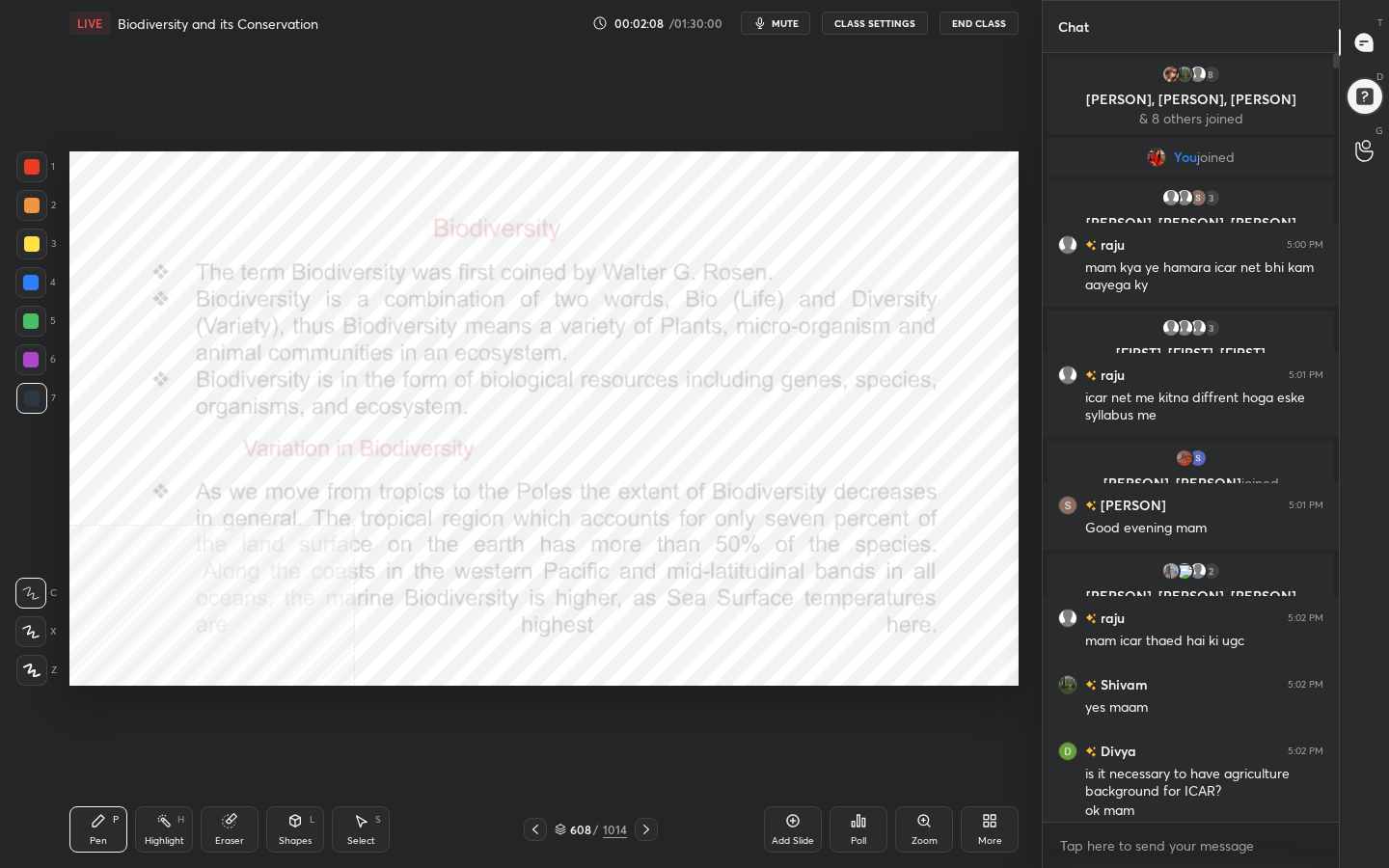 click at bounding box center (504, 321) 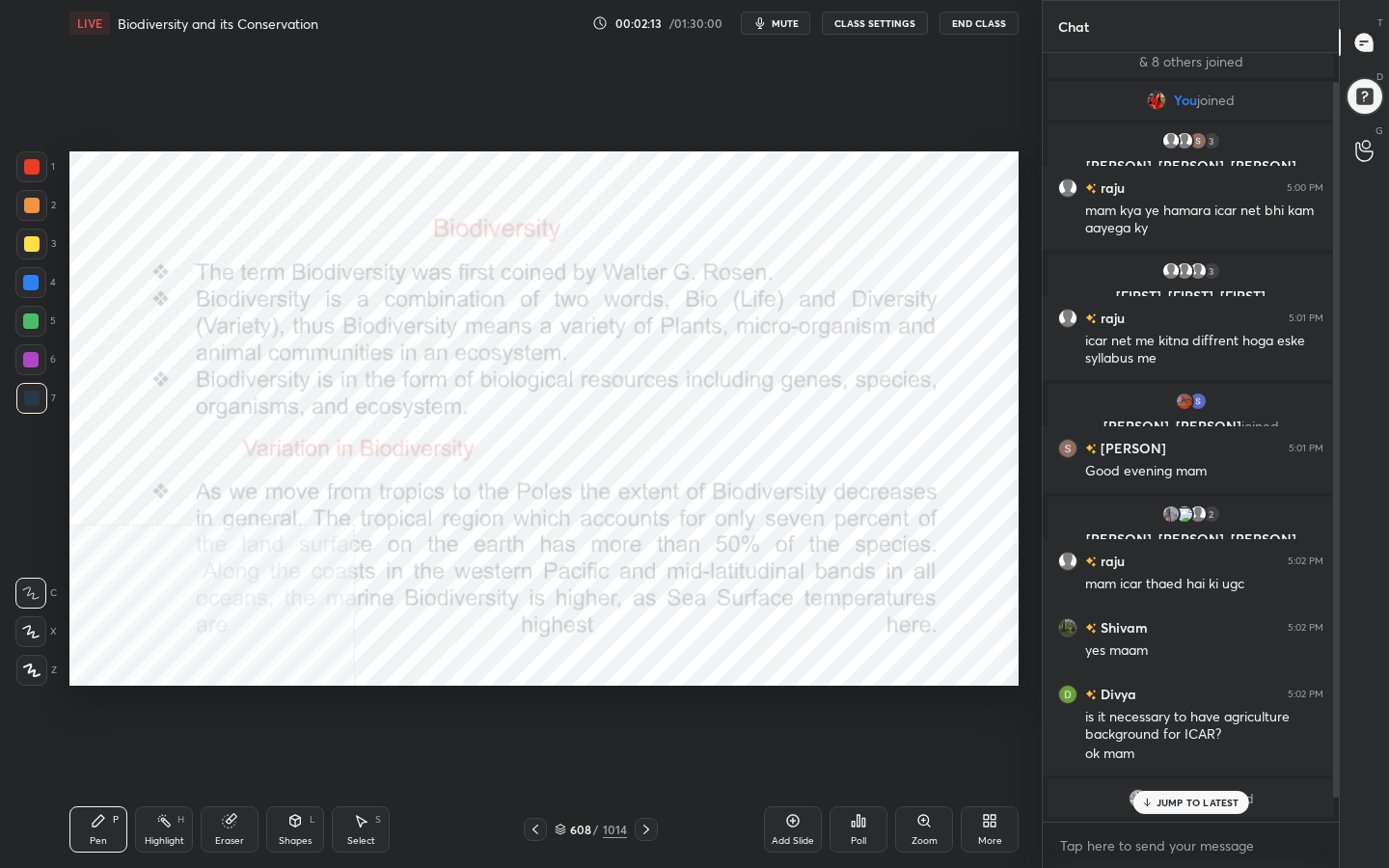 scroll, scrollTop: 0, scrollLeft: 0, axis: both 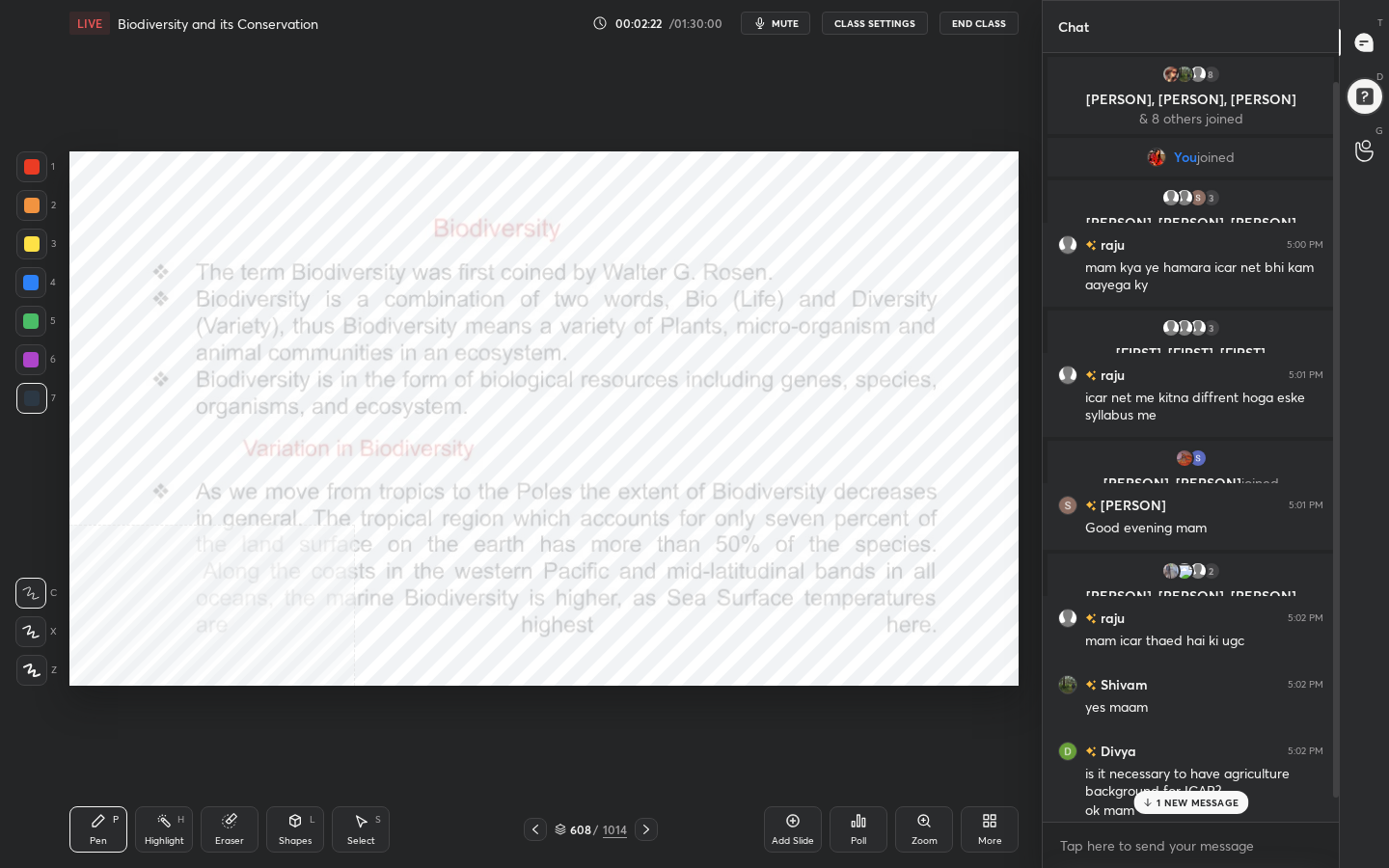 click on "[FIRST] [TIME]" at bounding box center (1190, 374) 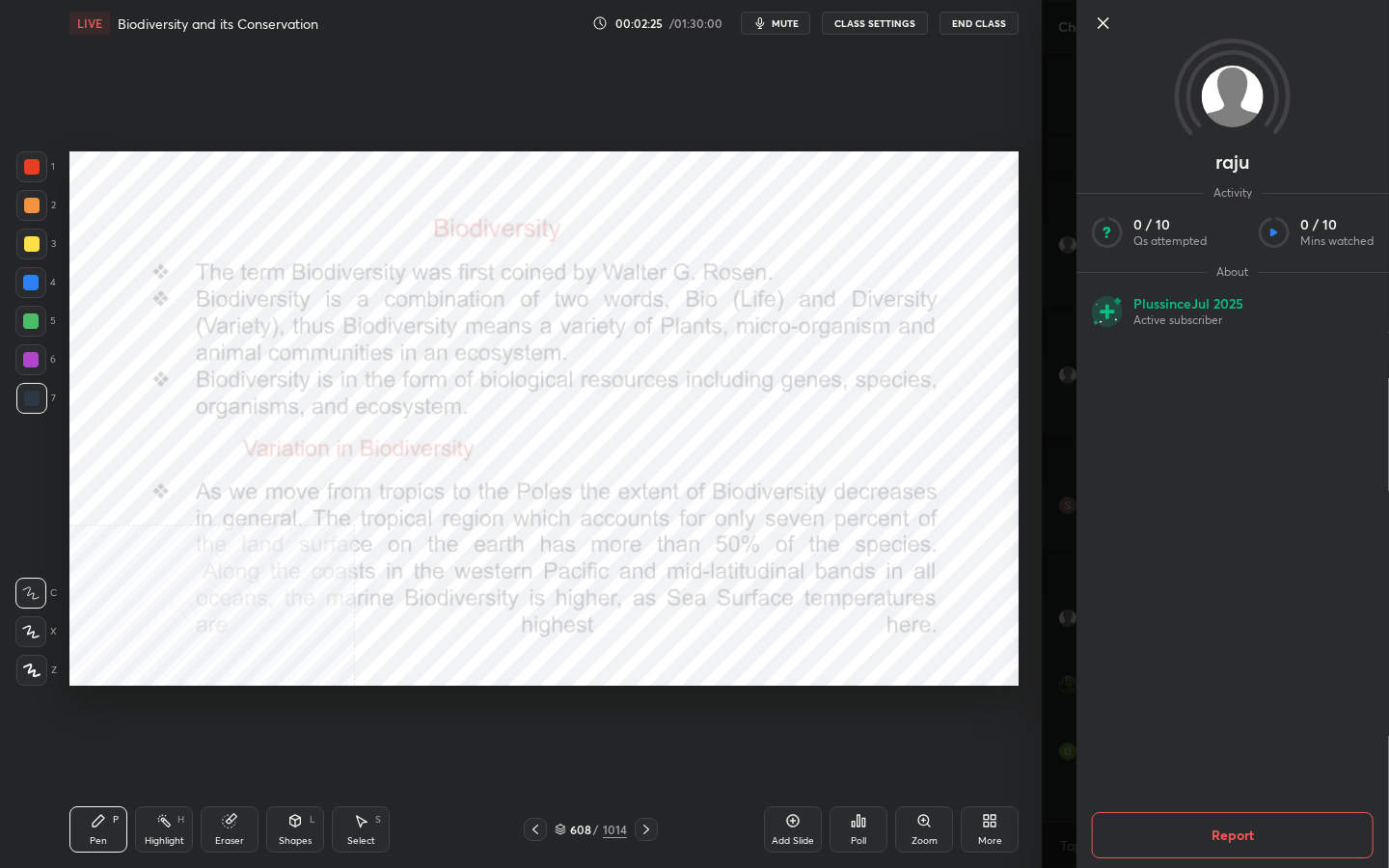 click 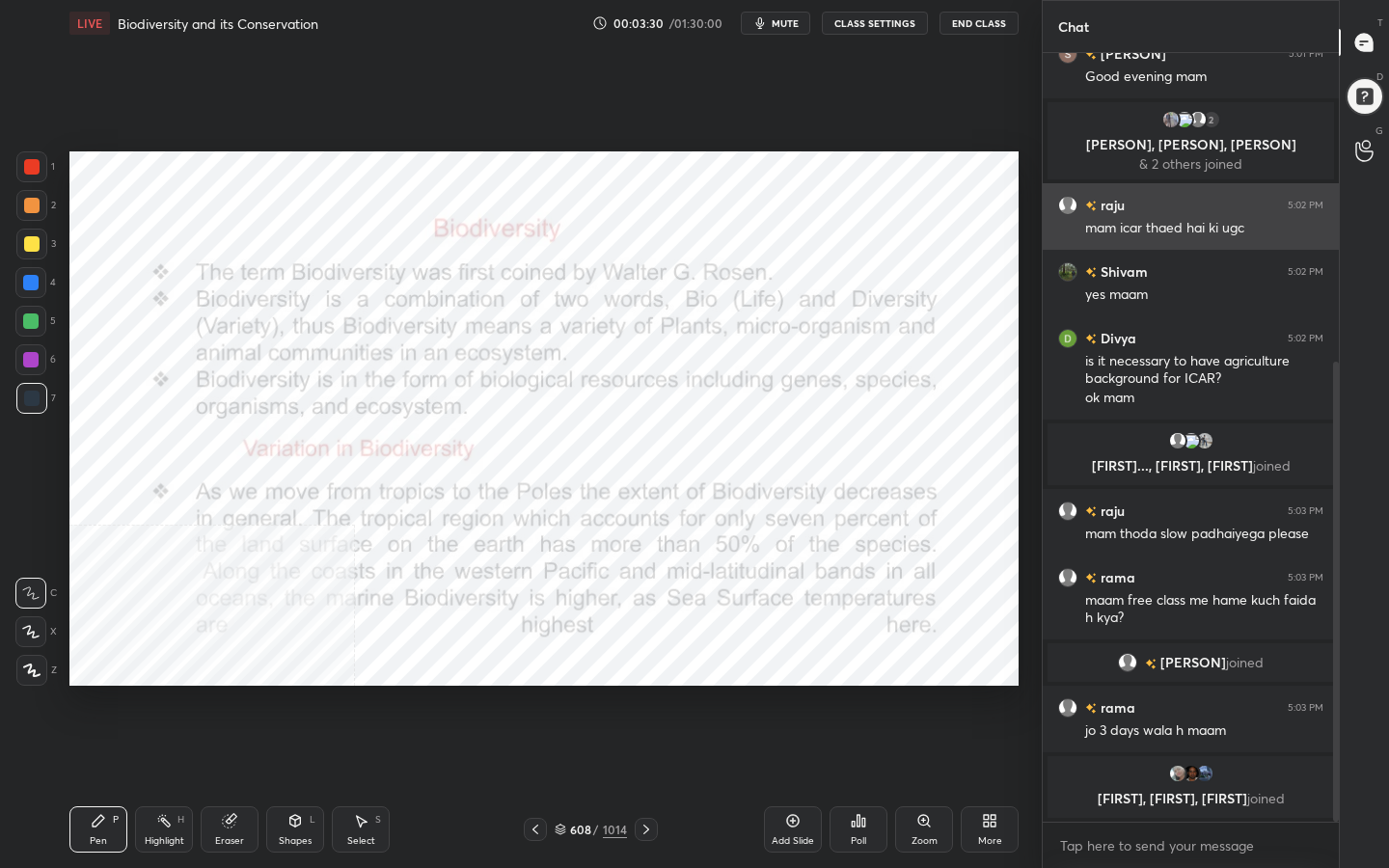 scroll, scrollTop: 618, scrollLeft: 0, axis: vertical 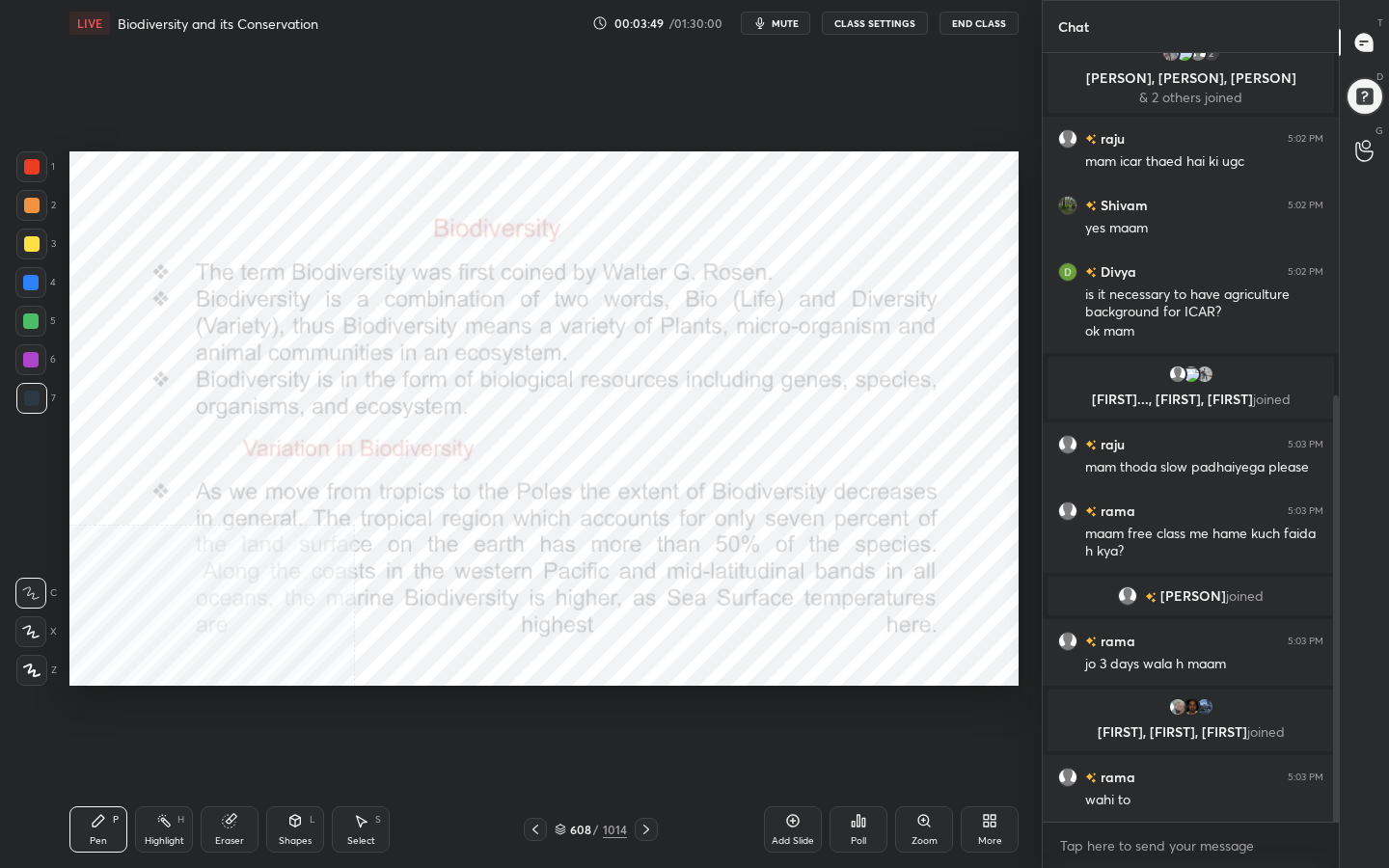 click at bounding box center (32, 167) 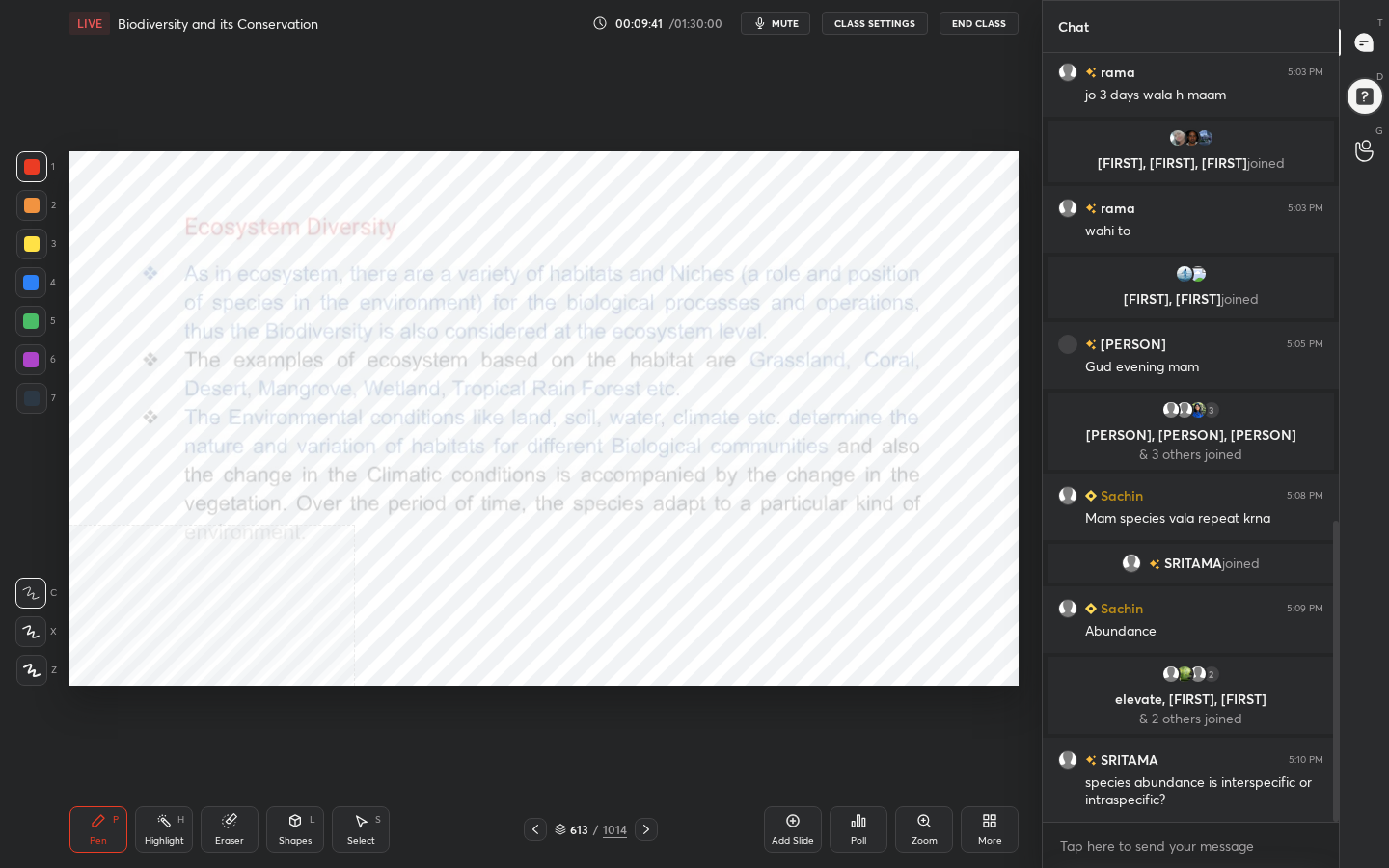 scroll, scrollTop: 1197, scrollLeft: 0, axis: vertical 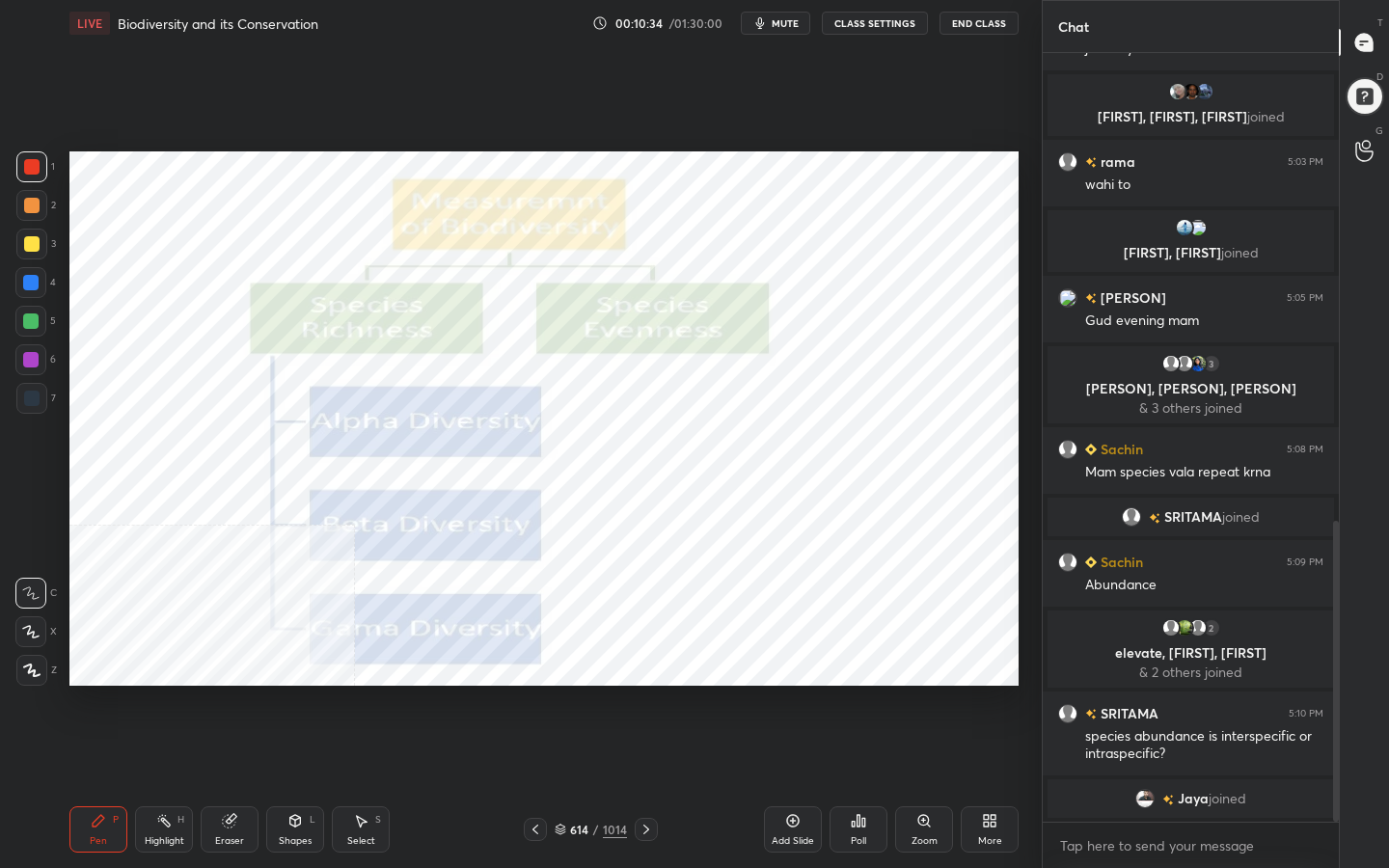 click 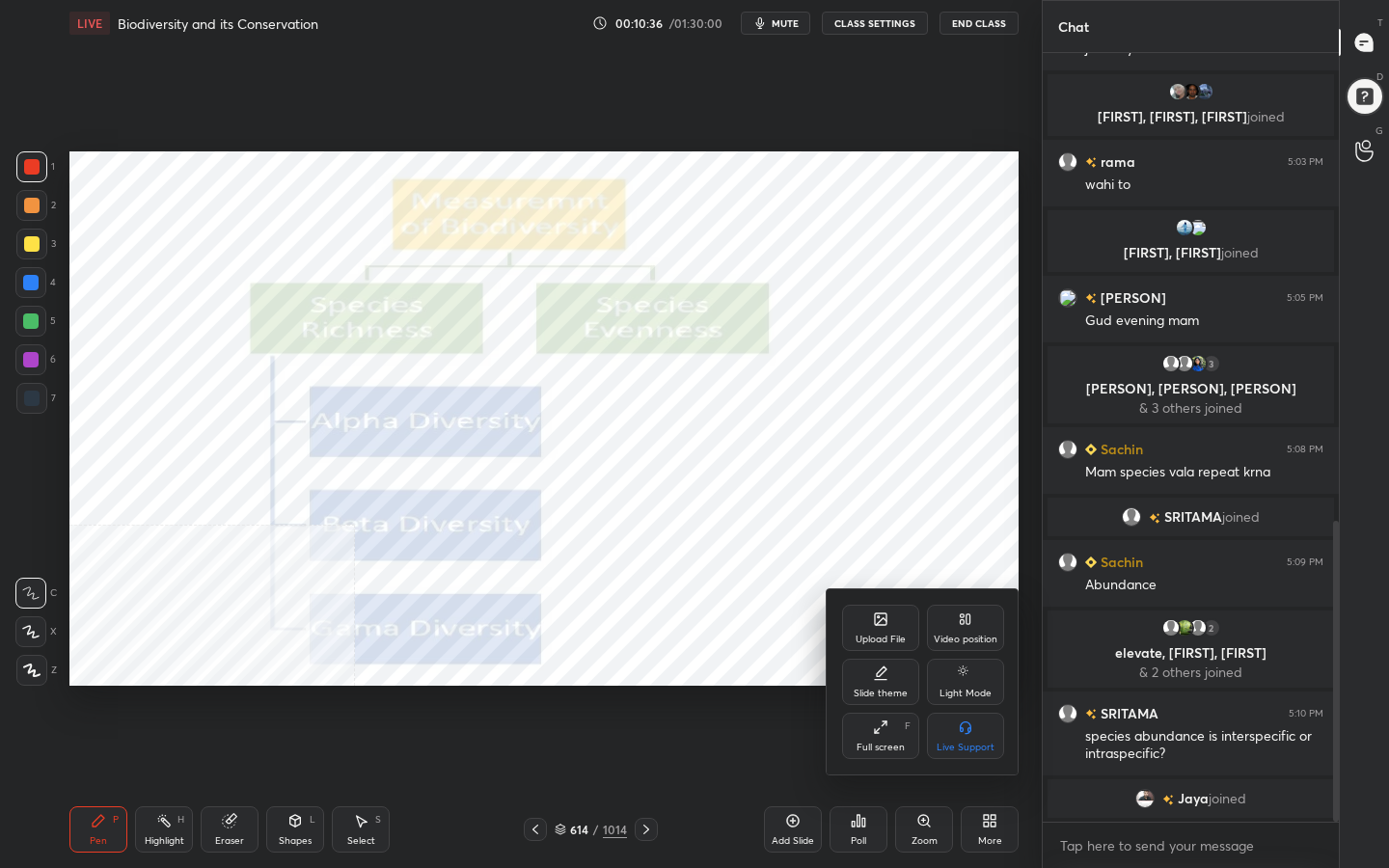 click 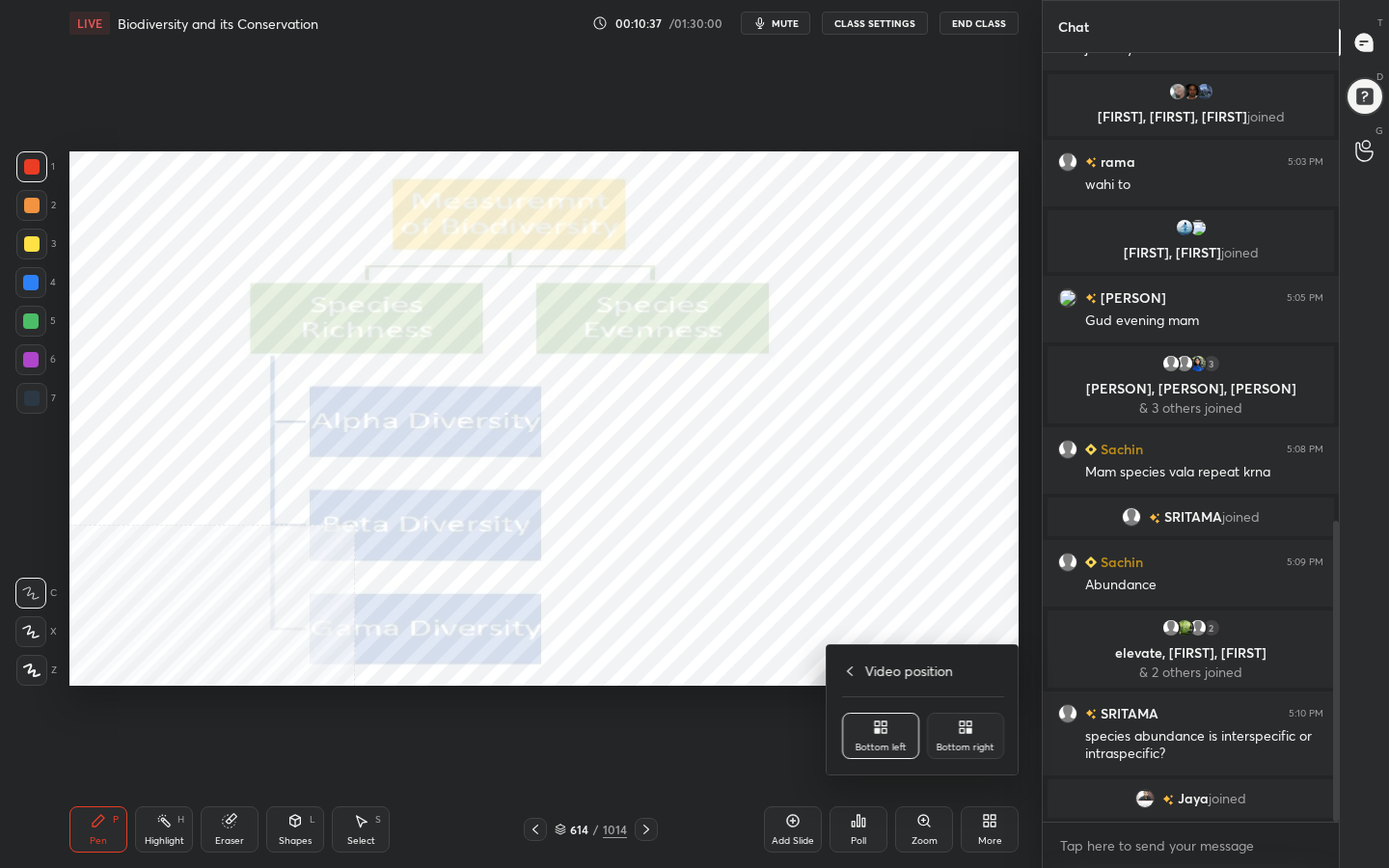 click on "Bottom right" at bounding box center [966, 736] 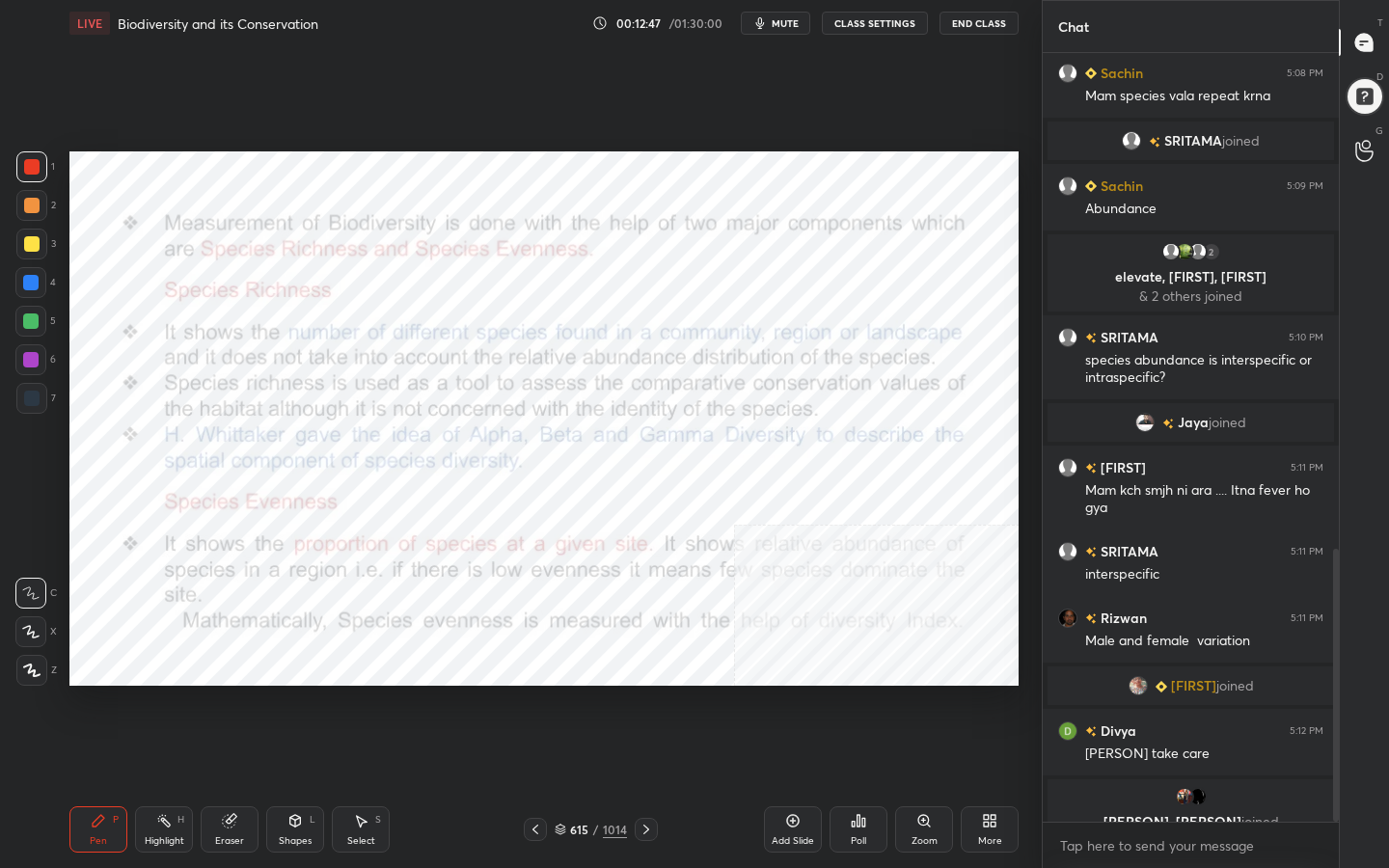 scroll, scrollTop: 1422, scrollLeft: 0, axis: vertical 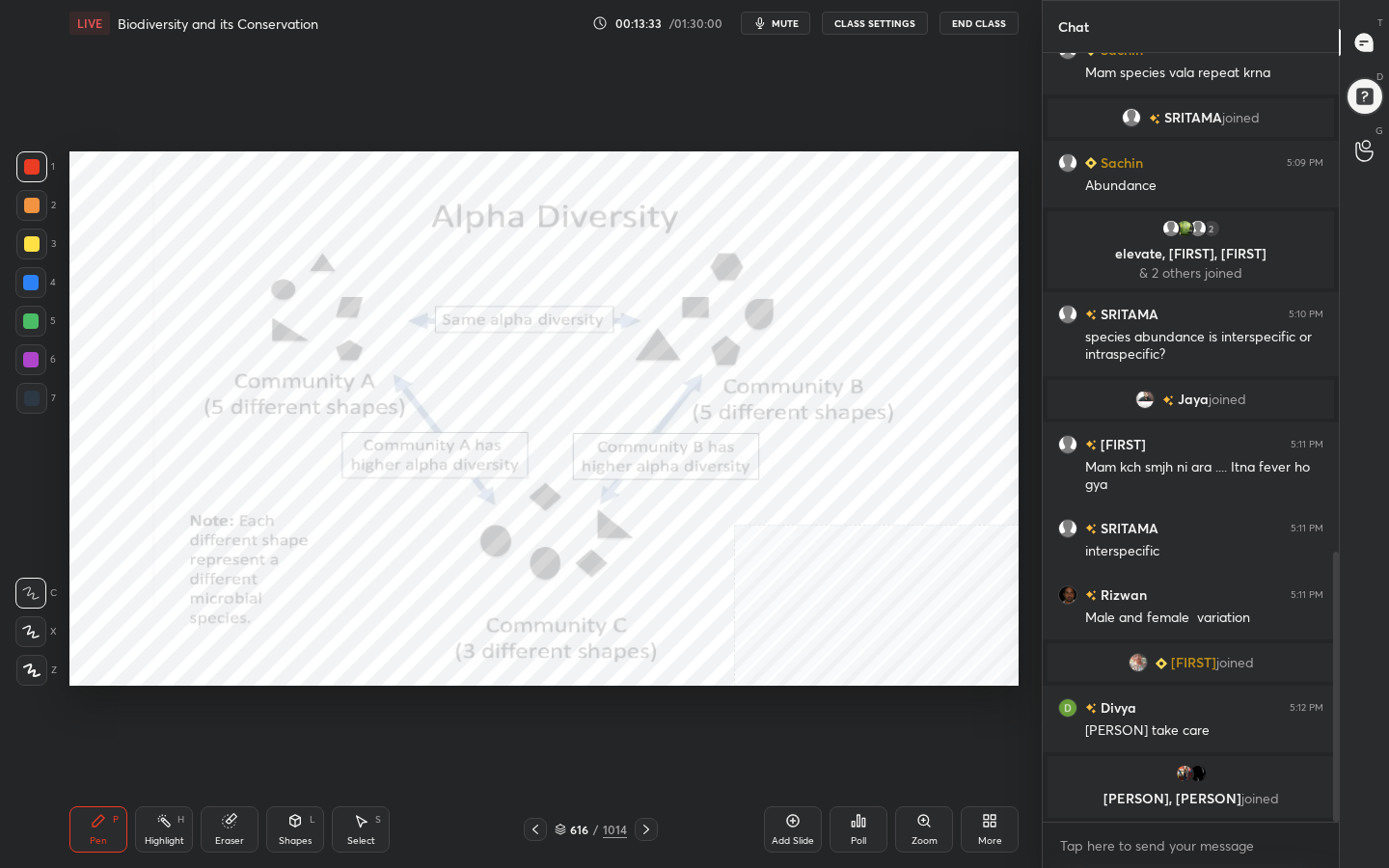 click on "1 2 3 4 5 6 7 C X Z C X Z E E Erase all   H H LIVE Biodiversity and its Conservation 00:13:33 /  01:30:00 mute CLASS SETTINGS End Class Setting up your live class Poll for   secs No correct answer Start poll Back Biodiversity and its Conservation • L7 of Complete Course on Environmental Biology - UGC NET December 2025 Jyoti Bala Pen P Highlight H Eraser Shapes L Select S 616 / 1014 Add Slide Poll Zoom More" at bounding box center (513, 434) 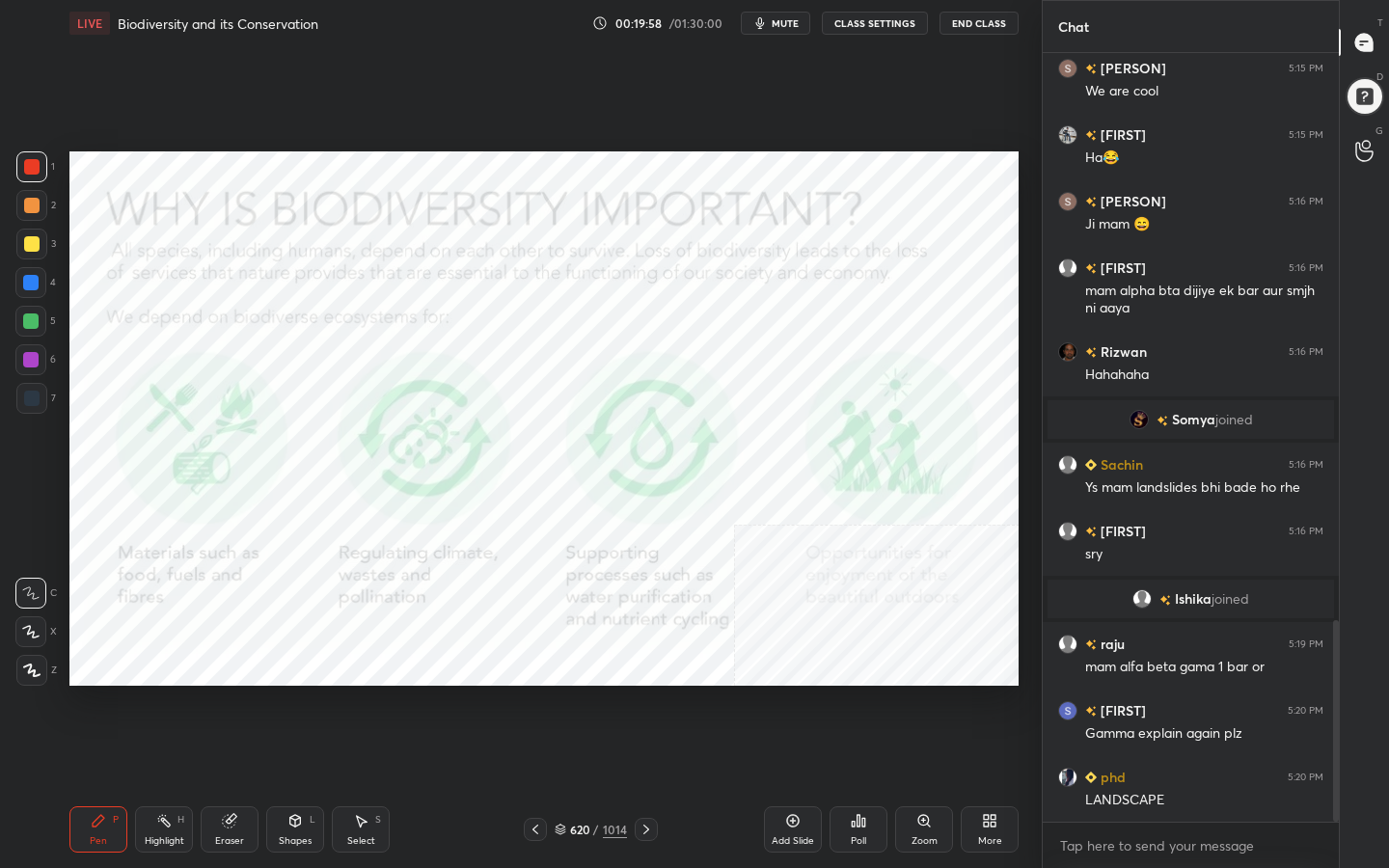scroll, scrollTop: 2163, scrollLeft: 0, axis: vertical 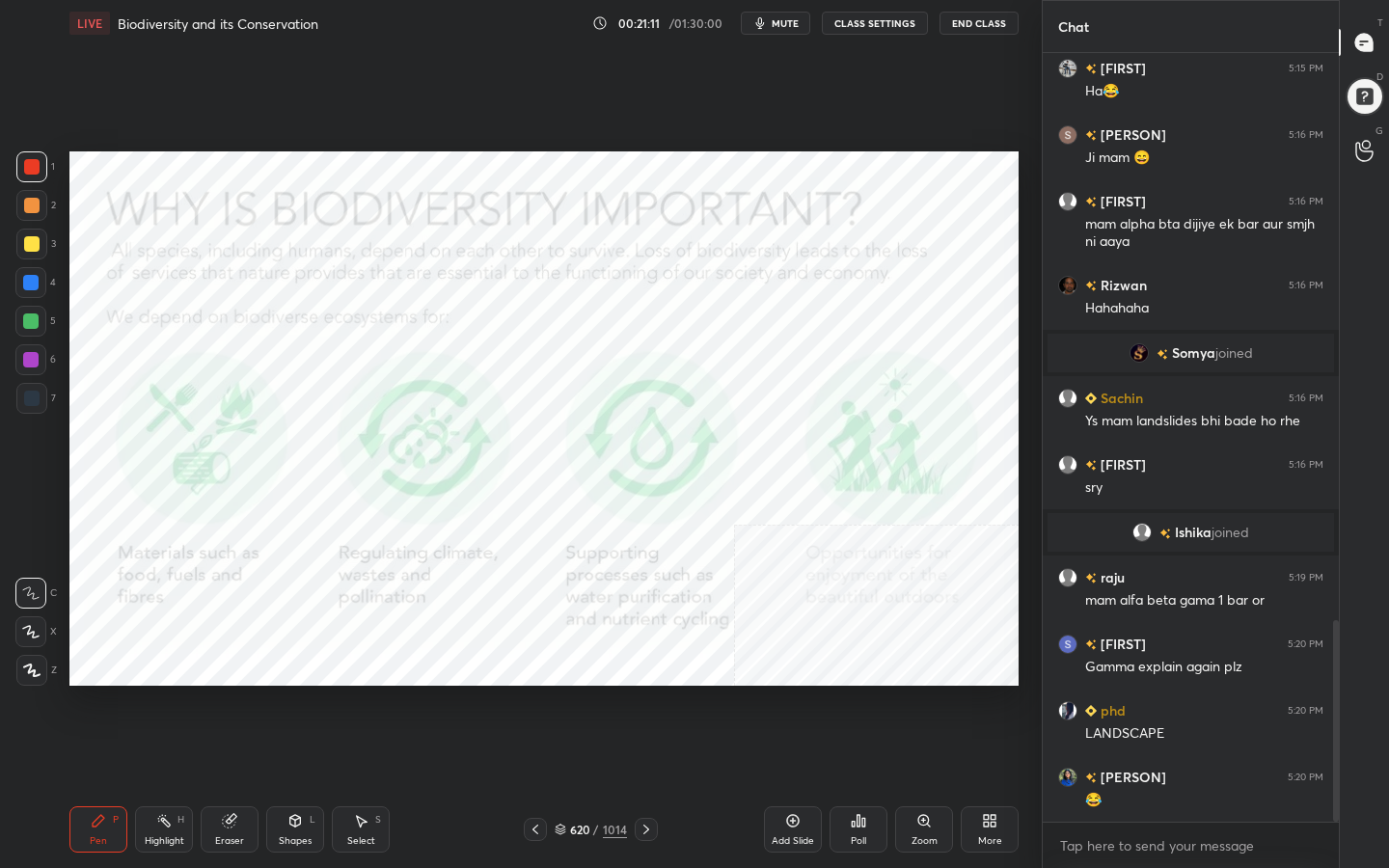 click 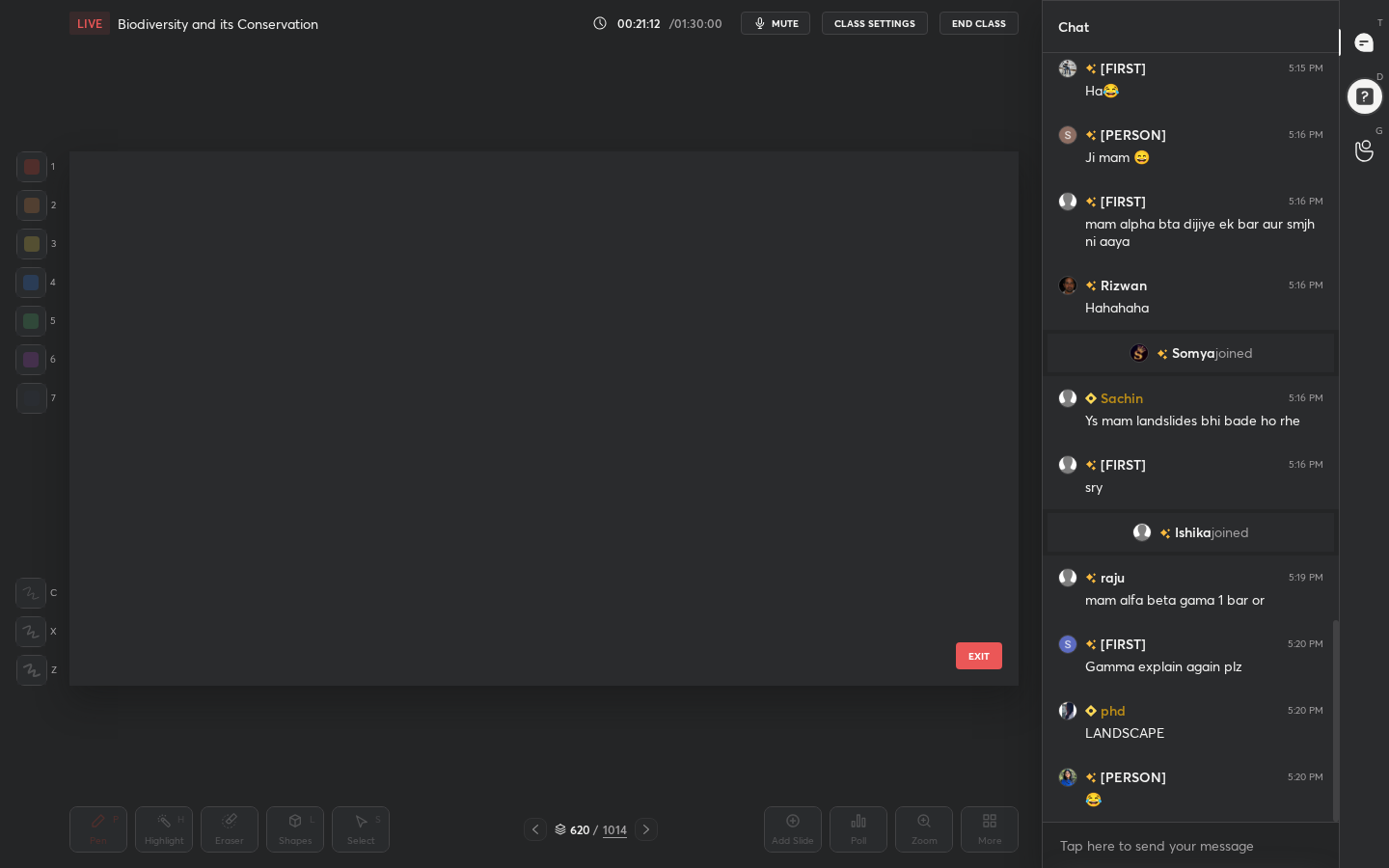 scroll, scrollTop: 33305, scrollLeft: 0, axis: vertical 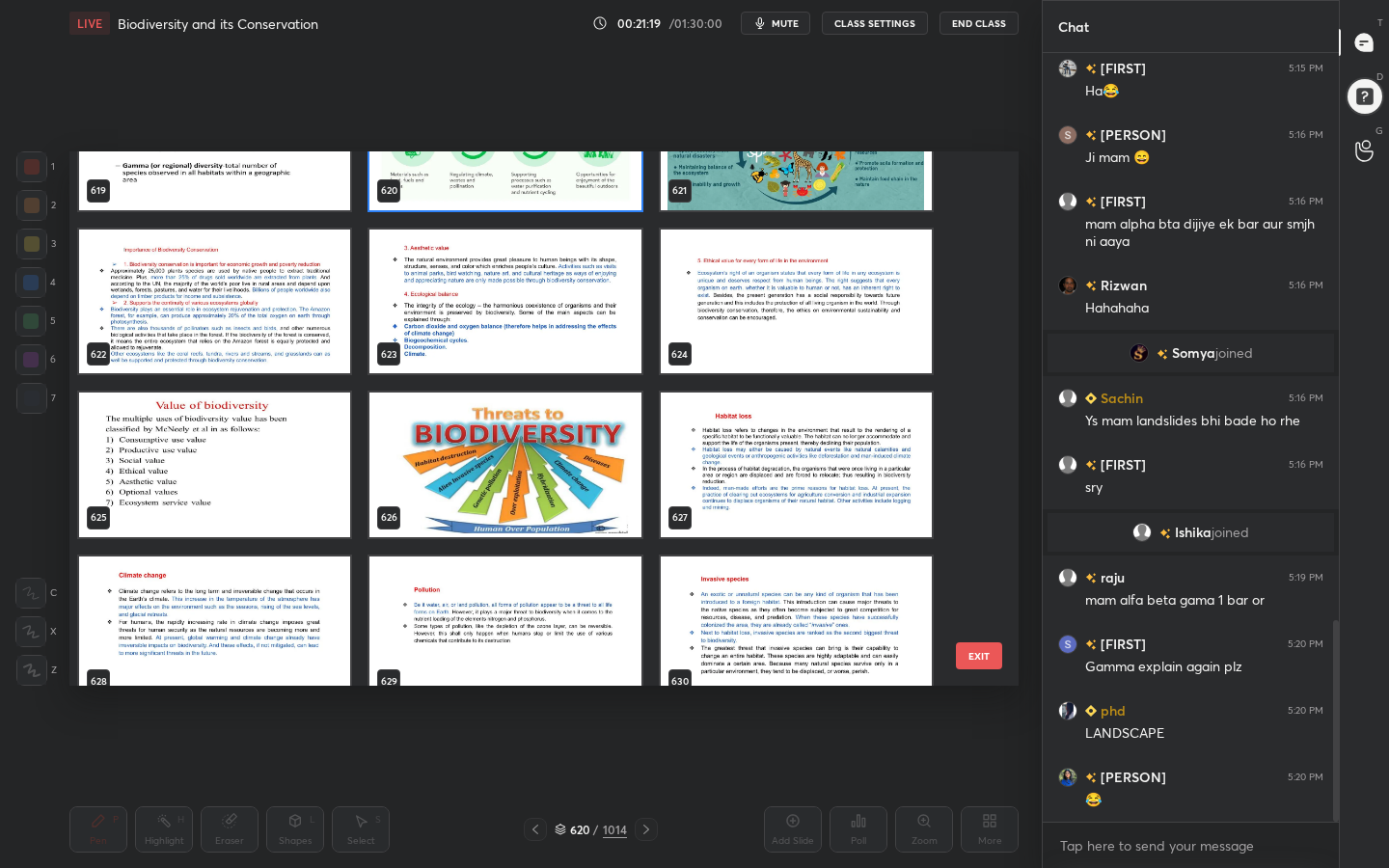 click at bounding box center [214, 302] 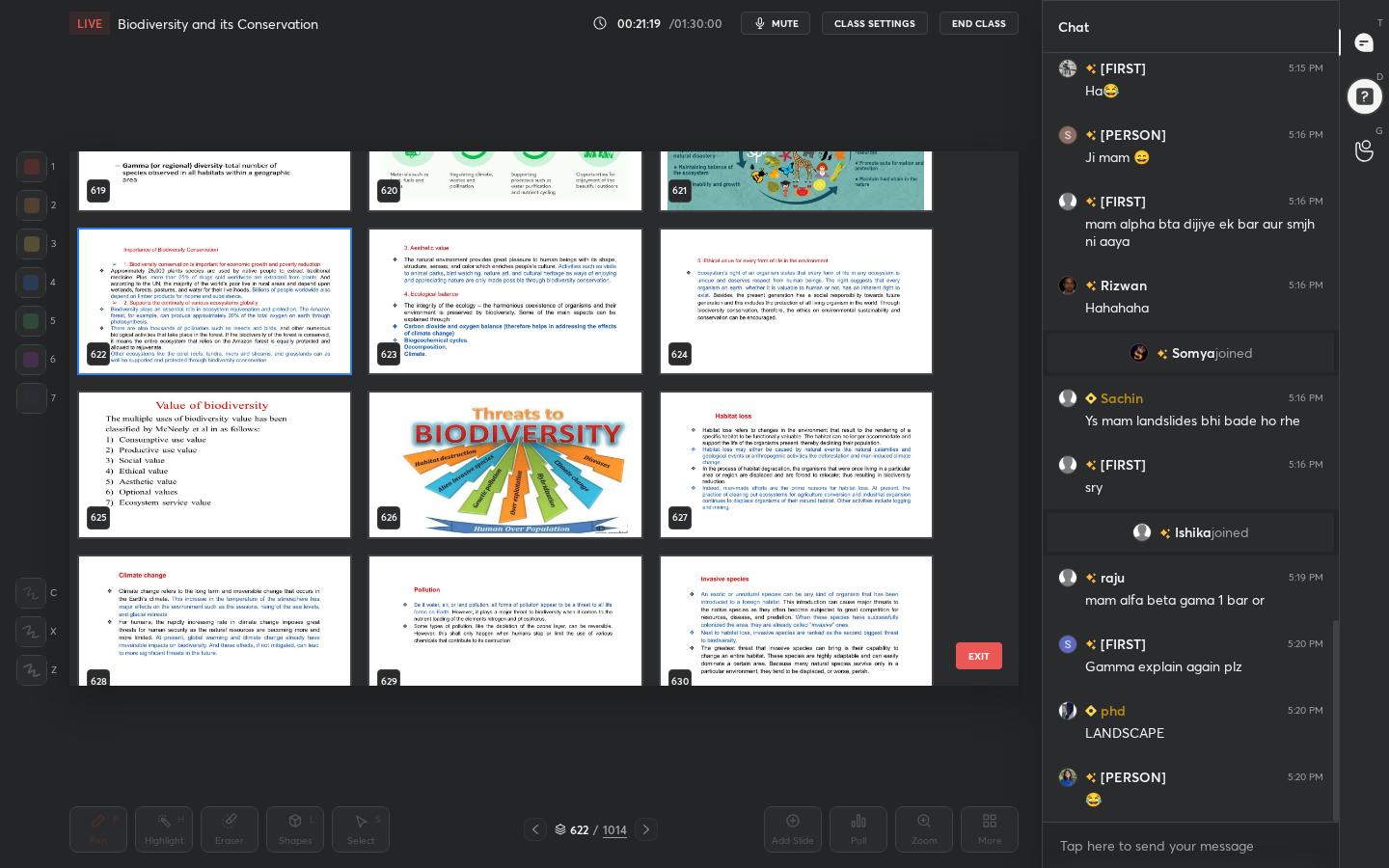 click at bounding box center [214, 302] 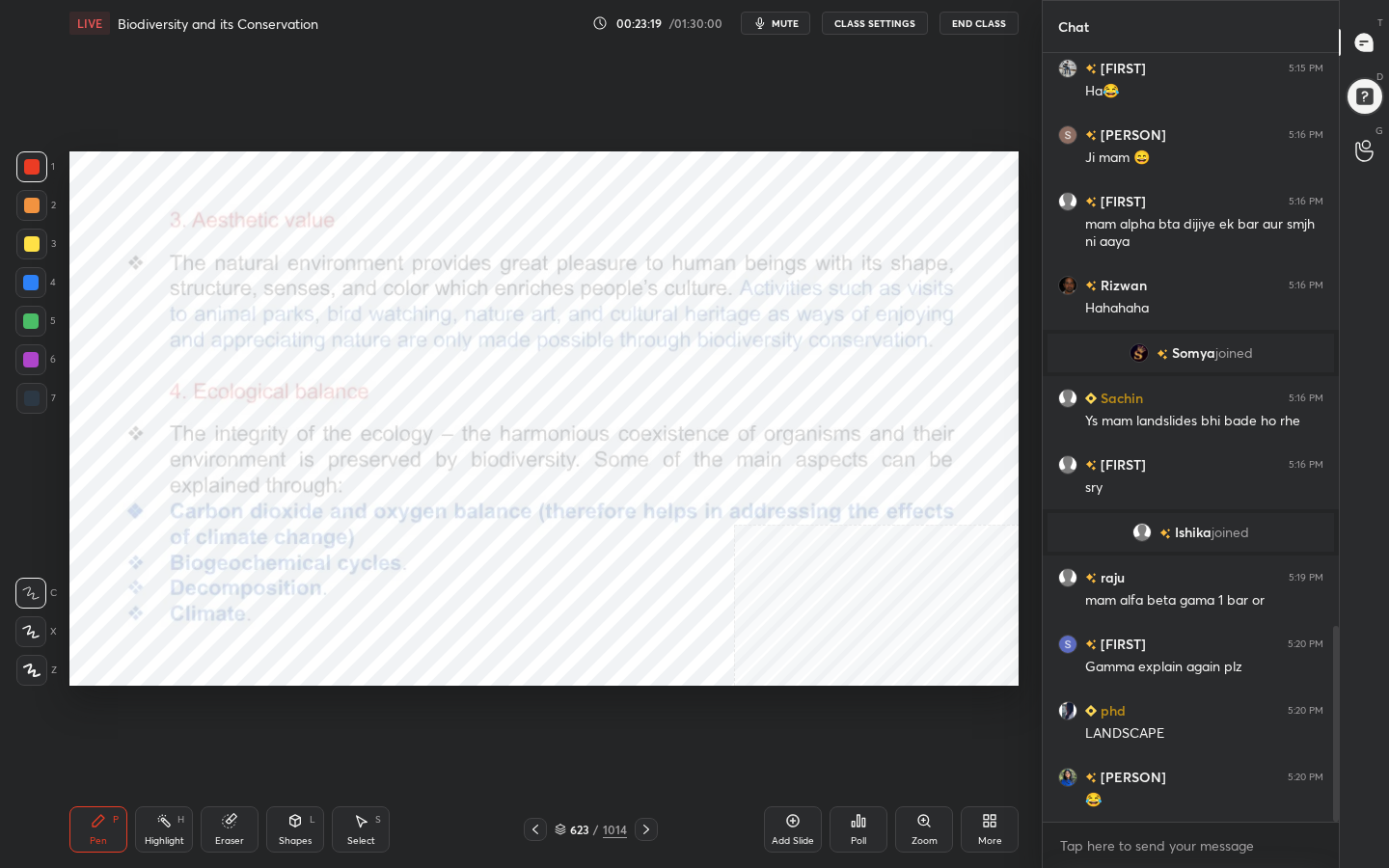 scroll, scrollTop: 2247, scrollLeft: 0, axis: vertical 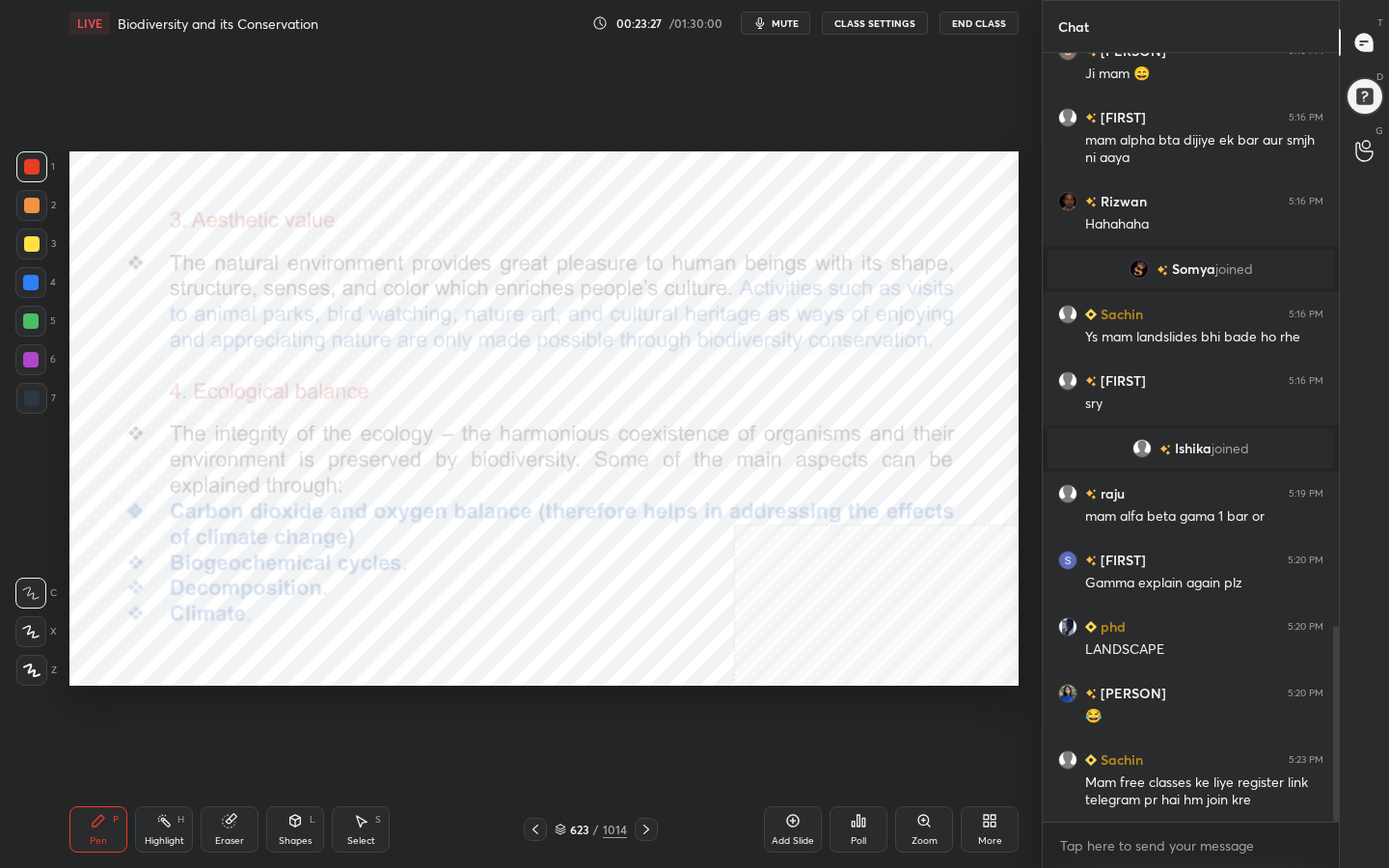 click on "623 / 1014" at bounding box center (590, 829) 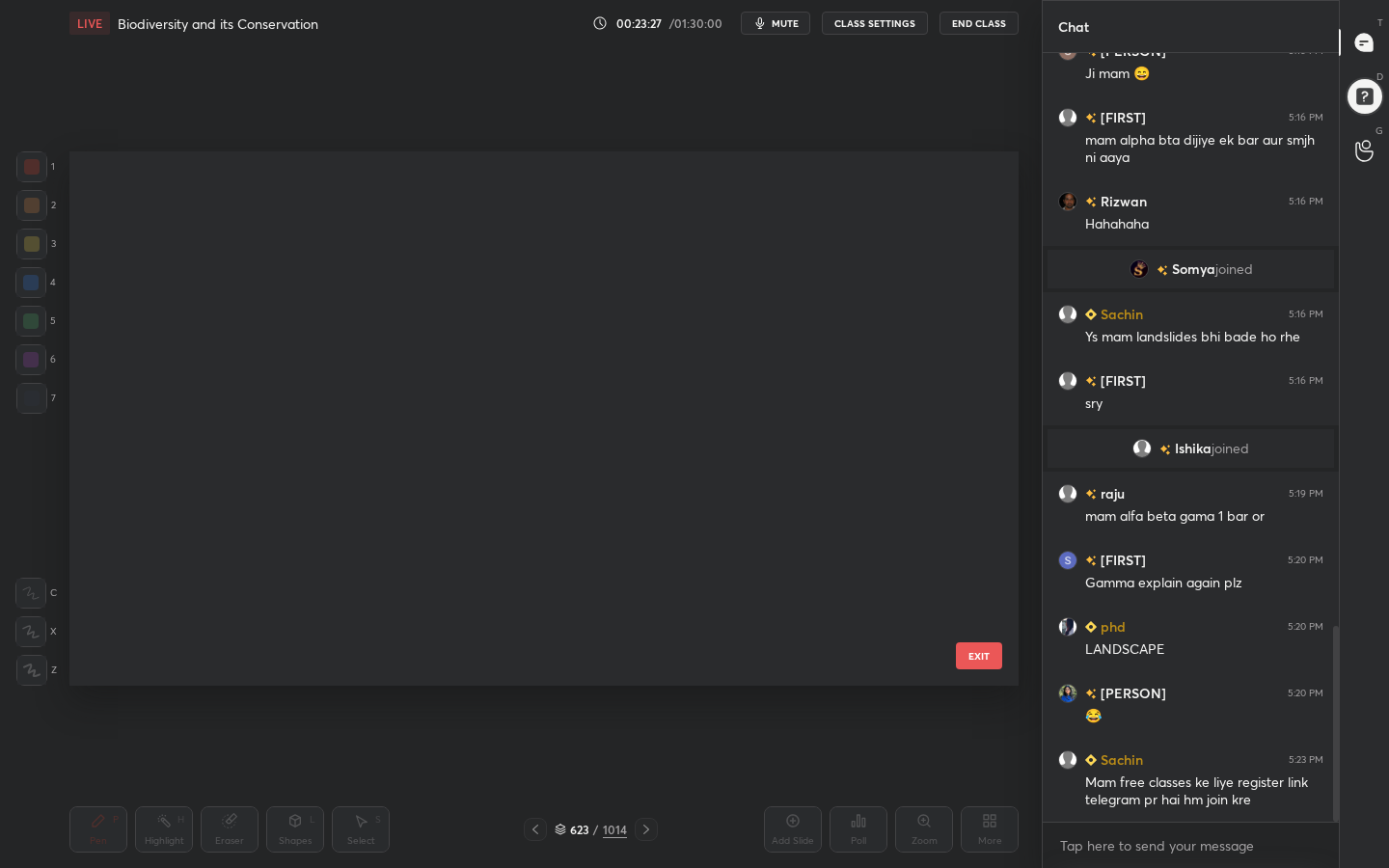 scroll, scrollTop: 33468, scrollLeft: 0, axis: vertical 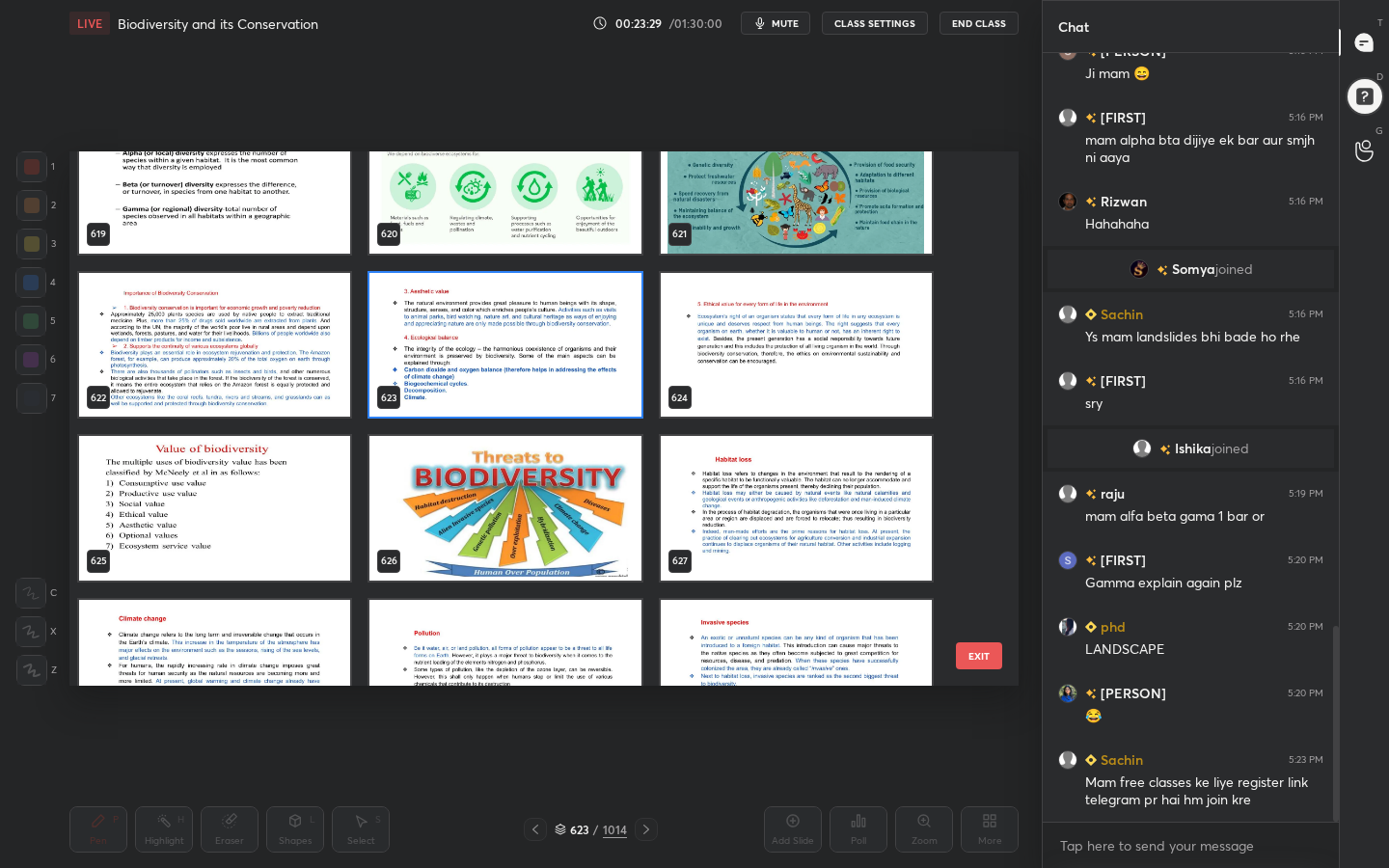 click at bounding box center [796, 345] 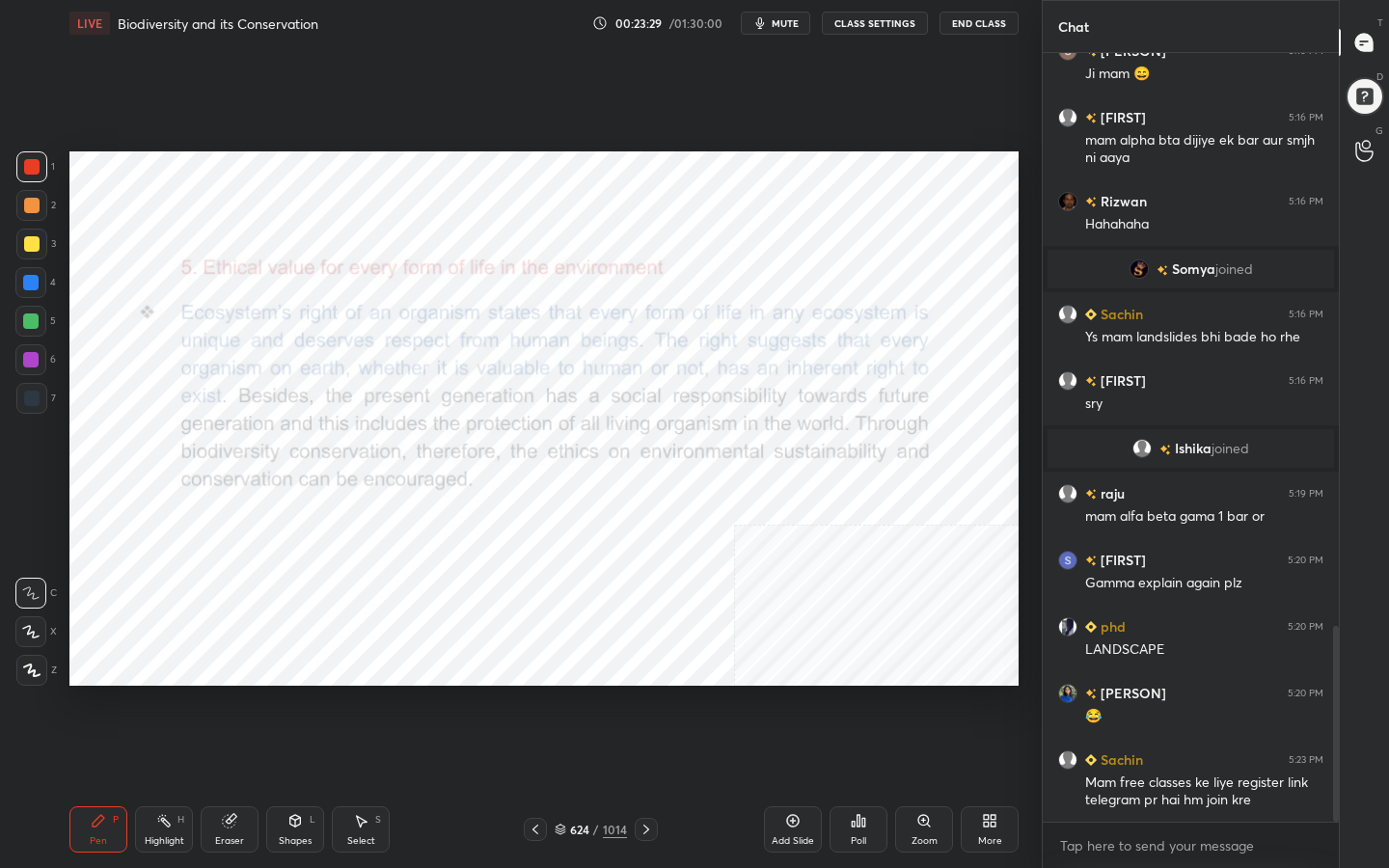 click at bounding box center [796, 345] 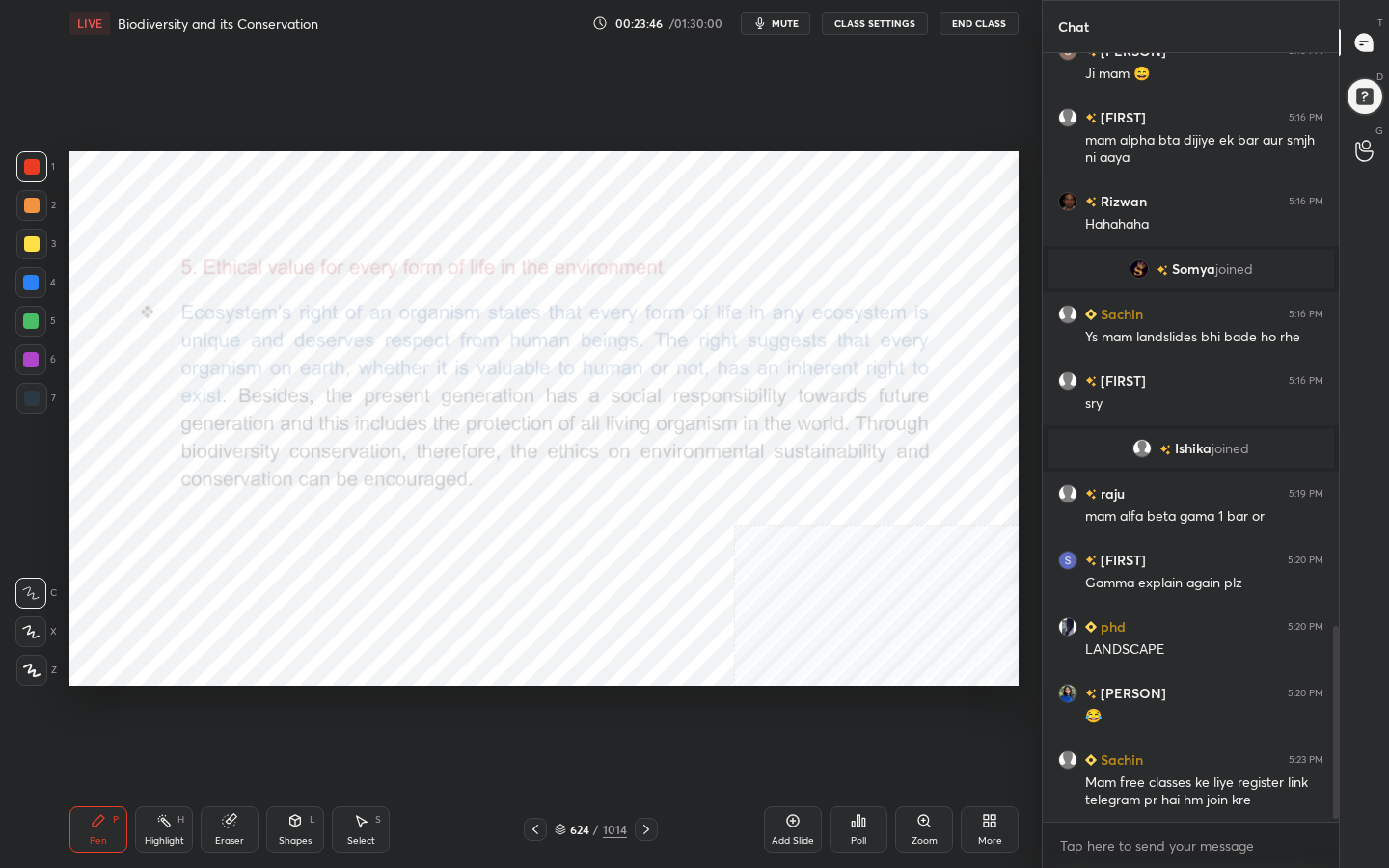 scroll, scrollTop: 2314, scrollLeft: 0, axis: vertical 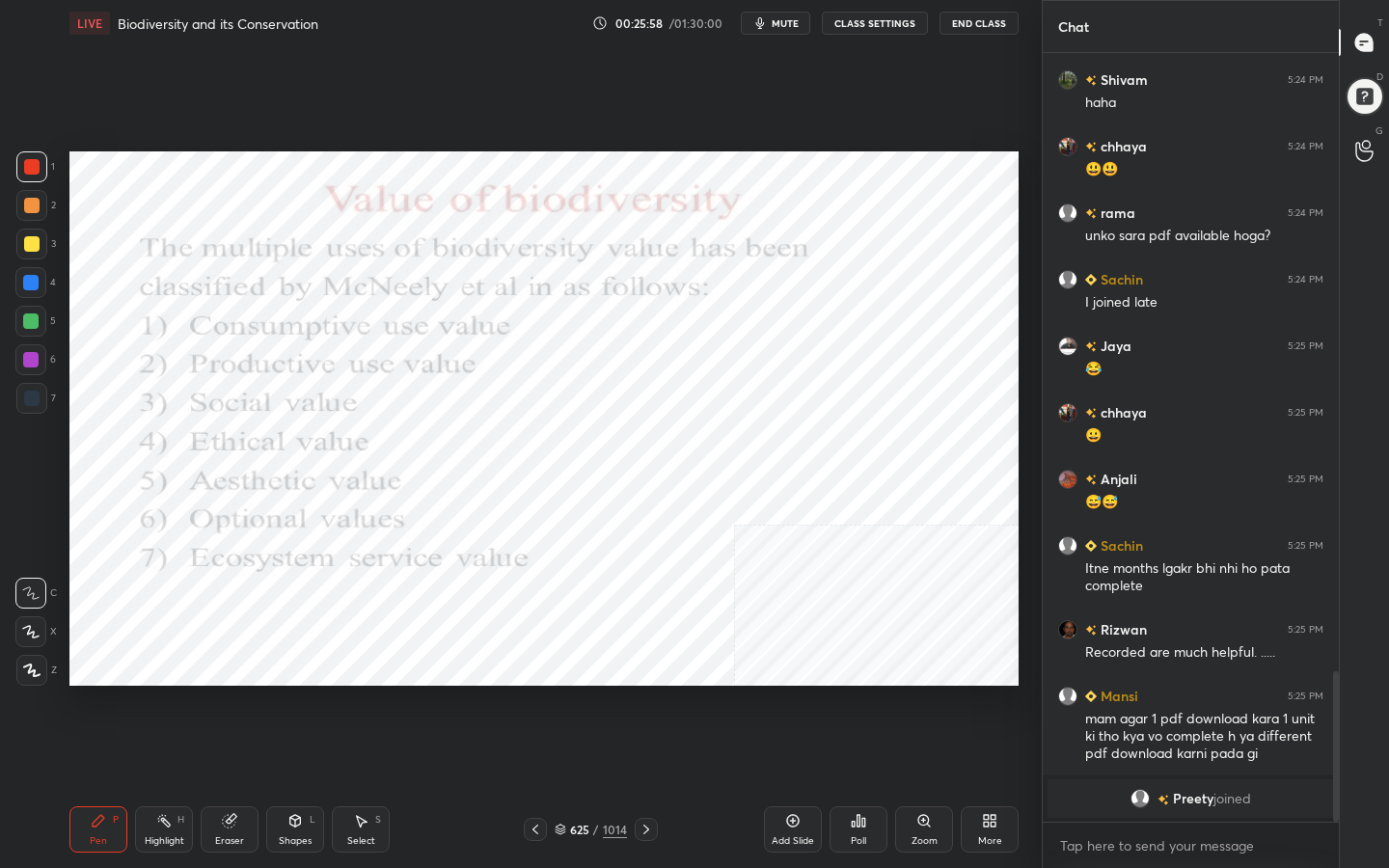 click 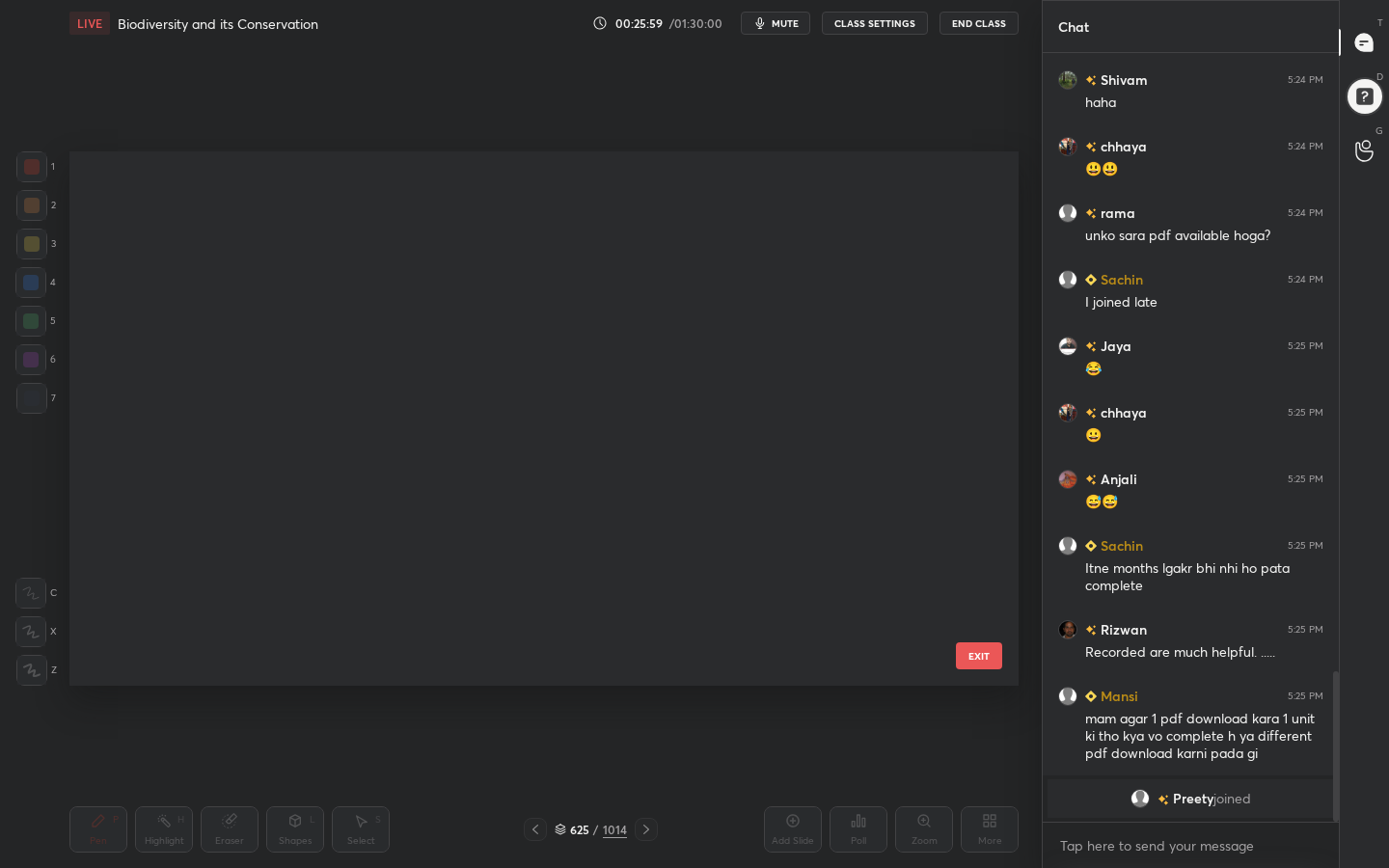 scroll, scrollTop: 33632, scrollLeft: 0, axis: vertical 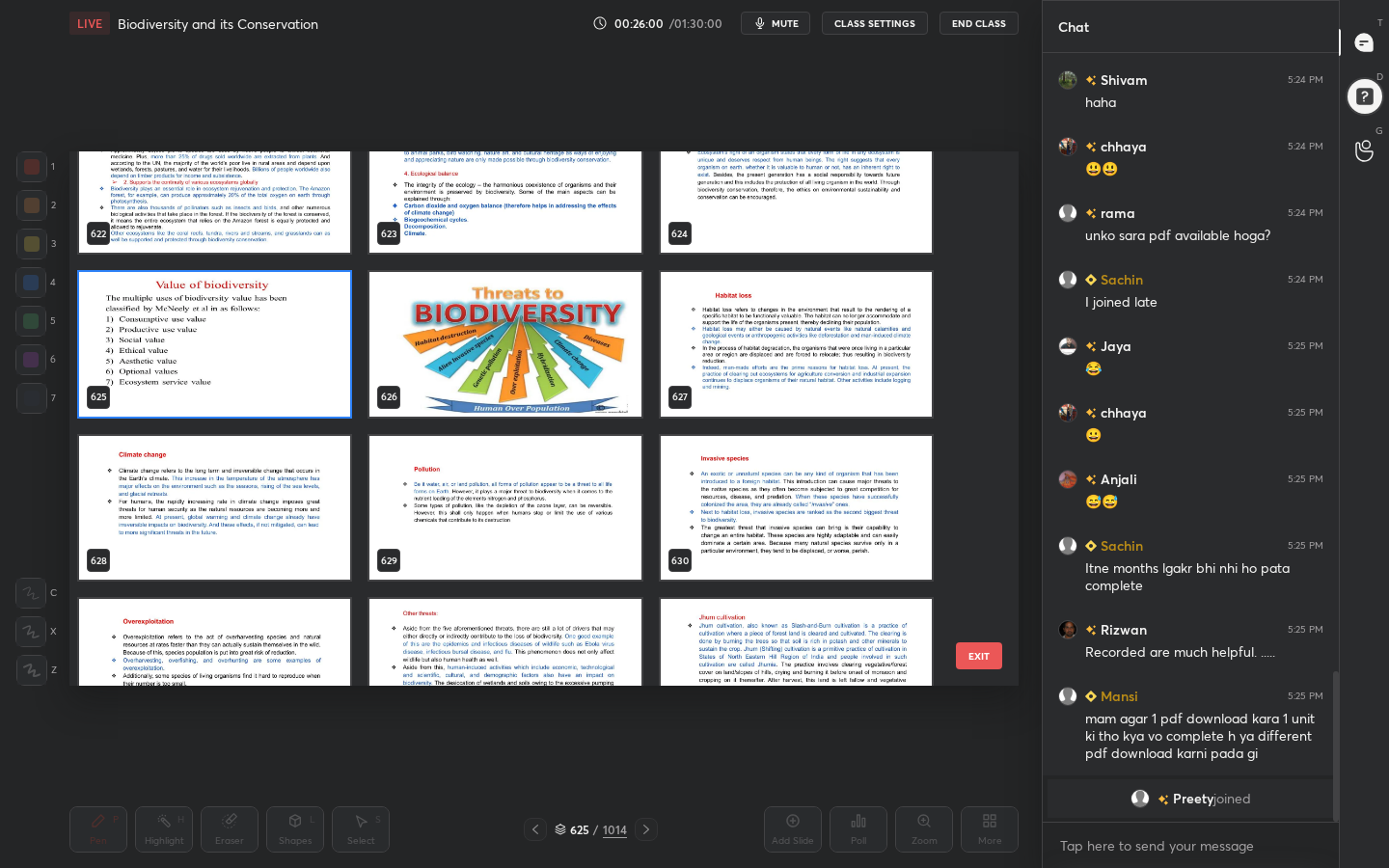 click at bounding box center (504, 344) 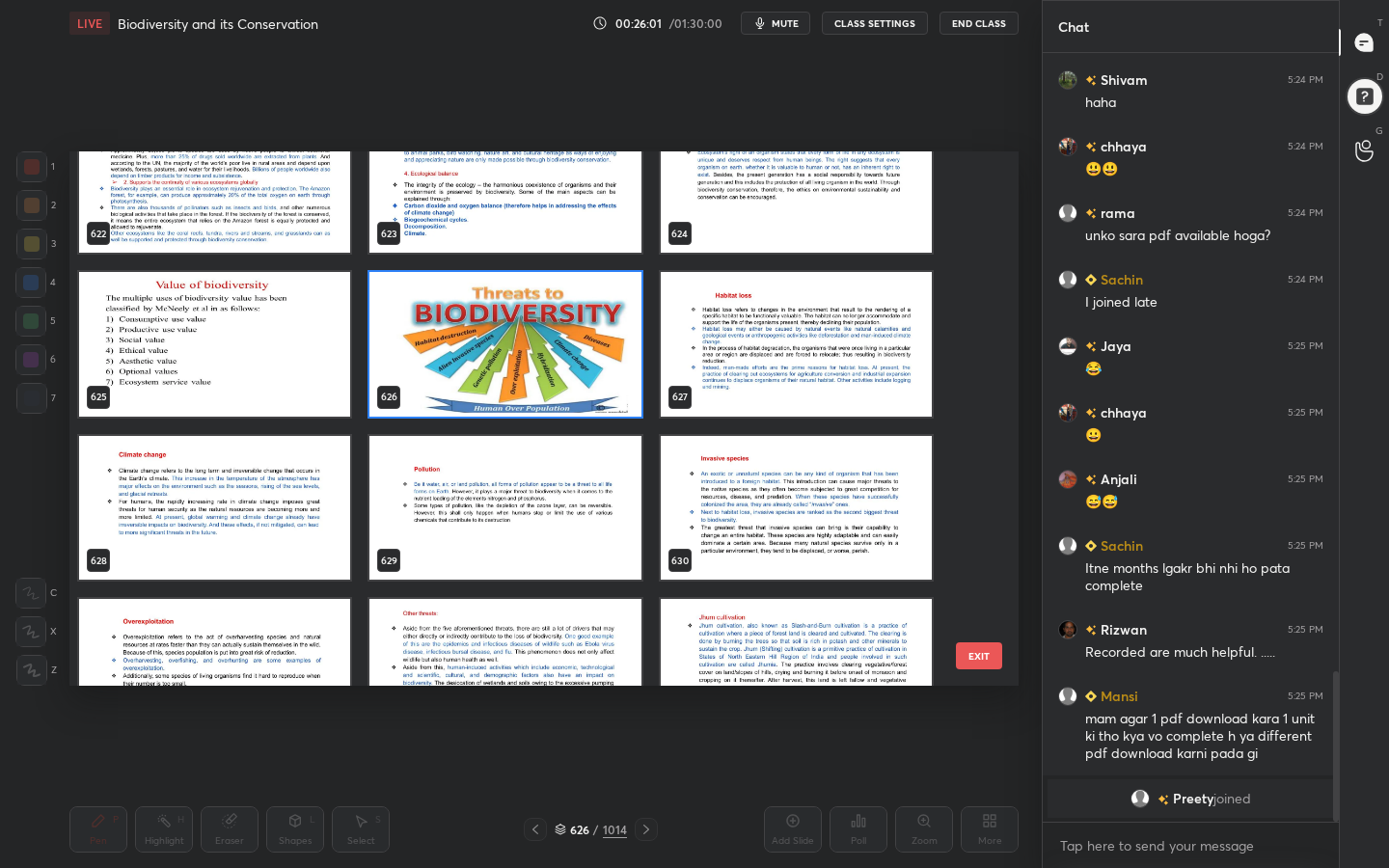 click at bounding box center [504, 344] 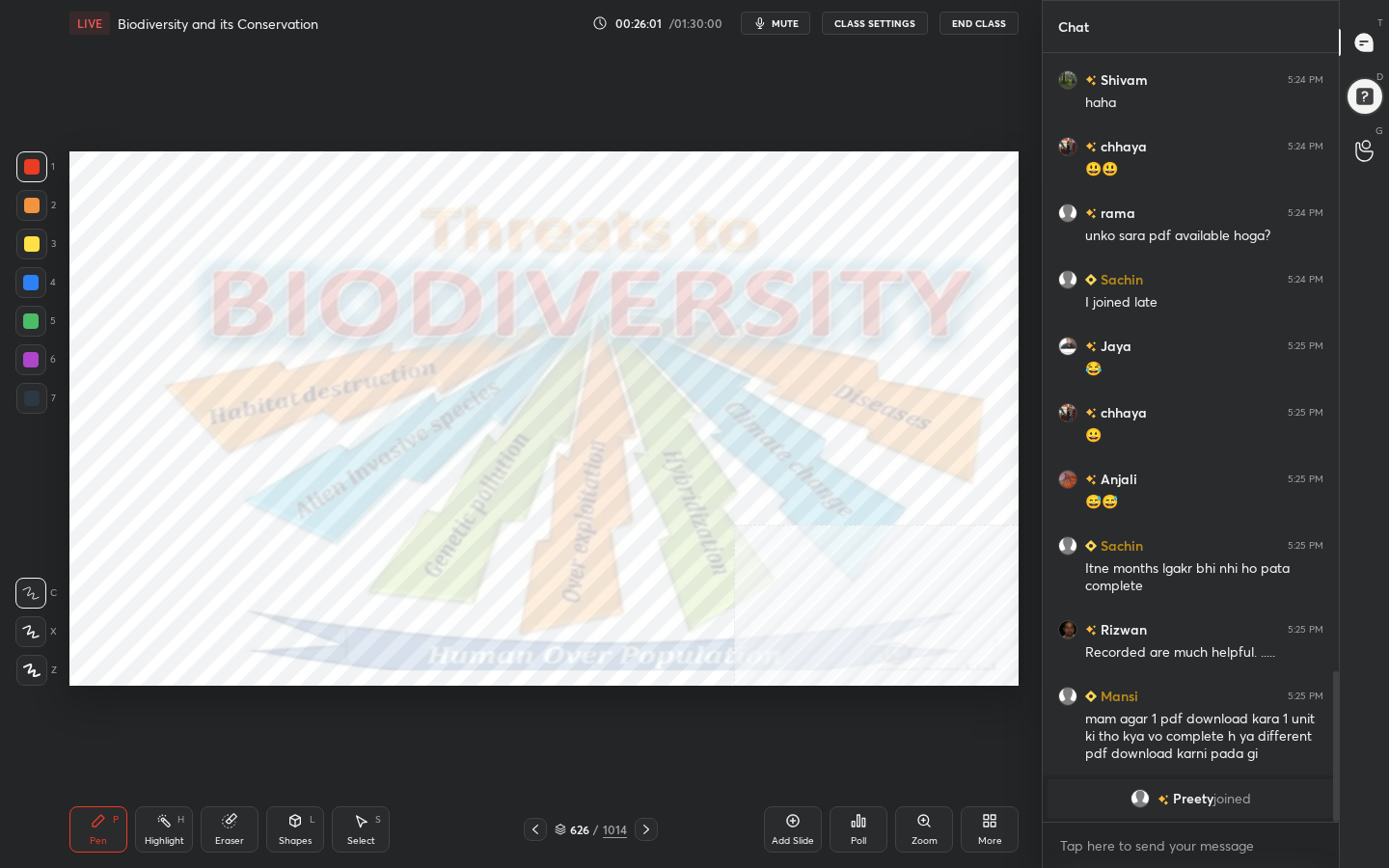 click at bounding box center [504, 344] 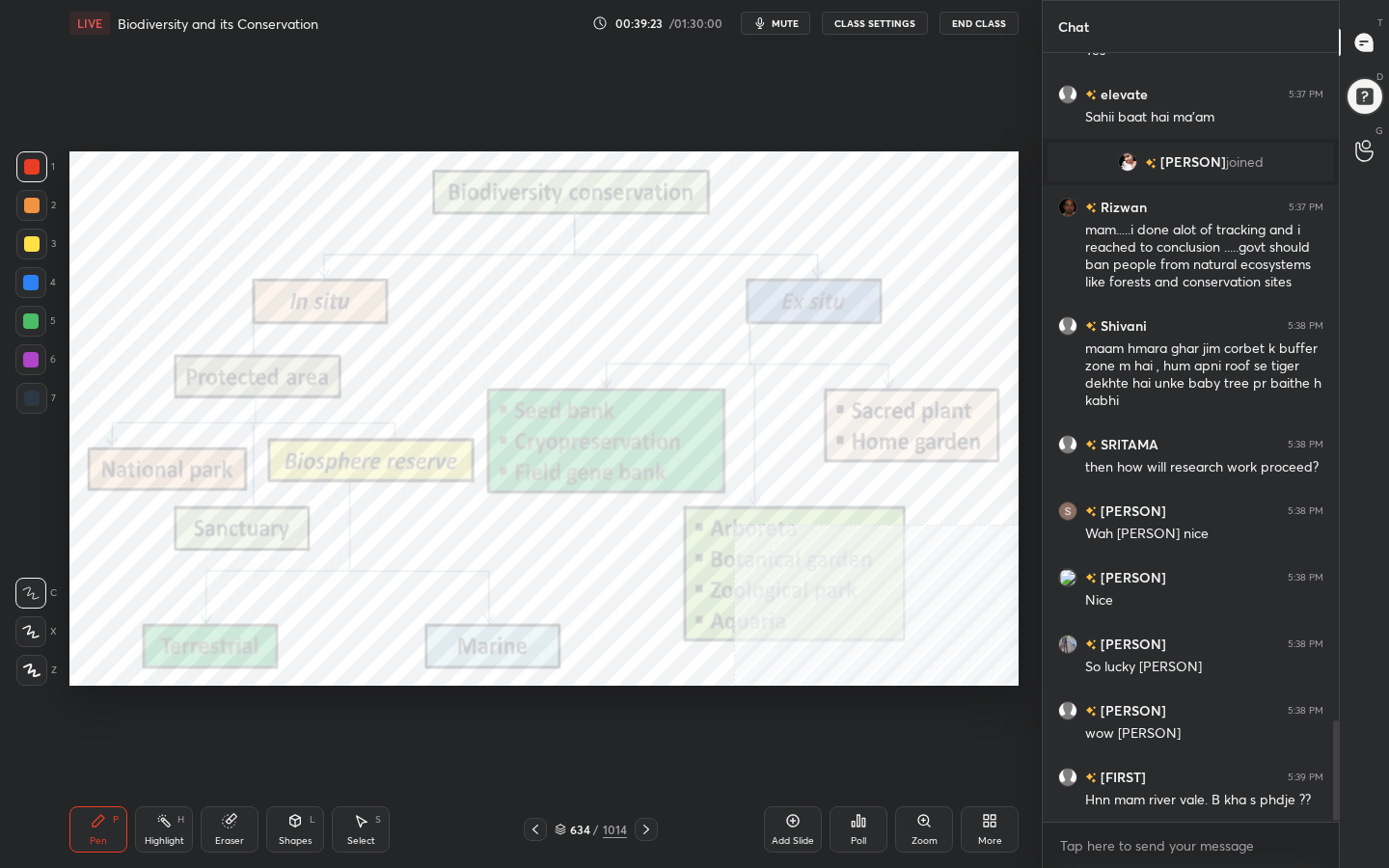 scroll, scrollTop: 5127, scrollLeft: 0, axis: vertical 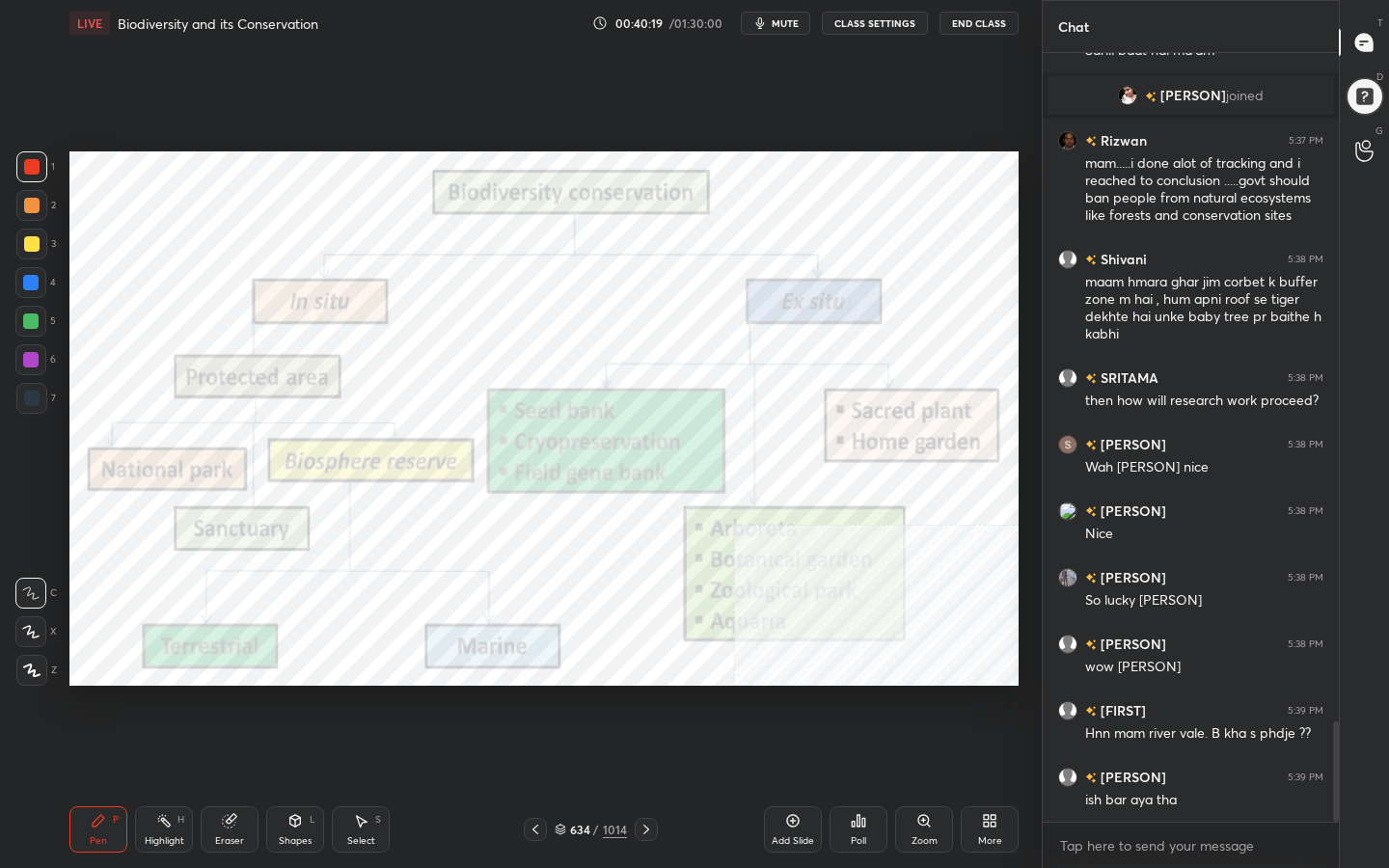 click 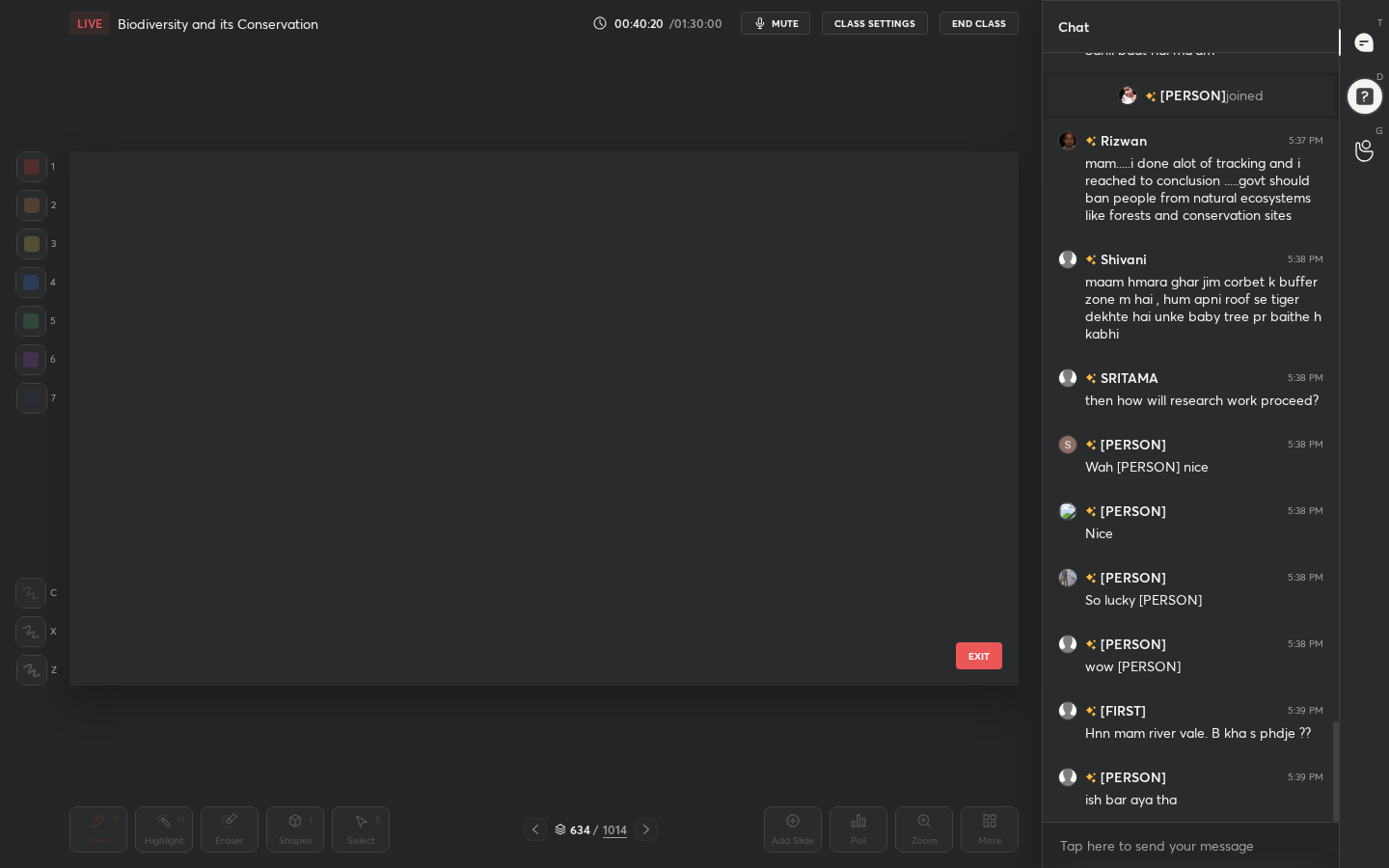 scroll, scrollTop: 34122, scrollLeft: 0, axis: vertical 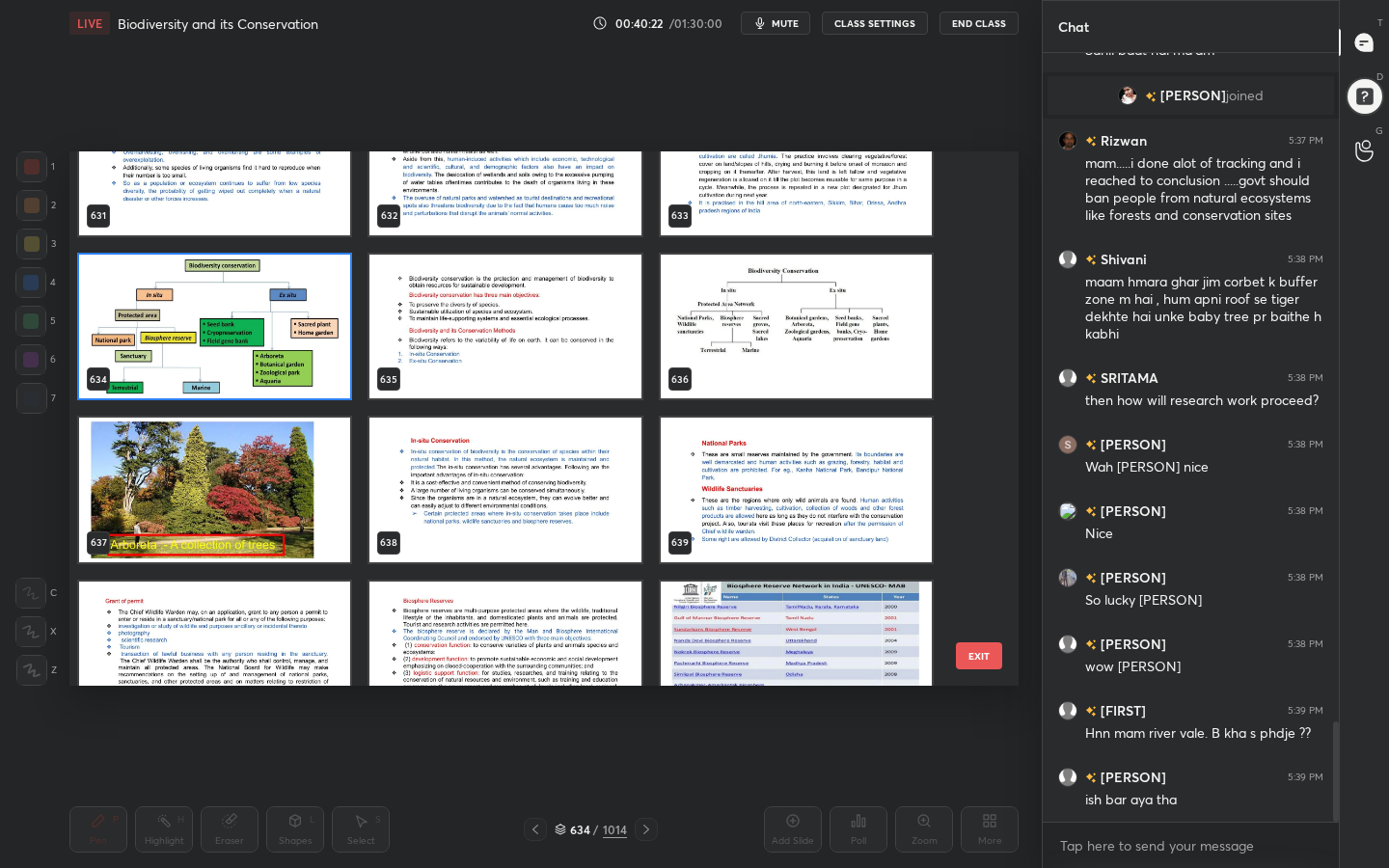 click at bounding box center (214, 490) 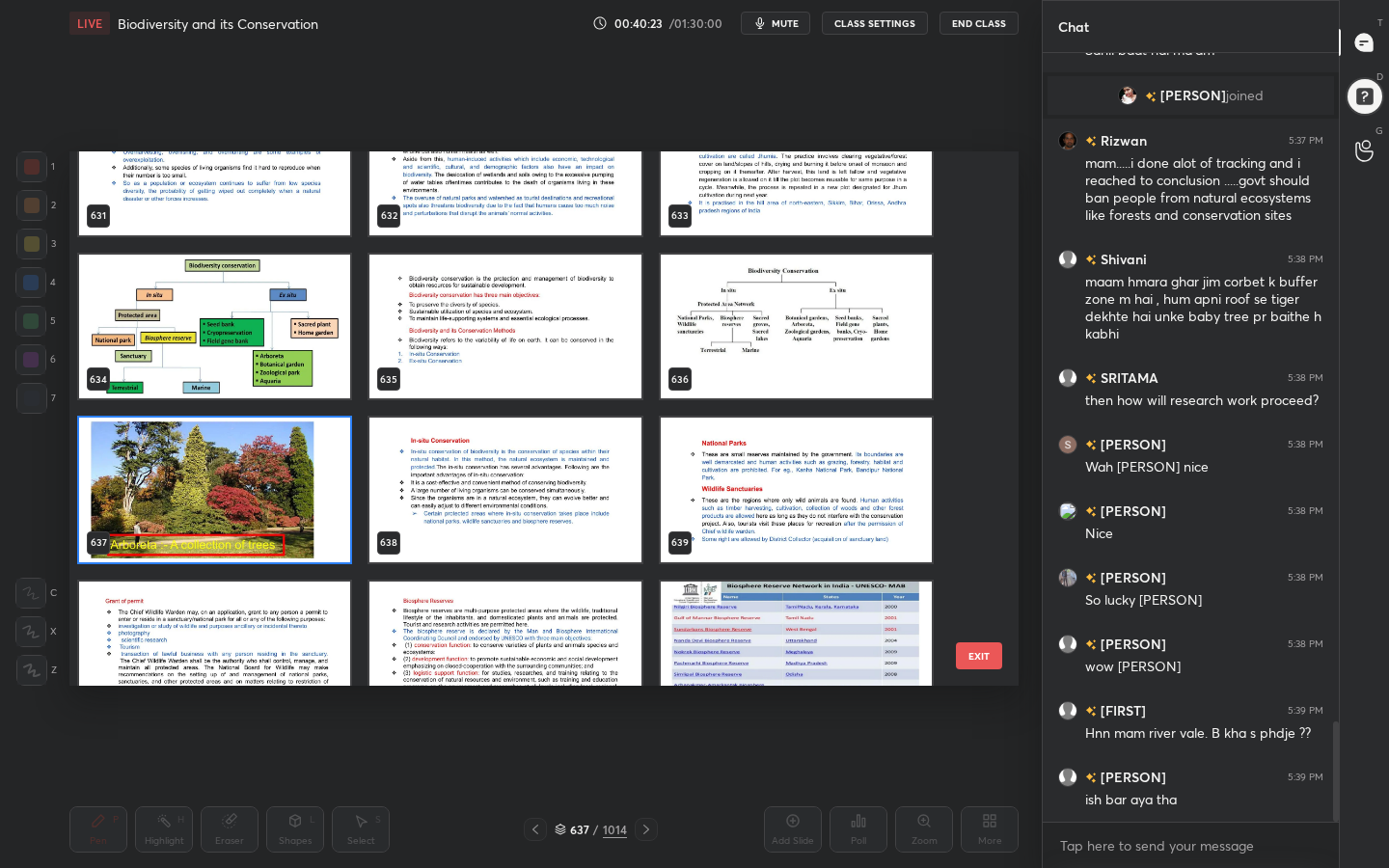 click at bounding box center [214, 490] 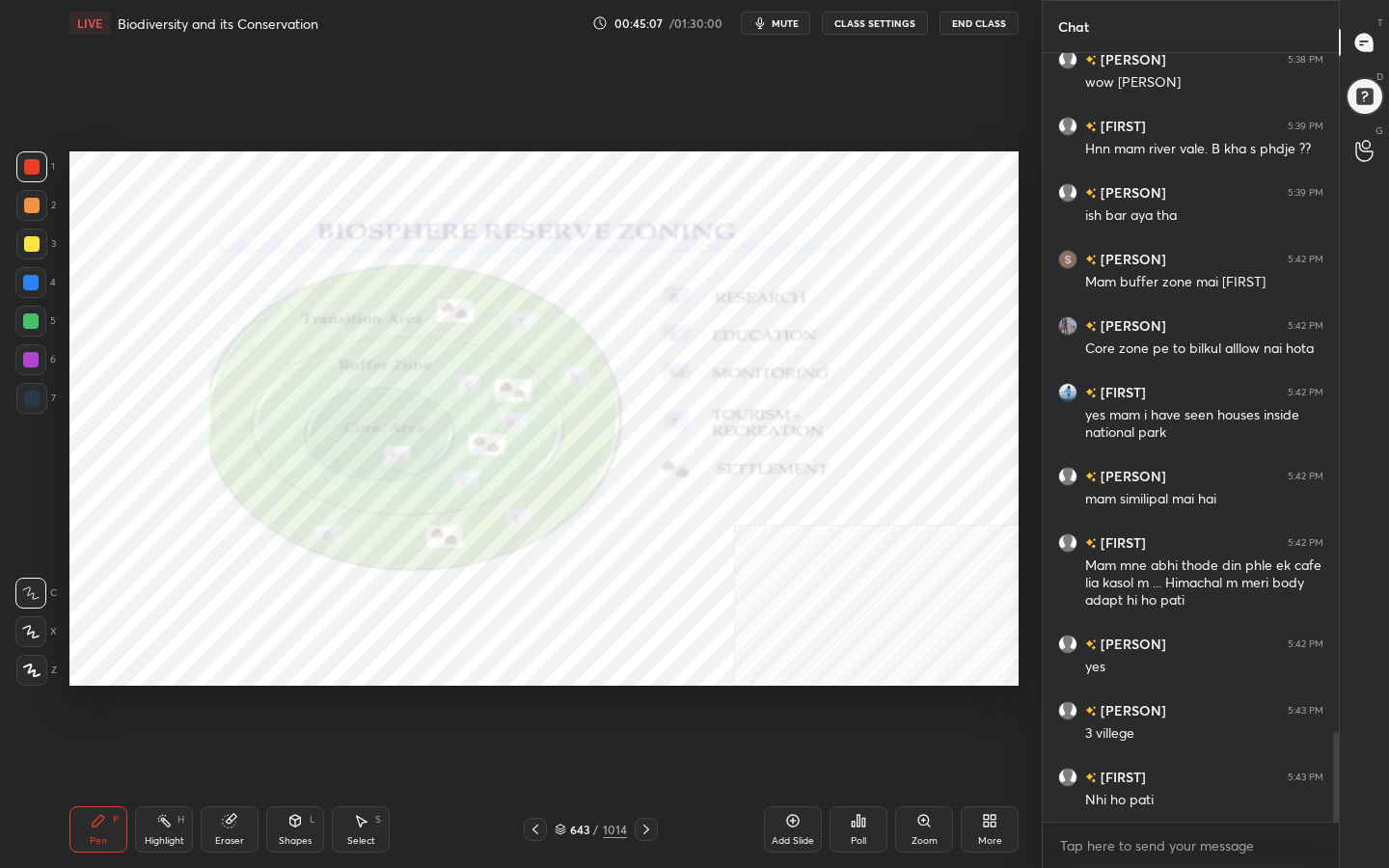 scroll, scrollTop: 5794, scrollLeft: 0, axis: vertical 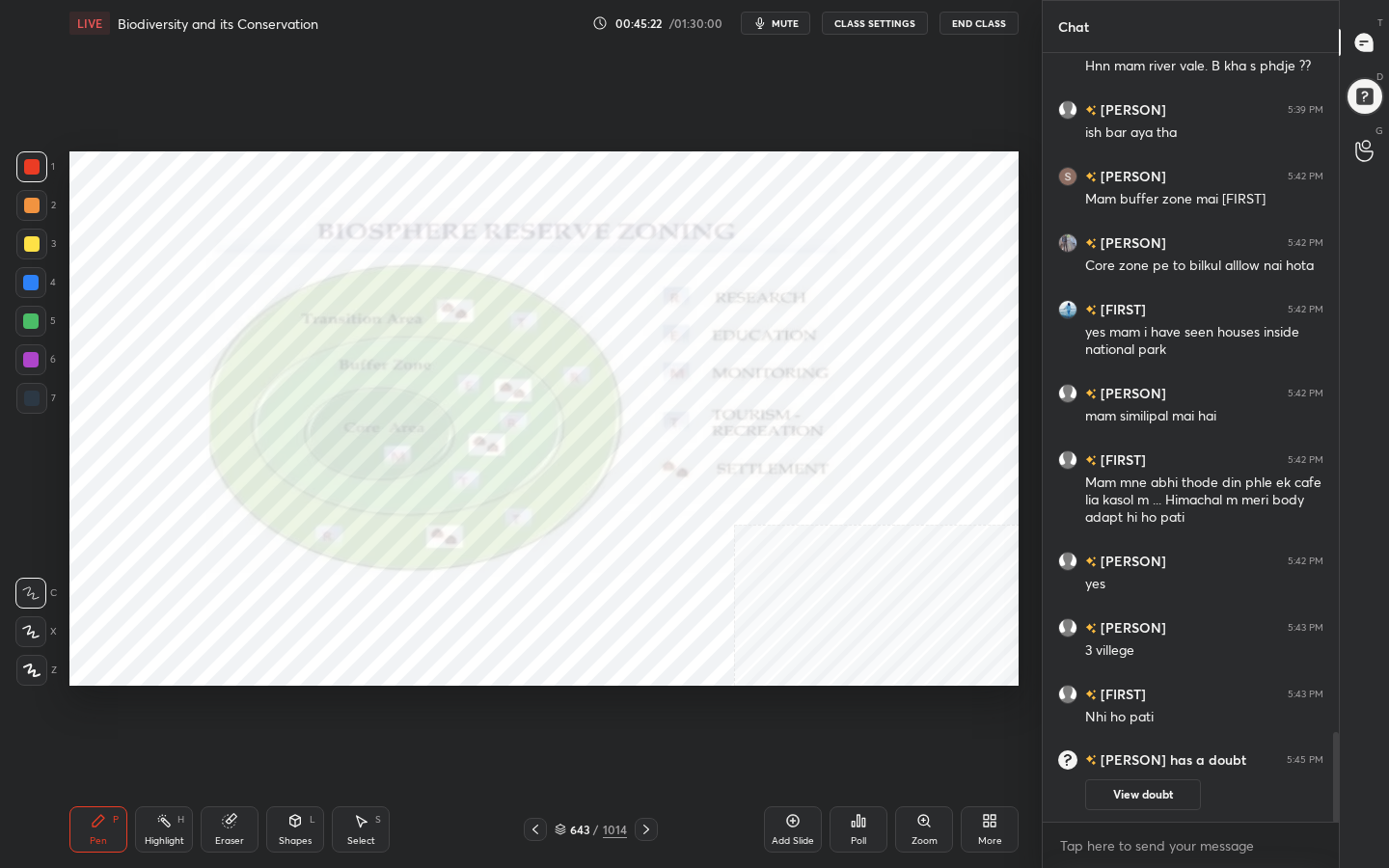 click 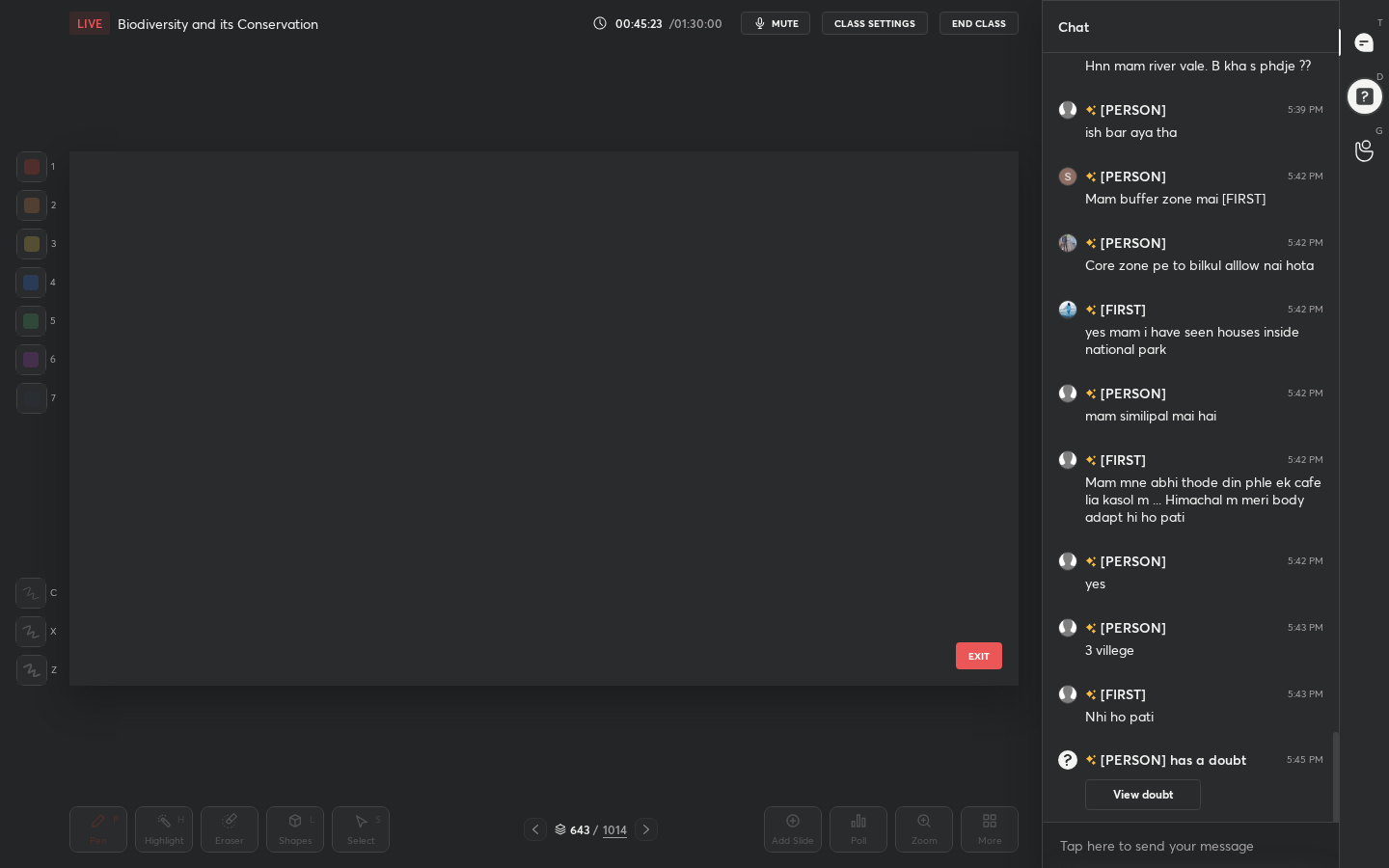 scroll, scrollTop: 34613, scrollLeft: 0, axis: vertical 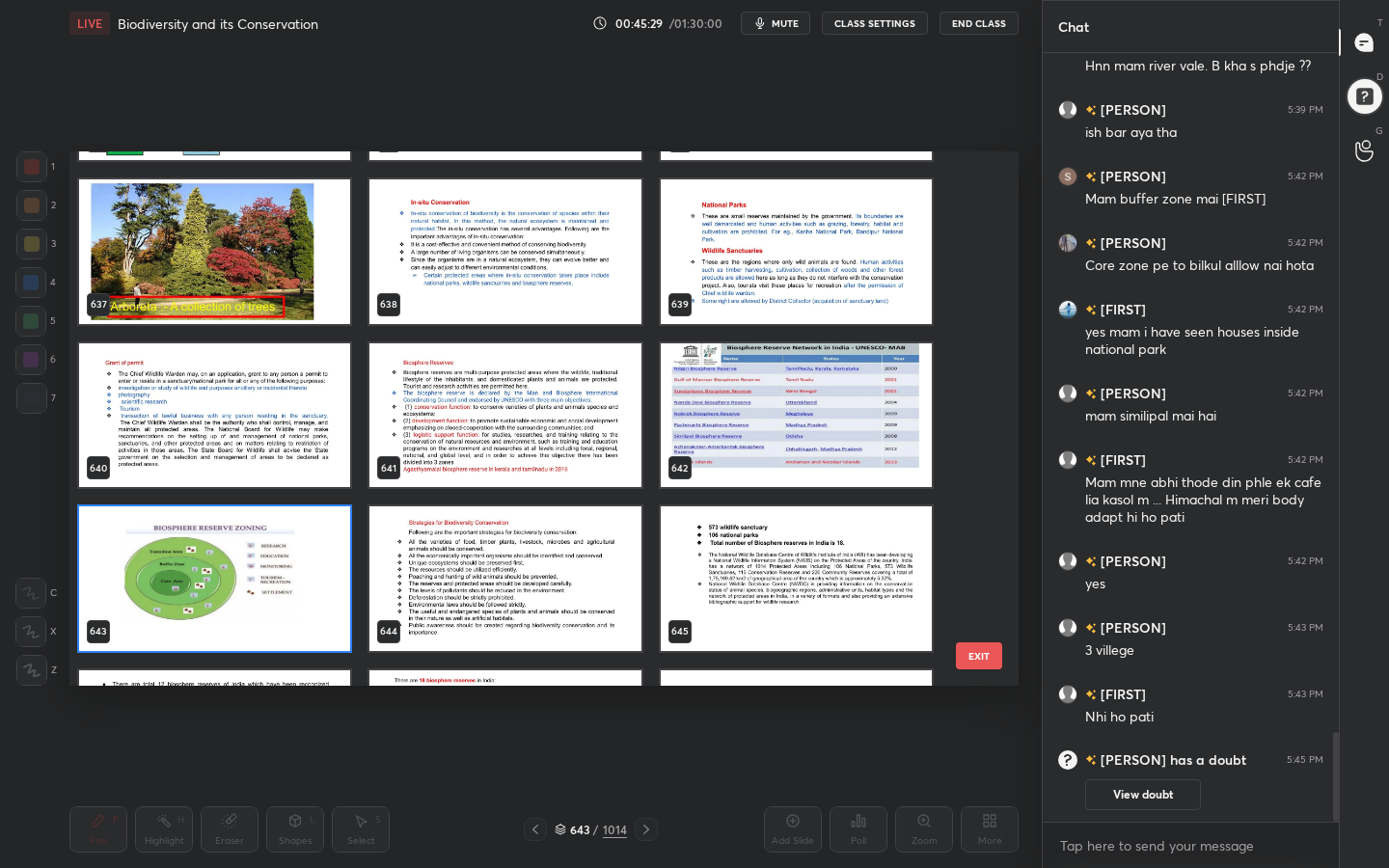 click at bounding box center [504, 579] 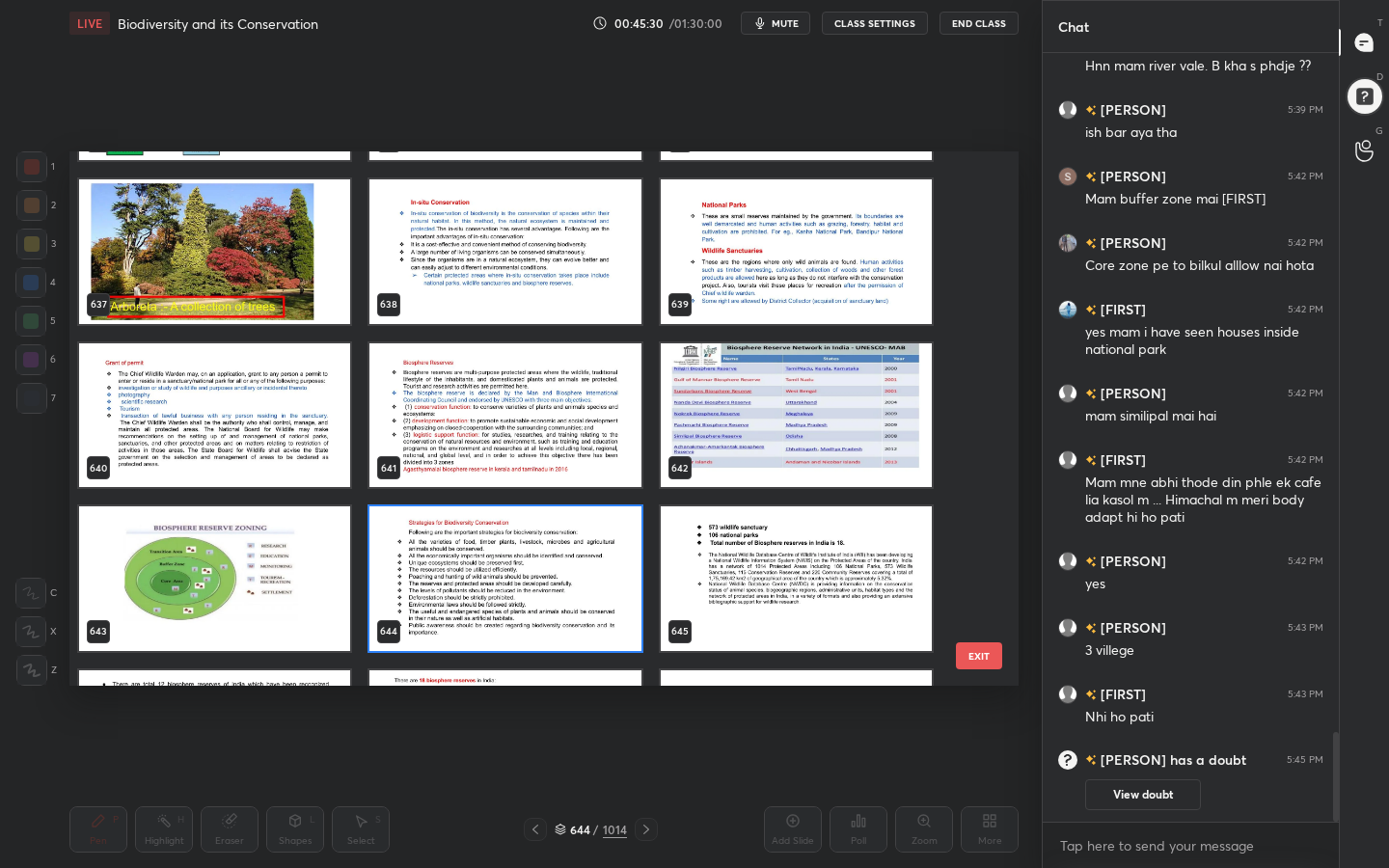 click at bounding box center [504, 579] 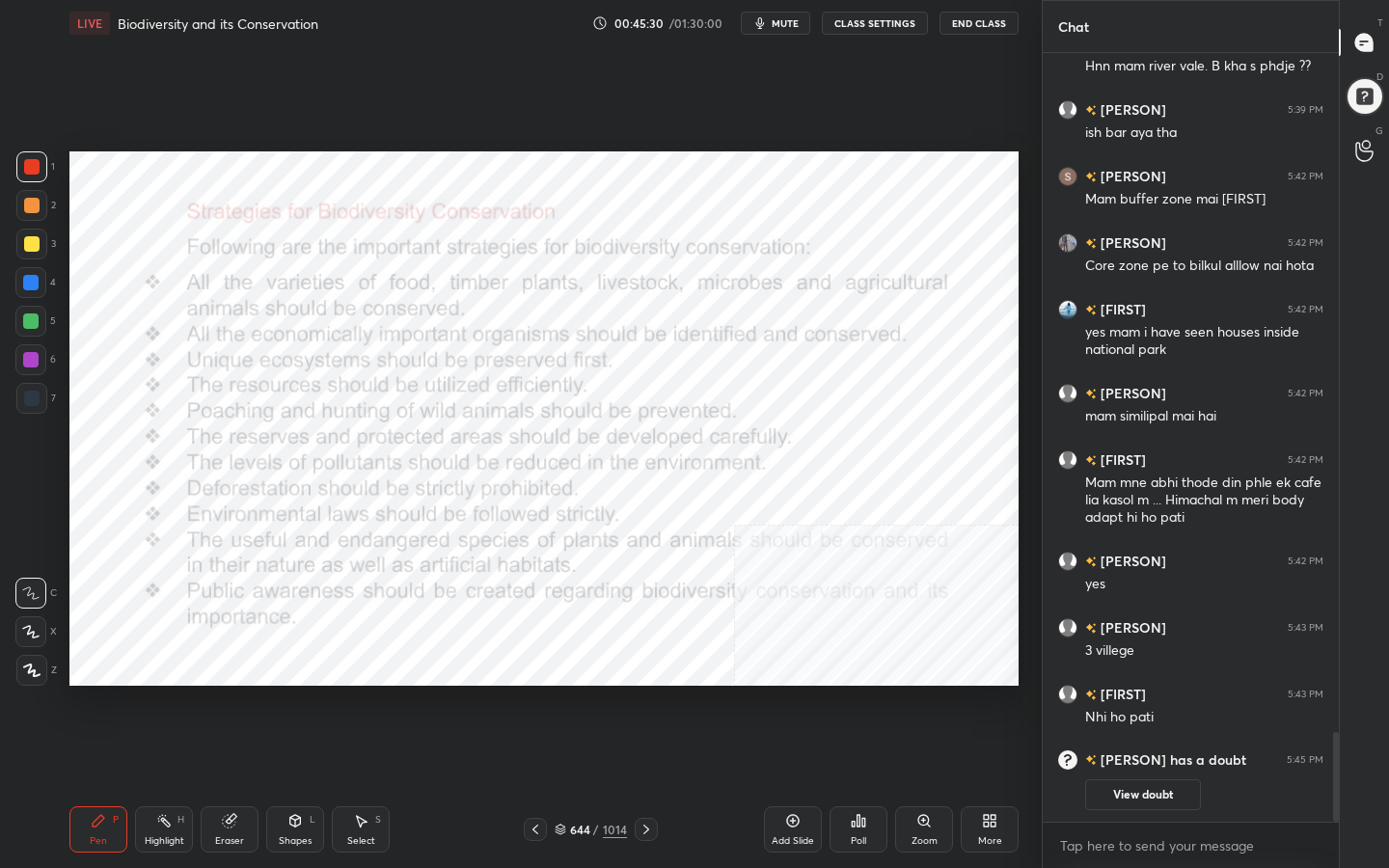 click at bounding box center [504, 579] 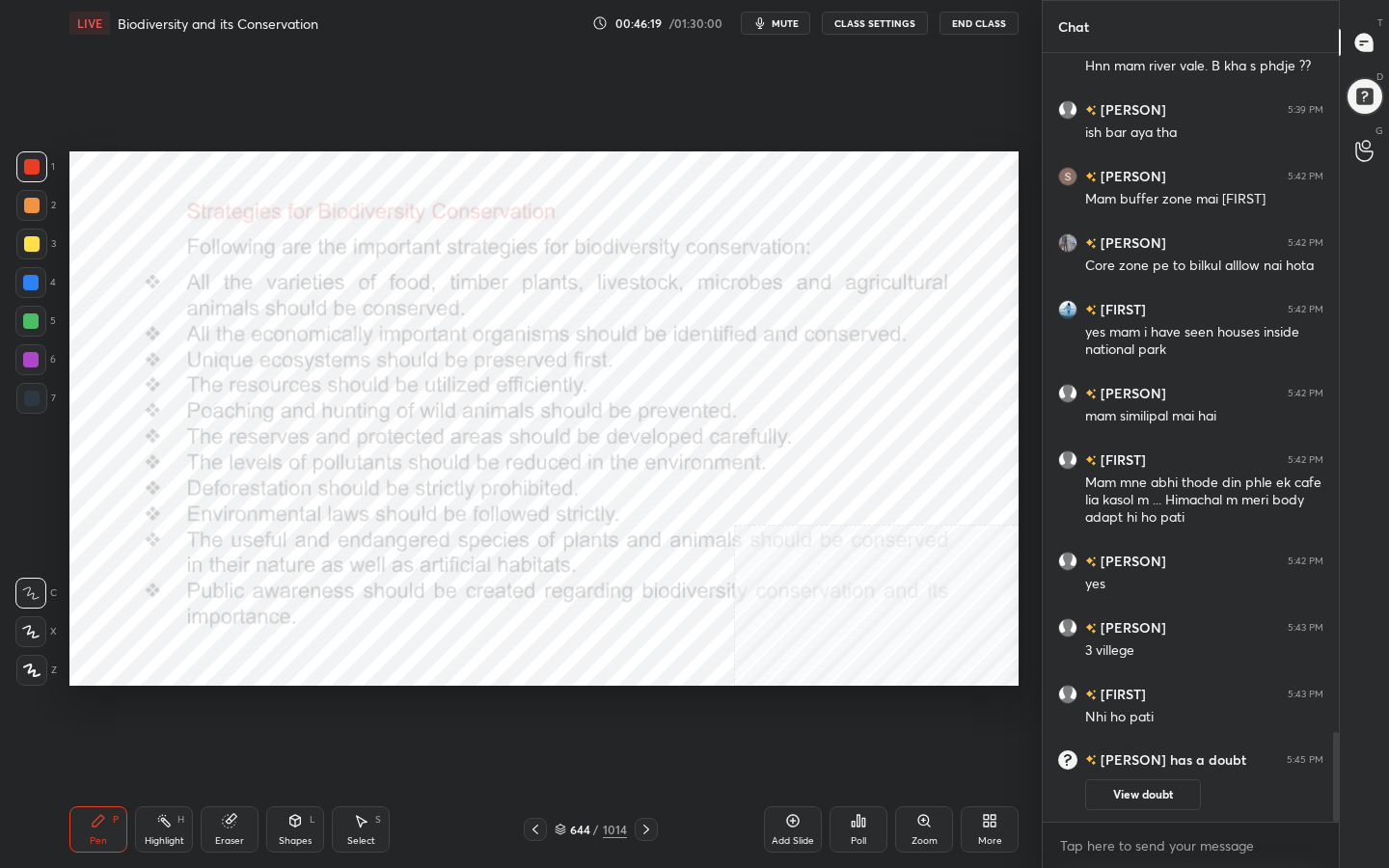 click 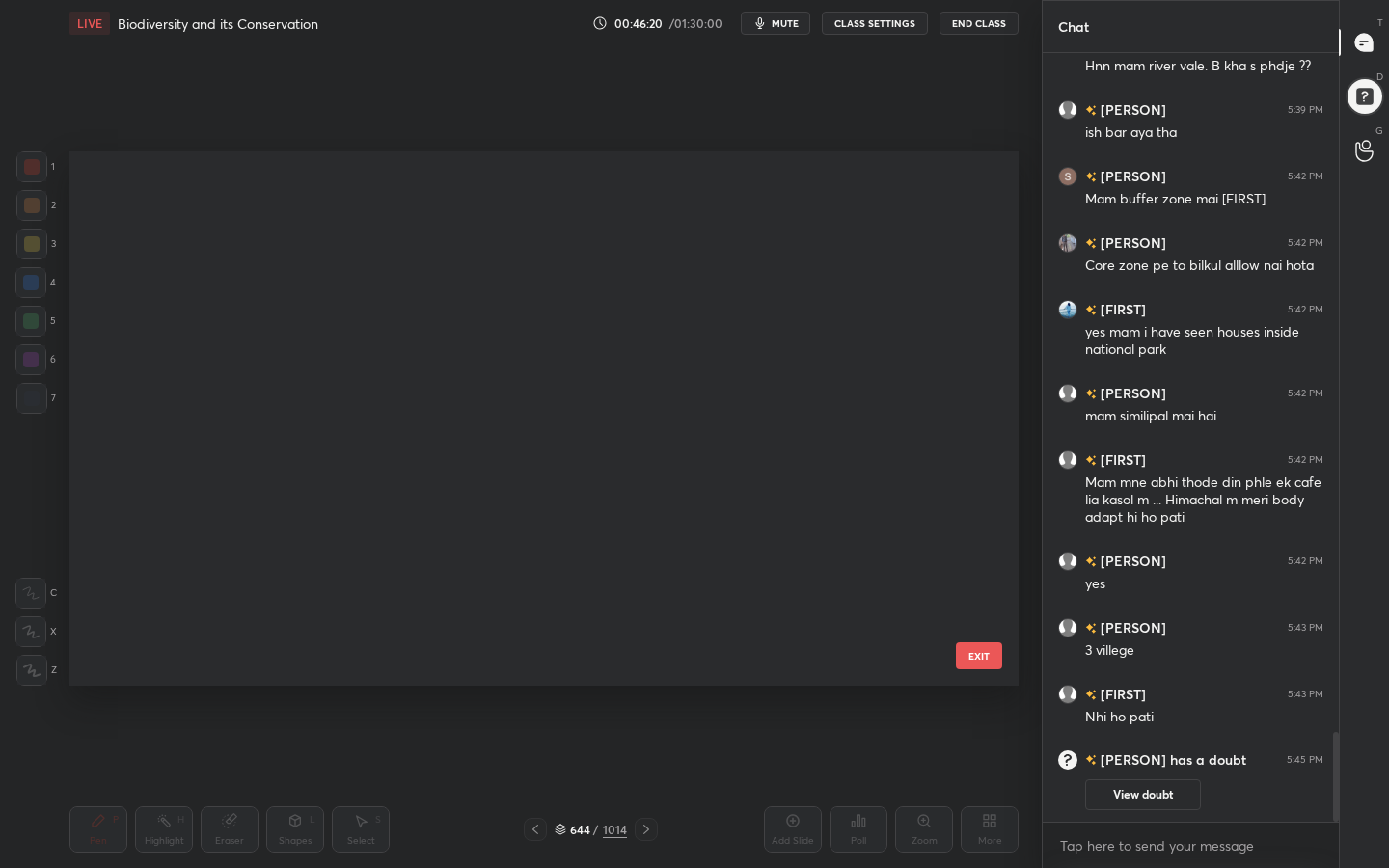 scroll, scrollTop: 34613, scrollLeft: 0, axis: vertical 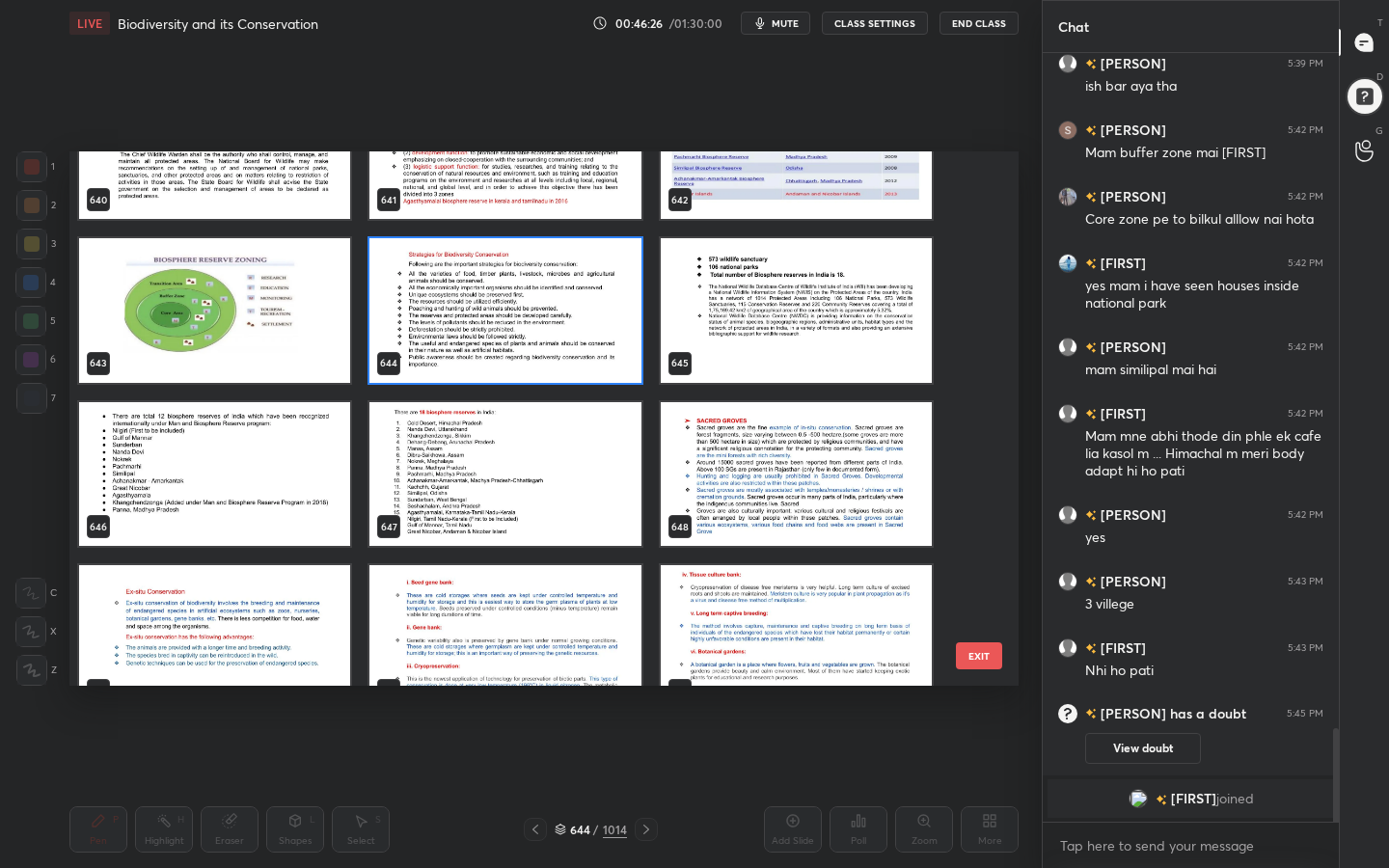 click at bounding box center (504, 475) 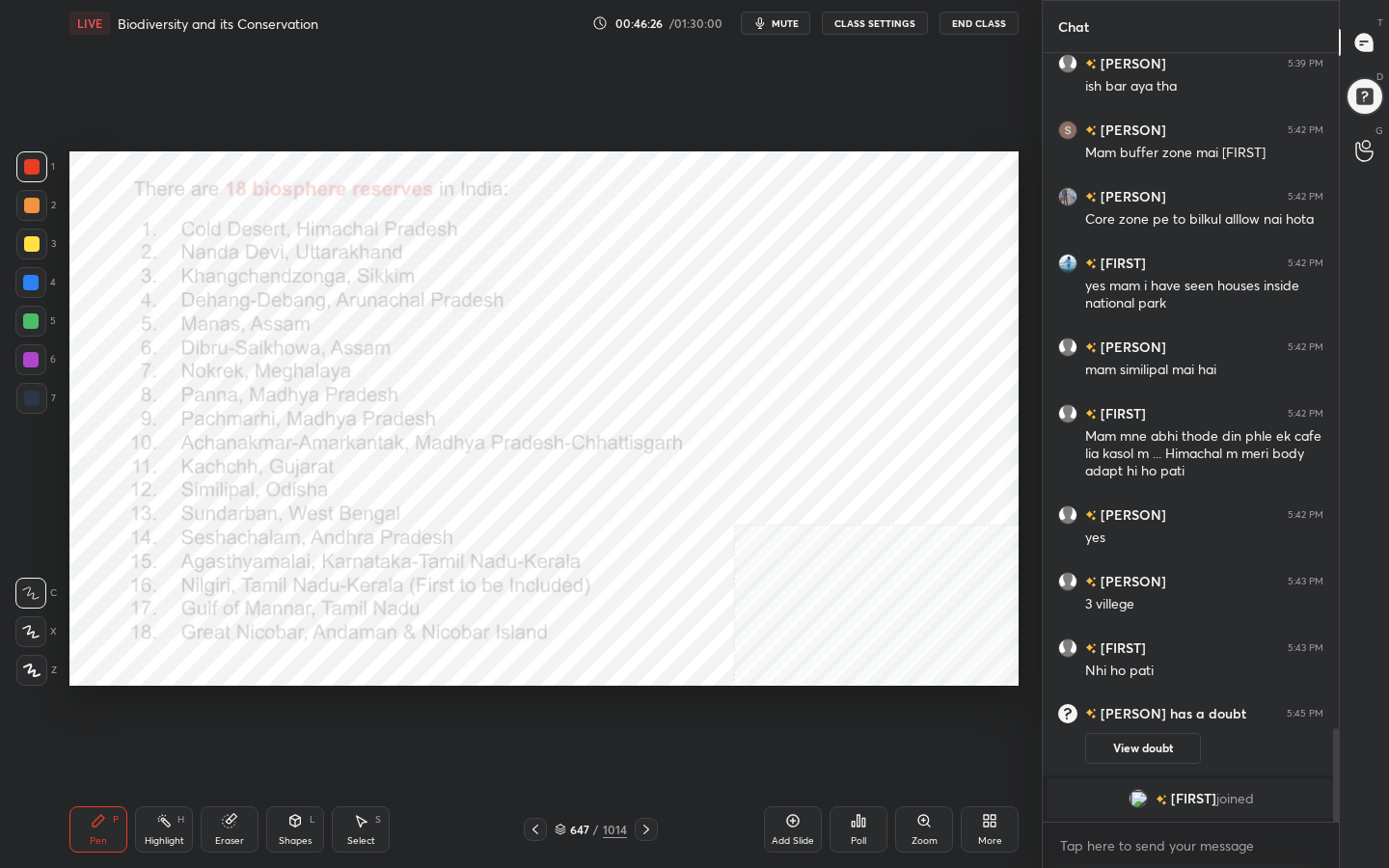 click at bounding box center (504, 475) 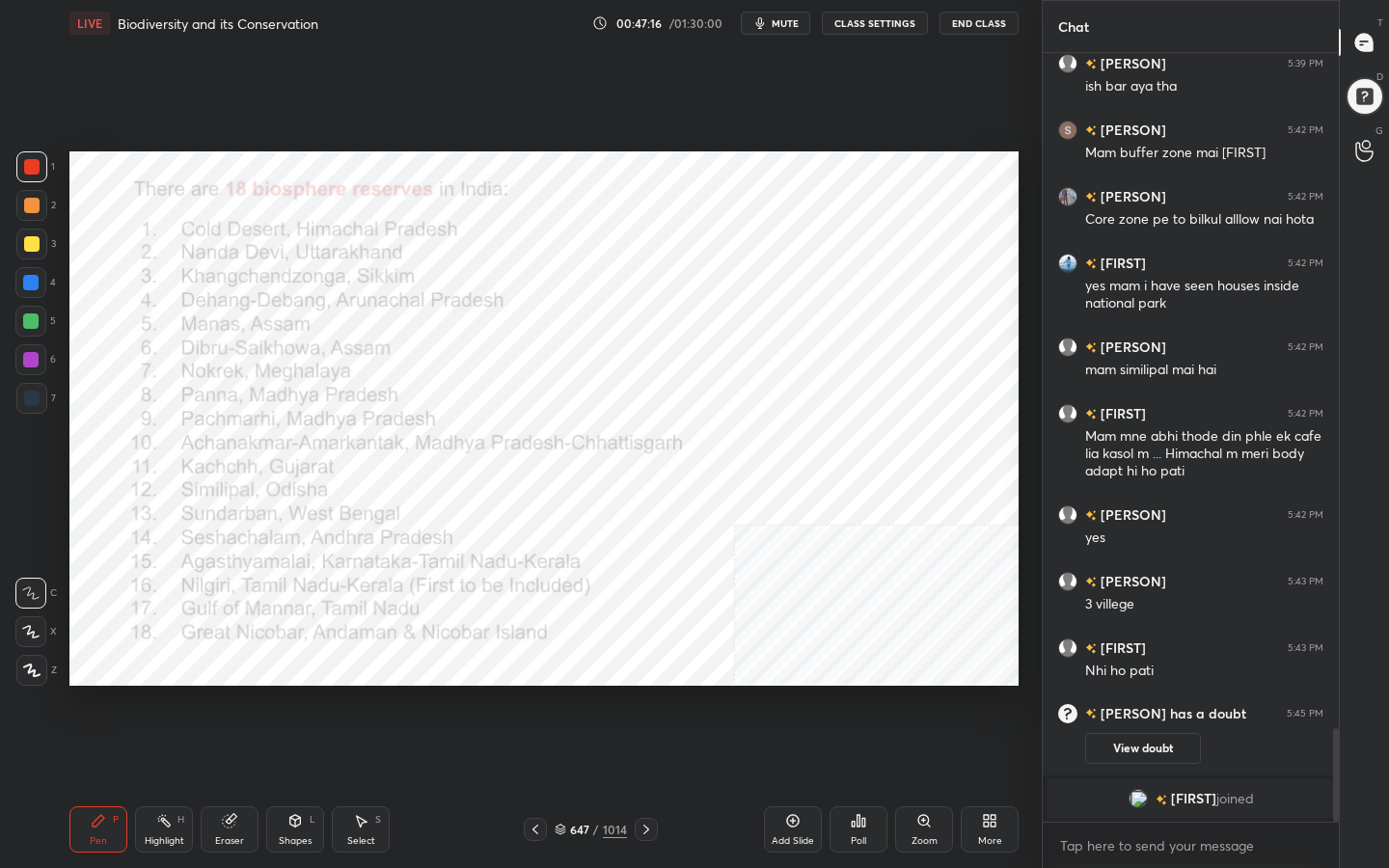 click 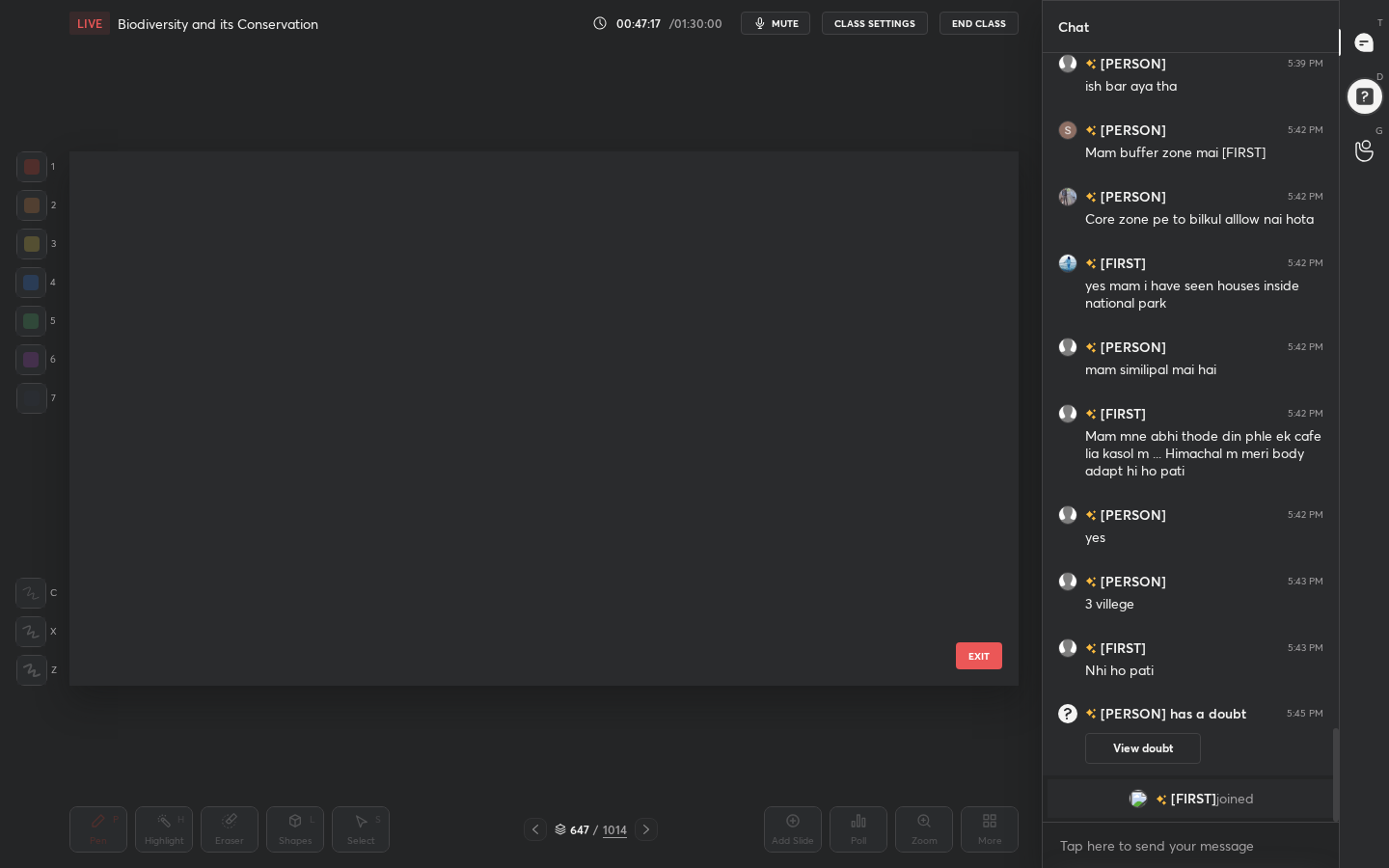 scroll, scrollTop: 34776, scrollLeft: 0, axis: vertical 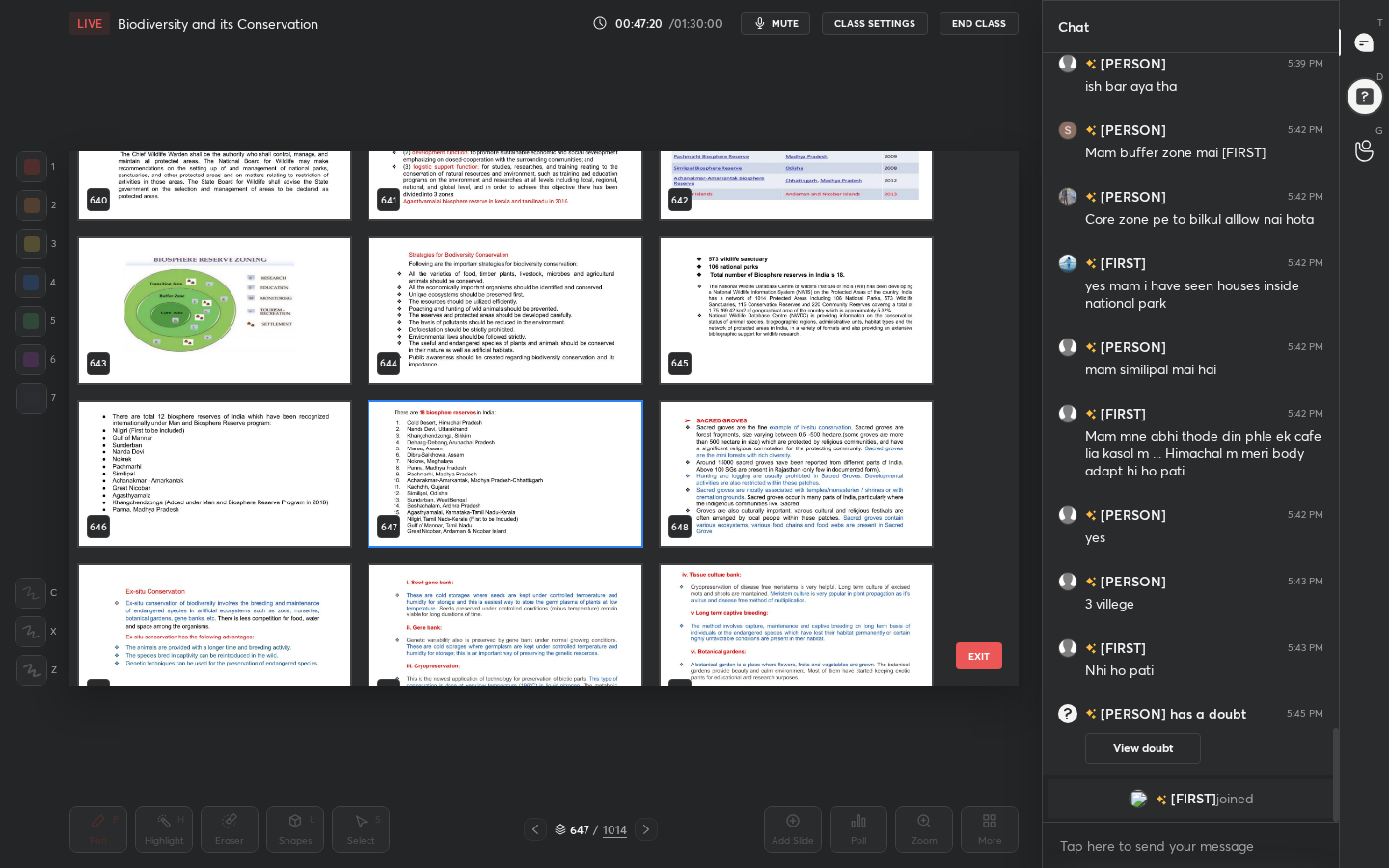click at bounding box center (214, 475) 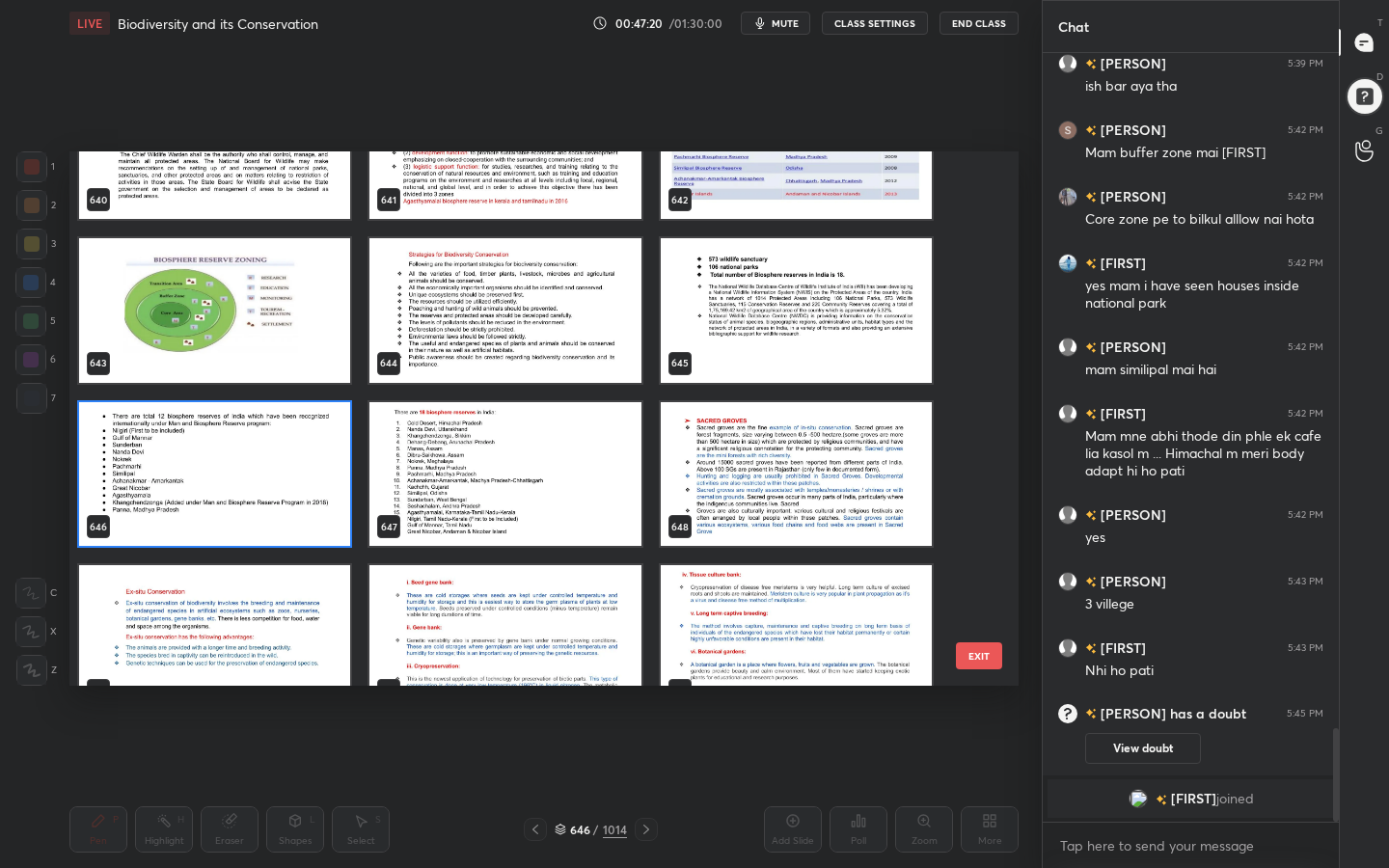 click at bounding box center [214, 475] 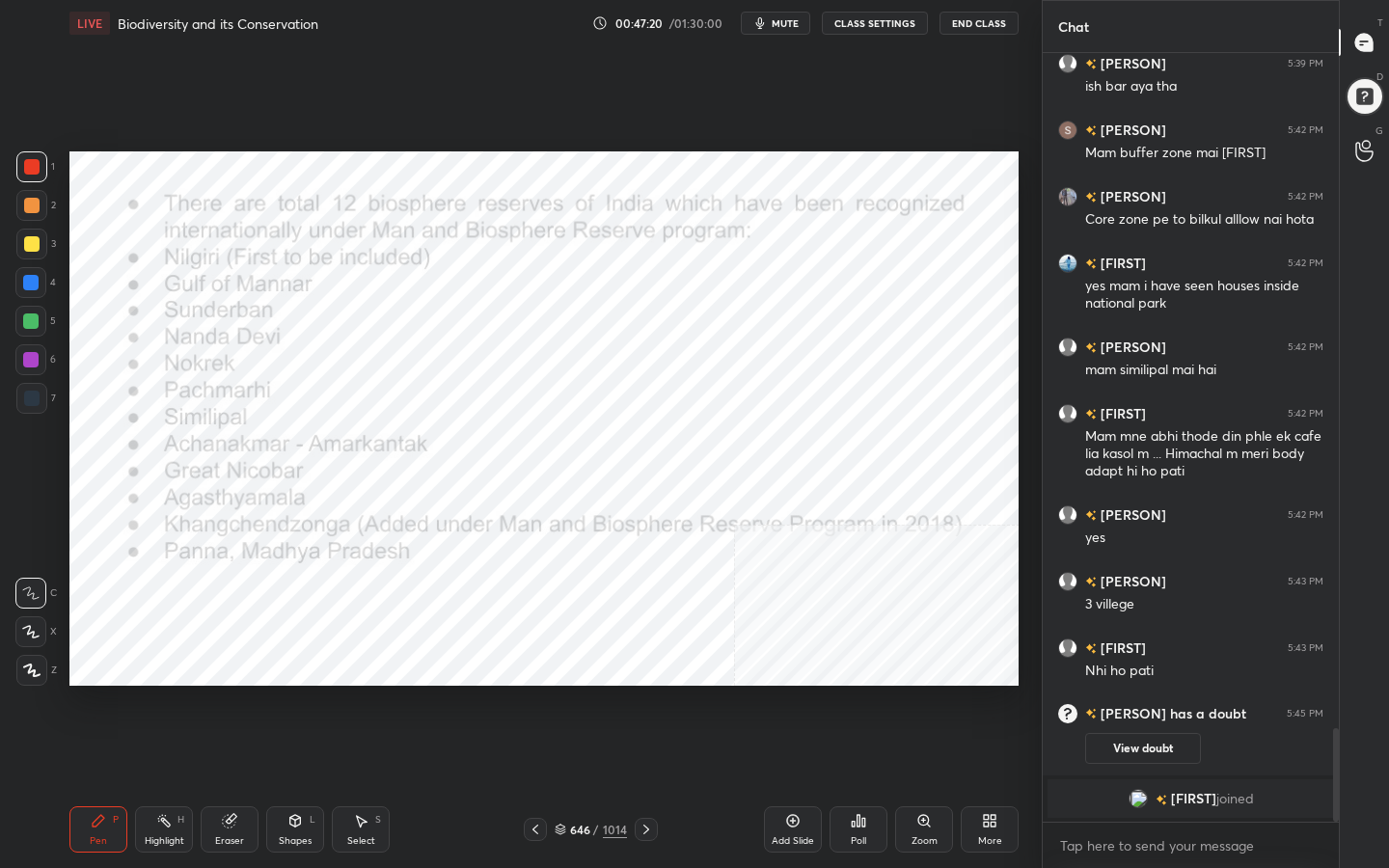 click at bounding box center [214, 475] 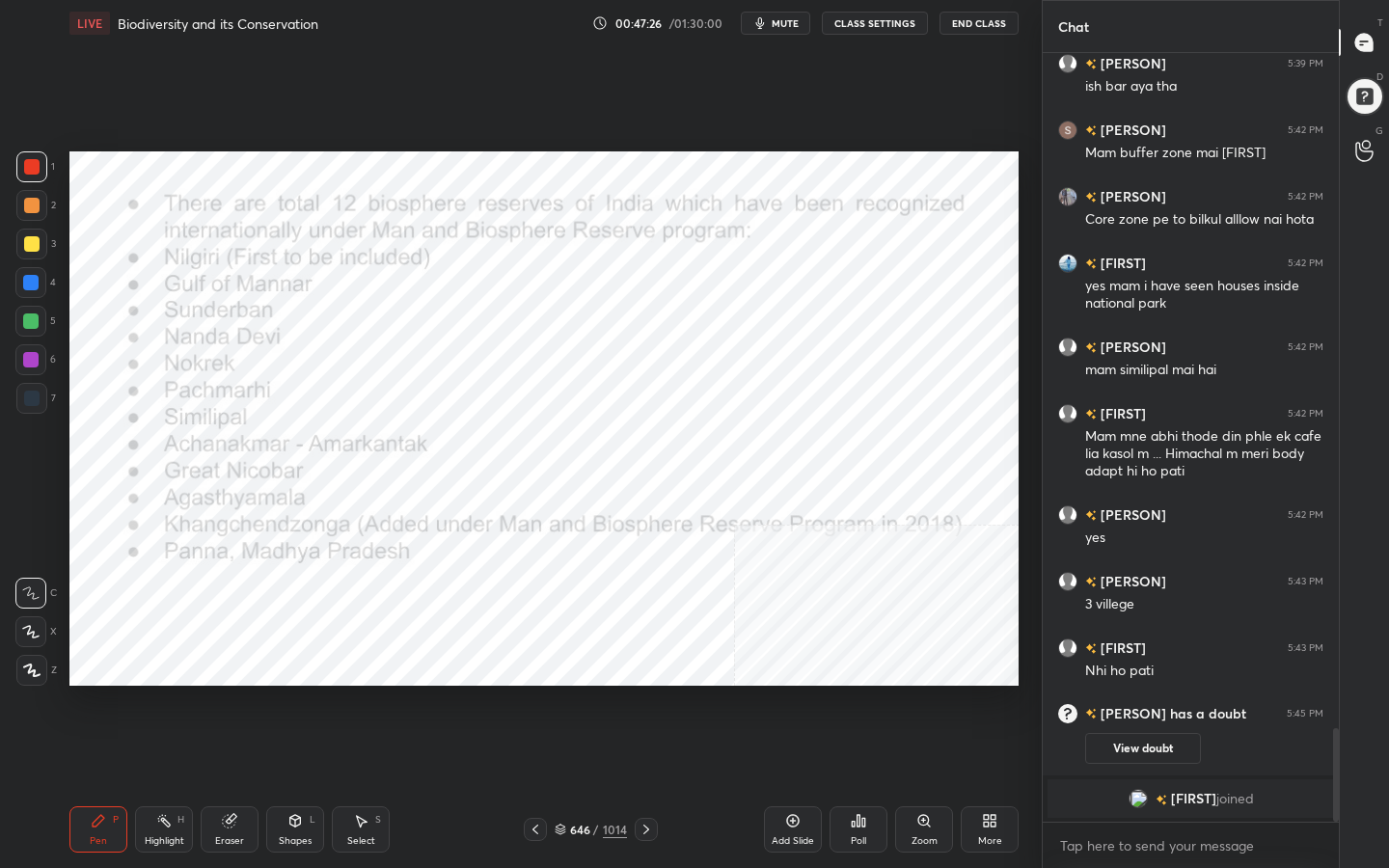 scroll, scrollTop: 5578, scrollLeft: 0, axis: vertical 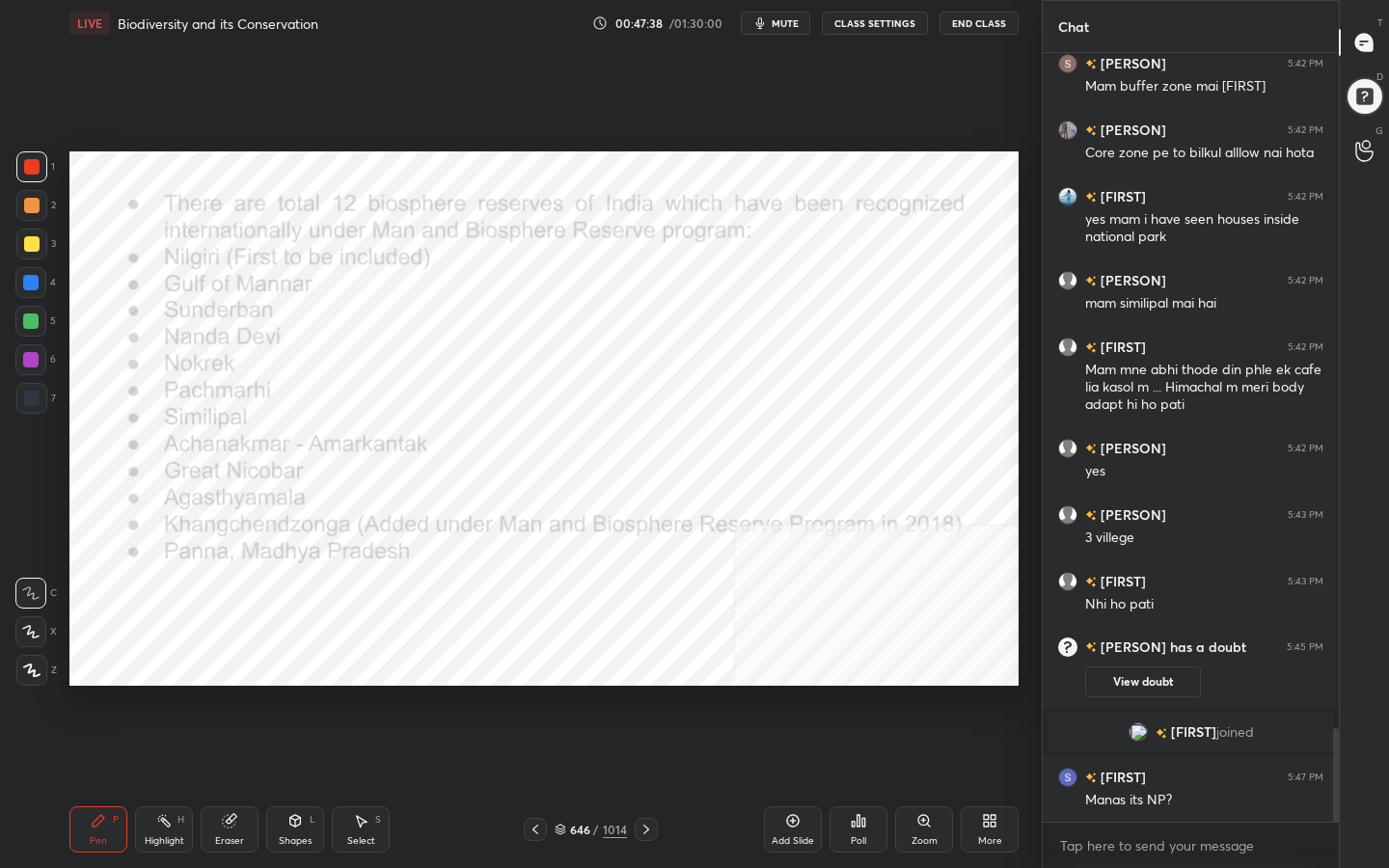 click 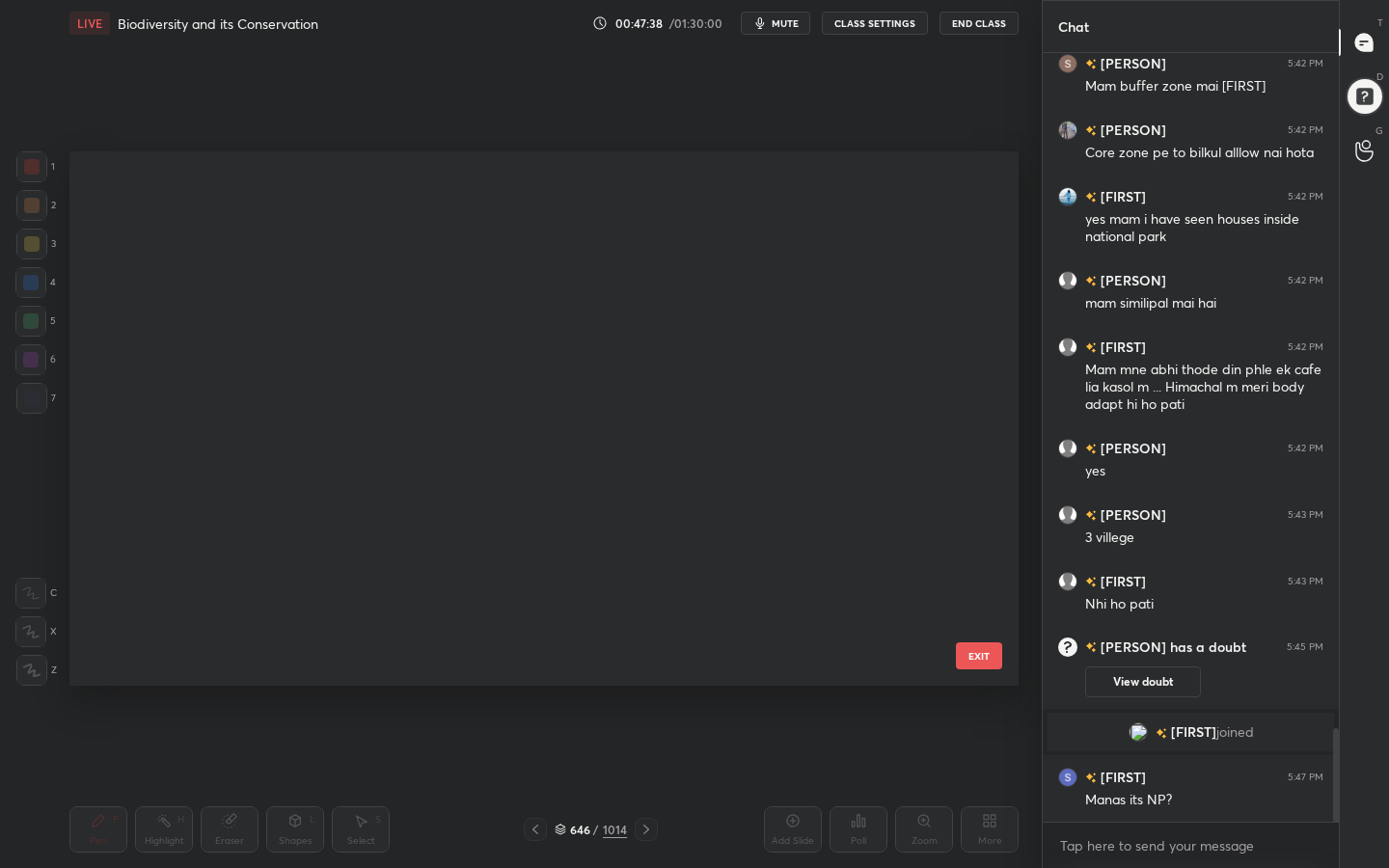 scroll, scrollTop: 34776, scrollLeft: 0, axis: vertical 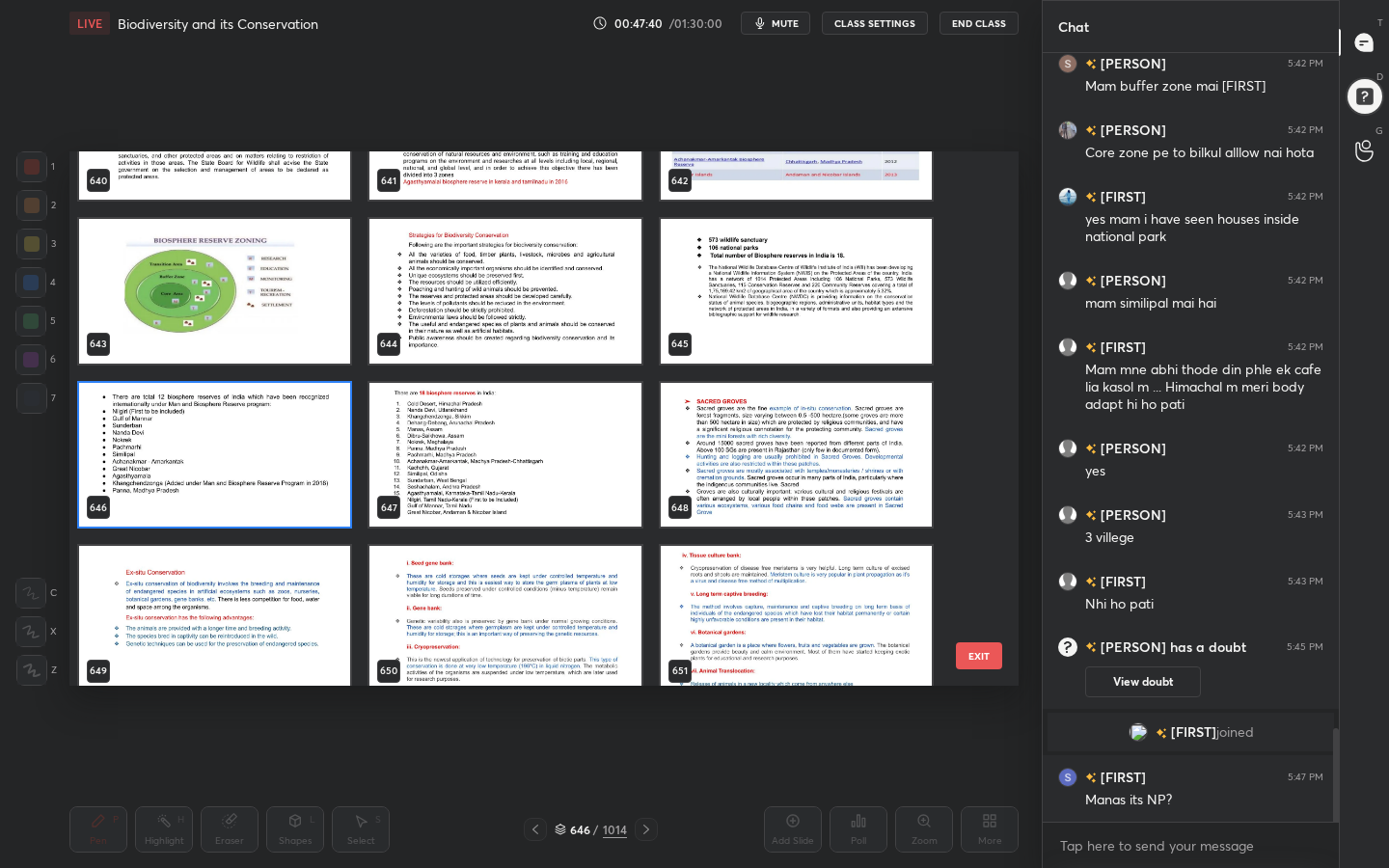 click at bounding box center [504, 455] 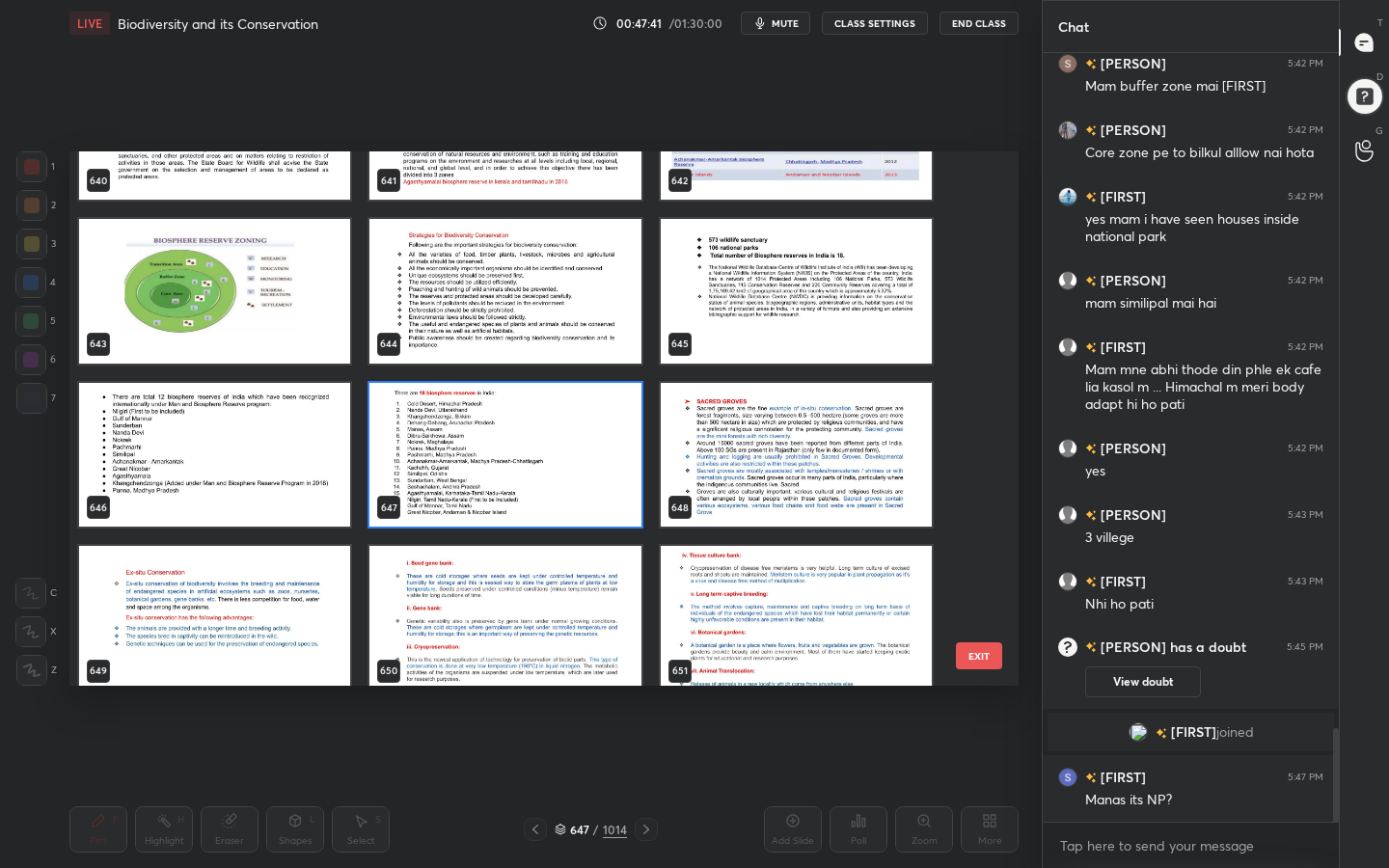 click at bounding box center (504, 455) 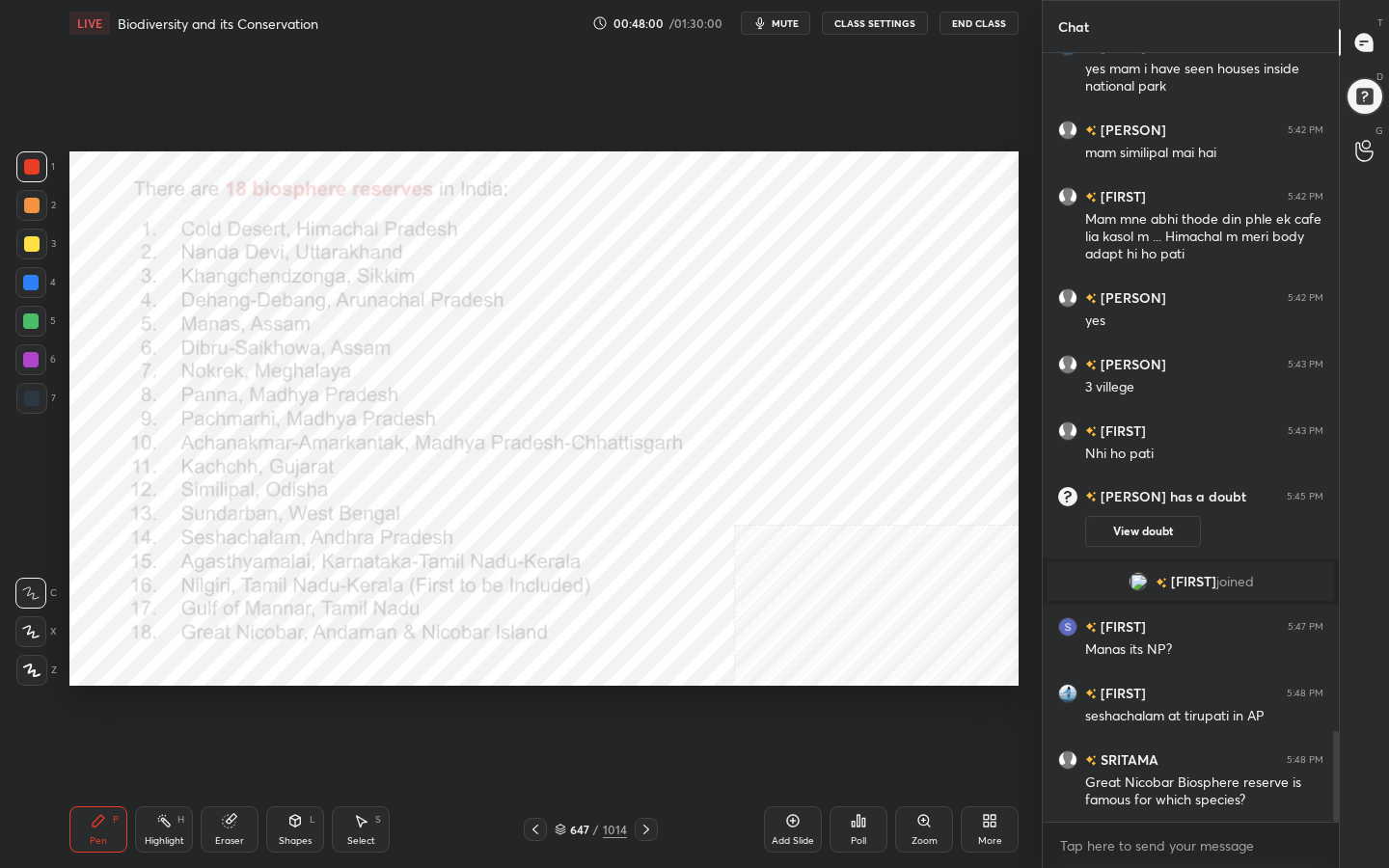 scroll, scrollTop: 5795, scrollLeft: 0, axis: vertical 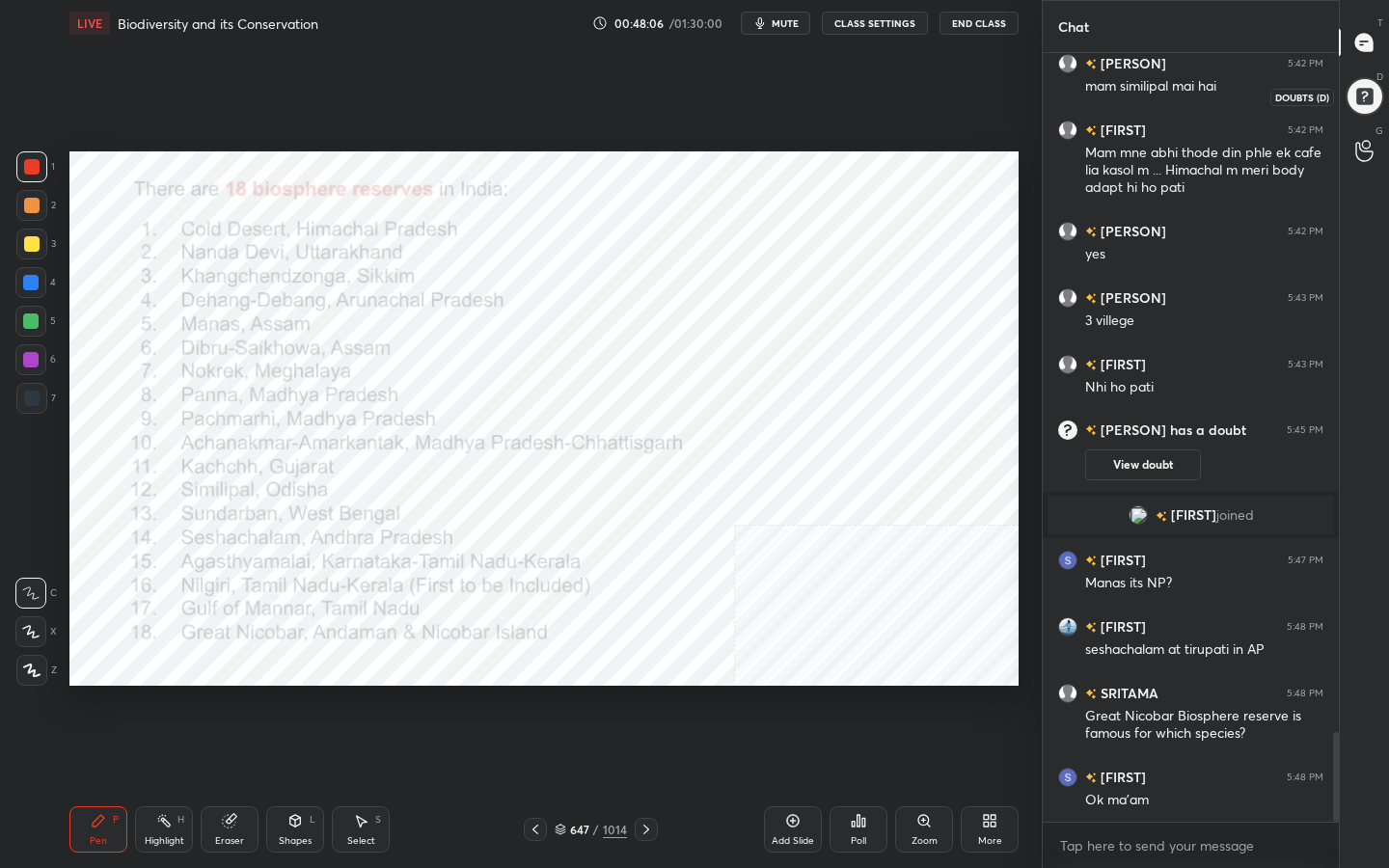 click at bounding box center (1365, 96) 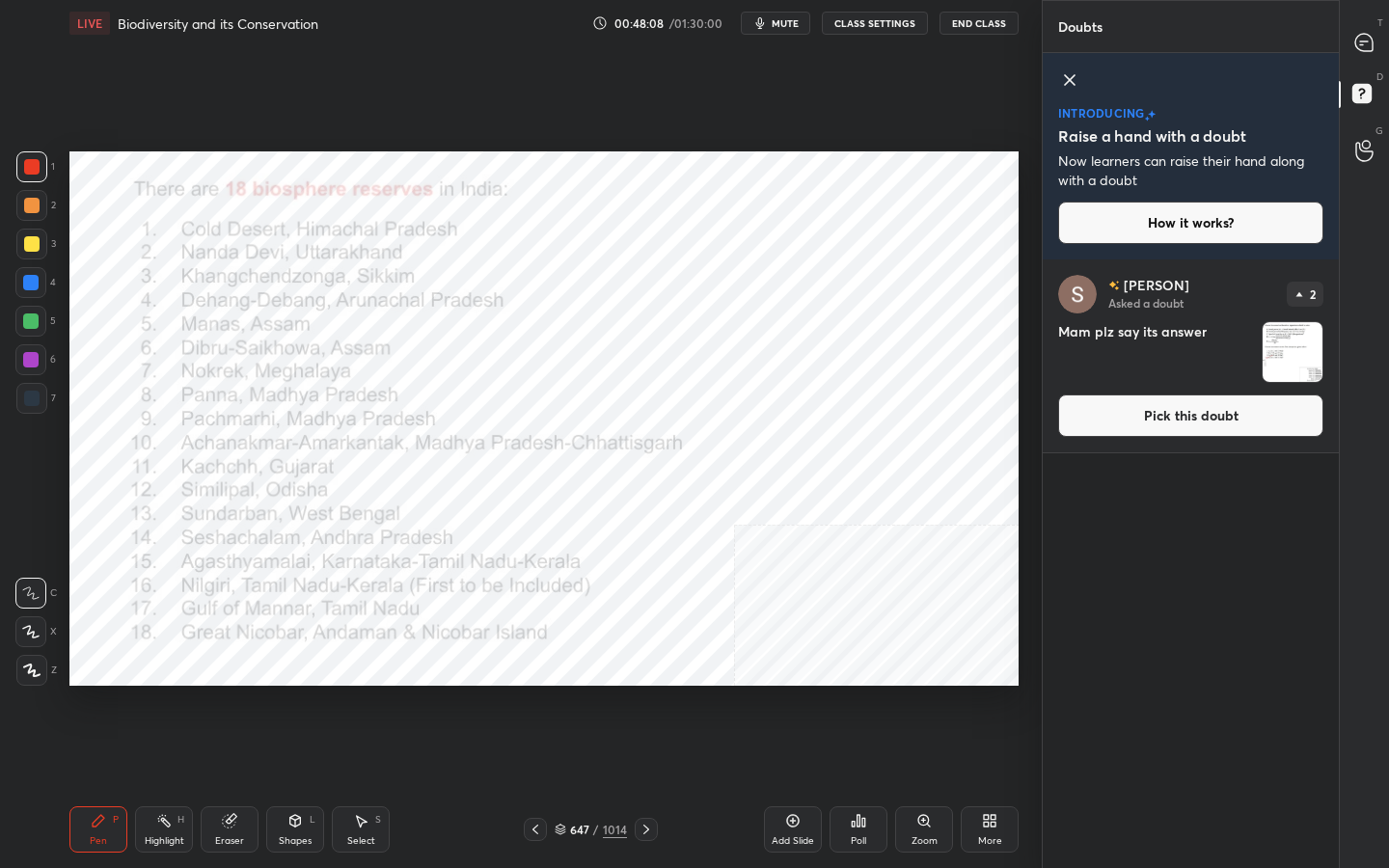 click on "Pick this doubt" at bounding box center [1190, 416] 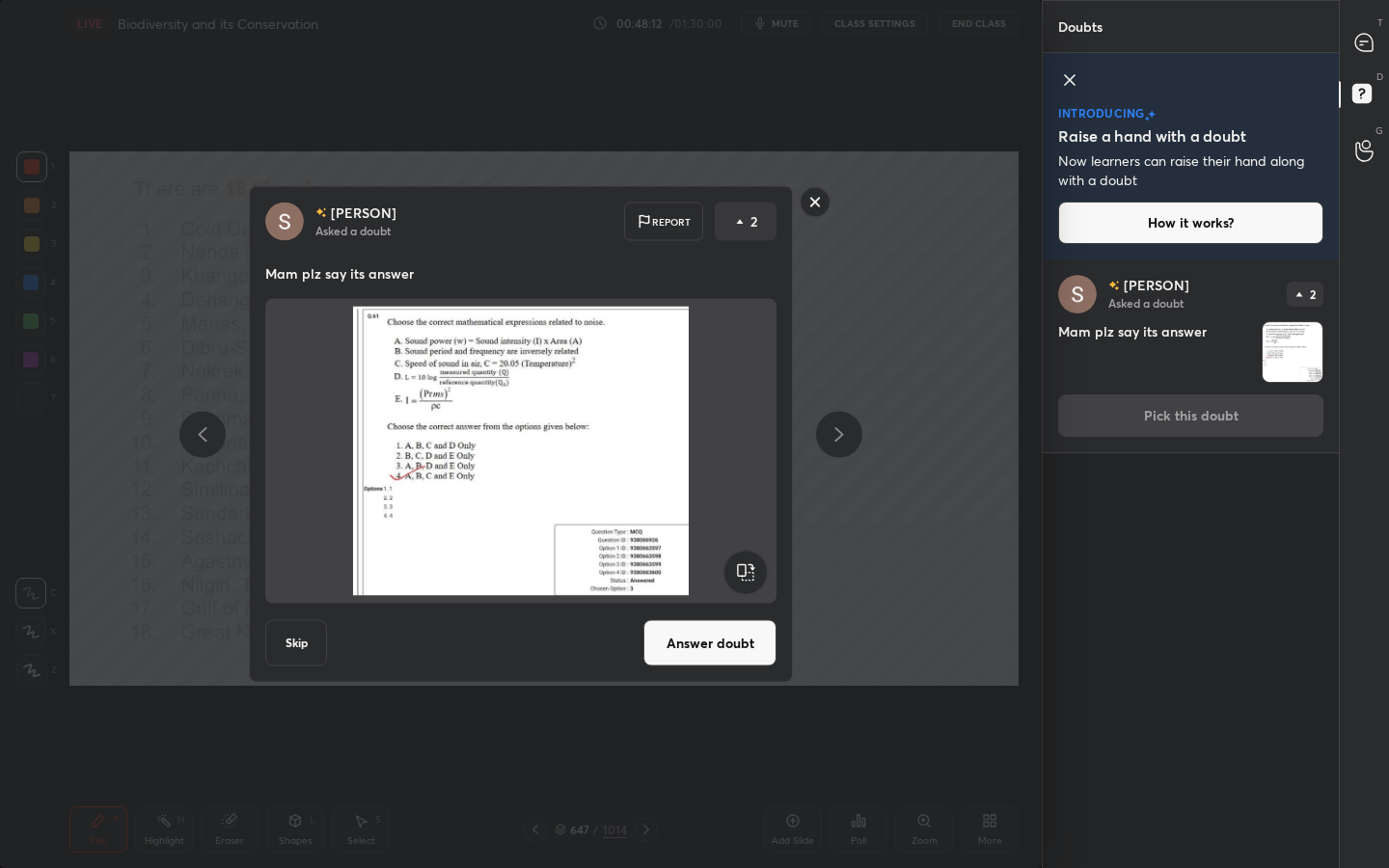 click 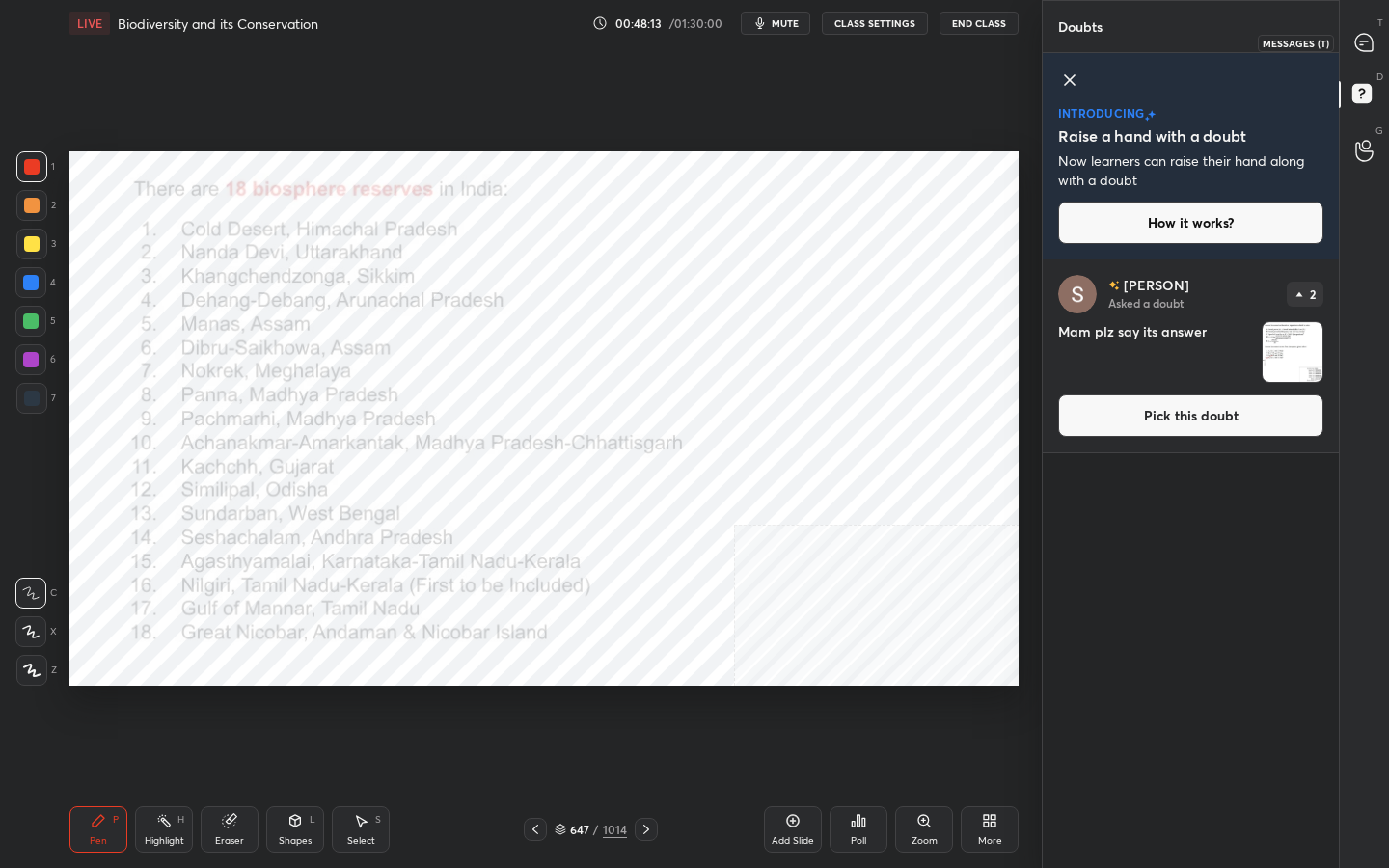 click 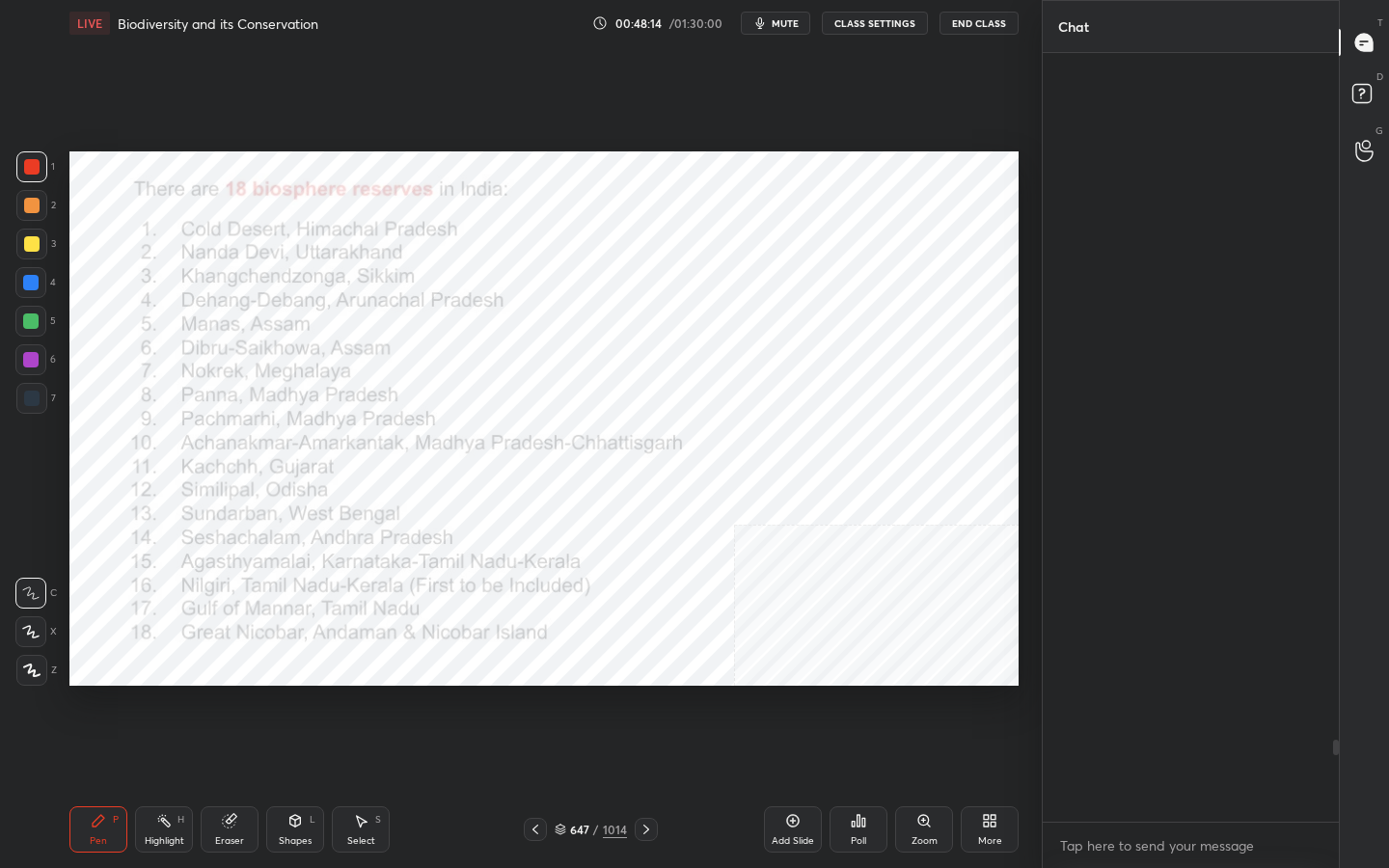 scroll, scrollTop: 6414, scrollLeft: 0, axis: vertical 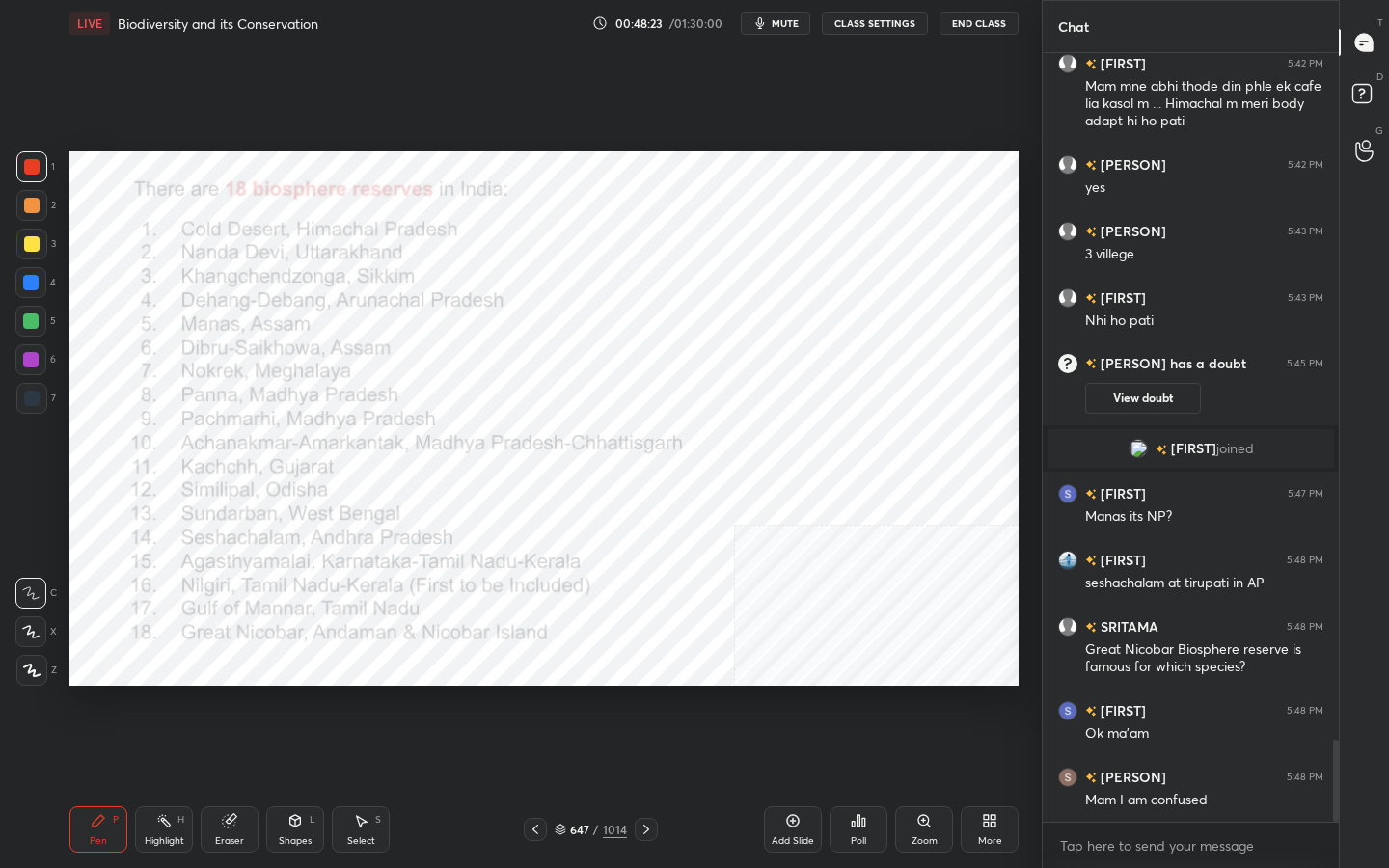 click on "[FIRST]" at bounding box center (1121, 493) 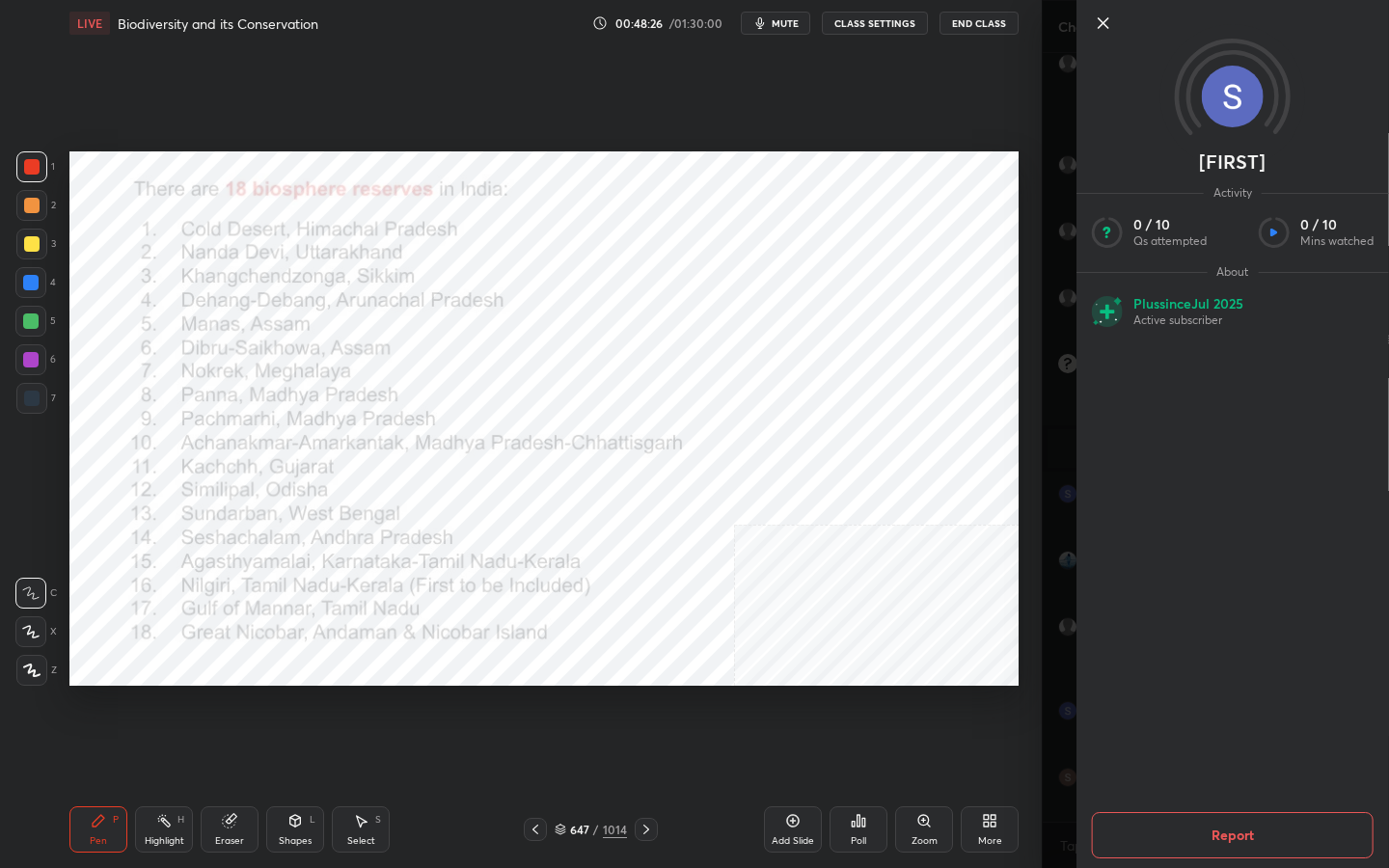 click 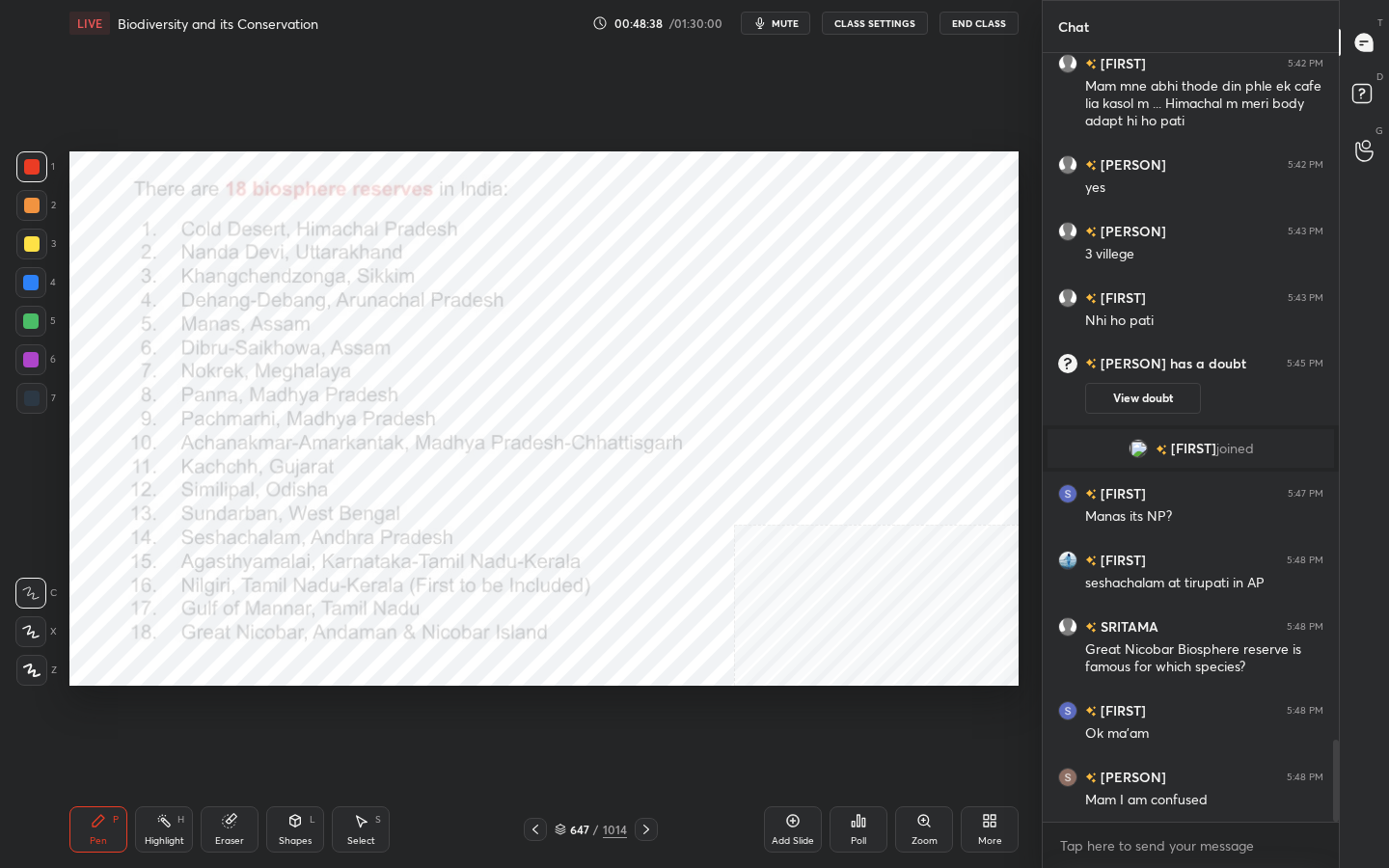 click on "647 / 1014" at bounding box center (590, 829) 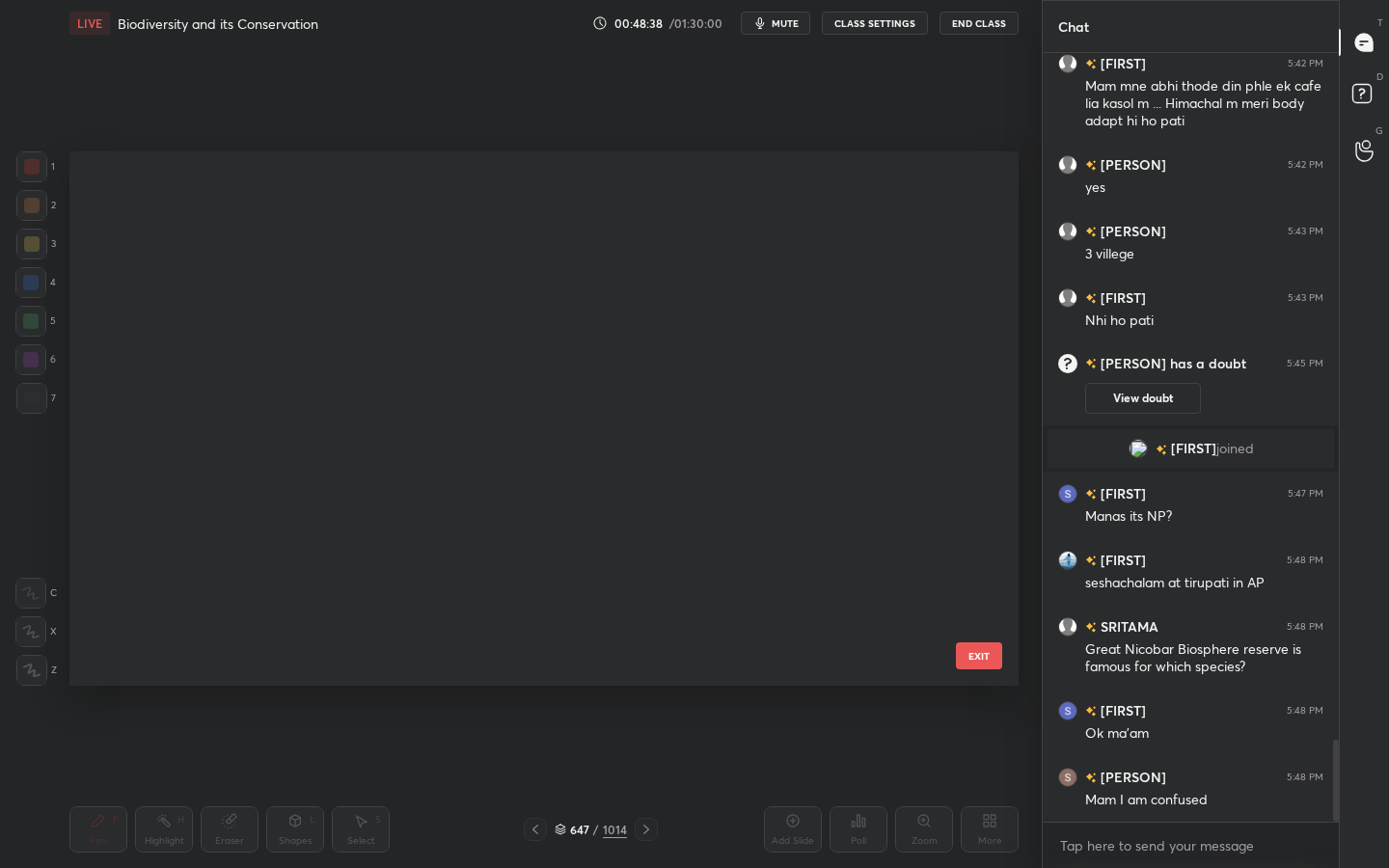 scroll, scrollTop: 34776, scrollLeft: 0, axis: vertical 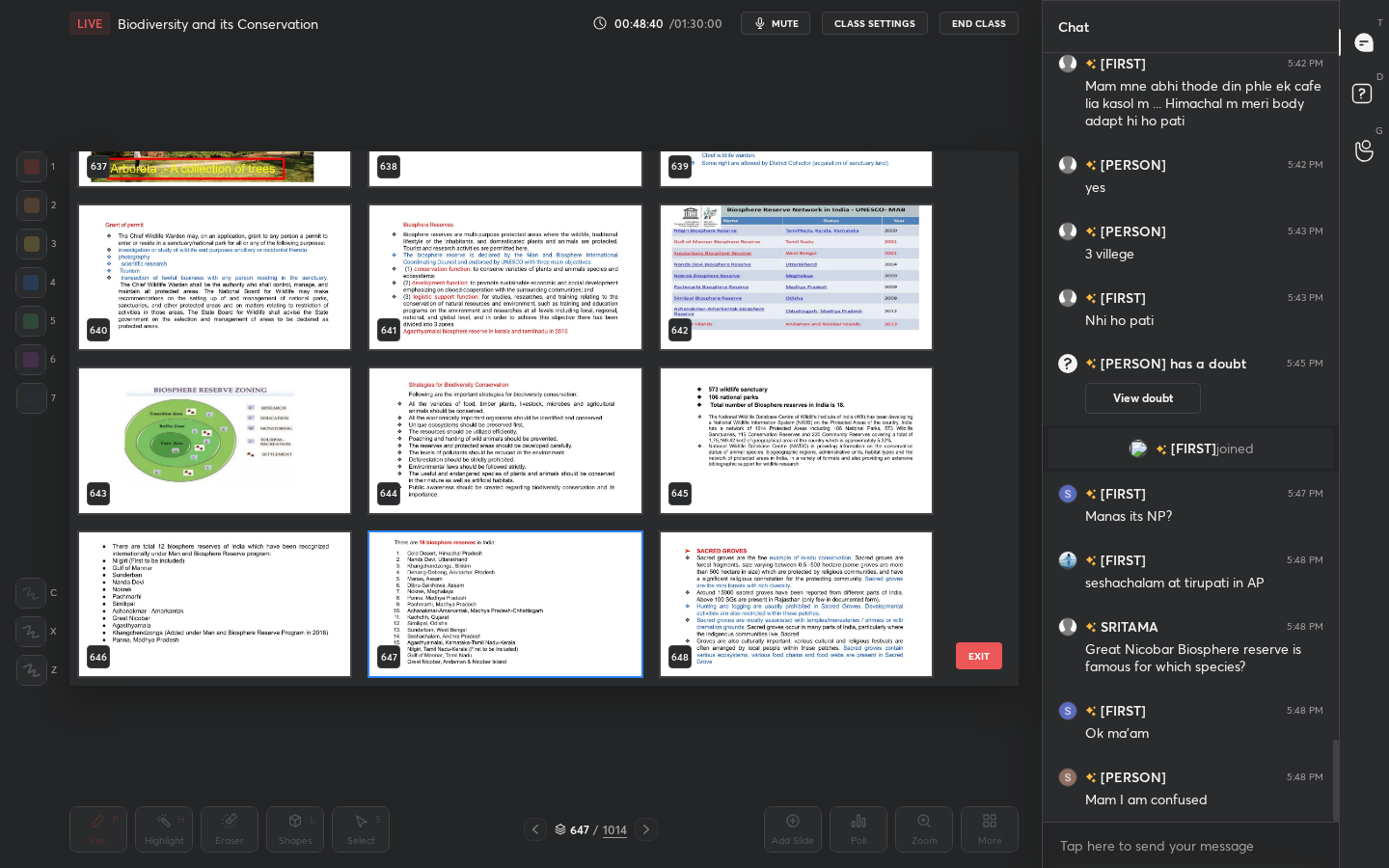 click at bounding box center (214, 605) 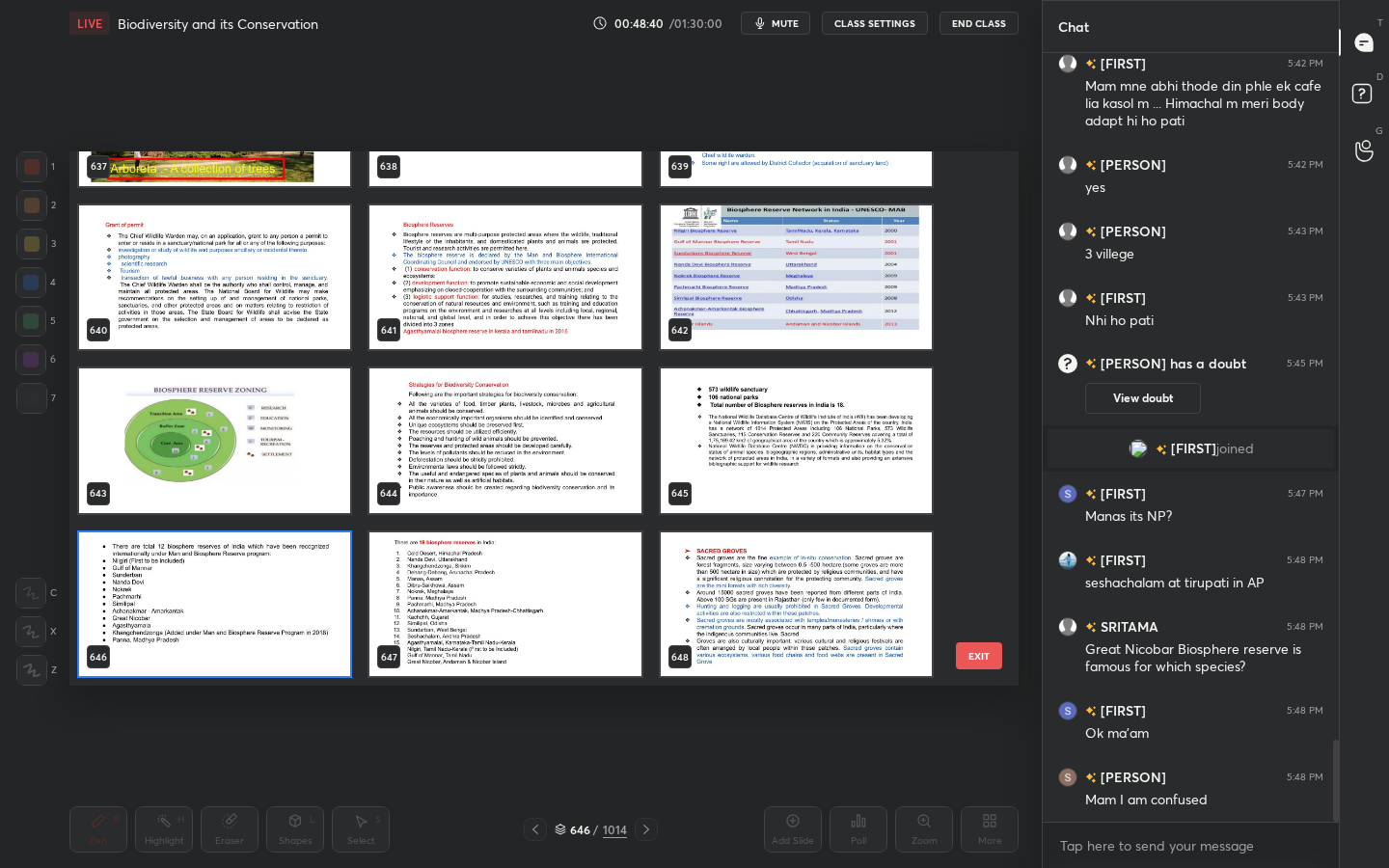 click at bounding box center [214, 605] 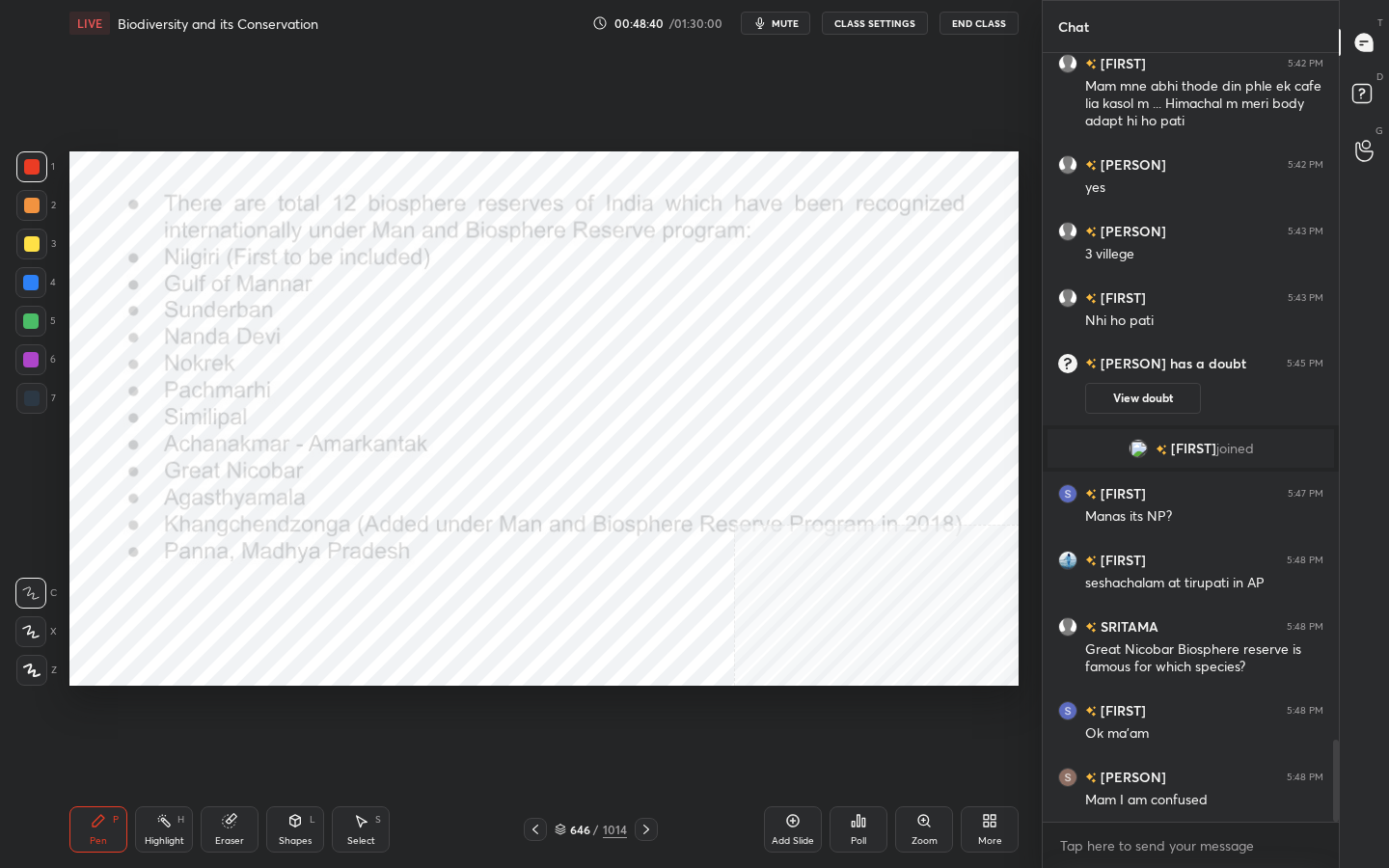 click at bounding box center [214, 605] 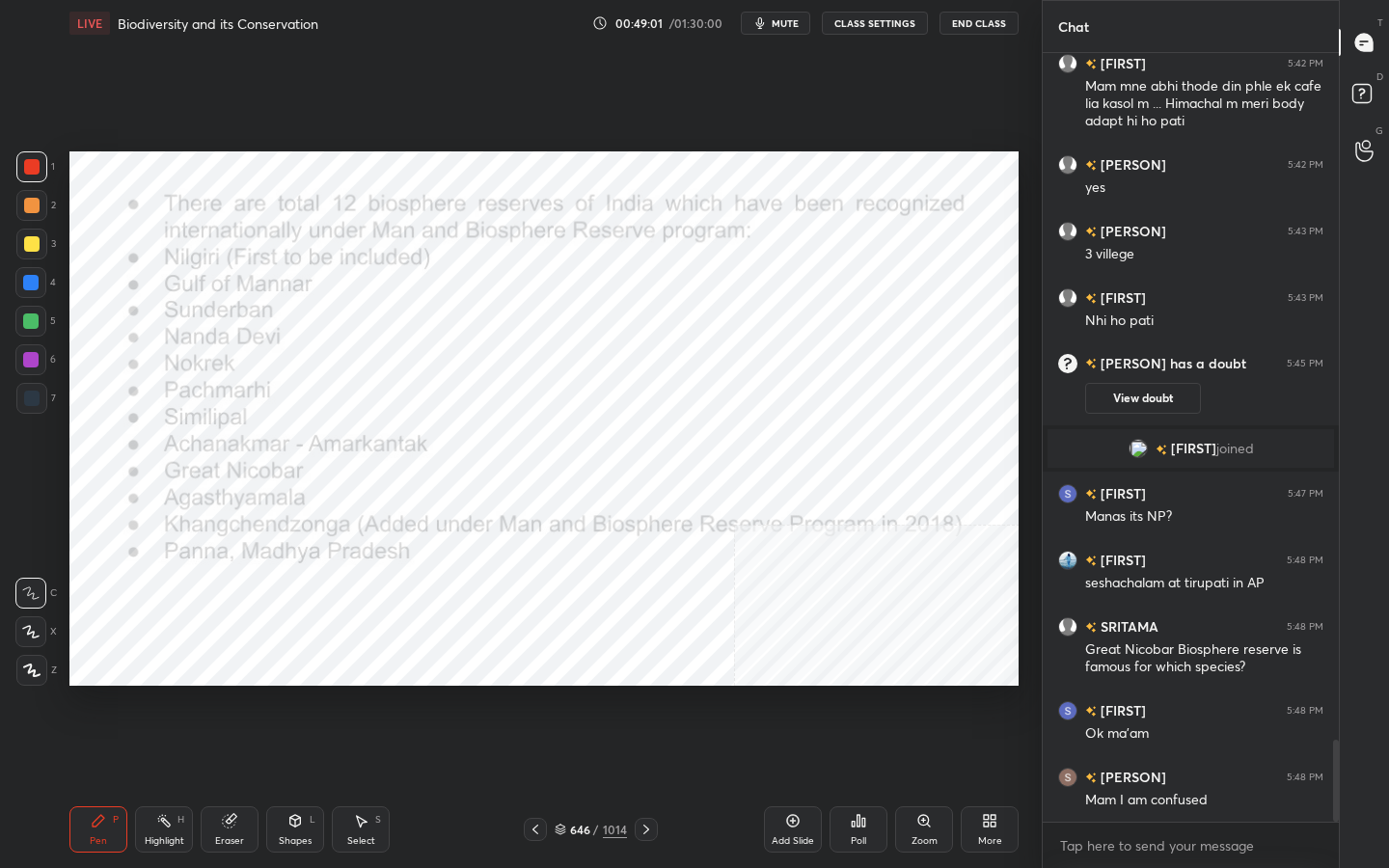click on "646 / 1014" at bounding box center (590, 829) 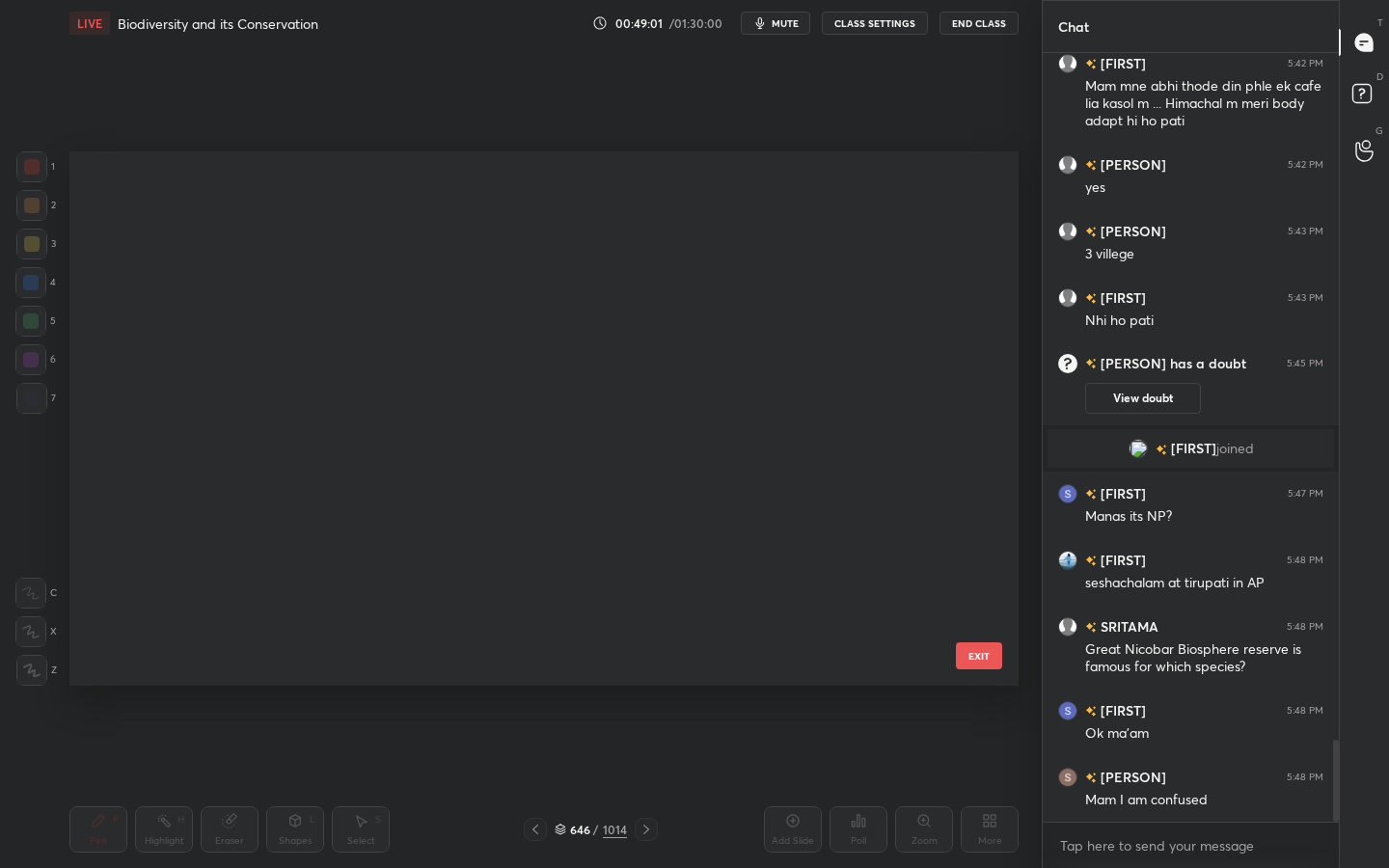 scroll, scrollTop: 34776, scrollLeft: 0, axis: vertical 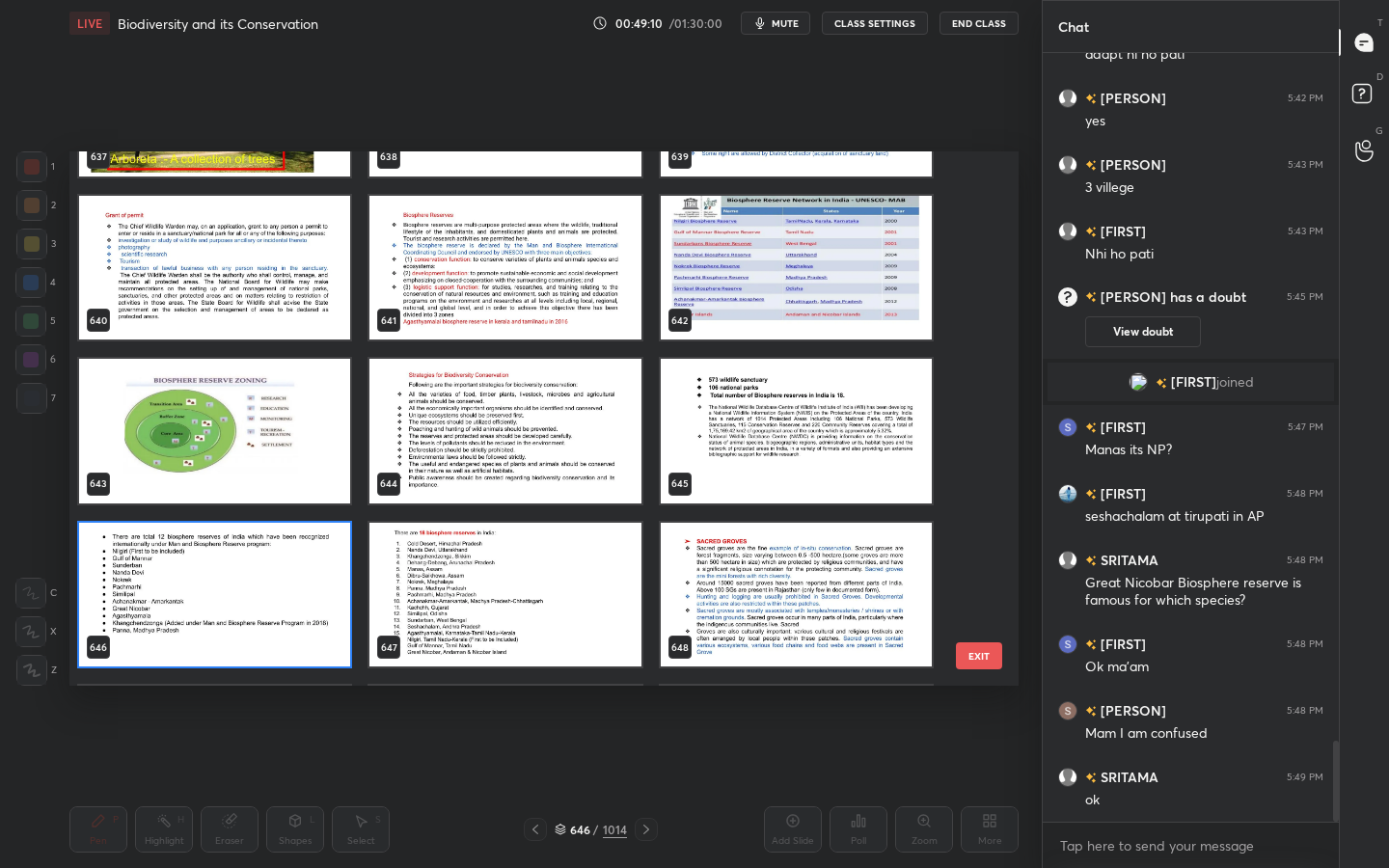 click at bounding box center (796, 431) 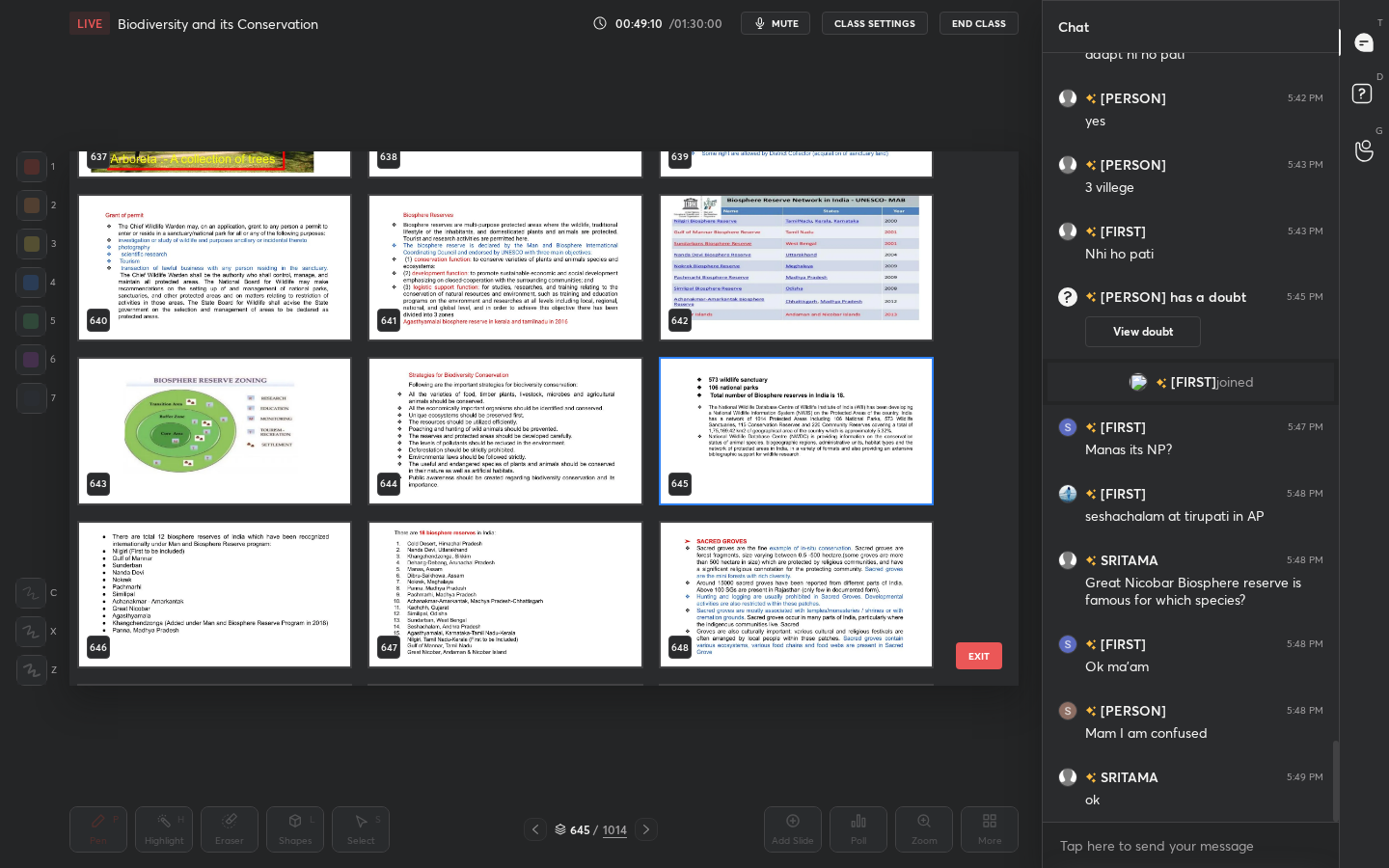 click at bounding box center [796, 431] 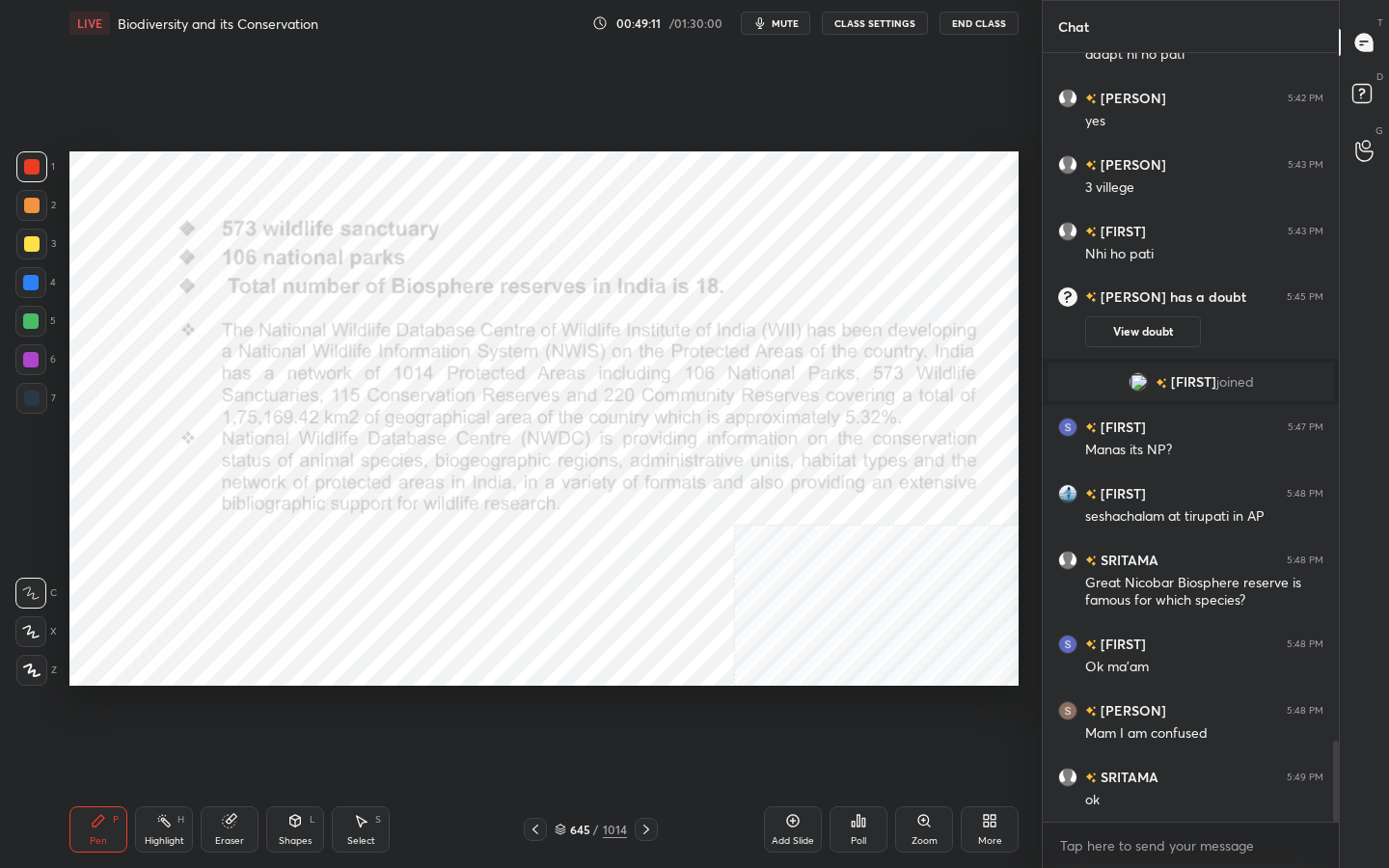 click at bounding box center (796, 431) 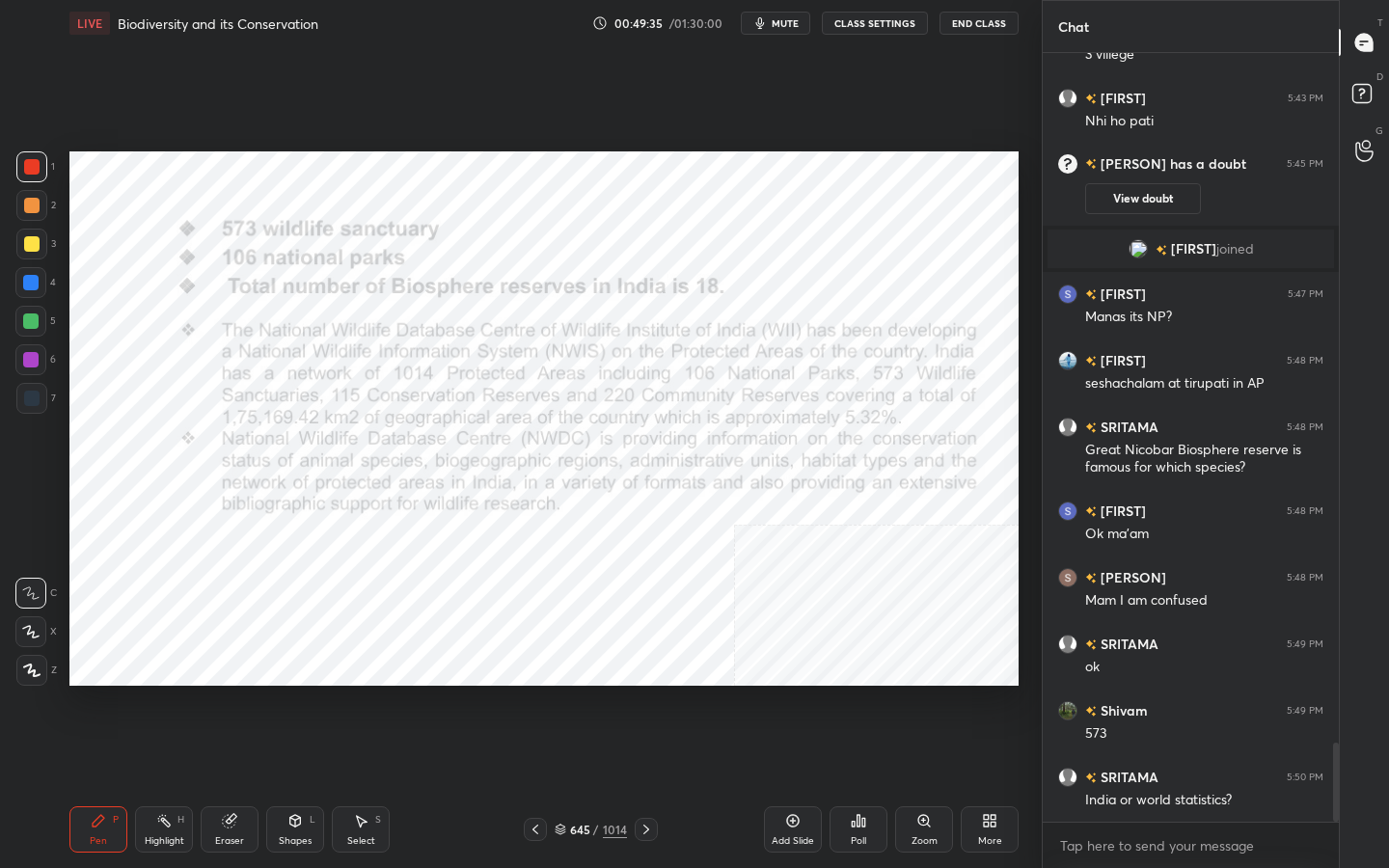 scroll, scrollTop: 6746, scrollLeft: 0, axis: vertical 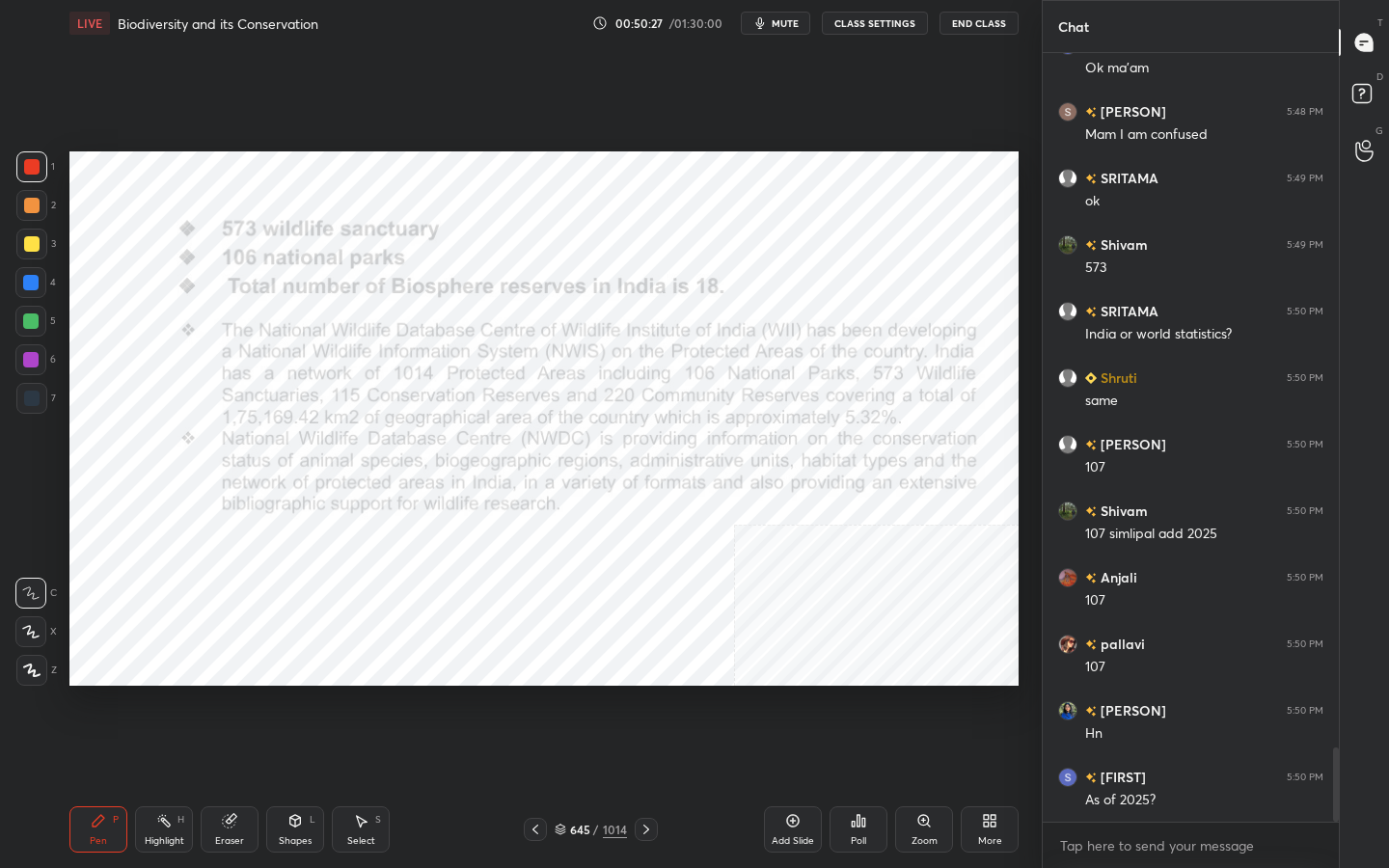 click 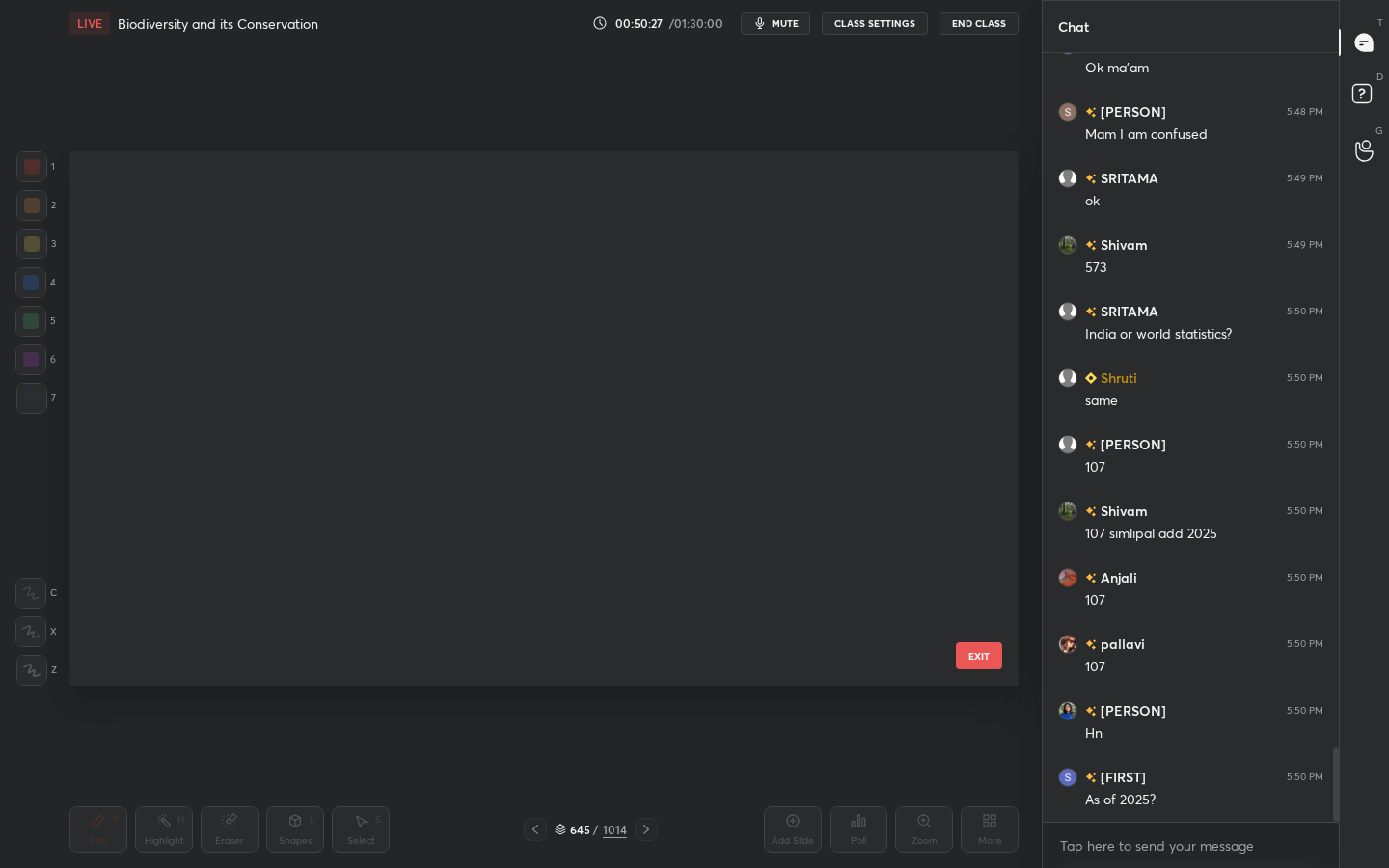 scroll, scrollTop: 34613, scrollLeft: 0, axis: vertical 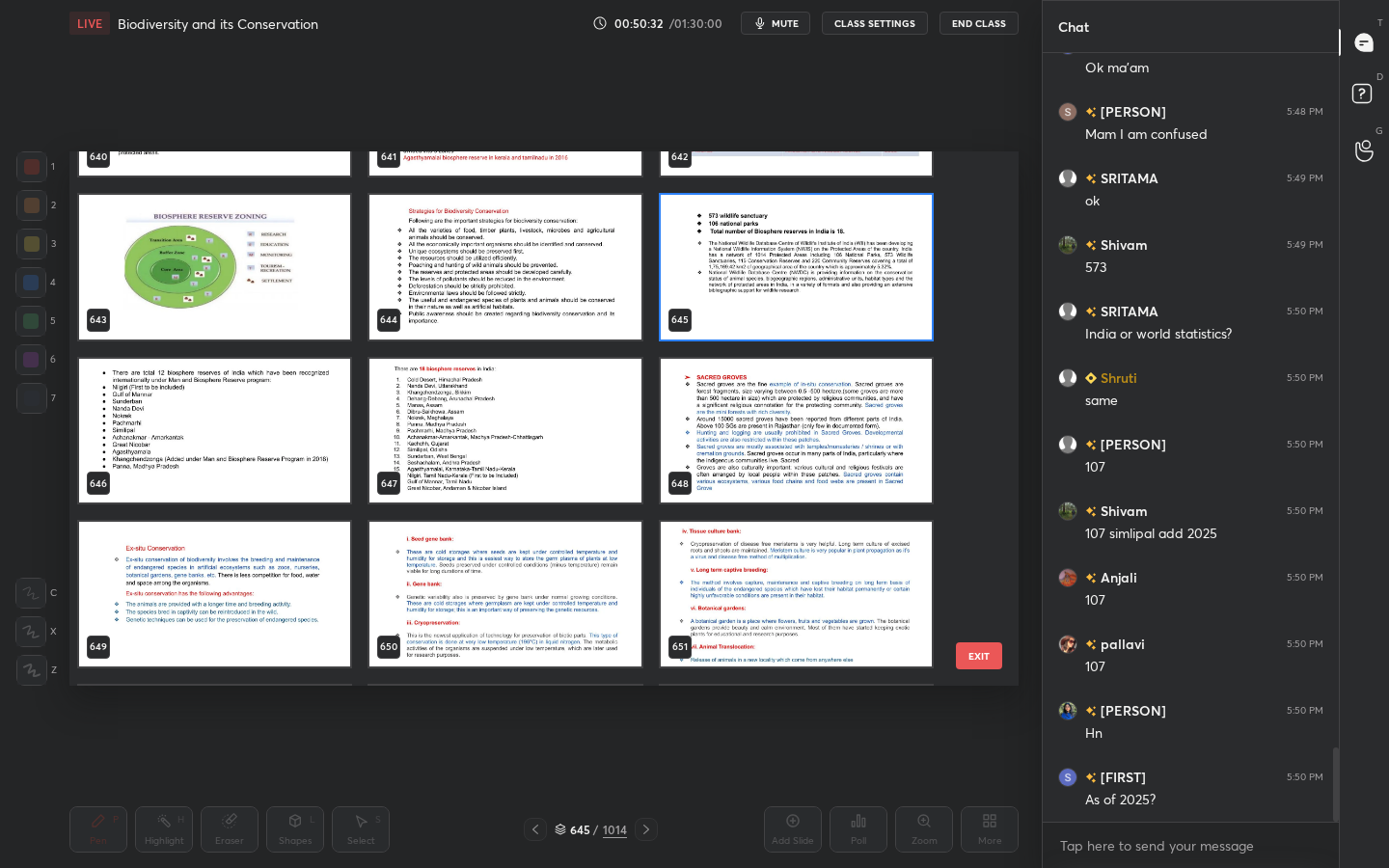 click at bounding box center [796, 431] 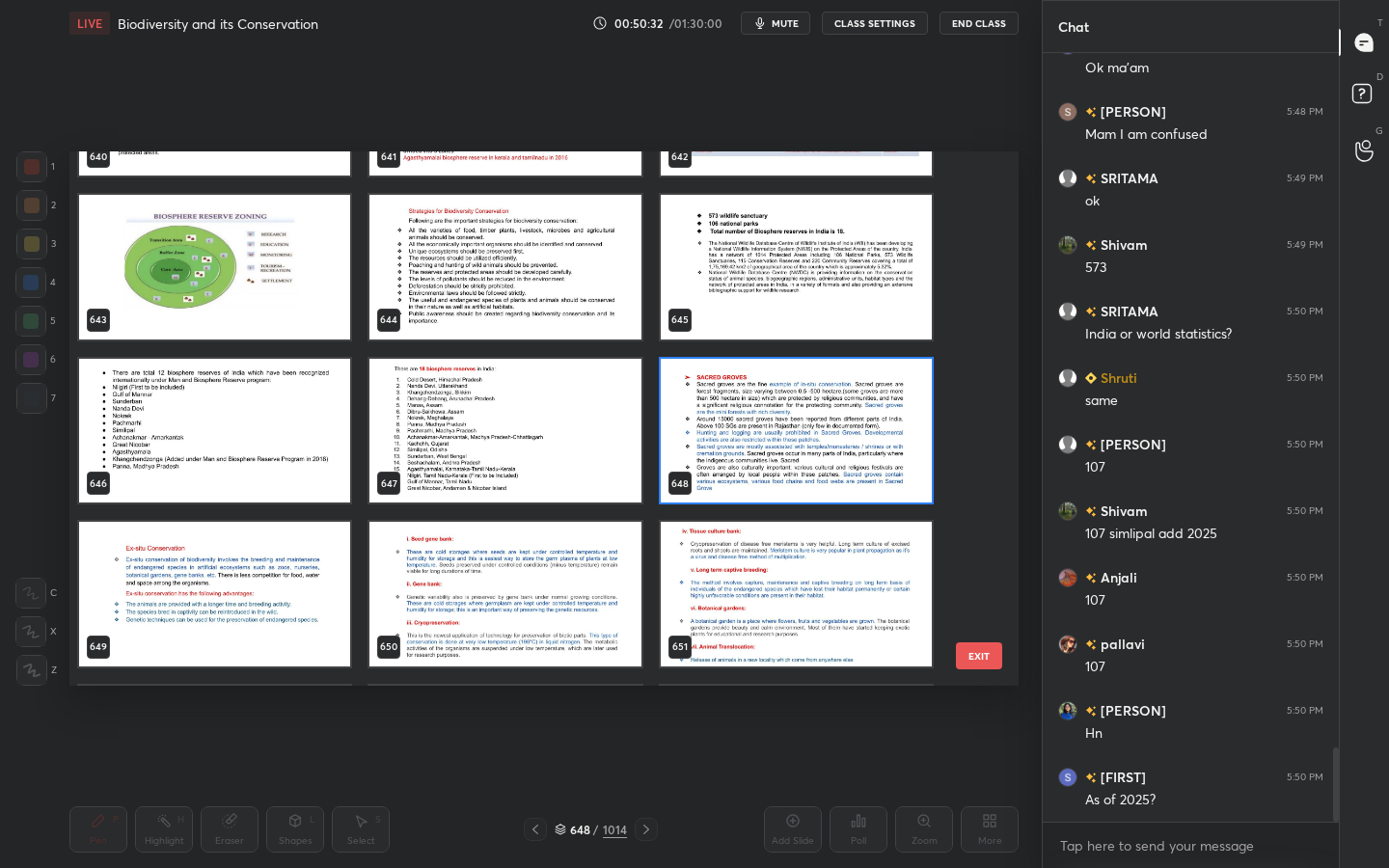 click at bounding box center [796, 431] 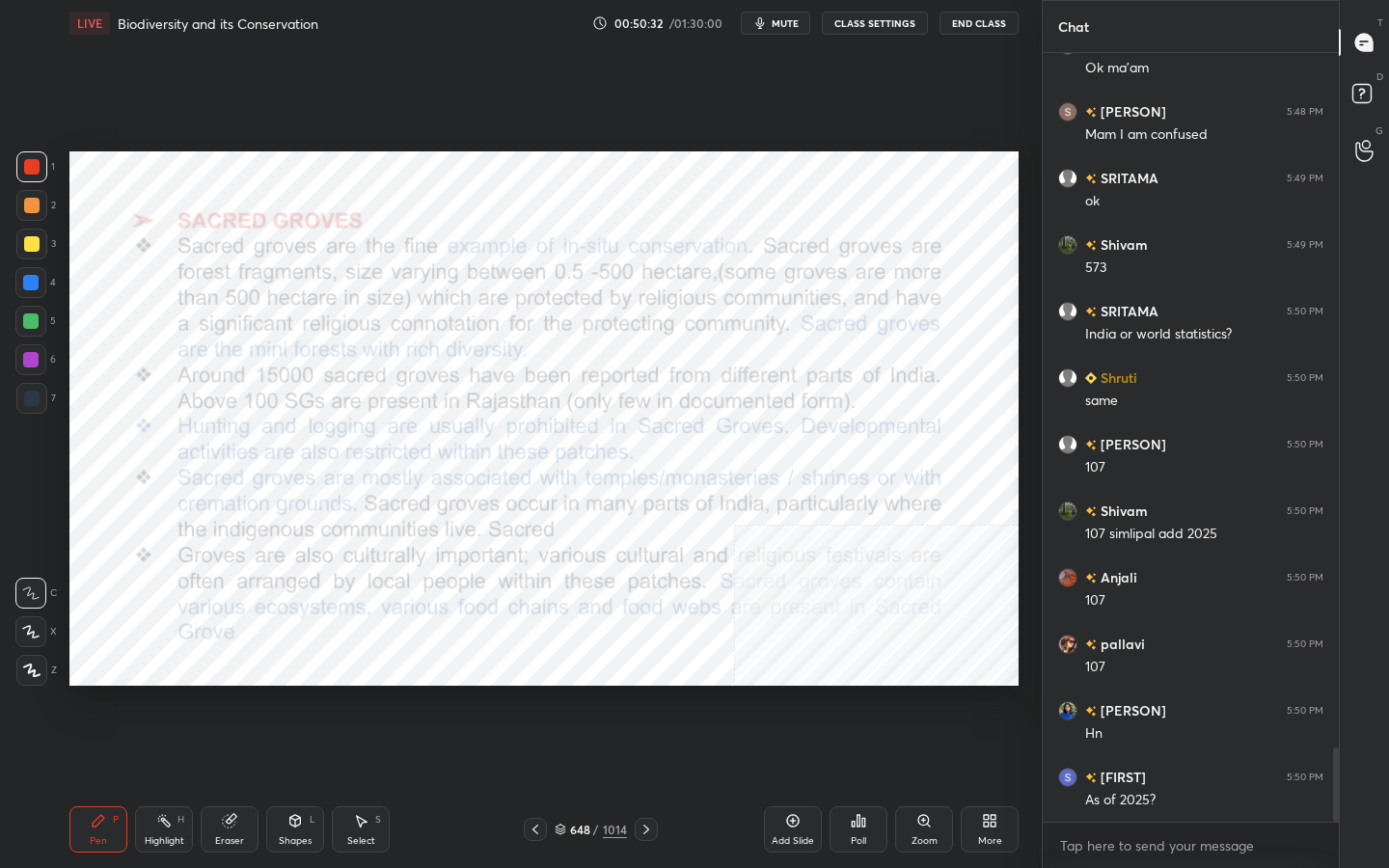 click at bounding box center [796, 431] 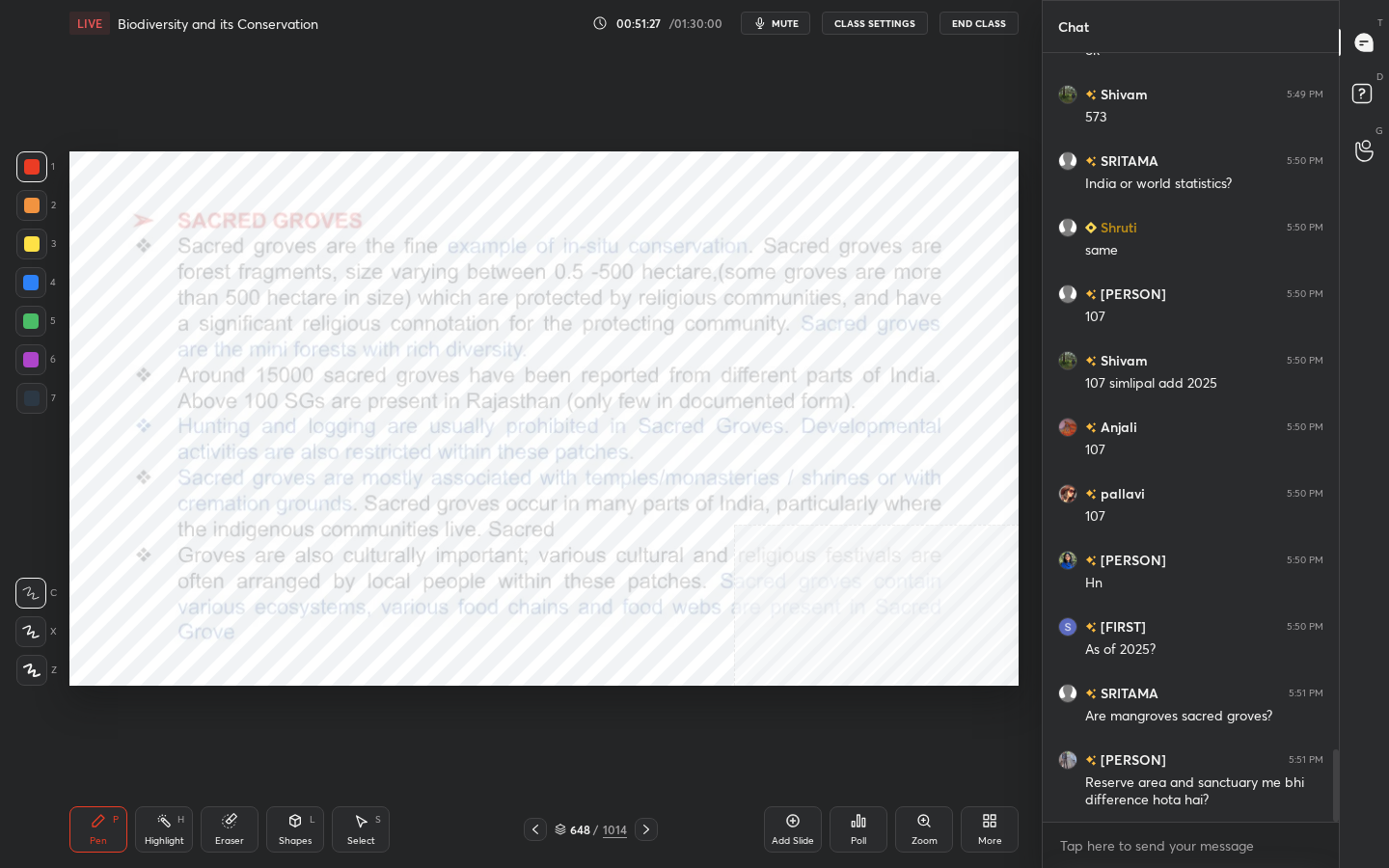 scroll, scrollTop: 7363, scrollLeft: 0, axis: vertical 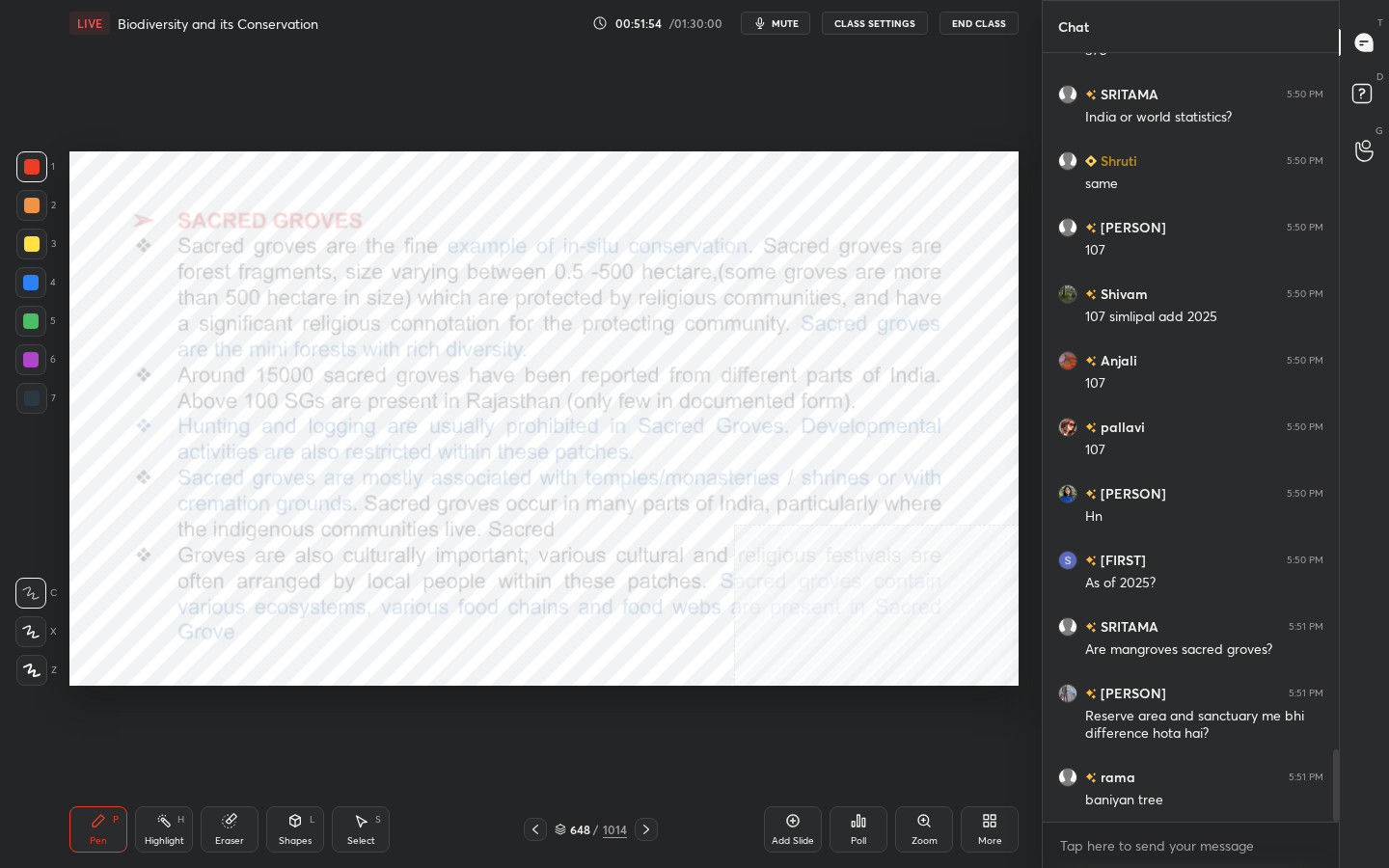click 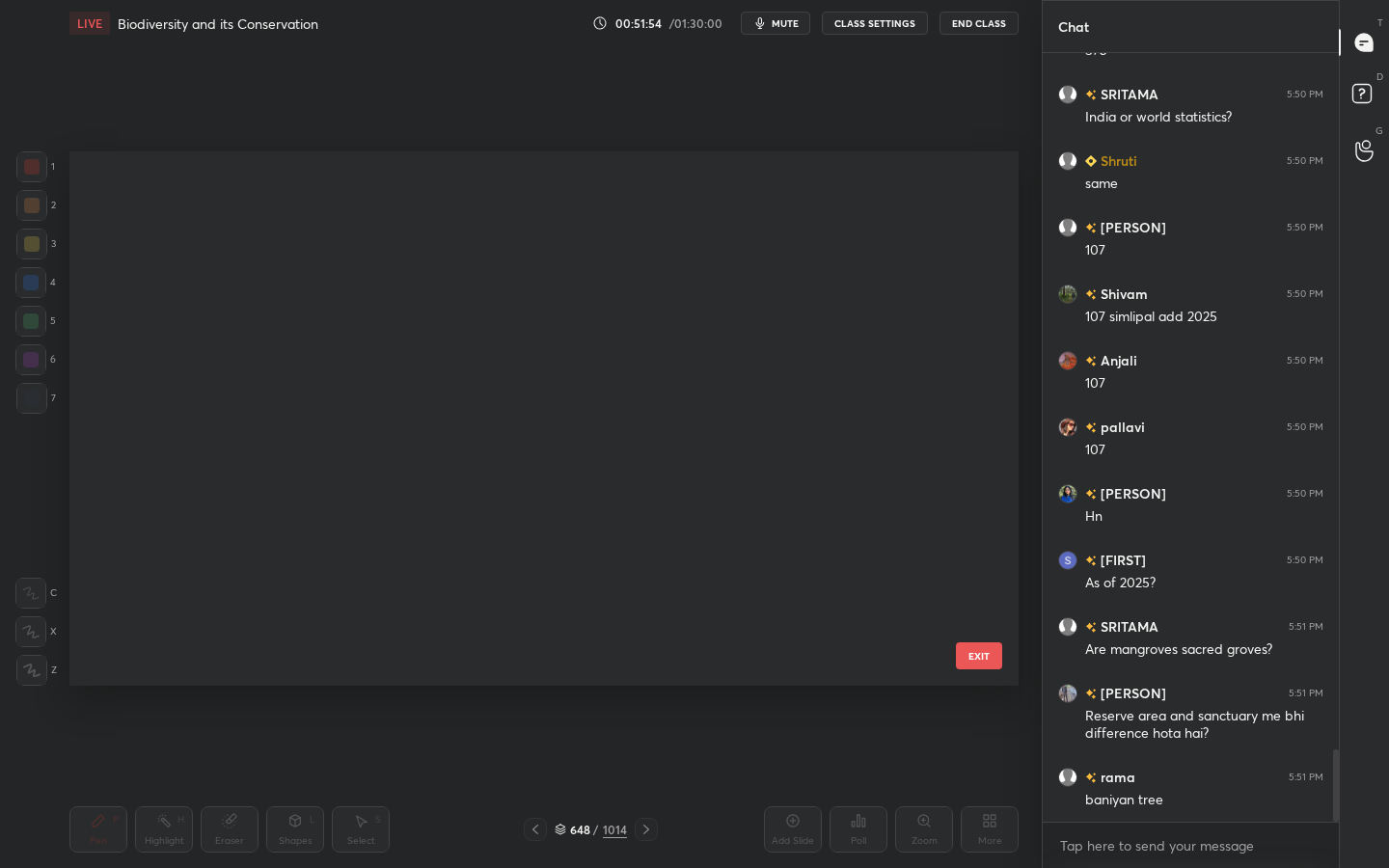 scroll, scrollTop: 34776, scrollLeft: 0, axis: vertical 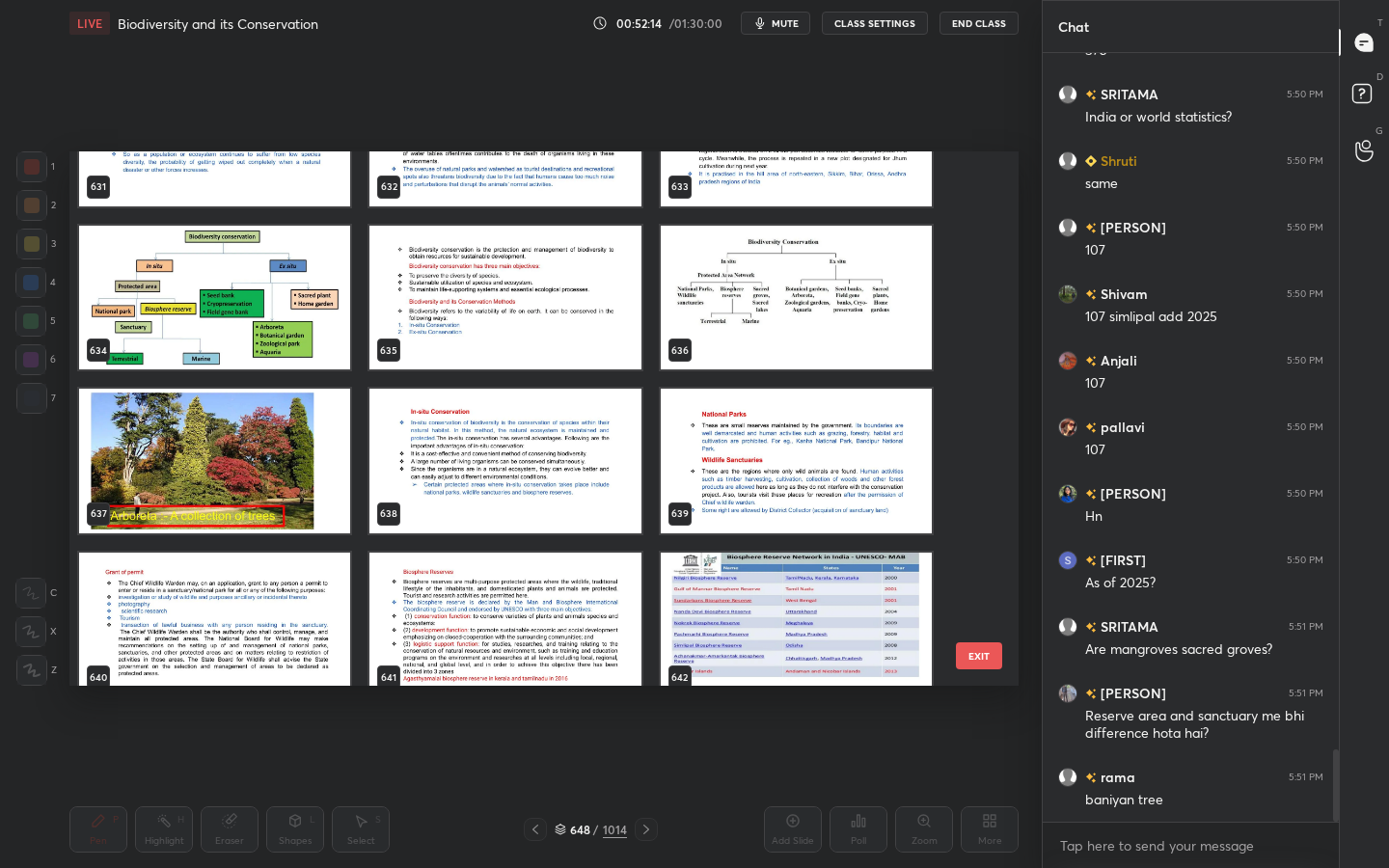 click on "648" at bounding box center [580, 829] 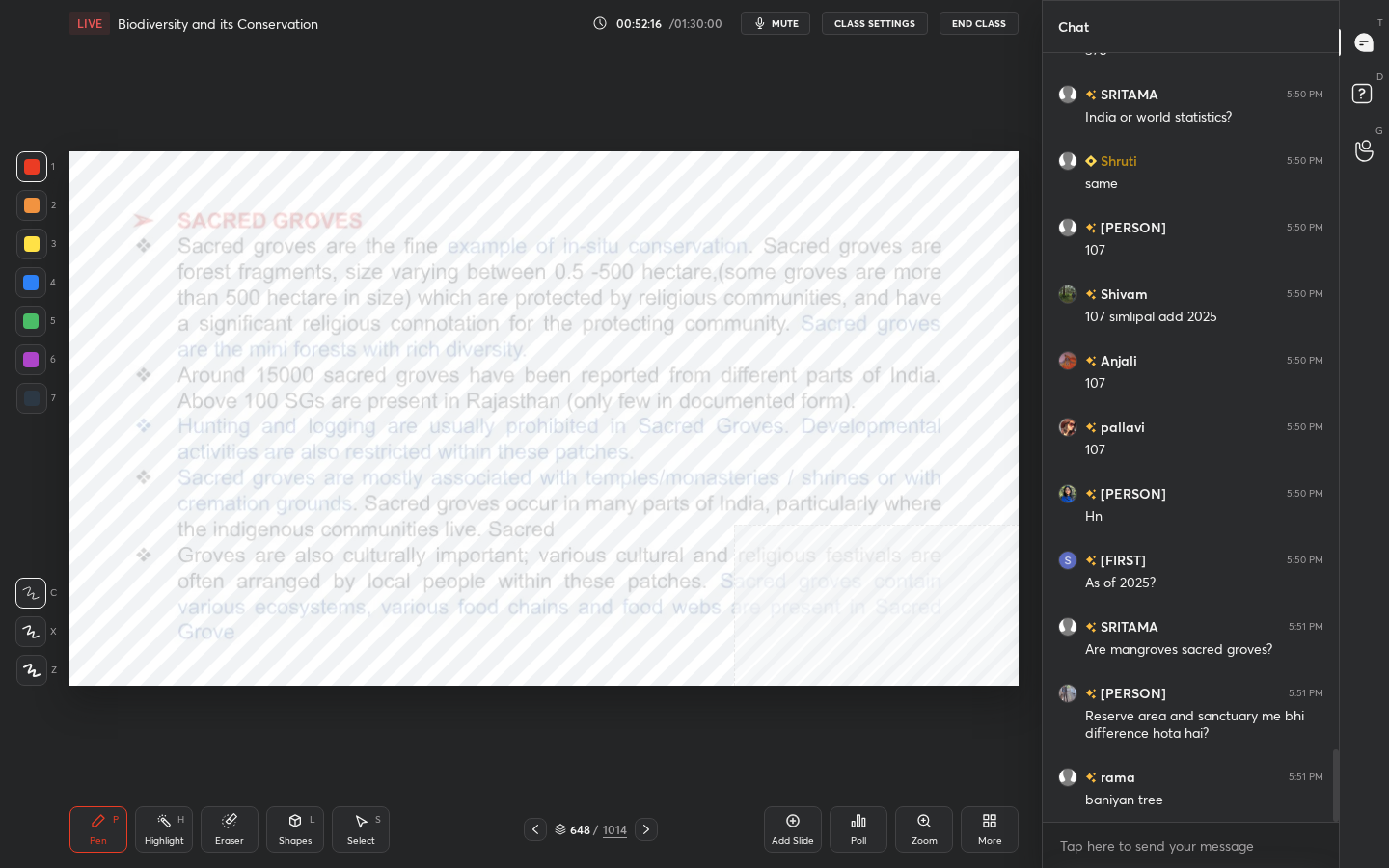 click on "648 / 1014" at bounding box center [590, 829] 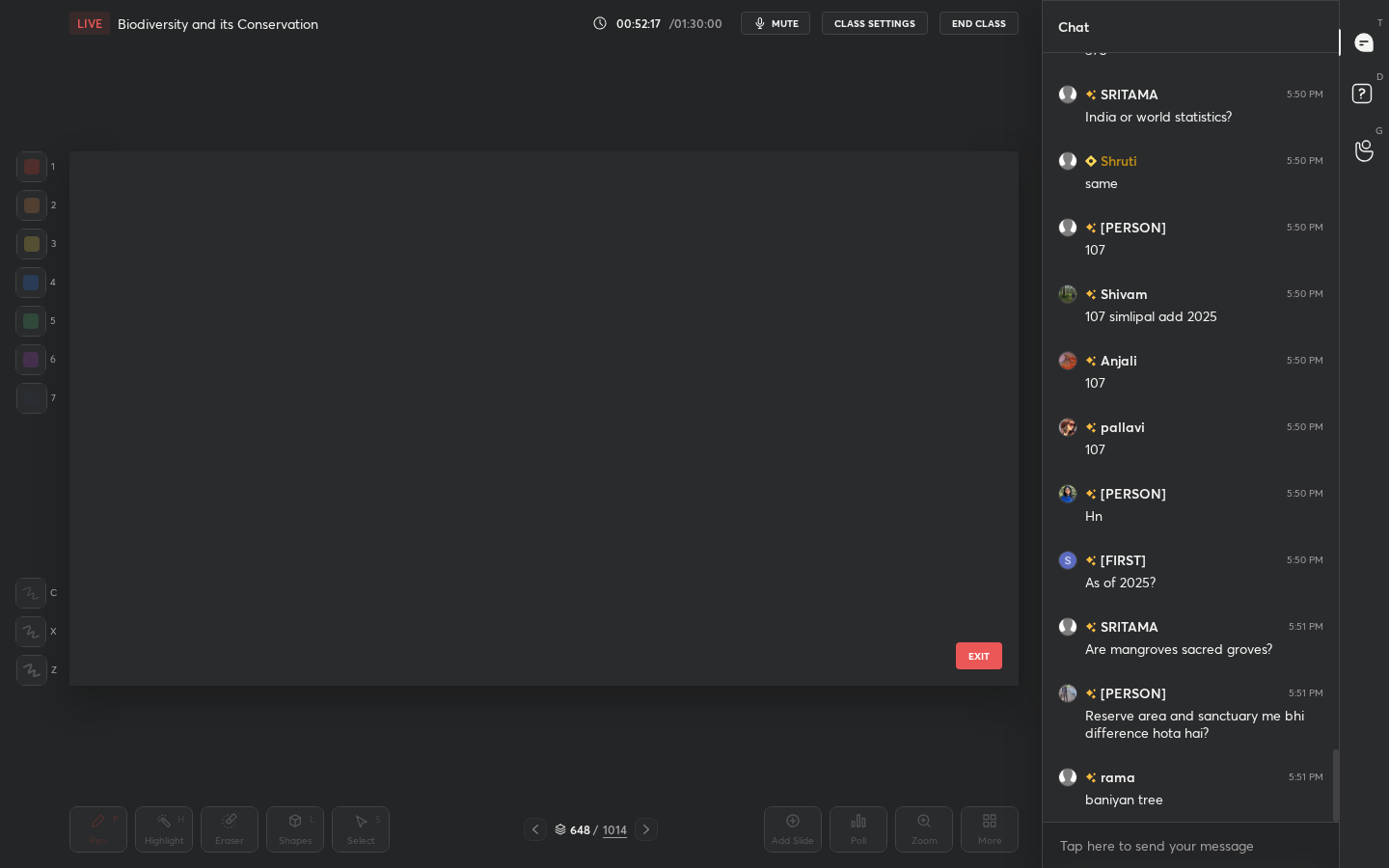 scroll, scrollTop: 34776, scrollLeft: 0, axis: vertical 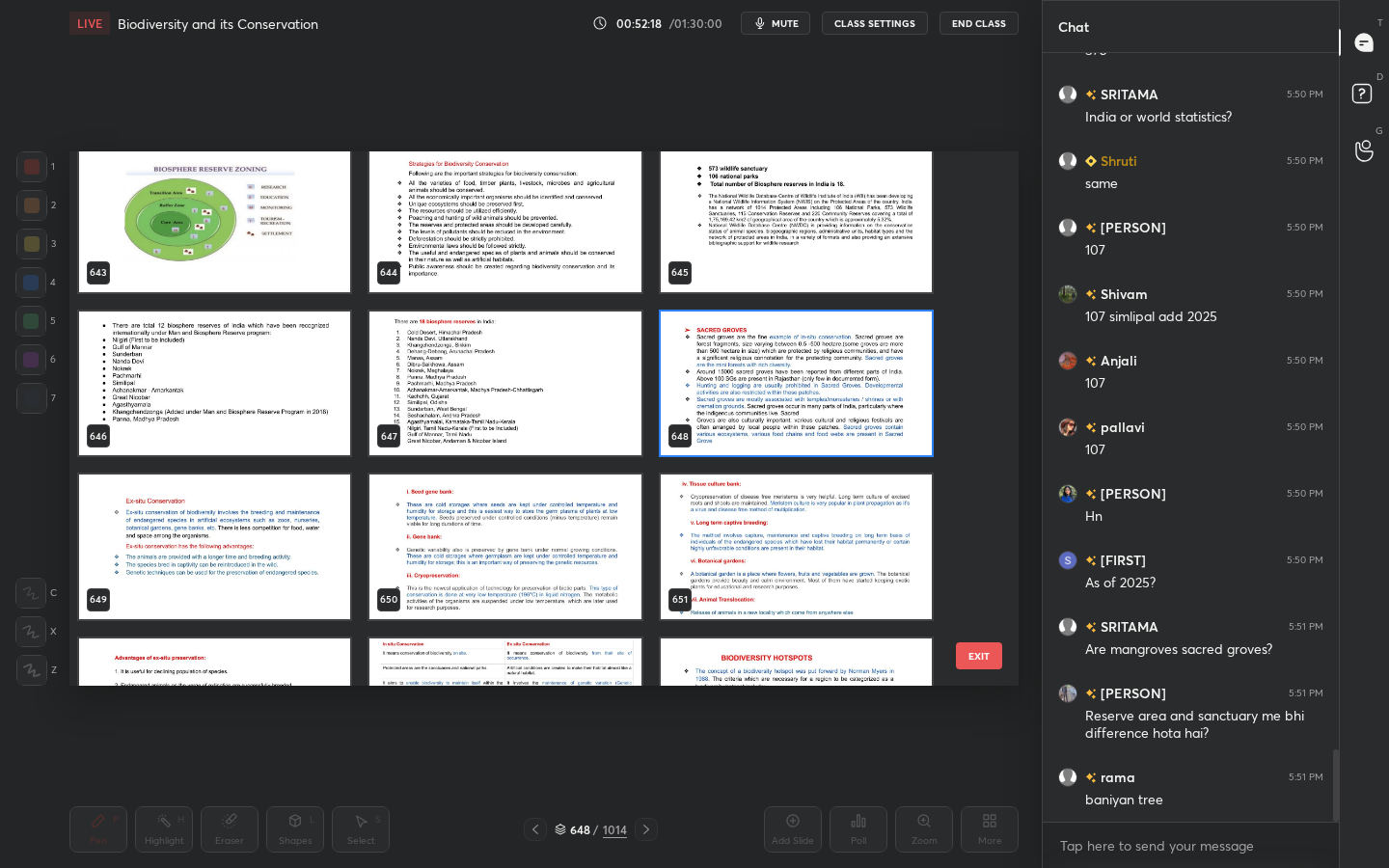 click at bounding box center (214, 547) 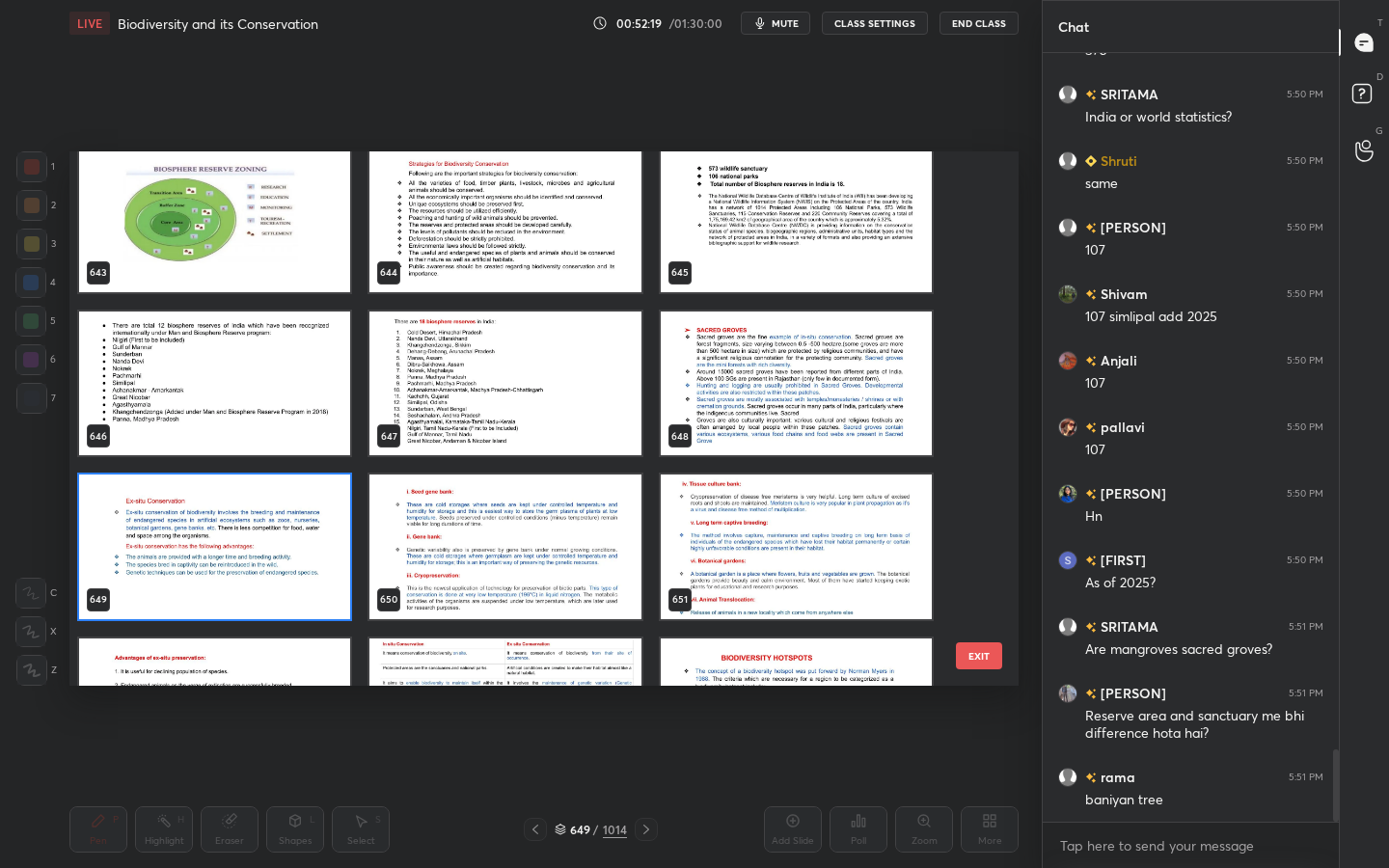 click at bounding box center [214, 547] 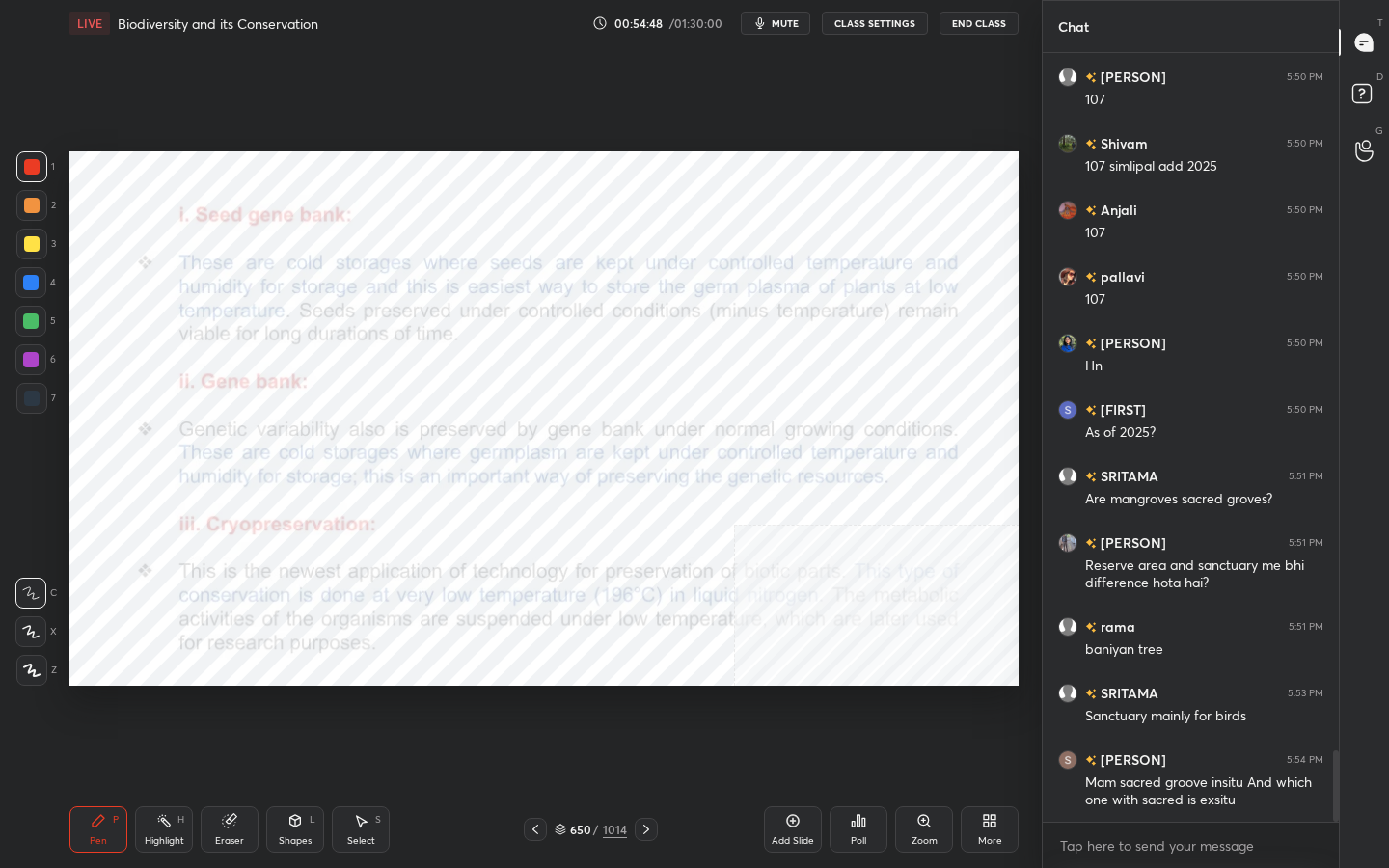 scroll, scrollTop: 7580, scrollLeft: 0, axis: vertical 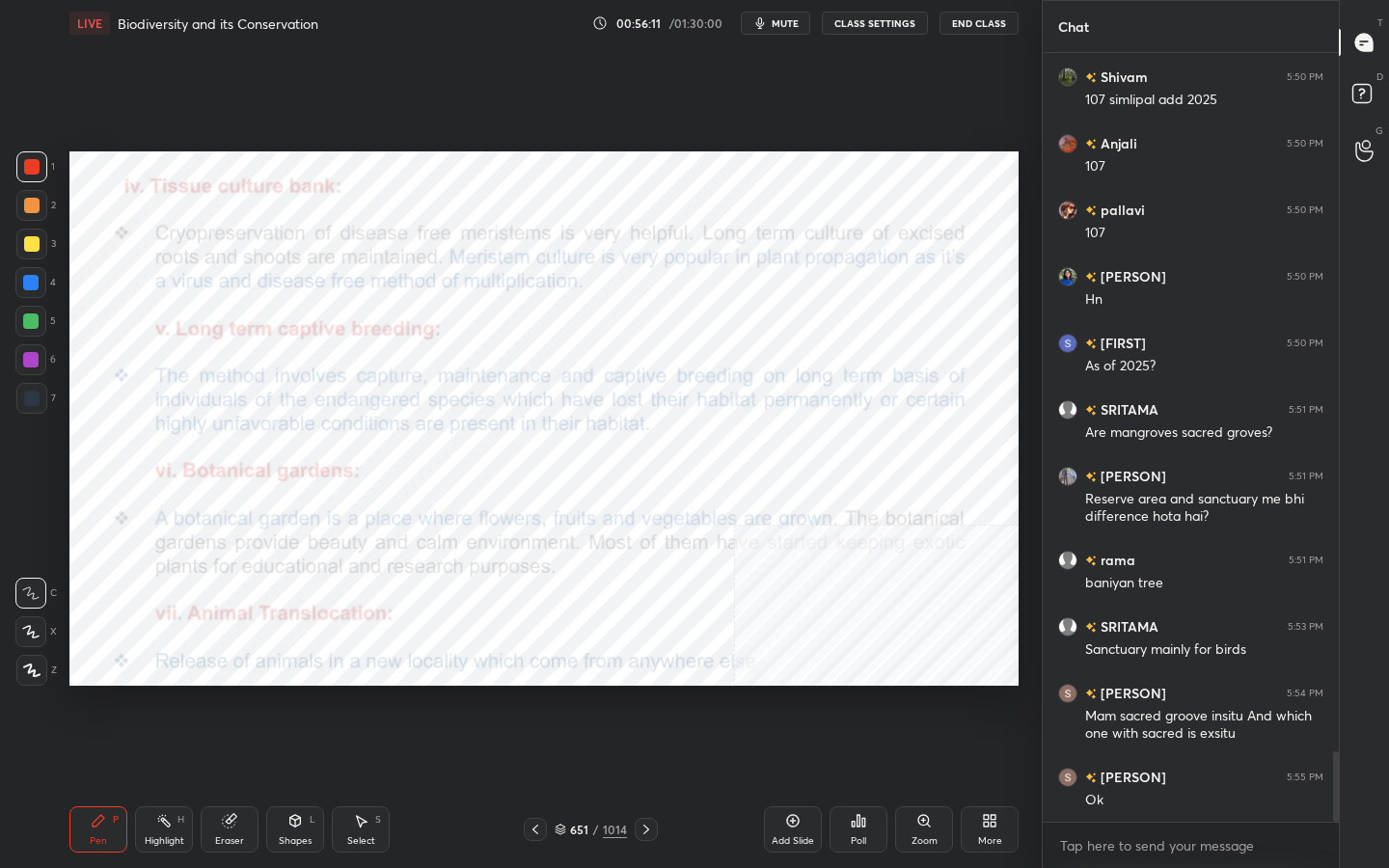 click 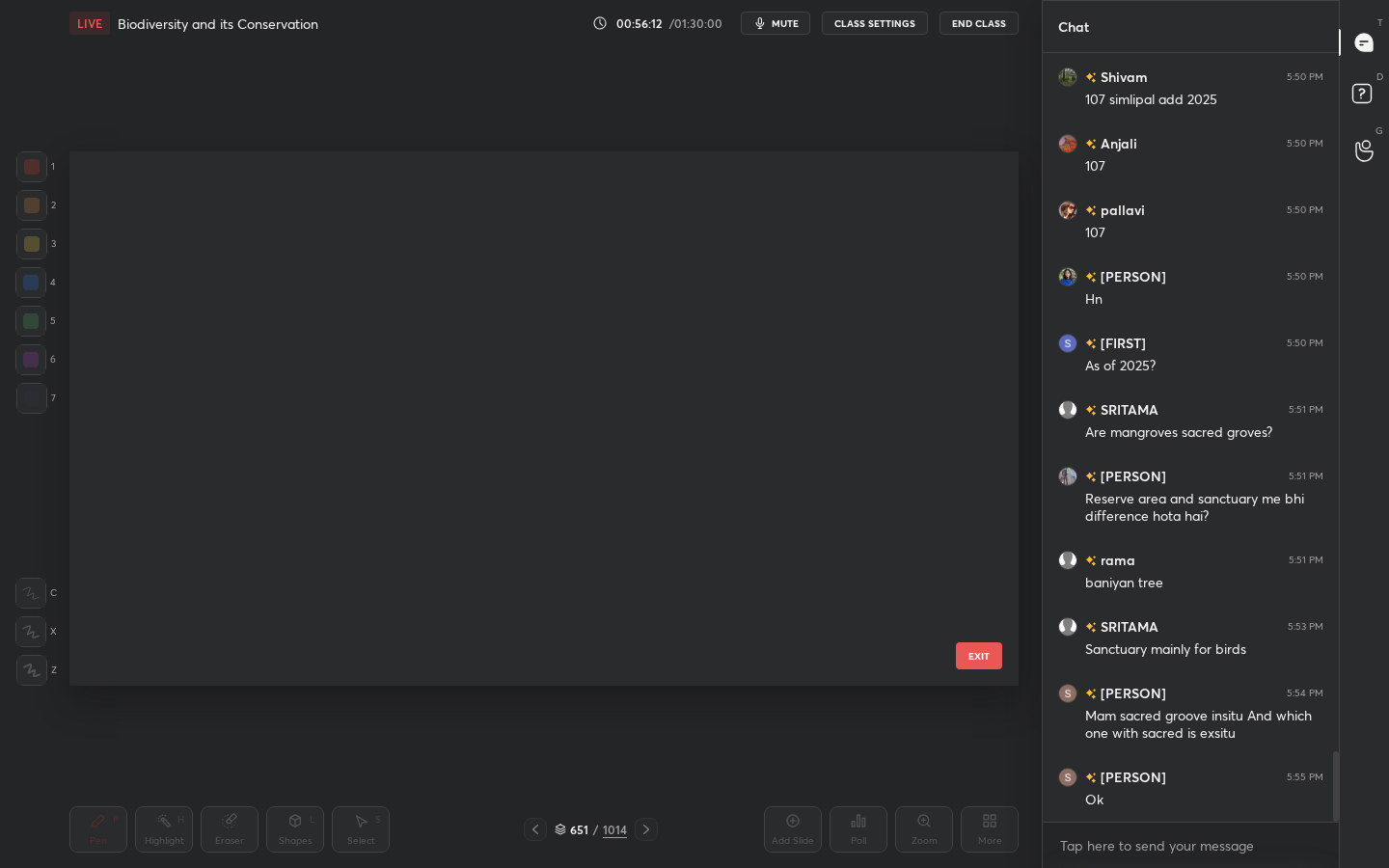 scroll, scrollTop: 34940, scrollLeft: 0, axis: vertical 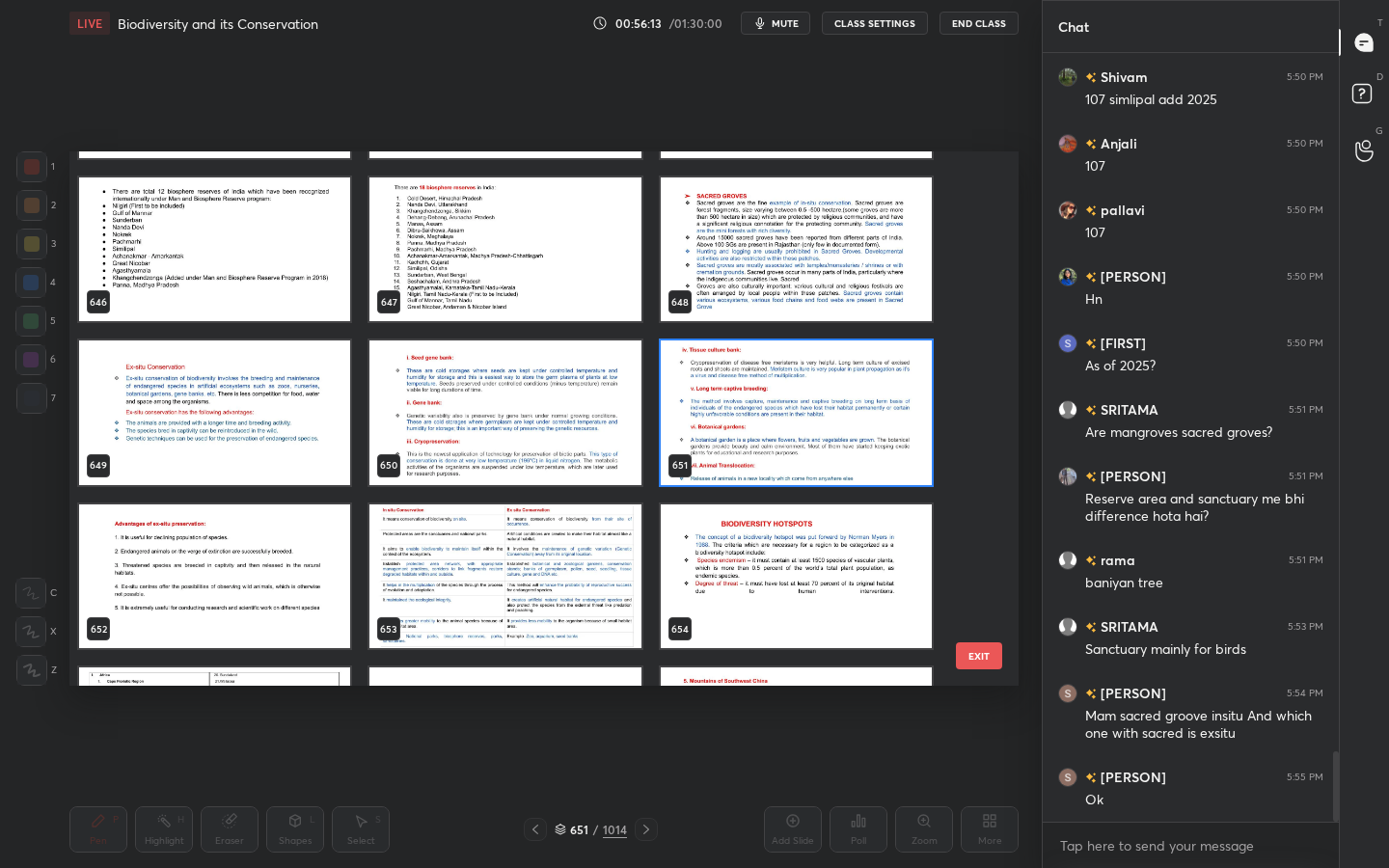 click at bounding box center (214, 577) 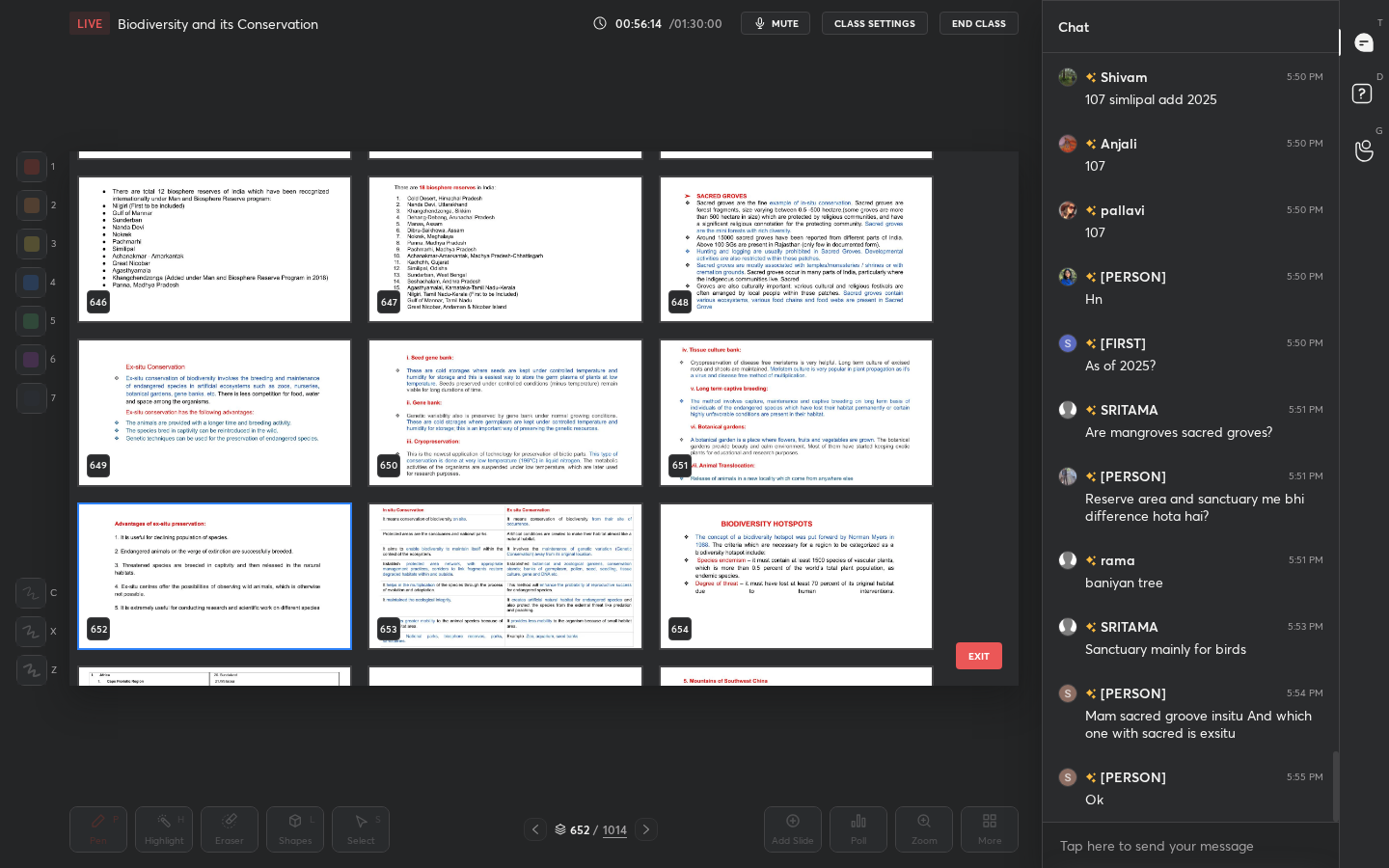 click at bounding box center [214, 577] 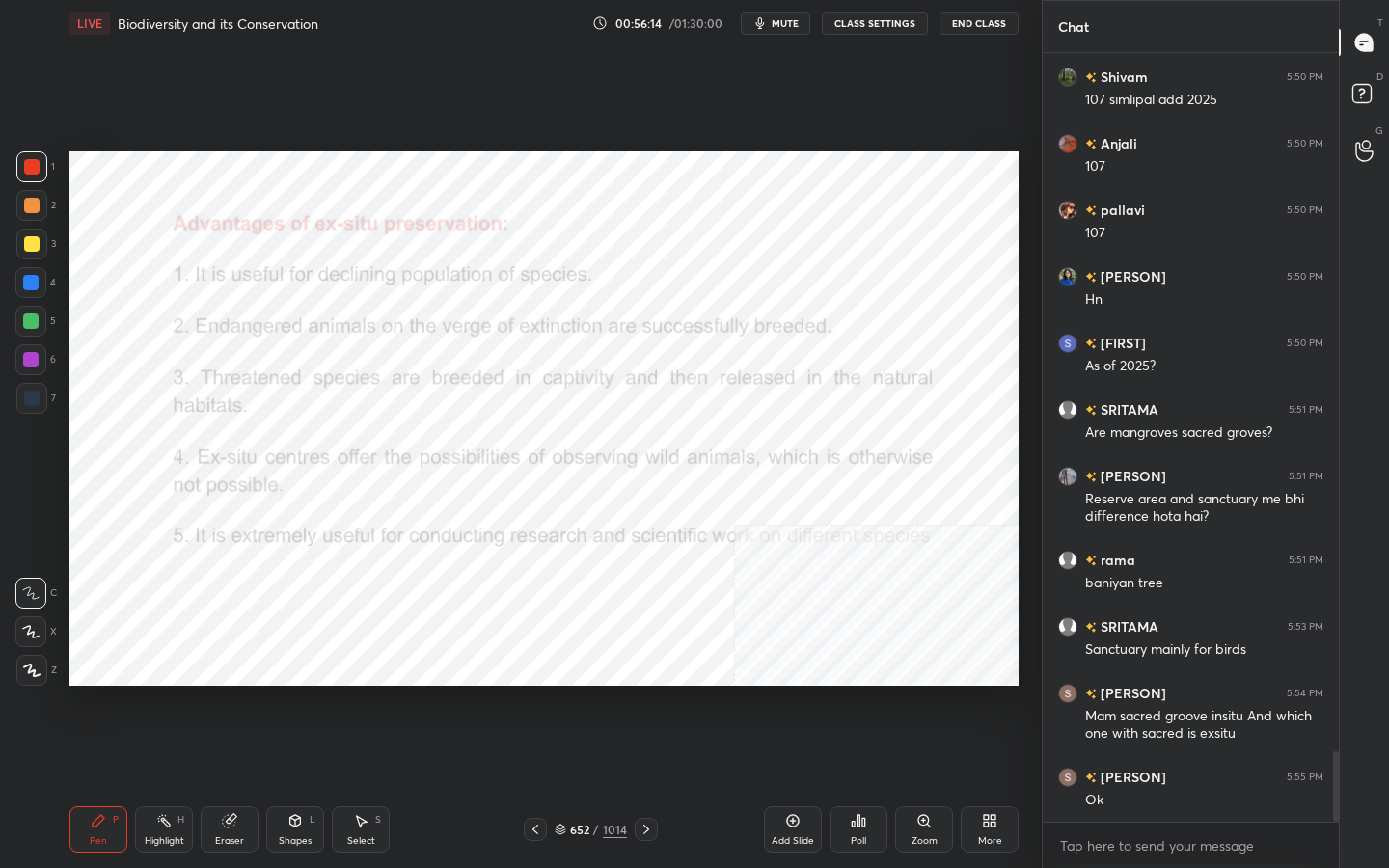 click at bounding box center [214, 577] 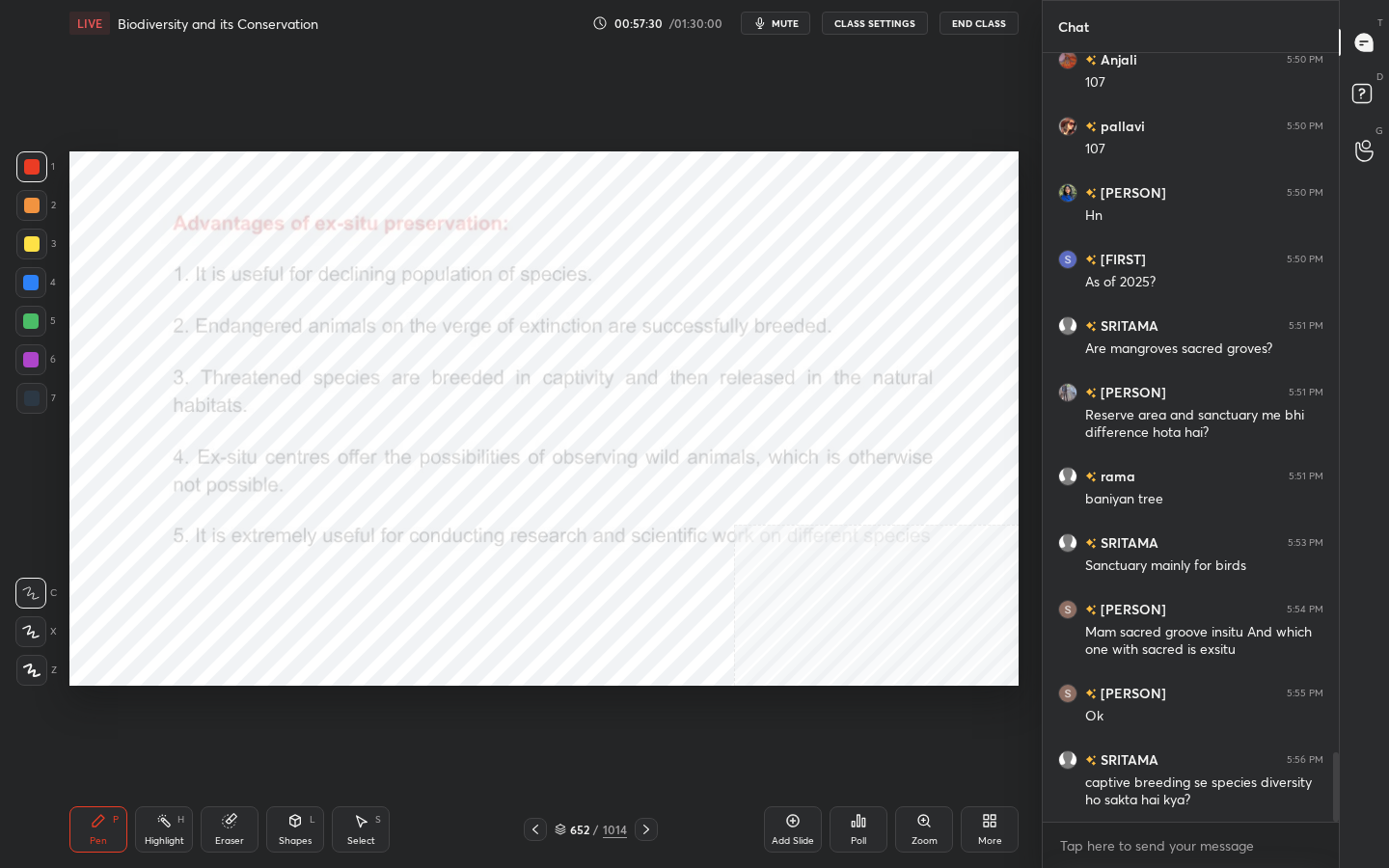 scroll, scrollTop: 7730, scrollLeft: 0, axis: vertical 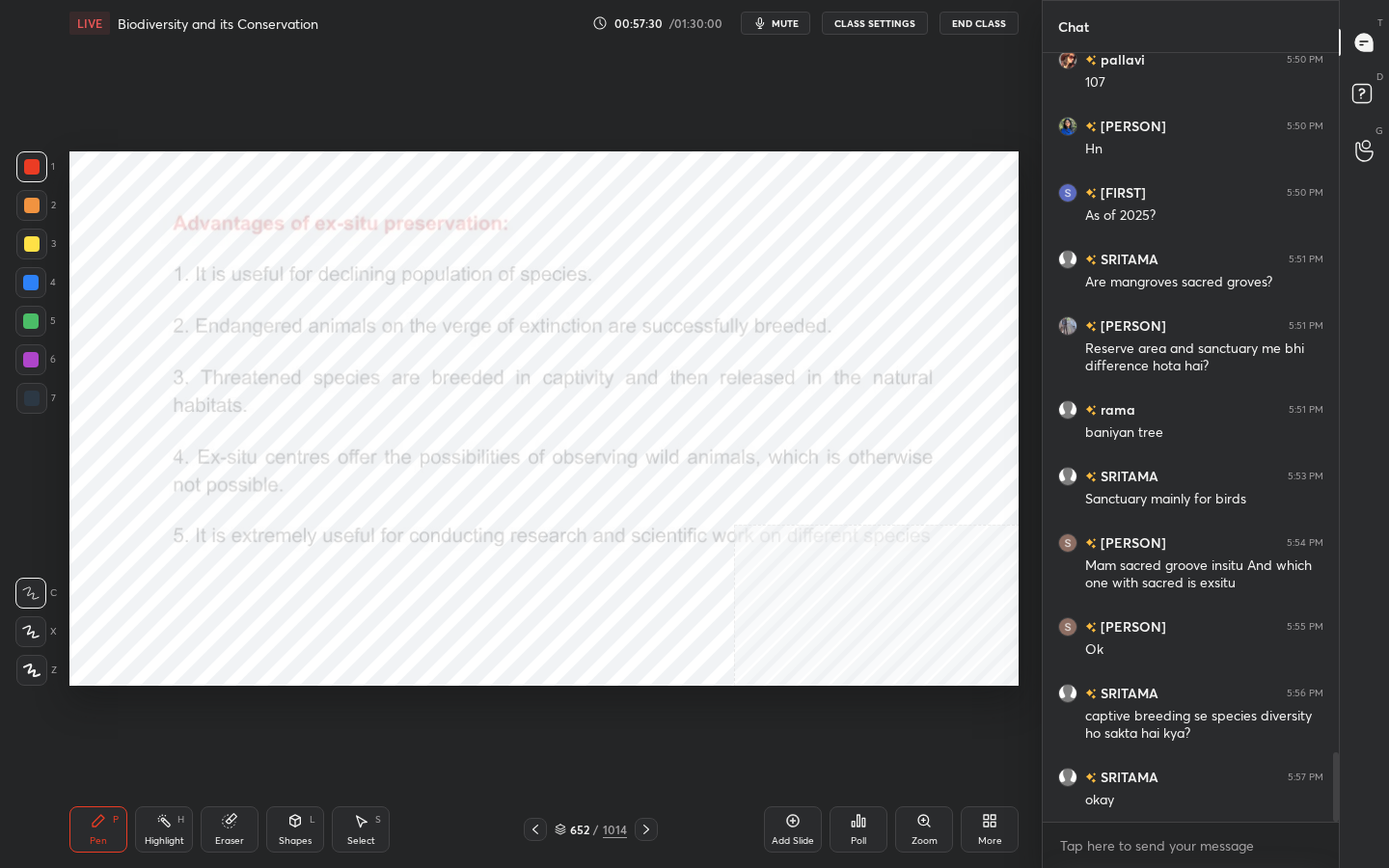 click on "652 / 1014" at bounding box center (590, 829) 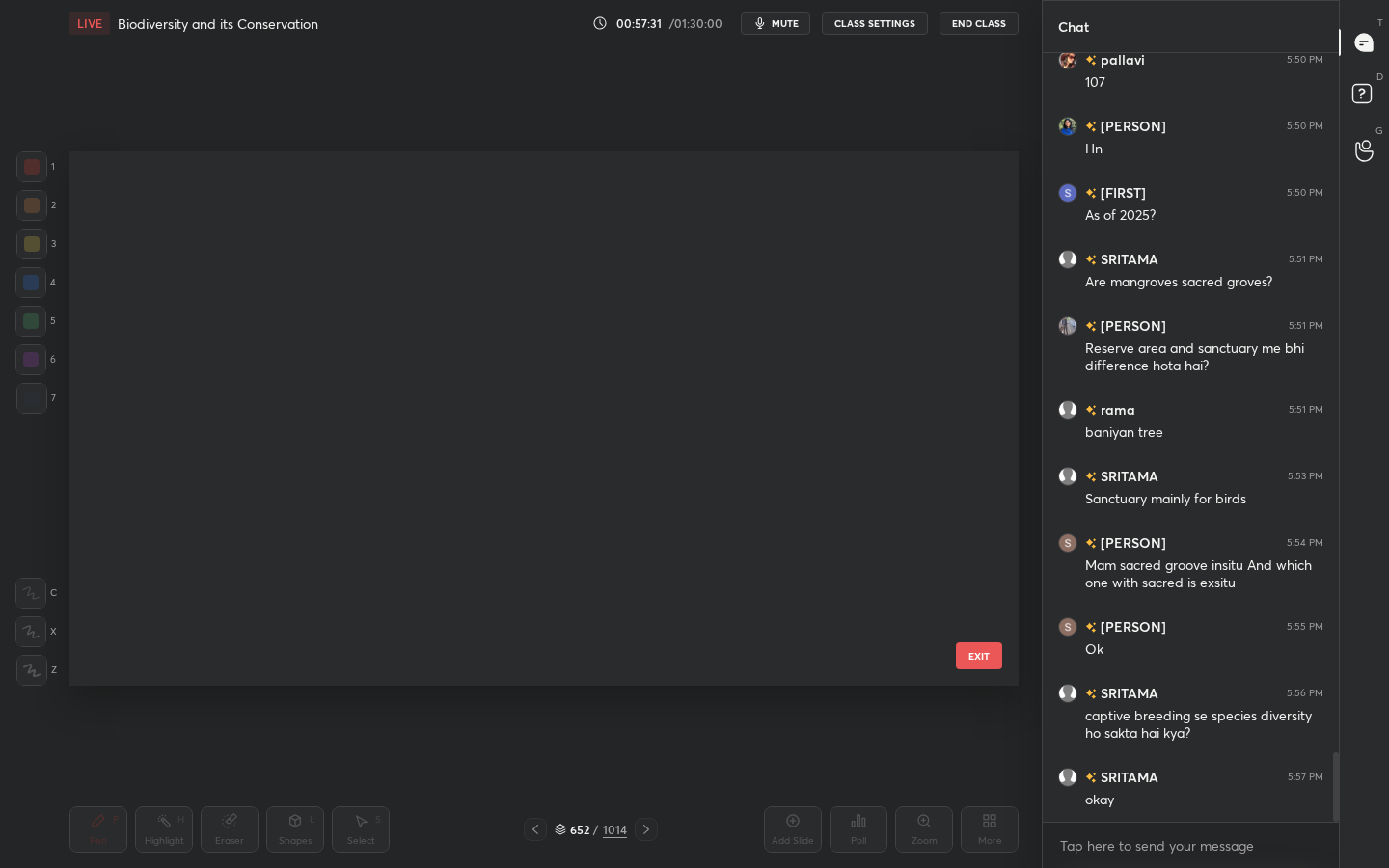scroll, scrollTop: 35103, scrollLeft: 0, axis: vertical 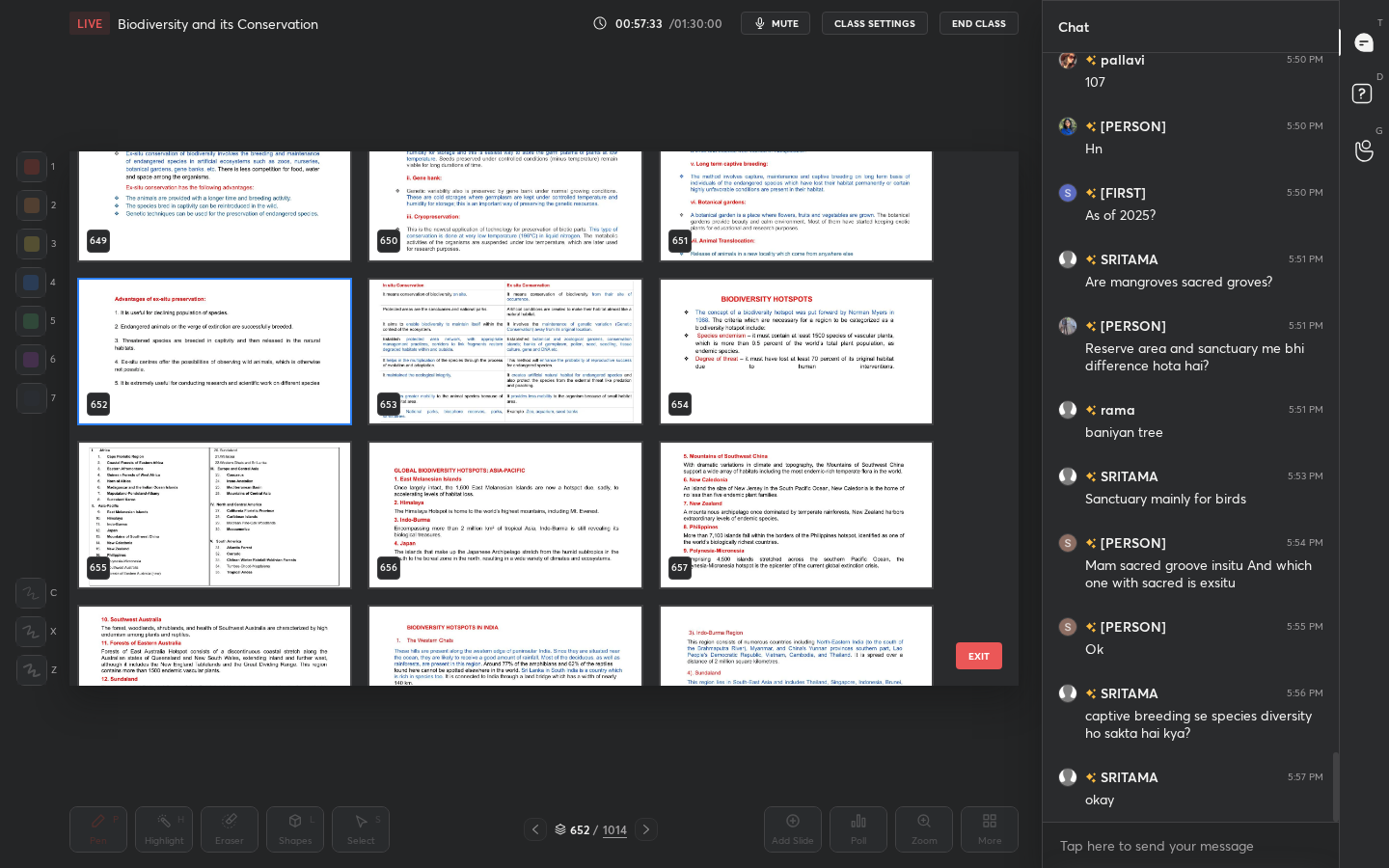 click at bounding box center [504, 352] 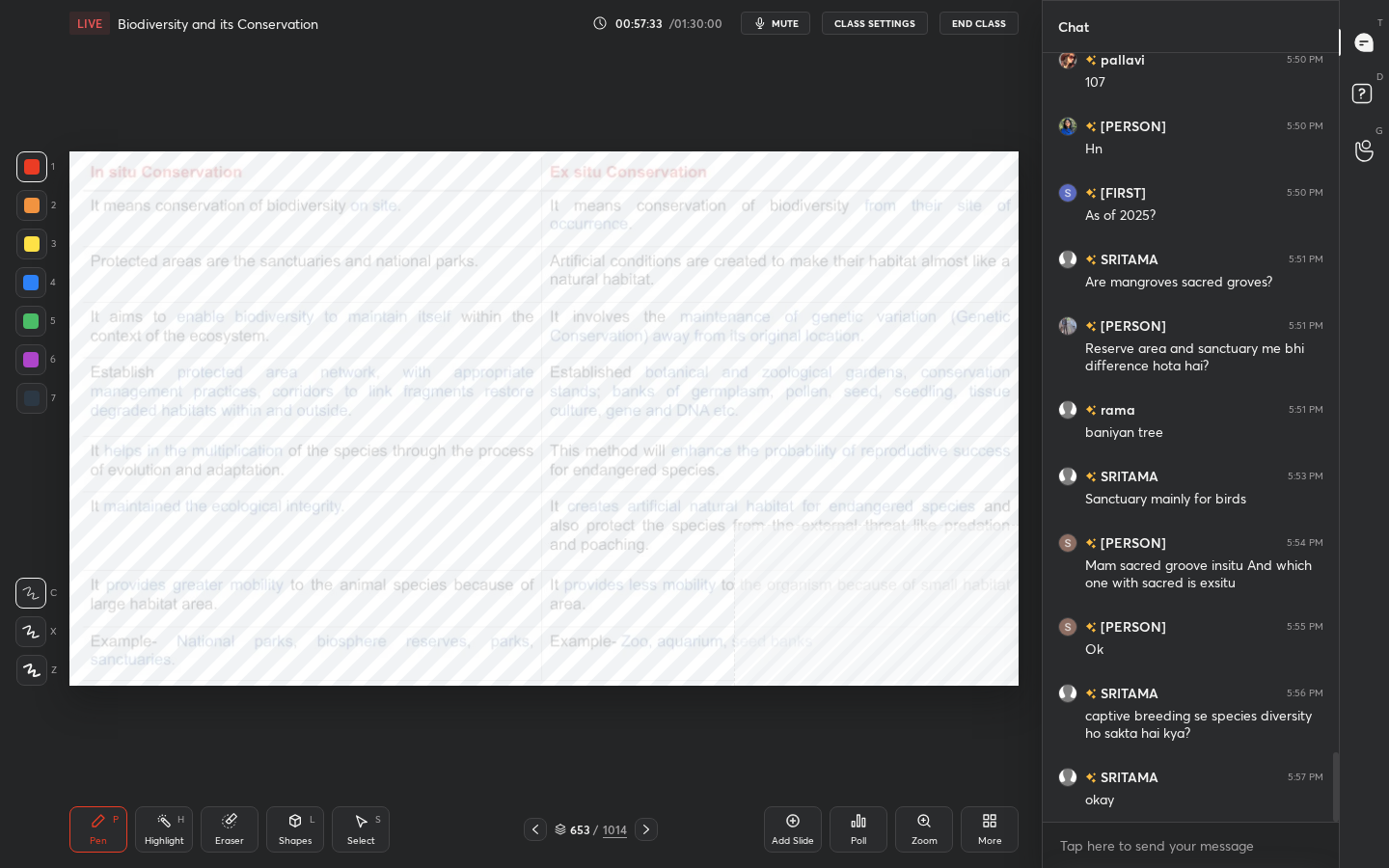 click at bounding box center [504, 352] 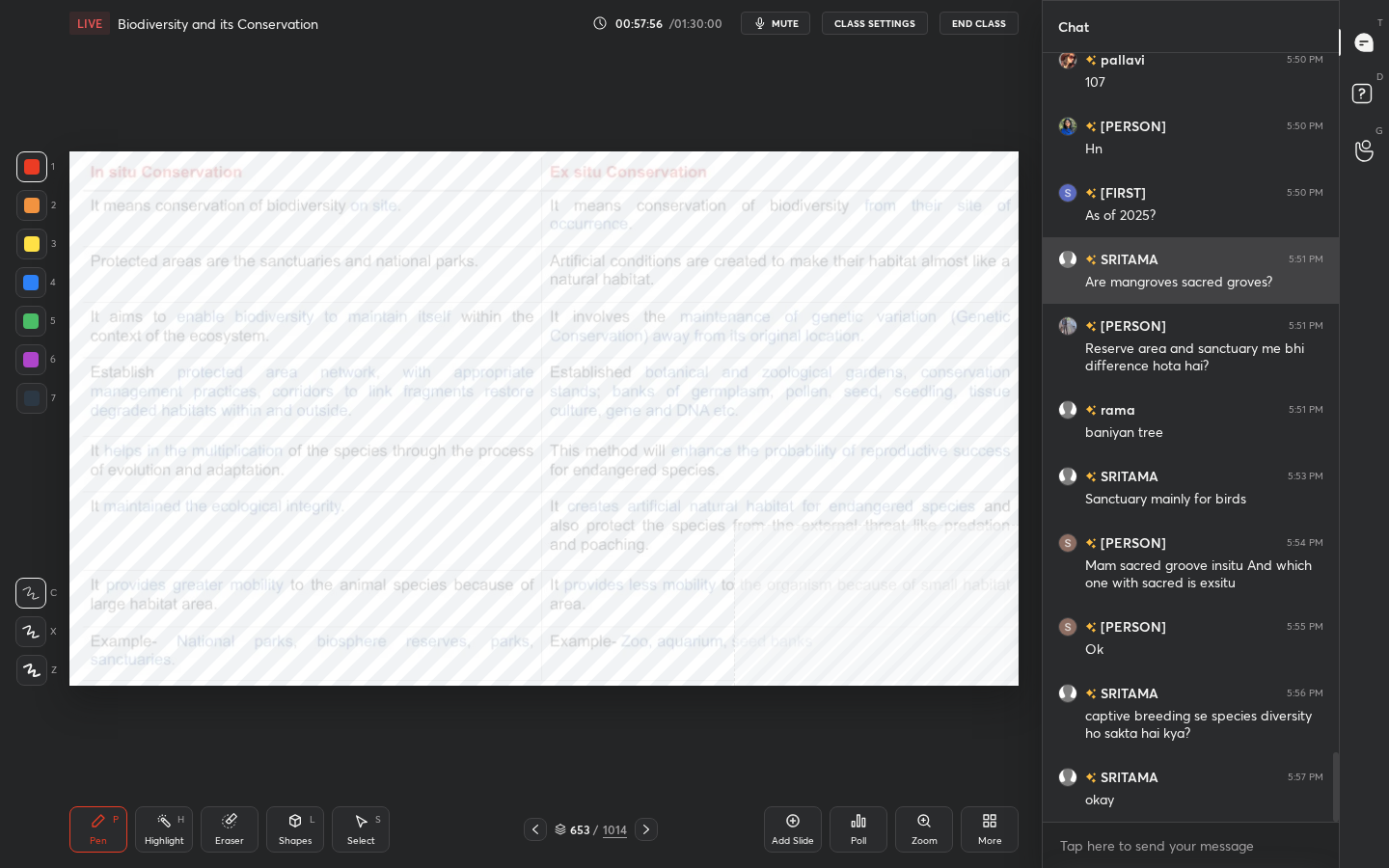 click on "1 2 3 4 5 6 7 C X Z C X Z E E Erase all   H H LIVE Biodiversity and its Conservation 00:57:56 /  01:30:00 mute CLASS SETTINGS End Class Setting up your live class Poll for   secs No correct answer Start poll Back Biodiversity and its Conservation • L7 of Complete Course on Environmental Biology - UGC NET December 2025 [PERSON] Pen P Highlight H Eraser Shapes L Select S 653 / 1014 Add Slide Poll Zoom More Chat [PERSON] 5:50 PM 107 [PERSON] 5:50 PM 107 [PERSON] 5:50 PM Hn [PERSON] 5:50 PM As of 2025? [PERSON] 5:51 PM Are mangroves sacred groves? [PERSON] 5:51 PM Reserve area and sanctuary me bhi difference hota hai? [PERSON] 5:51 PM baniyan tree [PERSON] 5:53 PM Sanctuary mainly for birds [PERSON] 5:54 PM Mam sacred groove insitu And which one with sacred is exsitu [PERSON] 5:55 PM Ok [PERSON] 5:56 PM captive breeding se species diversity ho sakta hai kya? [PERSON] 5:57 PM okay JUMP TO LATEST Enable hand raising Enable raise hand to speak to learners. Once enabled, chat will be turned off temporarily. Enable x   introducing 2" at bounding box center (694, 434) 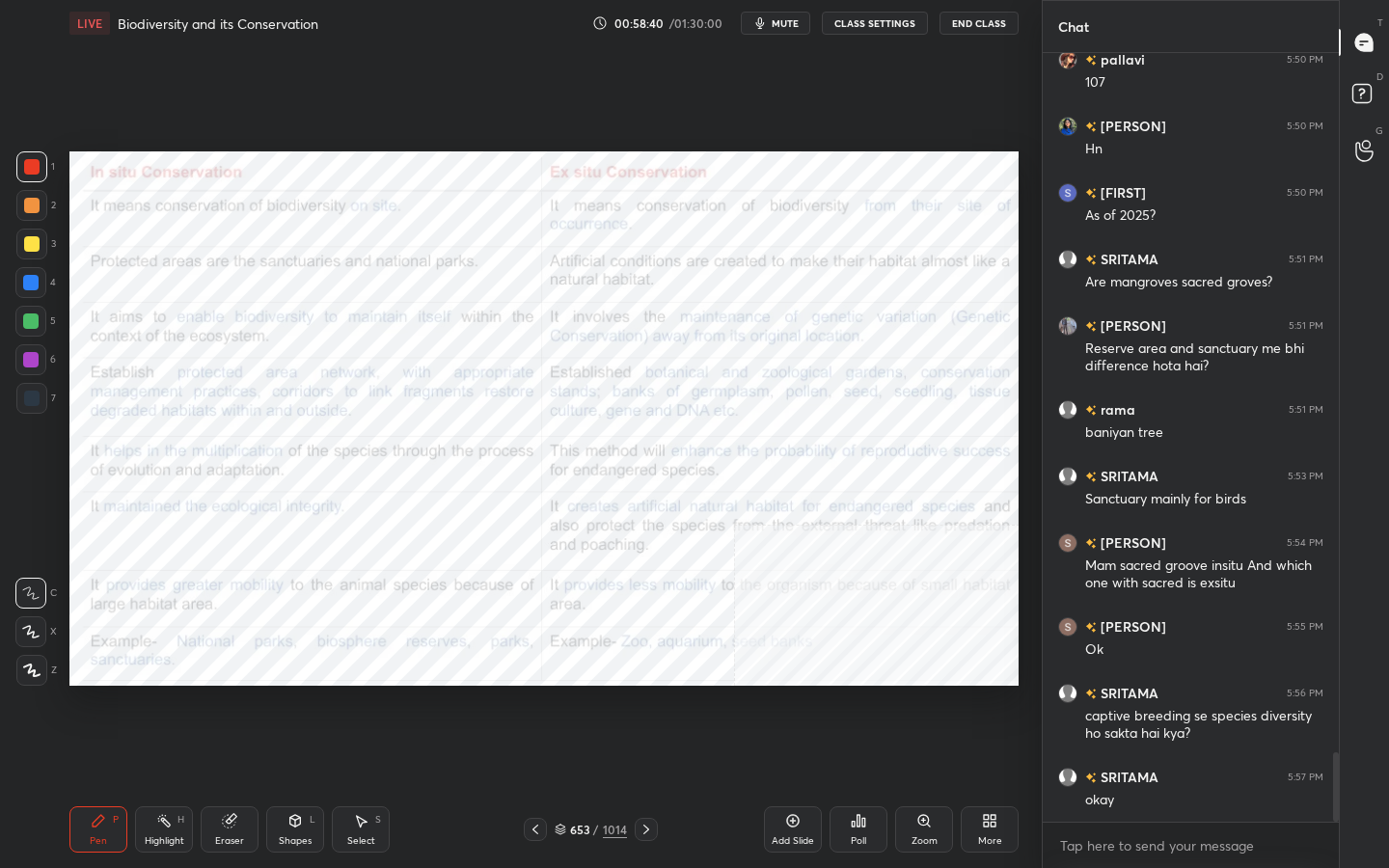 click on "653 / 1014" at bounding box center [590, 829] 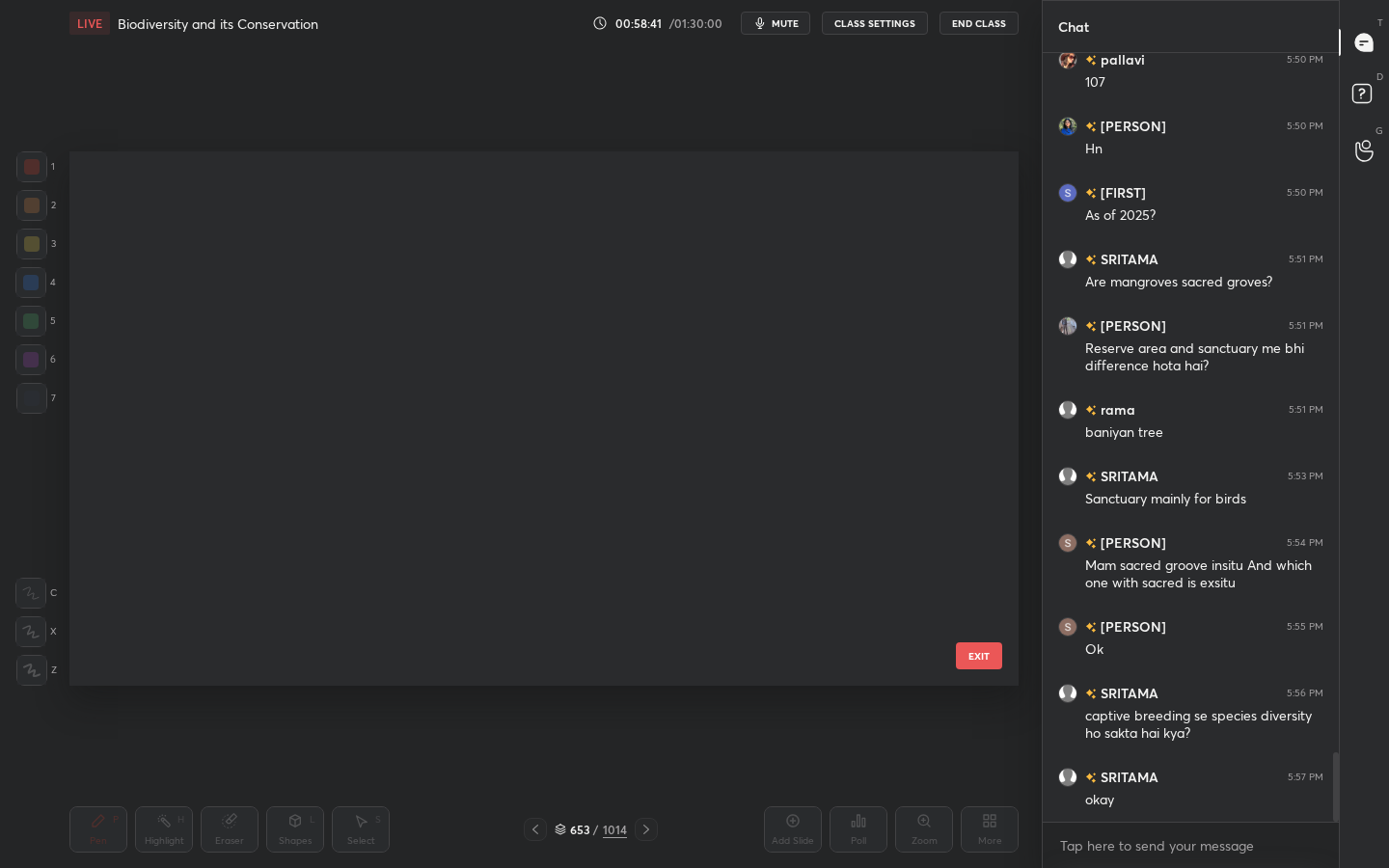 scroll, scrollTop: 35103, scrollLeft: 0, axis: vertical 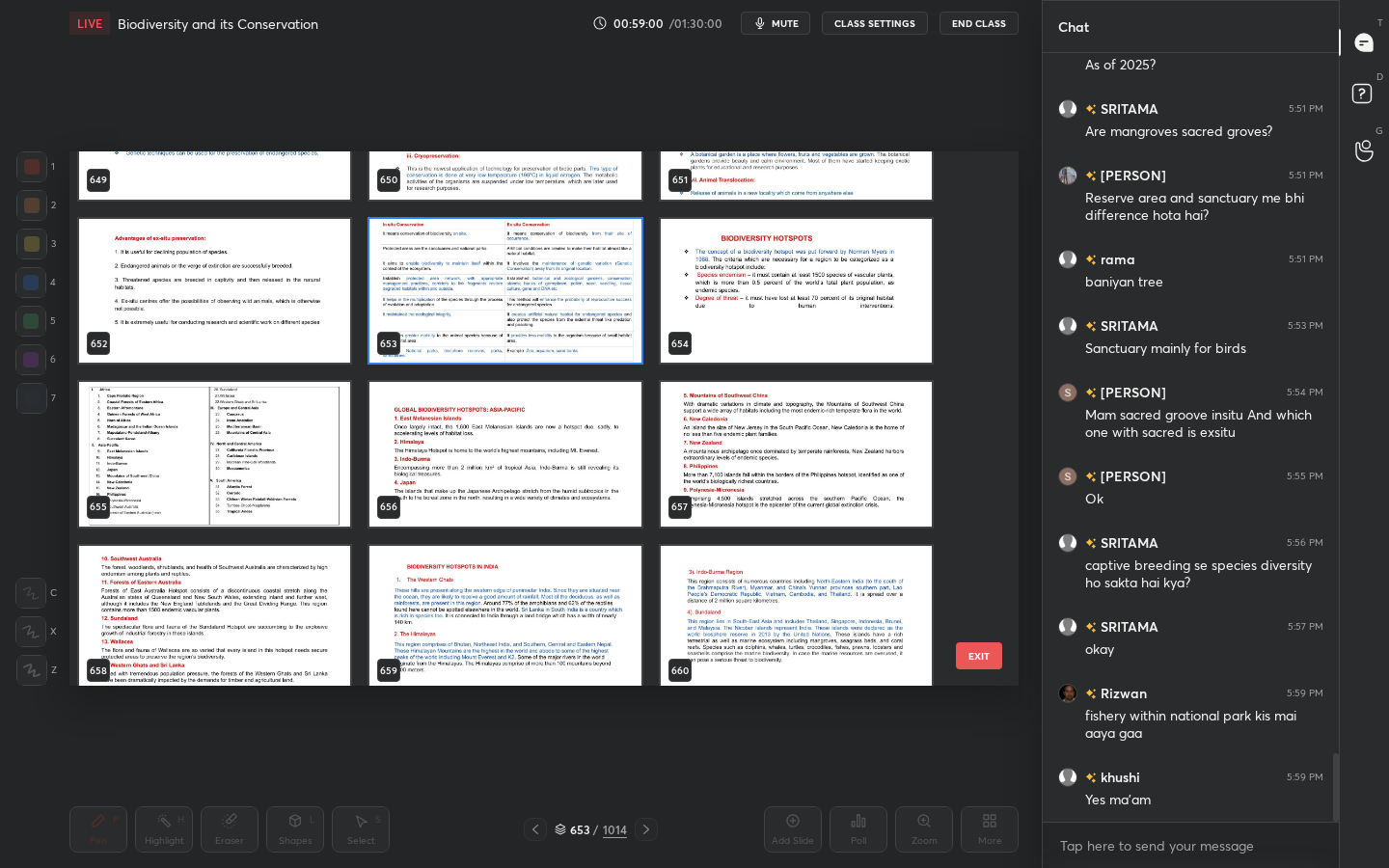 click at bounding box center (796, 291) 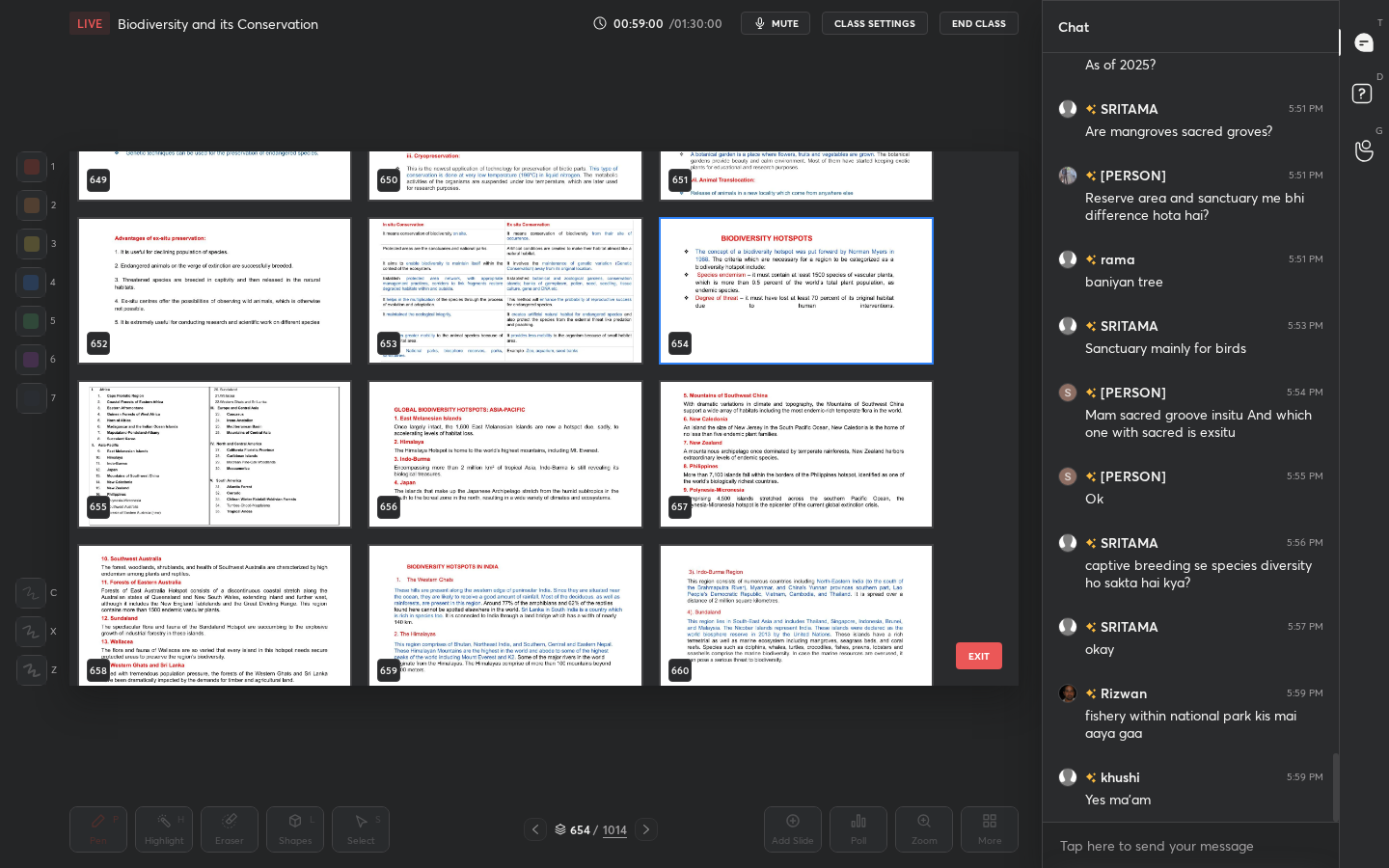 click at bounding box center (796, 291) 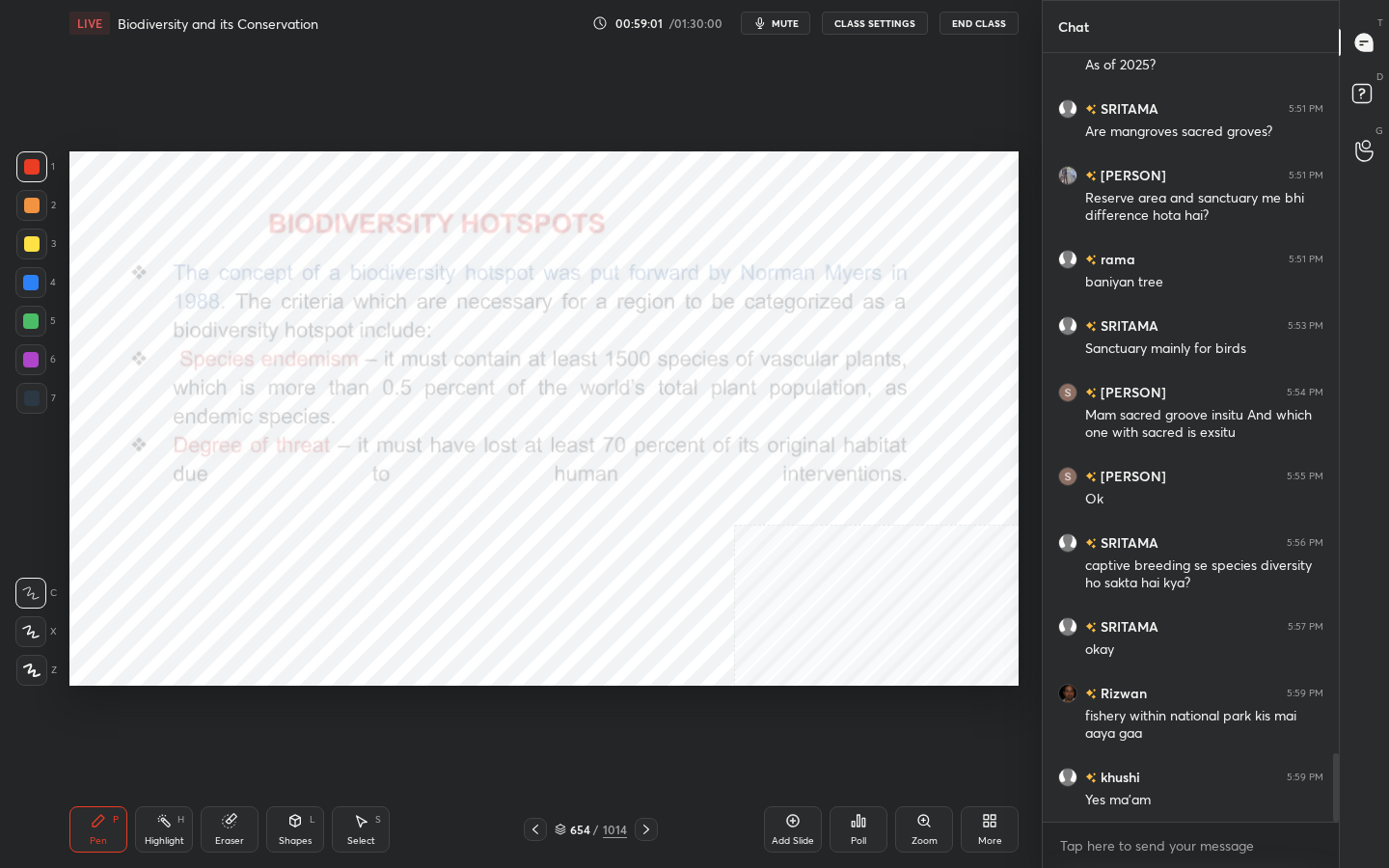 click at bounding box center (796, 291) 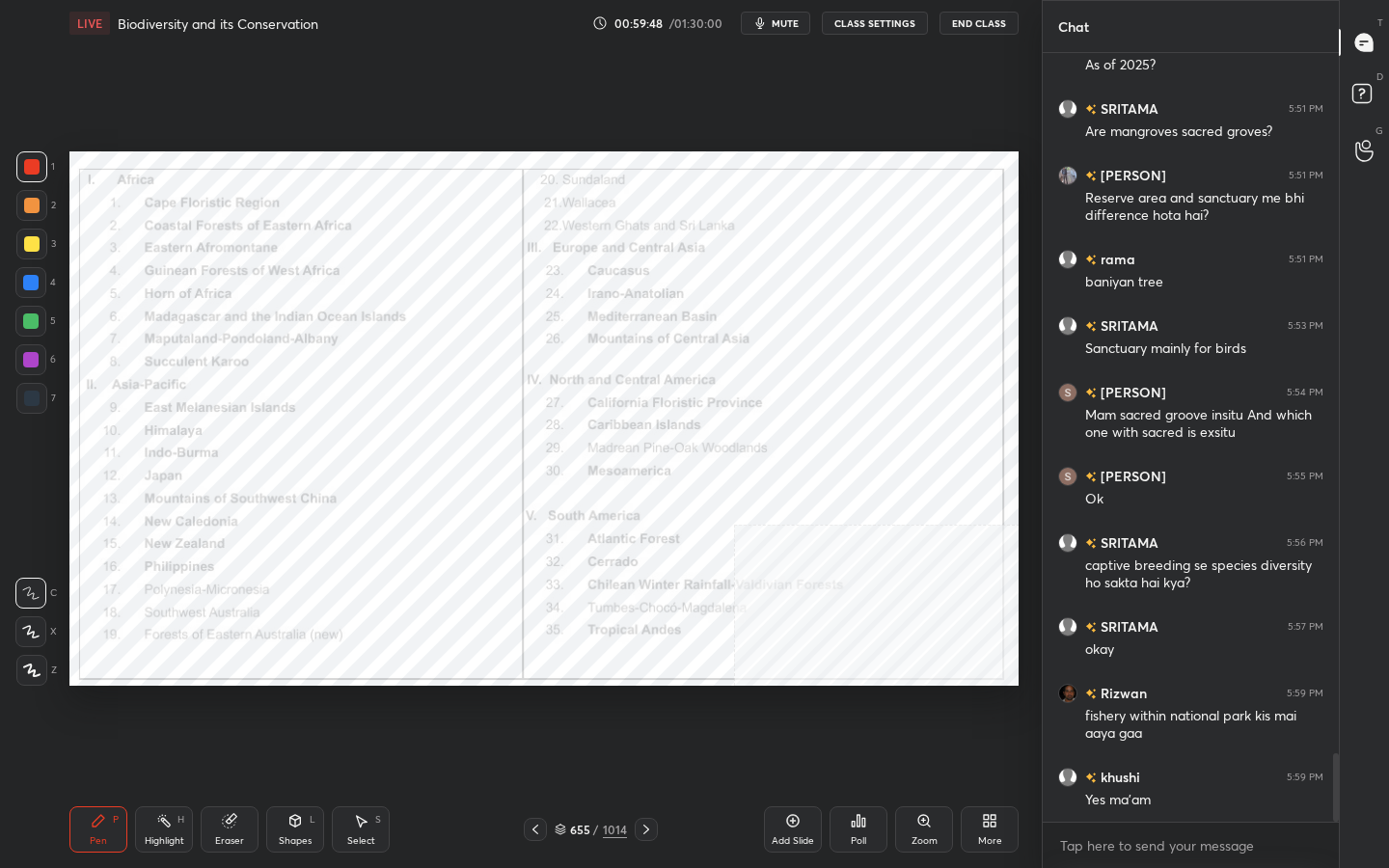 click 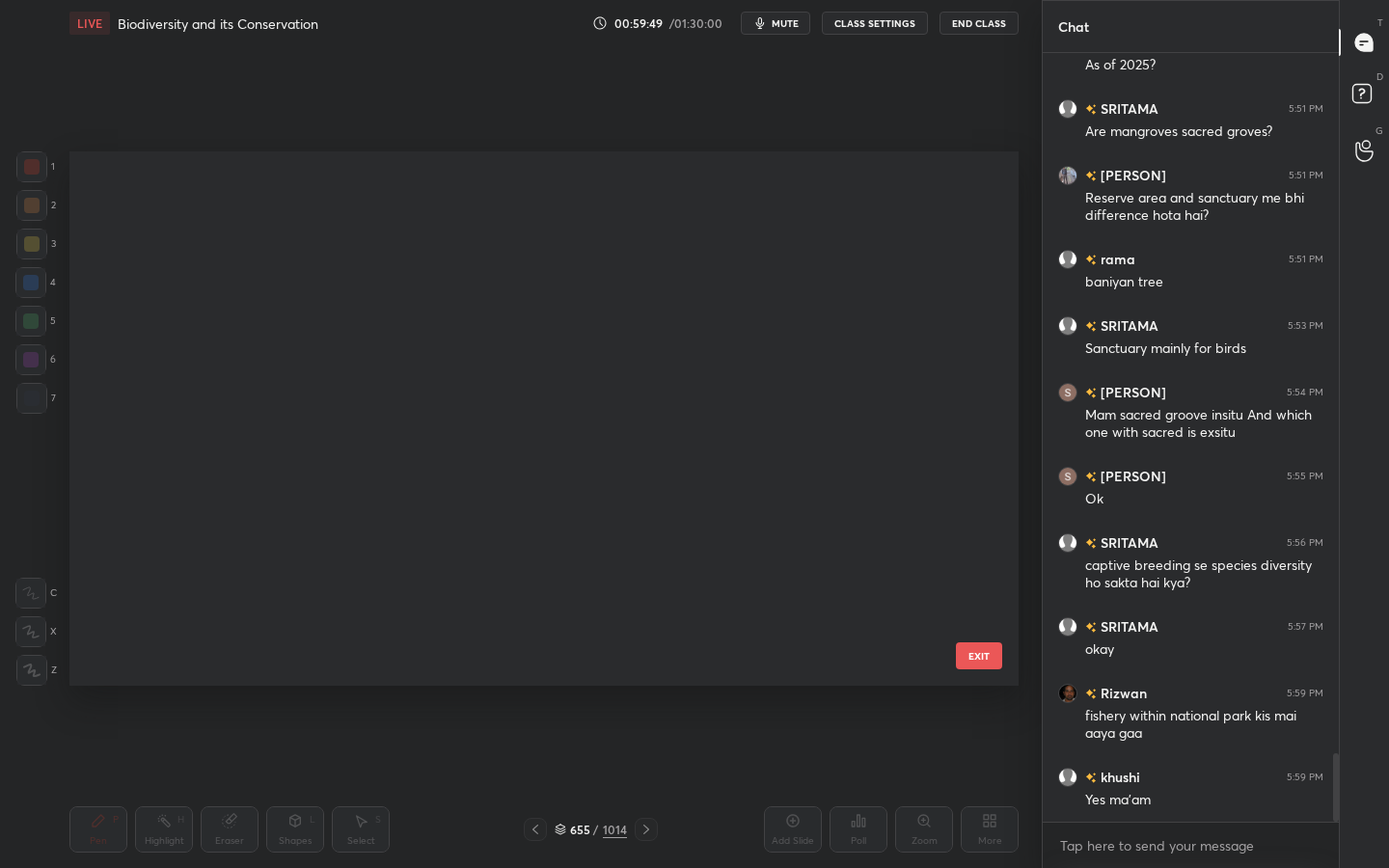 scroll, scrollTop: 35267, scrollLeft: 0, axis: vertical 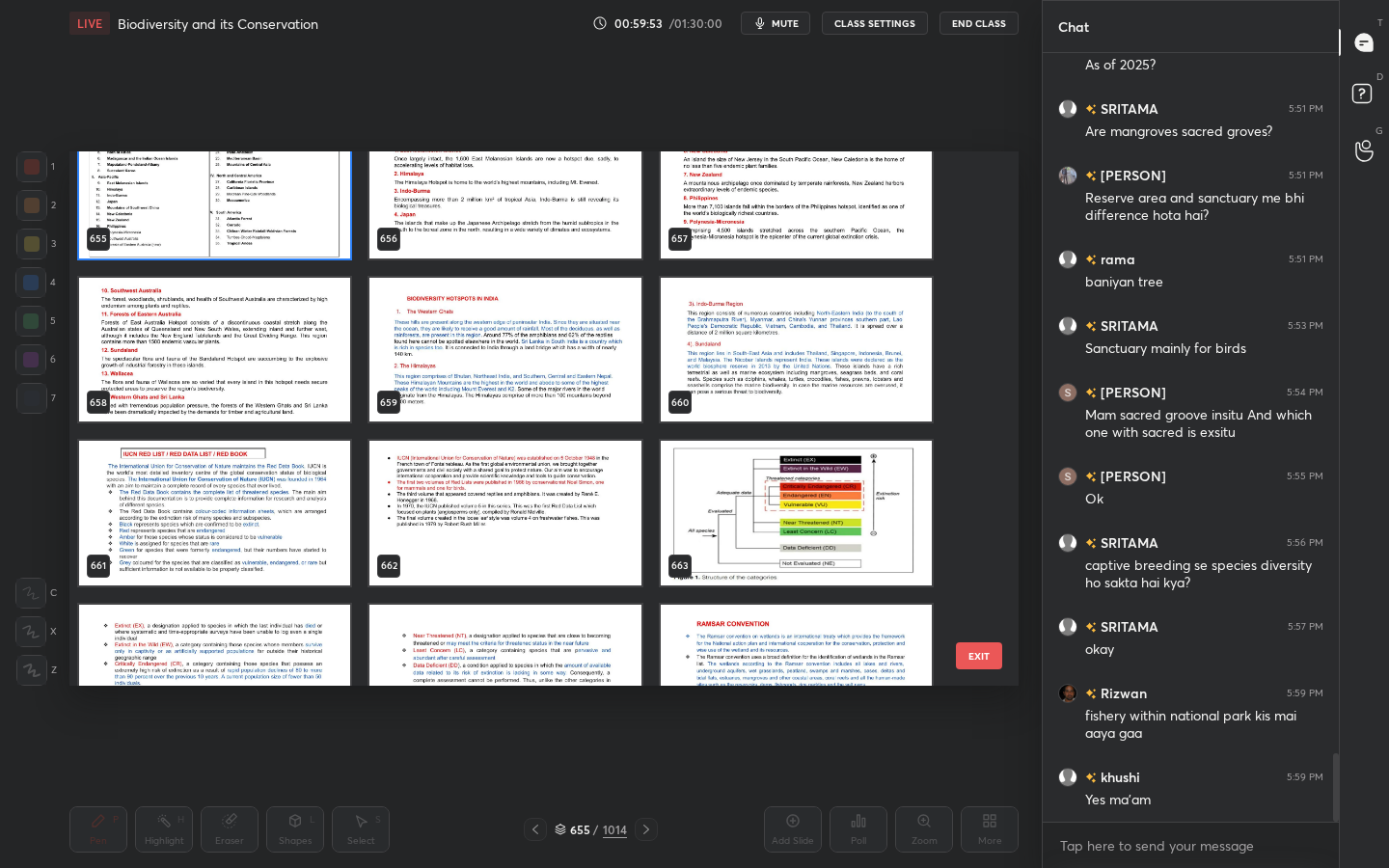 click at bounding box center (504, 350) 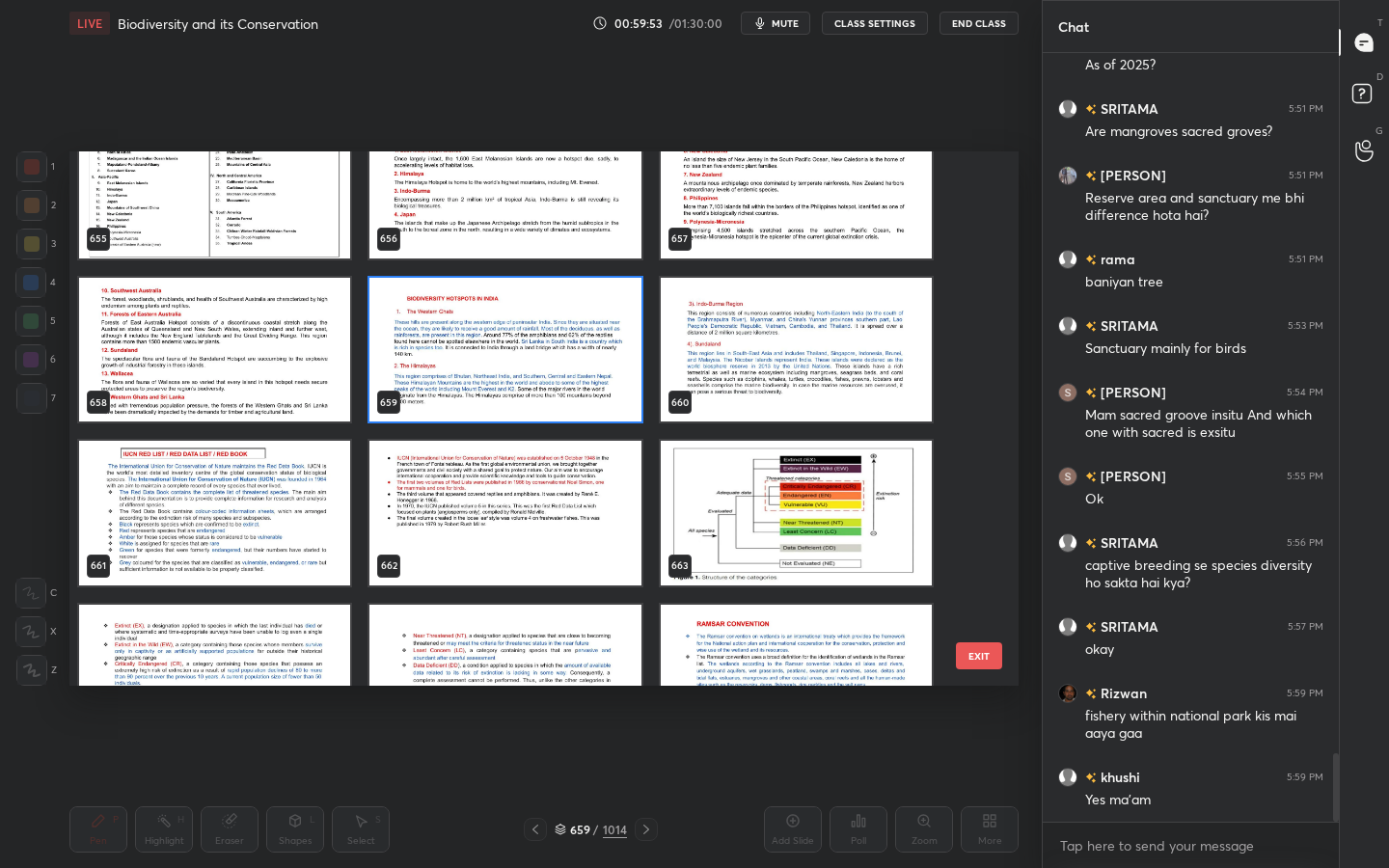 click at bounding box center [504, 350] 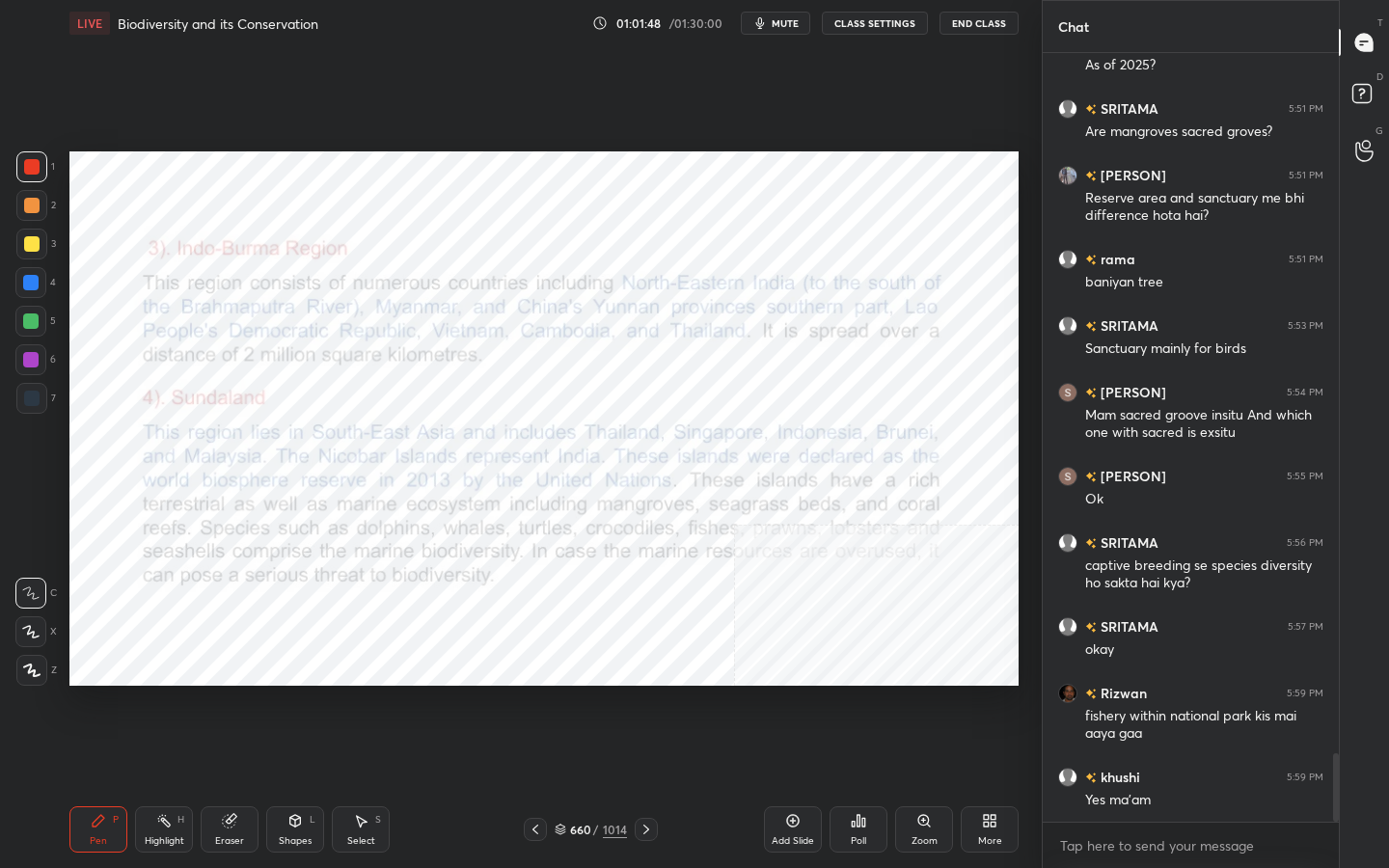 click on "660" at bounding box center (580, 829) 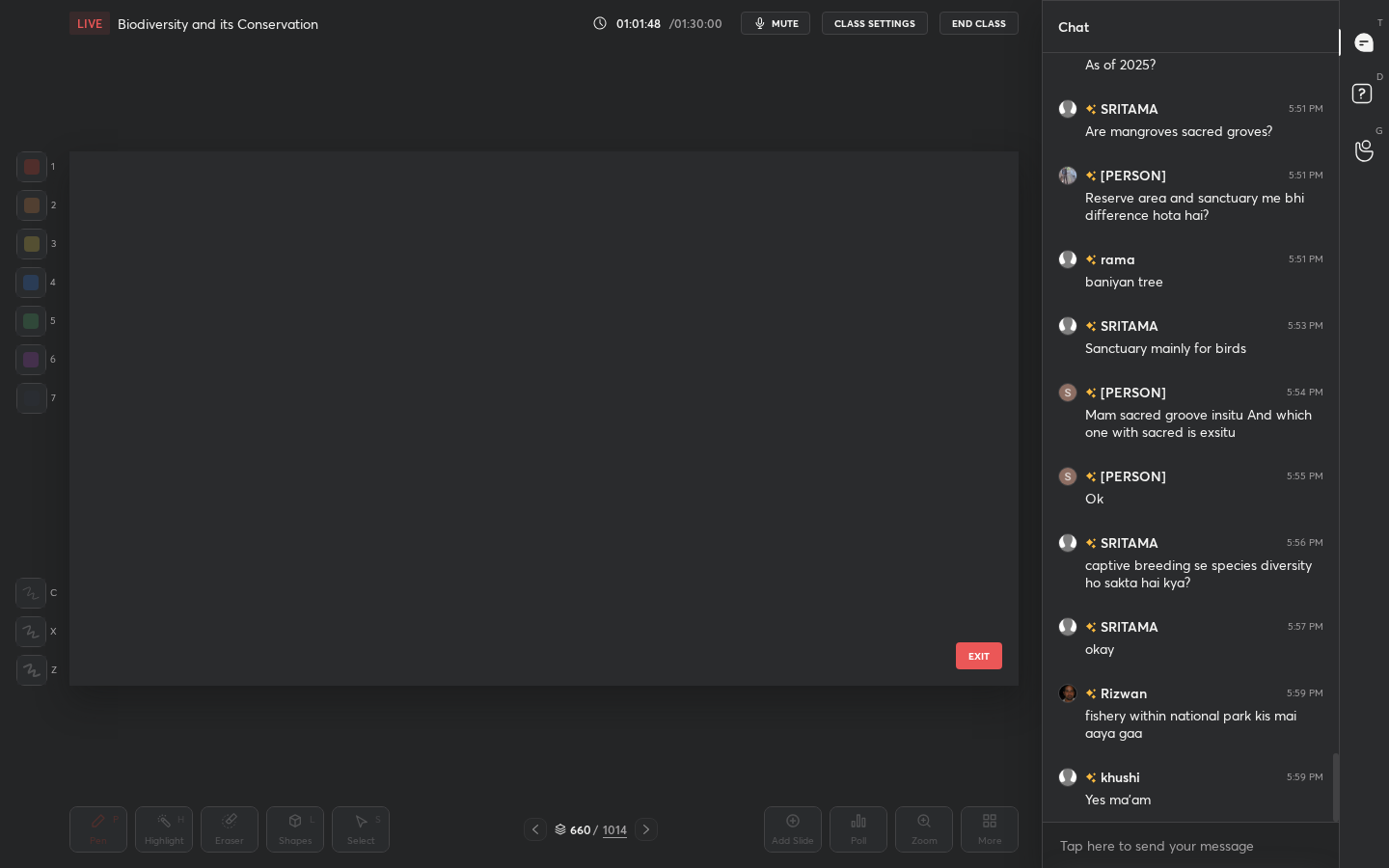 scroll, scrollTop: 35430, scrollLeft: 0, axis: vertical 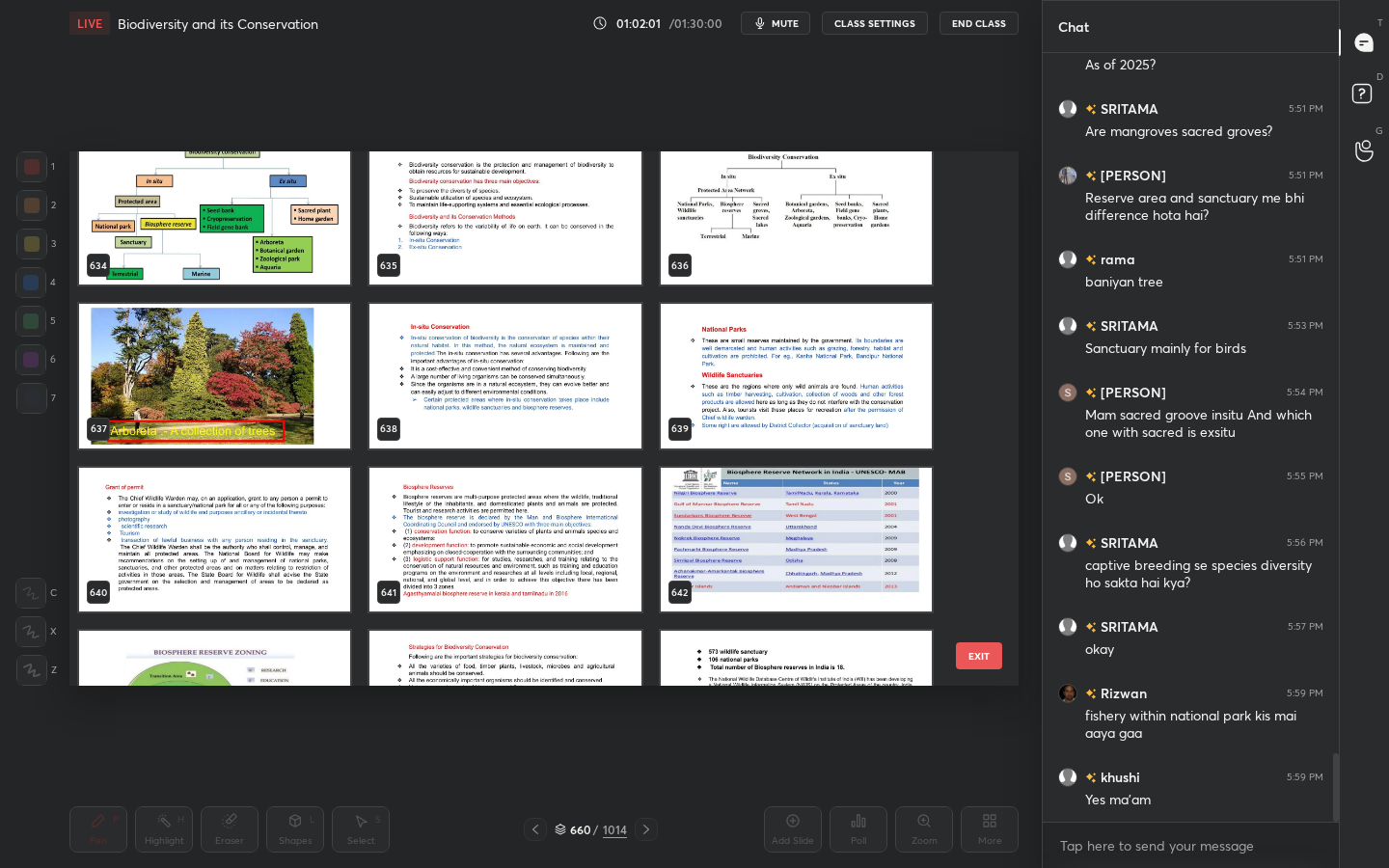 click 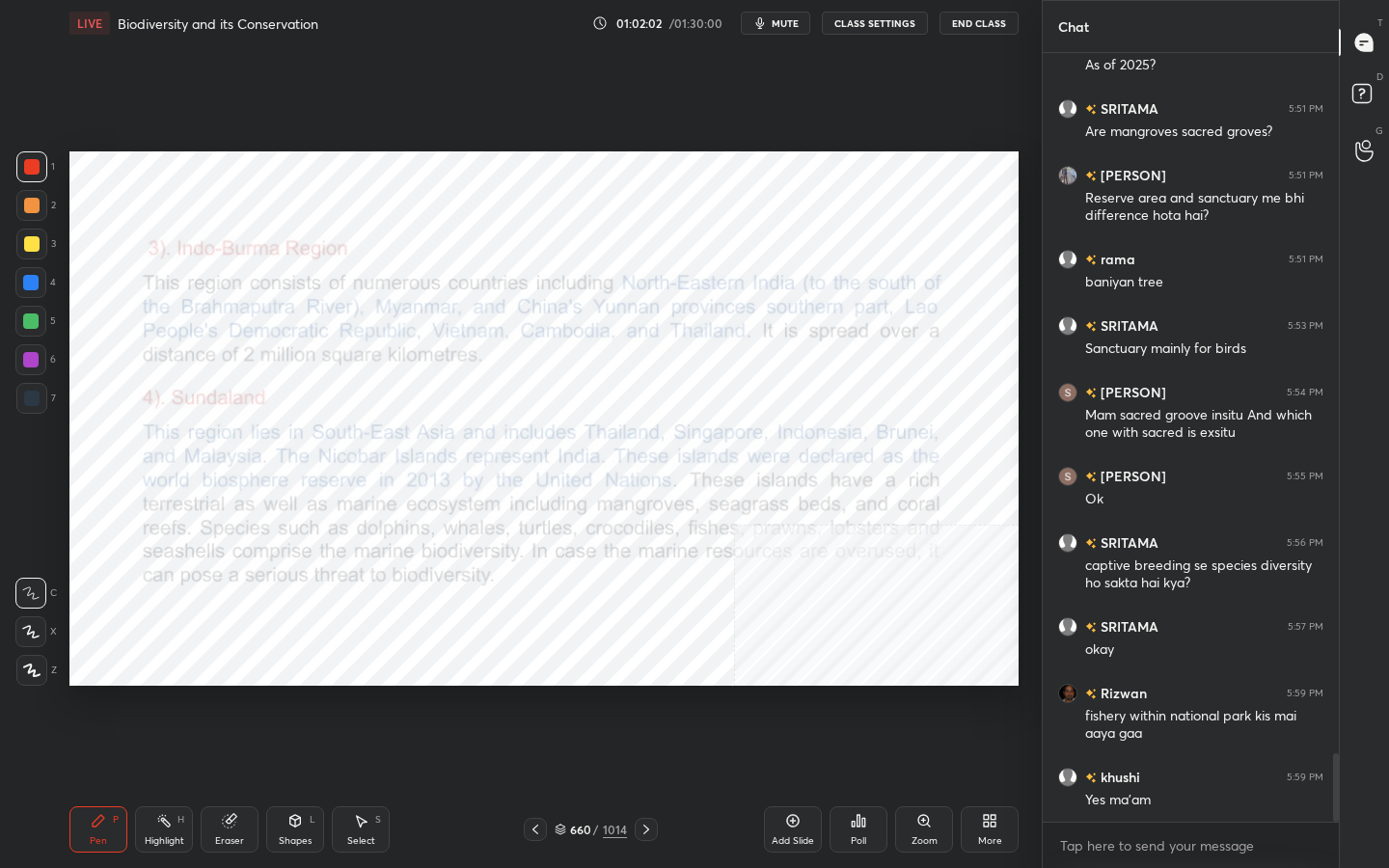 click 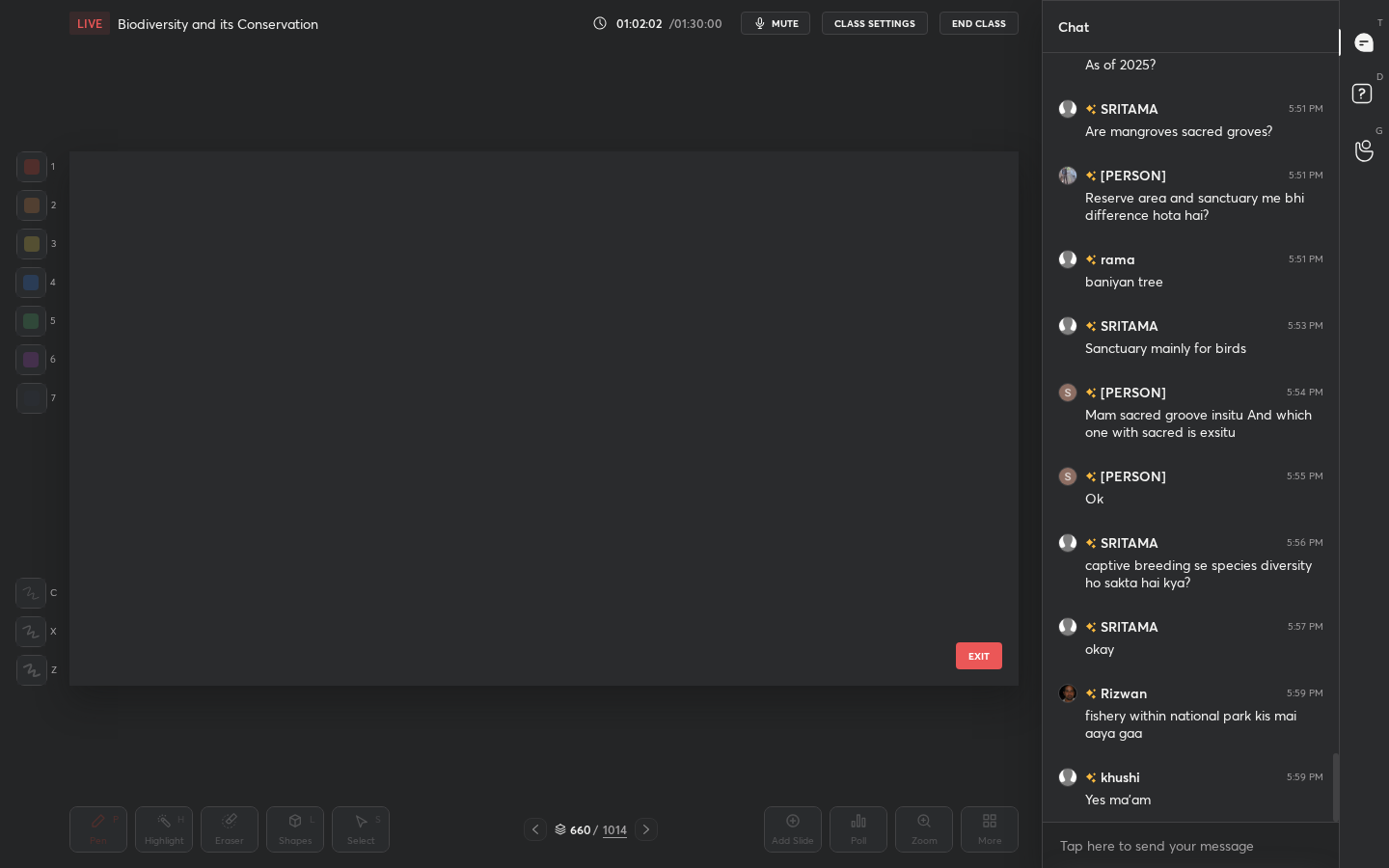 scroll, scrollTop: 35430, scrollLeft: 0, axis: vertical 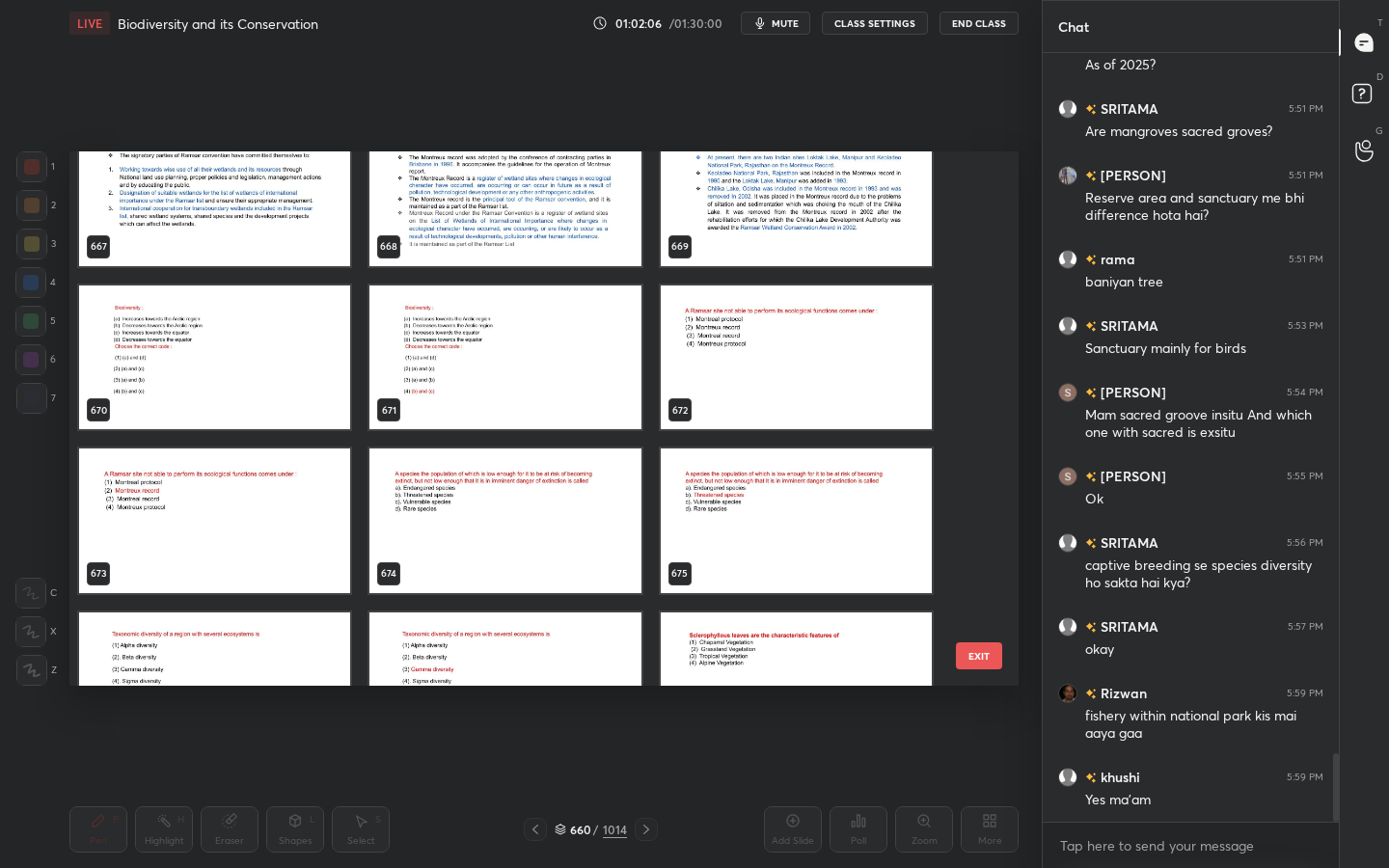 click at bounding box center [214, 358] 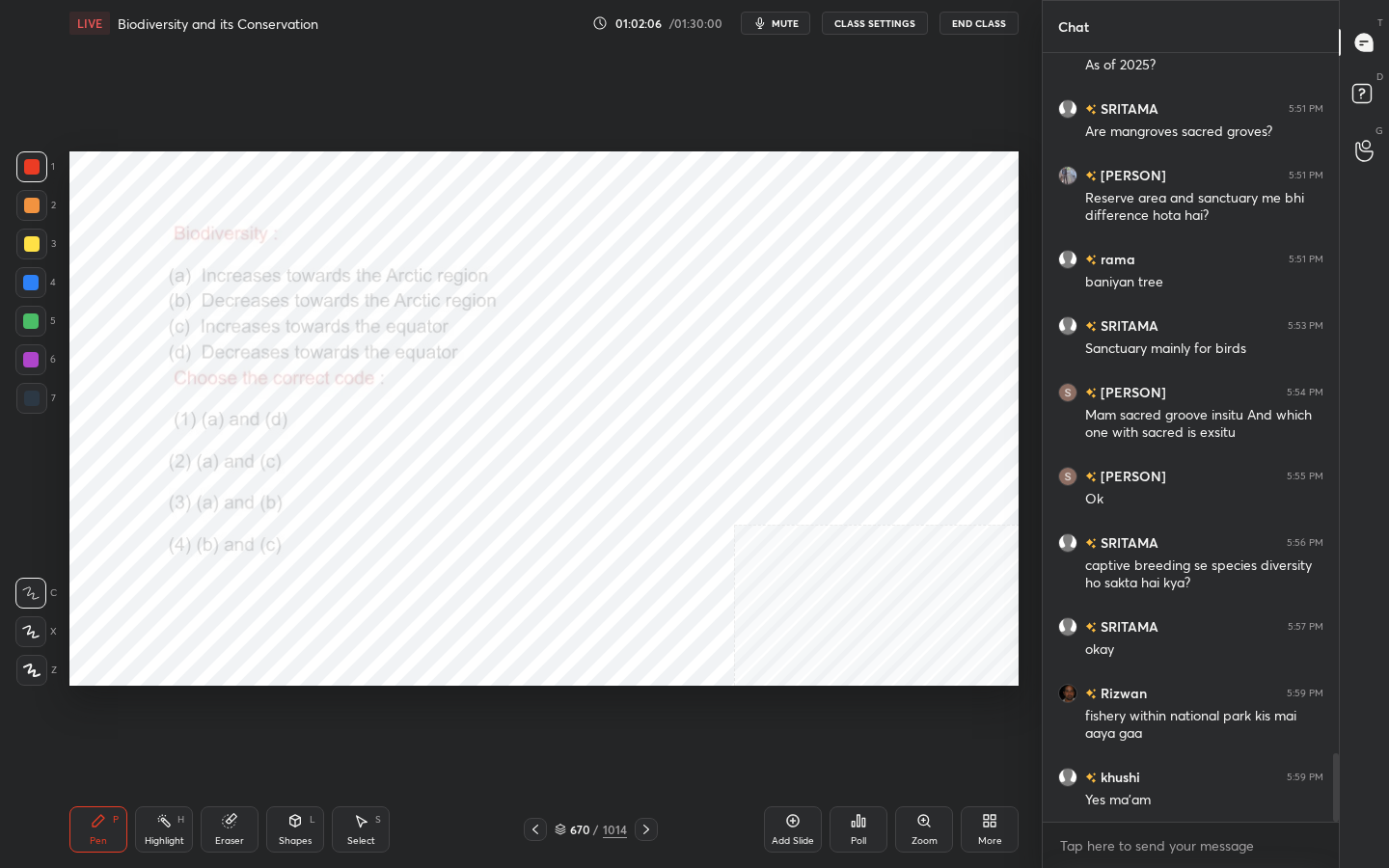 click at bounding box center [214, 358] 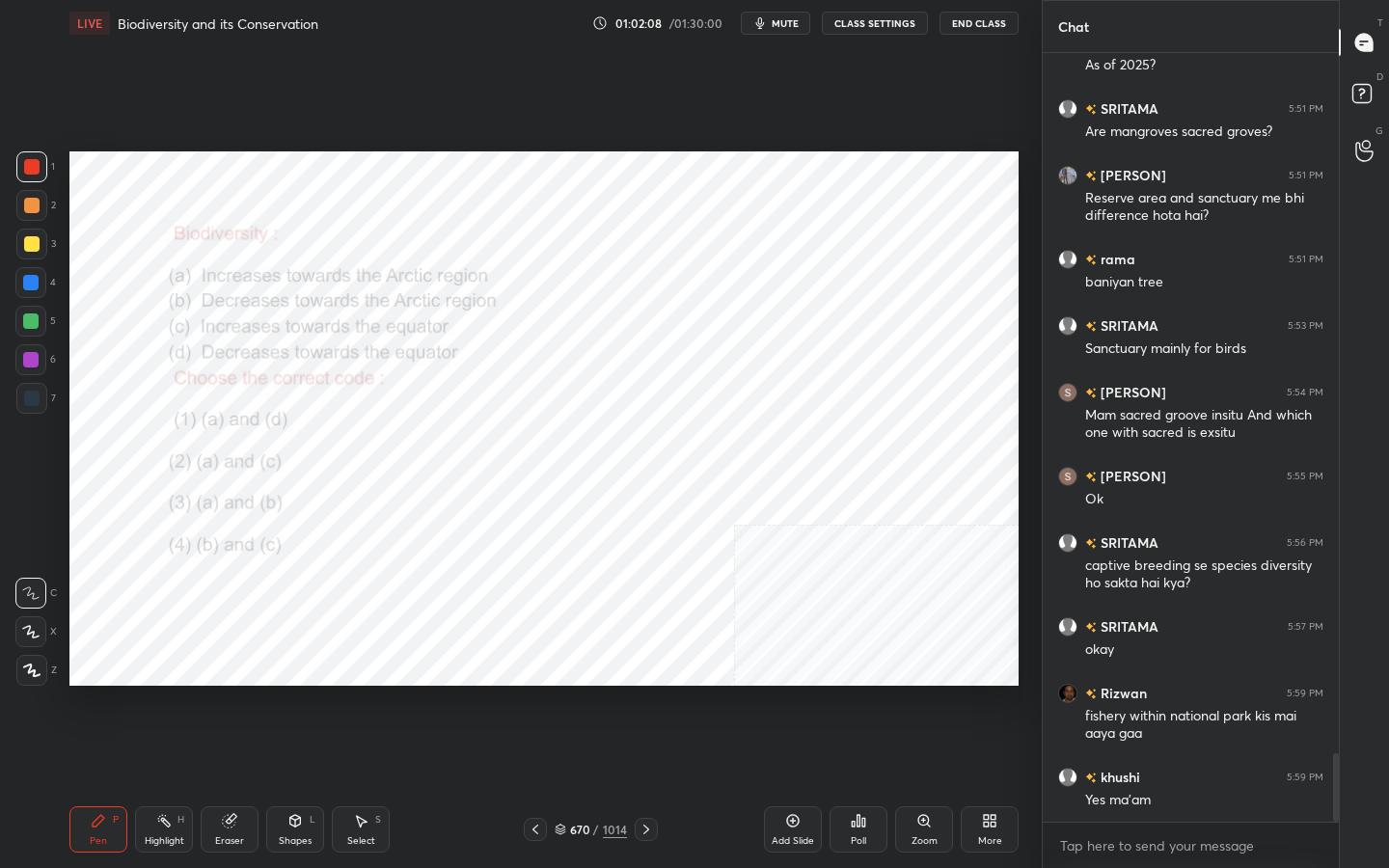 click on "mute" at bounding box center [785, 23] 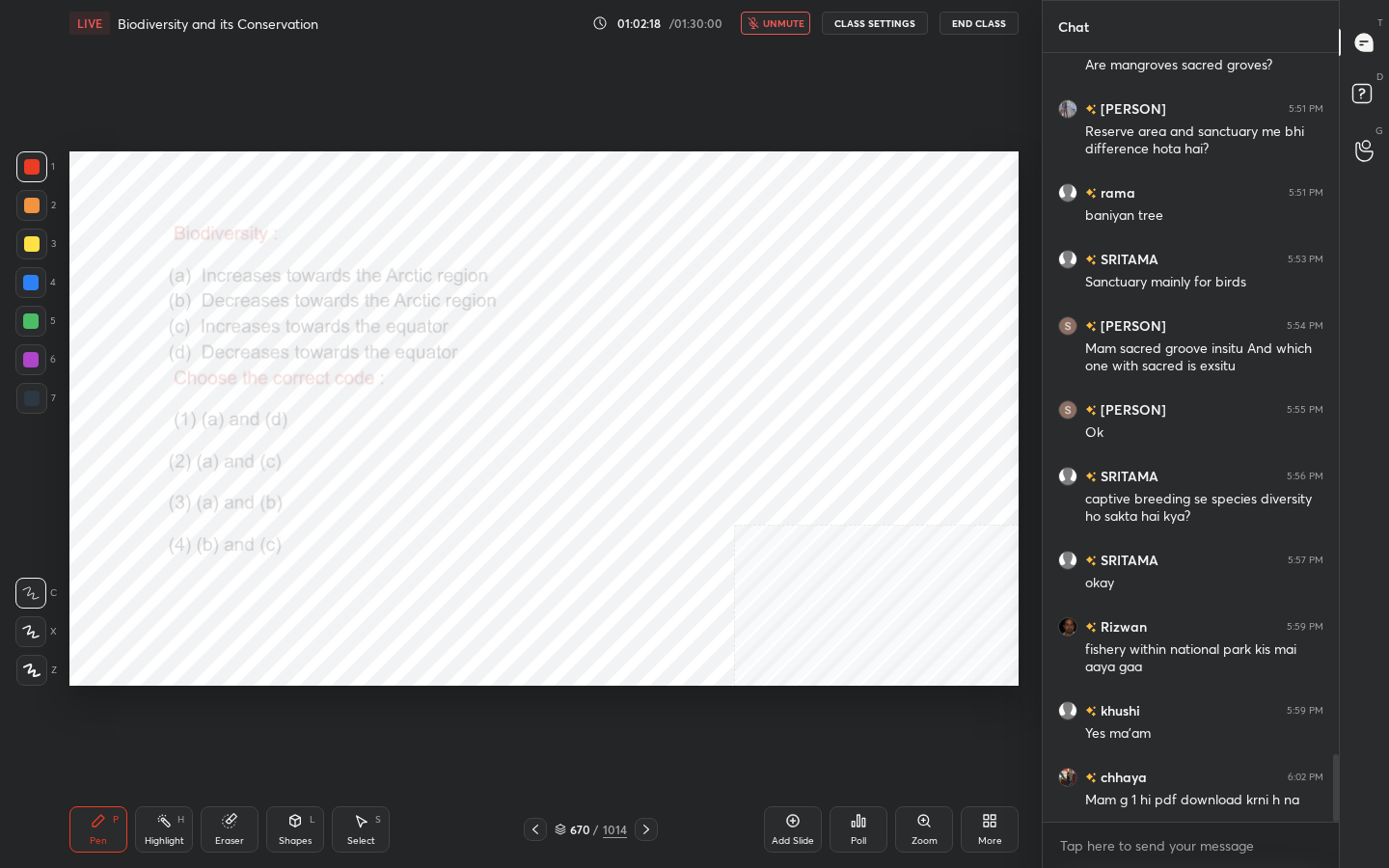 scroll, scrollTop: 8014, scrollLeft: 0, axis: vertical 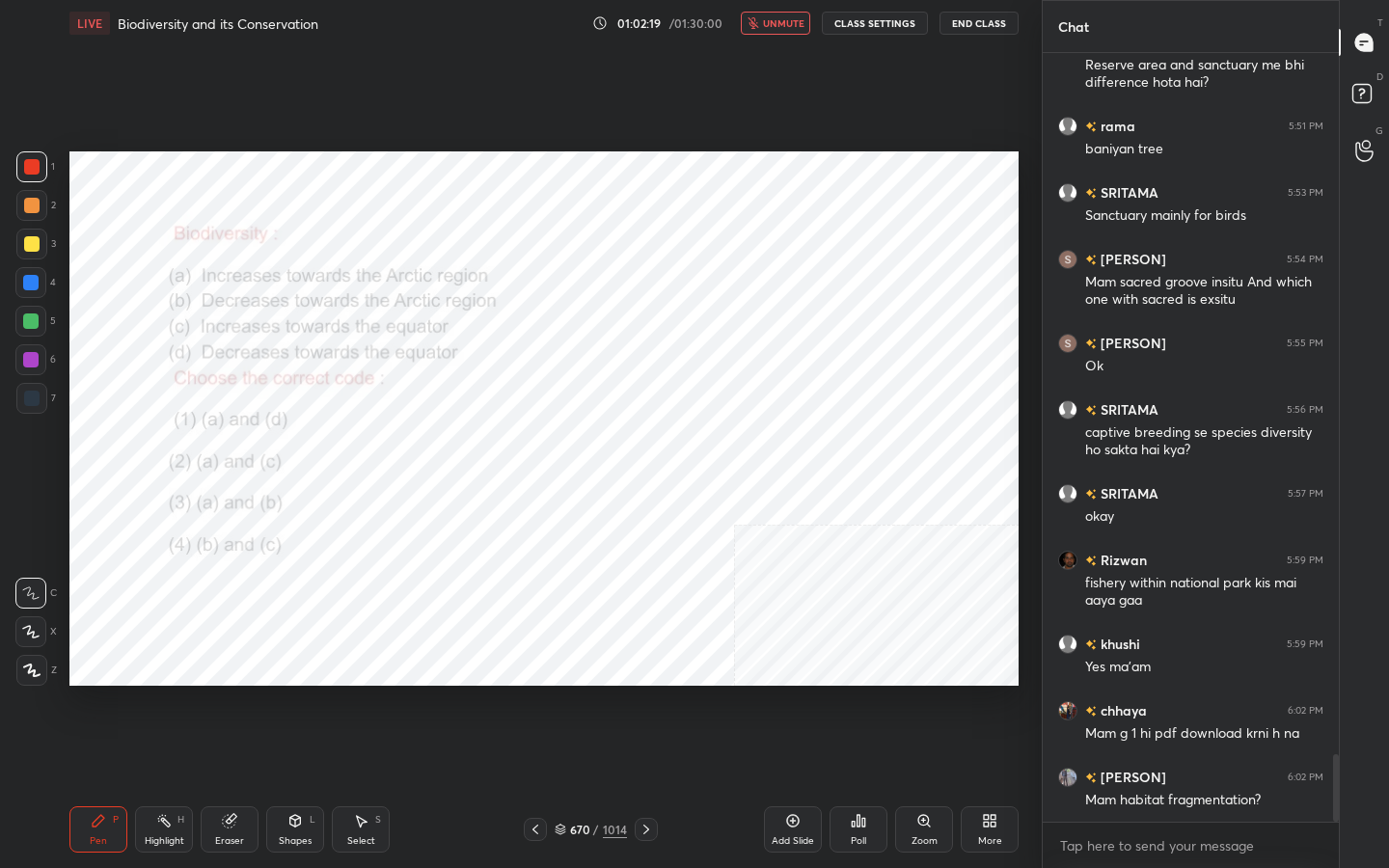 click on "unmute" at bounding box center (783, 23) 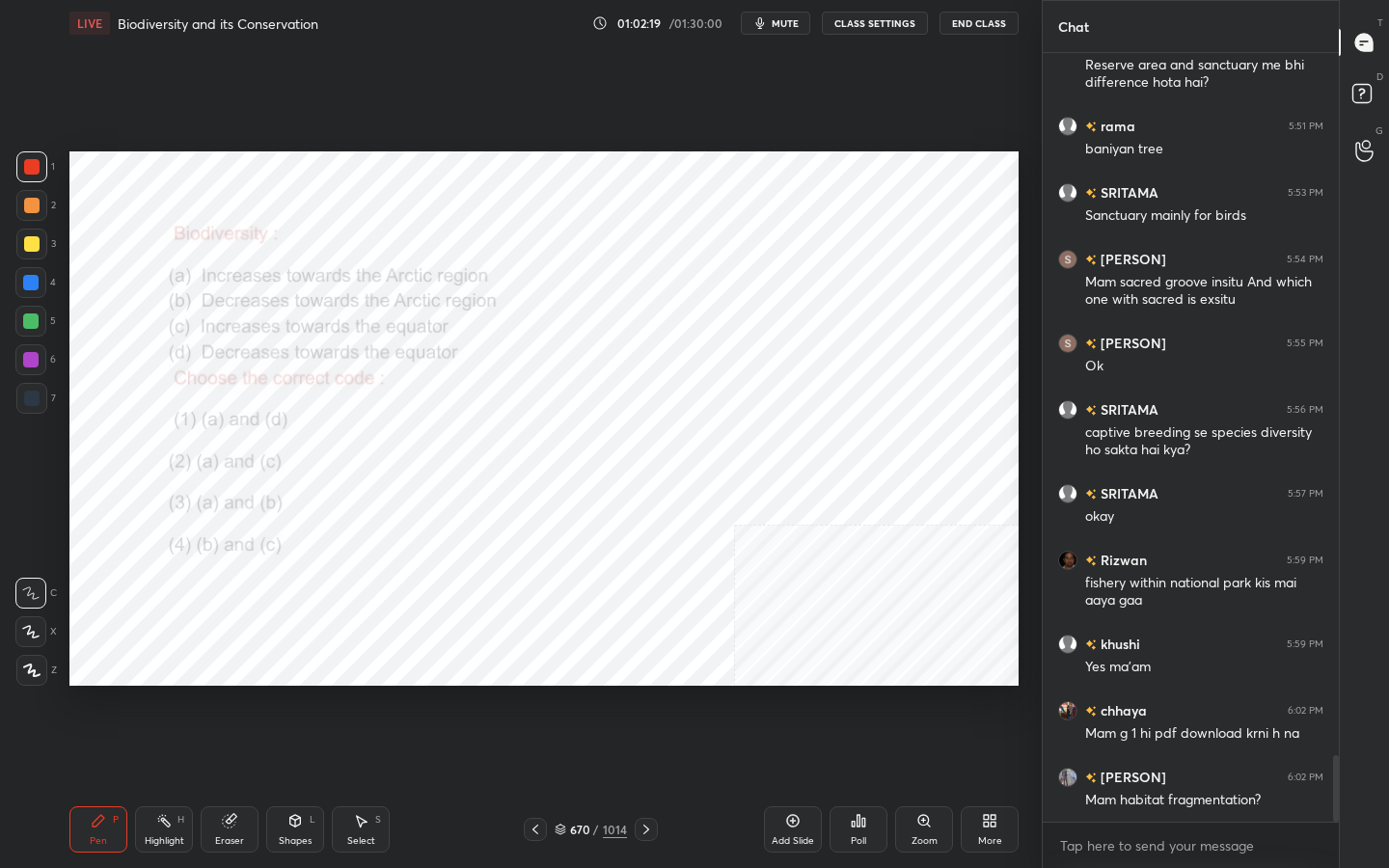 scroll, scrollTop: 8080, scrollLeft: 0, axis: vertical 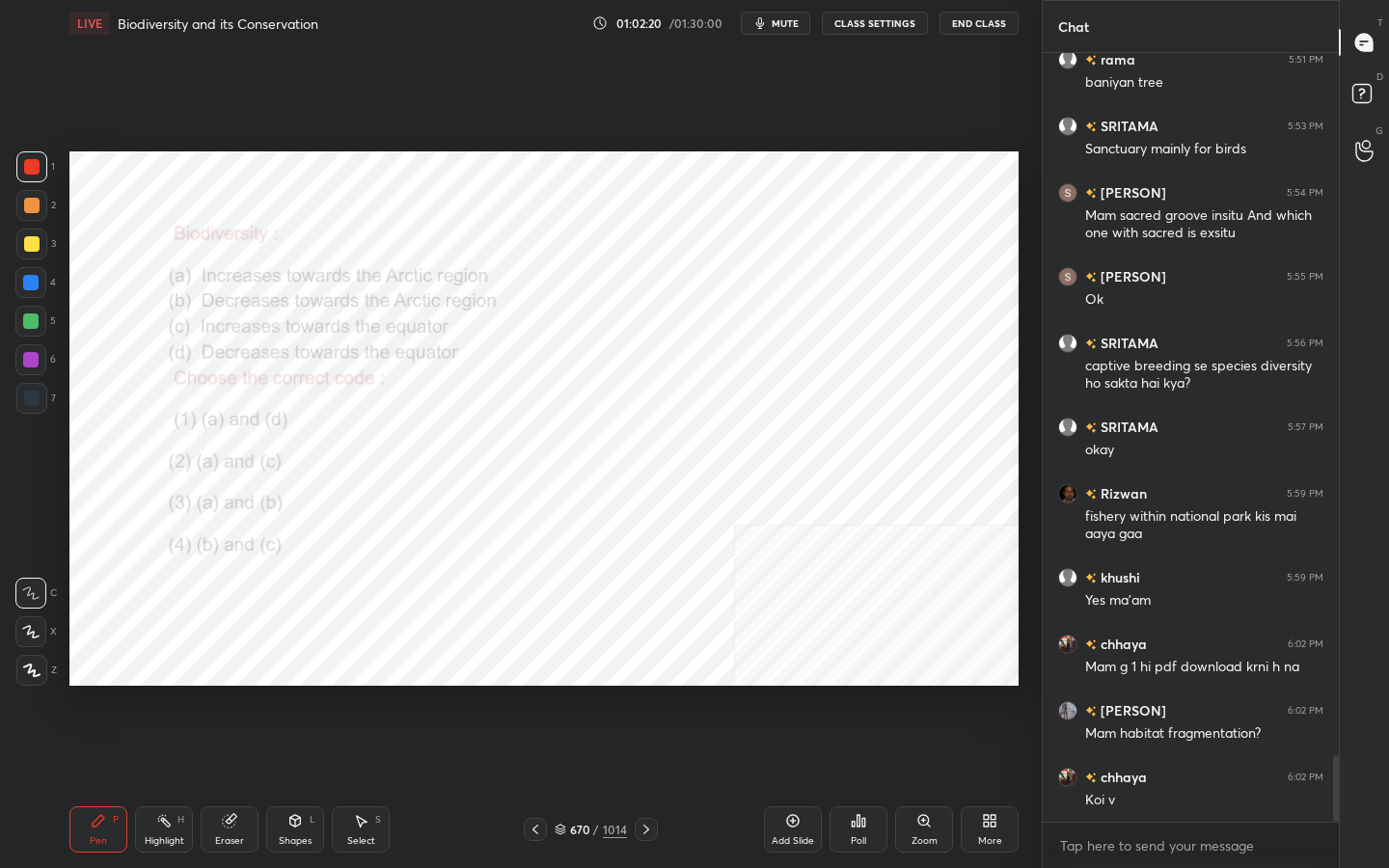 click on "mute" at bounding box center (785, 23) 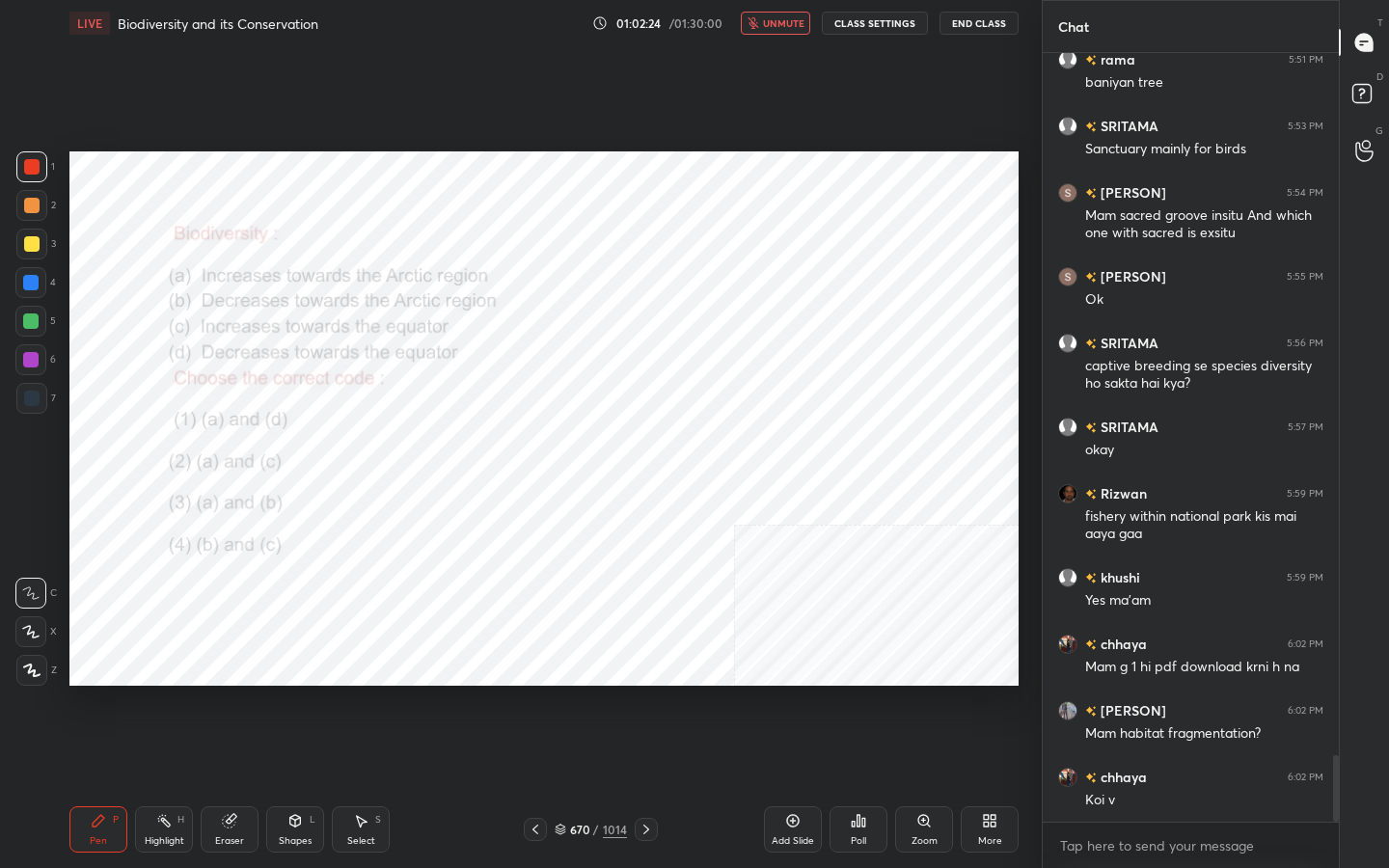 click on "unmute" at bounding box center [783, 23] 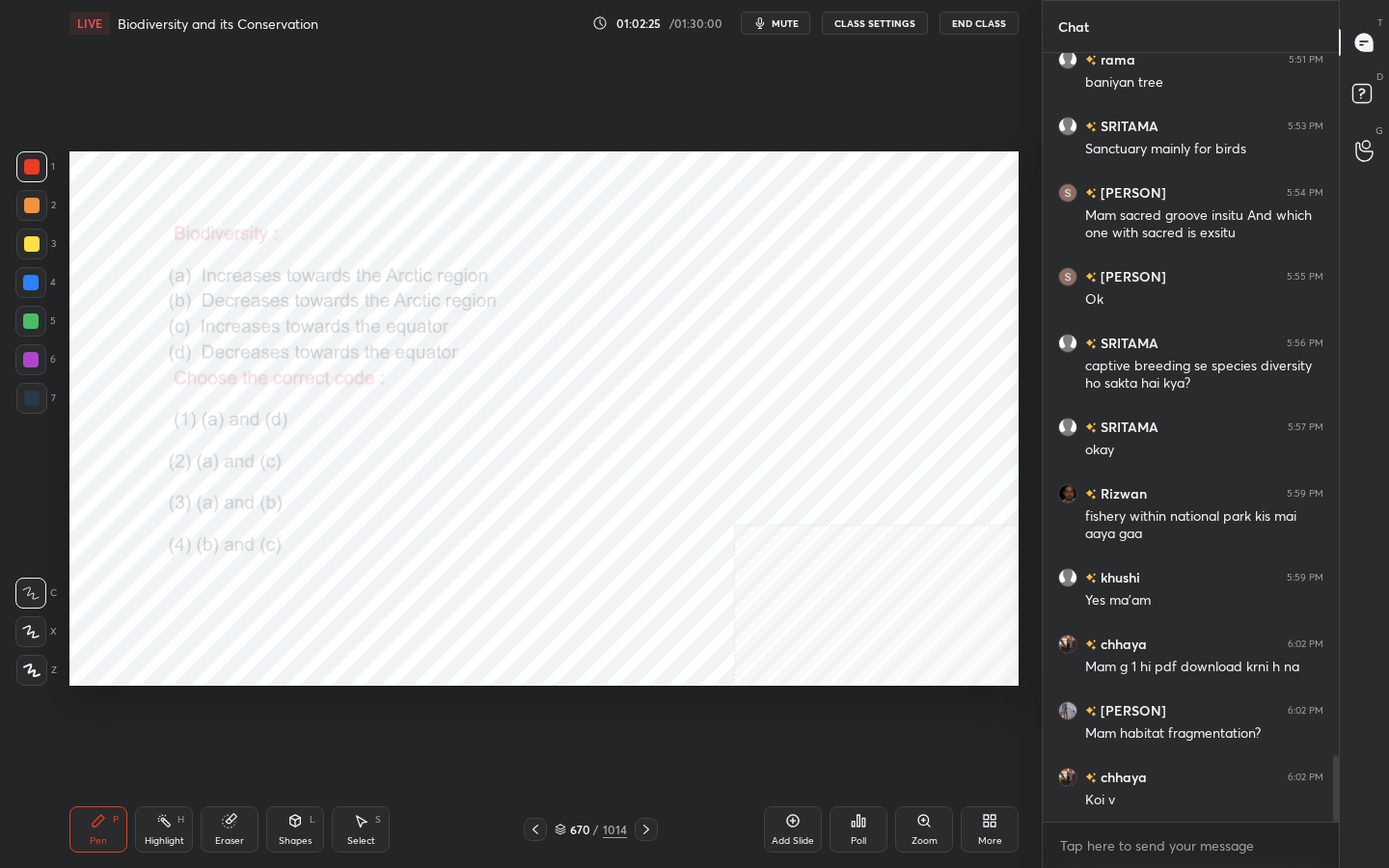 scroll, scrollTop: 8147, scrollLeft: 0, axis: vertical 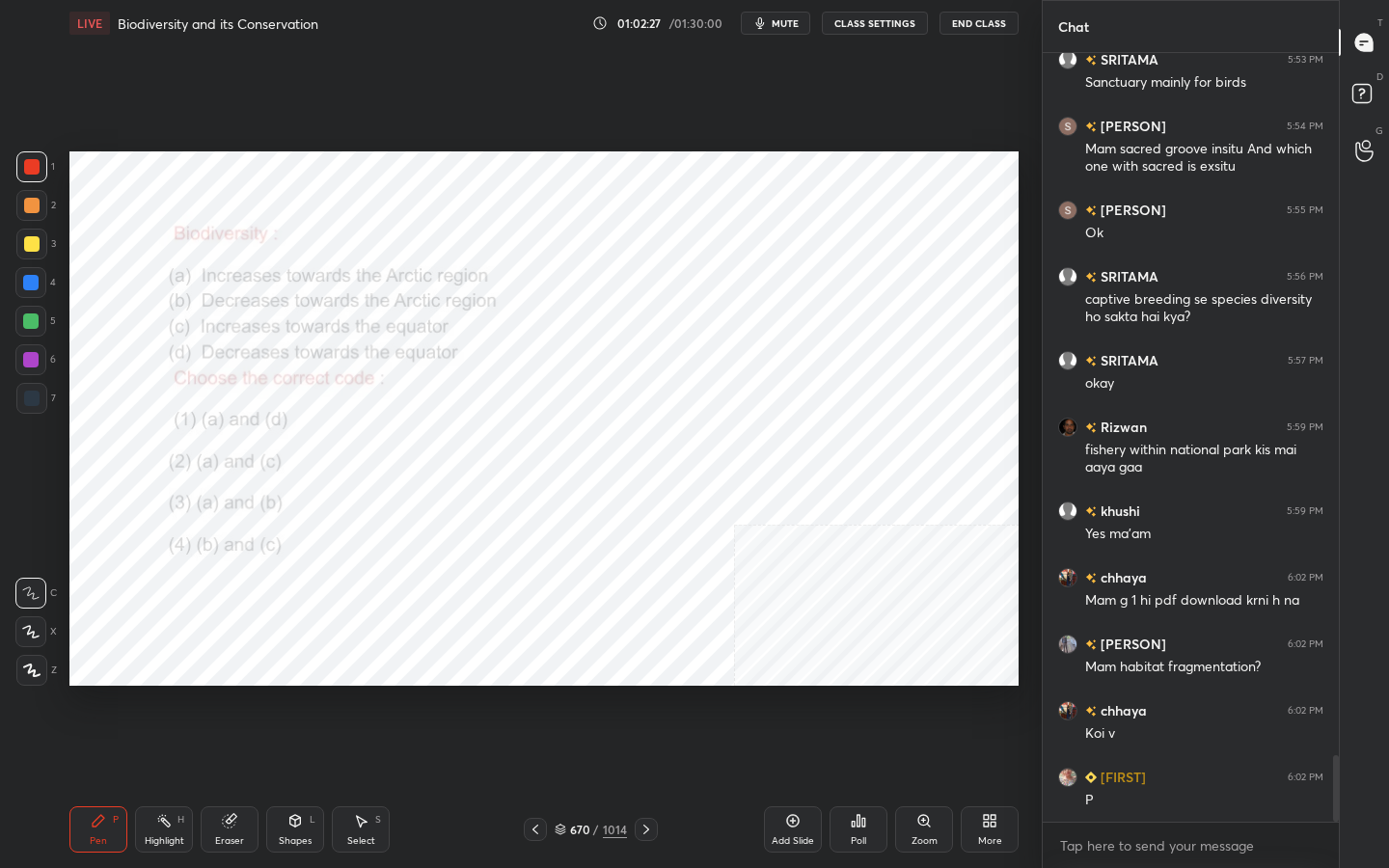 click on "mute" at bounding box center [785, 23] 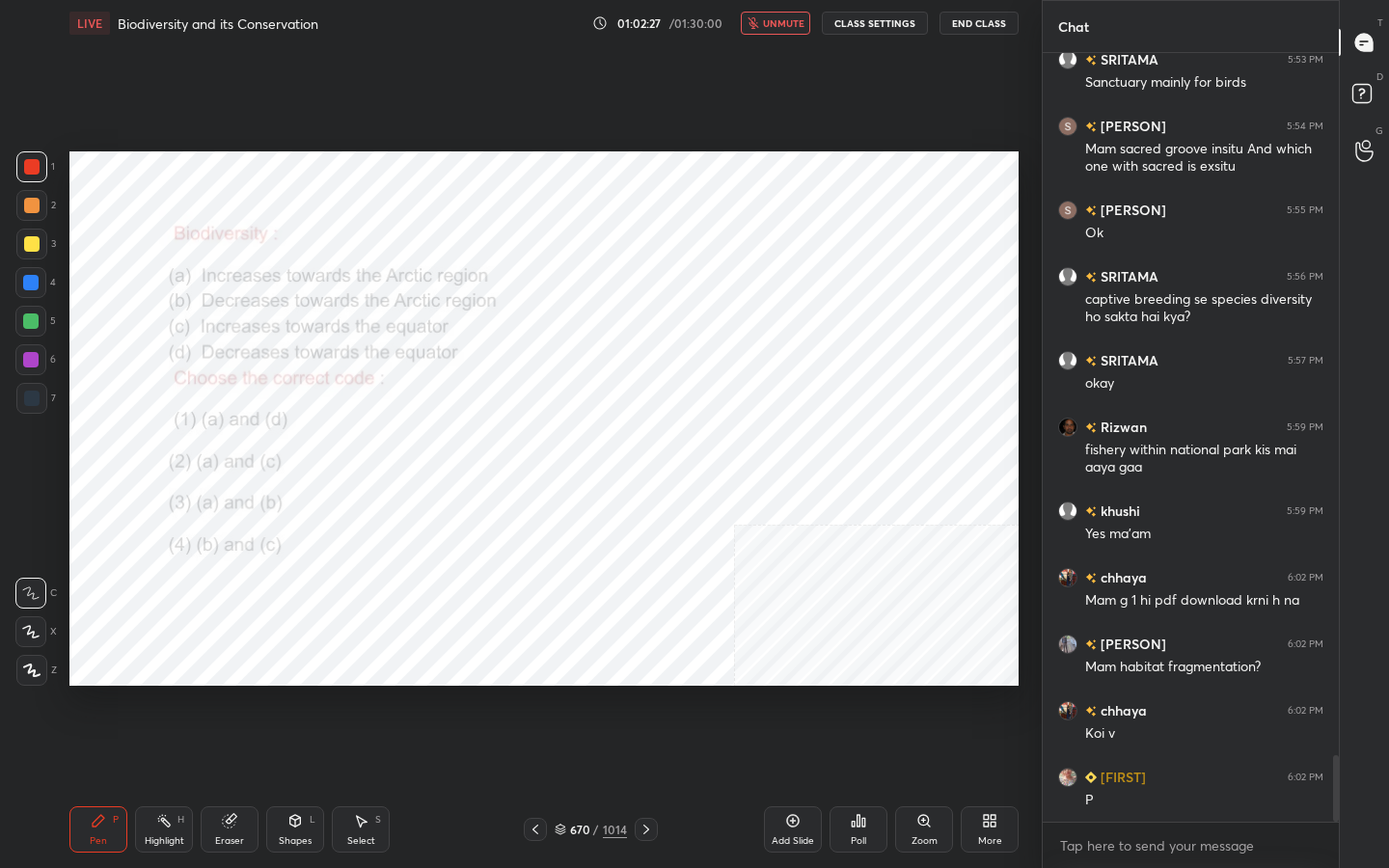 click on "unmute" at bounding box center (783, 23) 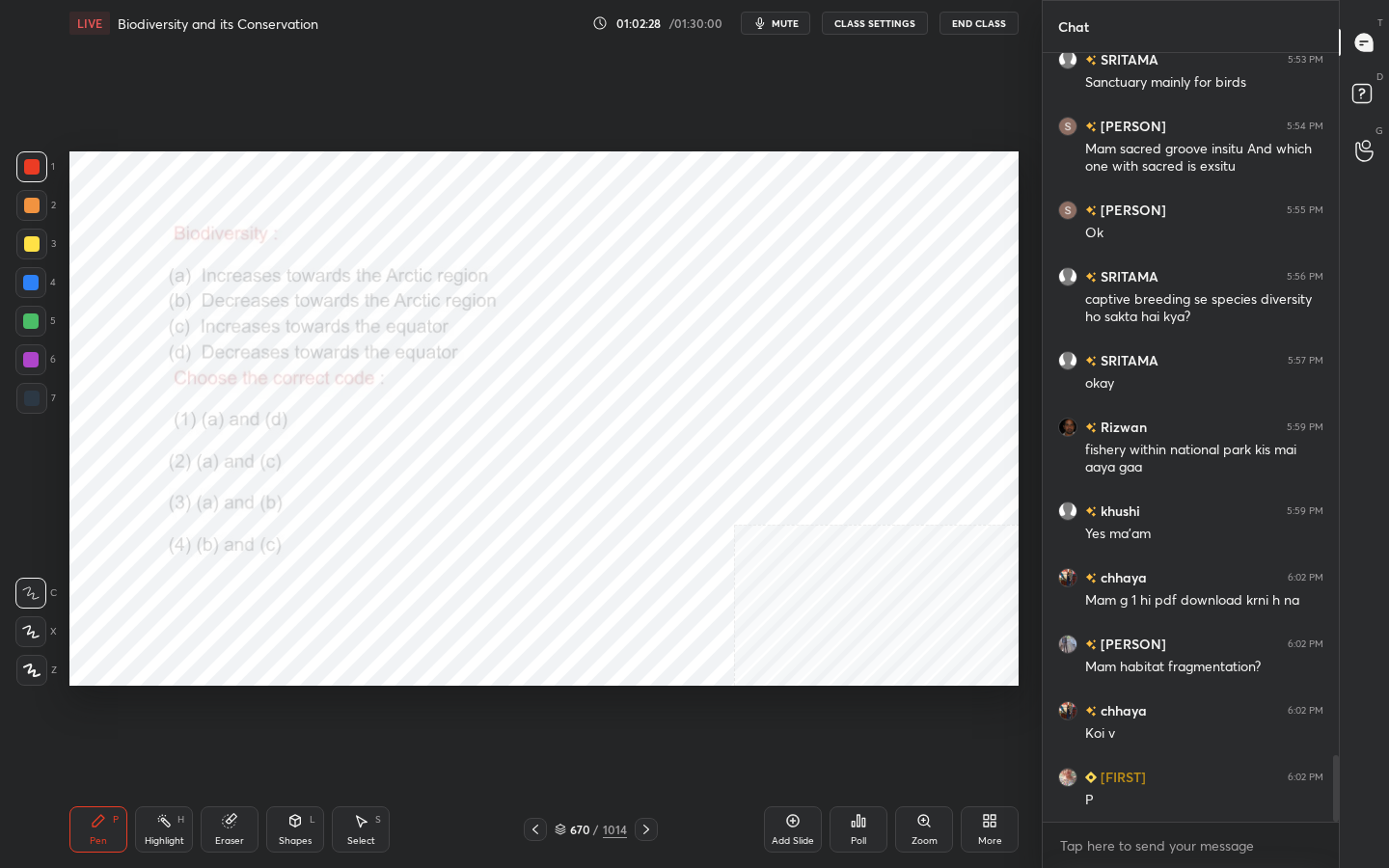 scroll, scrollTop: 8248, scrollLeft: 0, axis: vertical 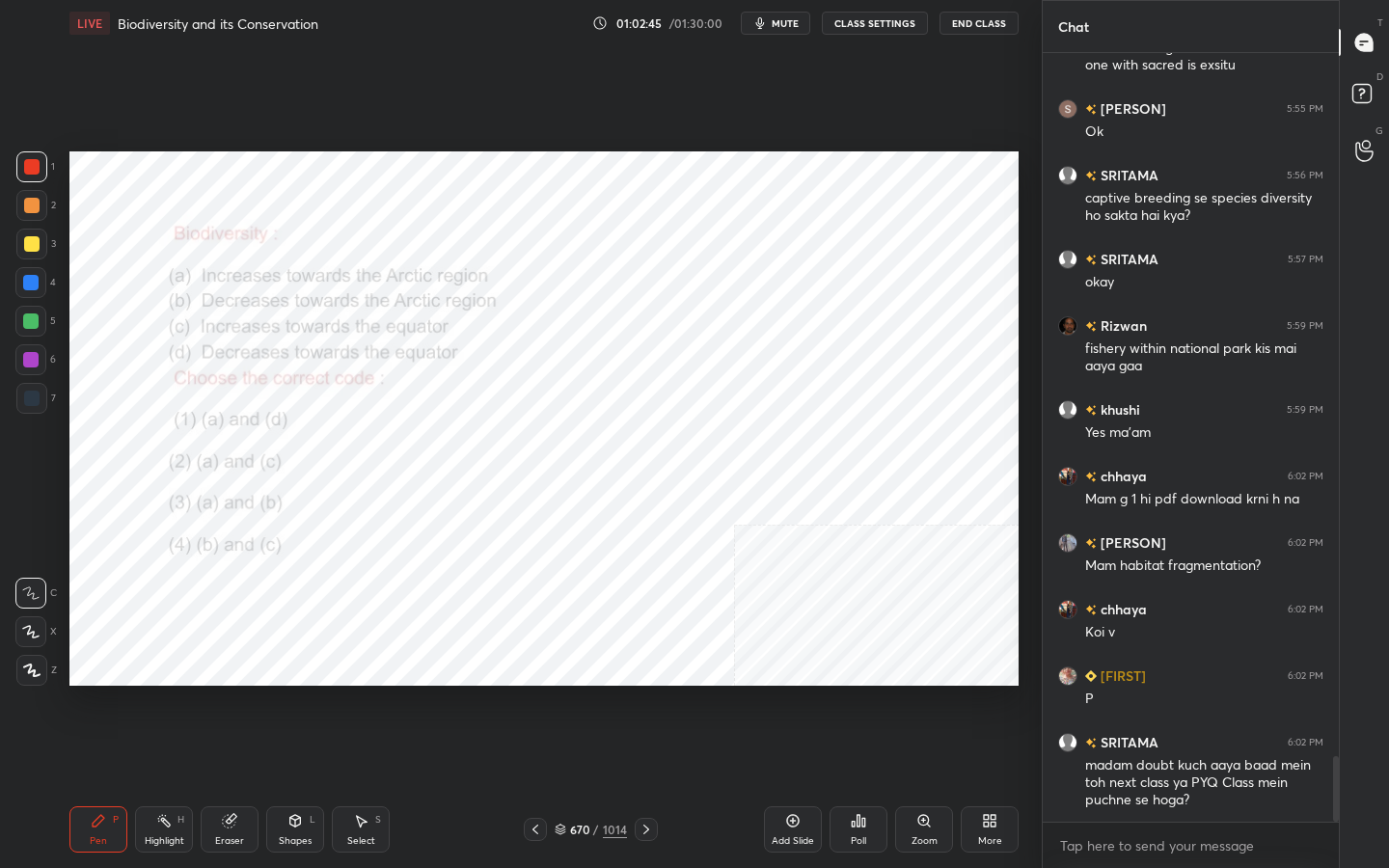 click on "mute" at bounding box center (785, 23) 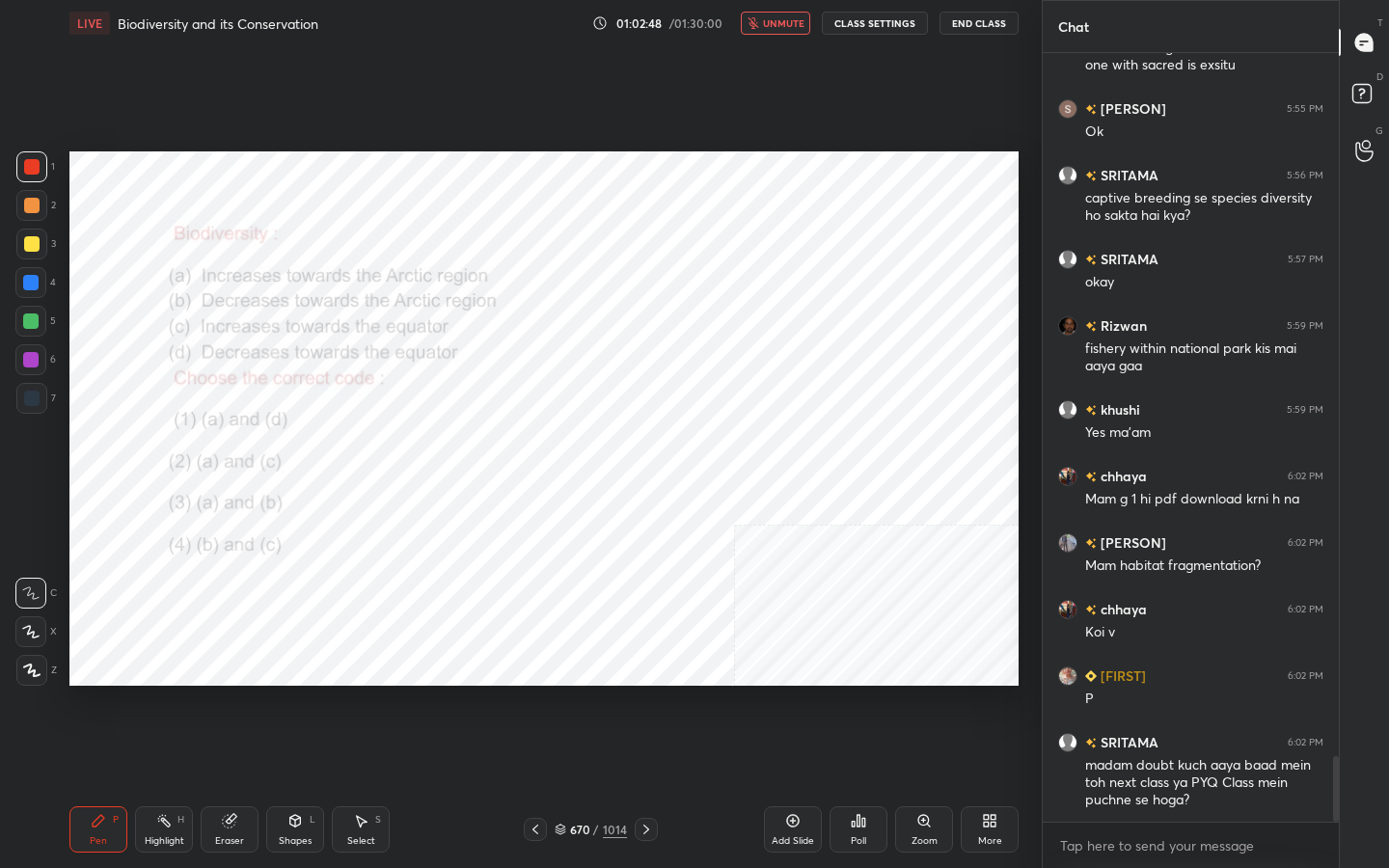 scroll, scrollTop: 8314, scrollLeft: 0, axis: vertical 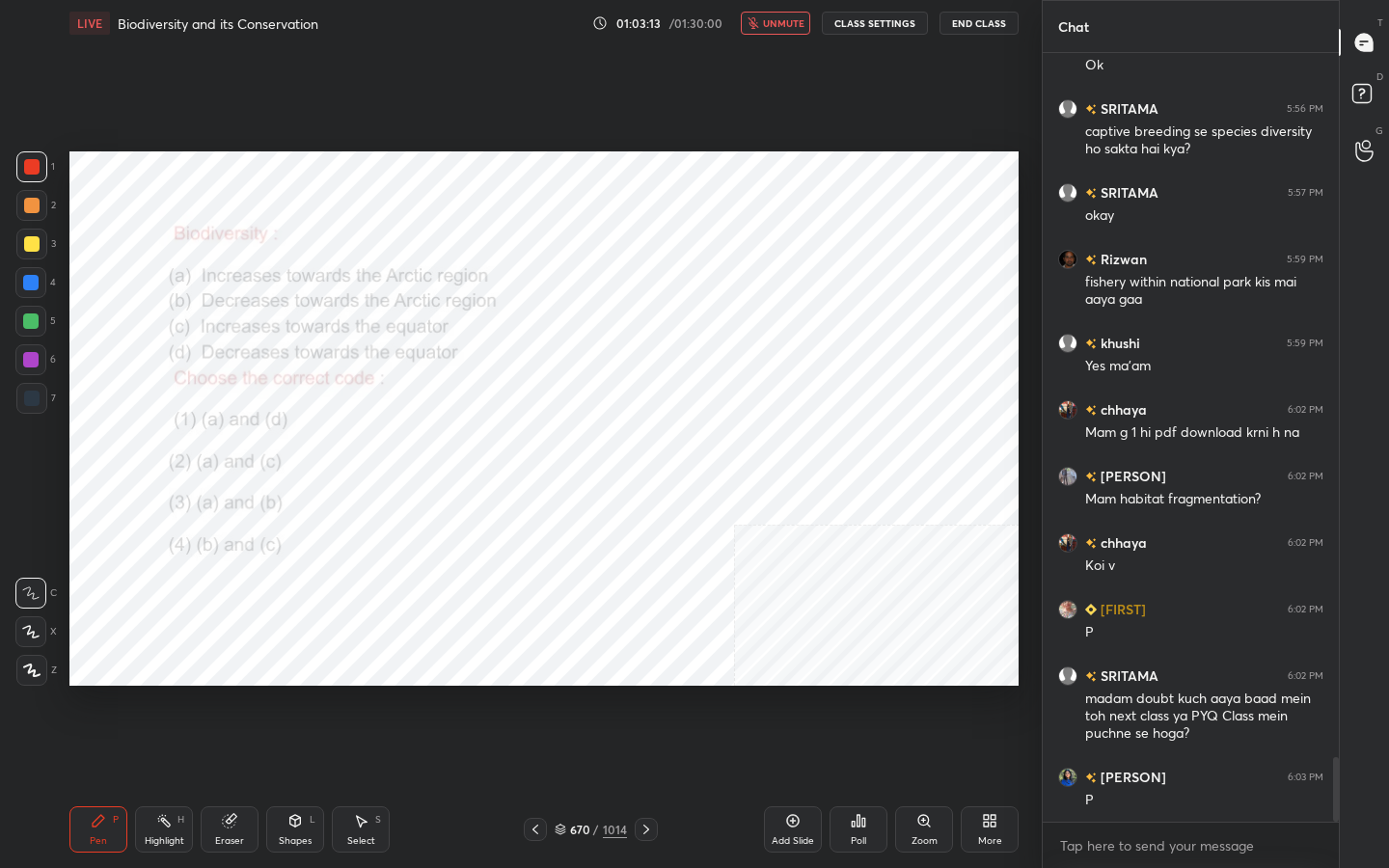 click on "670 / 1014" at bounding box center (590, 829) 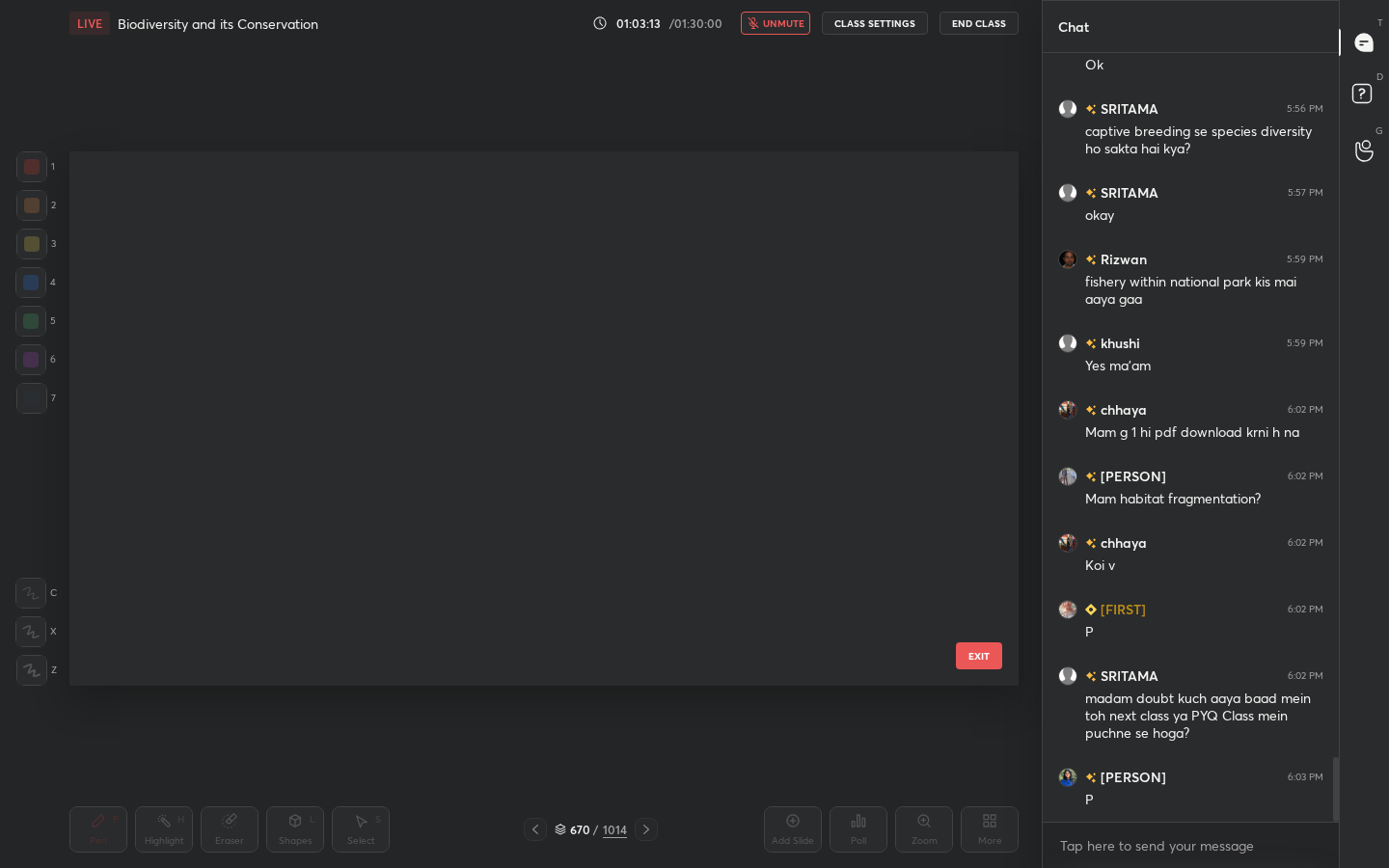scroll, scrollTop: 36084, scrollLeft: 0, axis: vertical 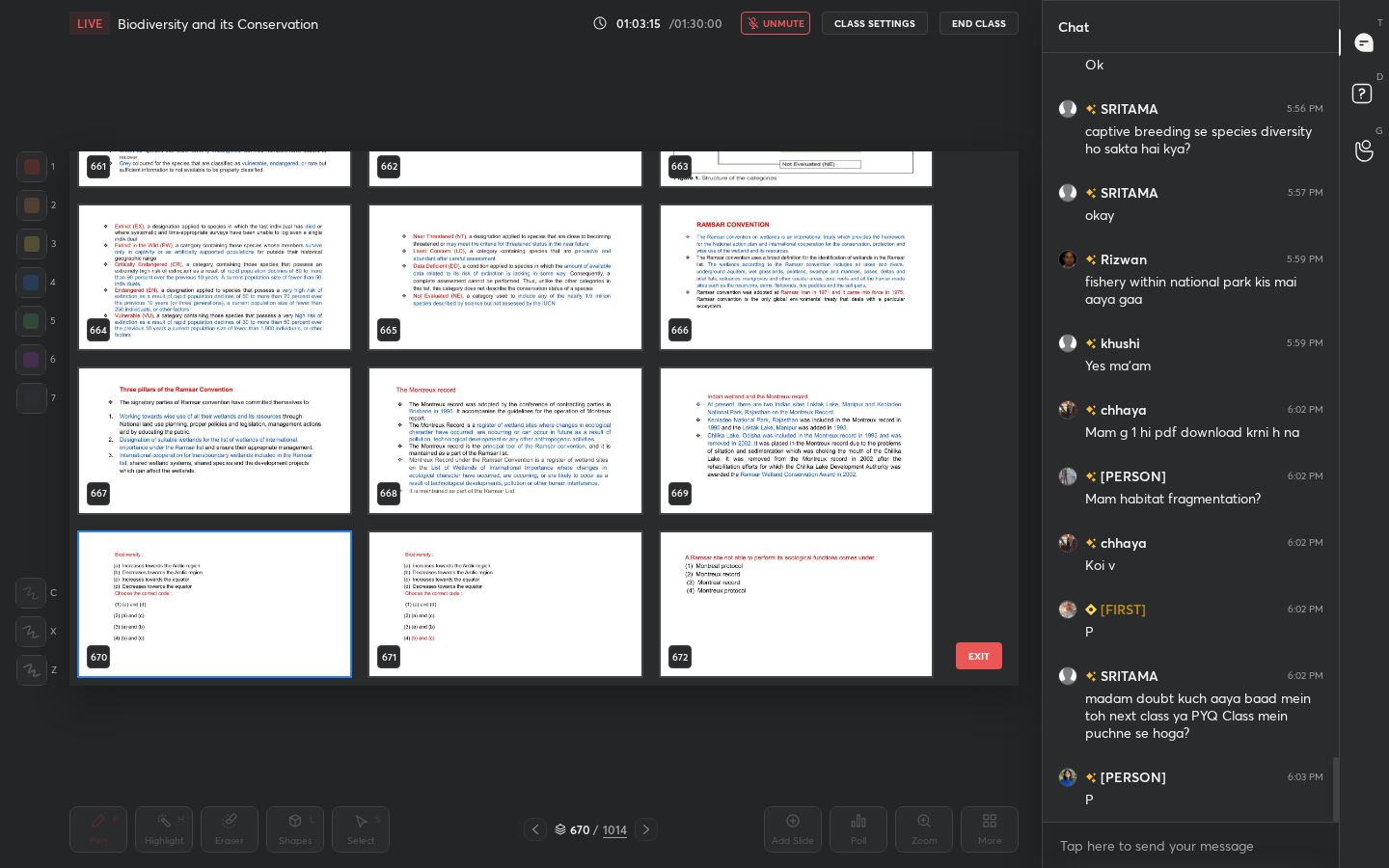 click at bounding box center (214, 605) 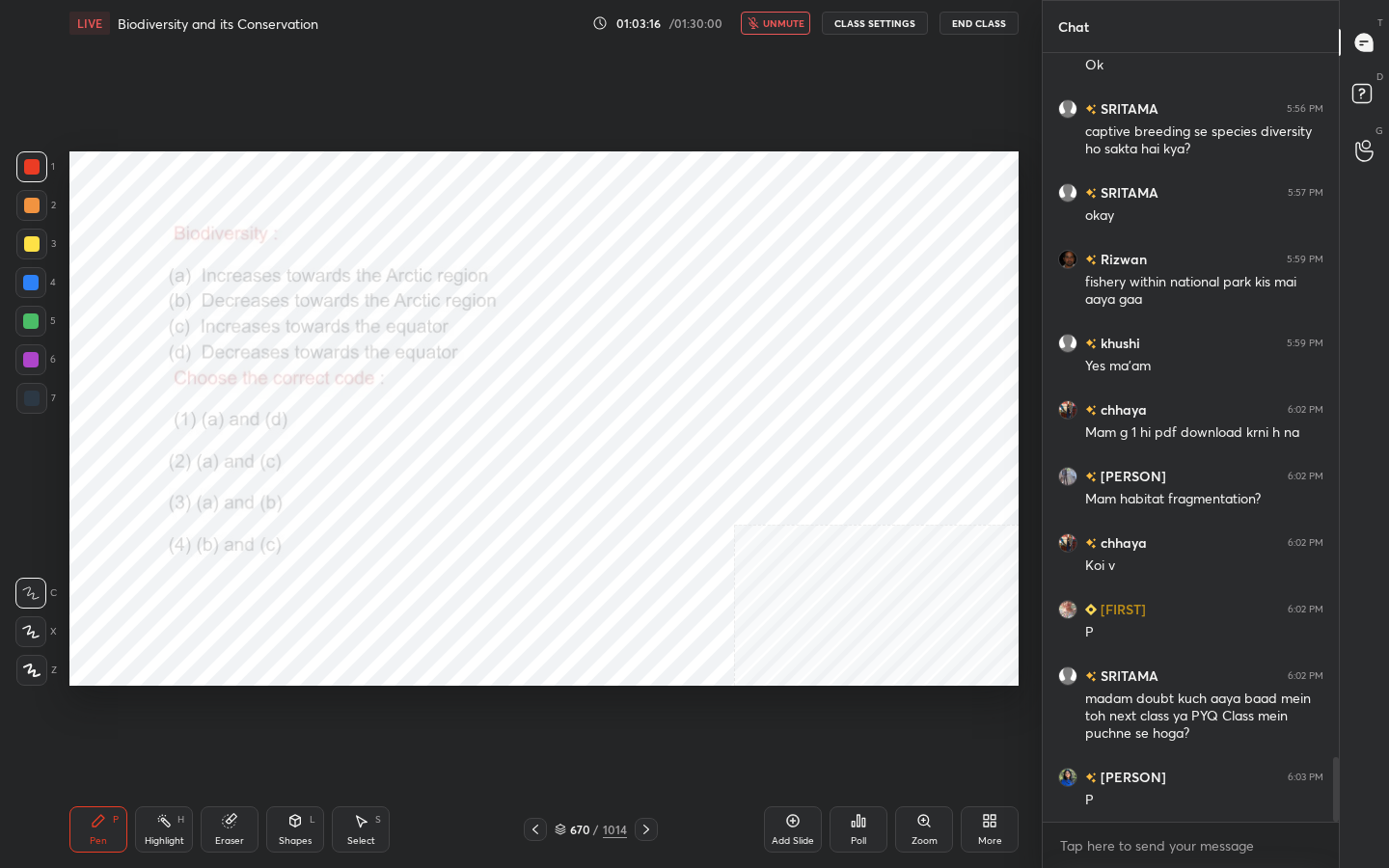 click on "Poll" at bounding box center [858, 829] 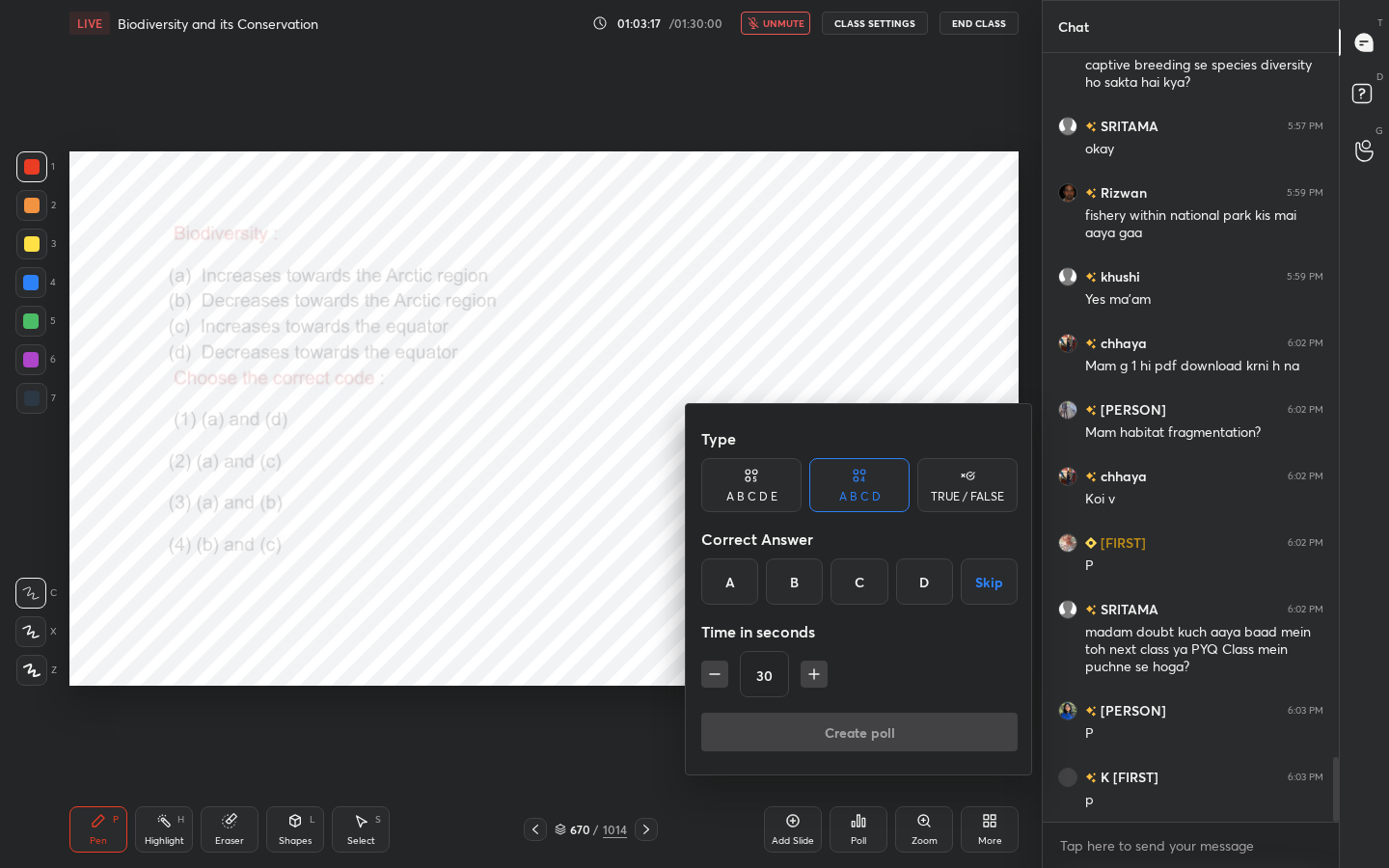 click on "D" at bounding box center [924, 582] 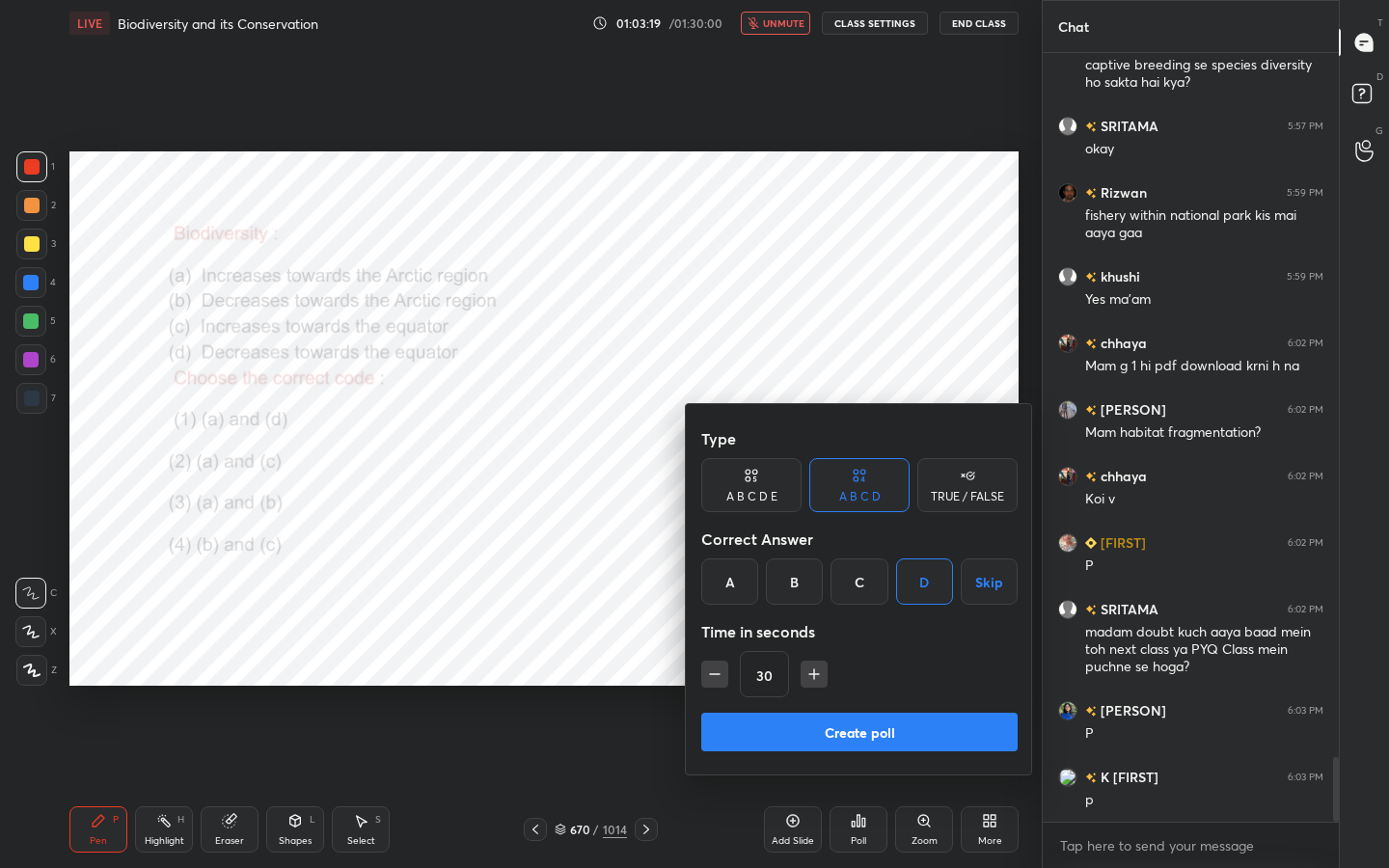 click on "Create poll" at bounding box center [859, 732] 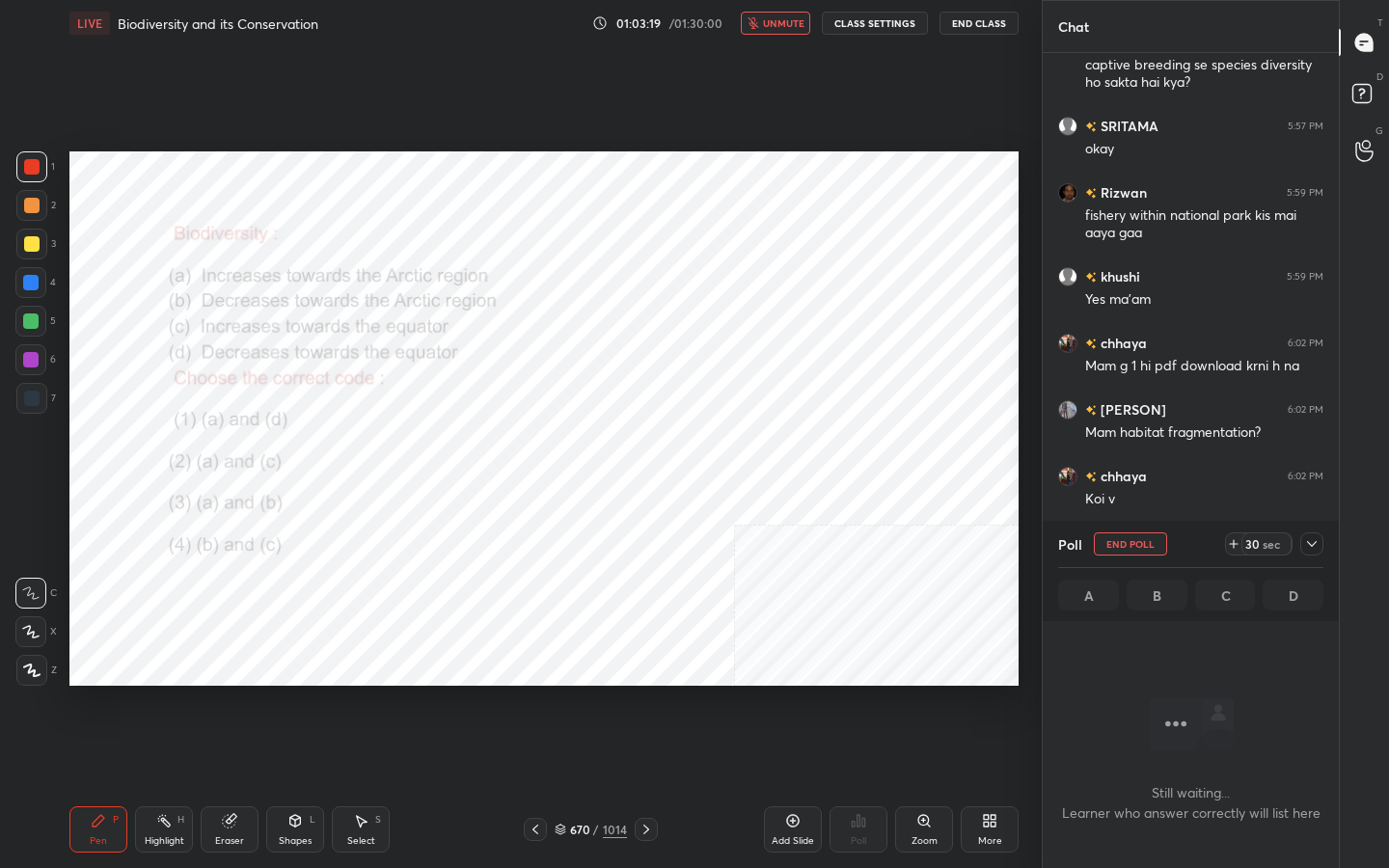 scroll, scrollTop: 502, scrollLeft: 290, axis: both 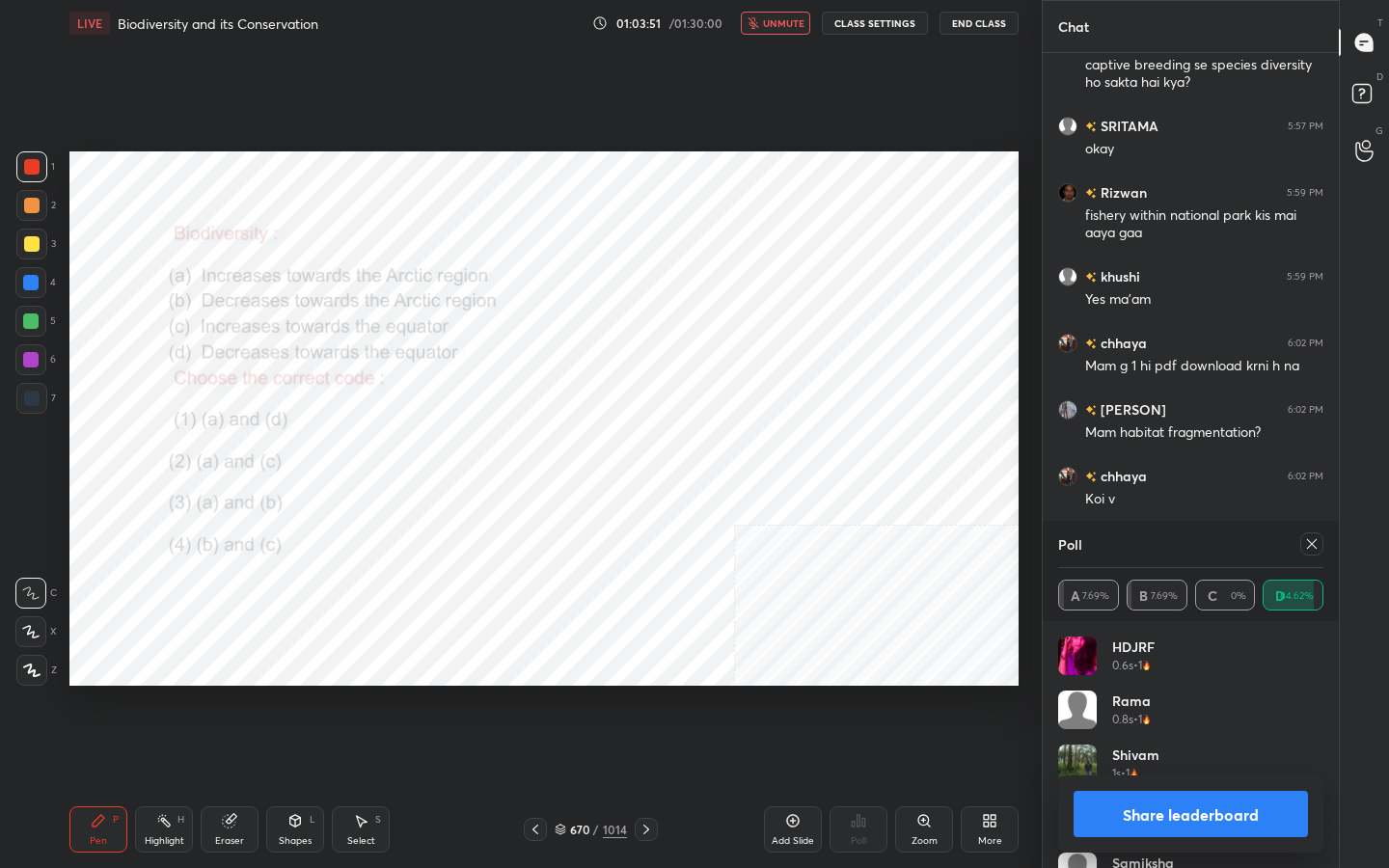 click at bounding box center (1312, 544) 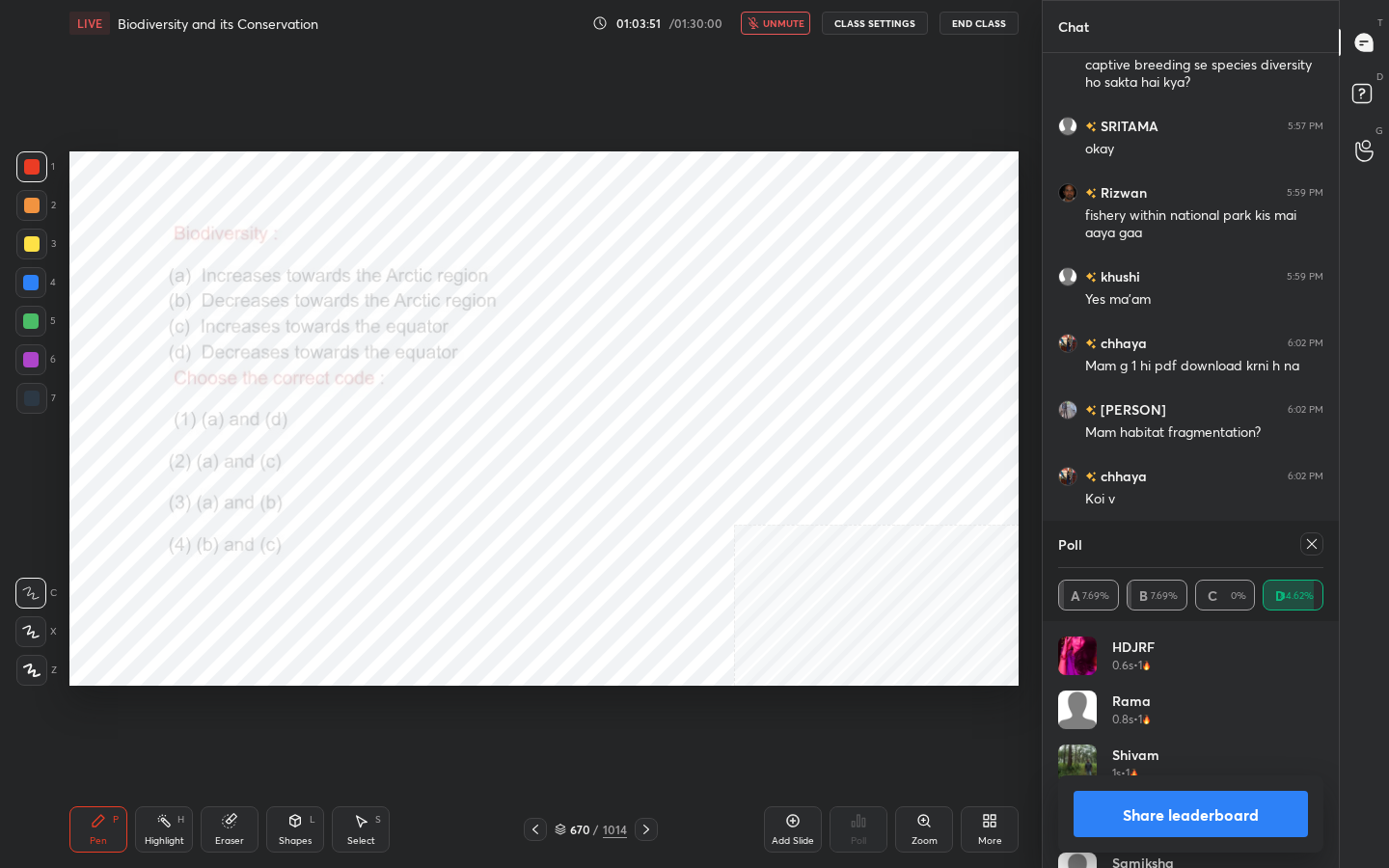 type on "x" 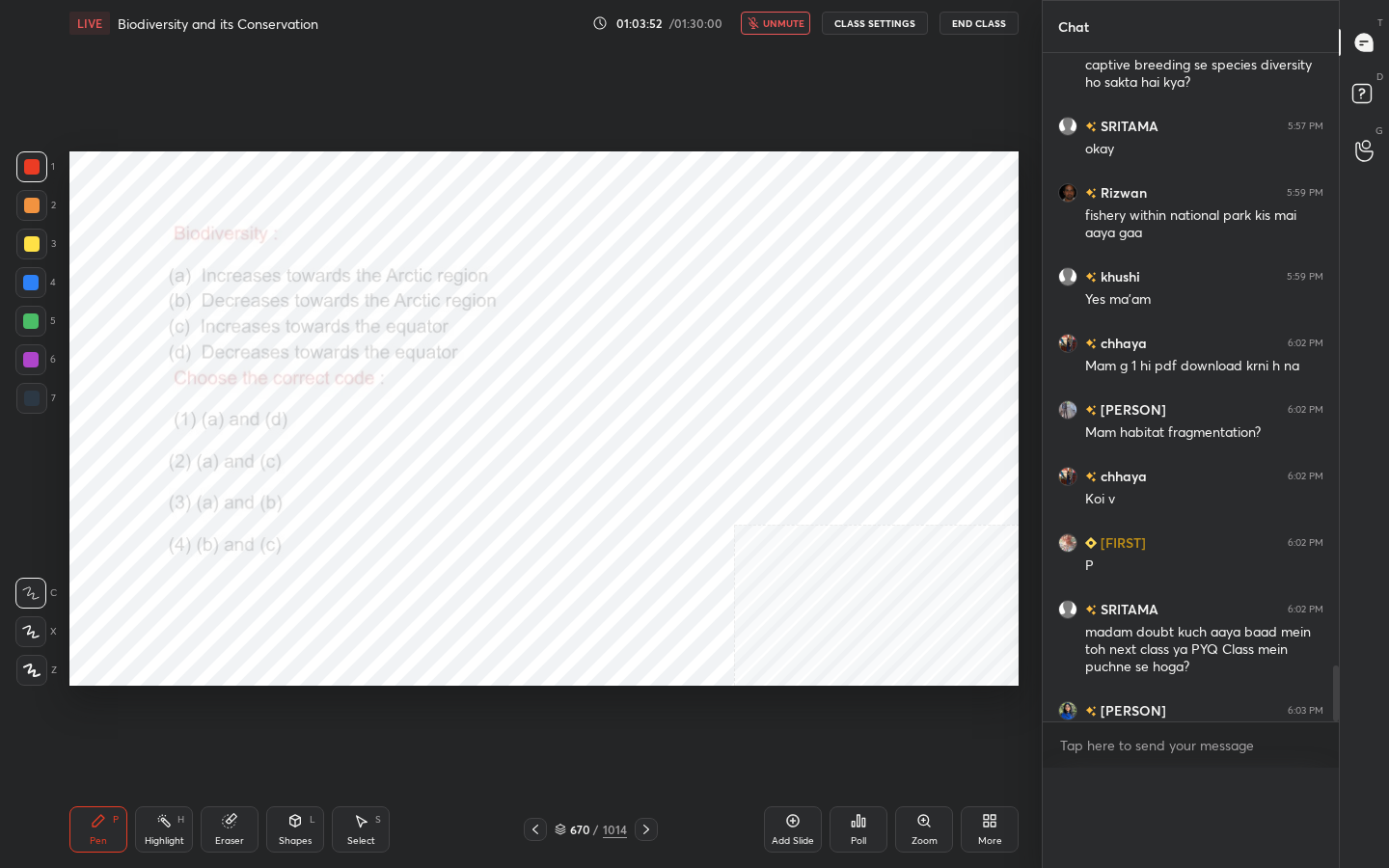 scroll, scrollTop: 0, scrollLeft: 0, axis: both 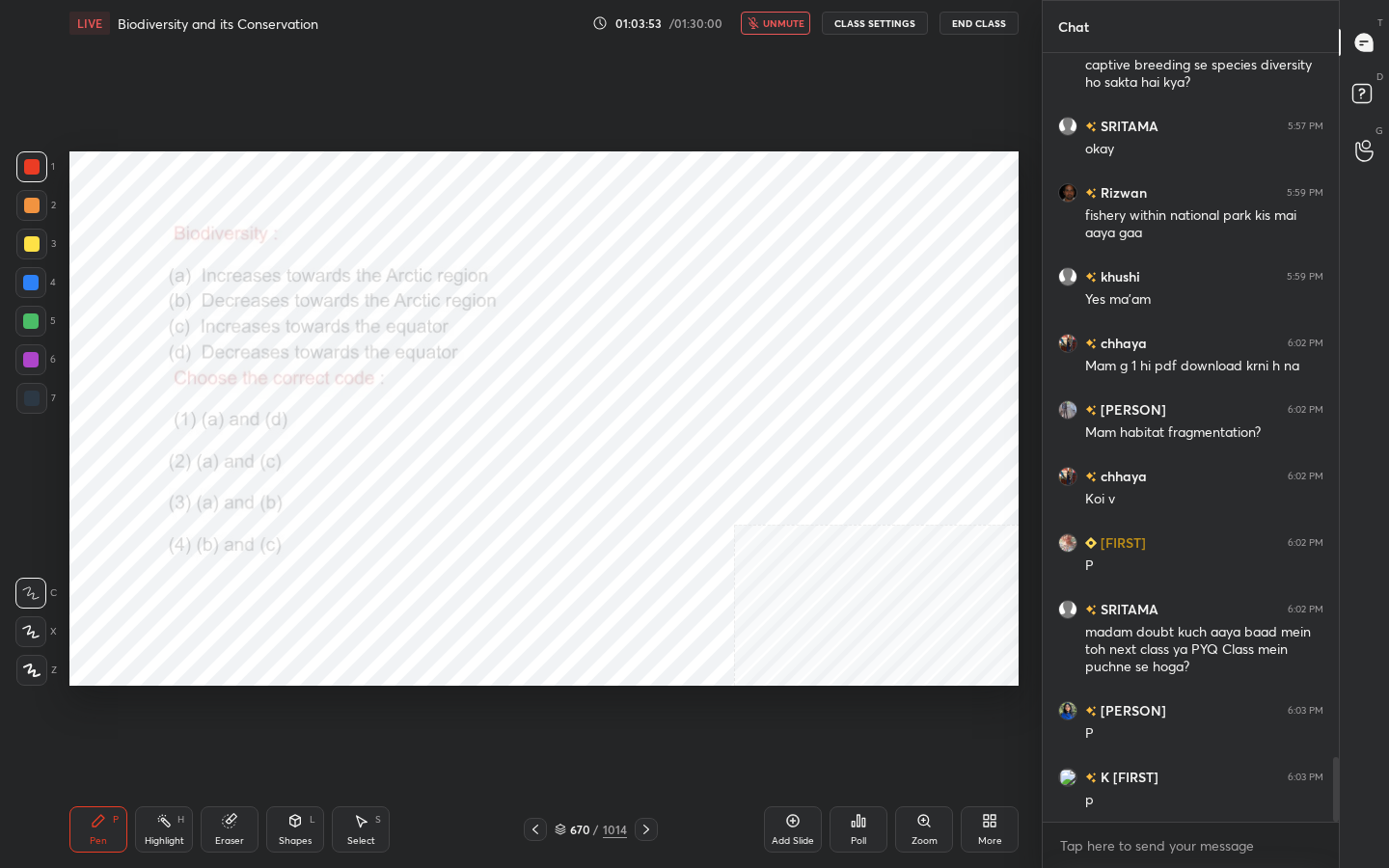 click on "unmute" at bounding box center [783, 23] 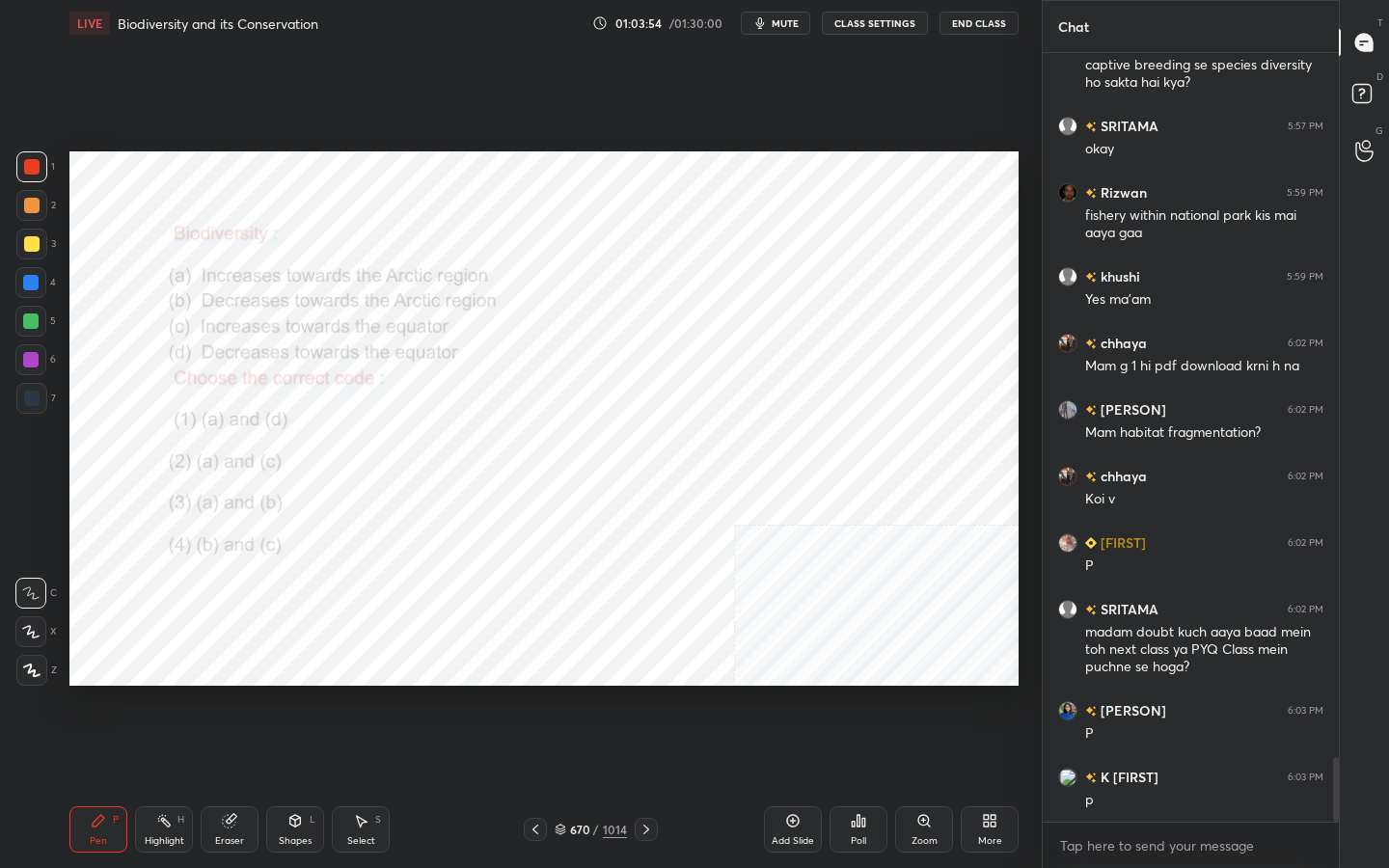 type 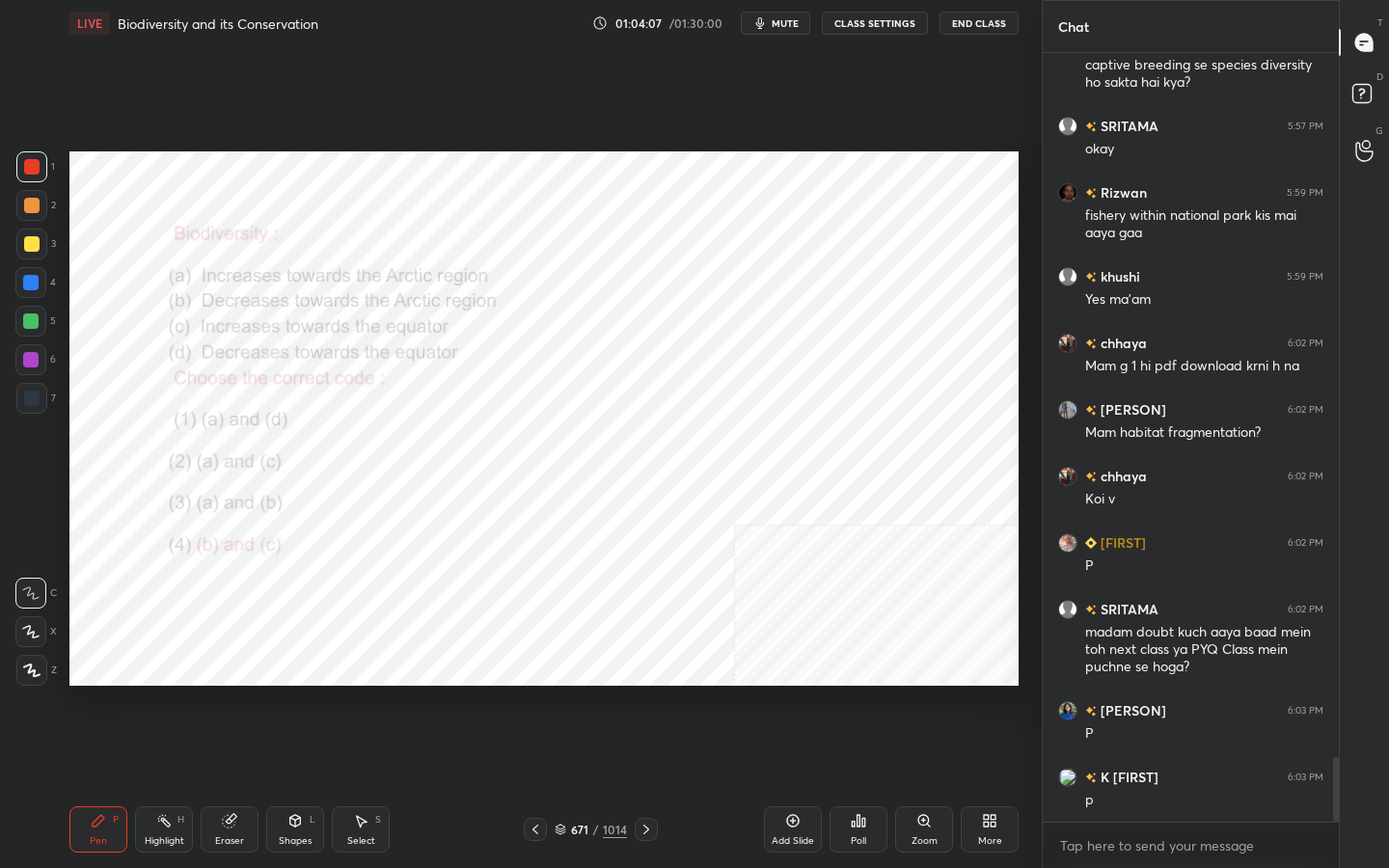 click on "mute" at bounding box center (776, 23) 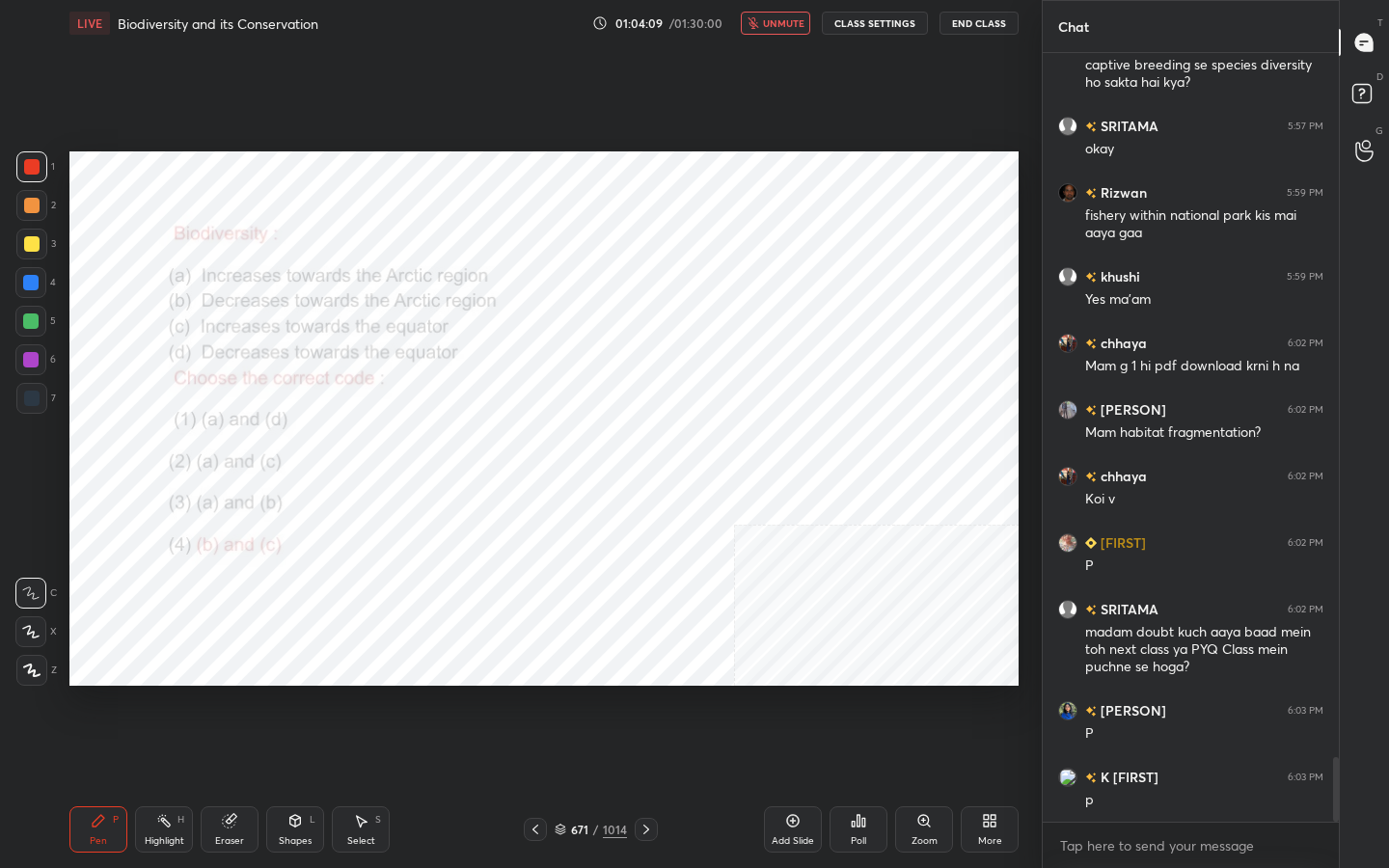 click 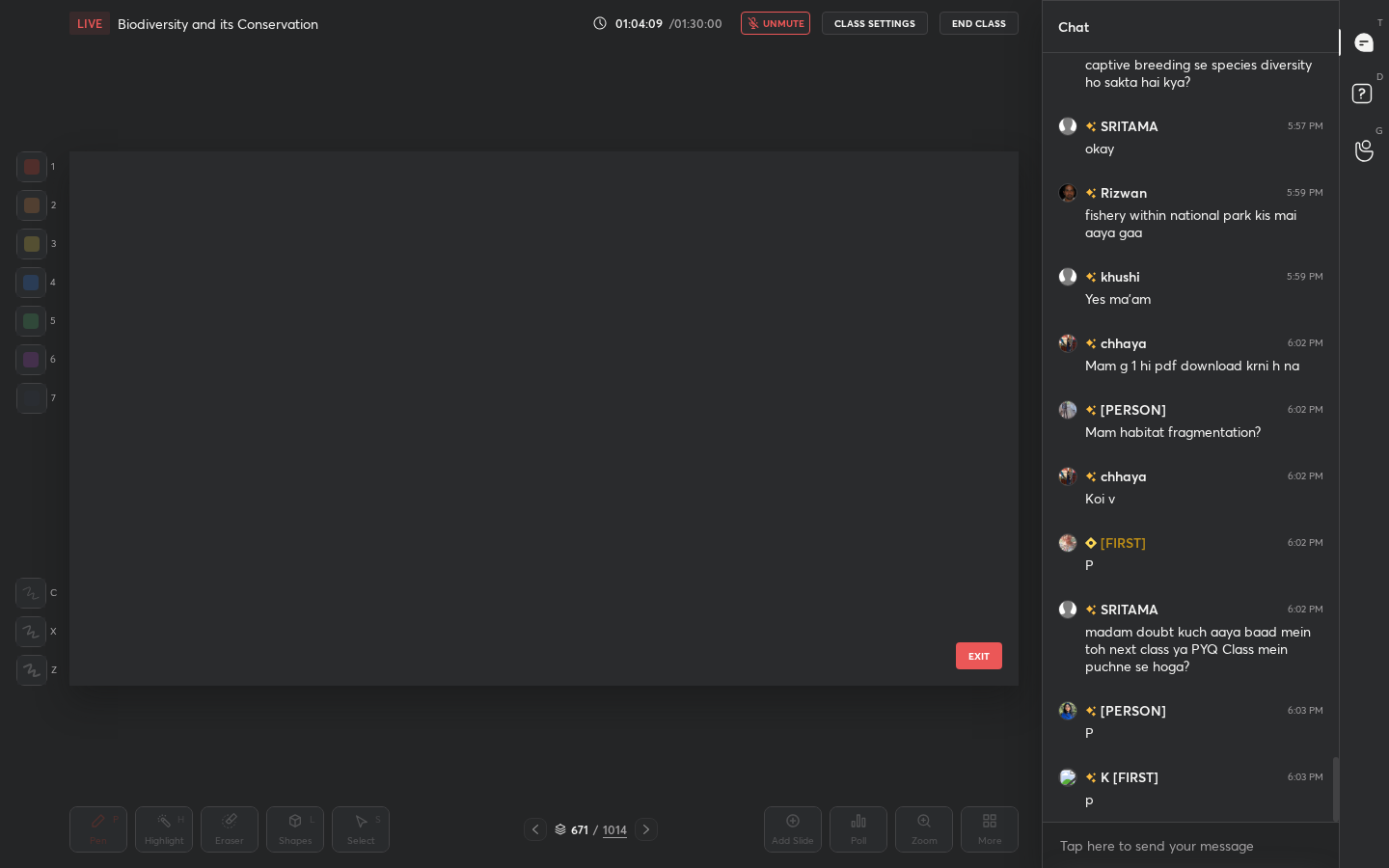 scroll, scrollTop: 528, scrollLeft: 940, axis: both 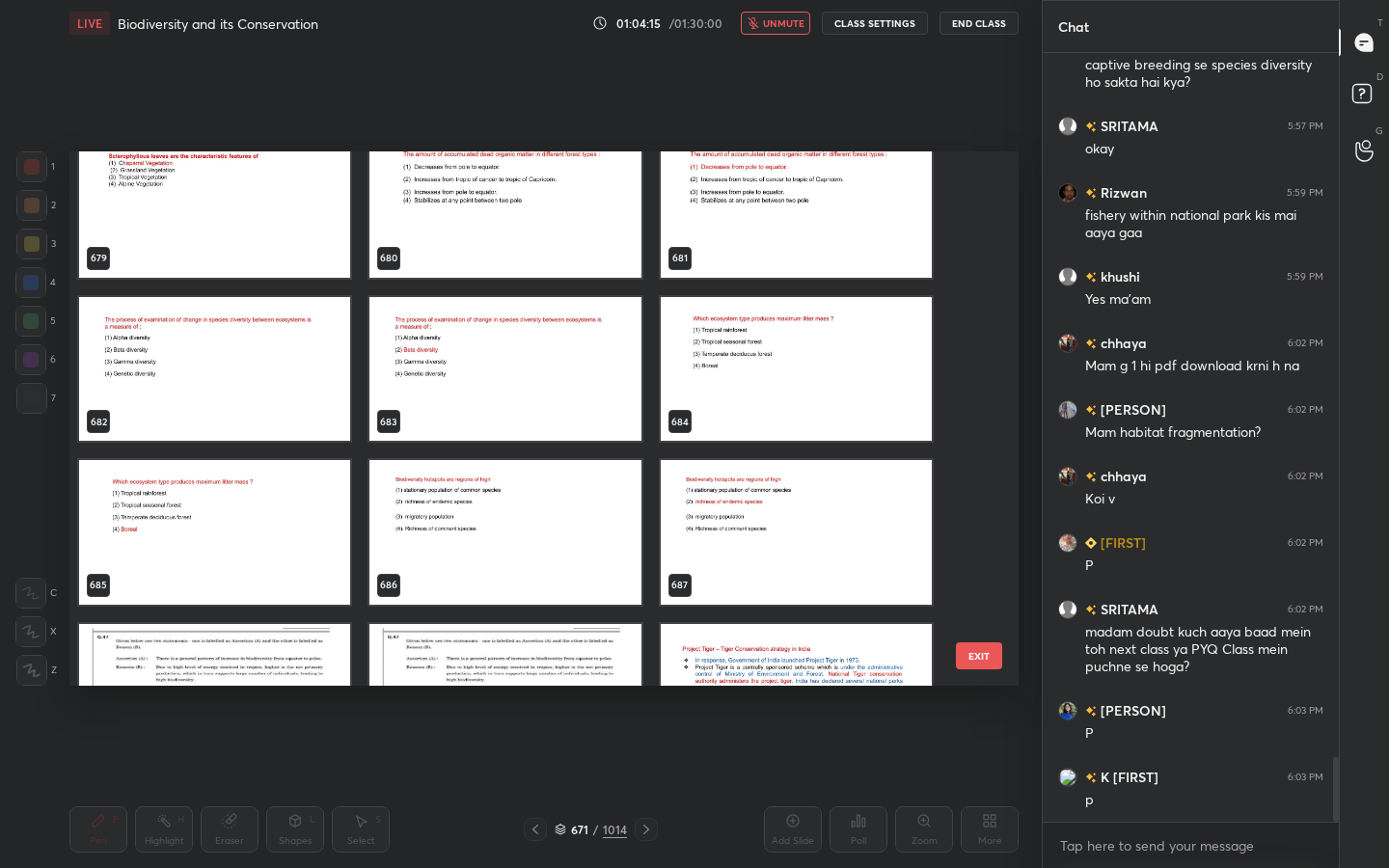 click at bounding box center (214, 369) 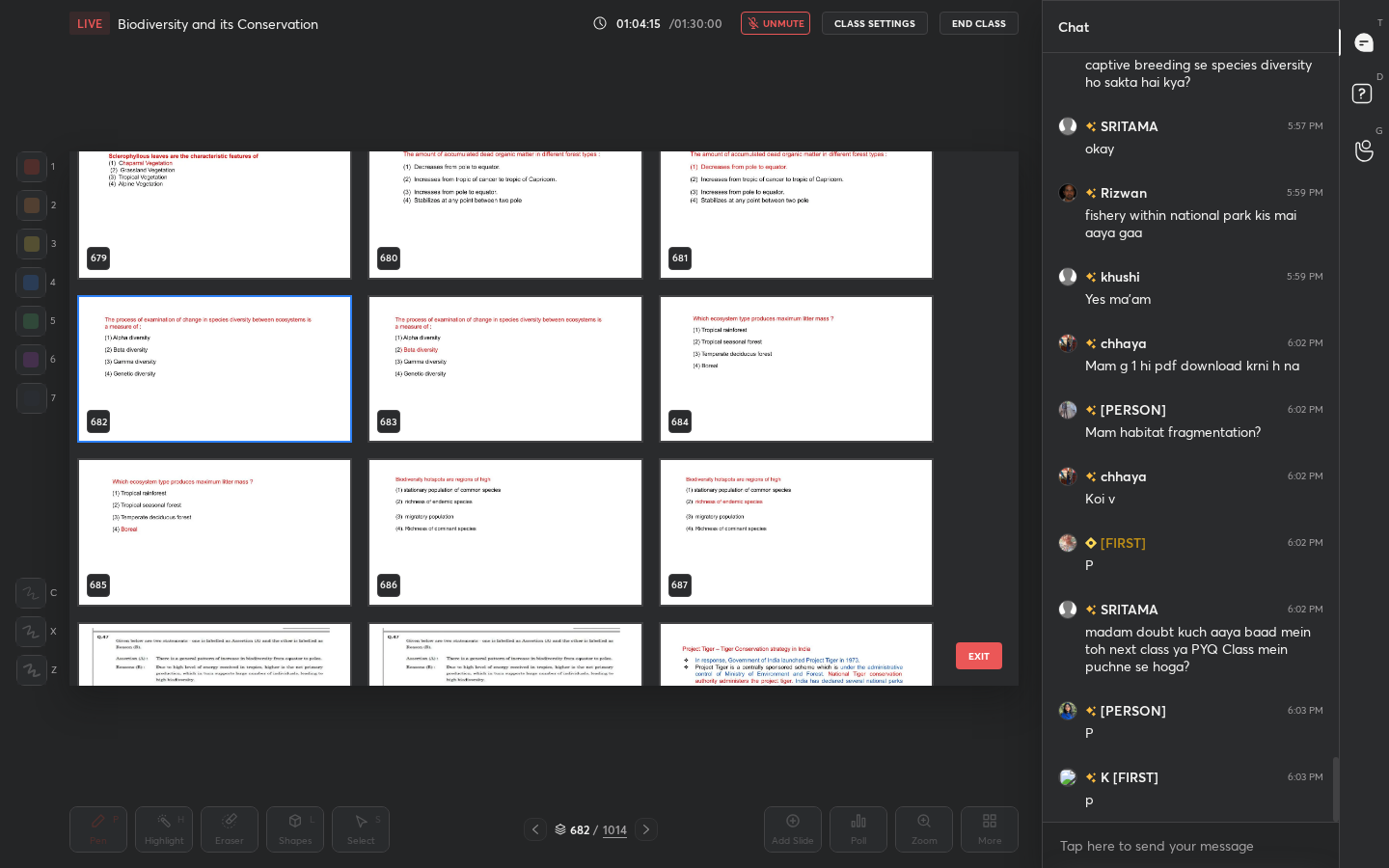 click at bounding box center (214, 369) 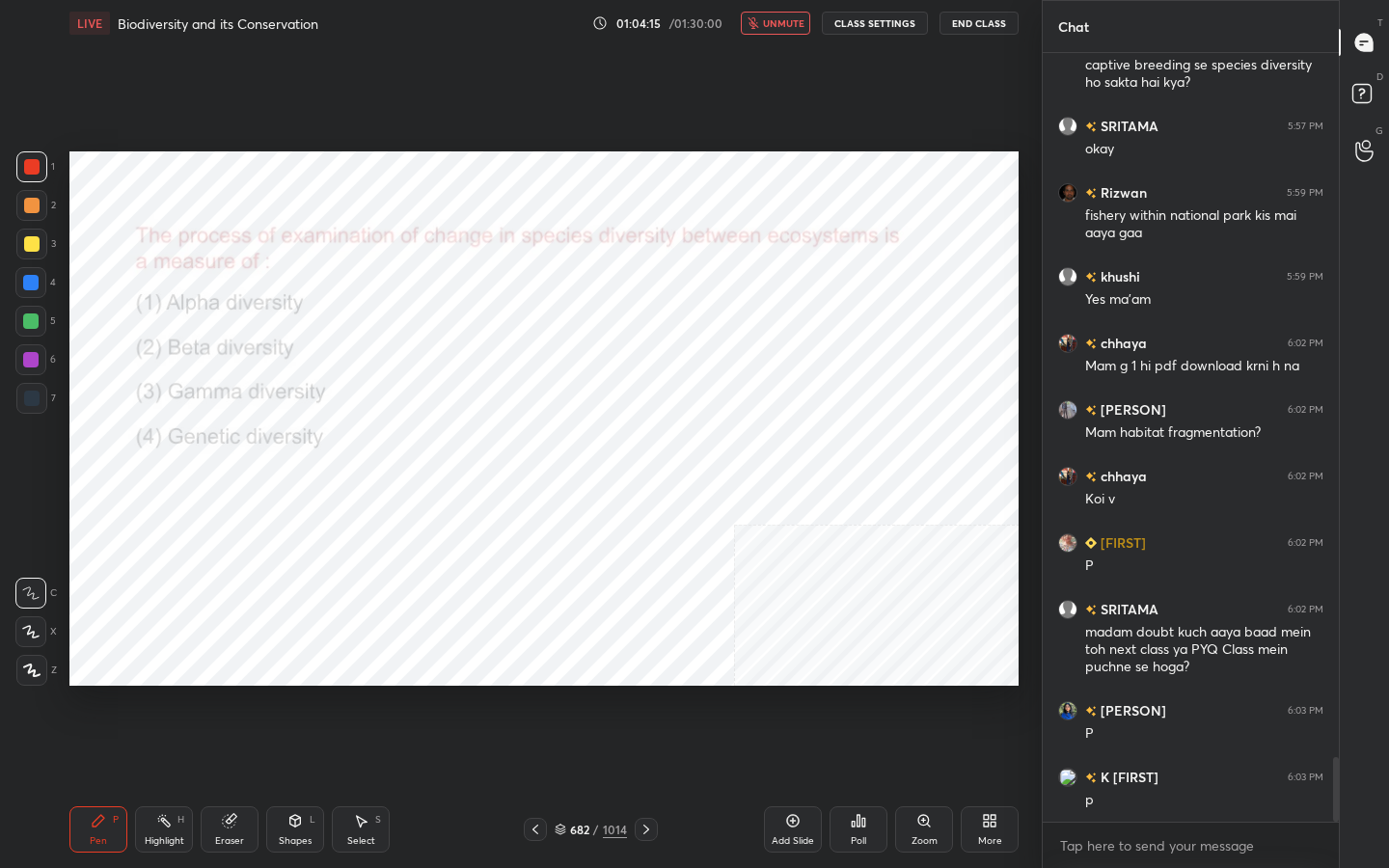 click at bounding box center (214, 369) 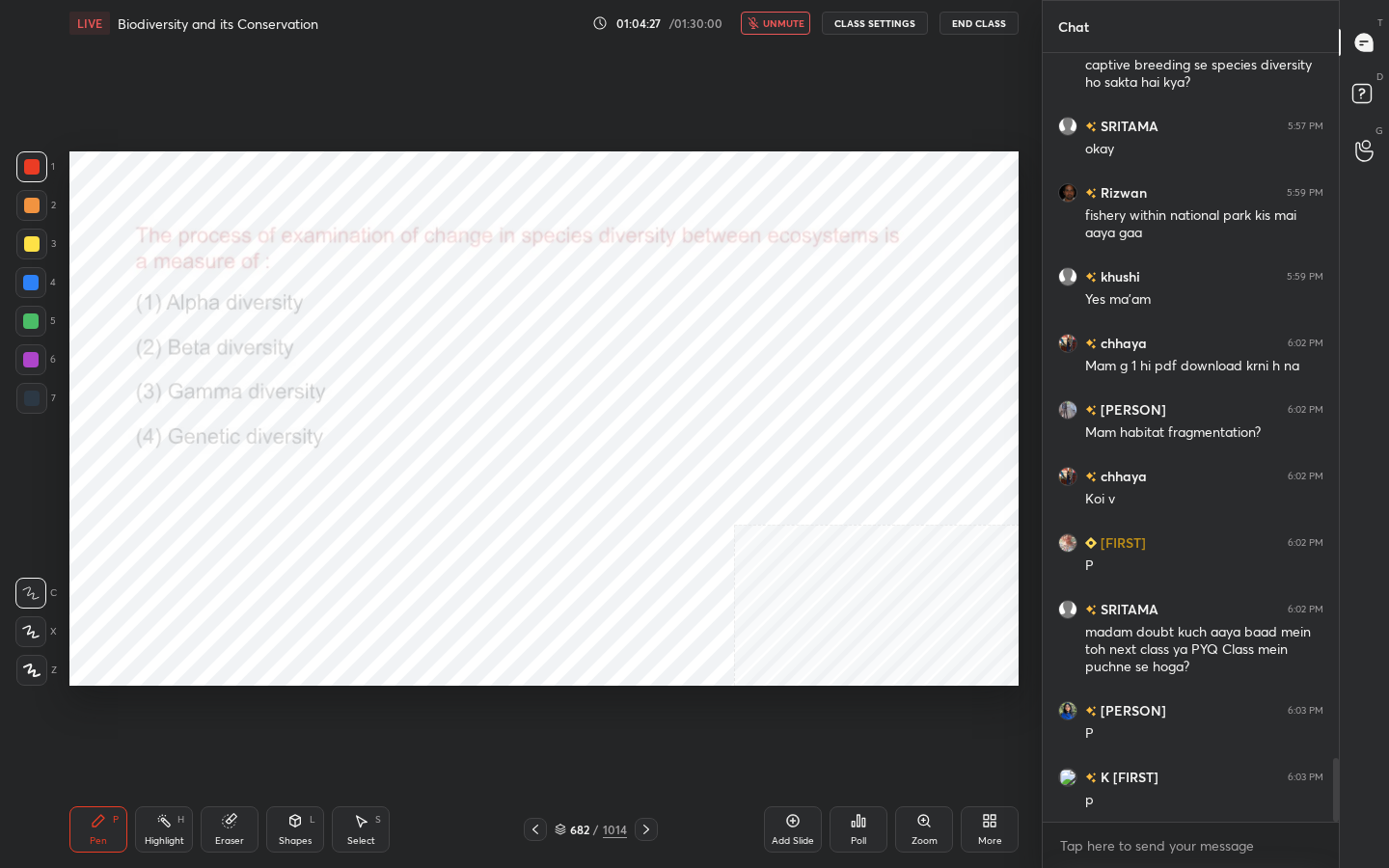 scroll, scrollTop: 8448, scrollLeft: 0, axis: vertical 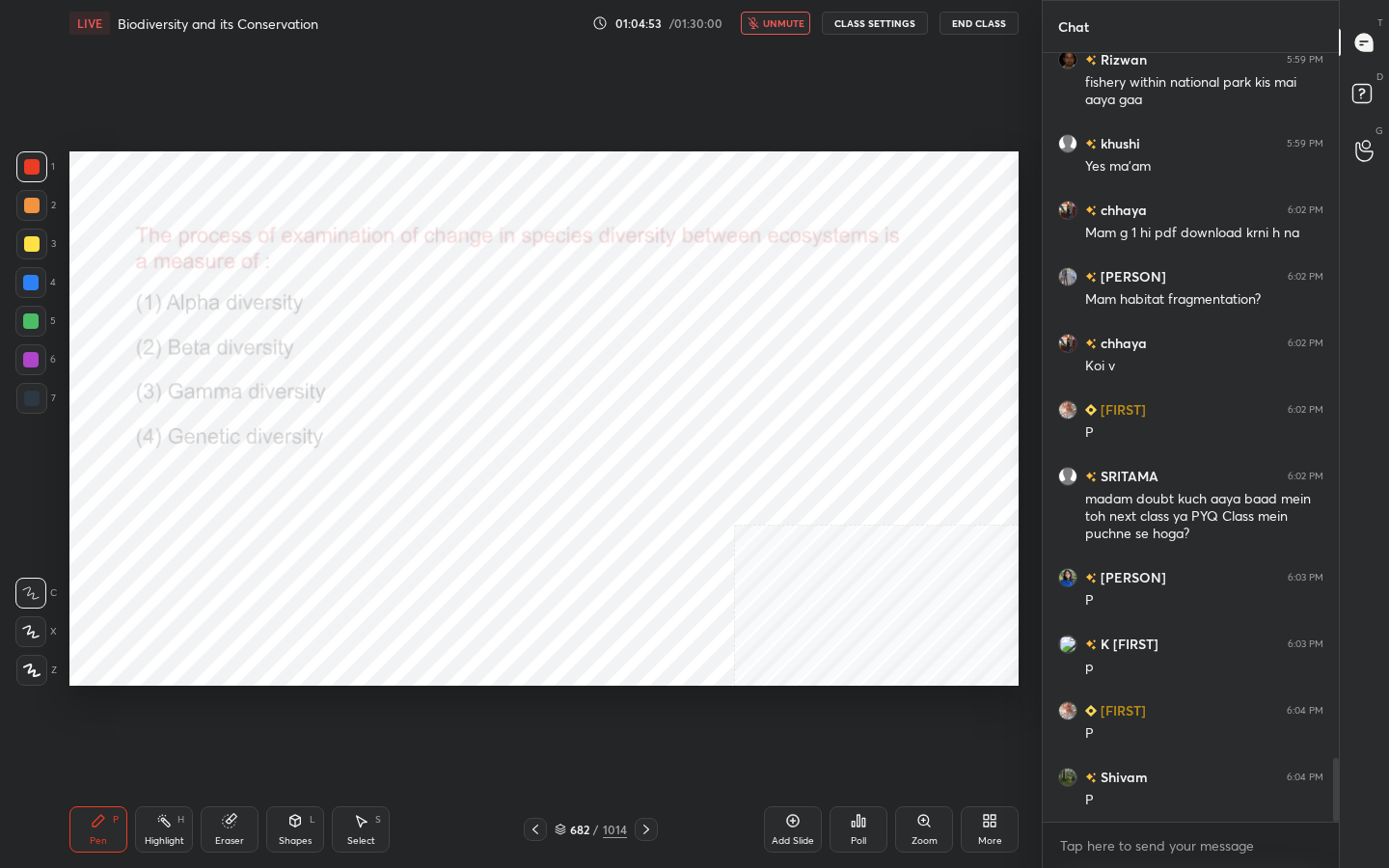 click on "Poll" at bounding box center [858, 829] 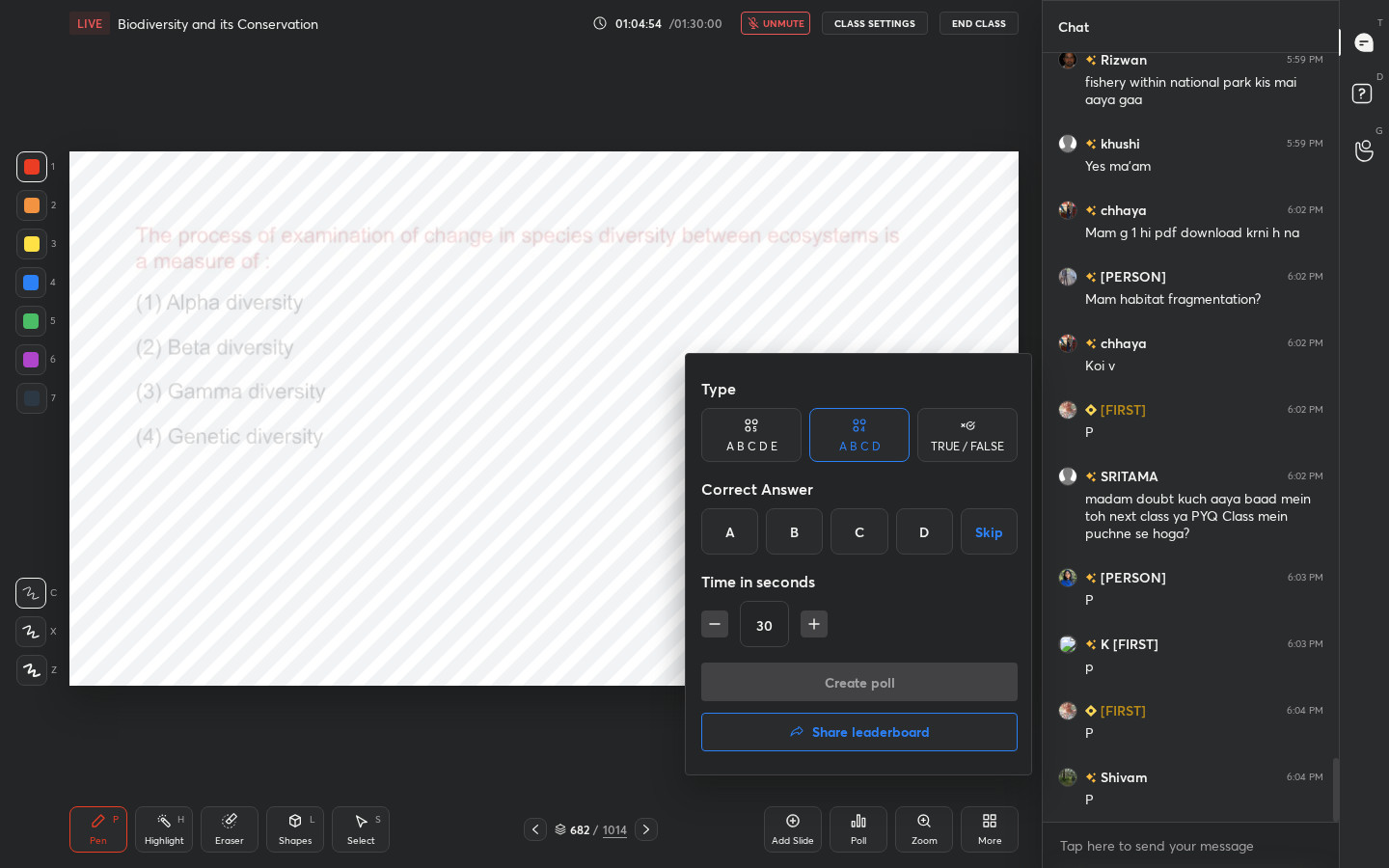 click on "B" at bounding box center (794, 531) 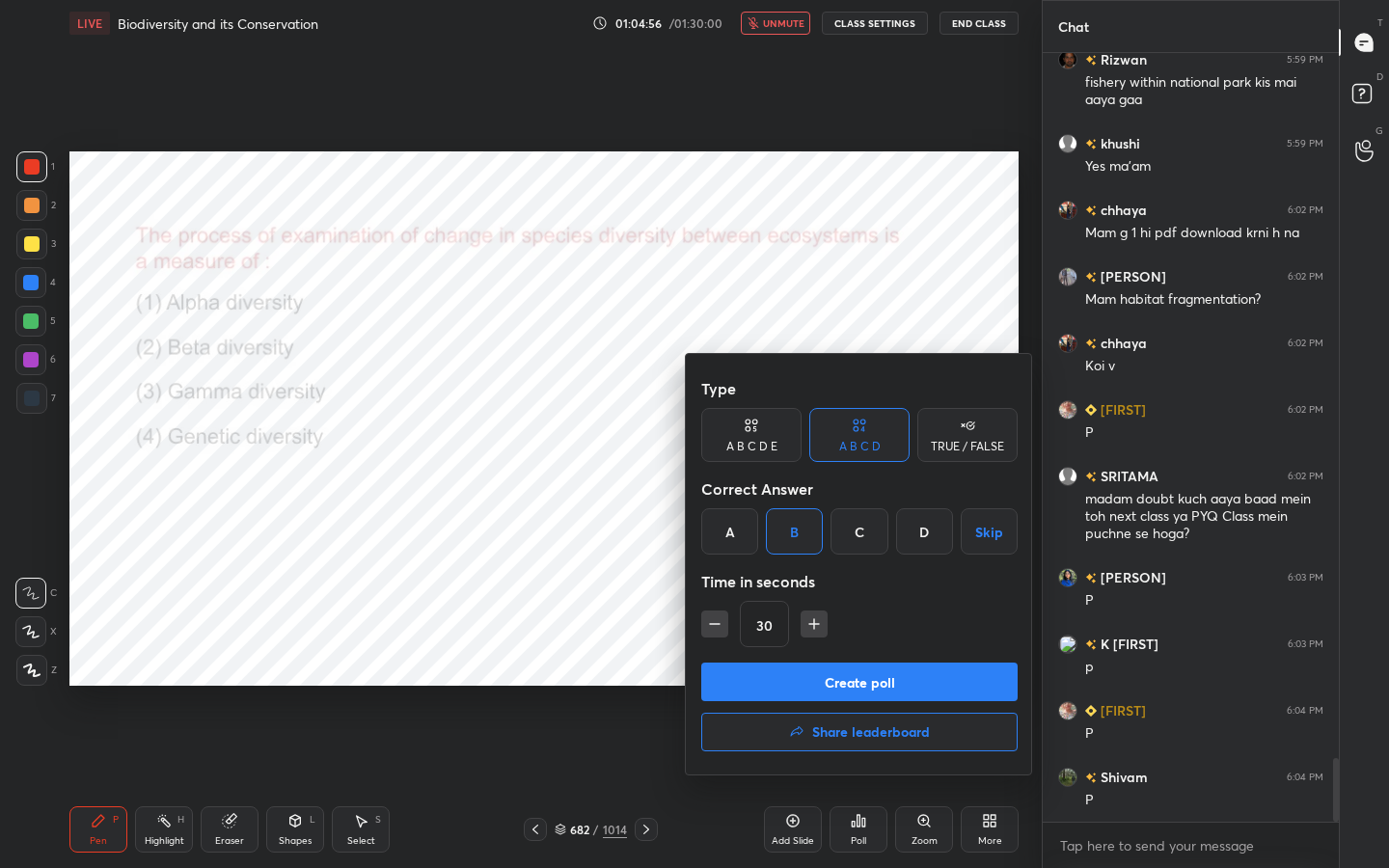 click on "Create poll" at bounding box center (859, 682) 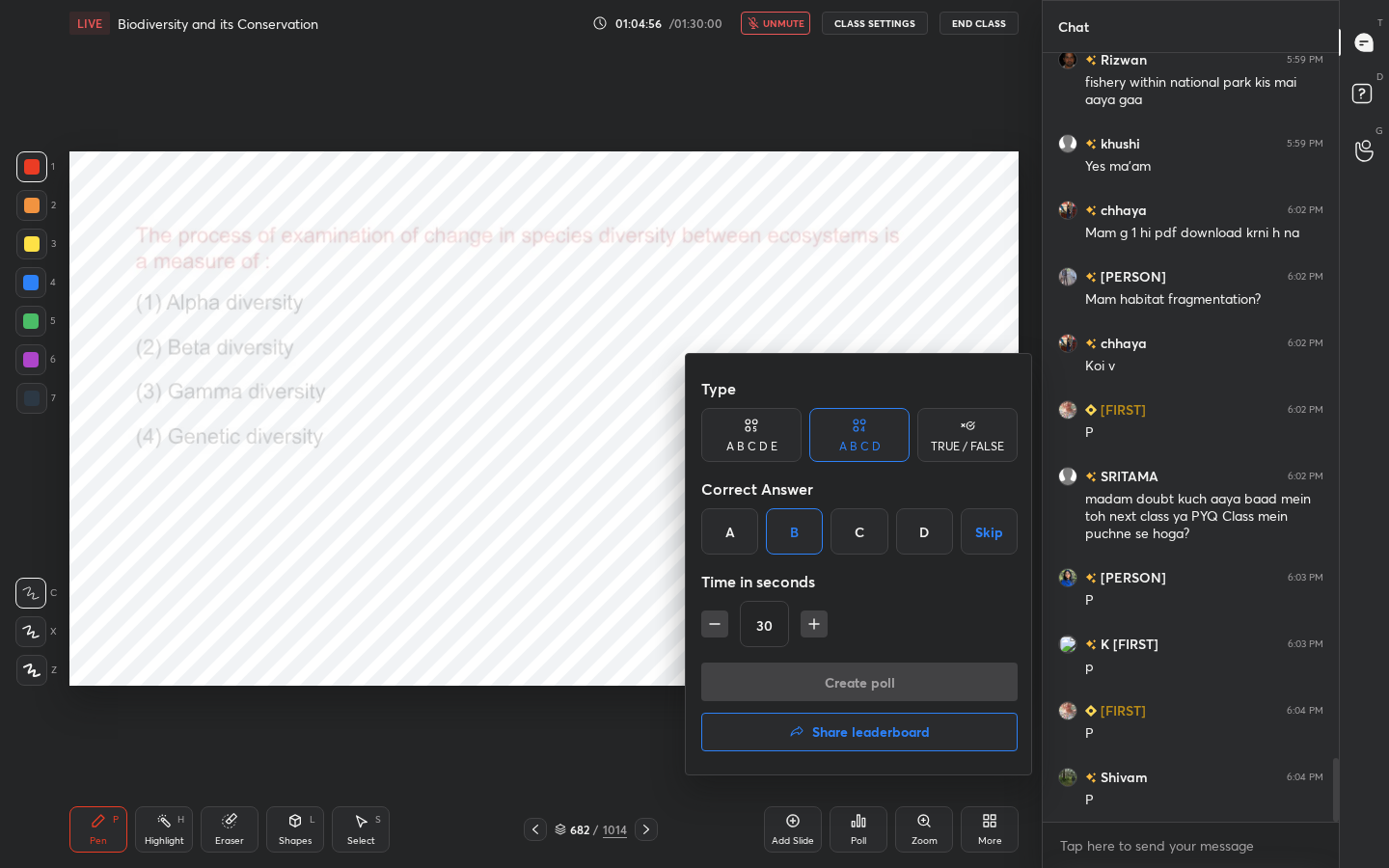 scroll, scrollTop: 553, scrollLeft: 290, axis: both 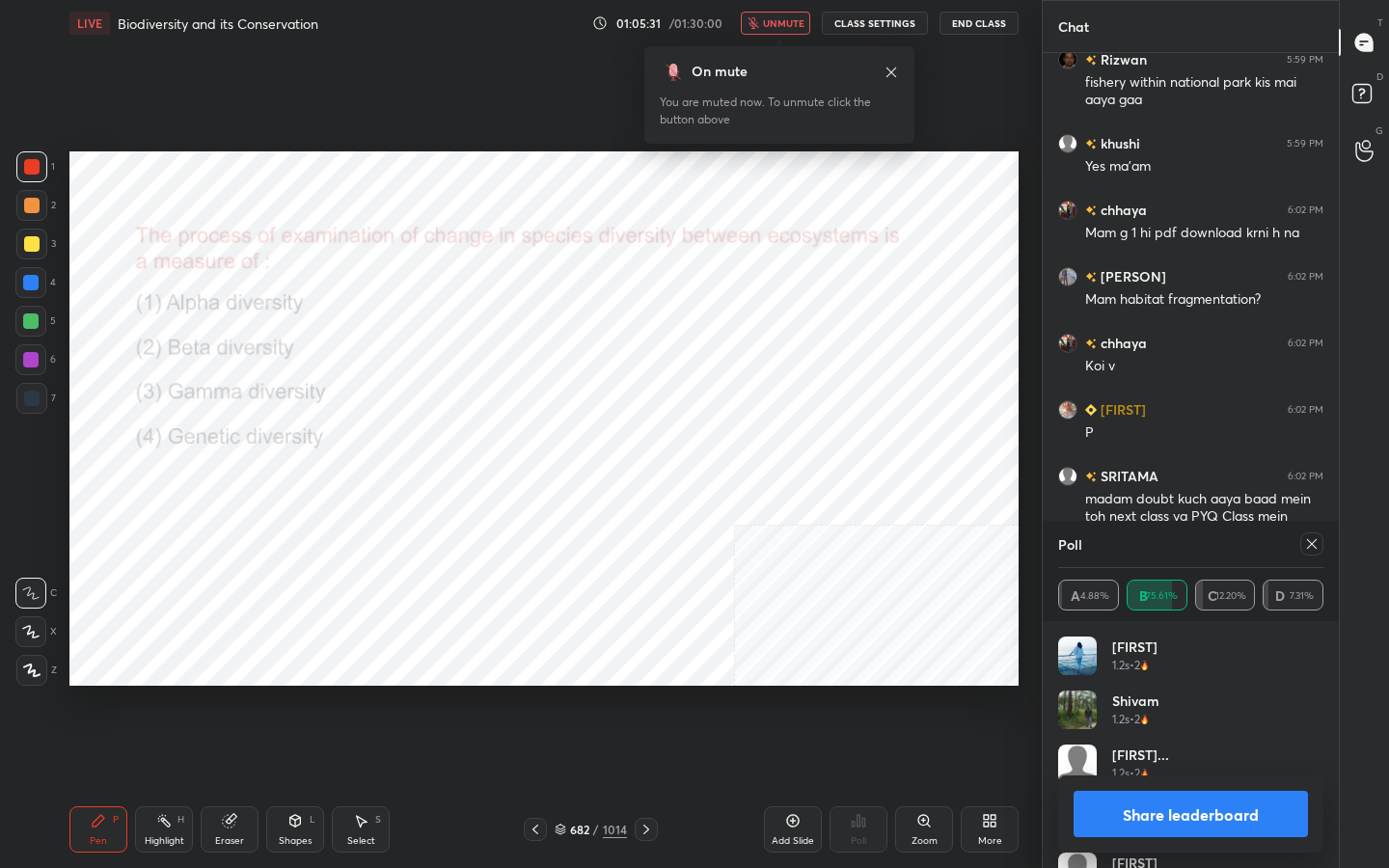click at bounding box center (1312, 544) 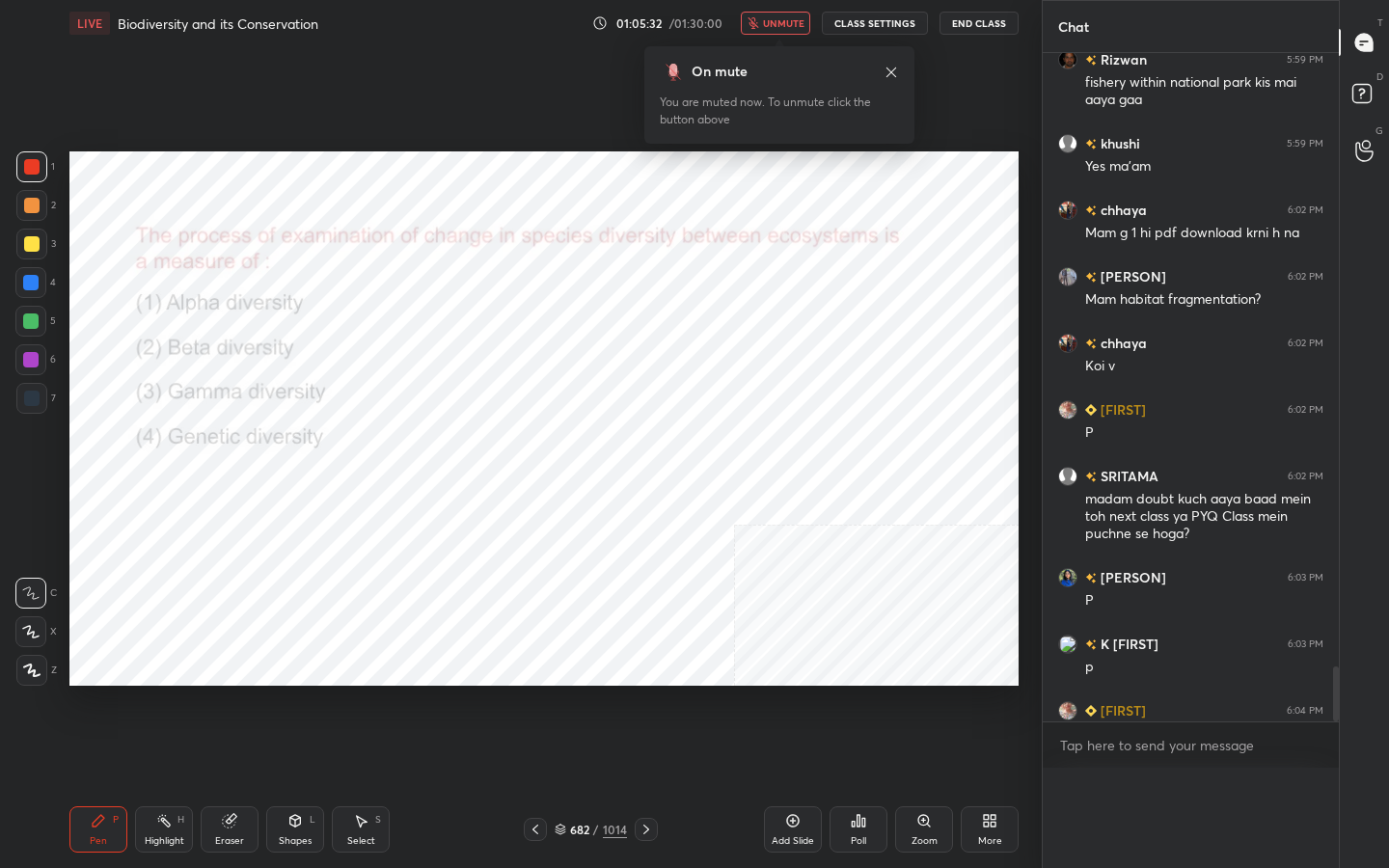 scroll, scrollTop: 0, scrollLeft: 0, axis: both 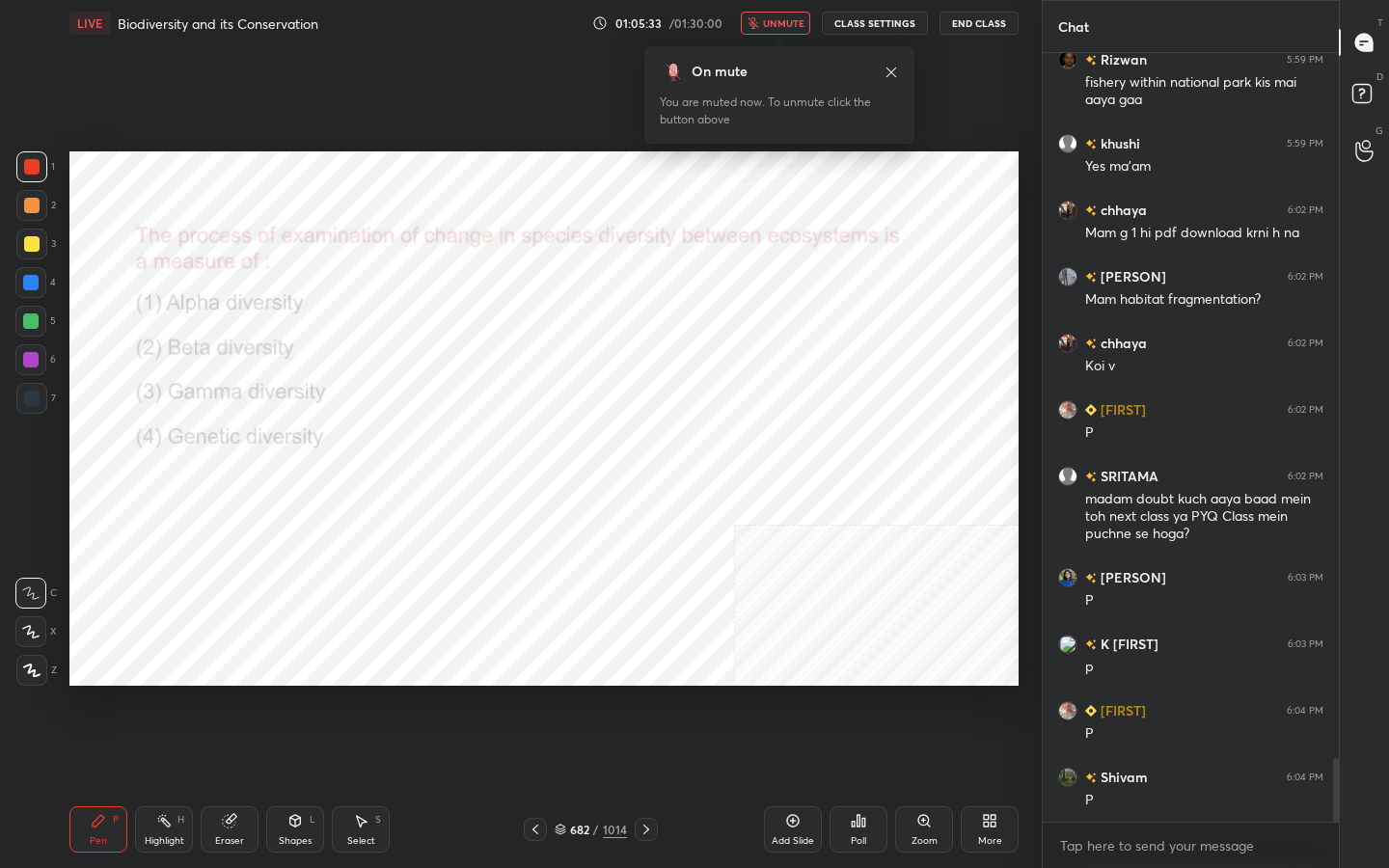 click on "unmute" at bounding box center [783, 23] 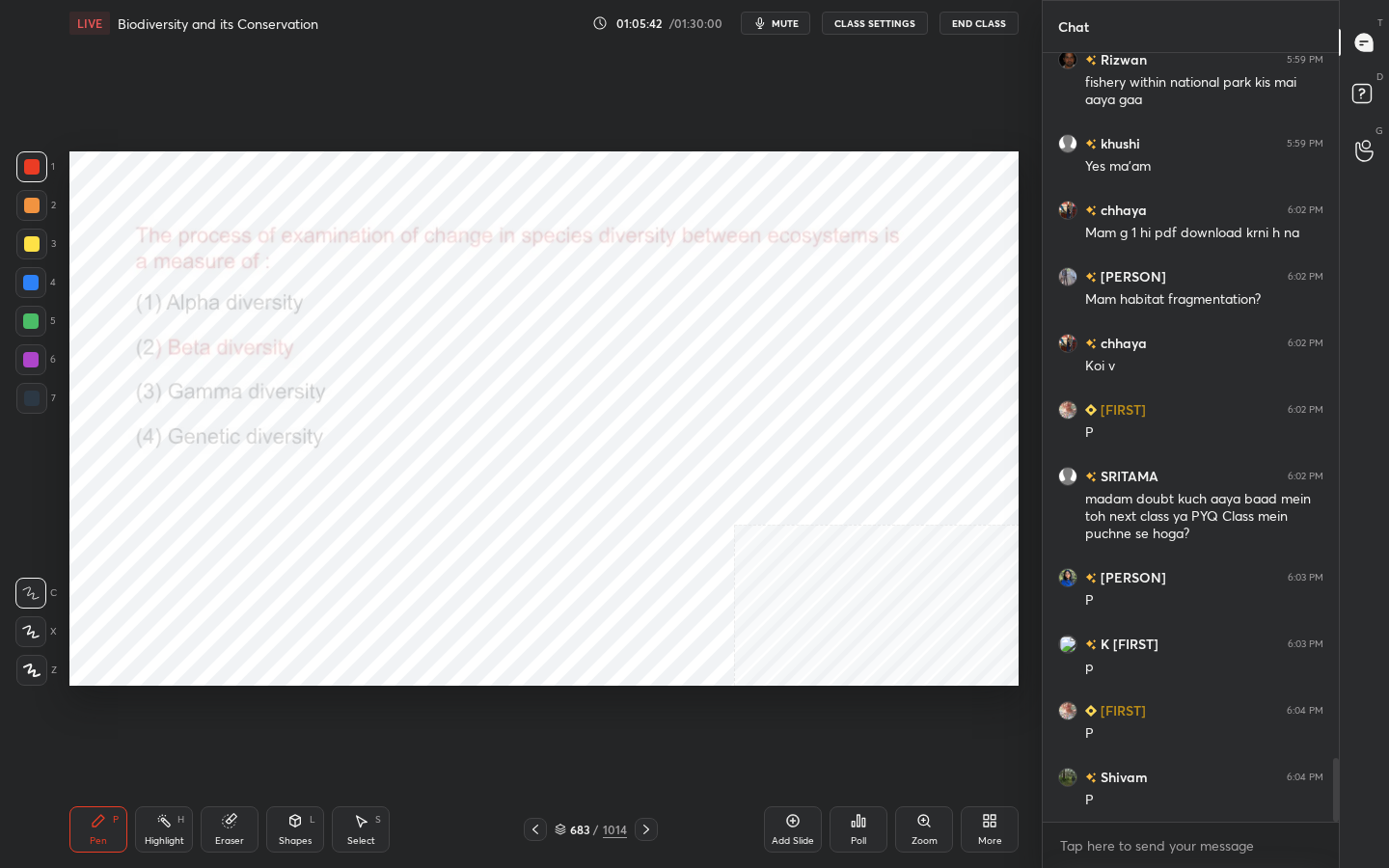 click 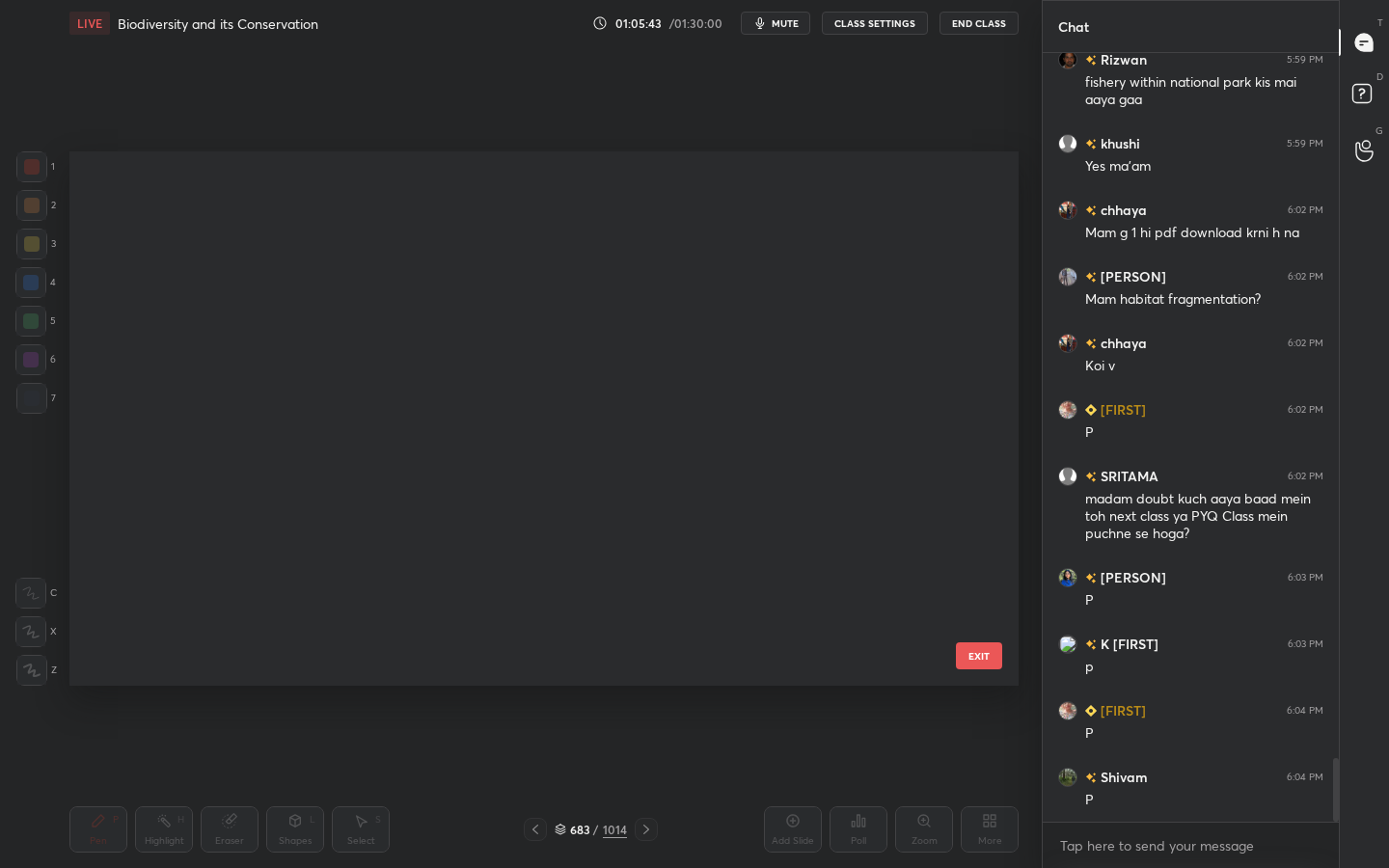 scroll, scrollTop: 36738, scrollLeft: 0, axis: vertical 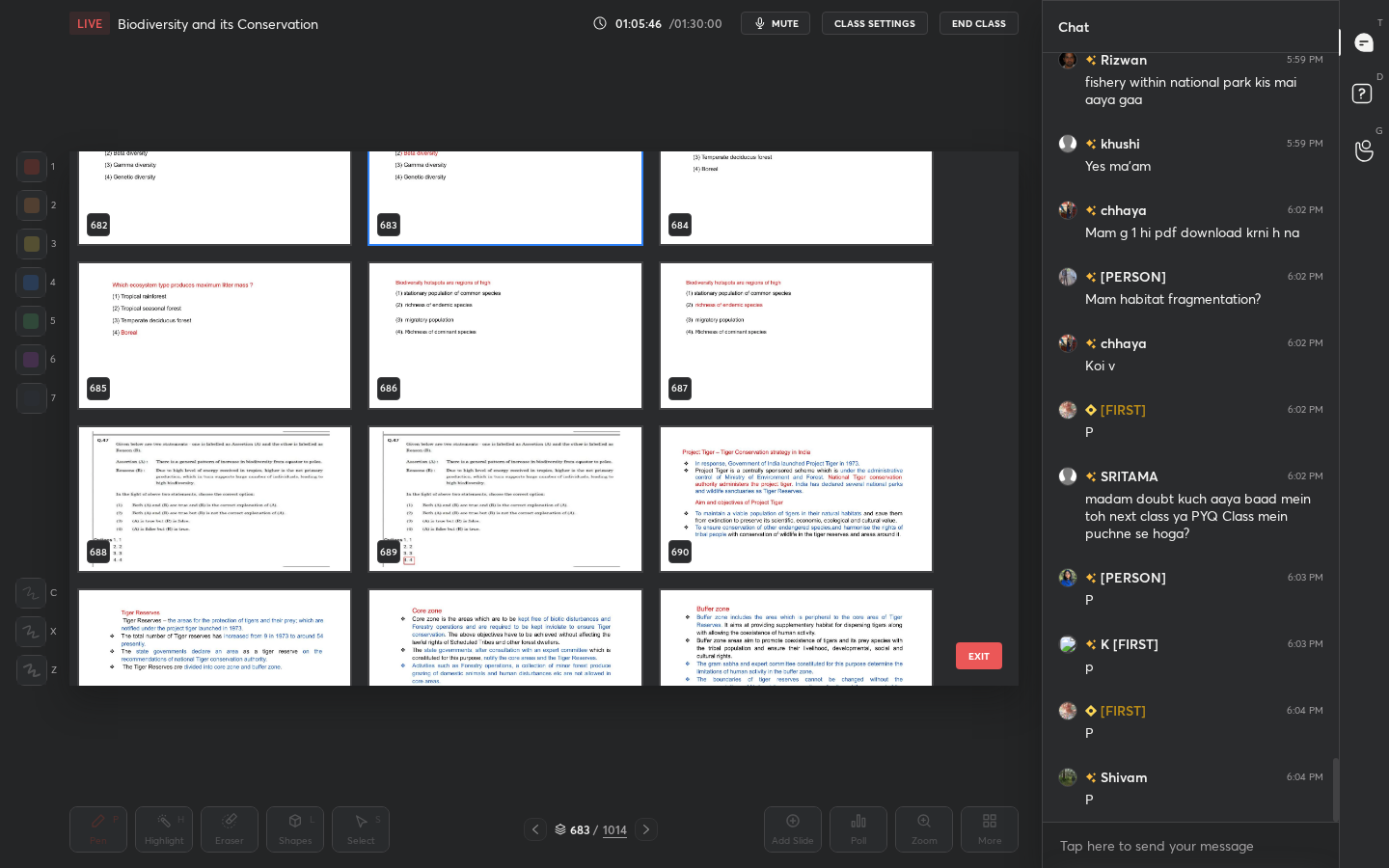 click at bounding box center [214, 500] 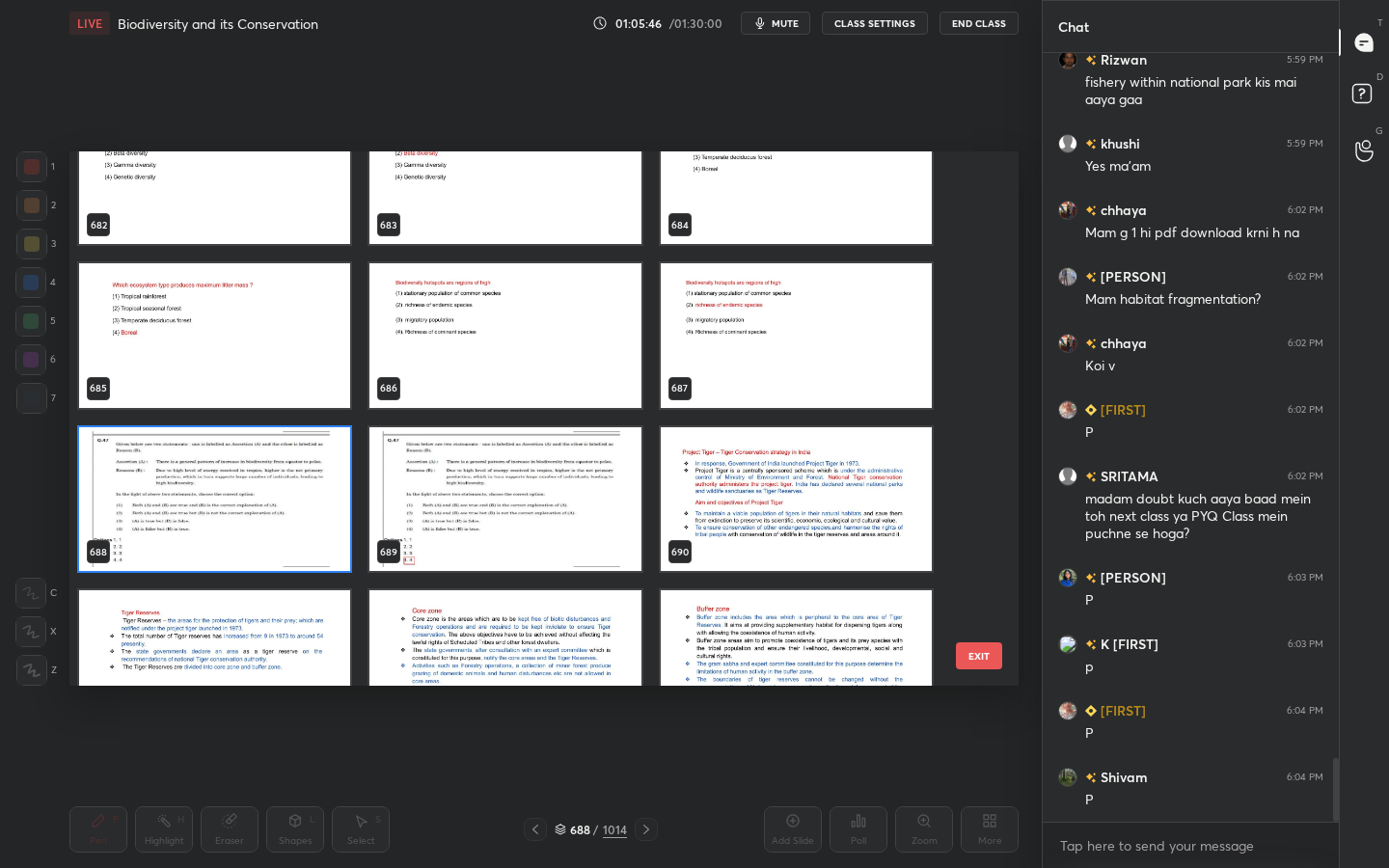 click at bounding box center (214, 500) 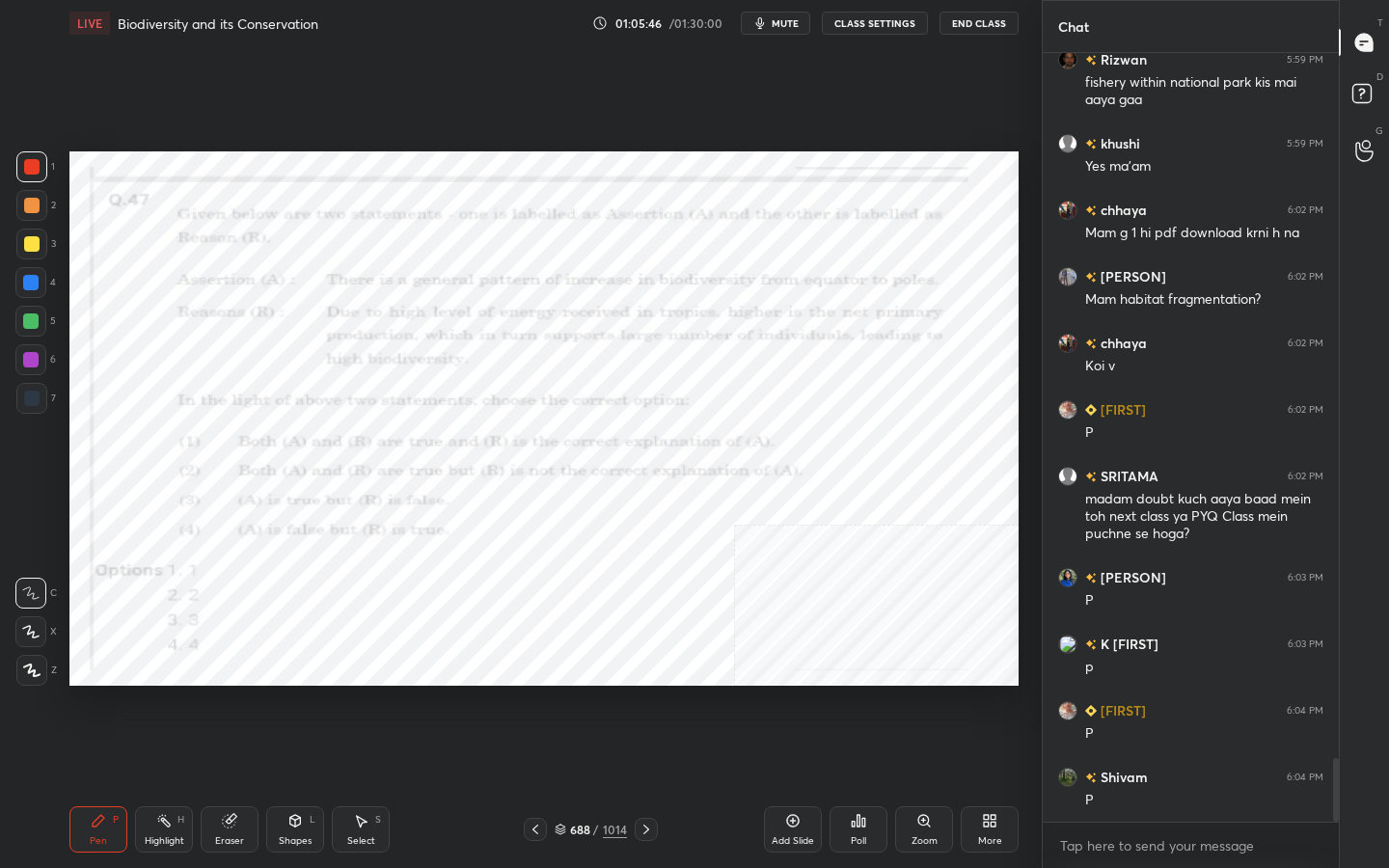 click at bounding box center (214, 500) 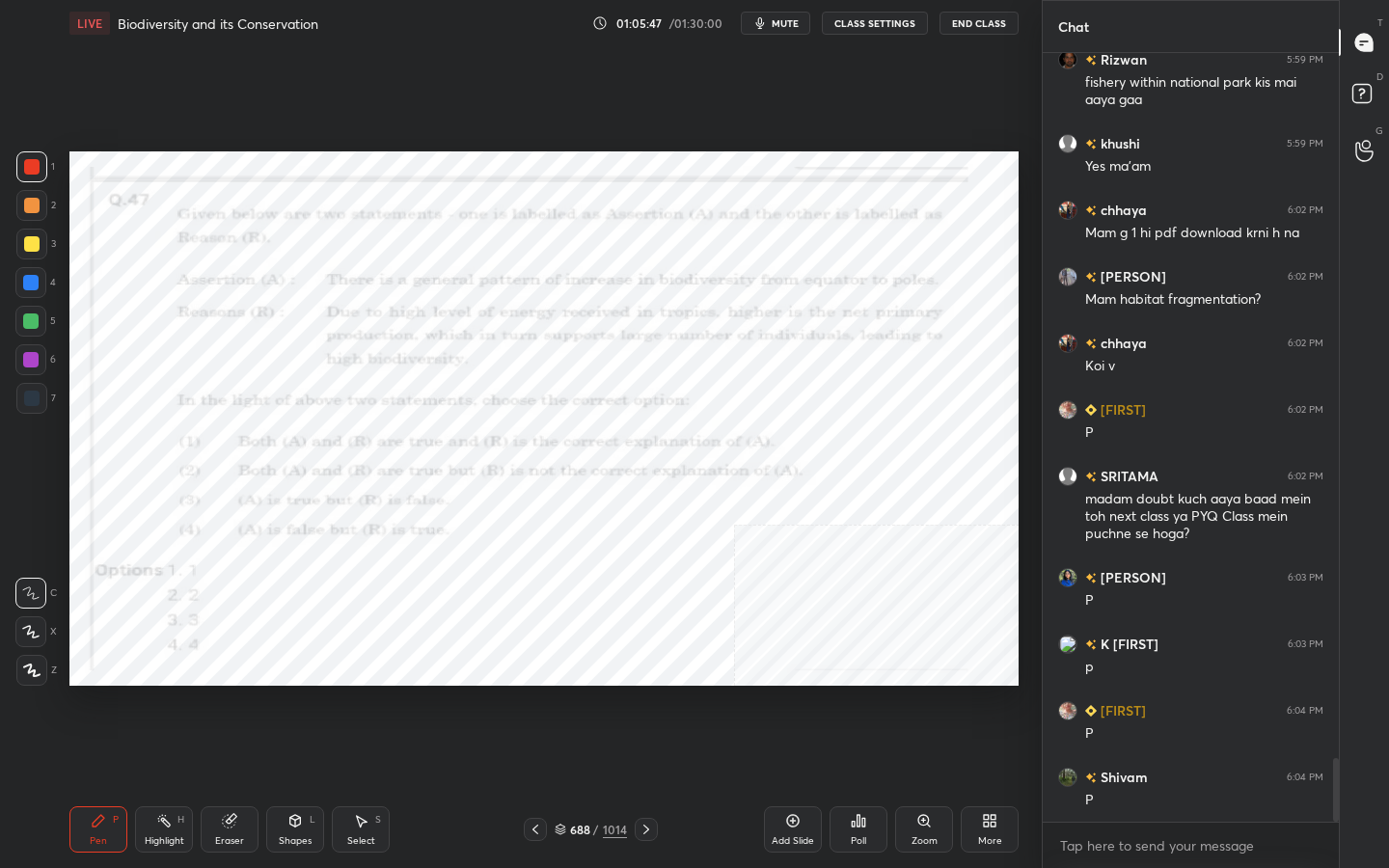 click 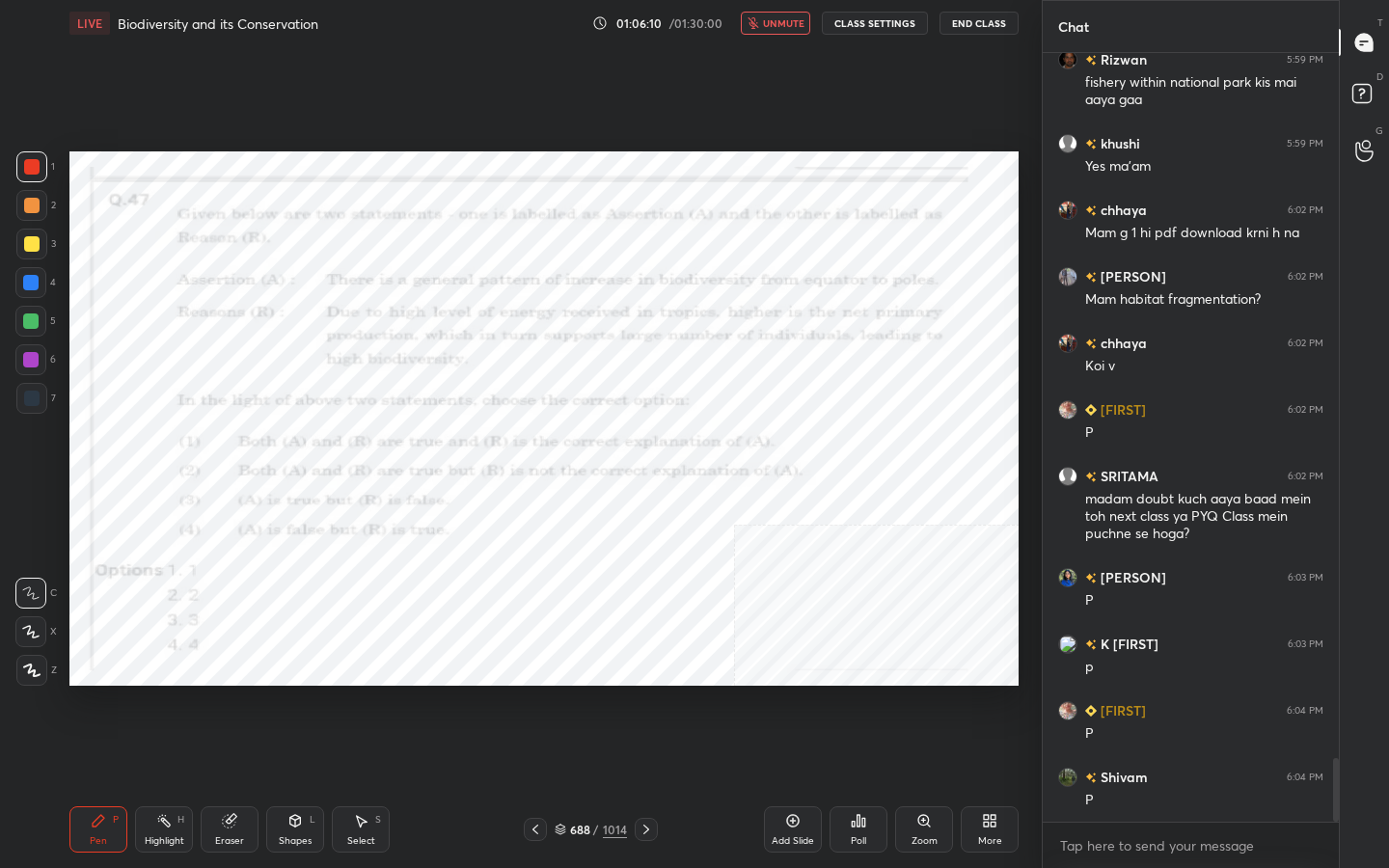 click 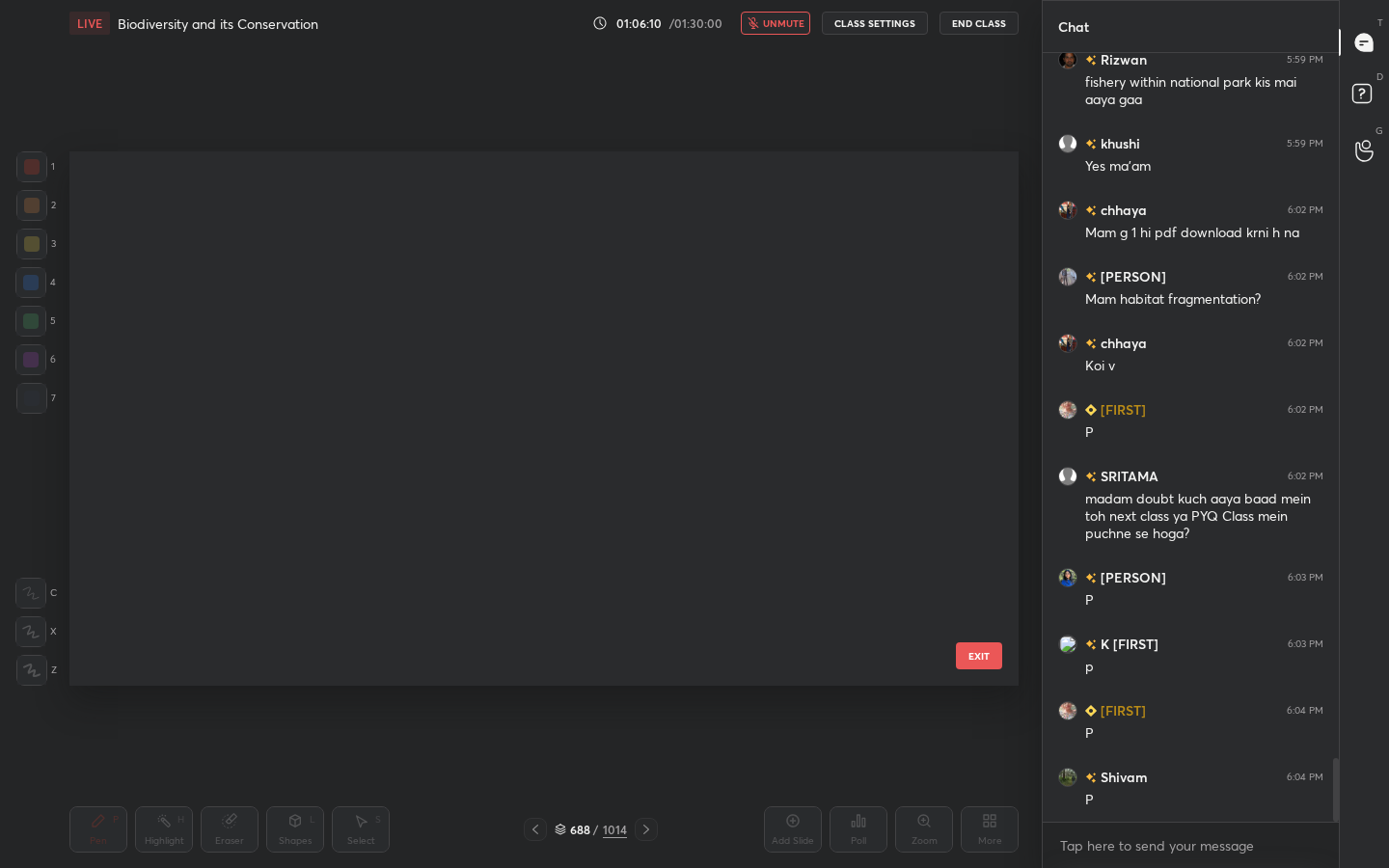 scroll, scrollTop: 37065, scrollLeft: 0, axis: vertical 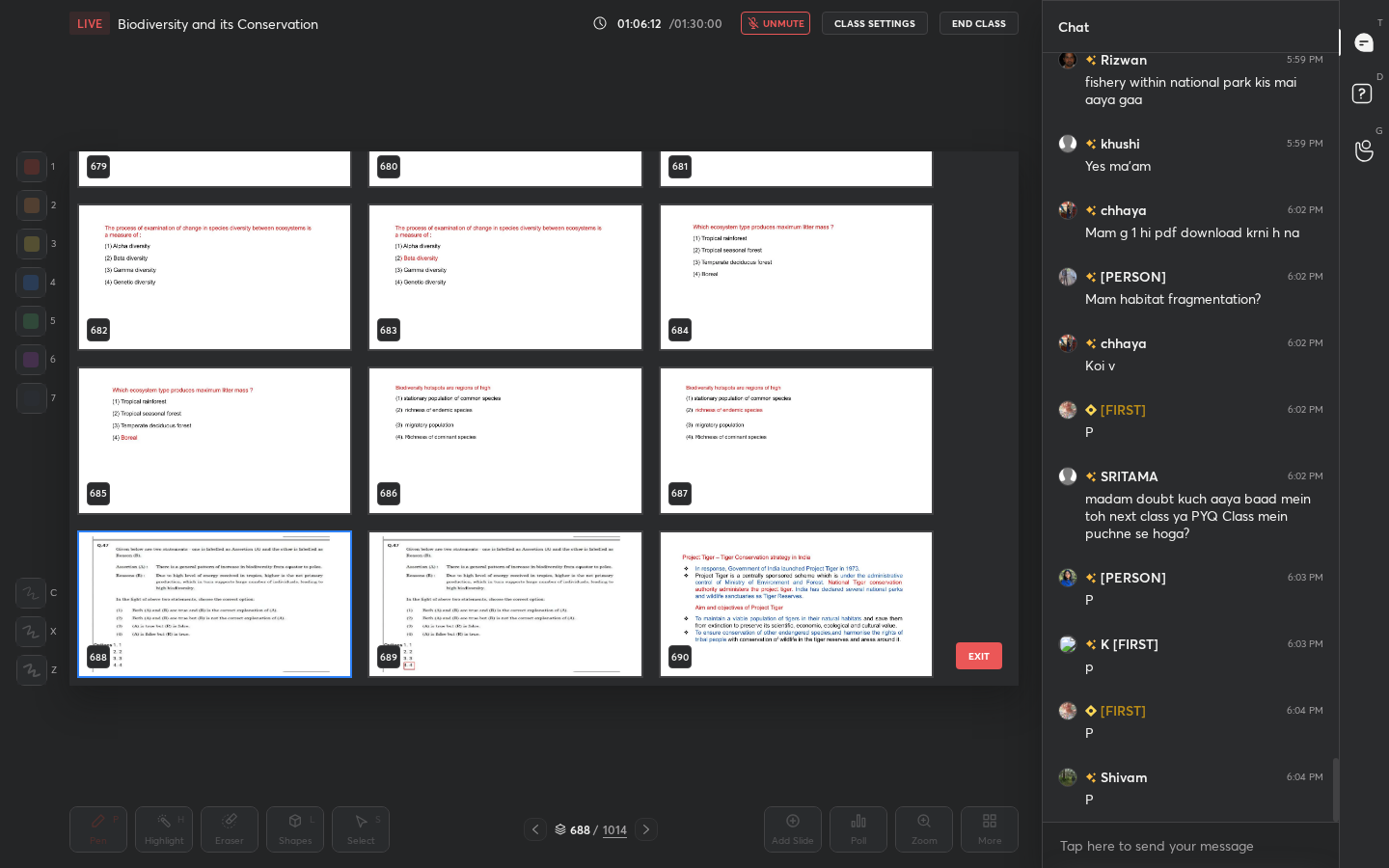 click at bounding box center [214, 605] 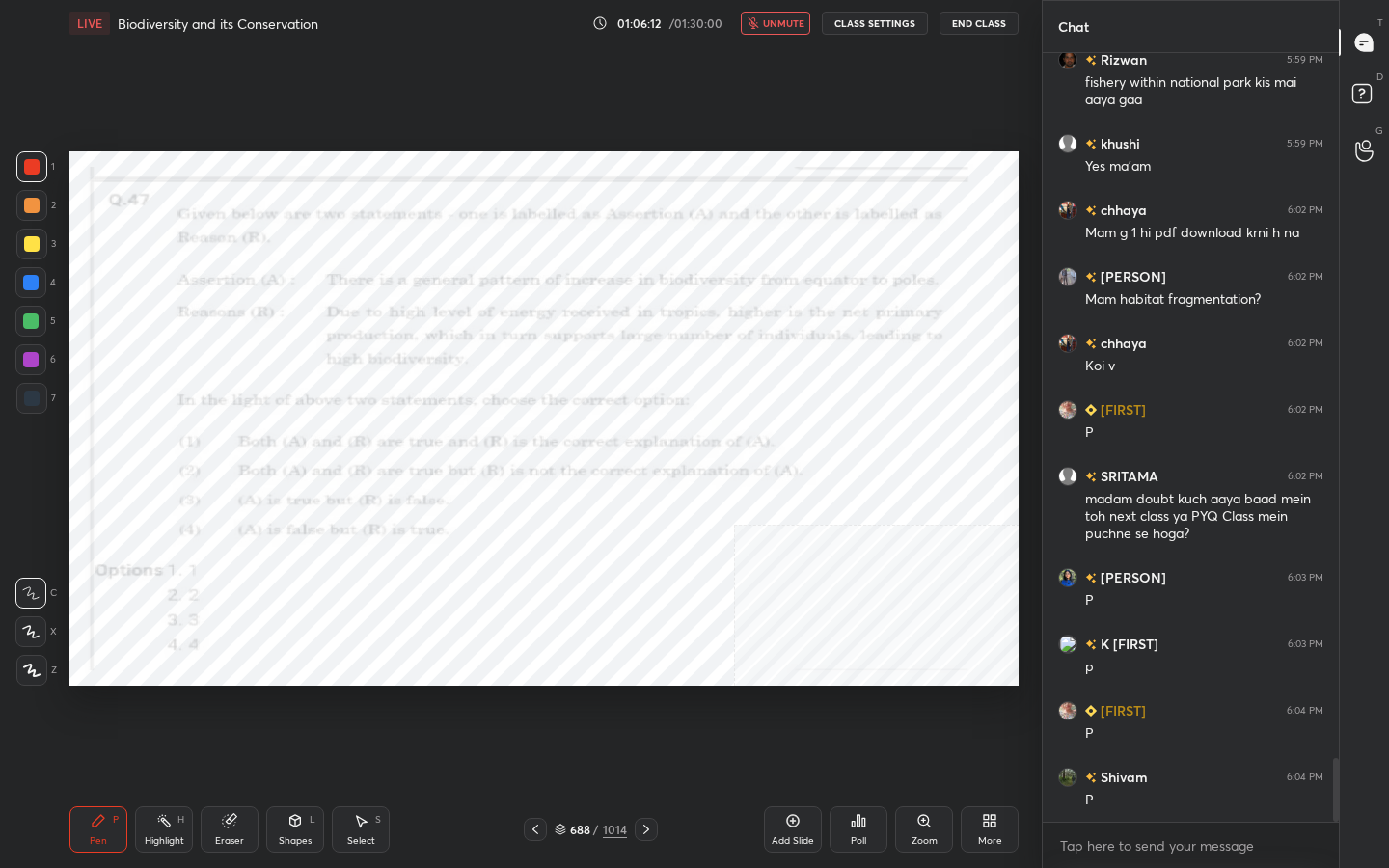 click at bounding box center [214, 605] 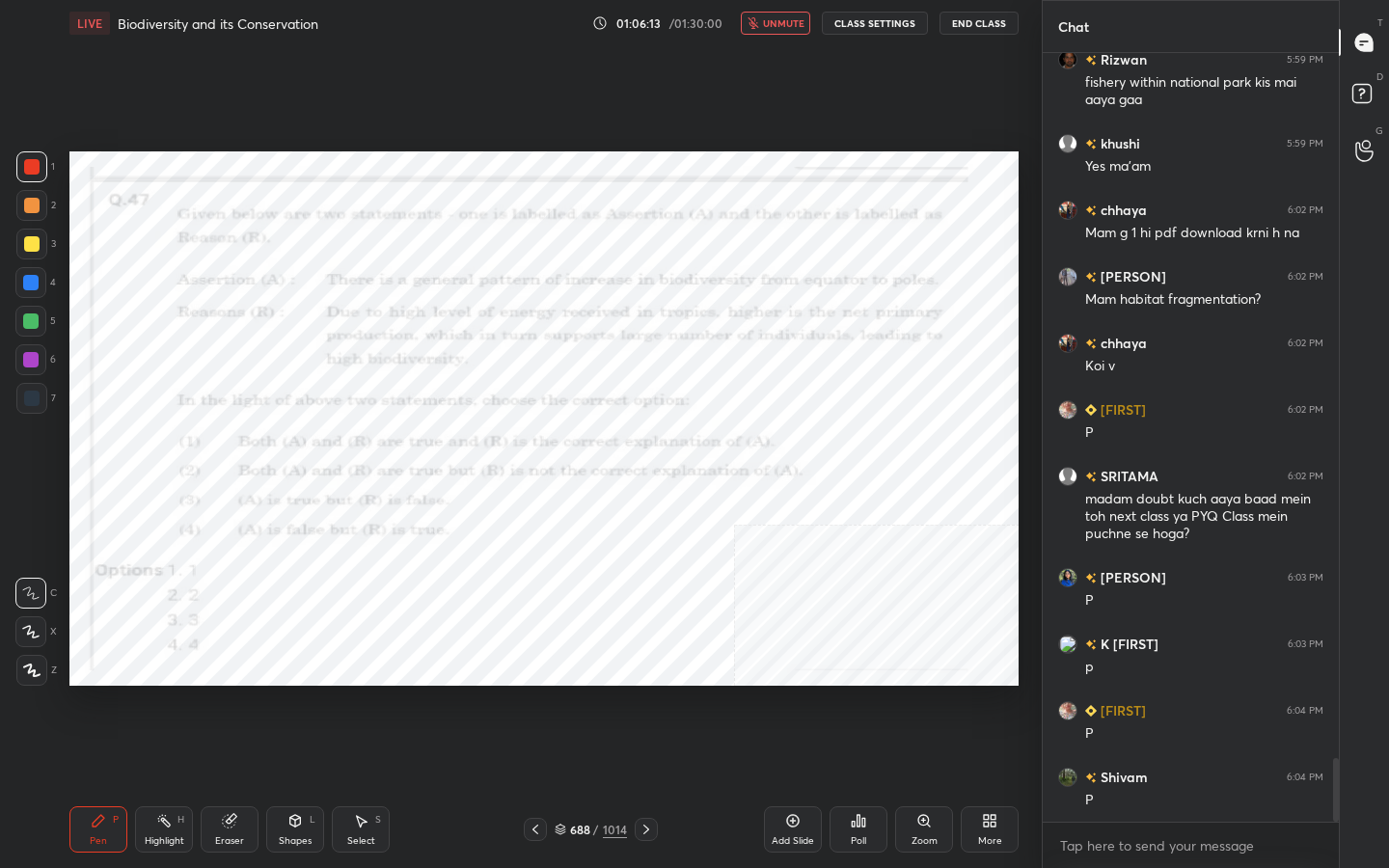 click on "Poll" at bounding box center [858, 829] 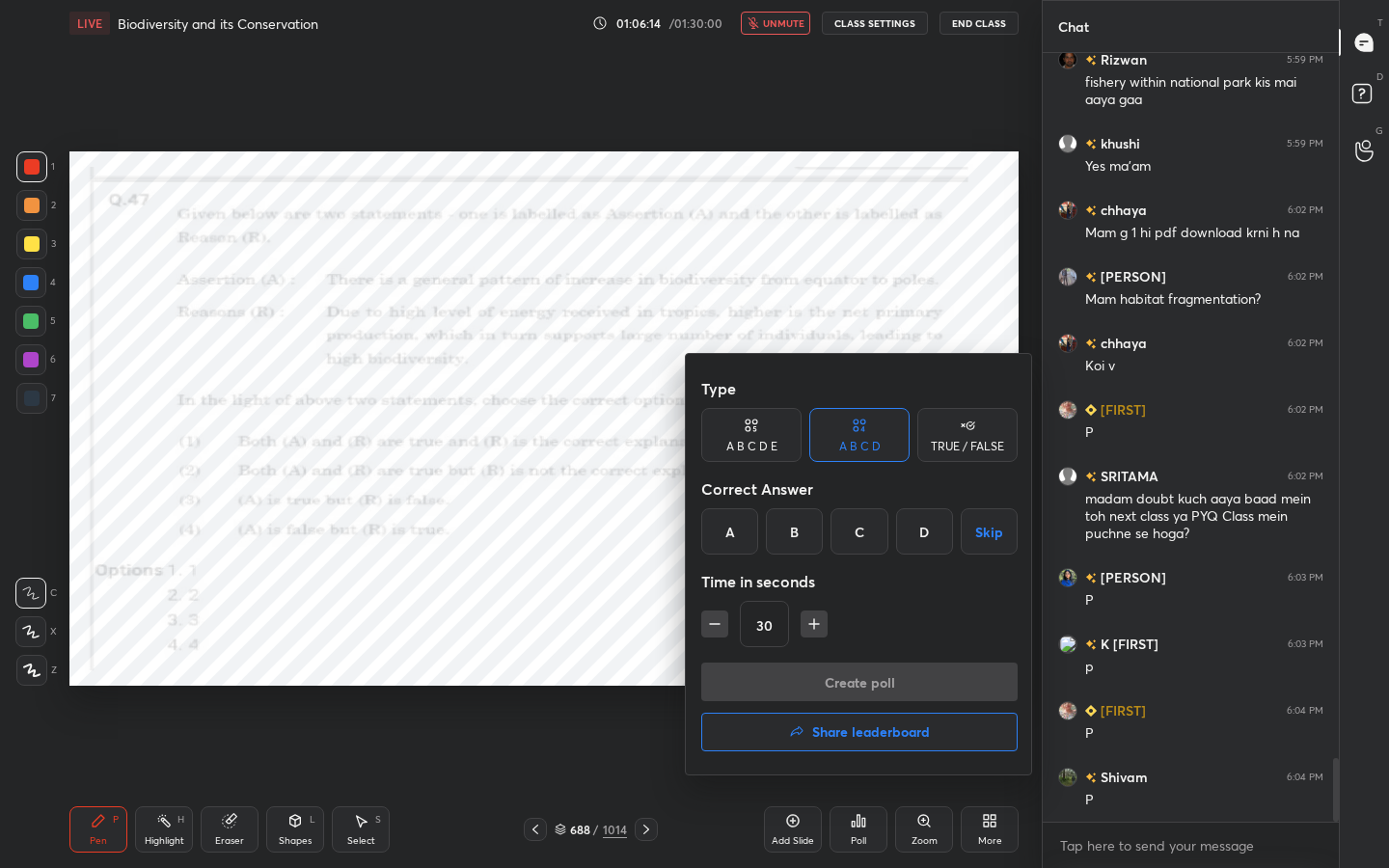 click on "D" at bounding box center [924, 531] 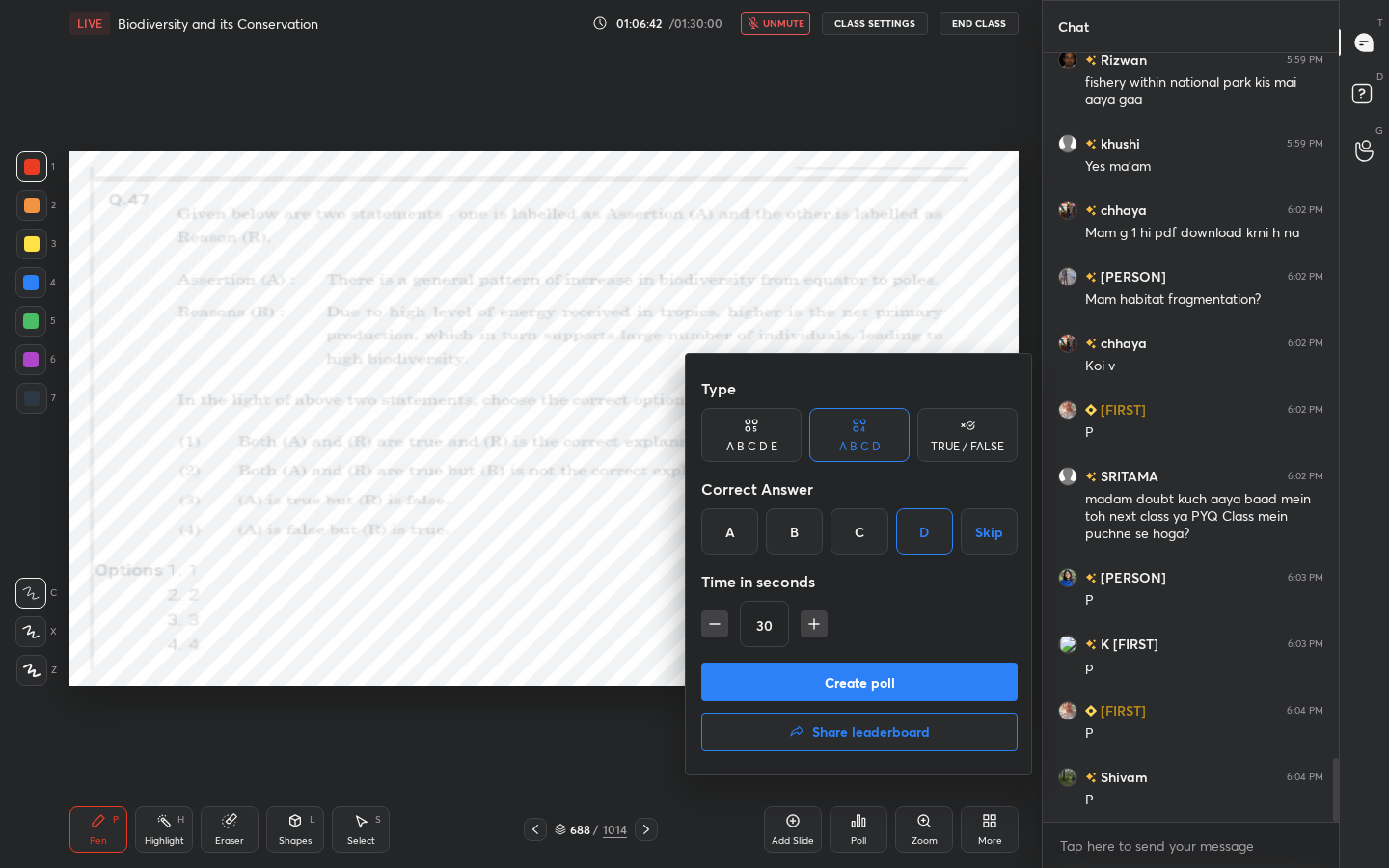 scroll, scrollTop: 8581, scrollLeft: 0, axis: vertical 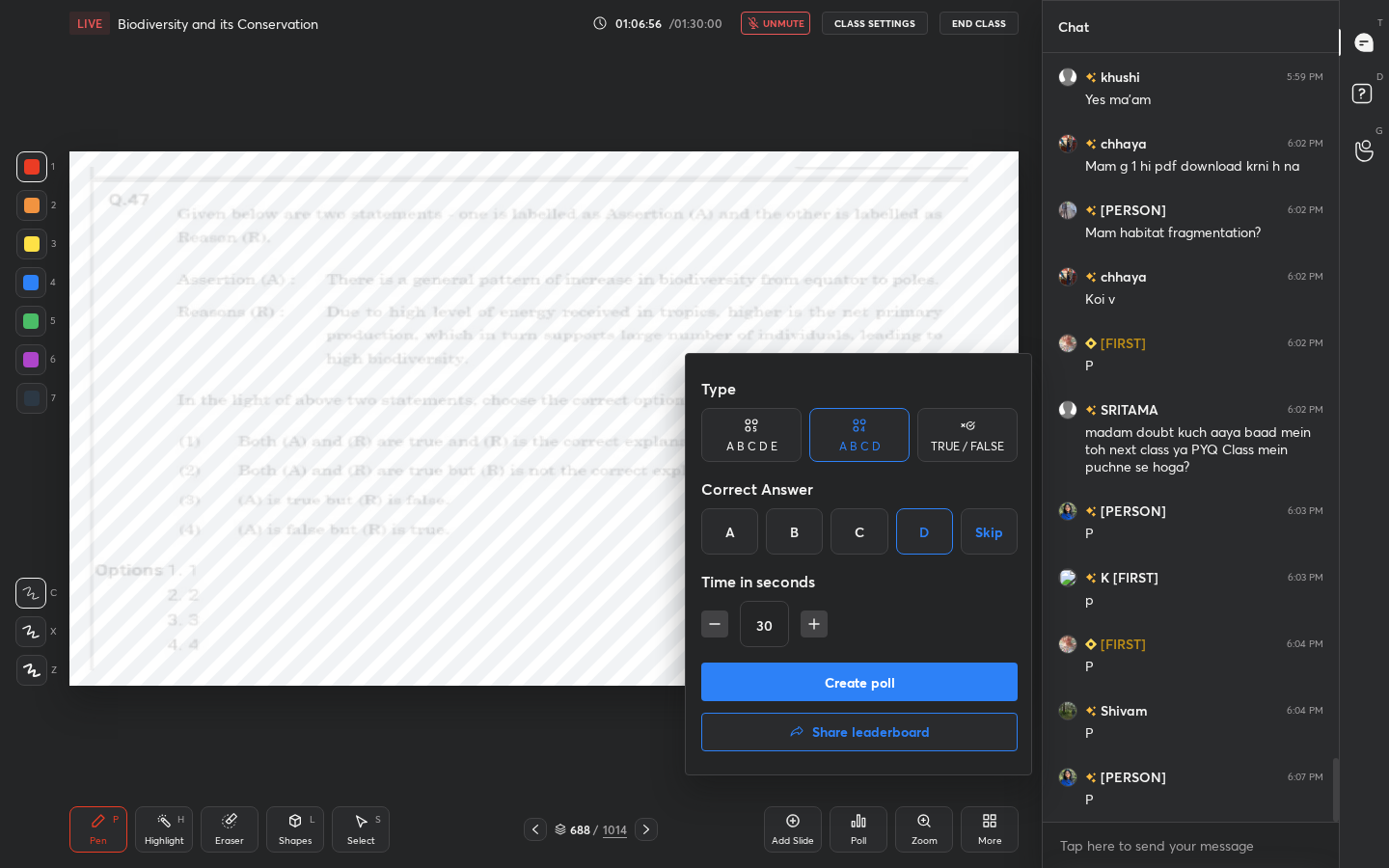 click on "Create poll" at bounding box center [859, 682] 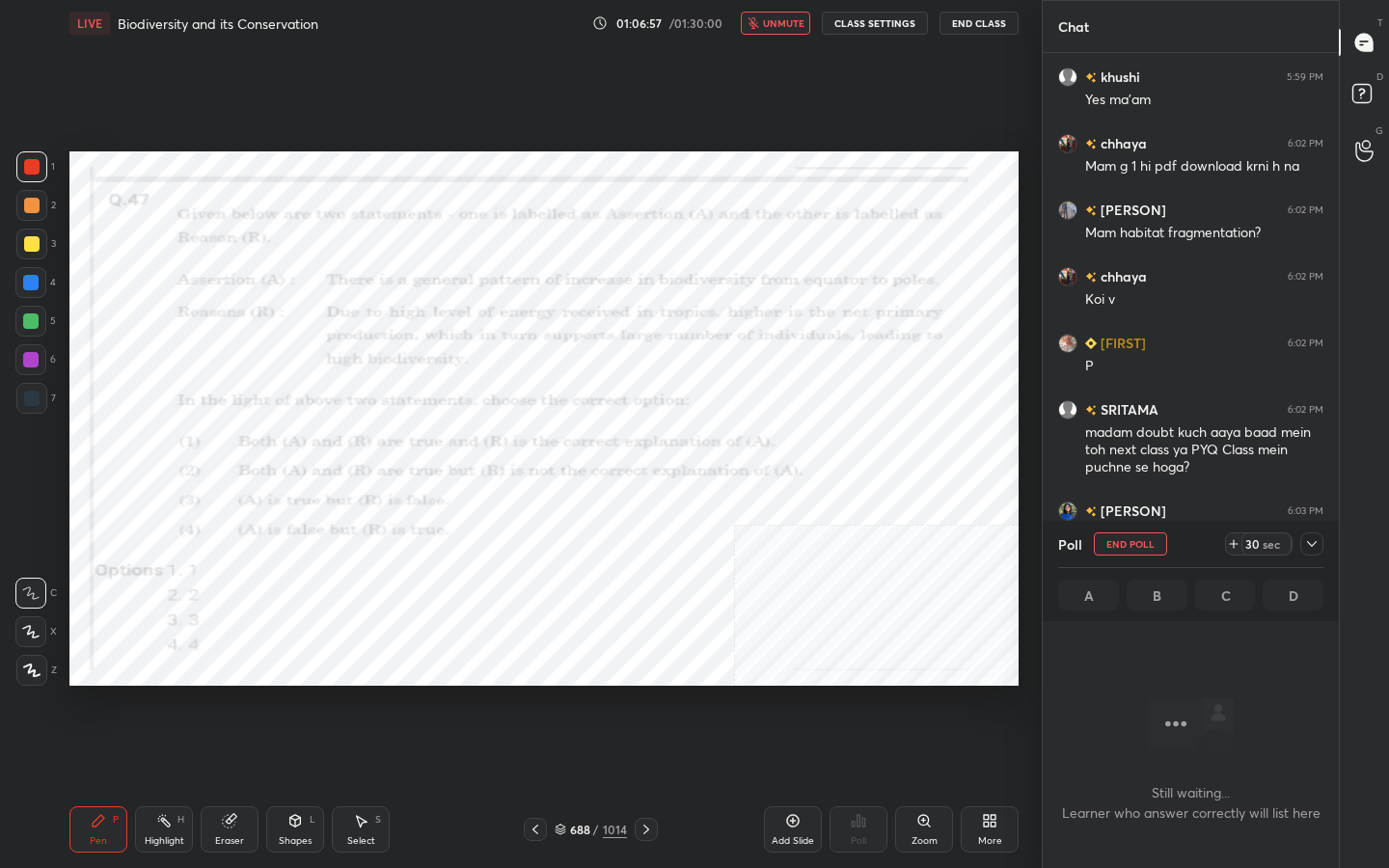 scroll, scrollTop: 508, scrollLeft: 290, axis: both 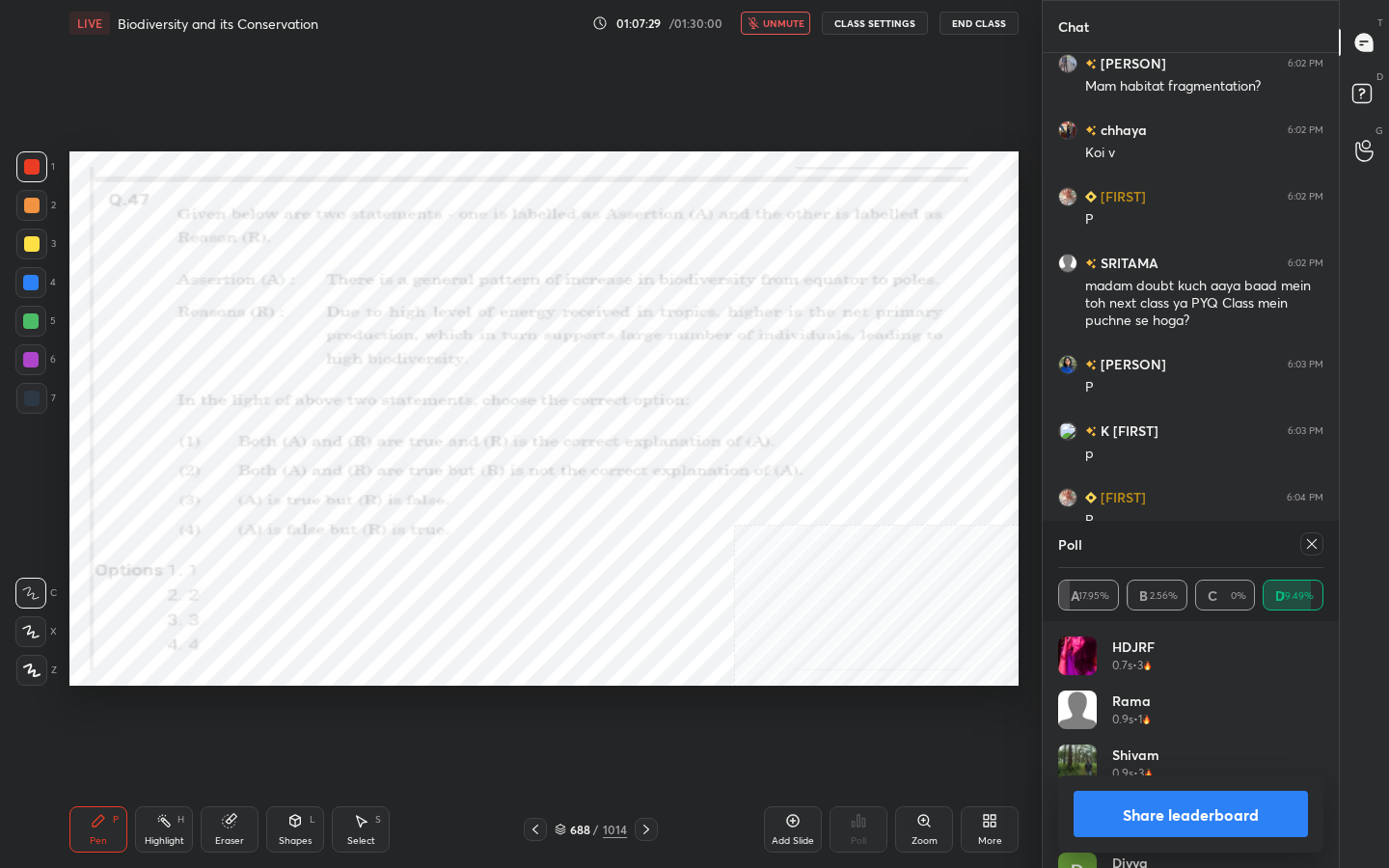click 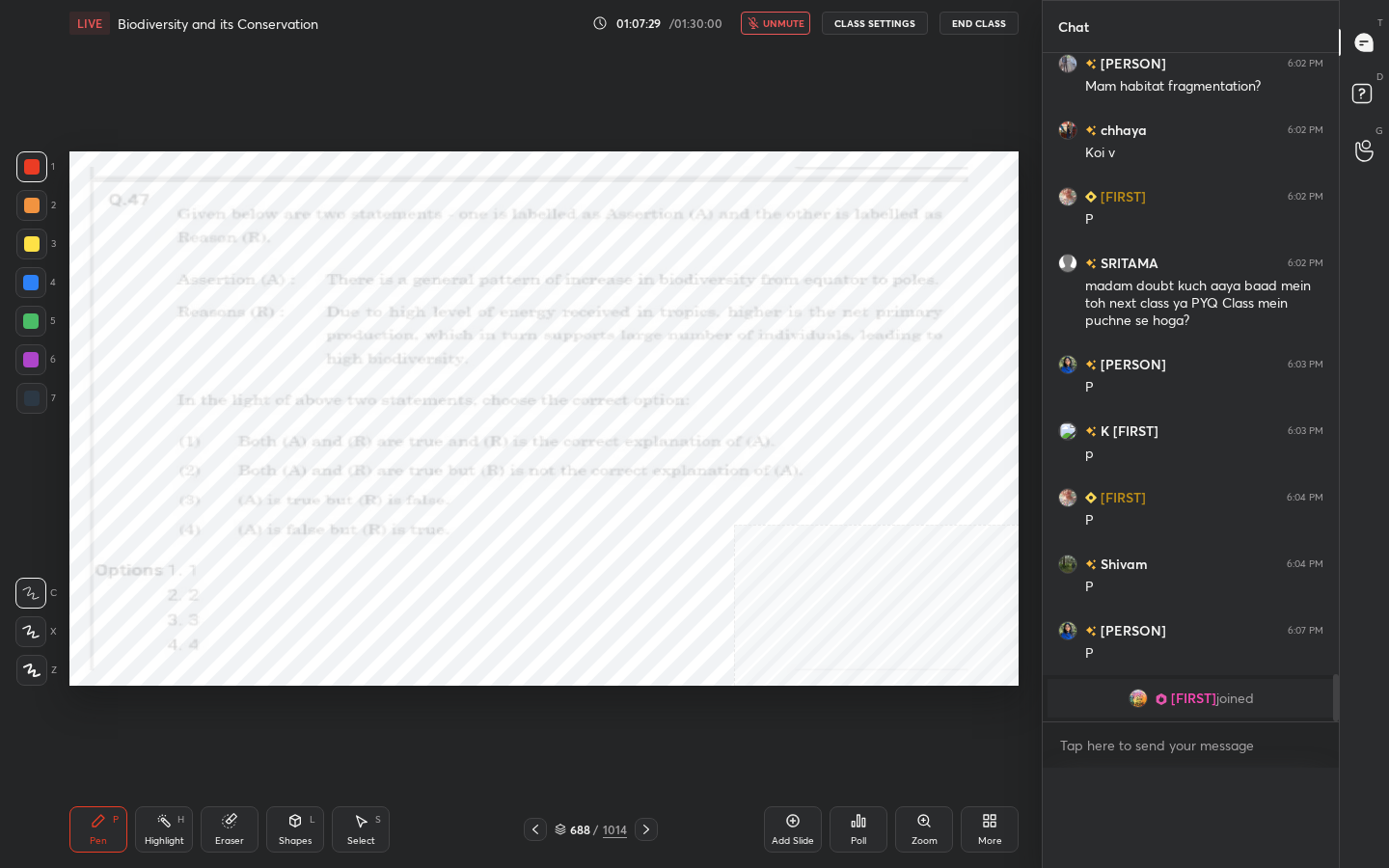 scroll, scrollTop: 0, scrollLeft: 0, axis: both 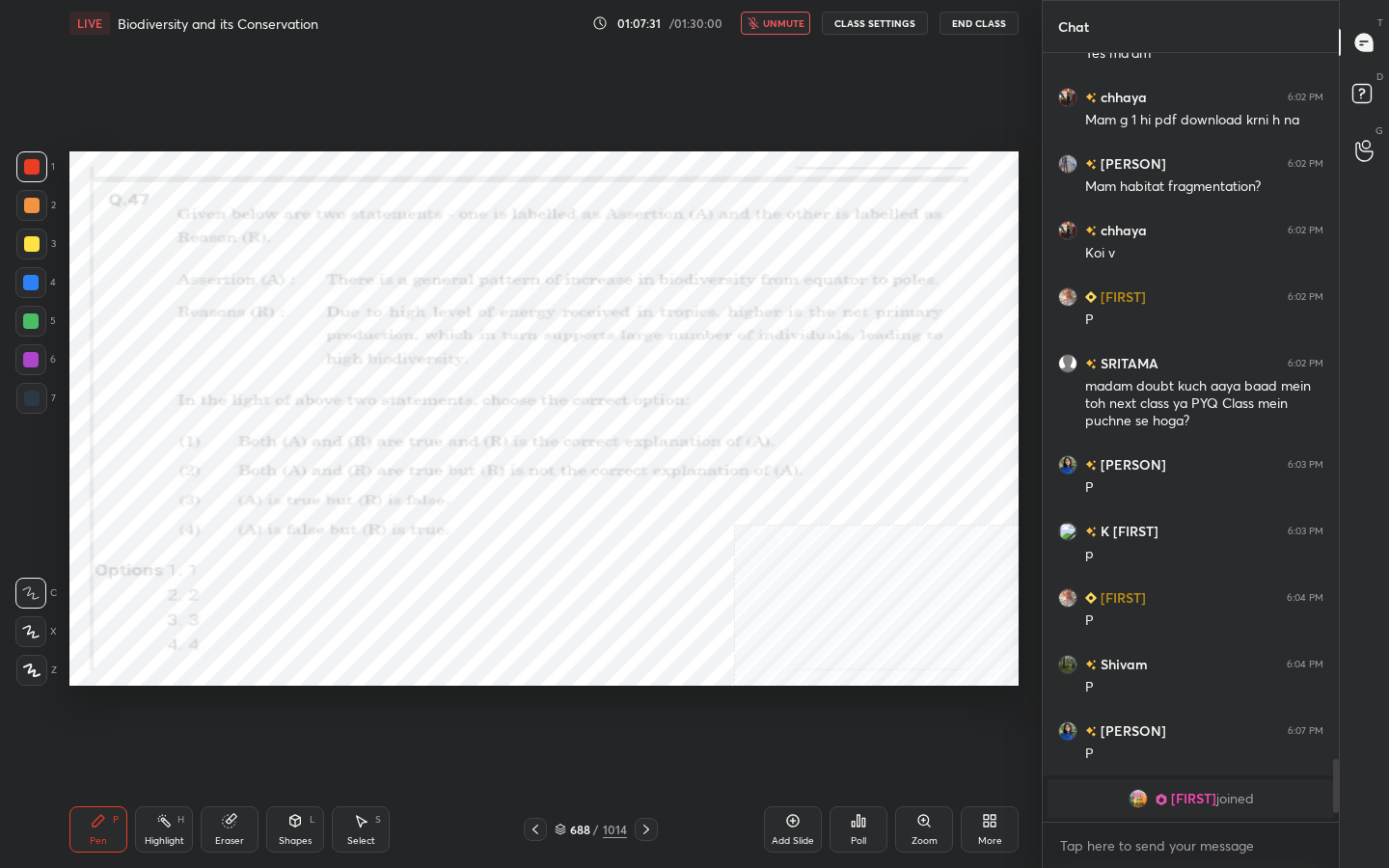 click on "unmute" at bounding box center (783, 23) 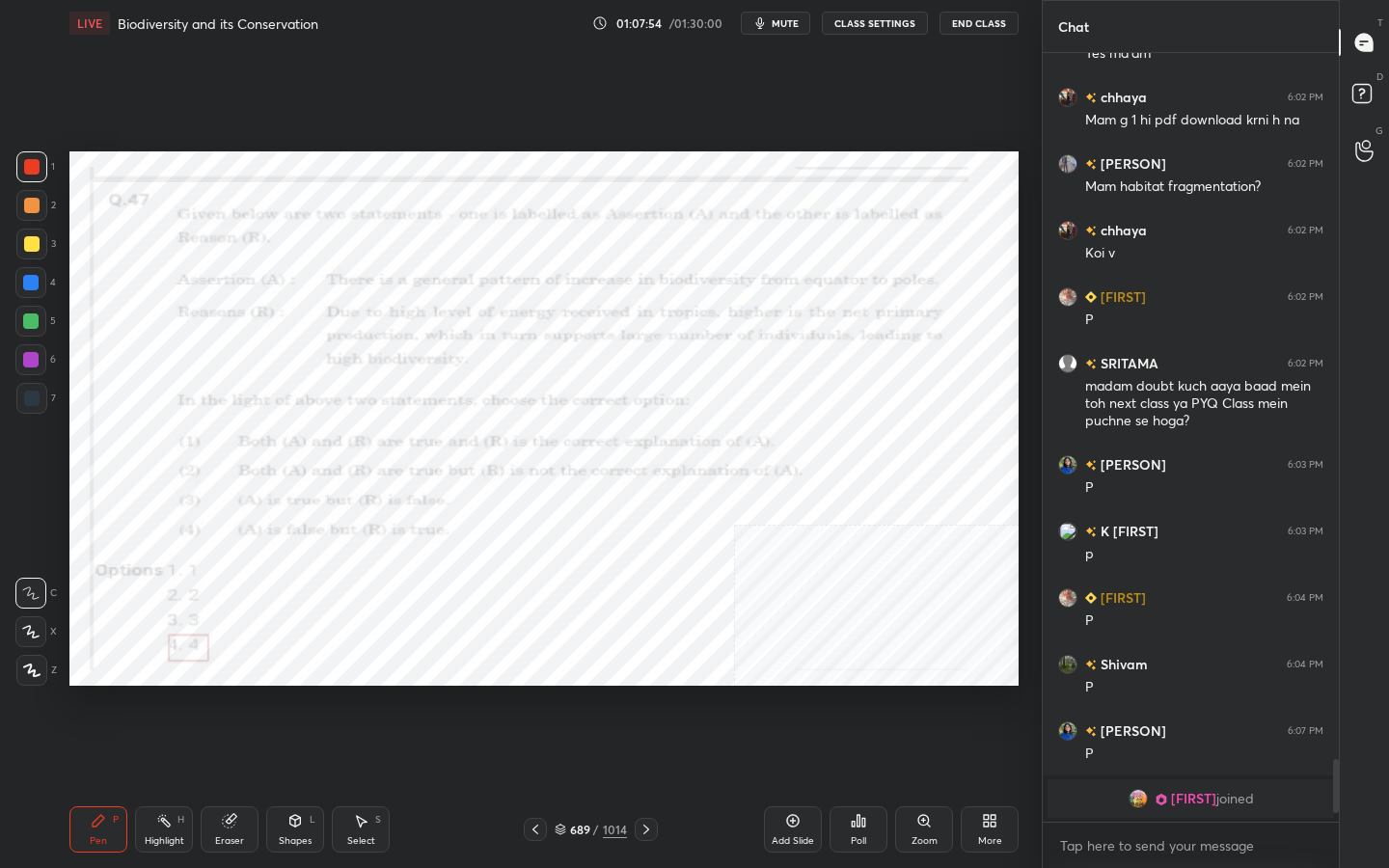 click 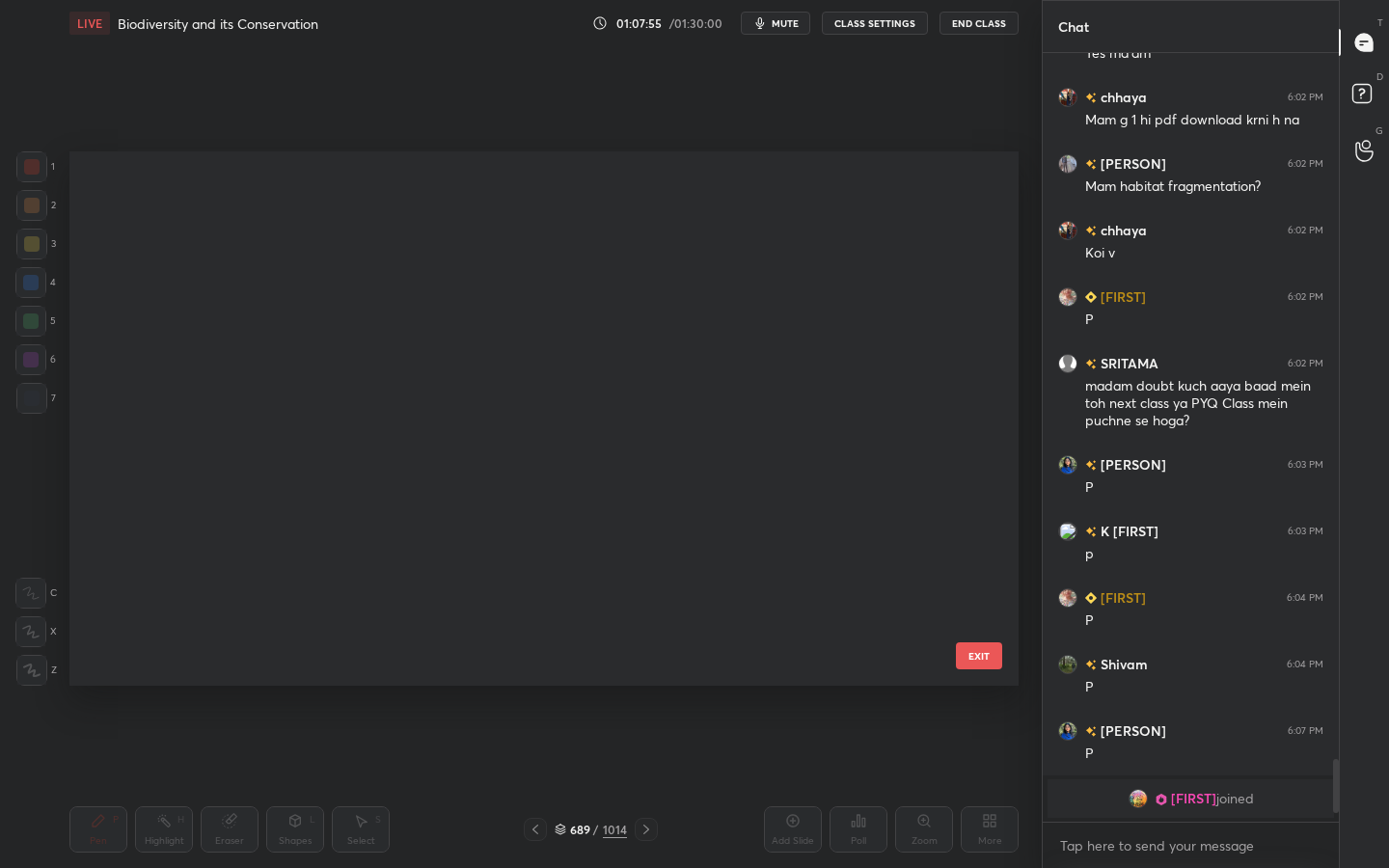 scroll, scrollTop: 37065, scrollLeft: 0, axis: vertical 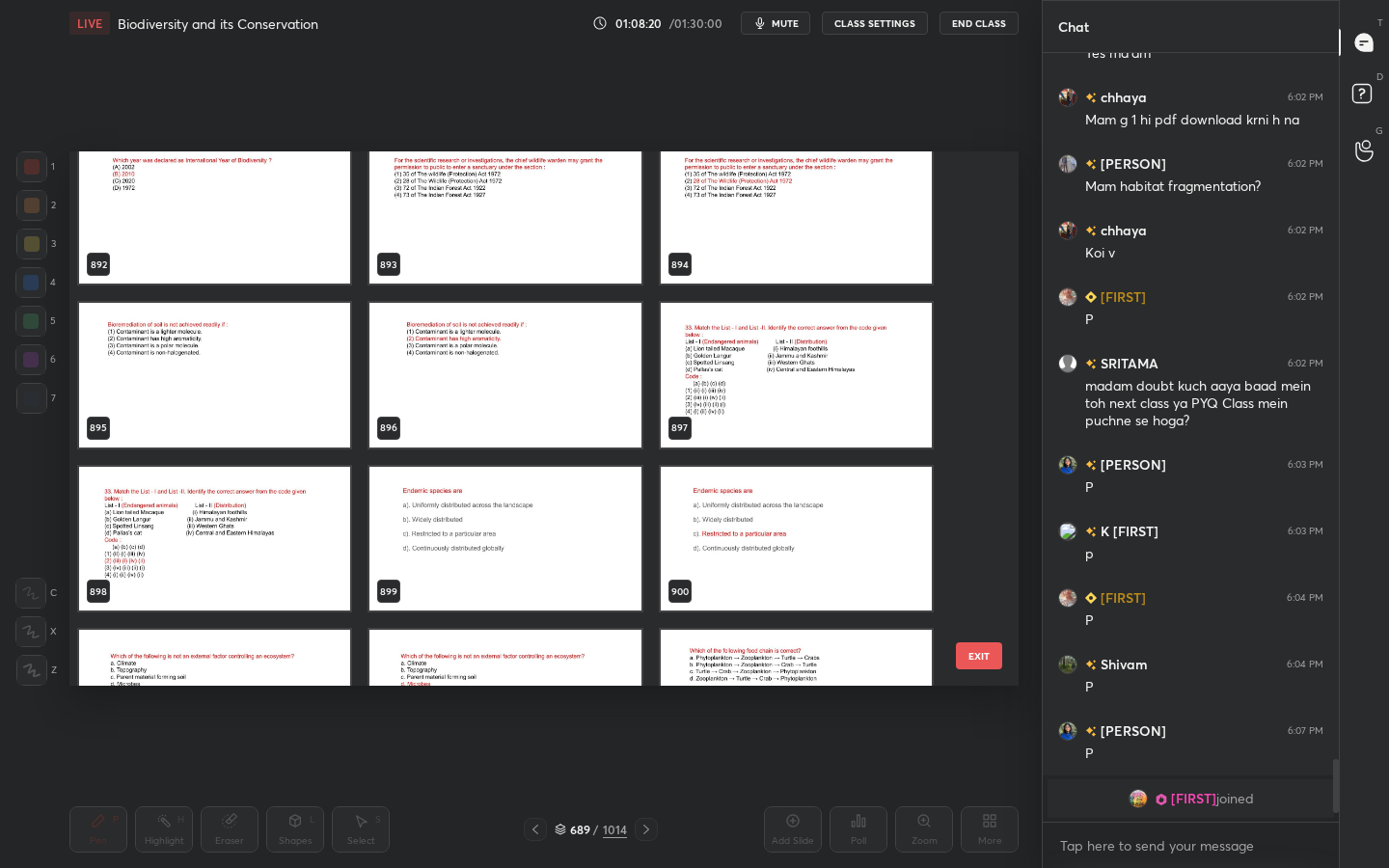 click at bounding box center [504, 539] 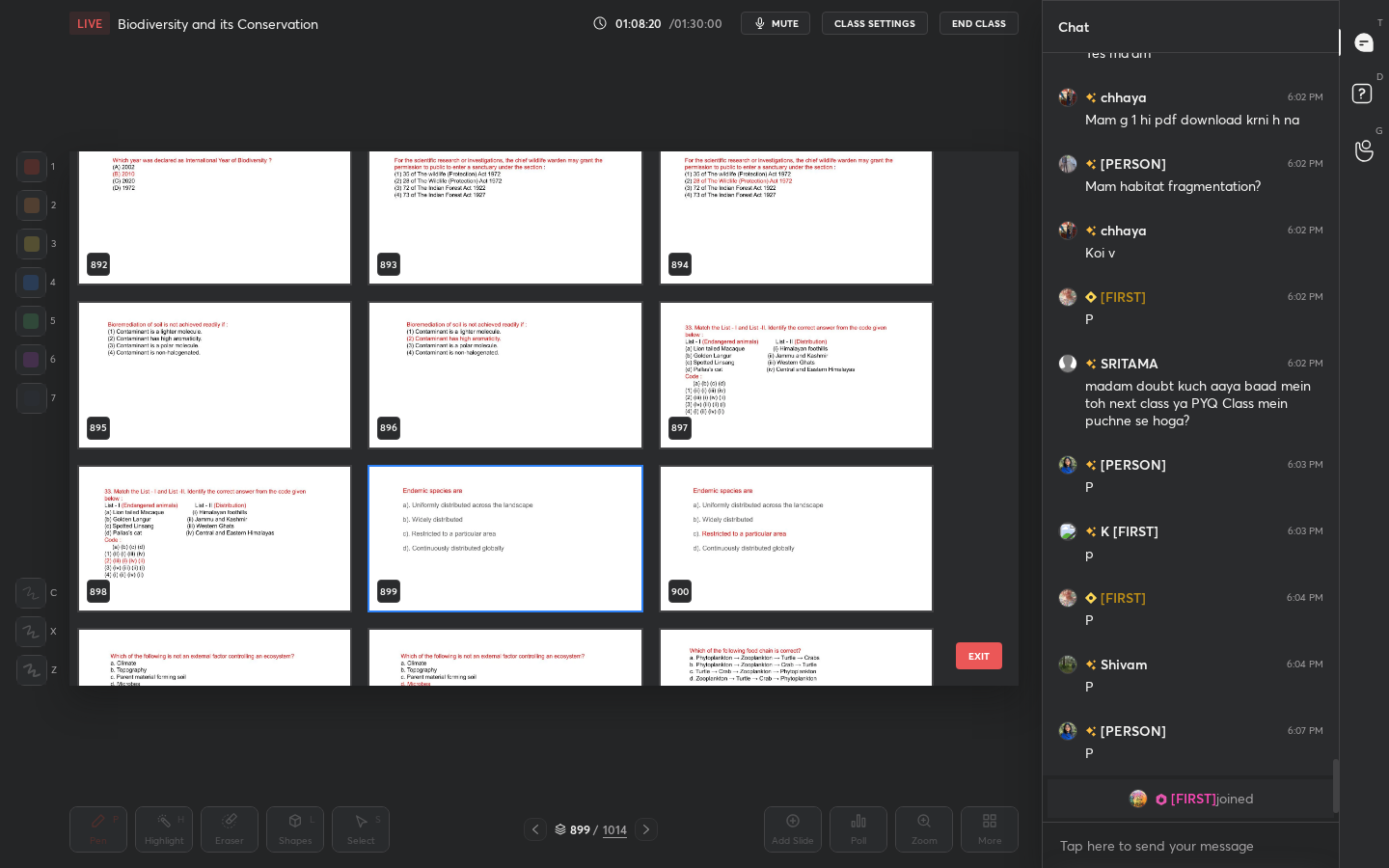 click at bounding box center (504, 539) 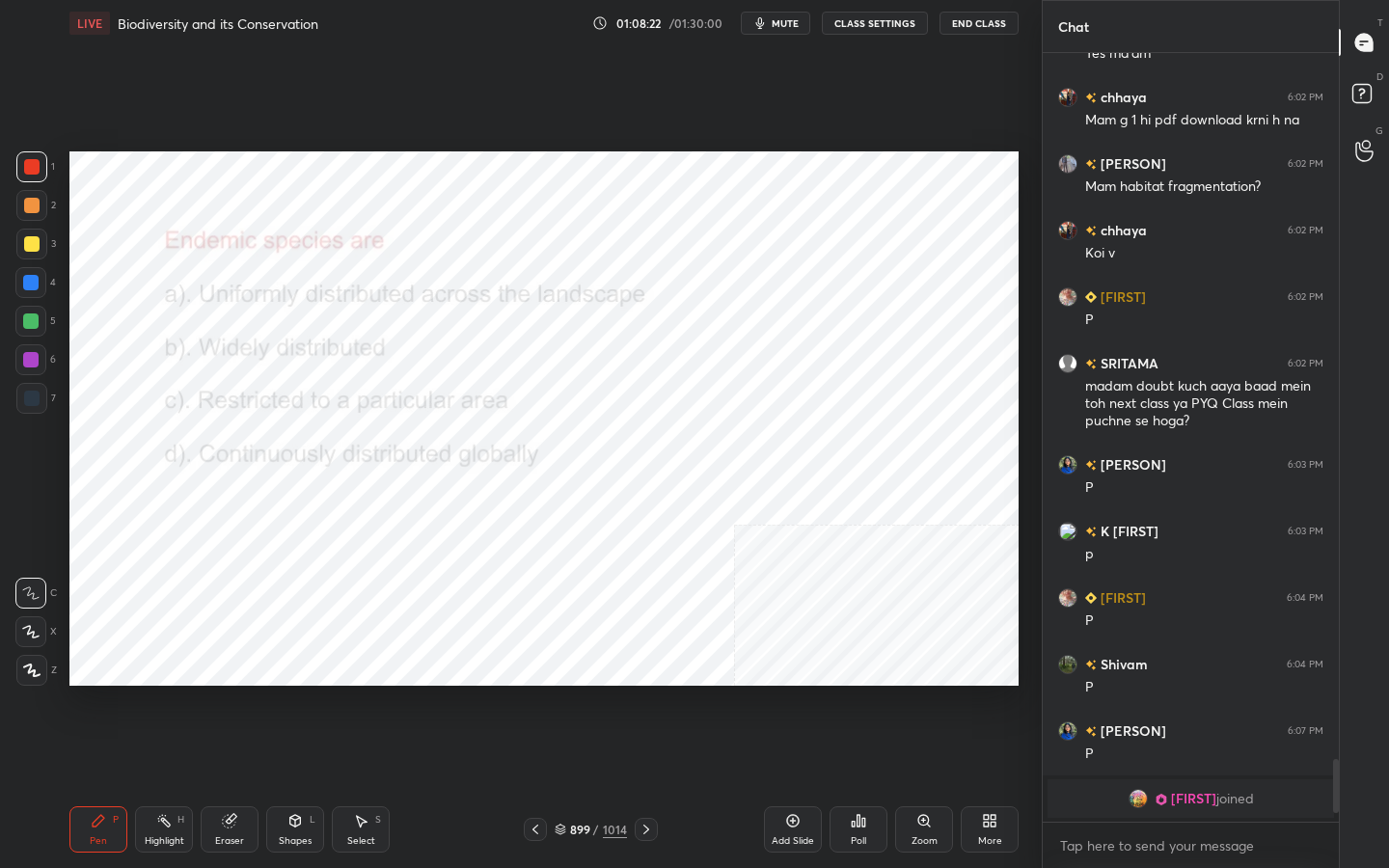click on "mute" at bounding box center (785, 23) 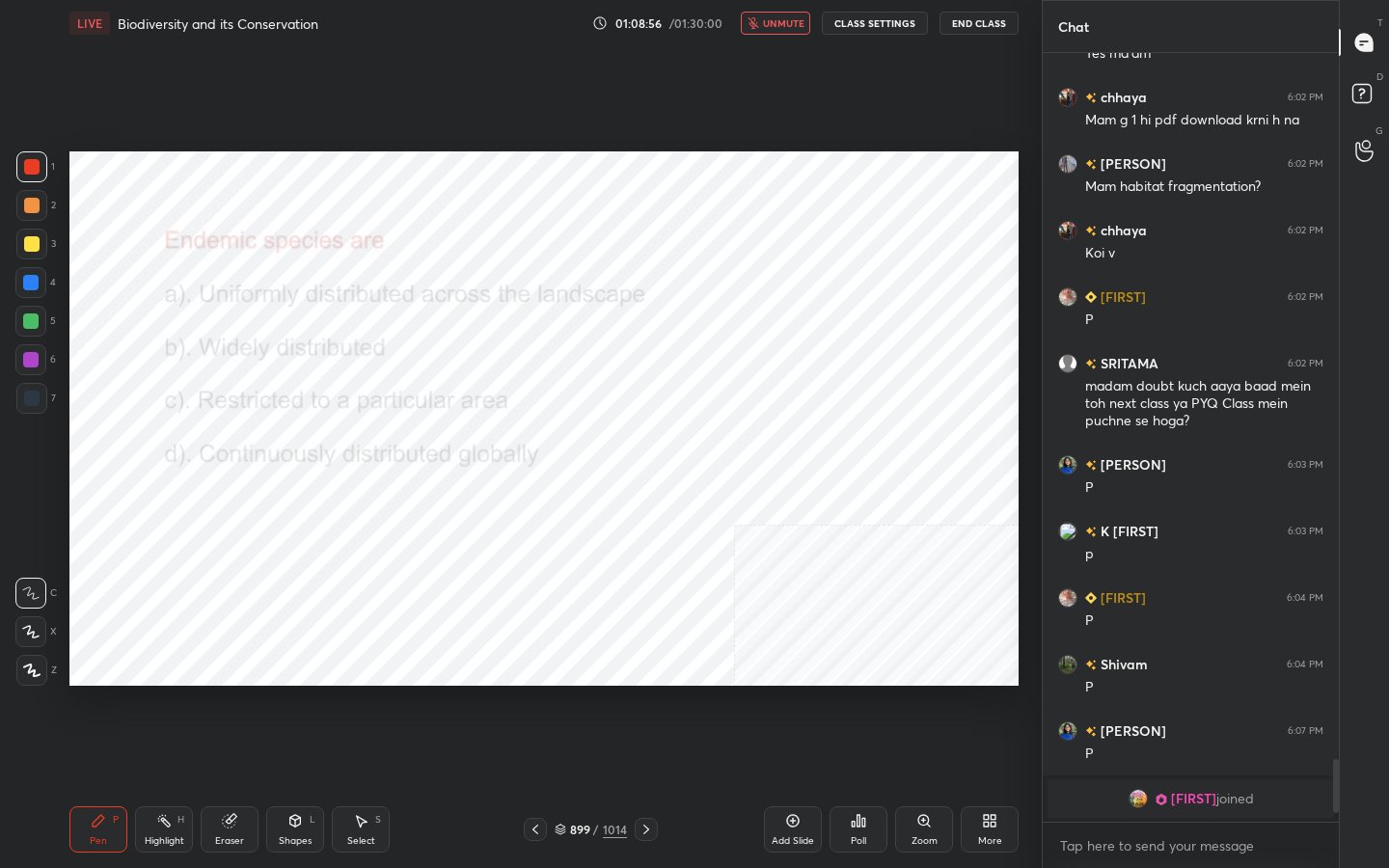 click 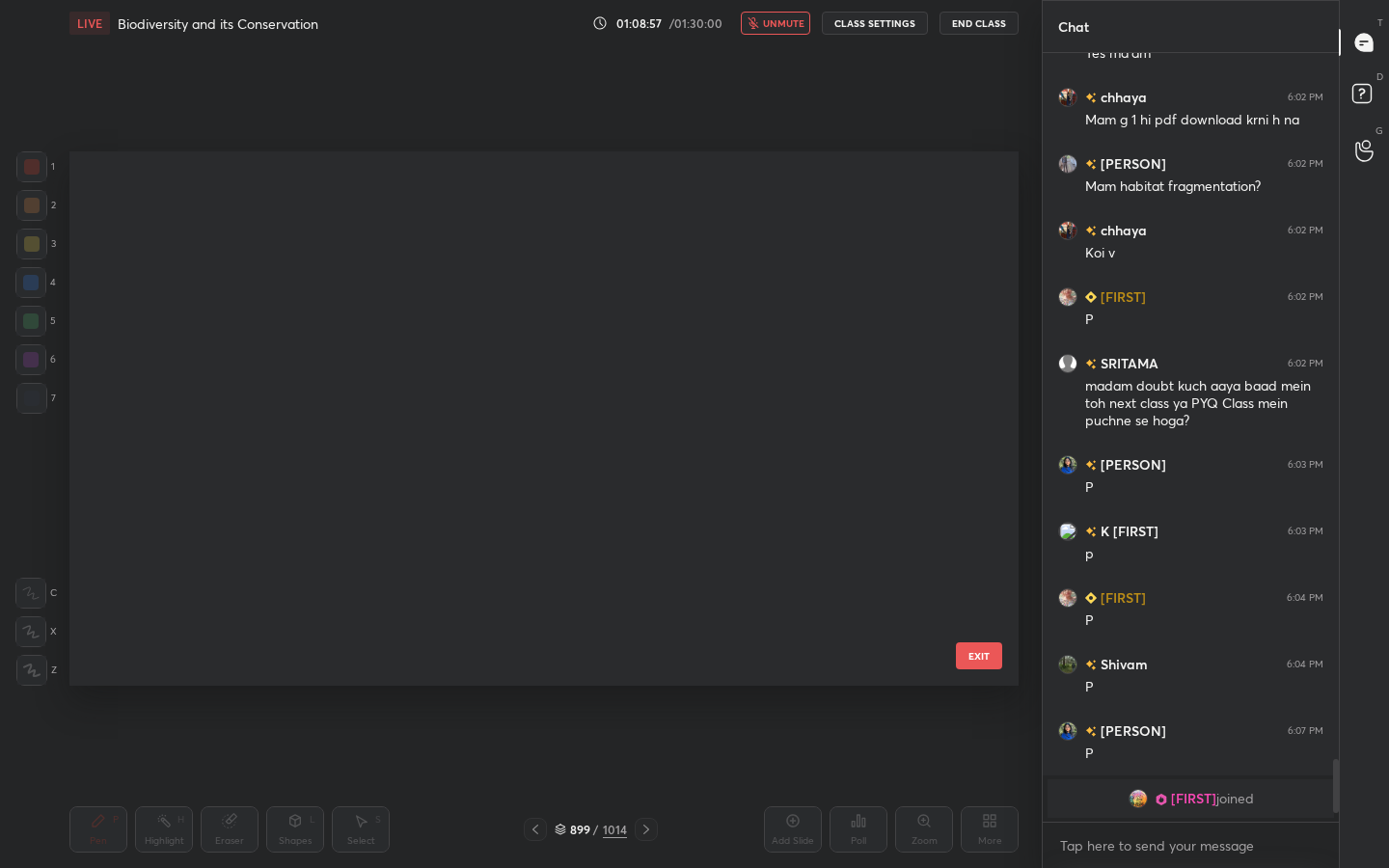 scroll, scrollTop: 48508, scrollLeft: 0, axis: vertical 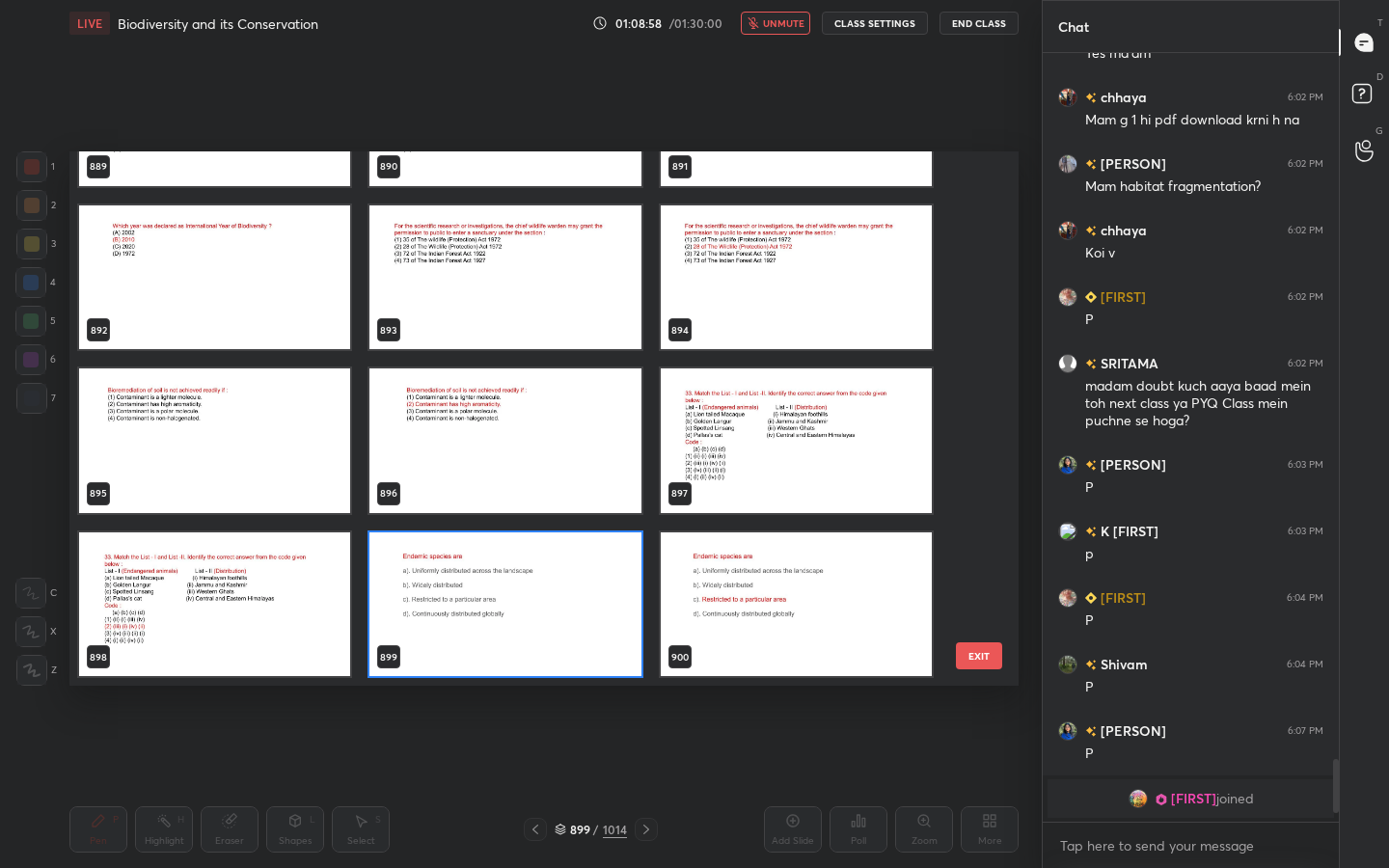 click at bounding box center (504, 605) 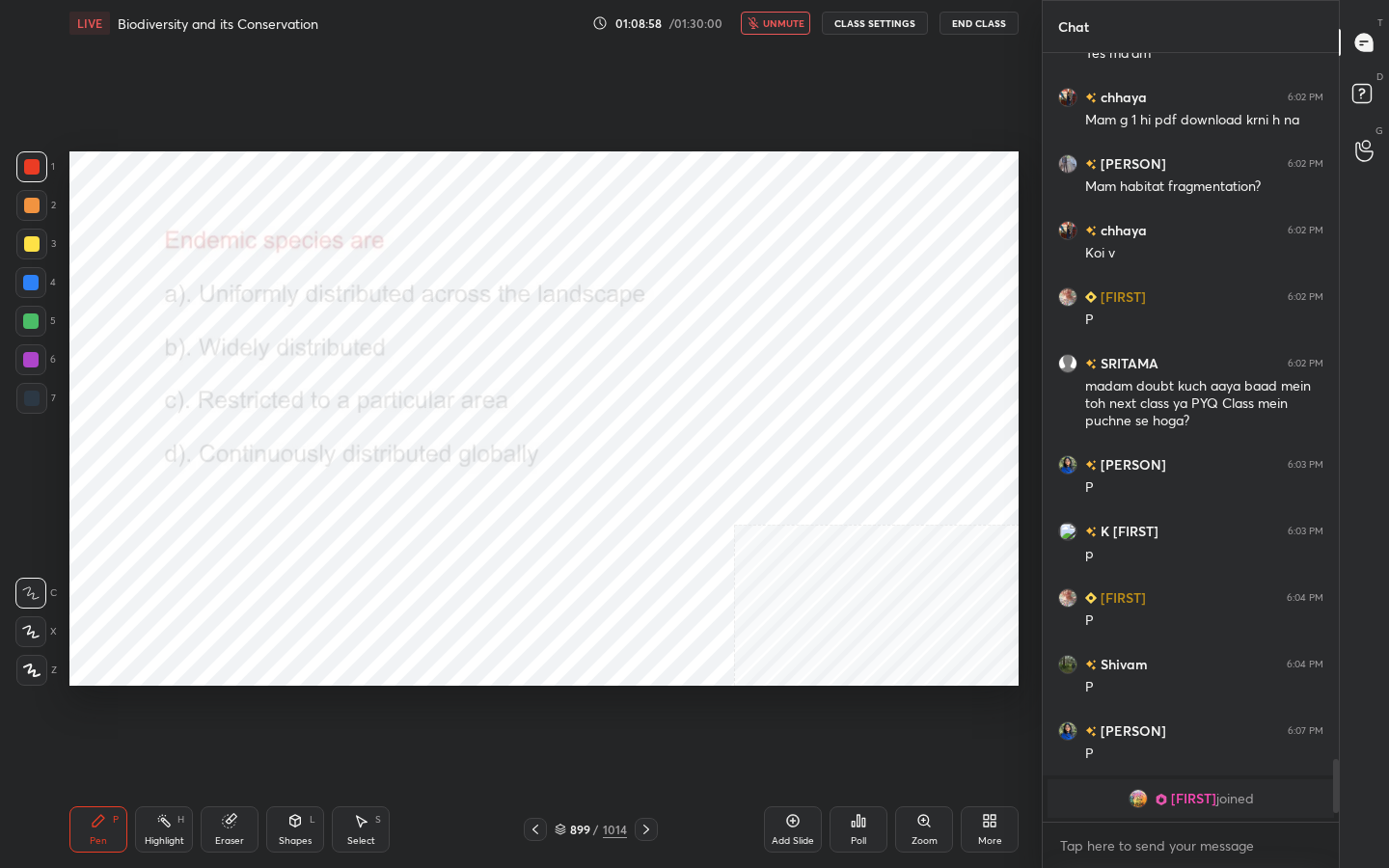 click at bounding box center [504, 605] 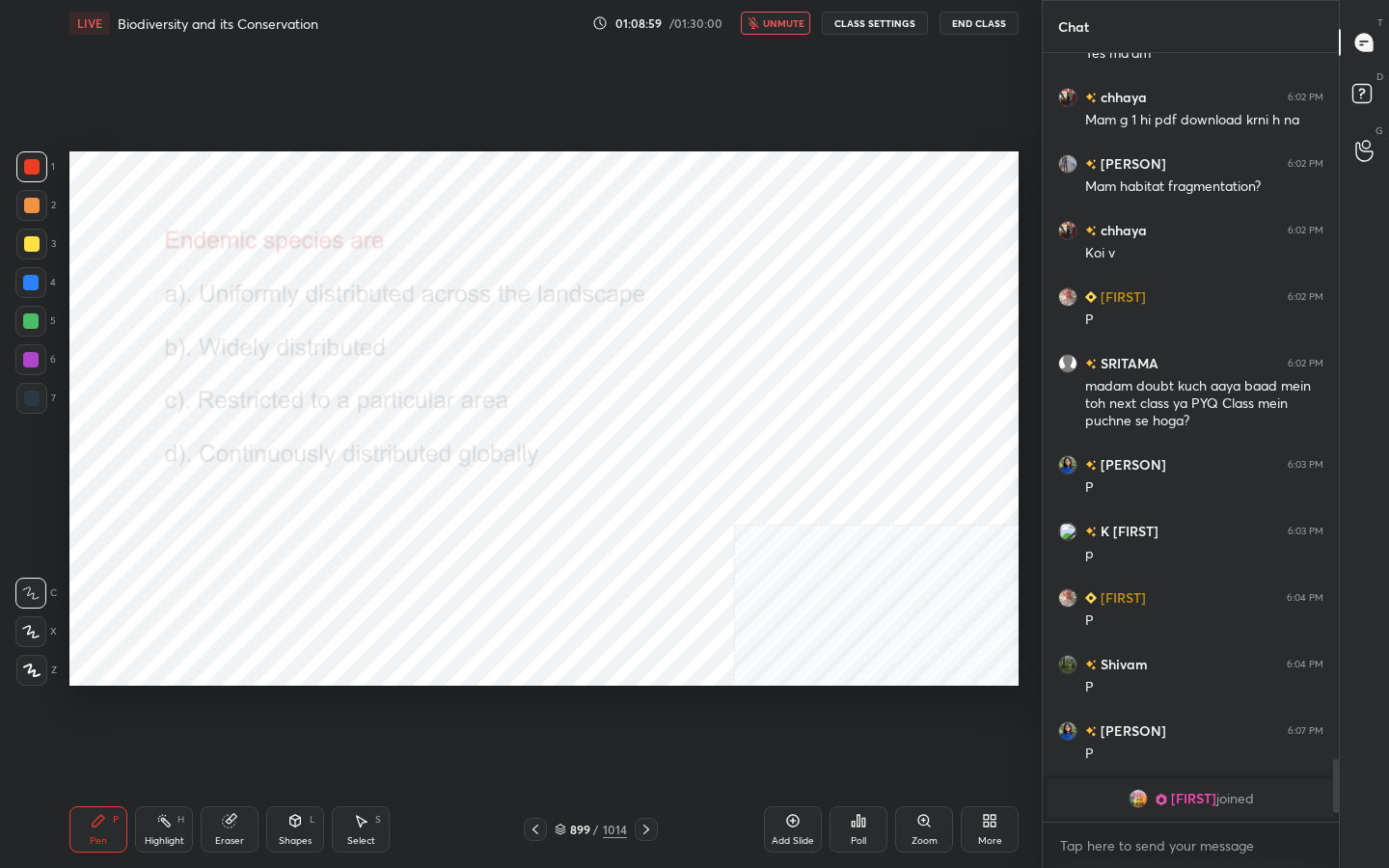 click on "Poll" at bounding box center (858, 829) 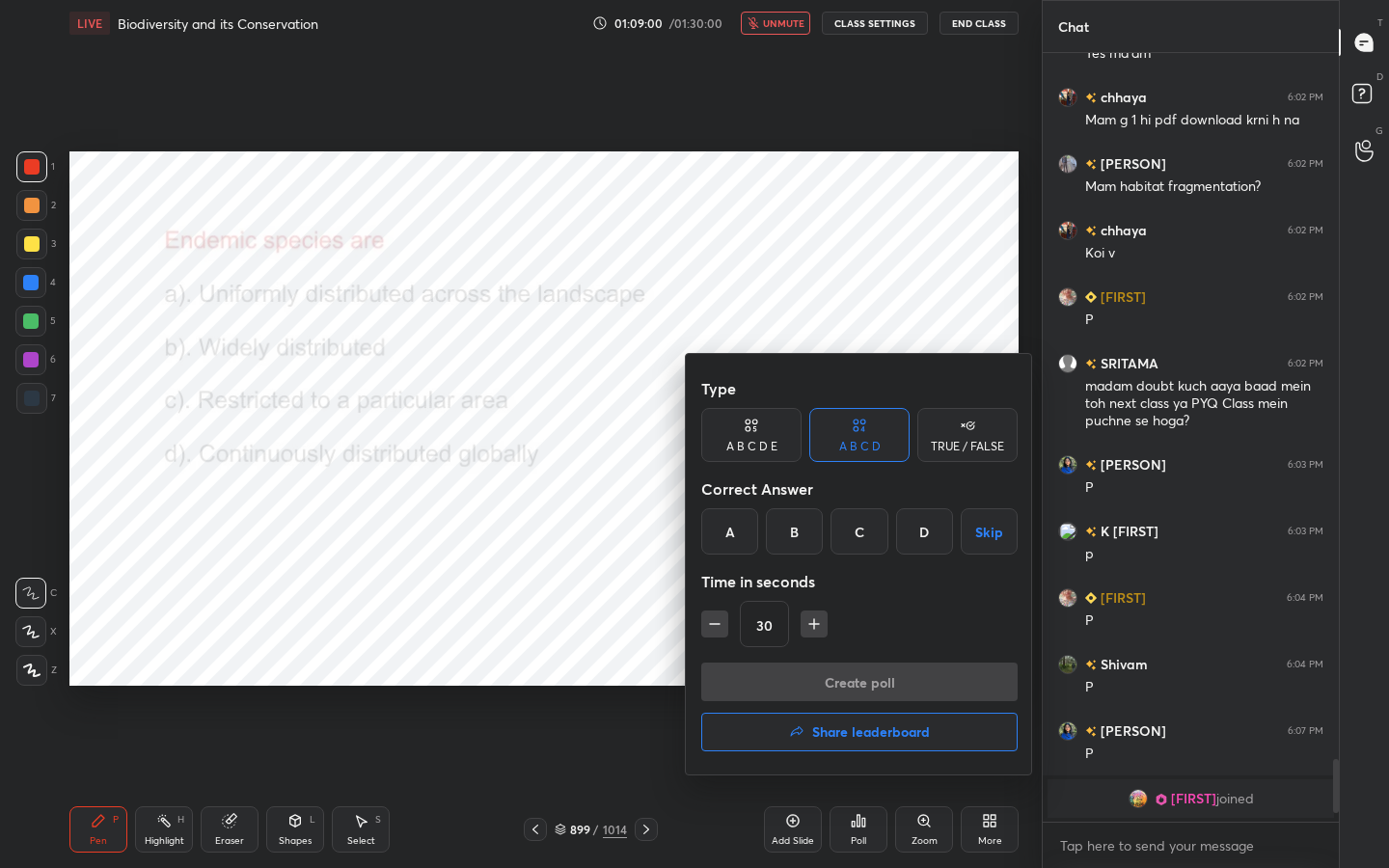 click on "C" at bounding box center (858, 531) 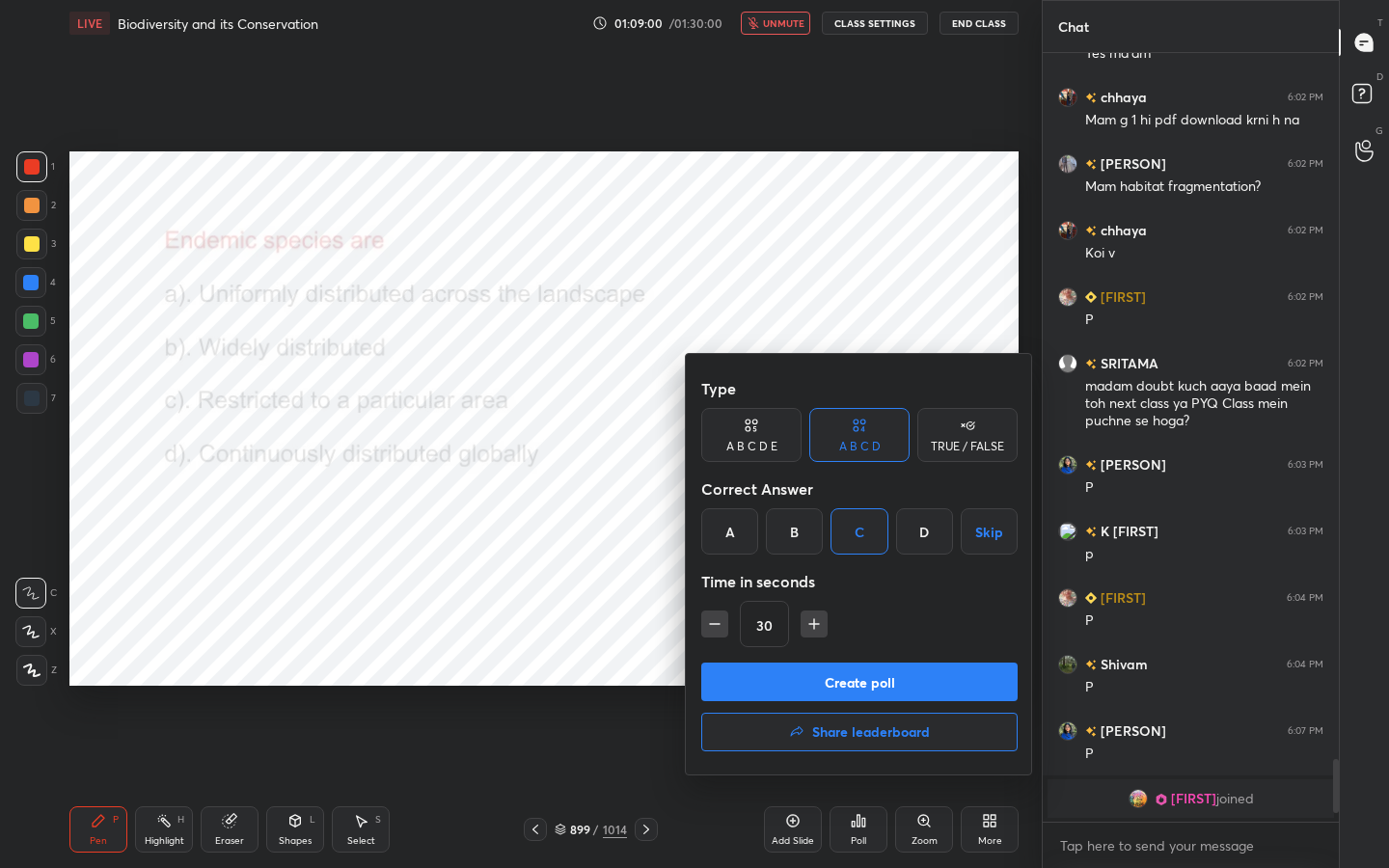 click on "Create poll" at bounding box center (859, 682) 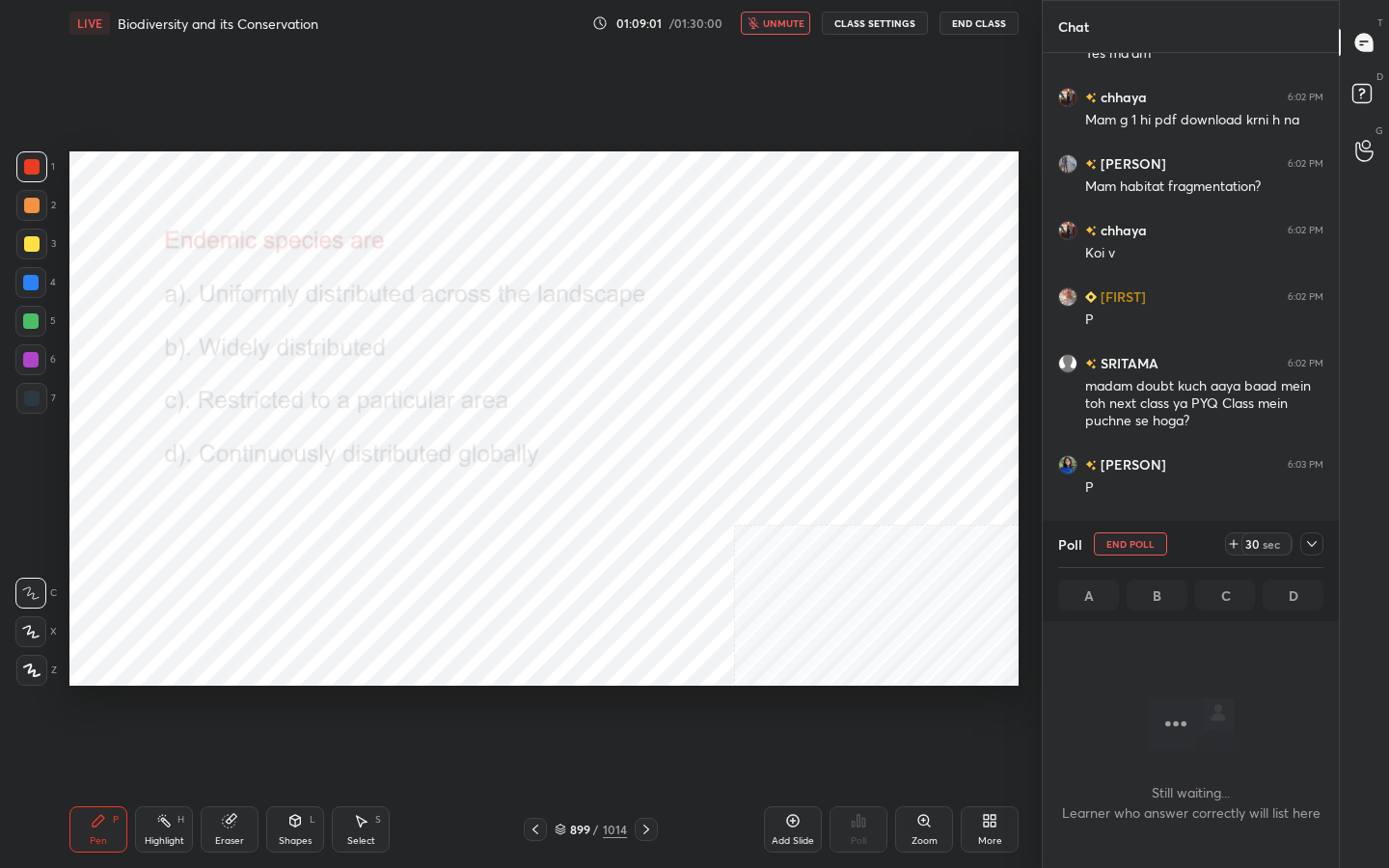 scroll, scrollTop: 663, scrollLeft: 290, axis: both 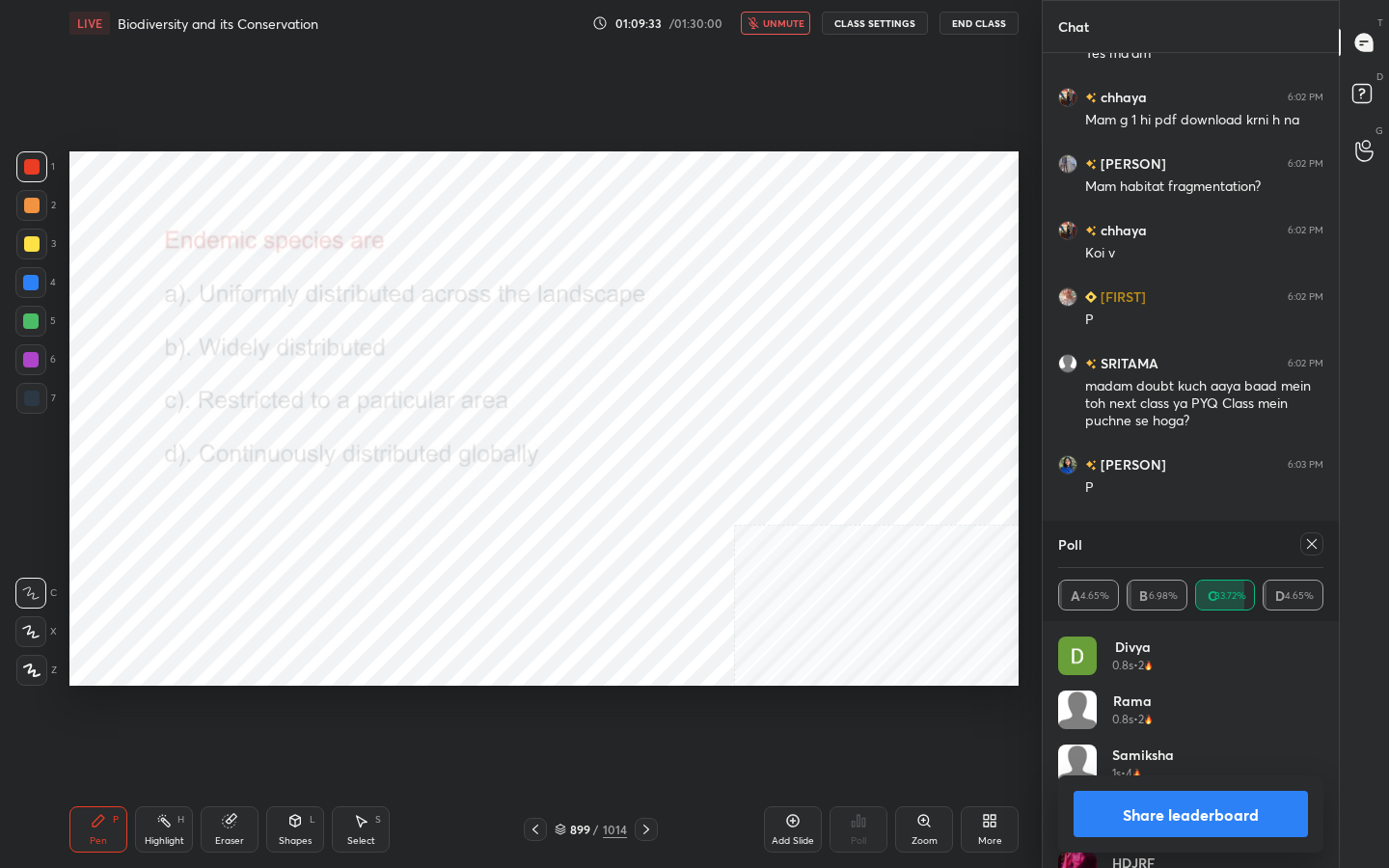 click 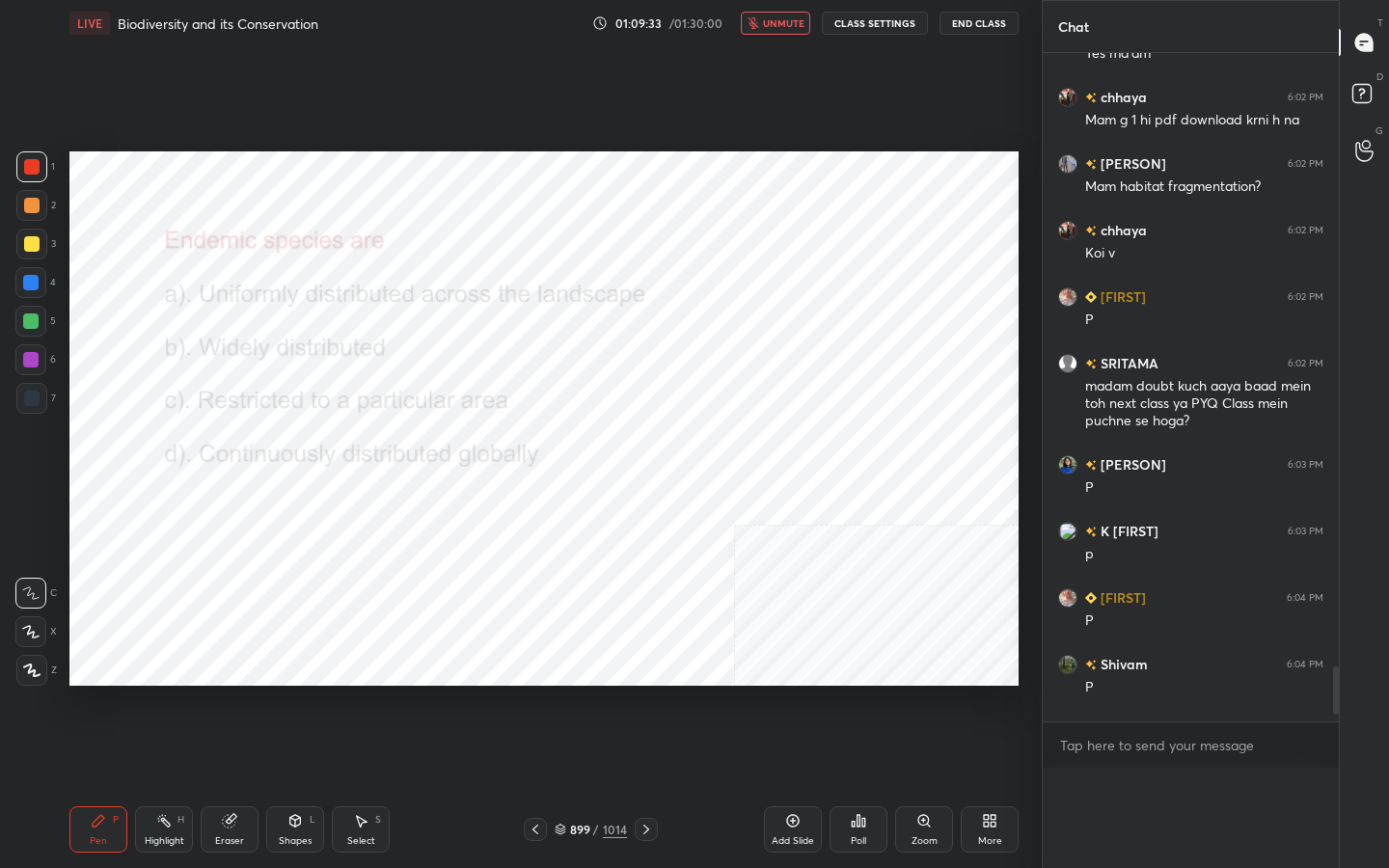 scroll, scrollTop: 0, scrollLeft: 0, axis: both 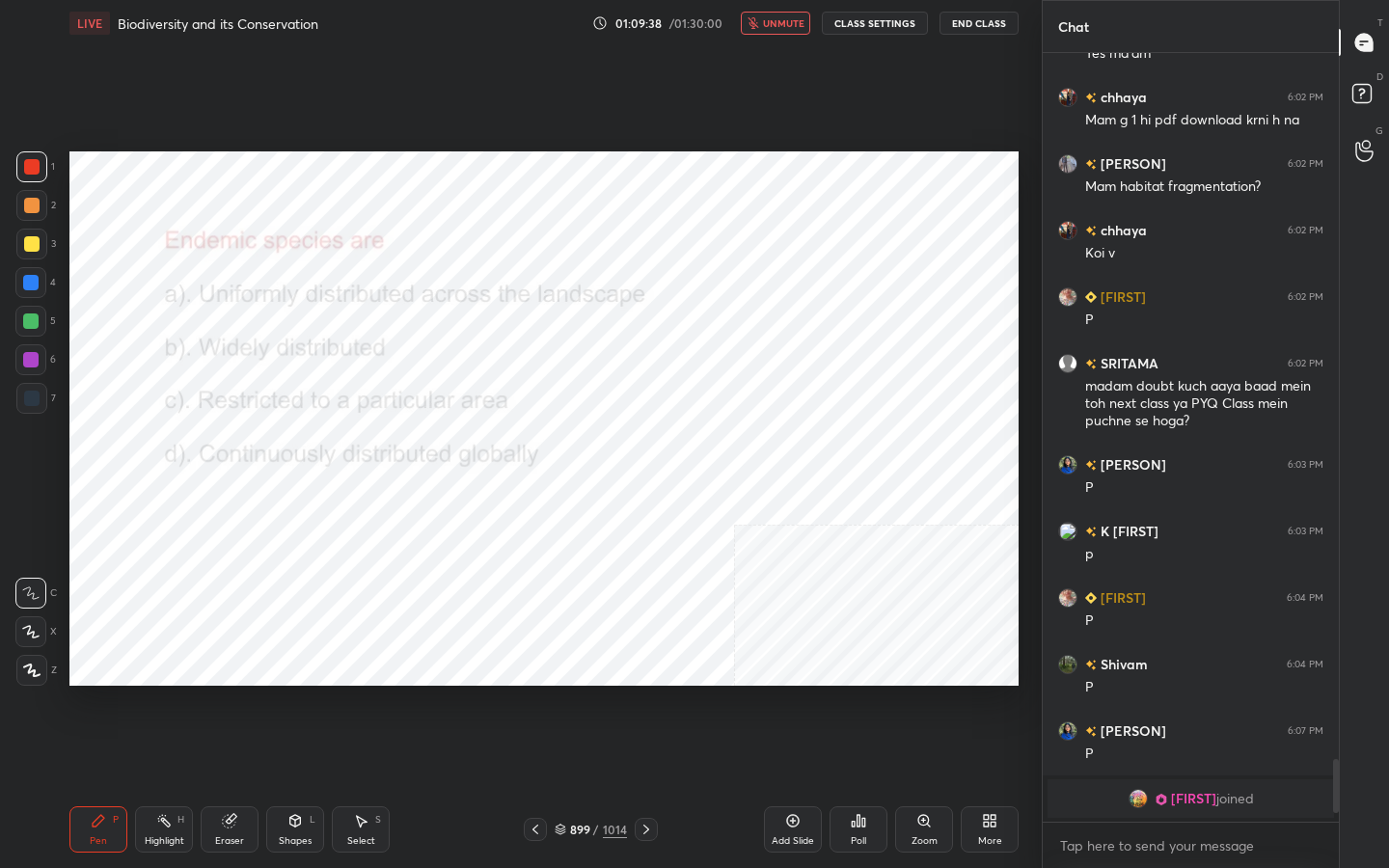 click on "LIVE Biodiversity and its Conservation 01:09:38 /  01:30:00 unmute CLASS SETTINGS End Class" at bounding box center [544, 23] 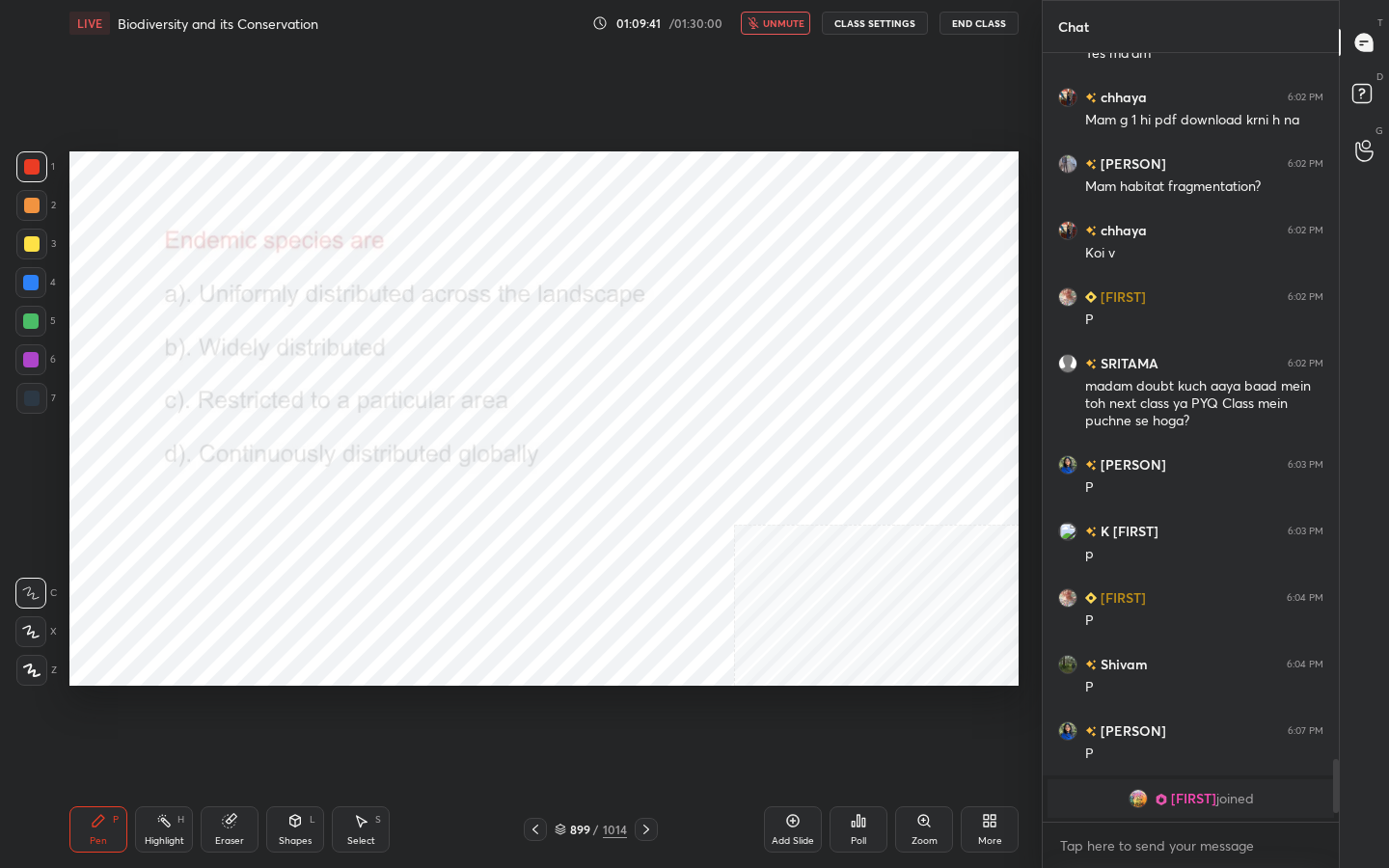 click on "unmute" at bounding box center (776, 23) 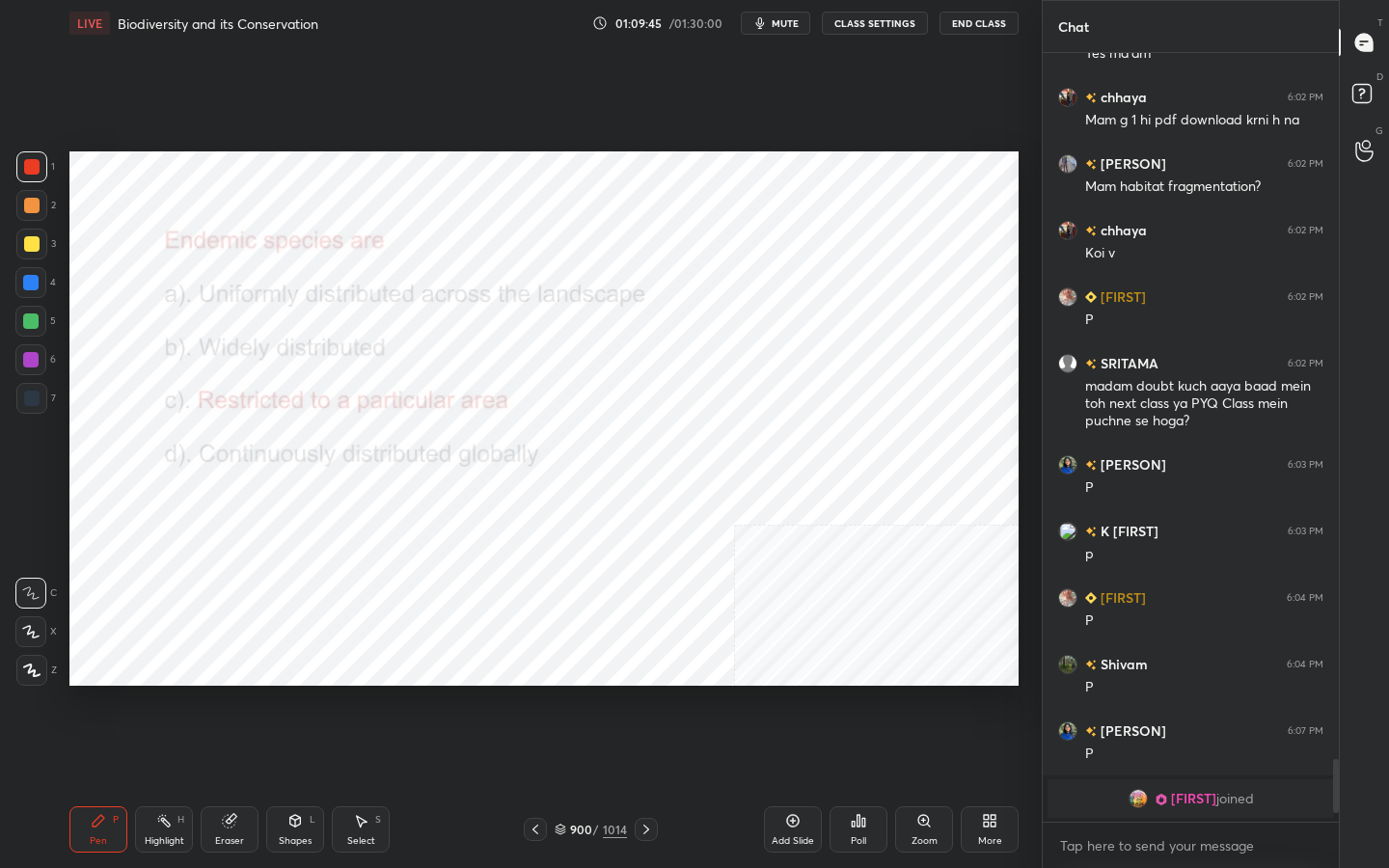 click on "900" at bounding box center [580, 829] 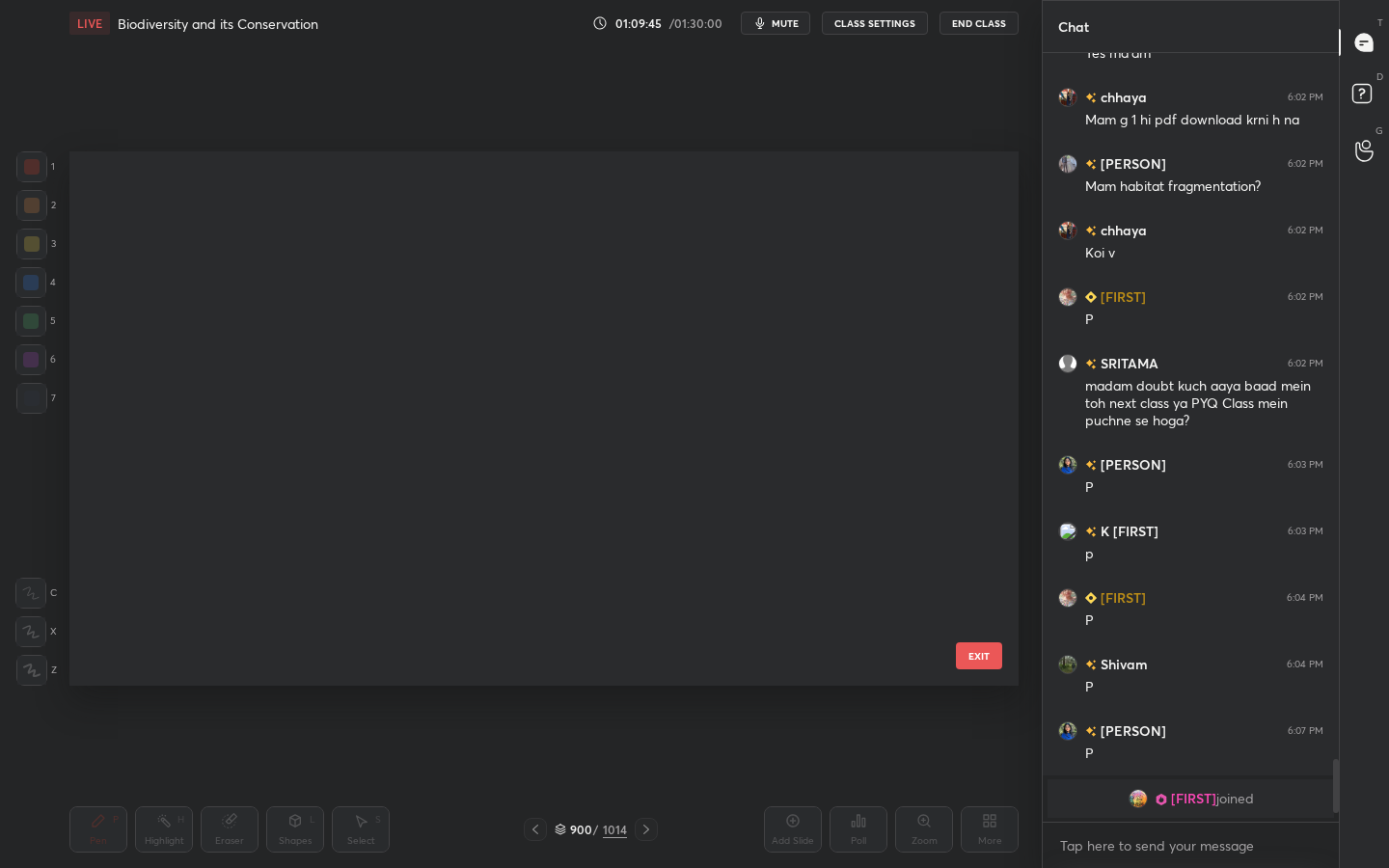 scroll, scrollTop: 48508, scrollLeft: 0, axis: vertical 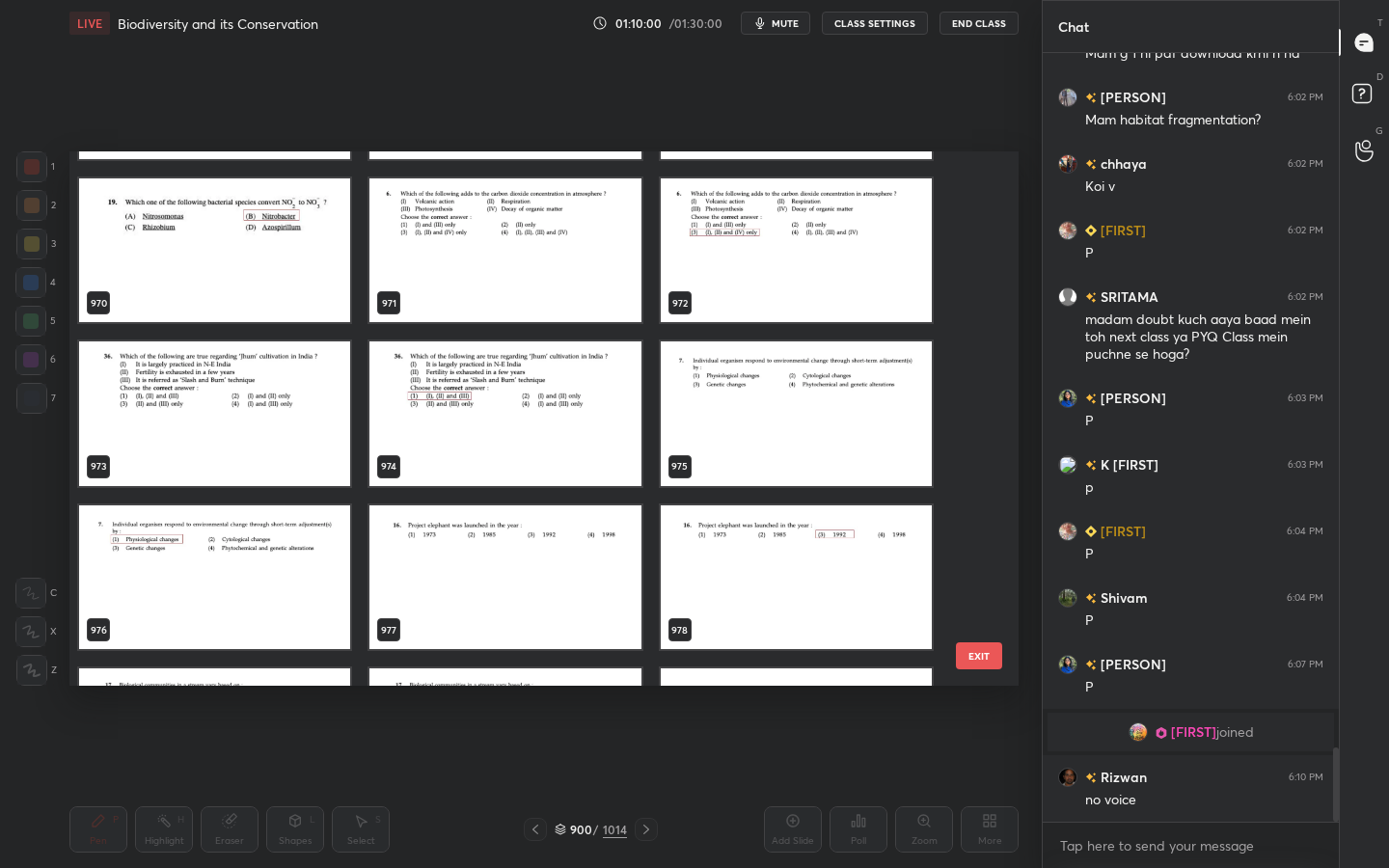click at bounding box center [214, 414] 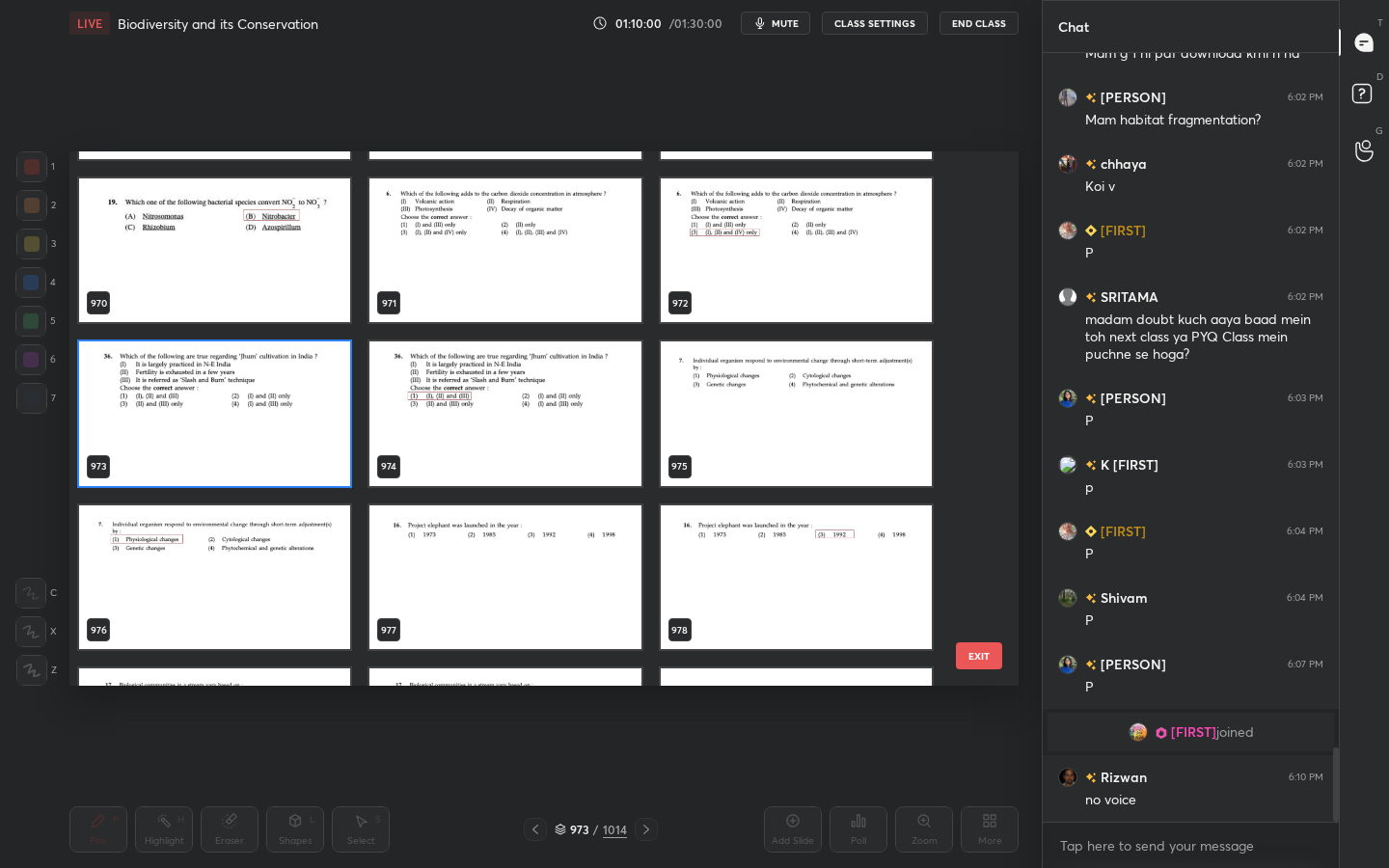 click at bounding box center [214, 414] 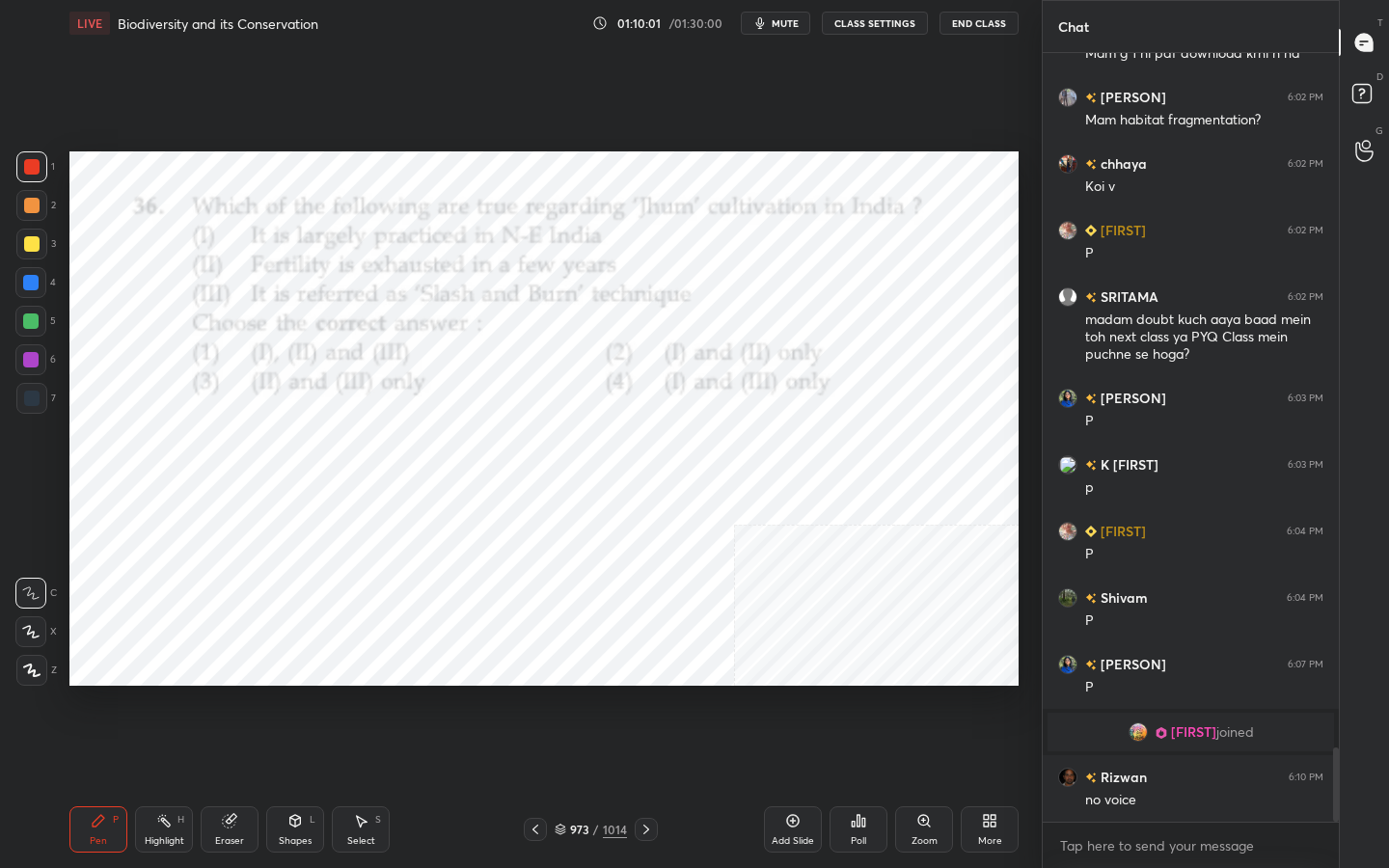 click at bounding box center (214, 414) 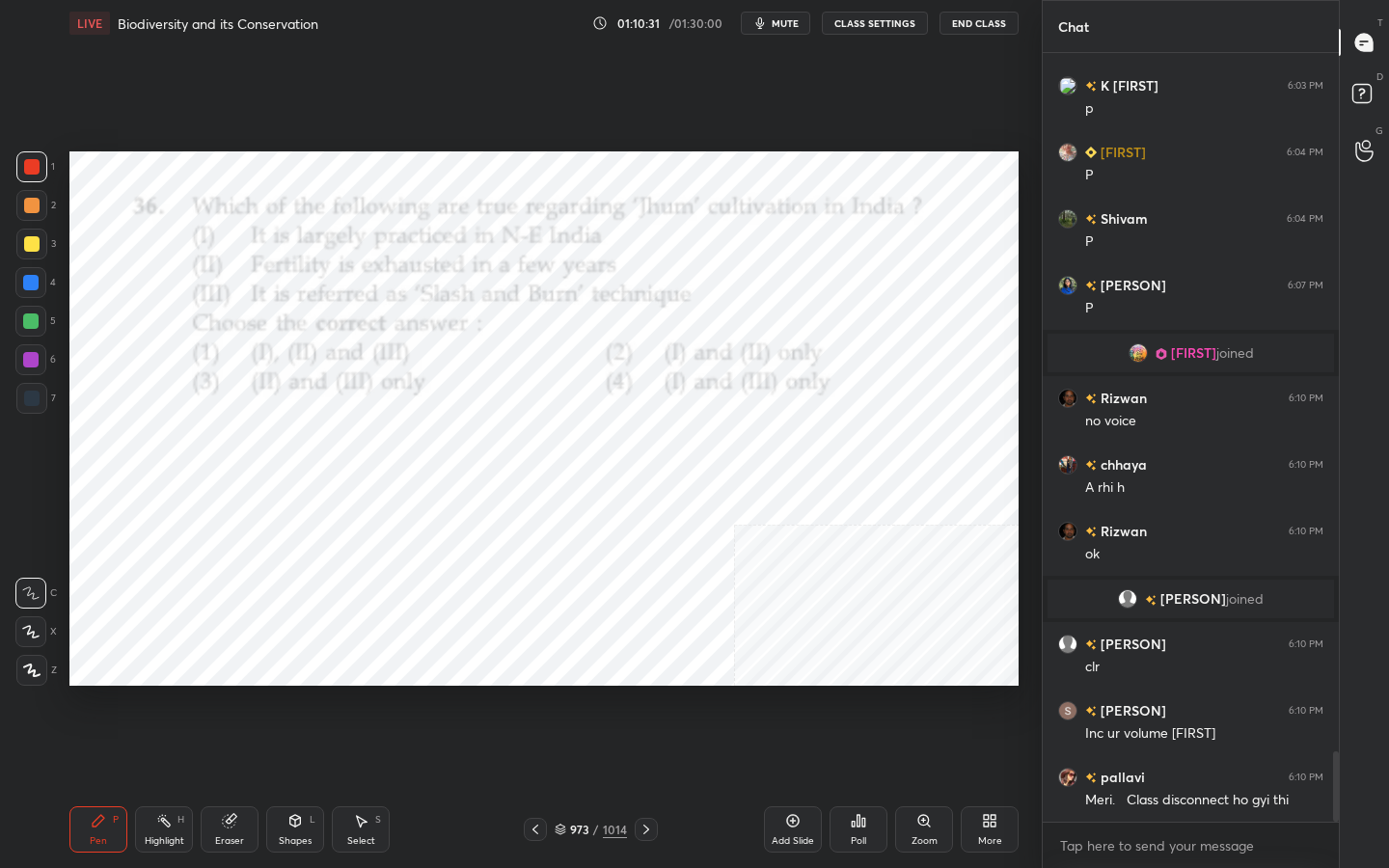scroll, scrollTop: 7638, scrollLeft: 0, axis: vertical 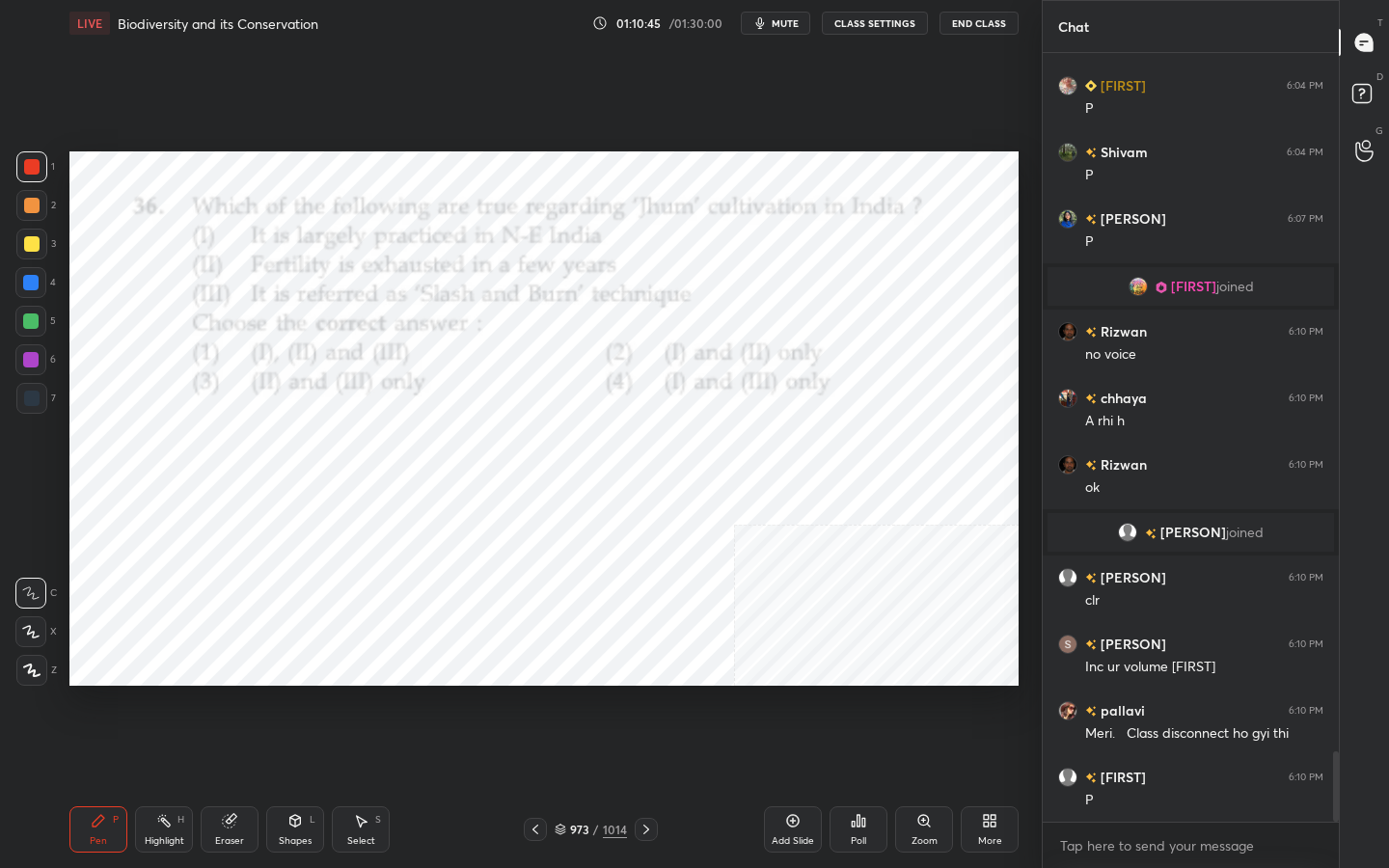 click on "973 / 1014" at bounding box center [590, 829] 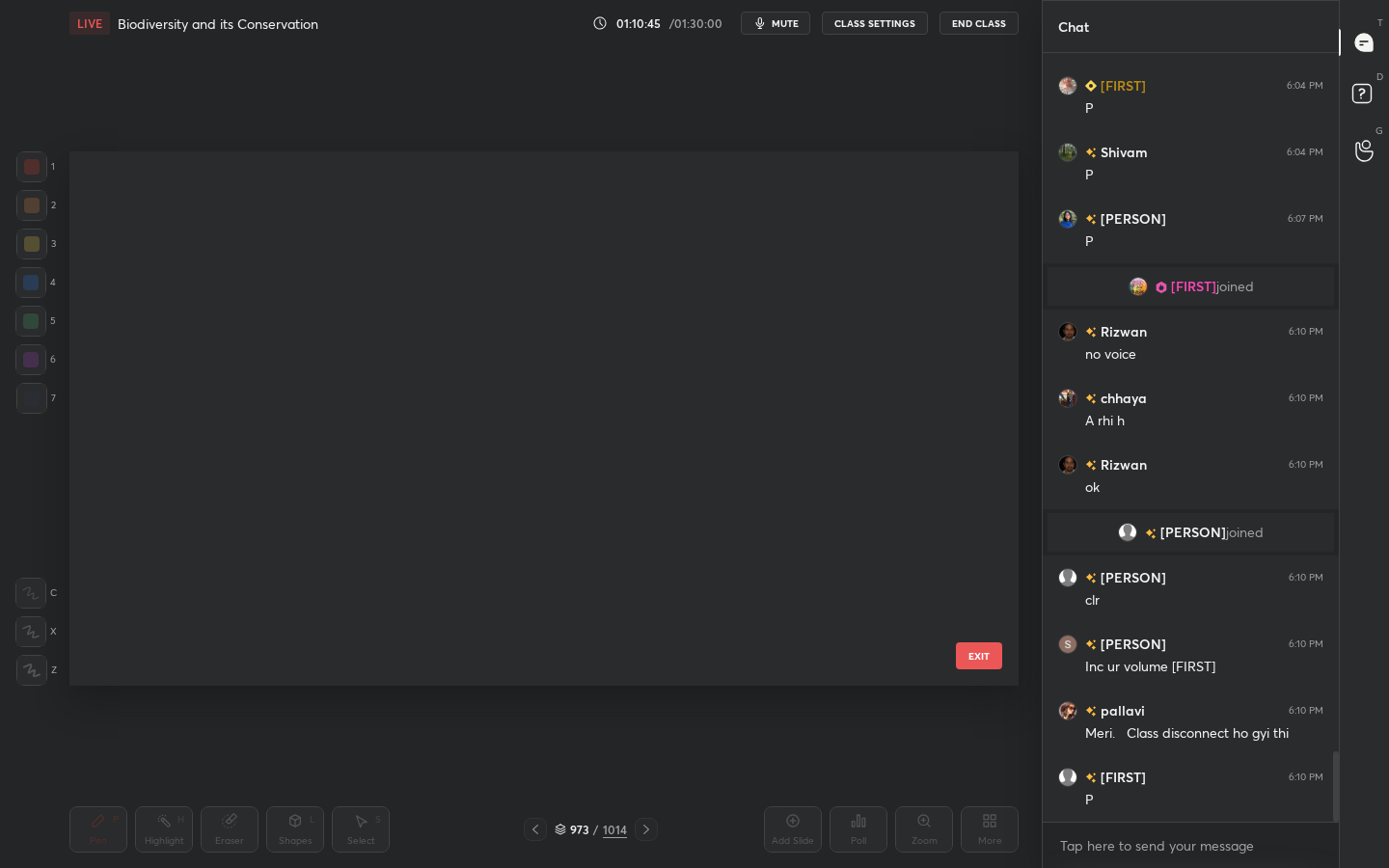 scroll, scrollTop: 52595, scrollLeft: 0, axis: vertical 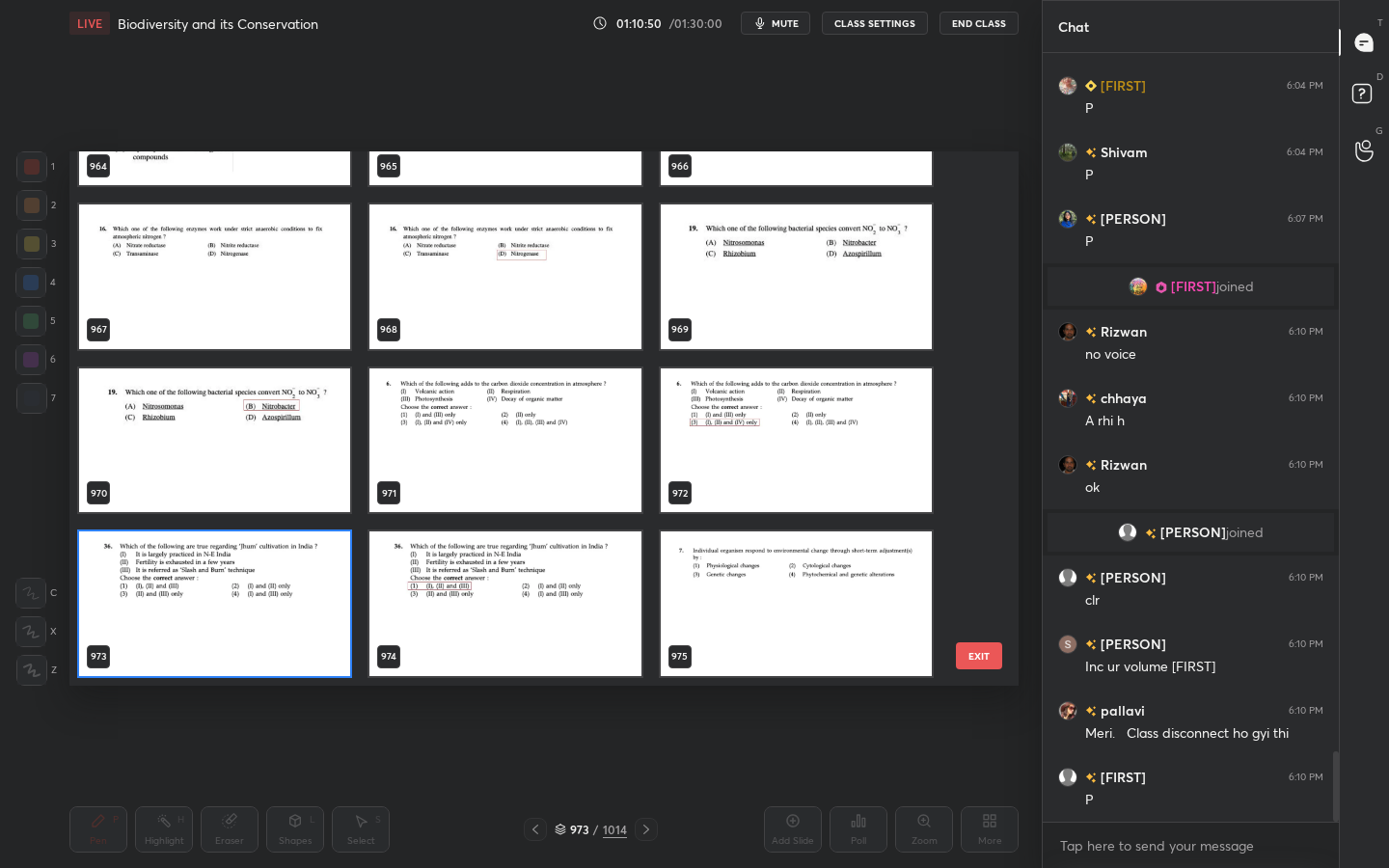 click at bounding box center [214, 604] 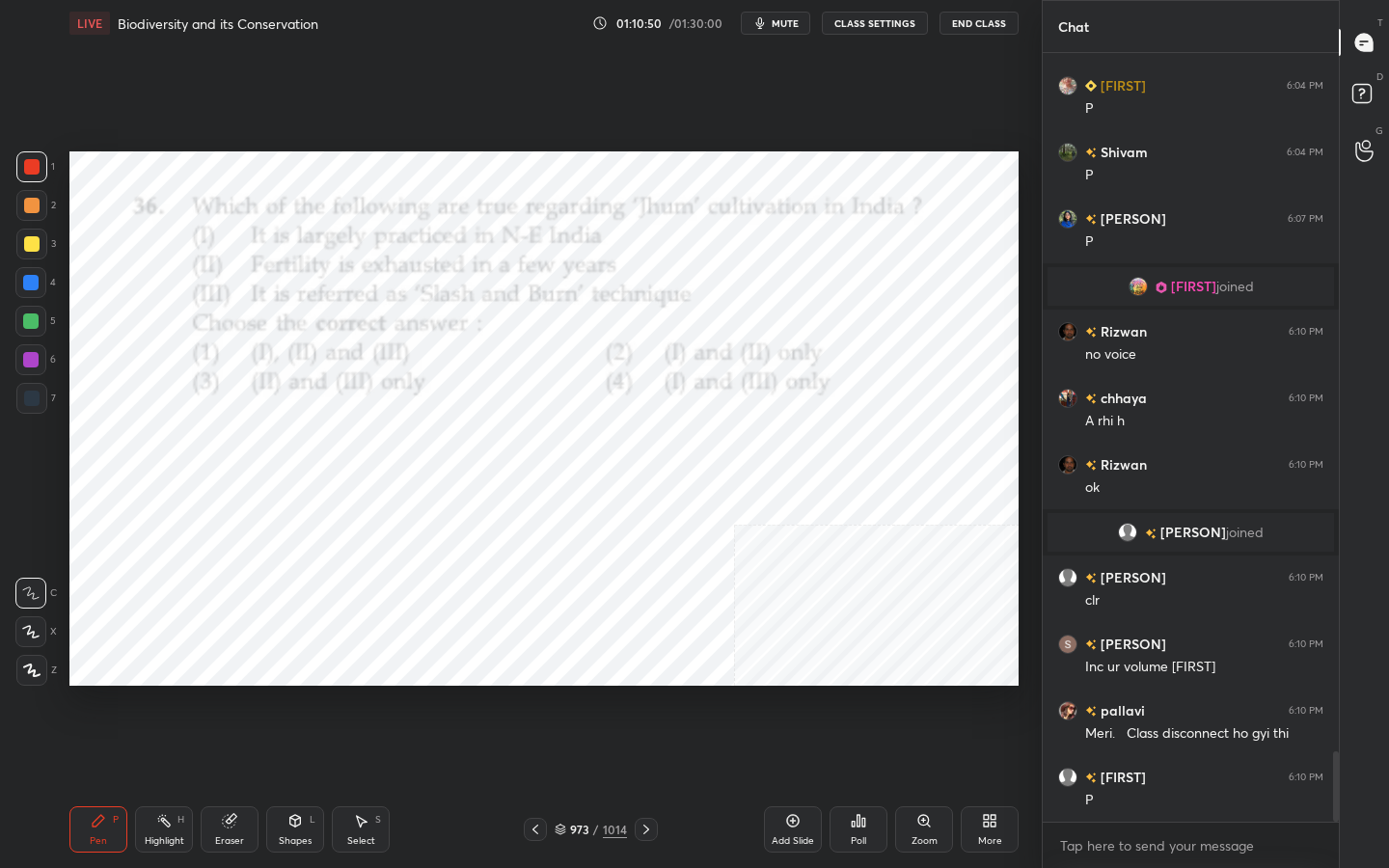 click at bounding box center [214, 604] 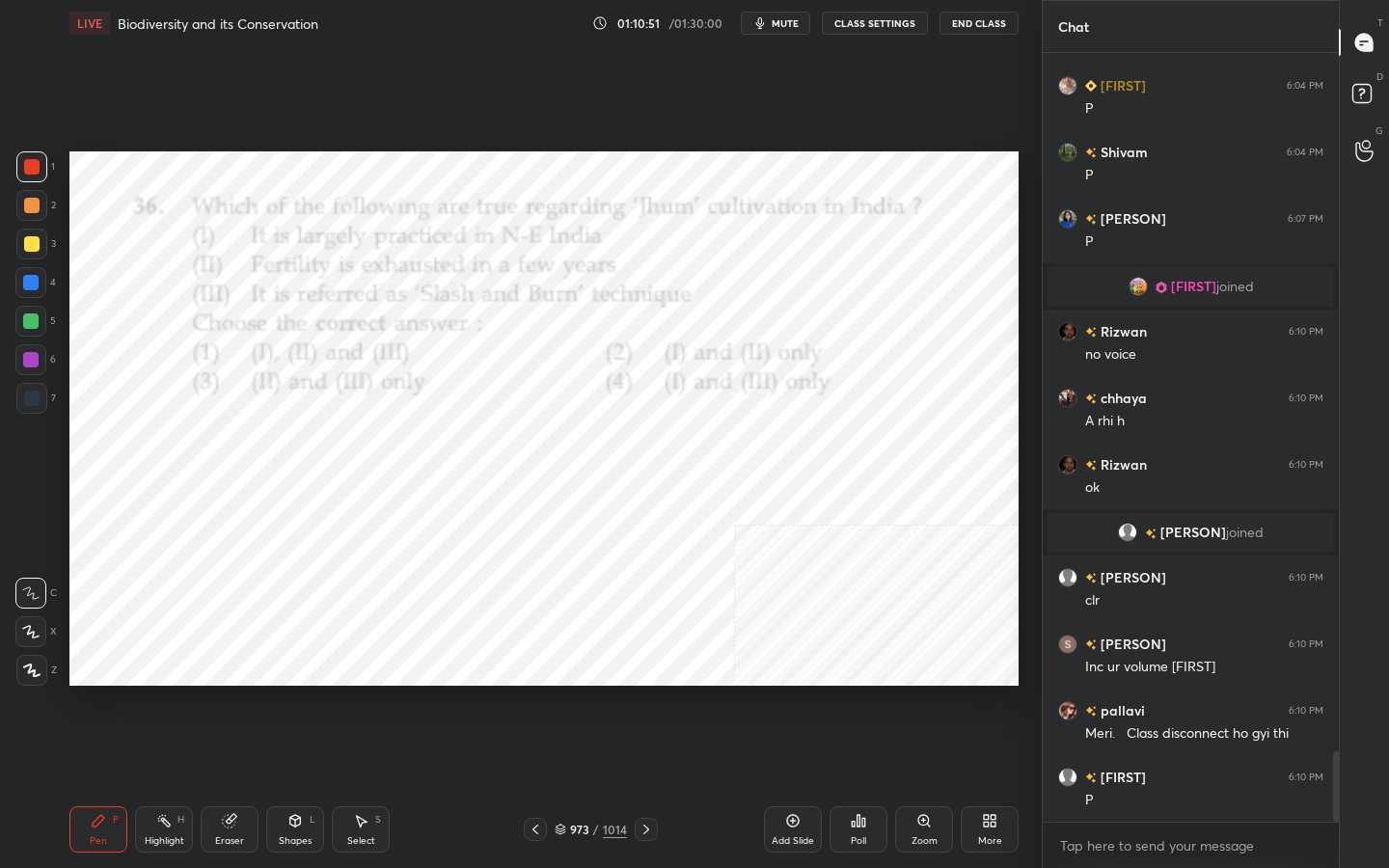 click on "Poll" at bounding box center [858, 829] 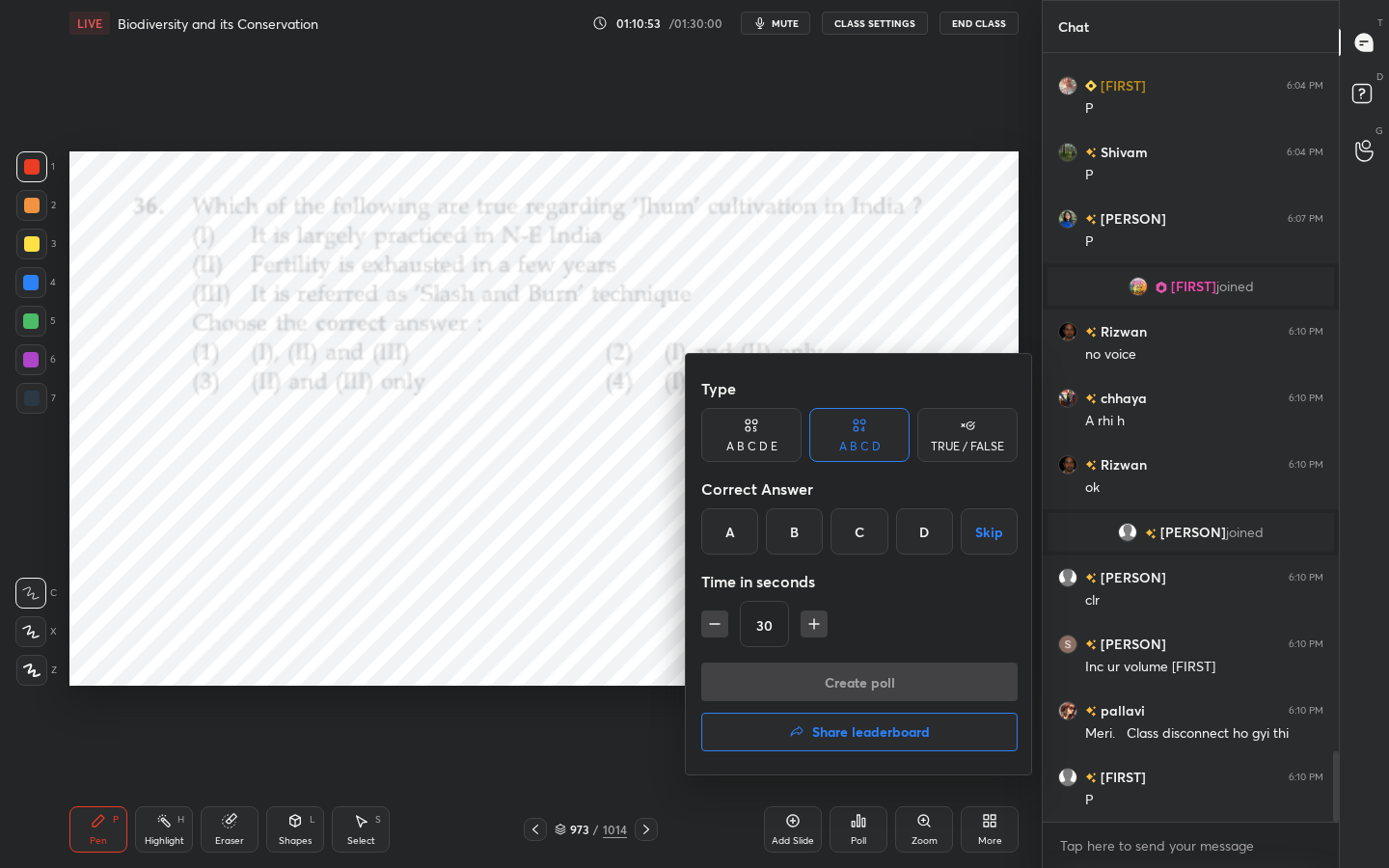 click on "A" at bounding box center (729, 531) 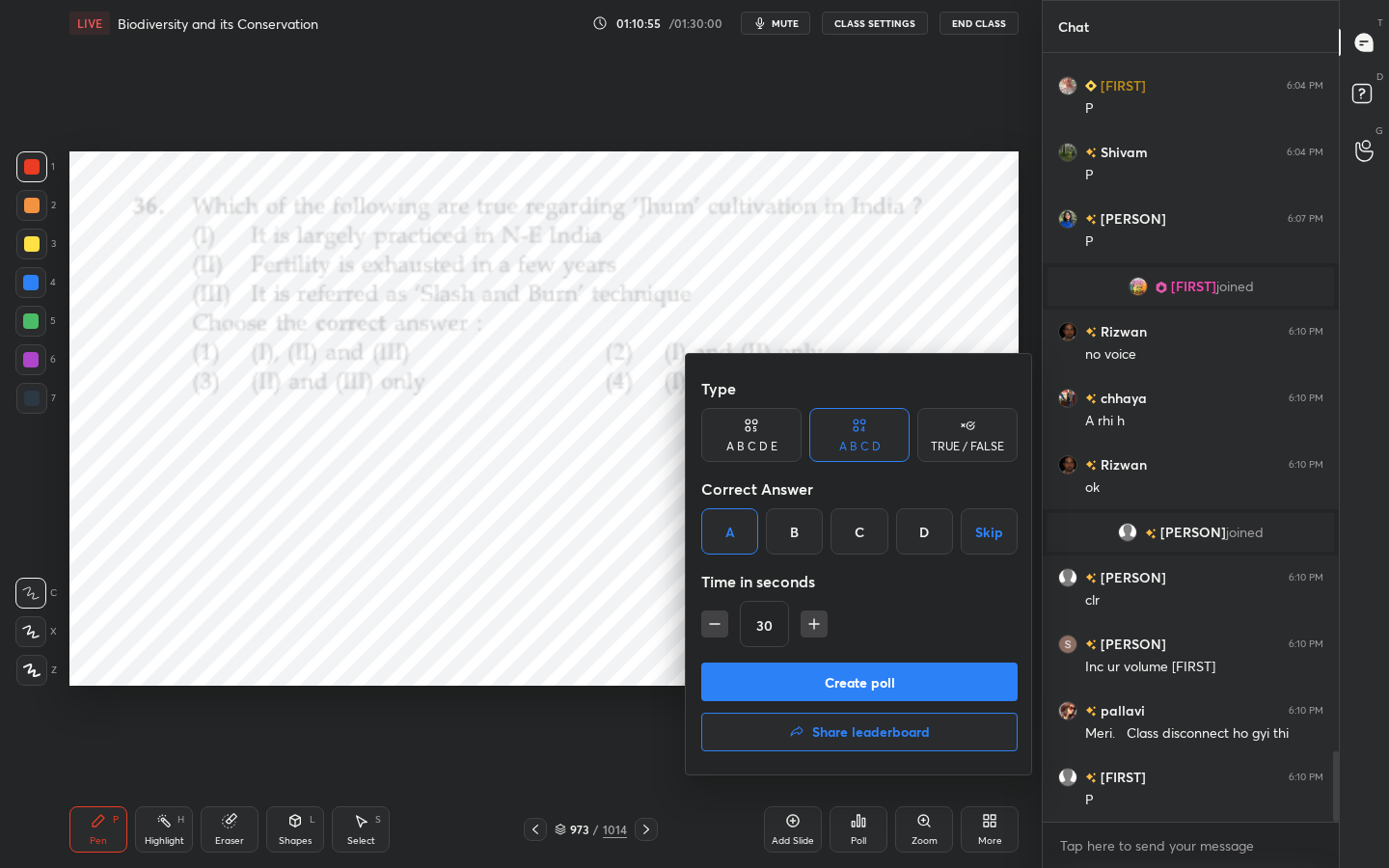 click on "Create poll" at bounding box center [859, 682] 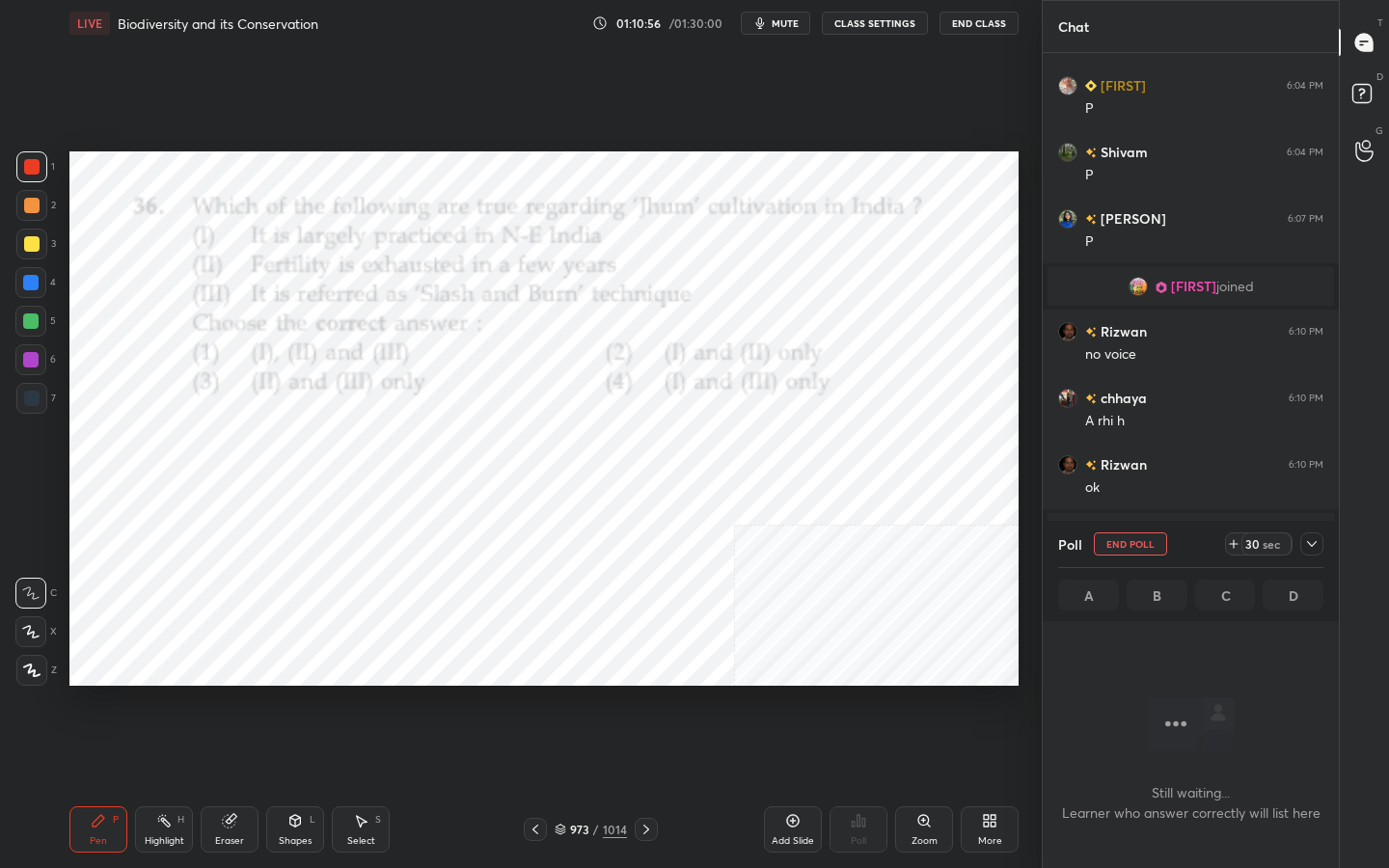 scroll, scrollTop: 703, scrollLeft: 290, axis: both 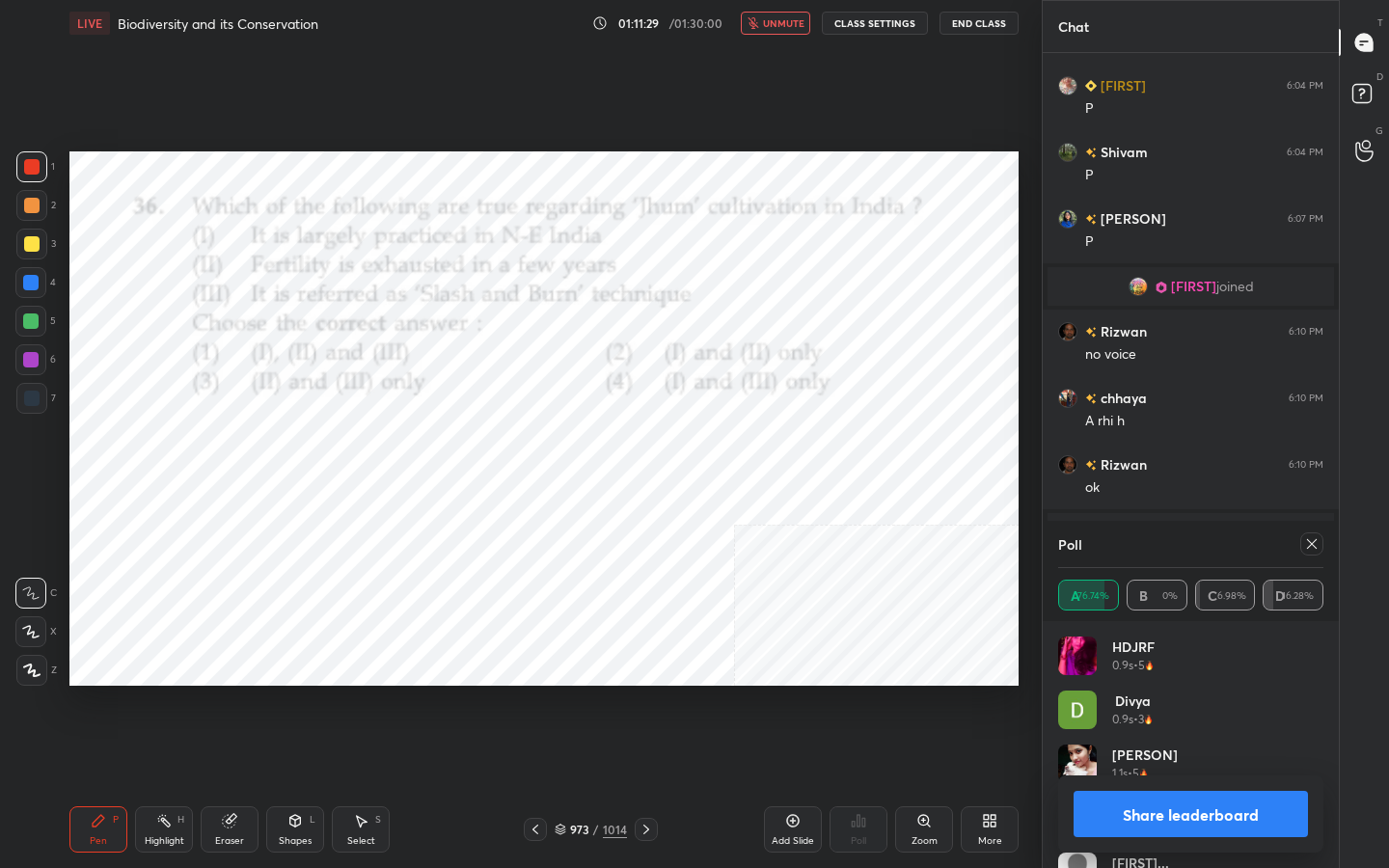 click 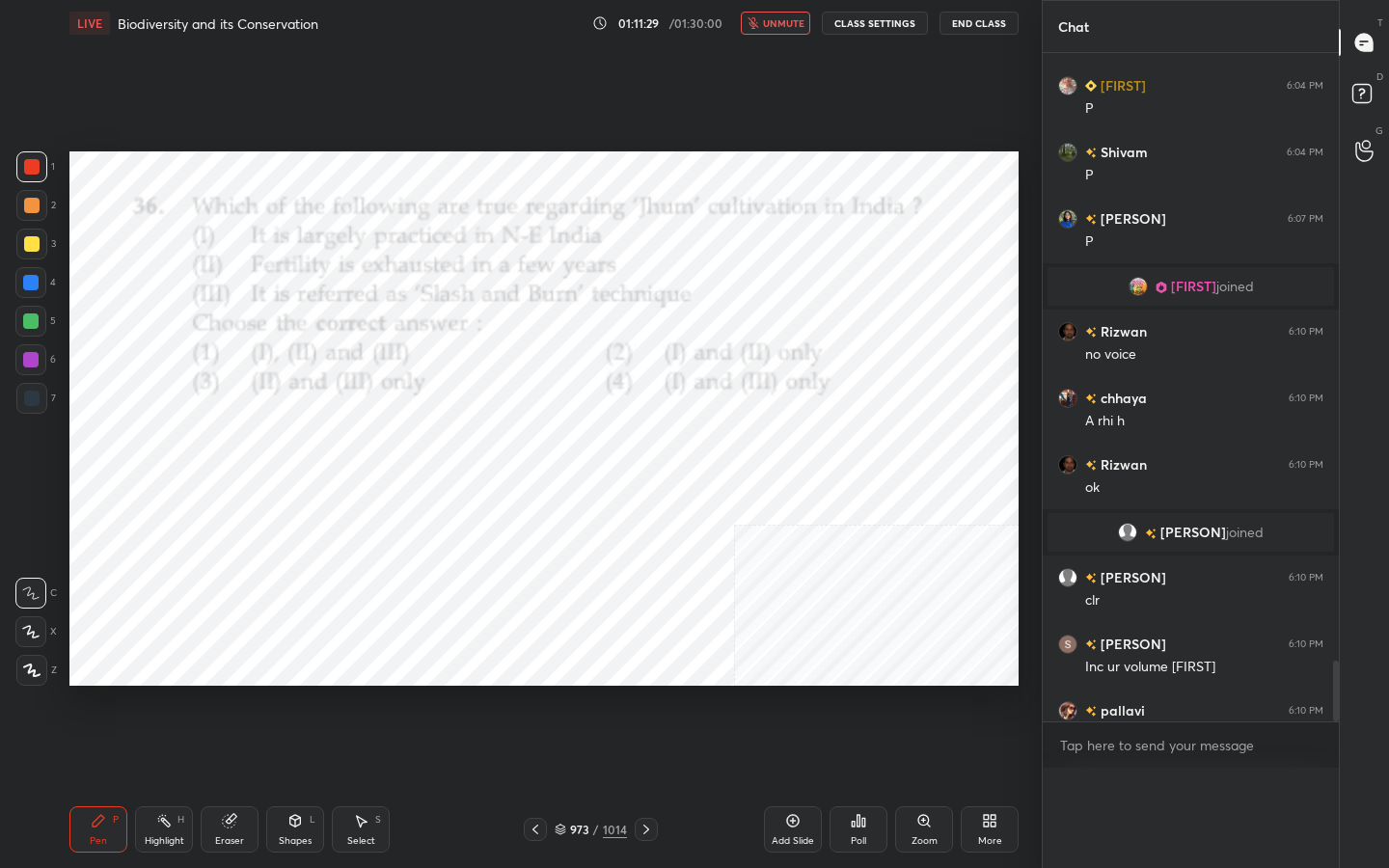 scroll, scrollTop: 0, scrollLeft: 0, axis: both 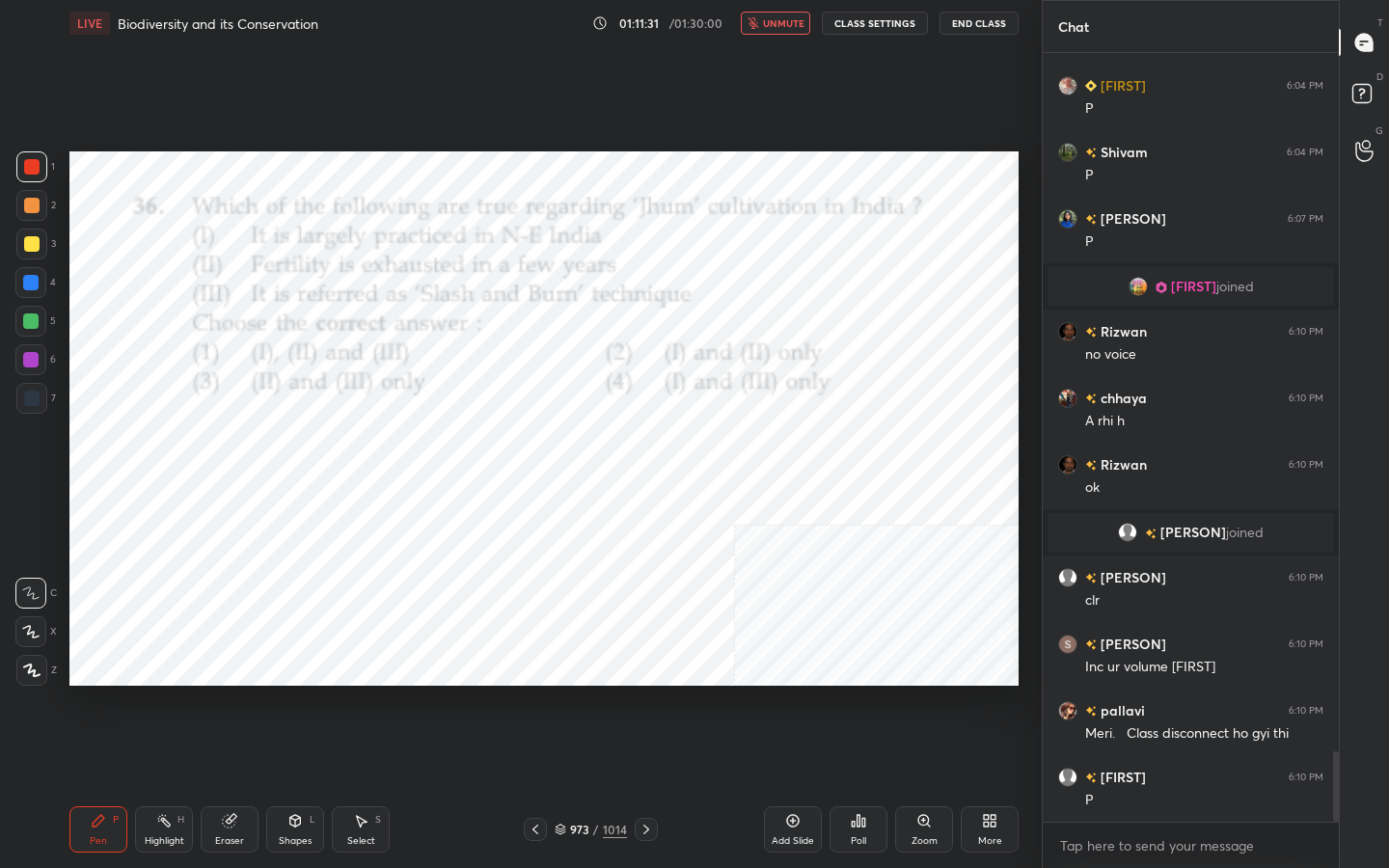 click on "unmute" at bounding box center [783, 23] 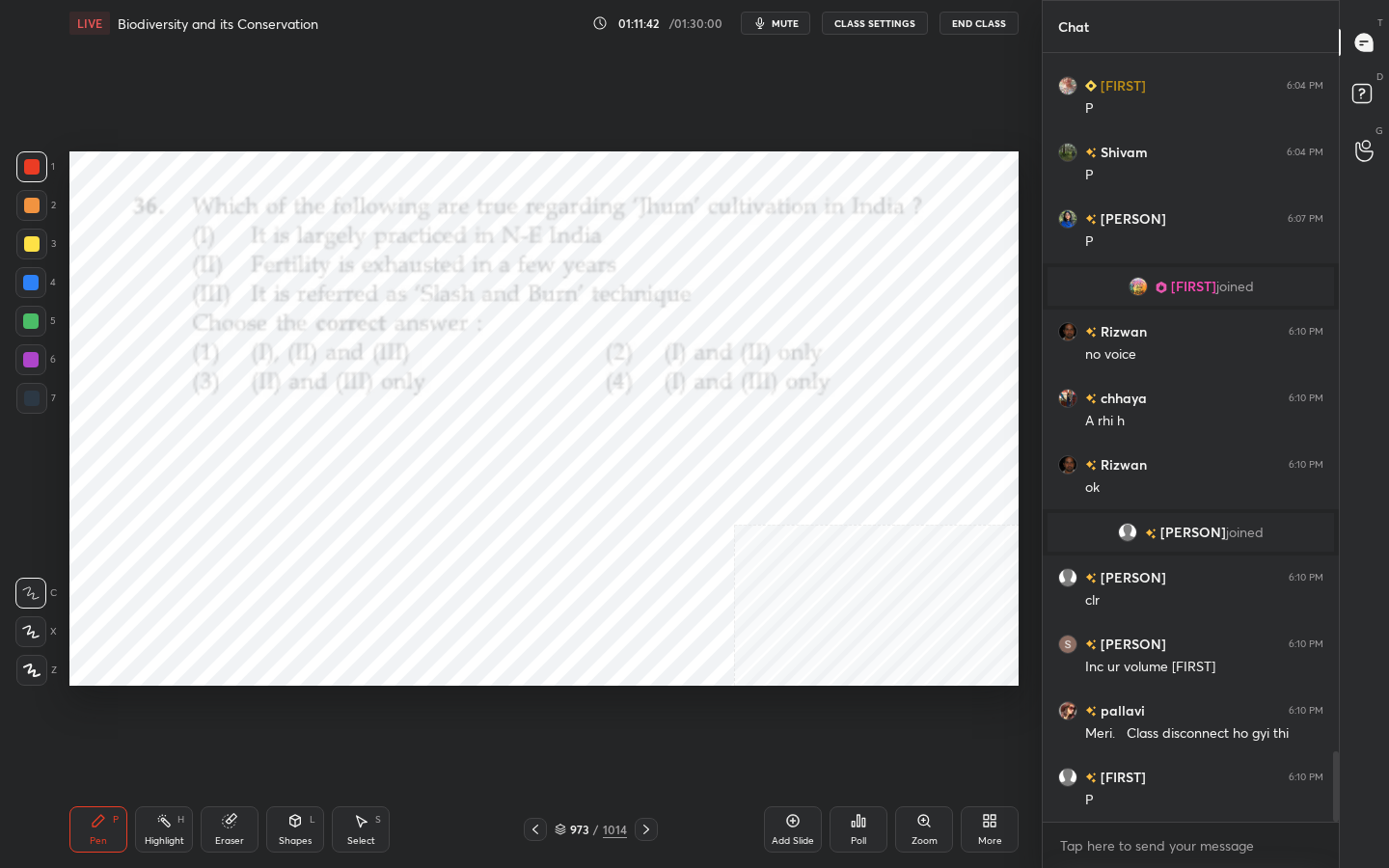 click on "973 / 1014" at bounding box center [590, 829] 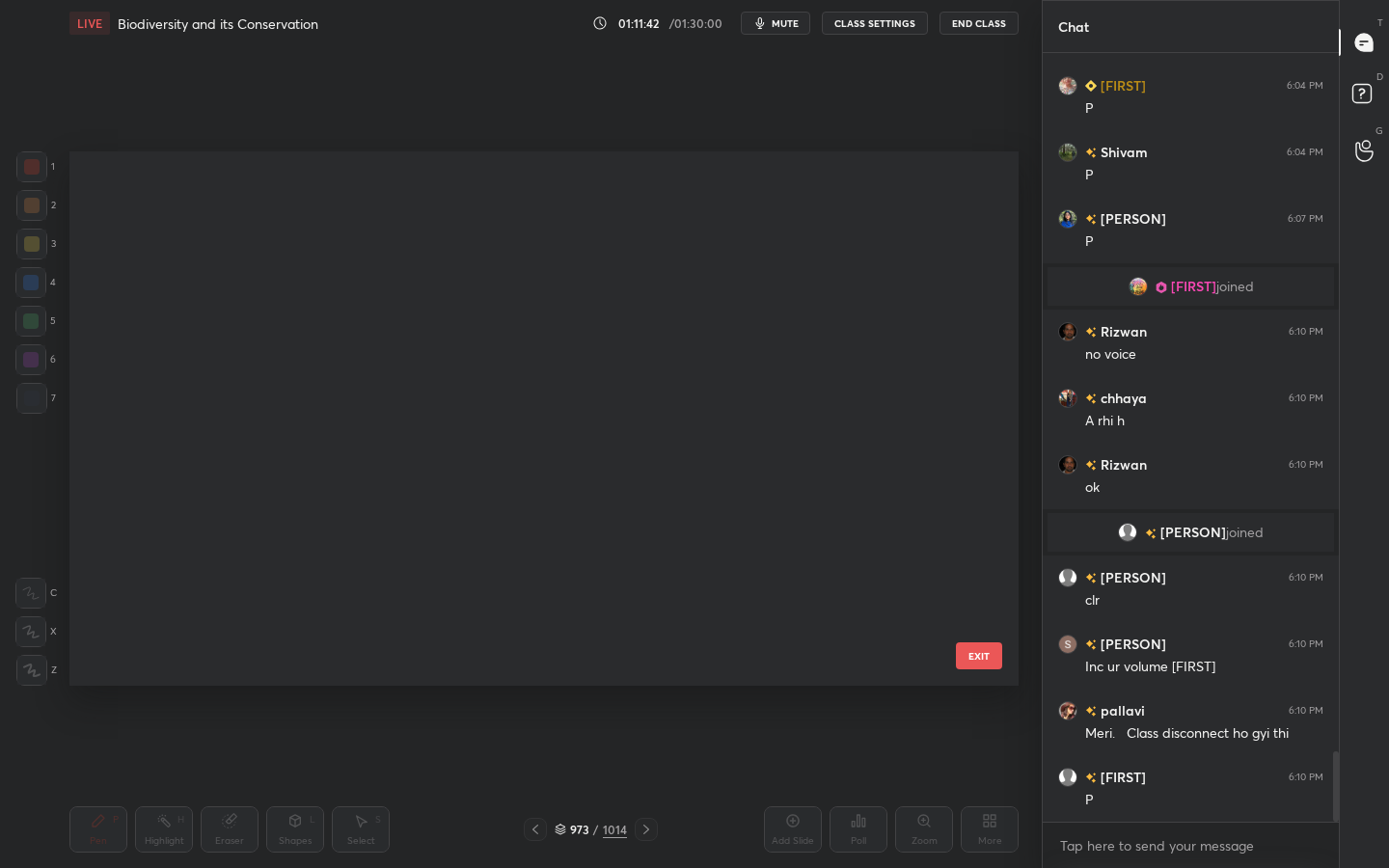 scroll, scrollTop: 52595, scrollLeft: 0, axis: vertical 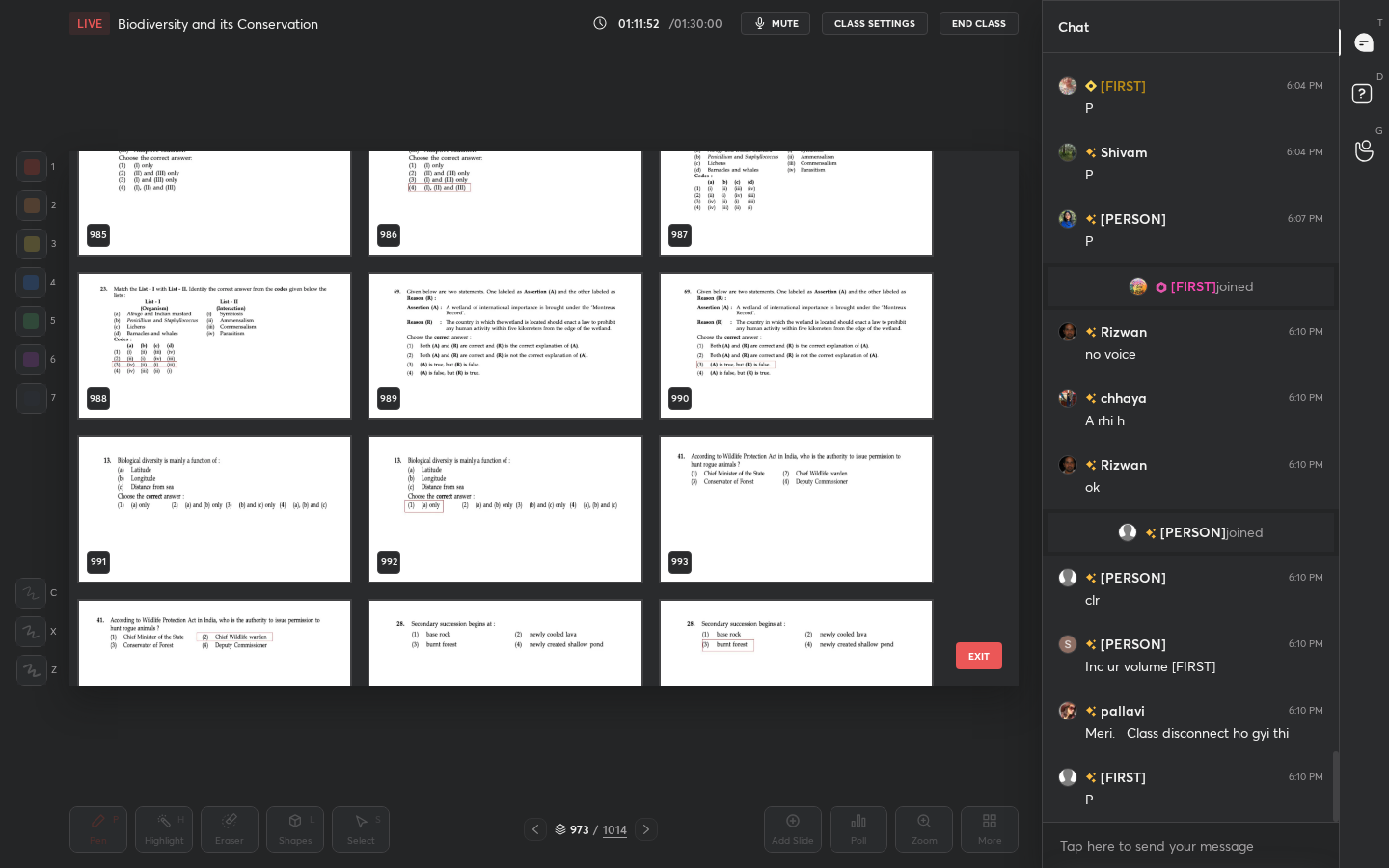 click at bounding box center [796, 509] 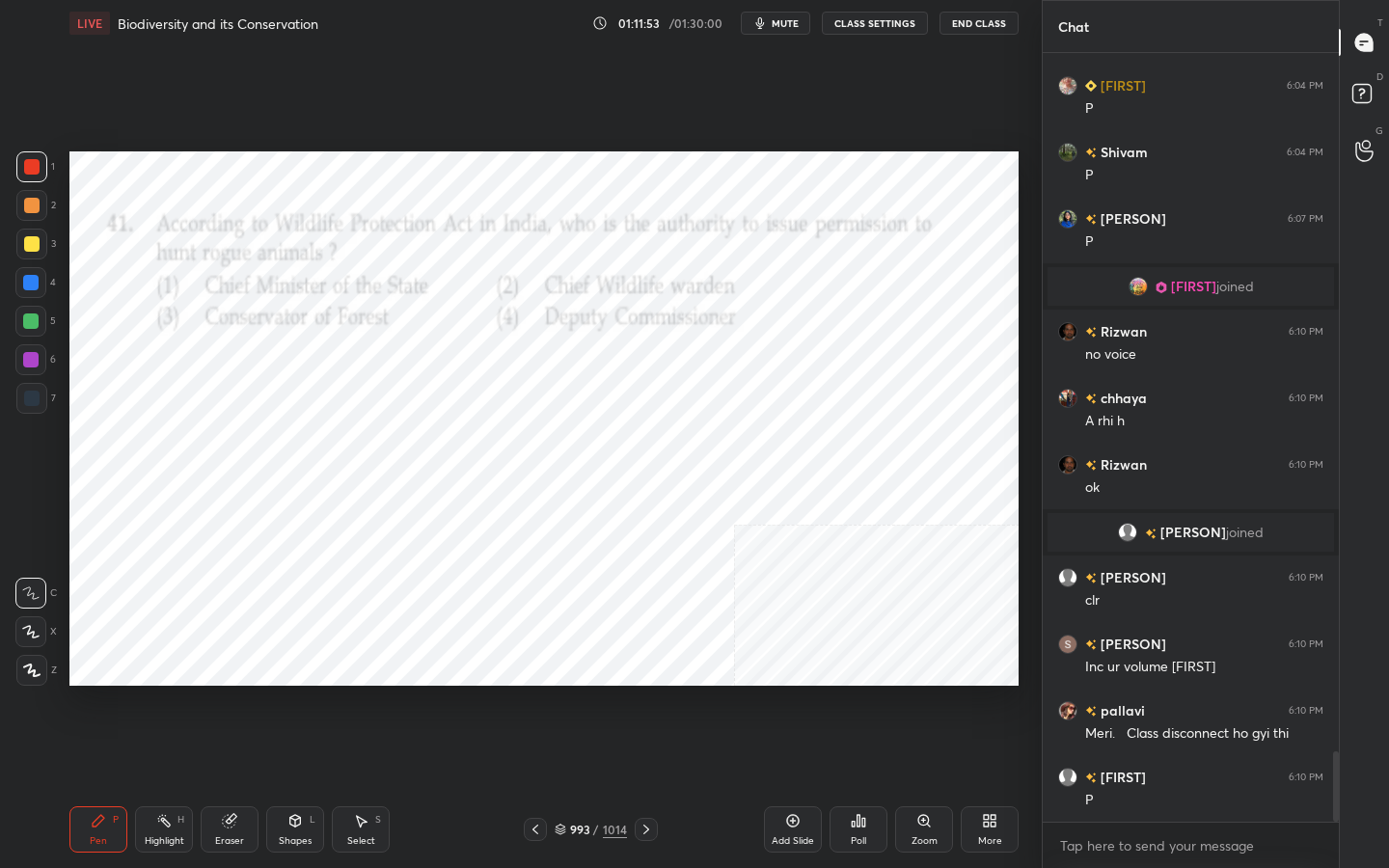 click at bounding box center [796, 509] 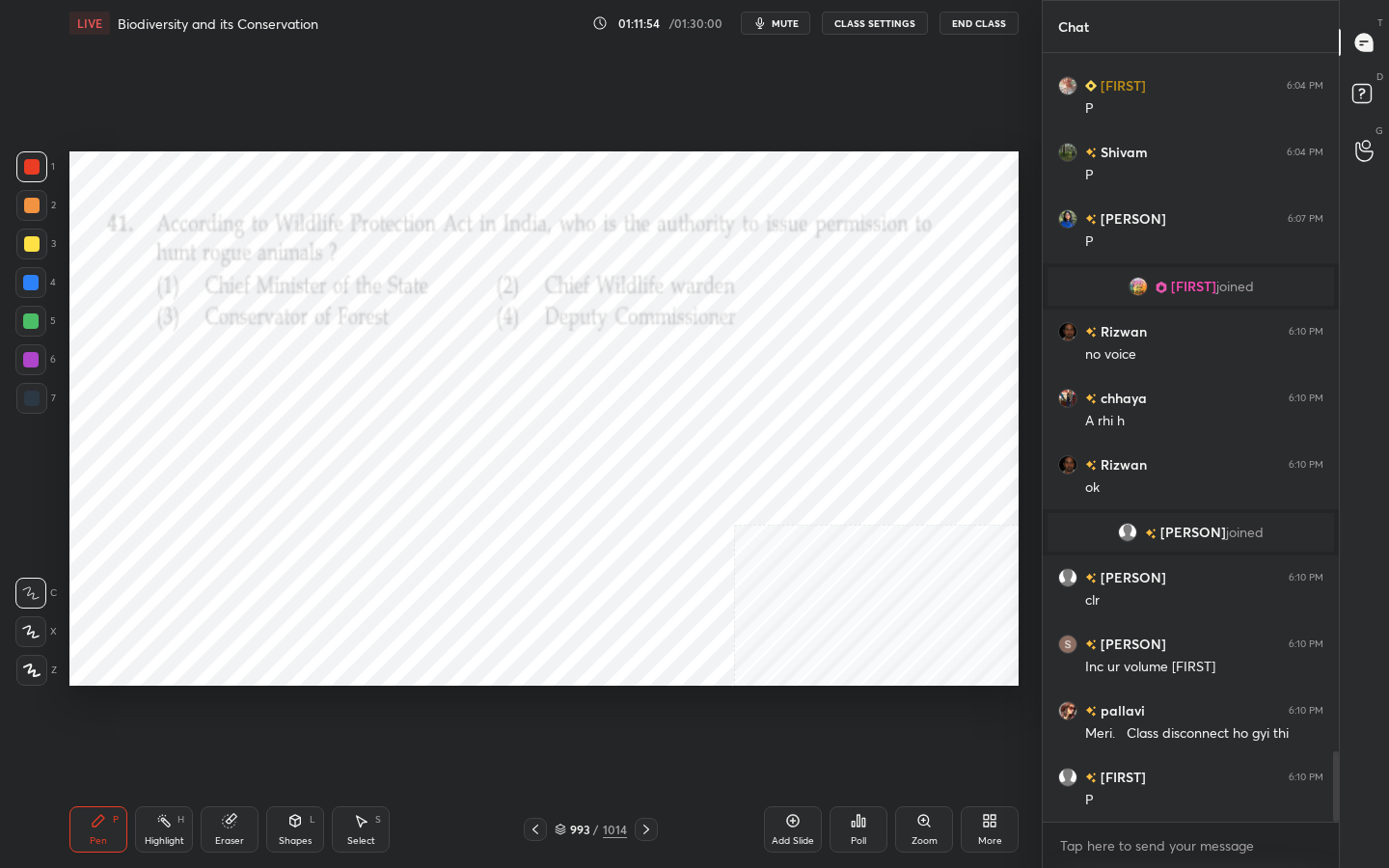 click on "mute" at bounding box center (785, 23) 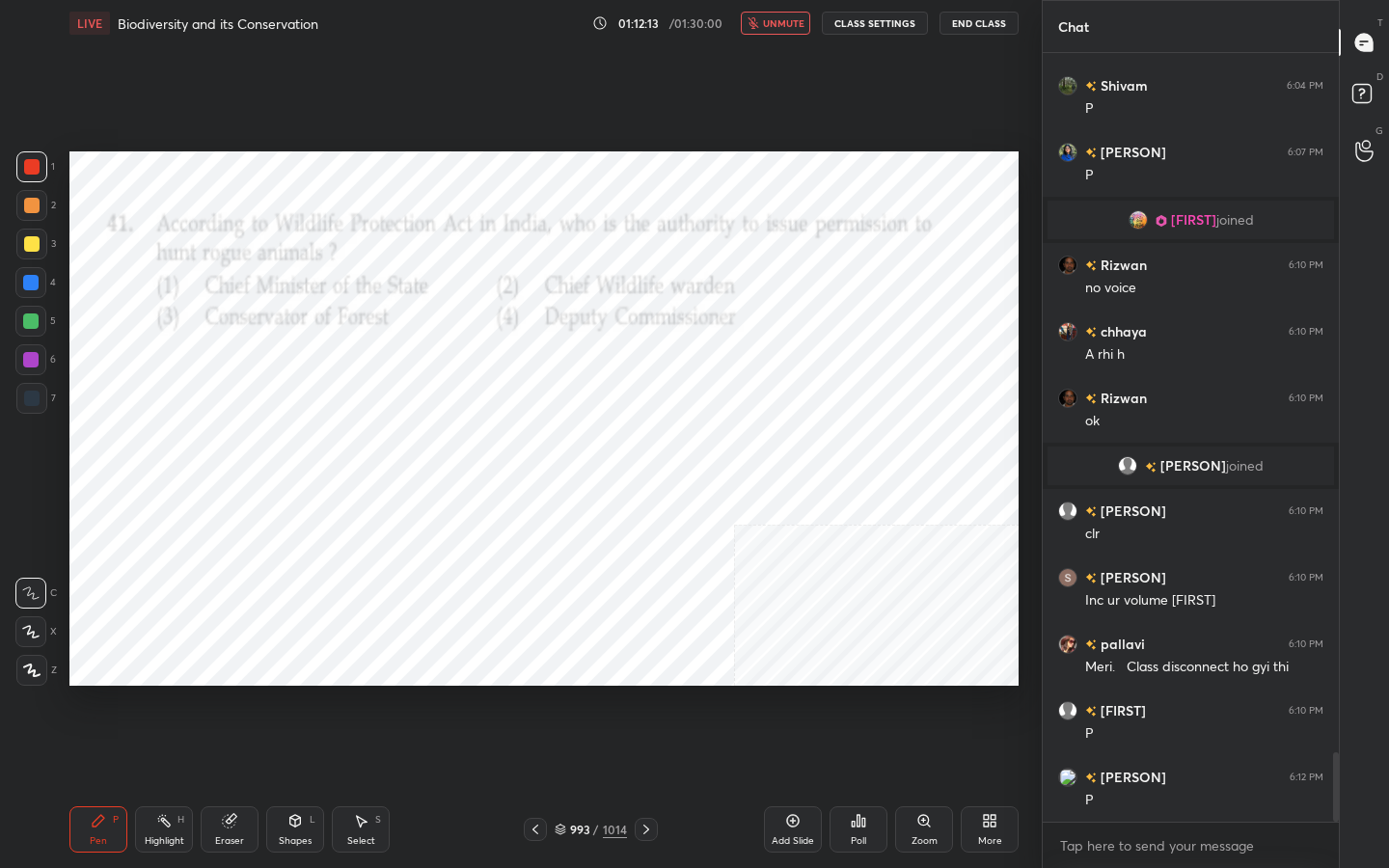 scroll, scrollTop: 7771, scrollLeft: 0, axis: vertical 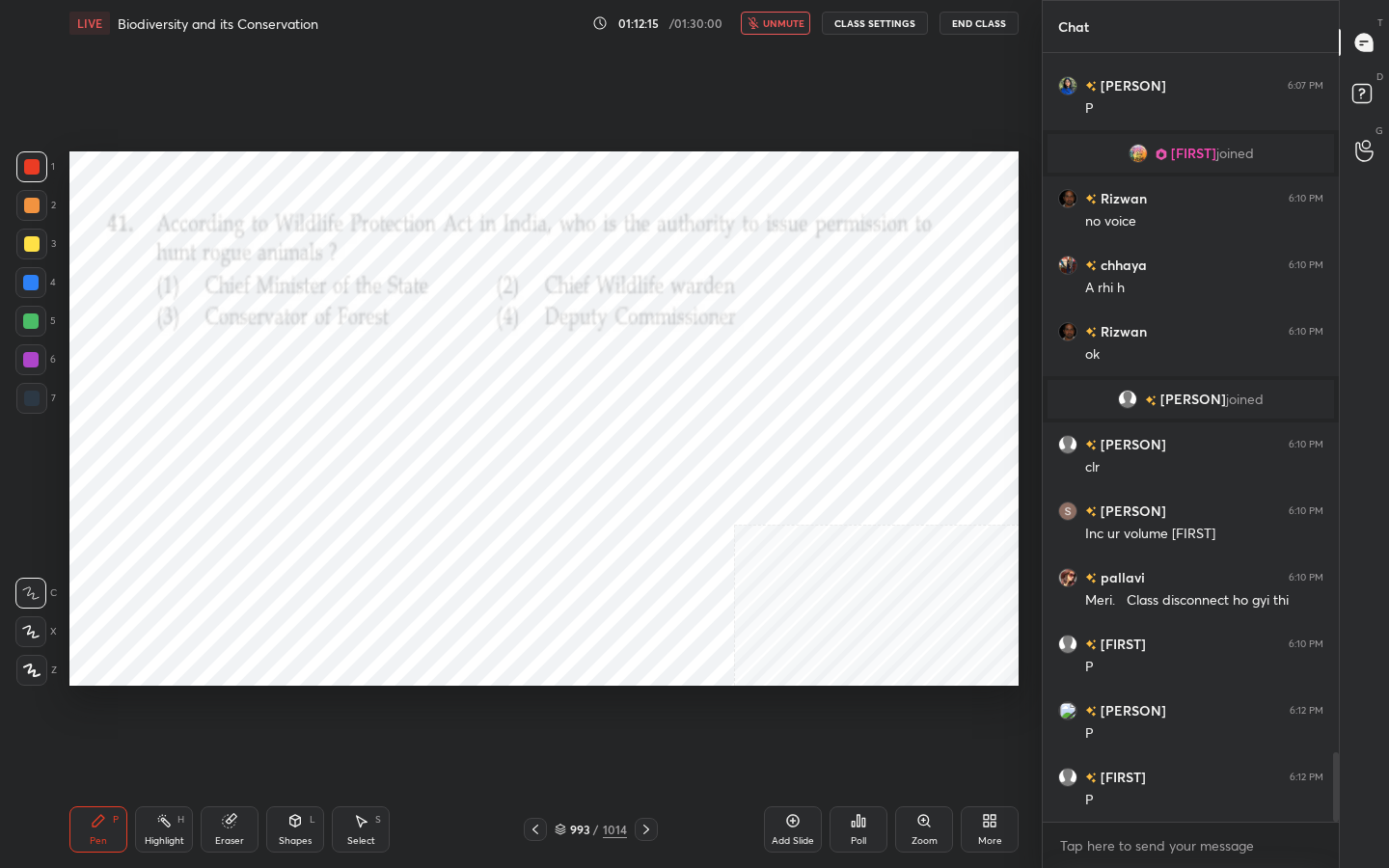 click on "993 / 1014" at bounding box center (590, 829) 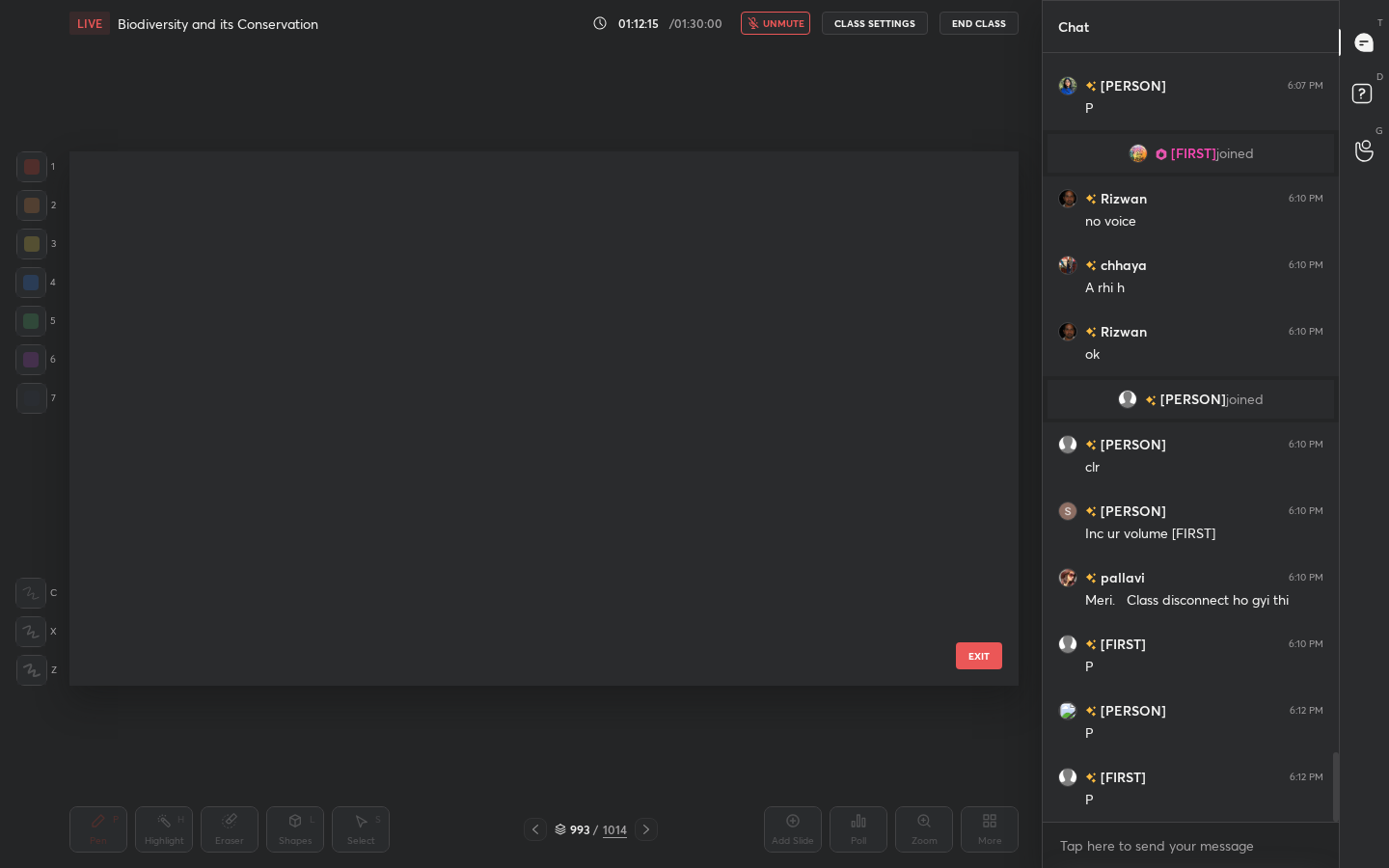 scroll, scrollTop: 53576, scrollLeft: 0, axis: vertical 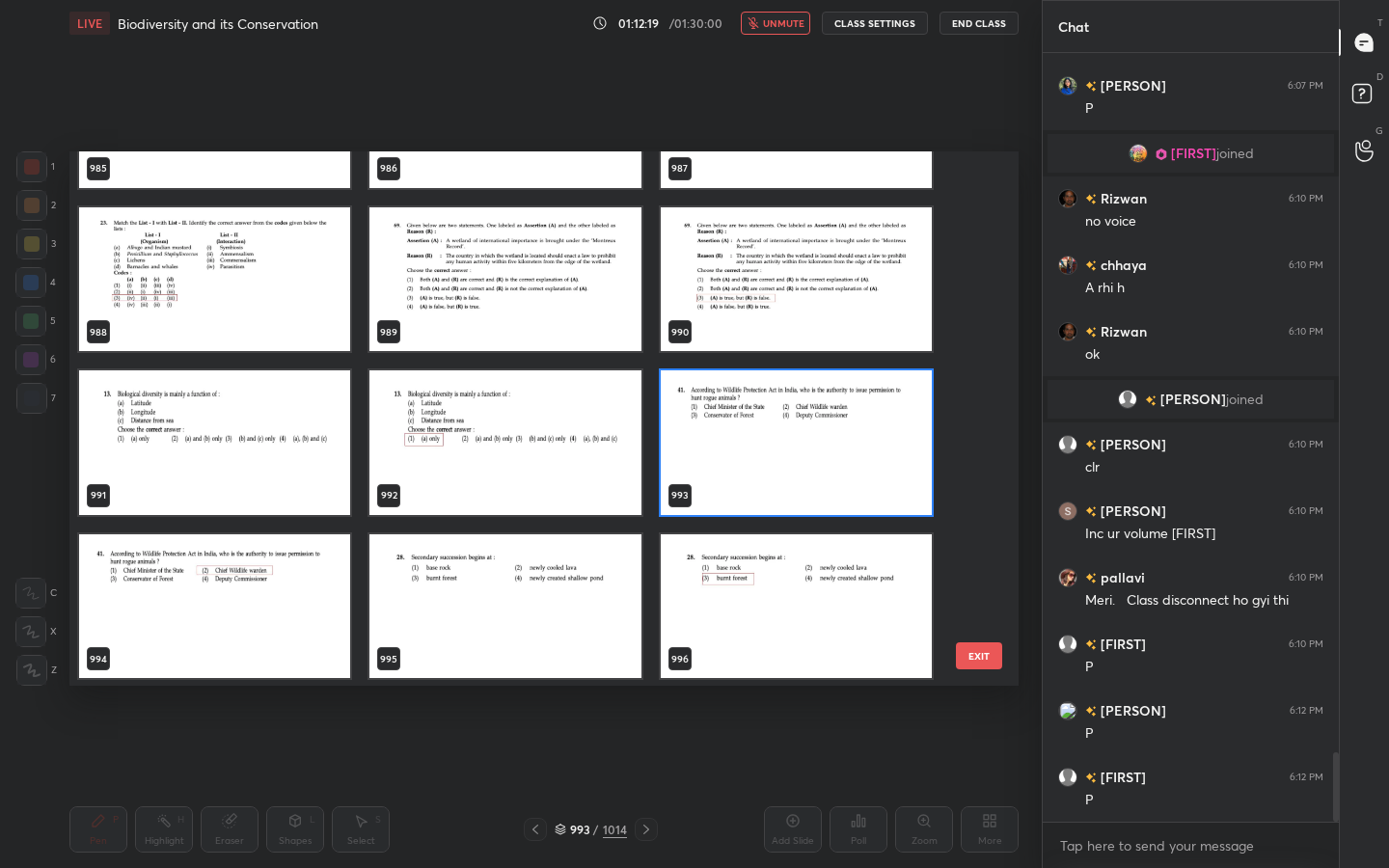 click at bounding box center (796, 443) 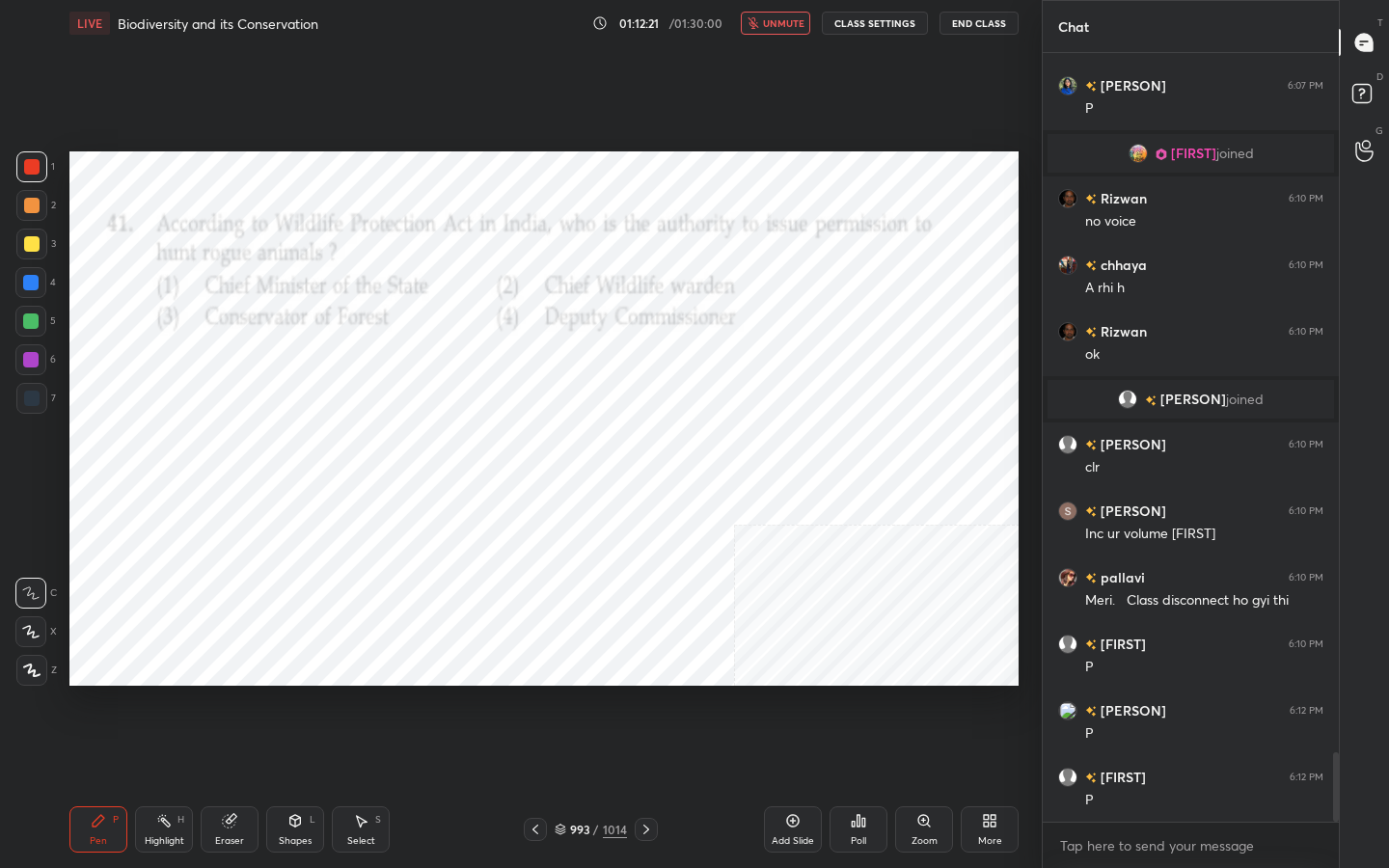 click 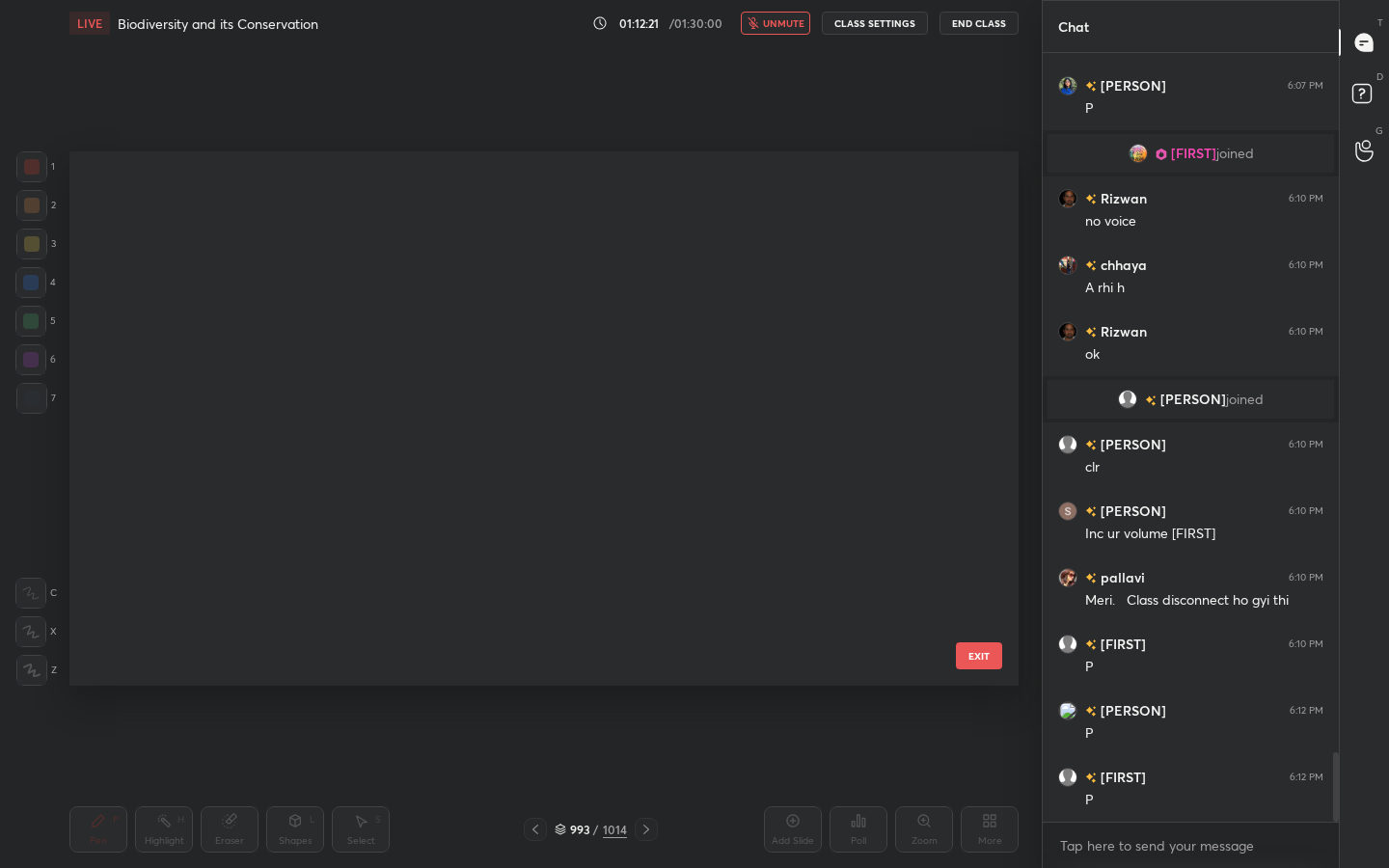 scroll, scrollTop: 53576, scrollLeft: 0, axis: vertical 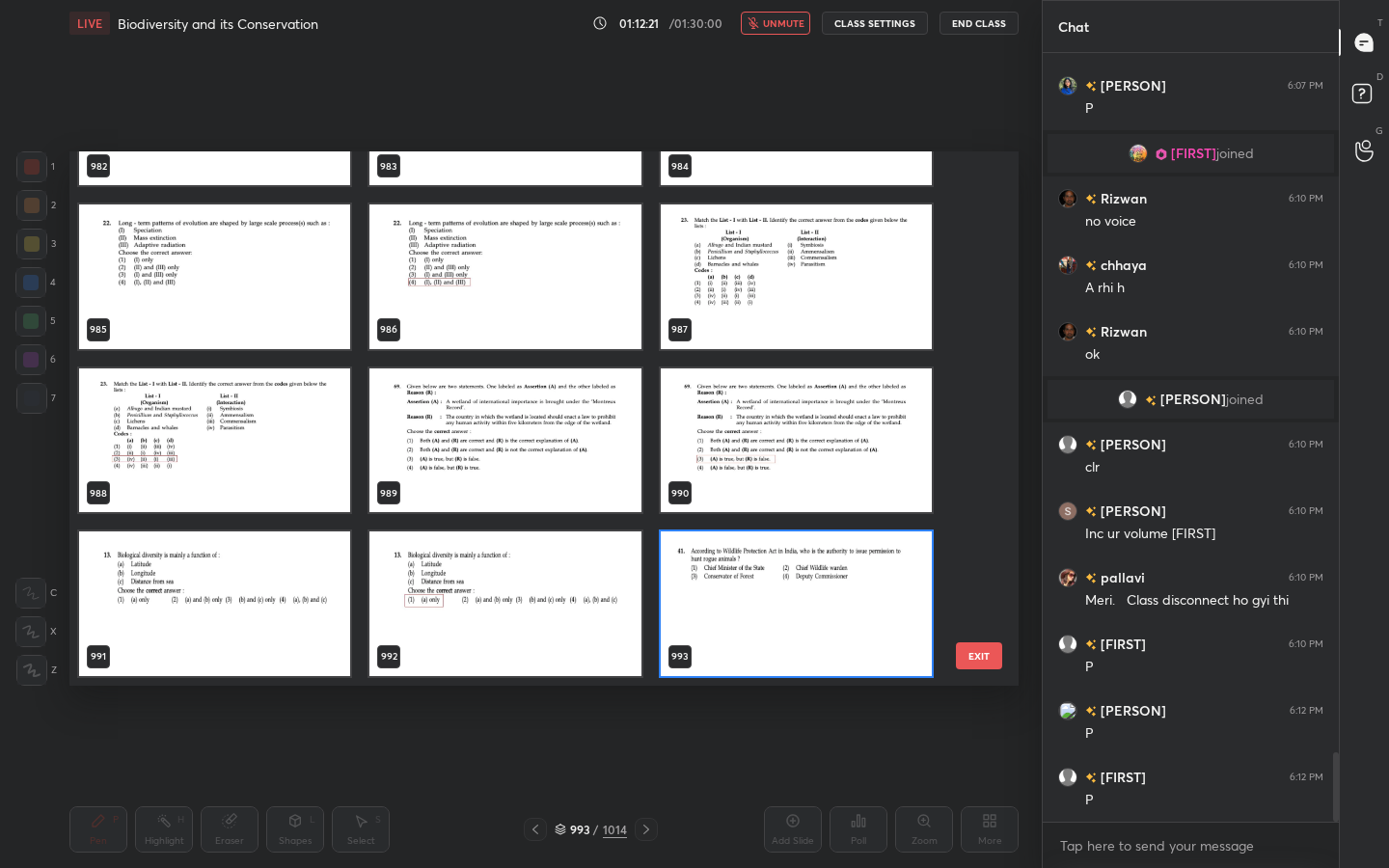 click at bounding box center [796, 604] 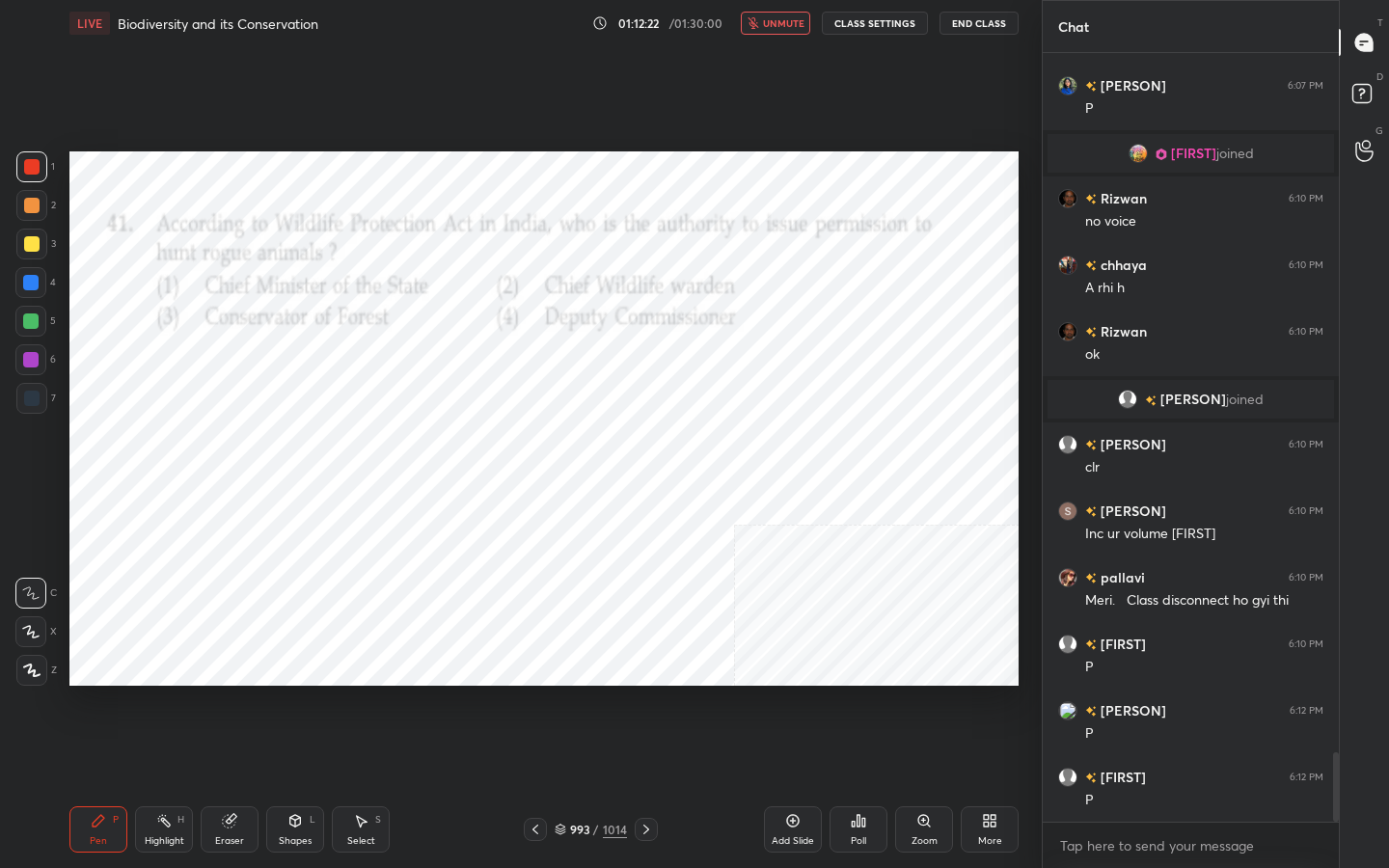 click at bounding box center [796, 604] 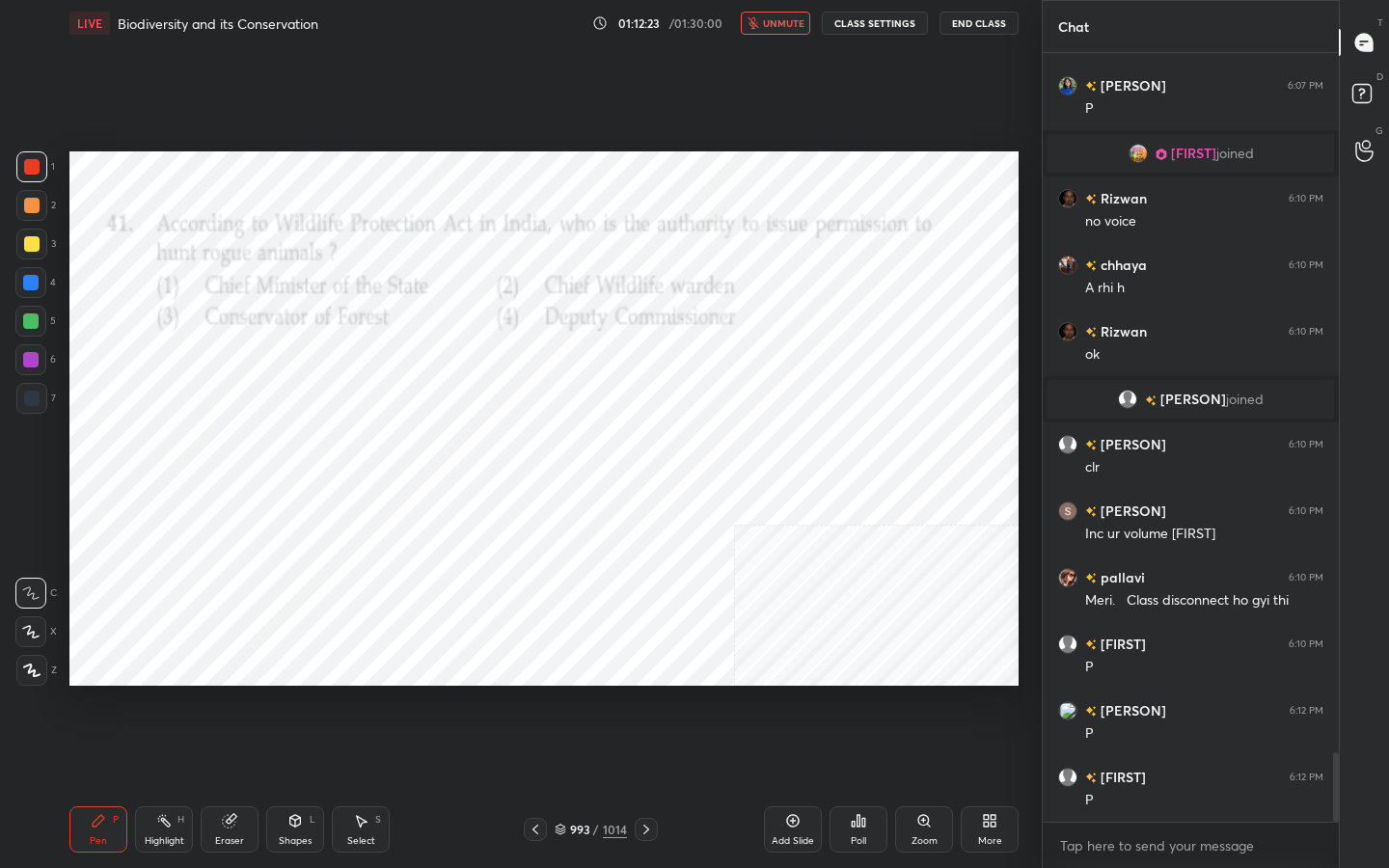 click on "Poll" at bounding box center (858, 829) 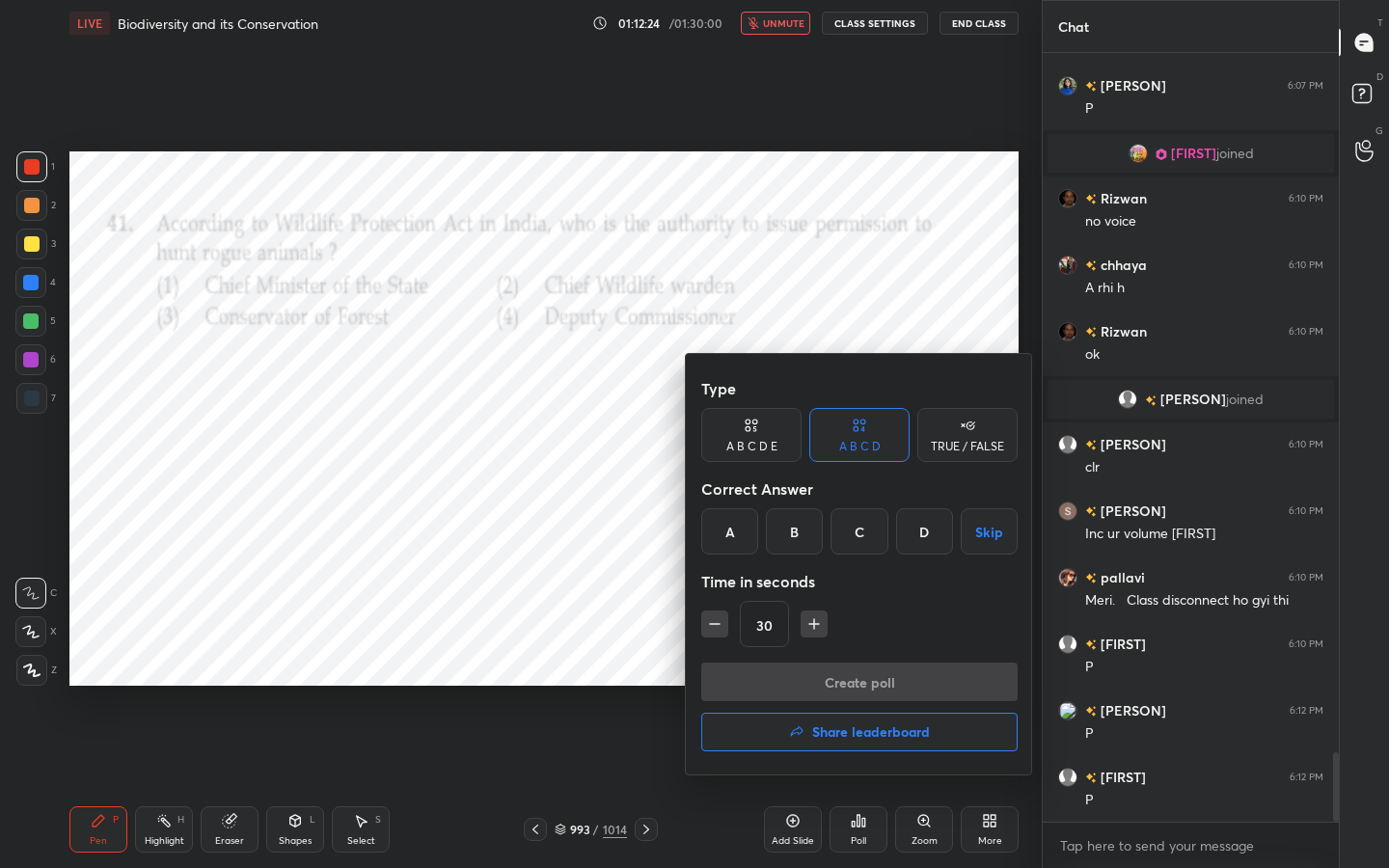 click on "B" at bounding box center [794, 531] 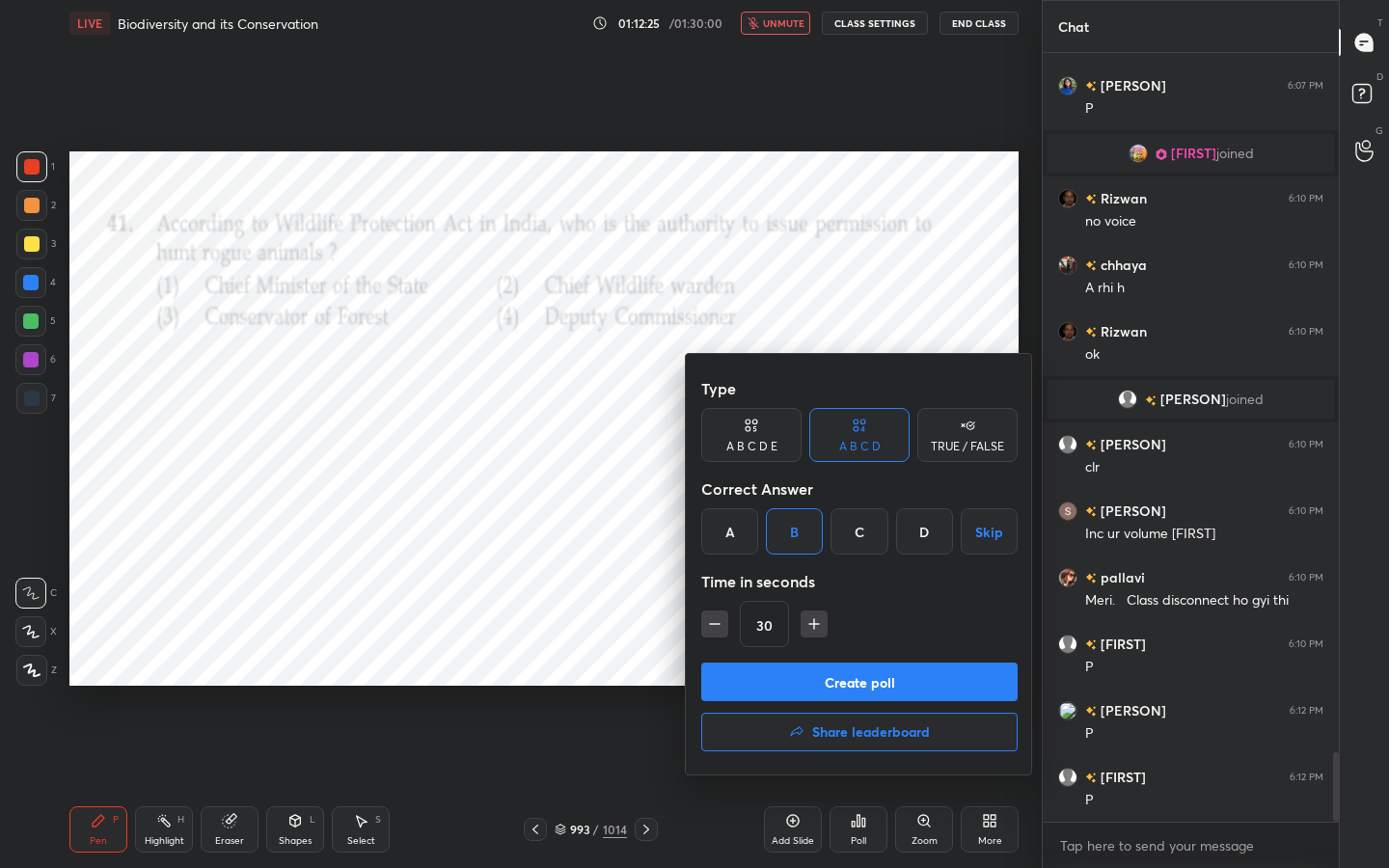 click on "Create poll" at bounding box center [859, 682] 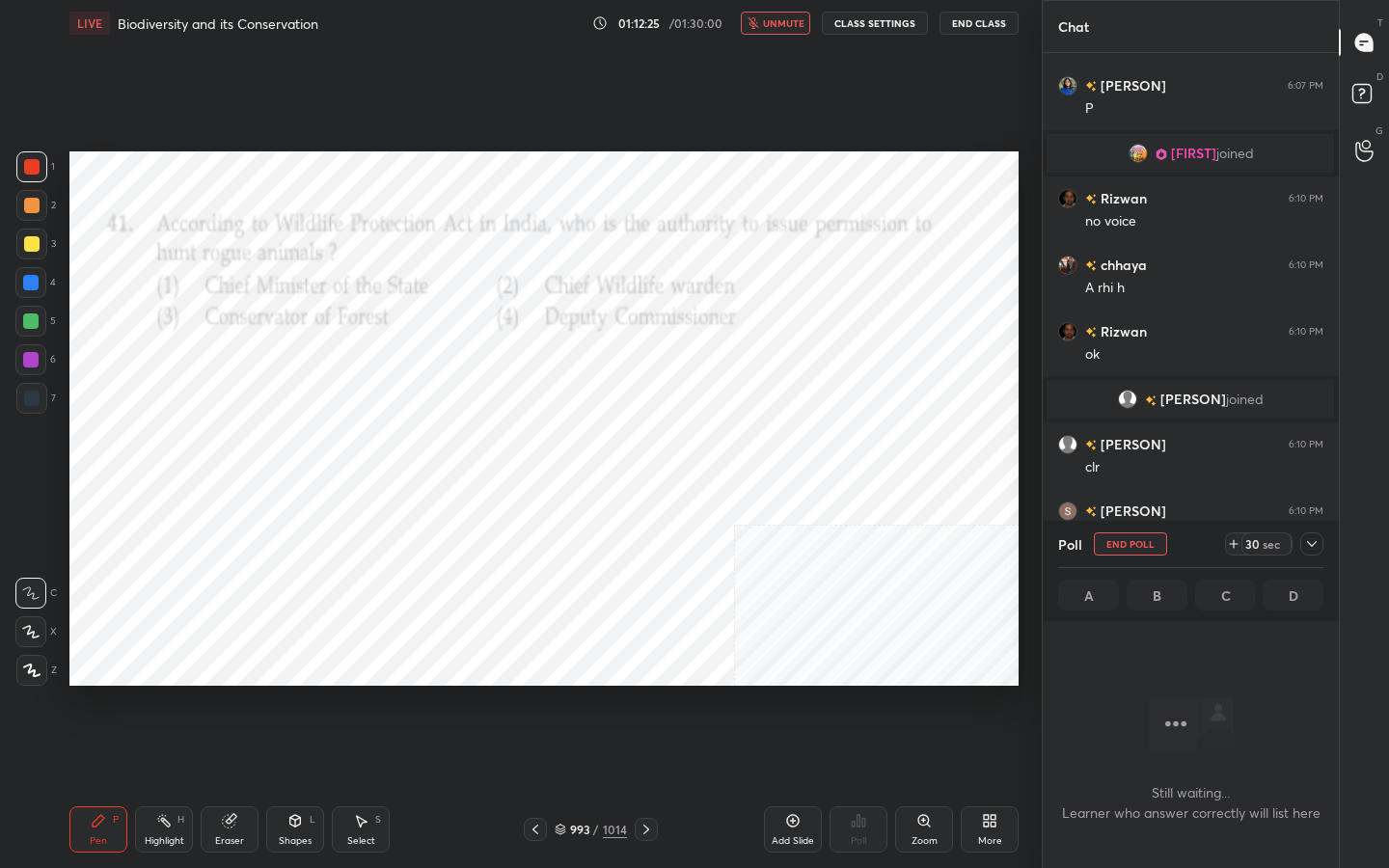 scroll, scrollTop: 552, scrollLeft: 290, axis: both 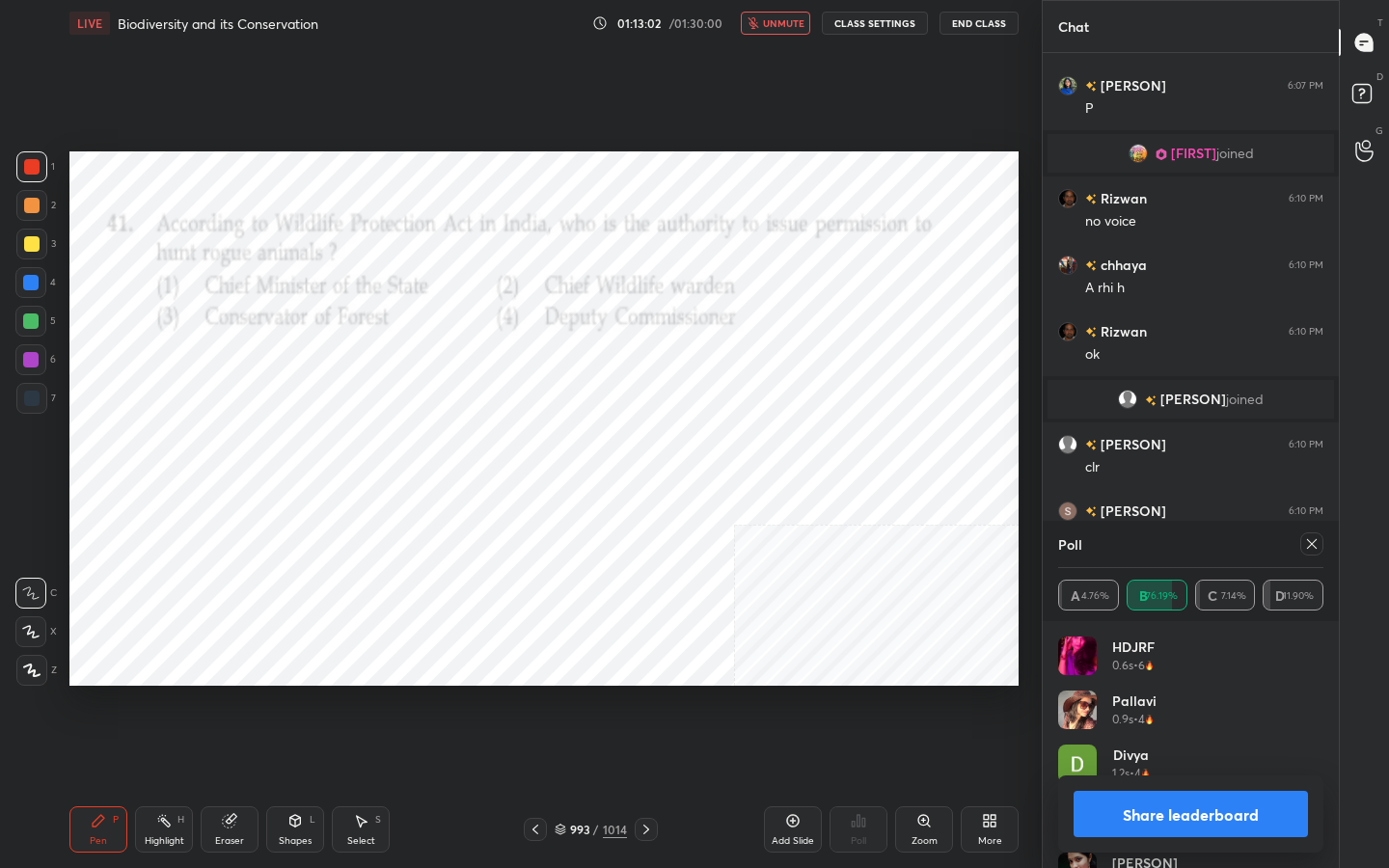 click 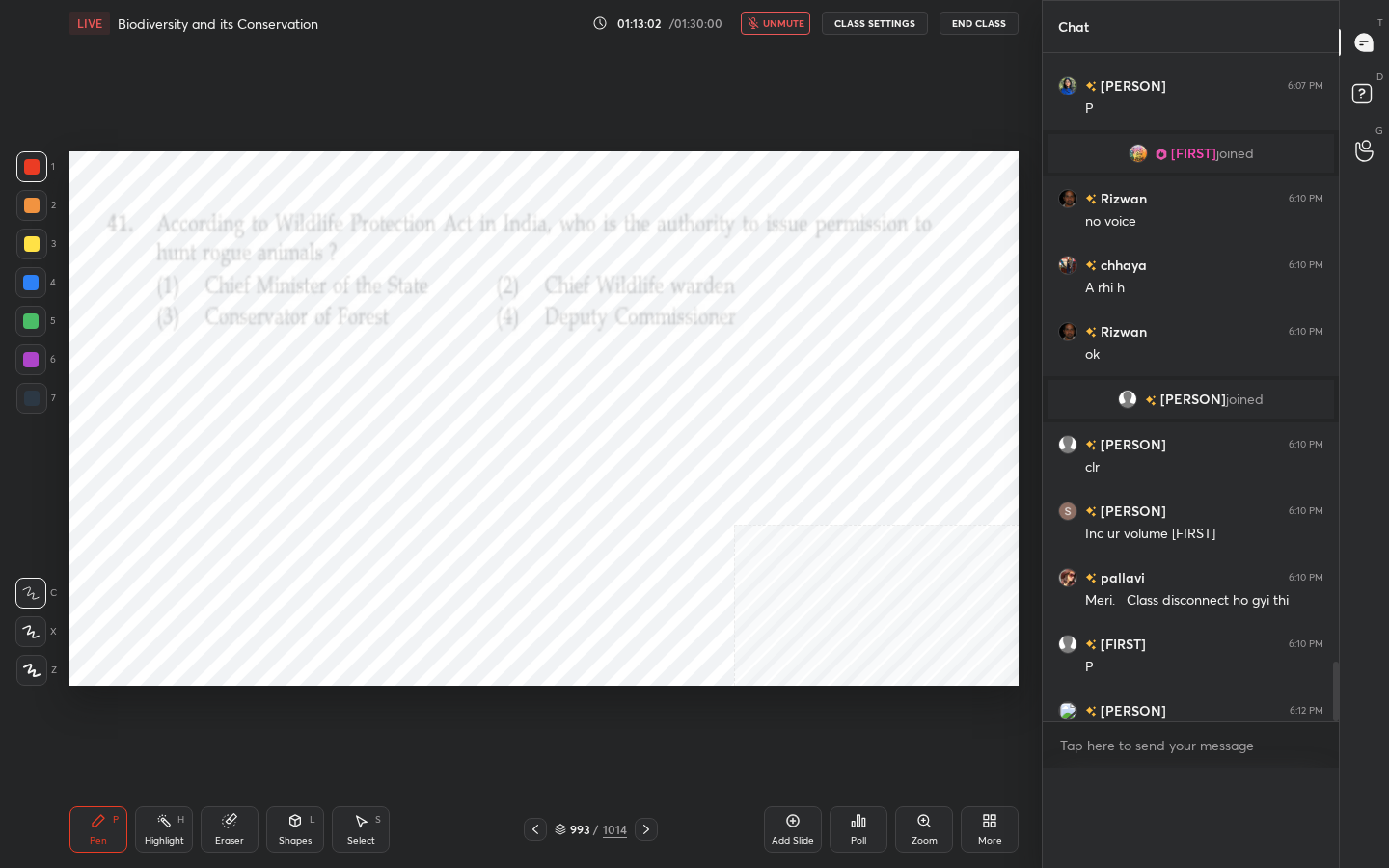 scroll, scrollTop: 0, scrollLeft: 0, axis: both 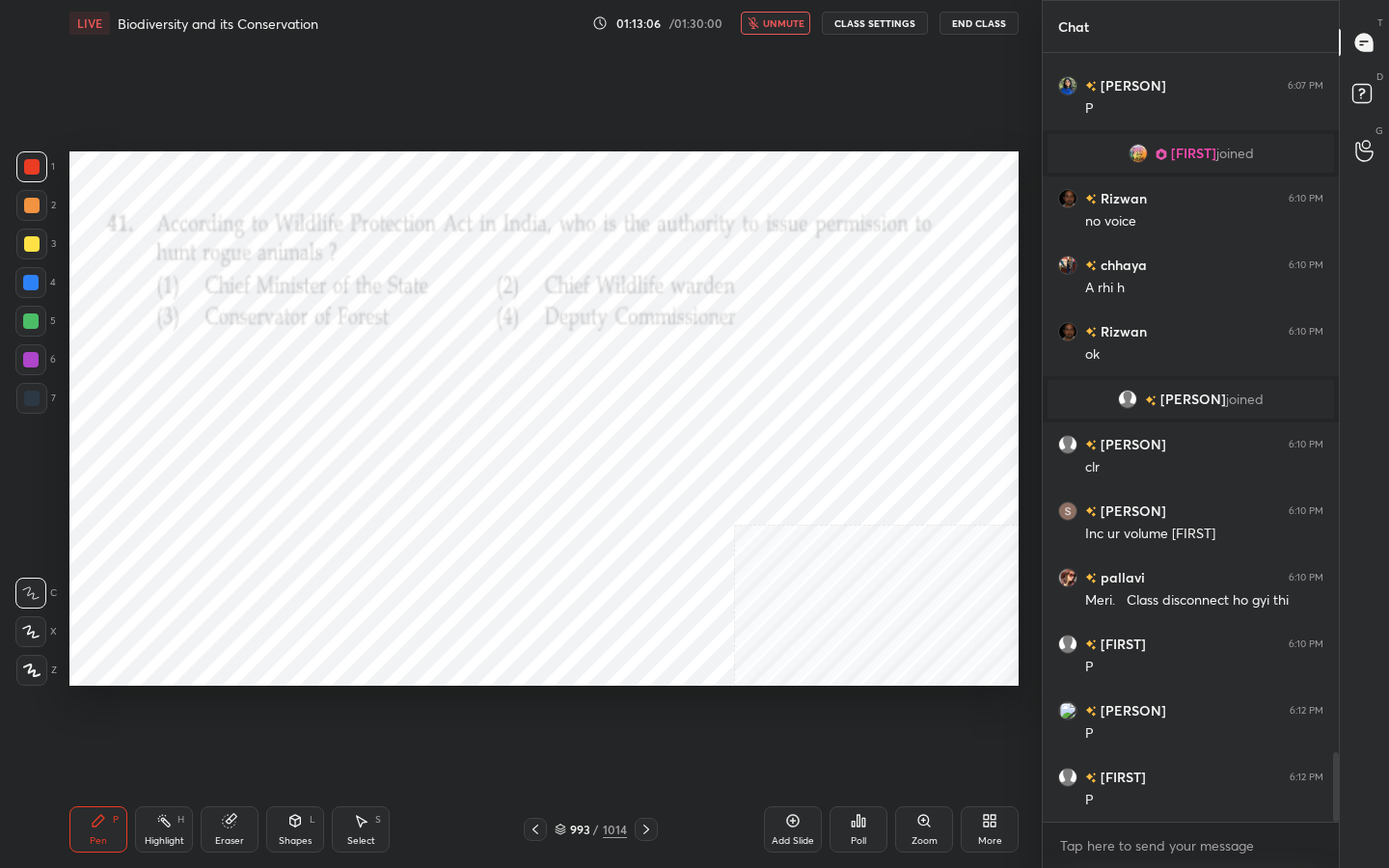 click on "unmute" at bounding box center (783, 23) 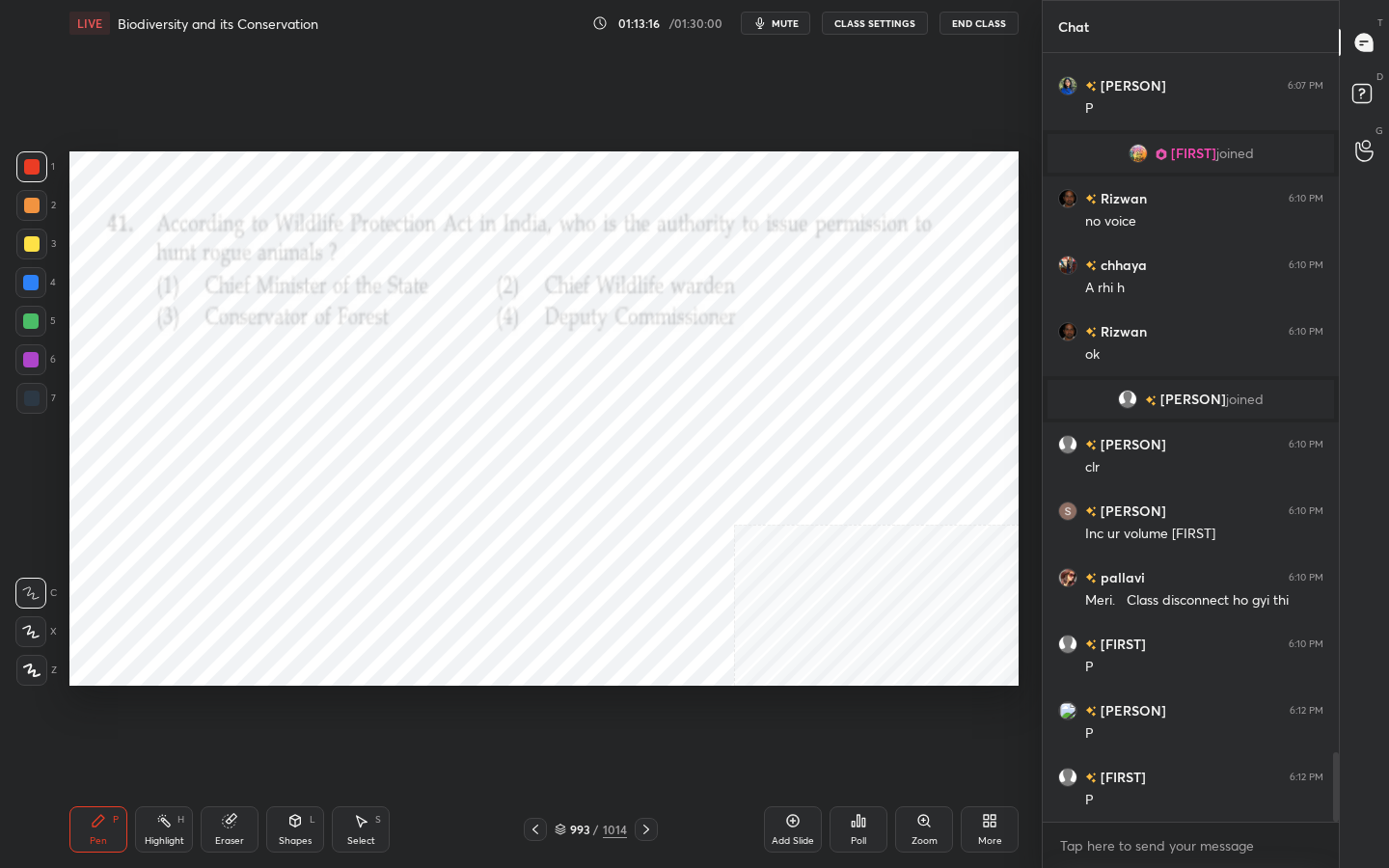 click 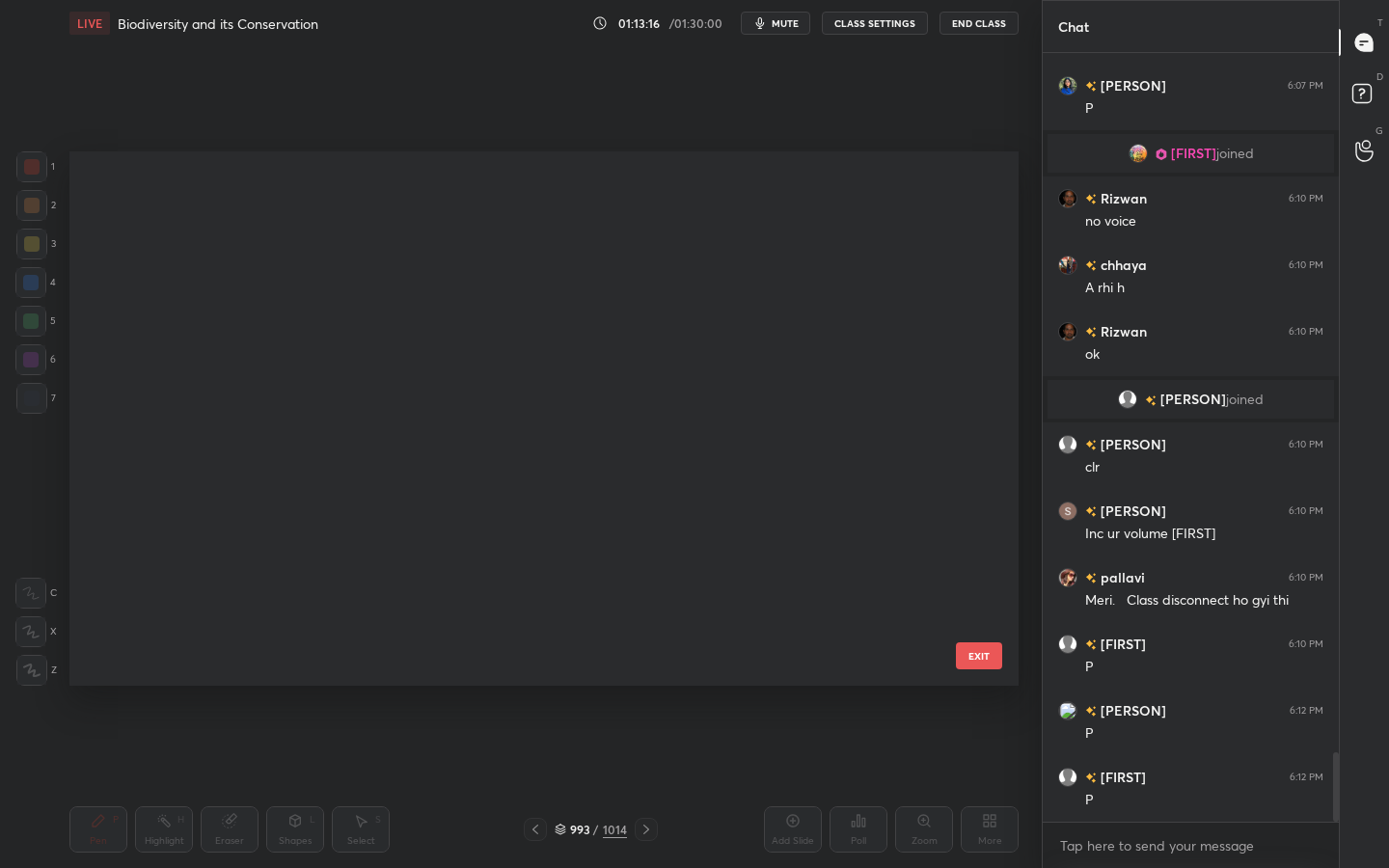 scroll, scrollTop: 53576, scrollLeft: 0, axis: vertical 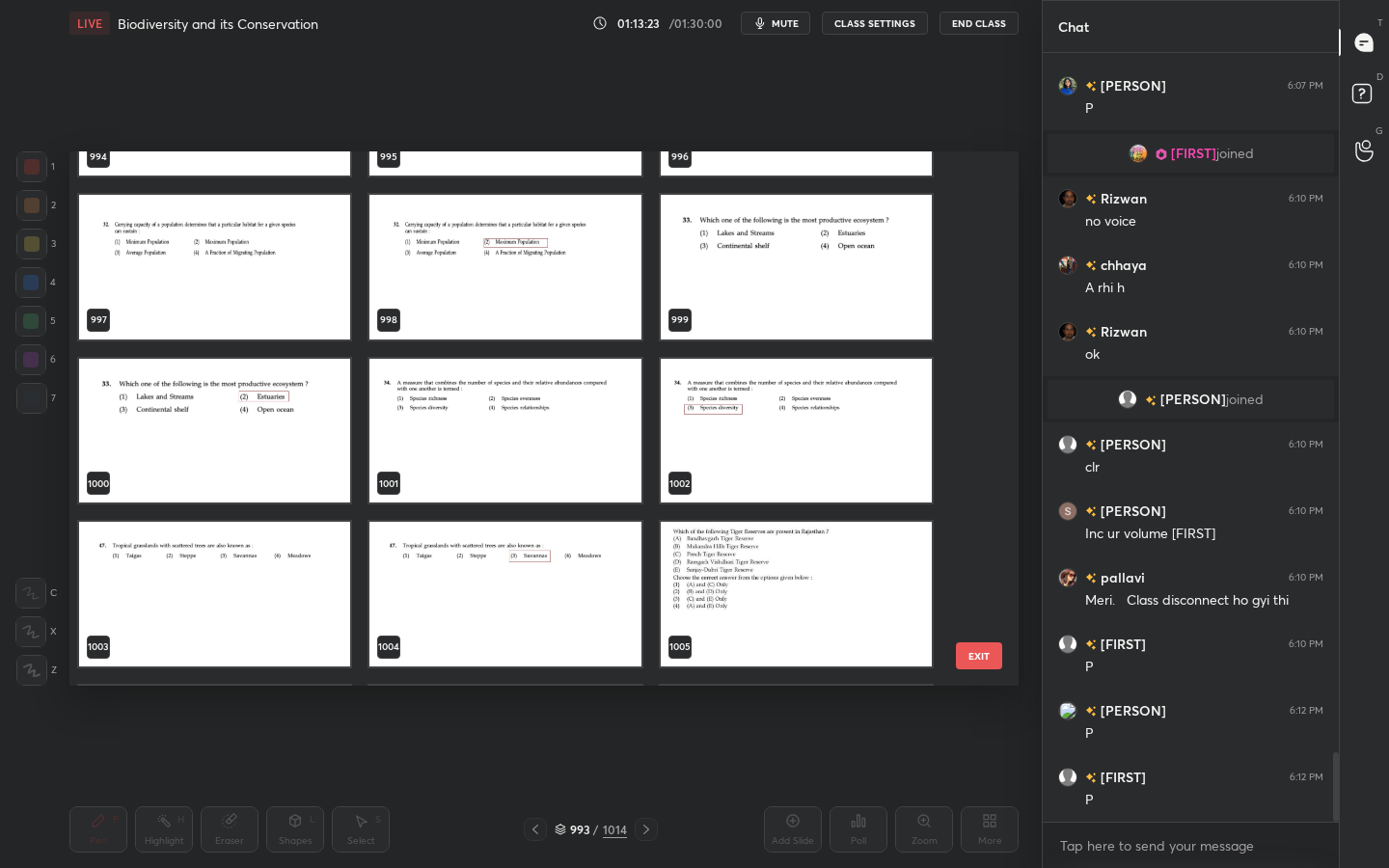 click at bounding box center (504, 431) 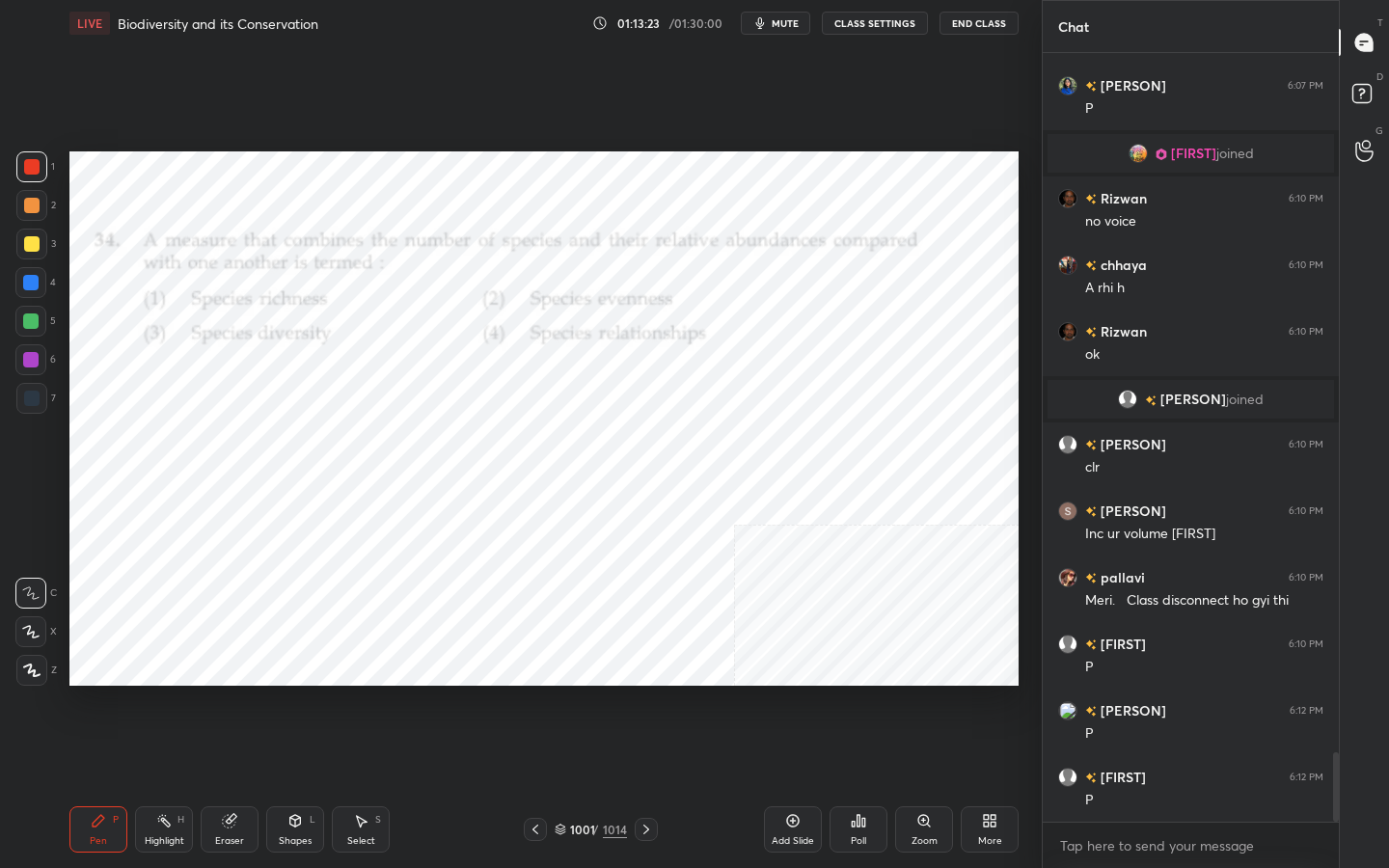 click at bounding box center [504, 431] 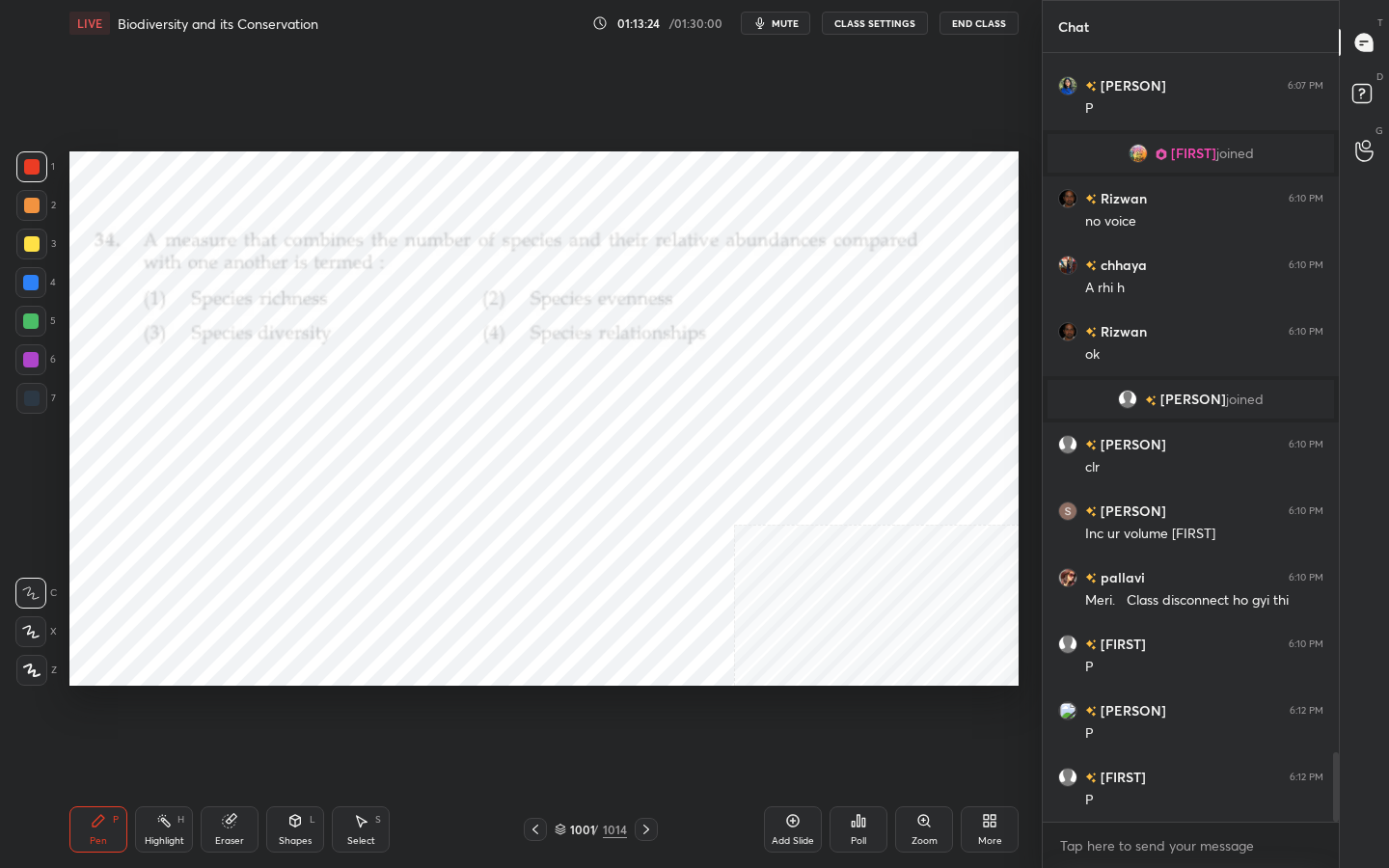 click 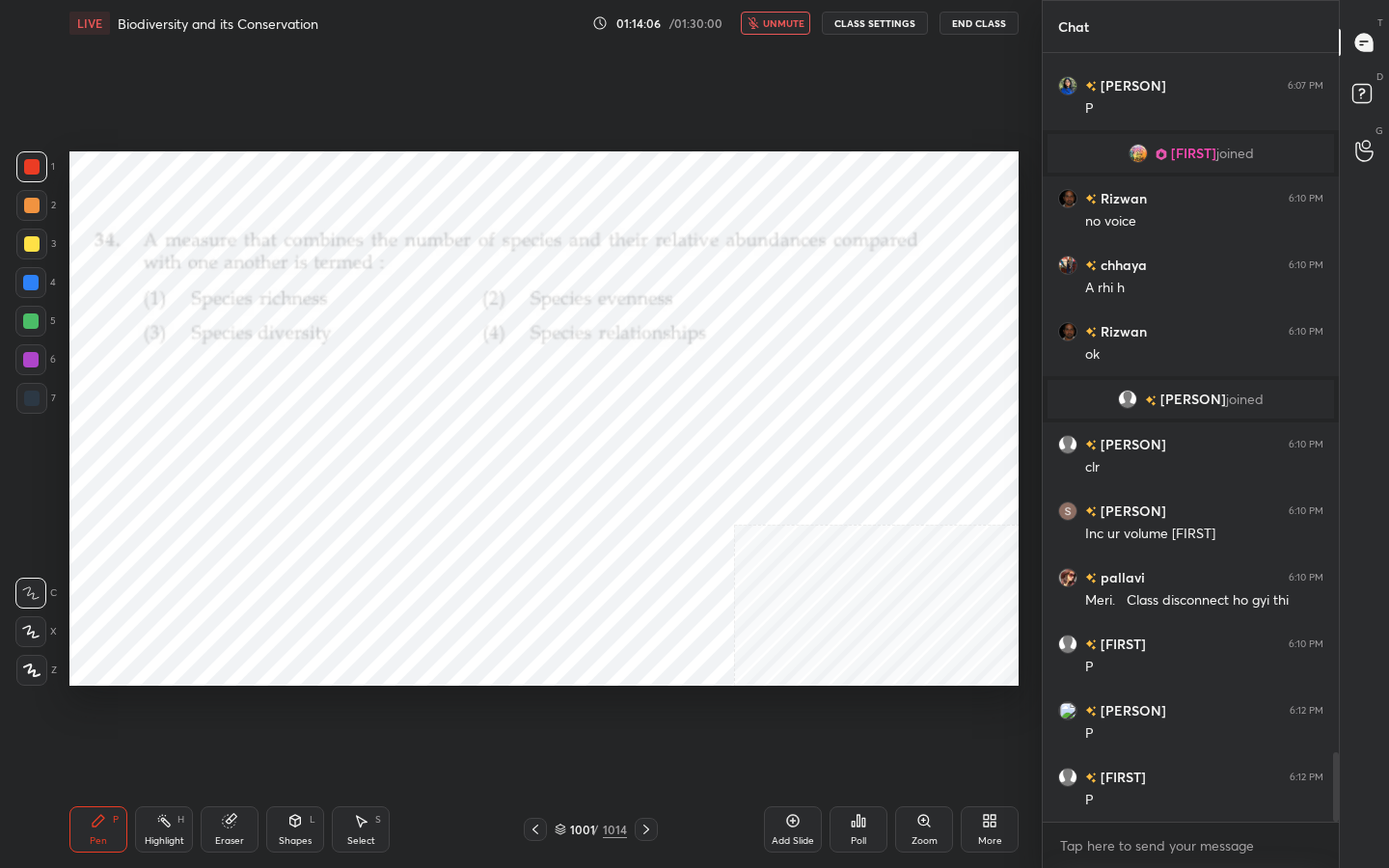 scroll, scrollTop: 7838, scrollLeft: 0, axis: vertical 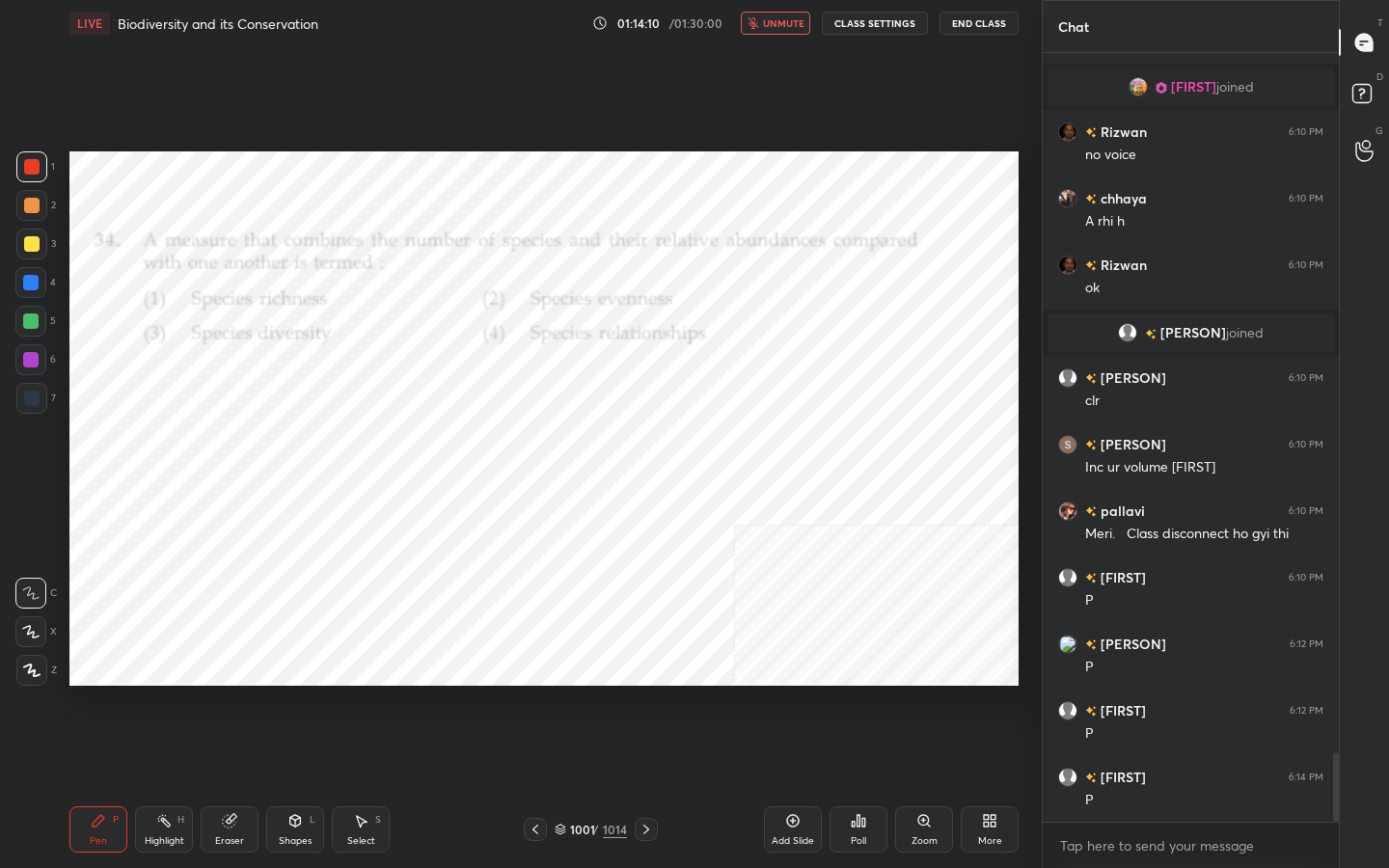 click on "1001 / 1014" at bounding box center (590, 829) 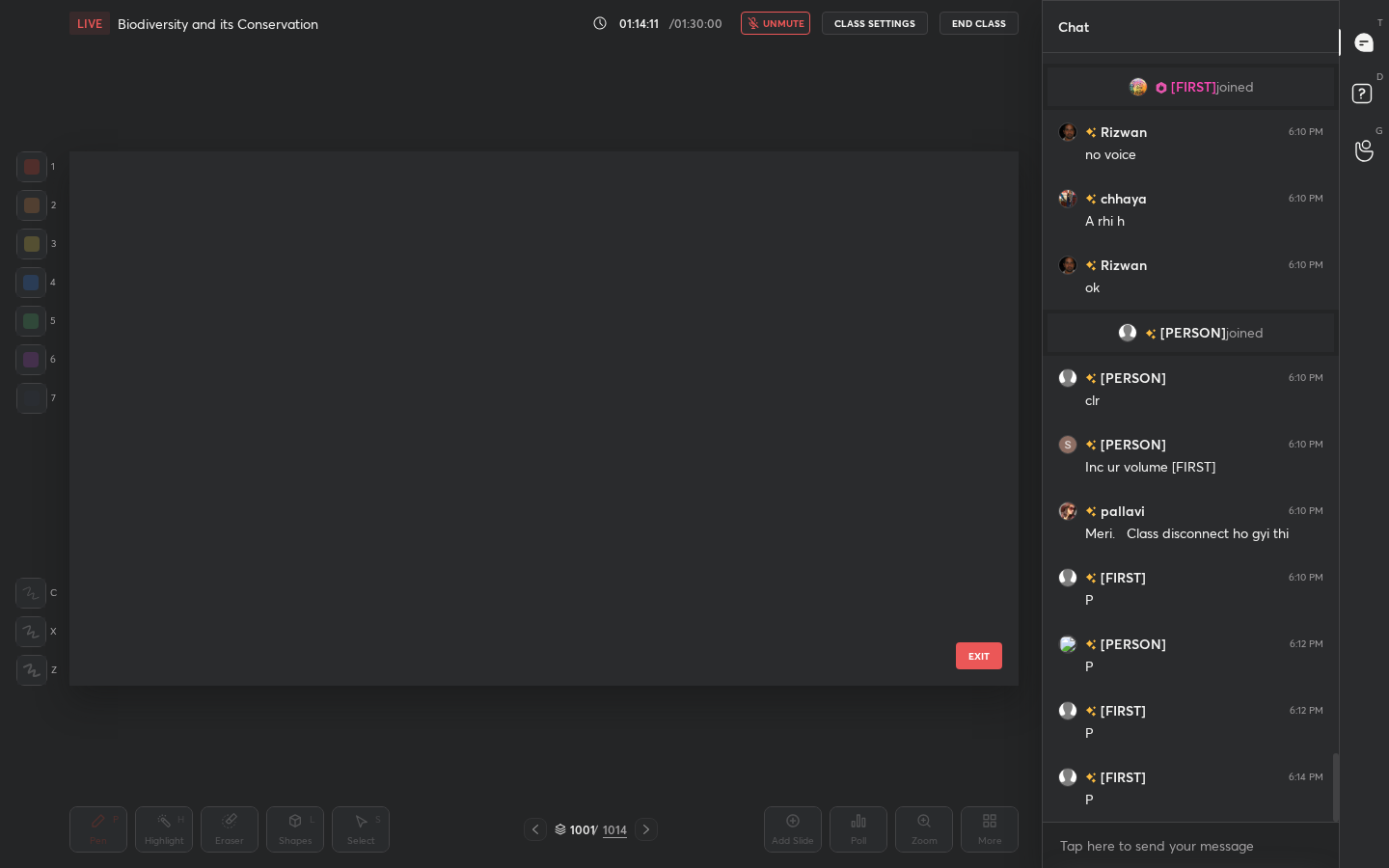 scroll, scrollTop: 54066, scrollLeft: 0, axis: vertical 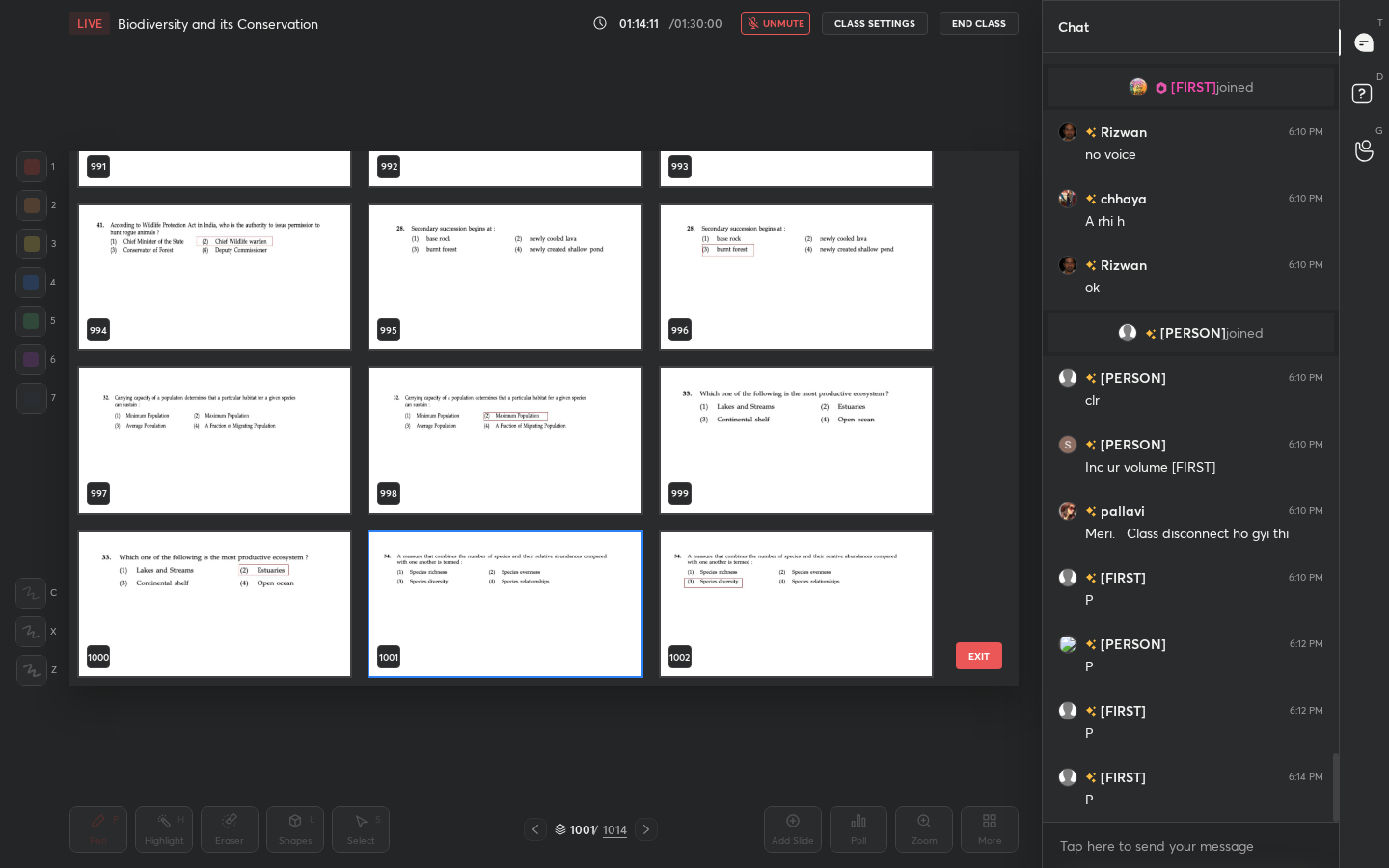 click at bounding box center [504, 605] 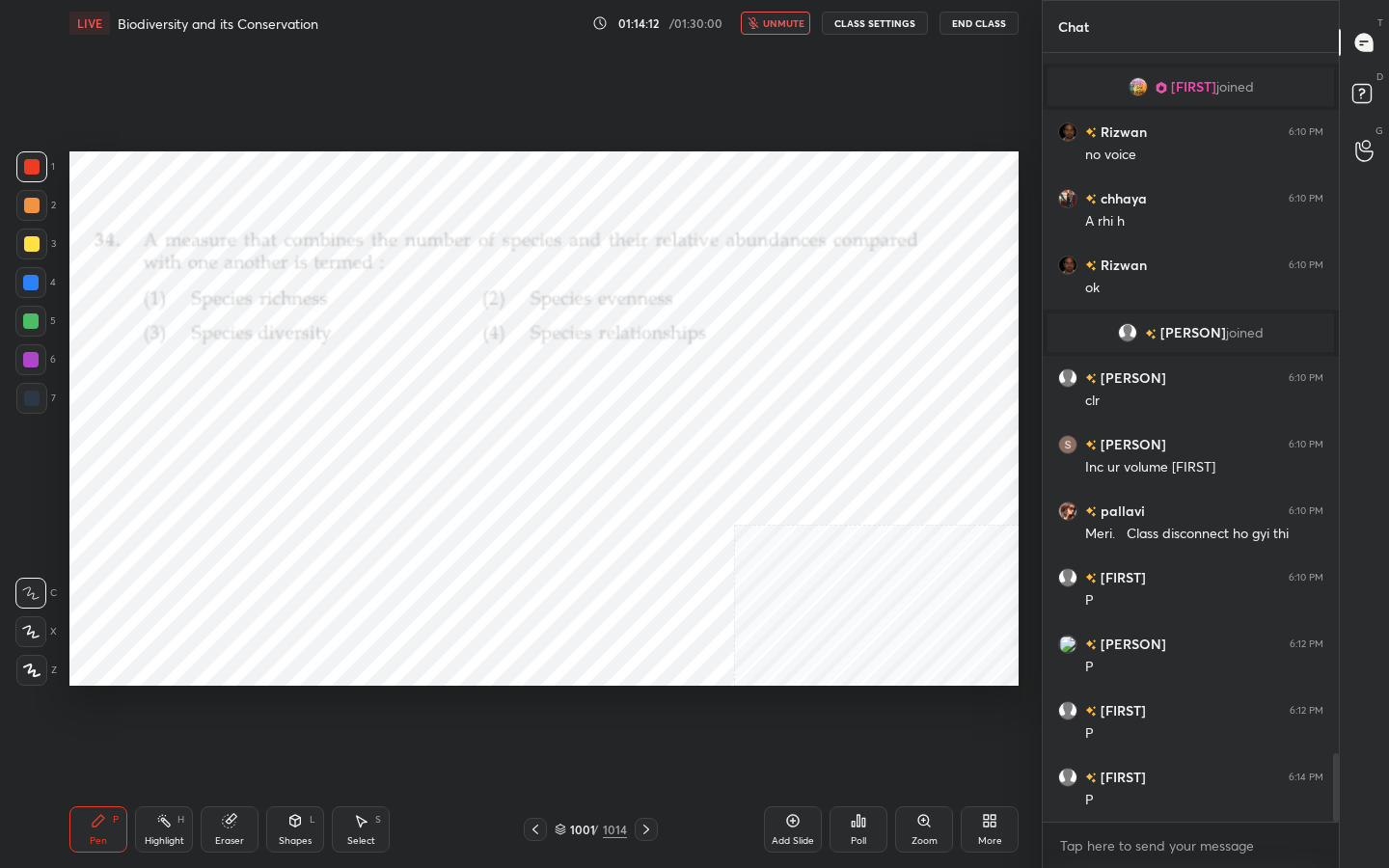 click at bounding box center (504, 605) 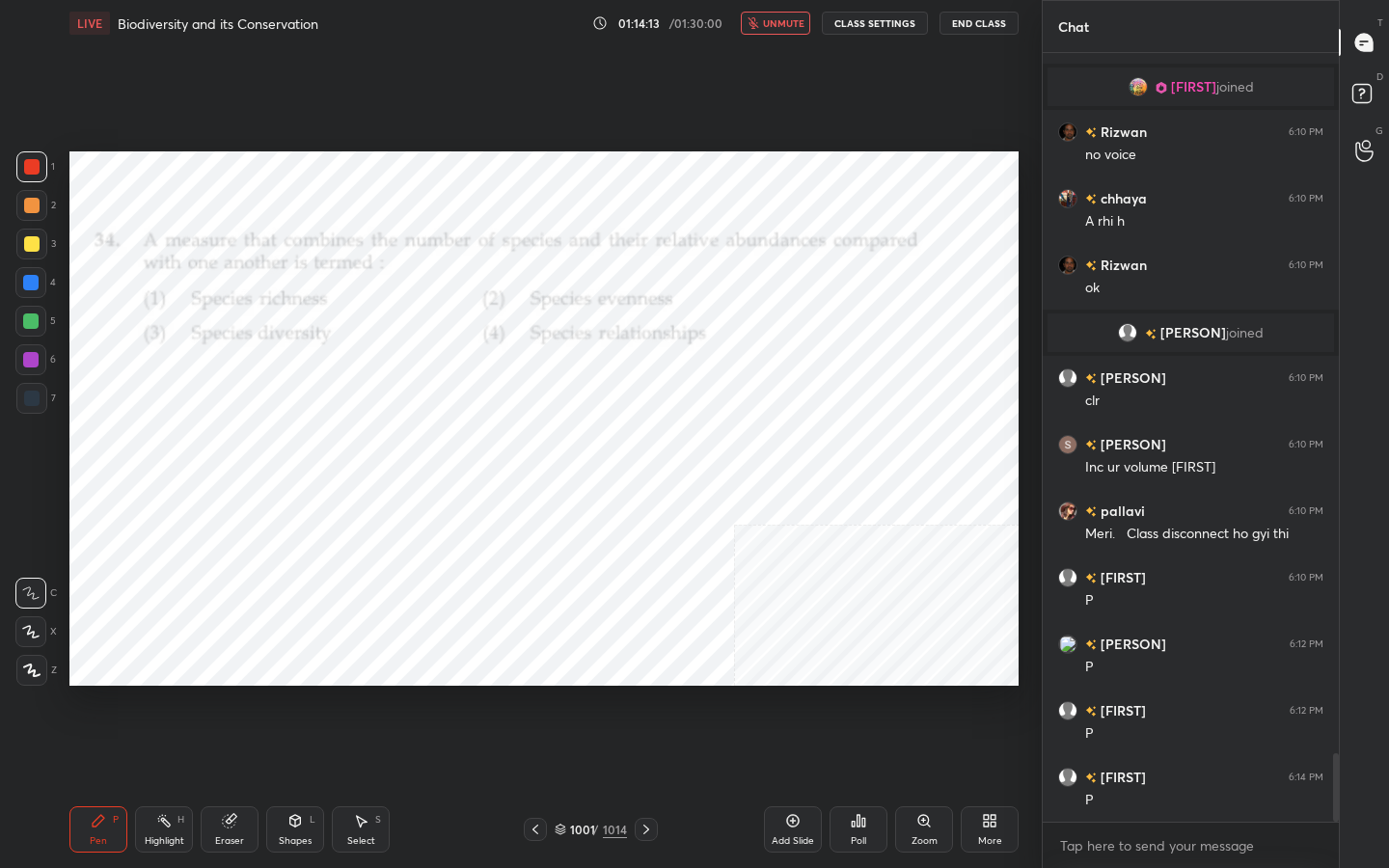 click on "Poll" at bounding box center (858, 829) 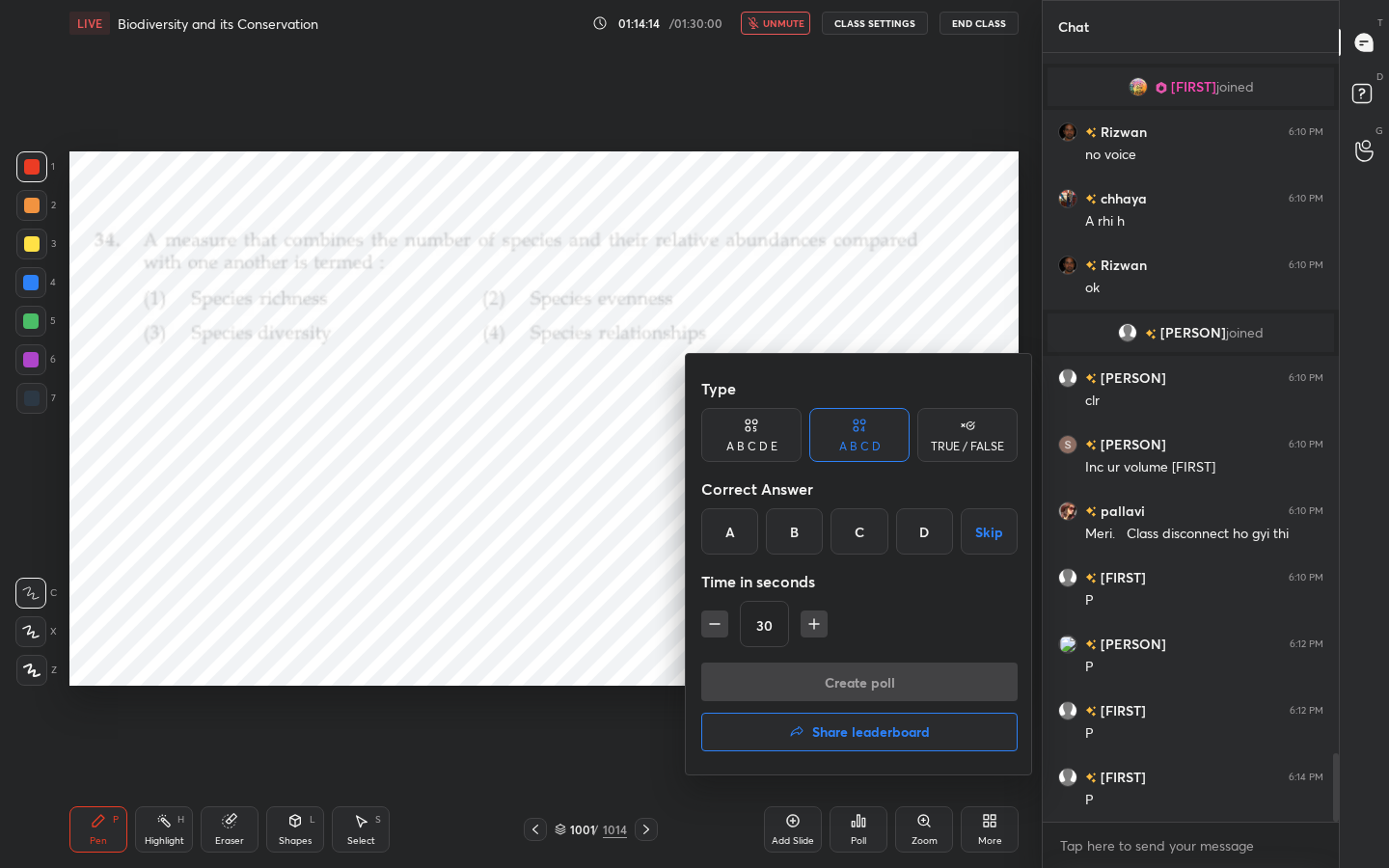 click on "C" at bounding box center (858, 531) 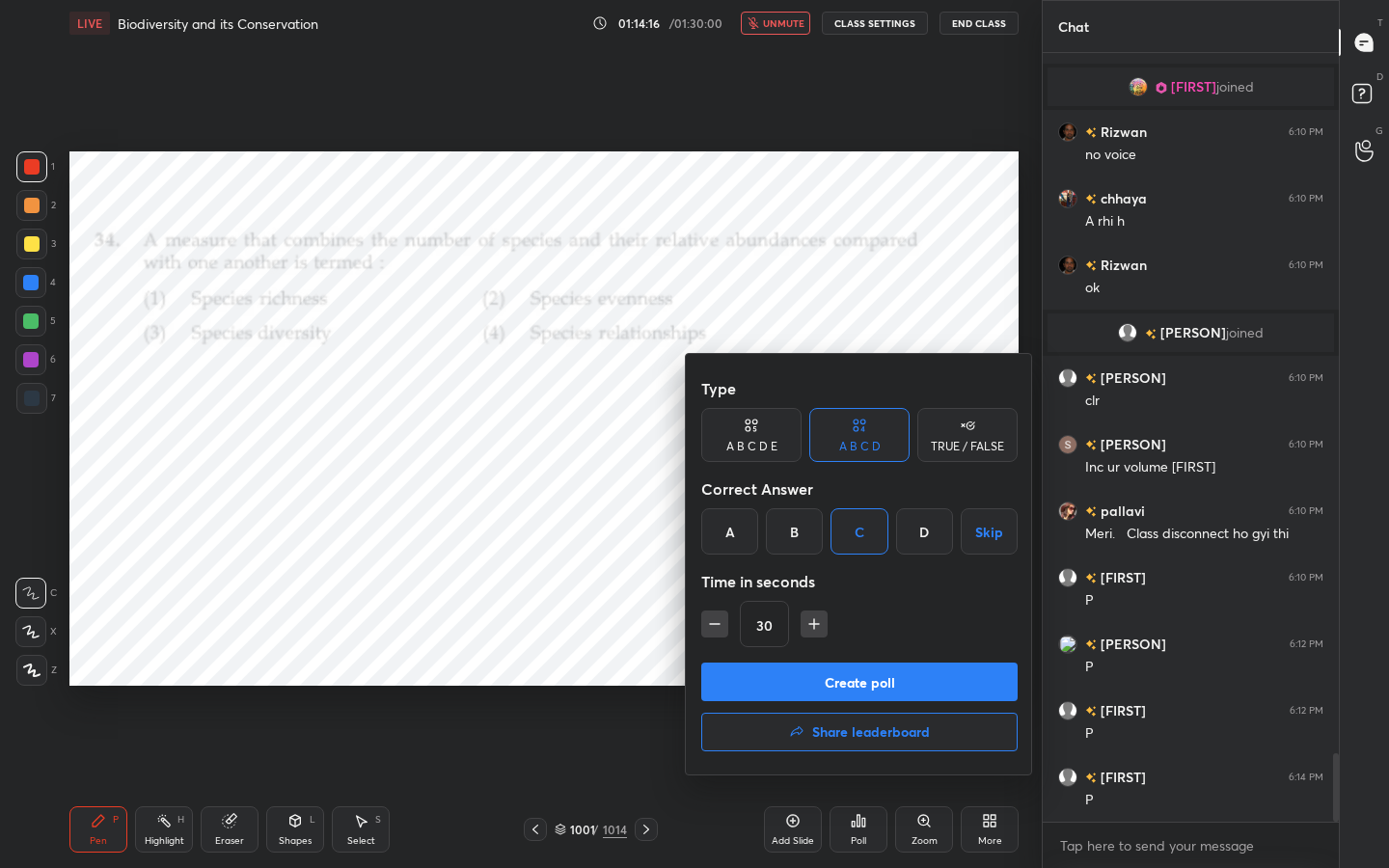 click on "Create poll" at bounding box center [859, 682] 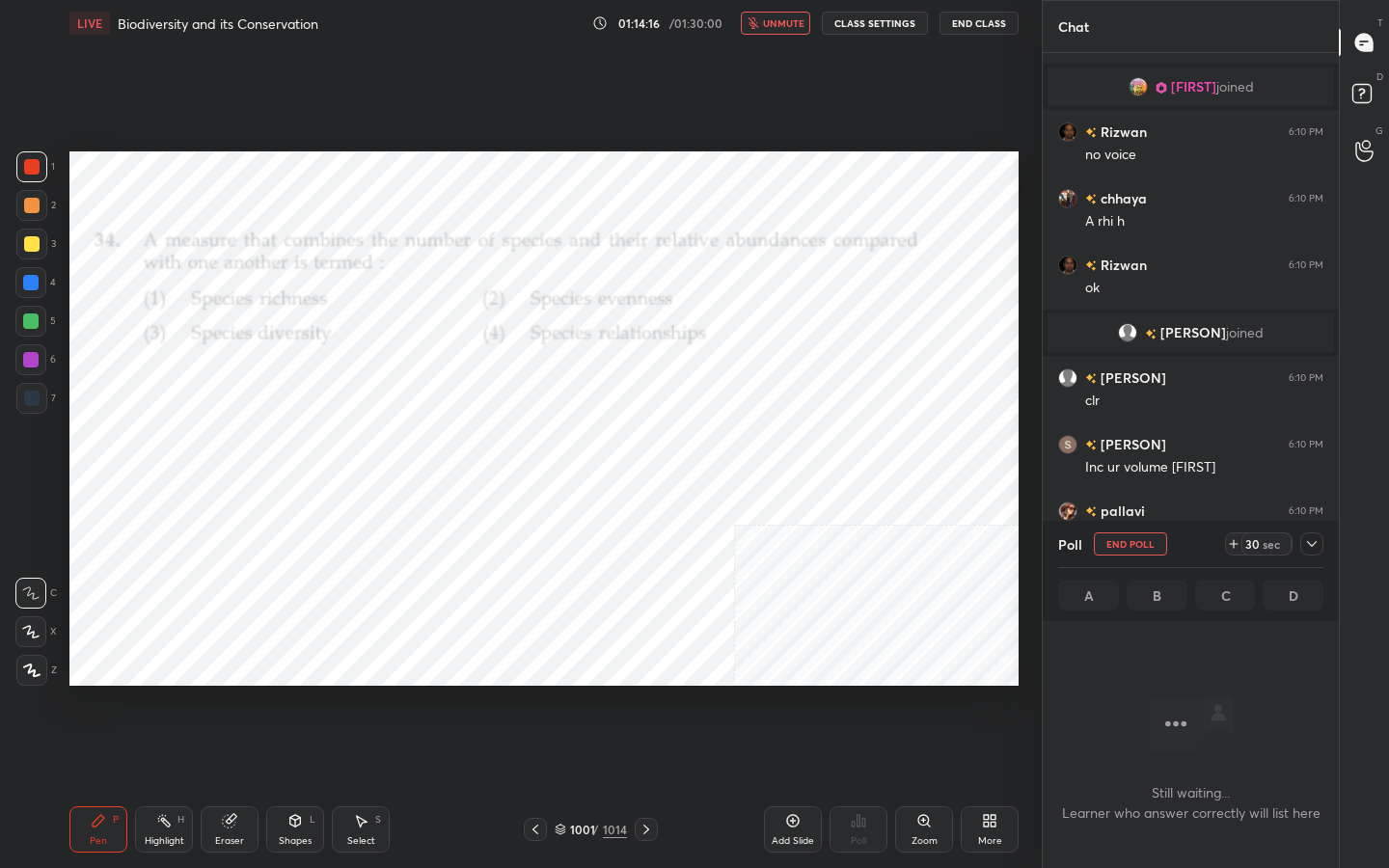 scroll, scrollTop: 502, scrollLeft: 290, axis: both 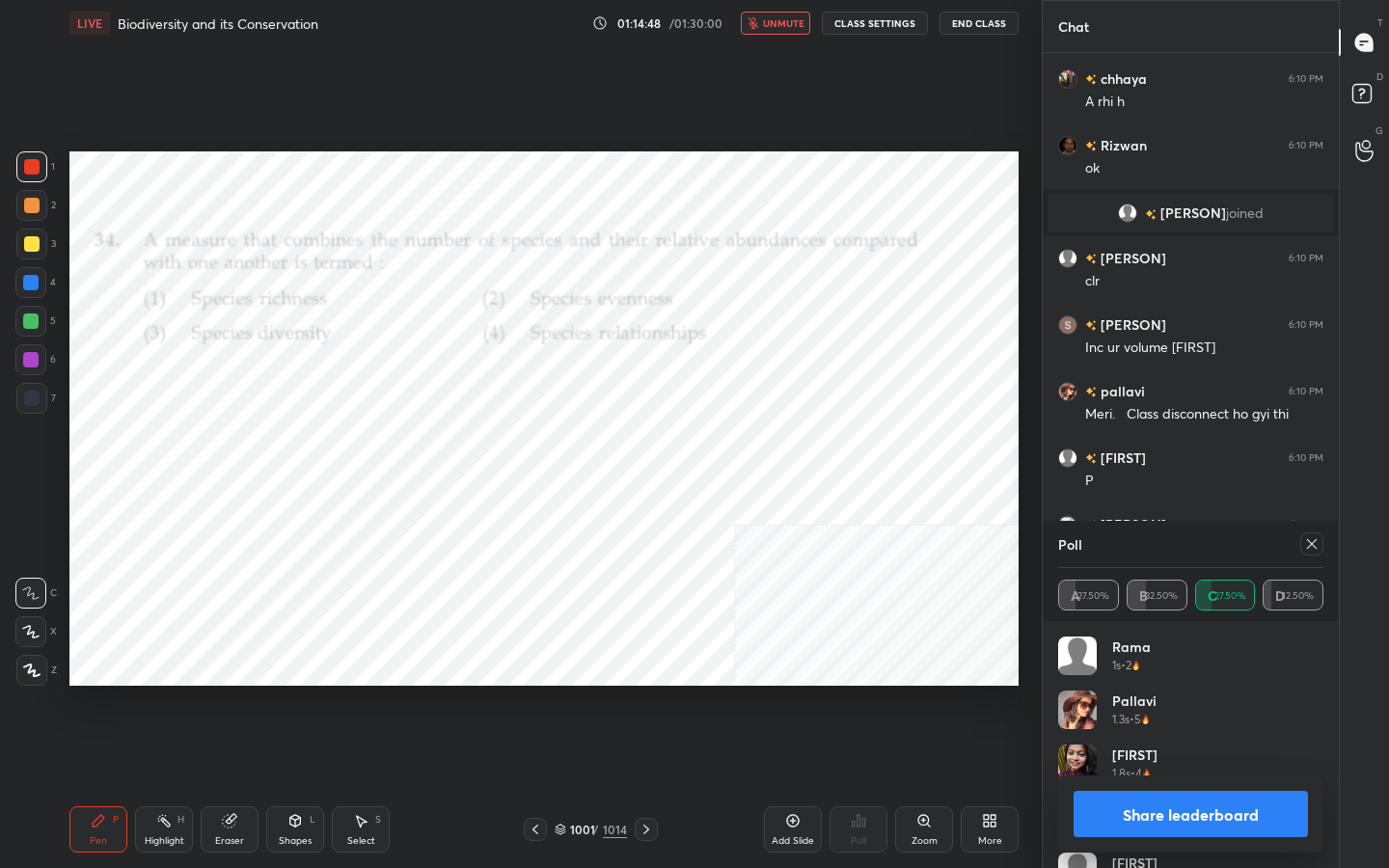 click at bounding box center [1308, 544] 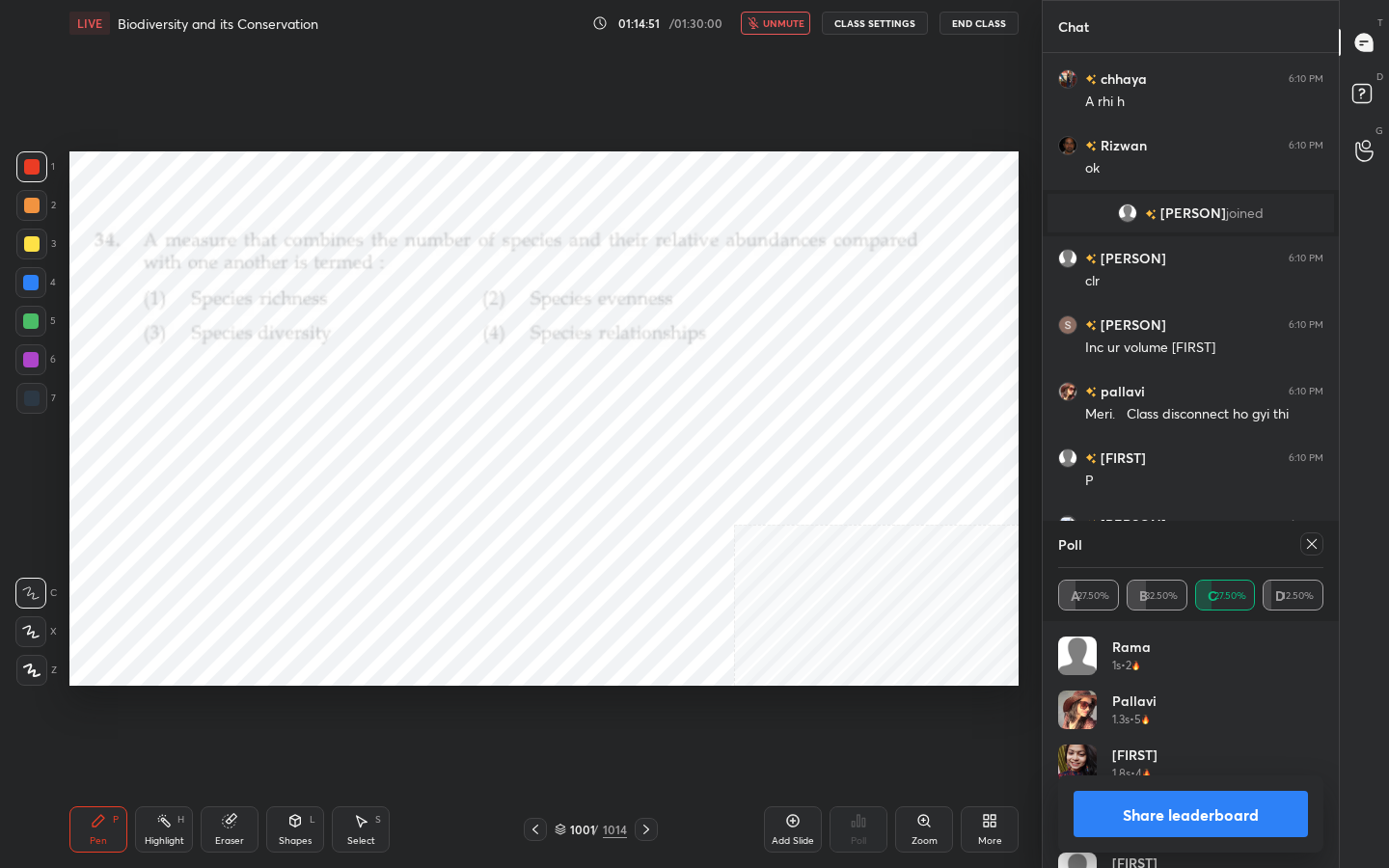 click 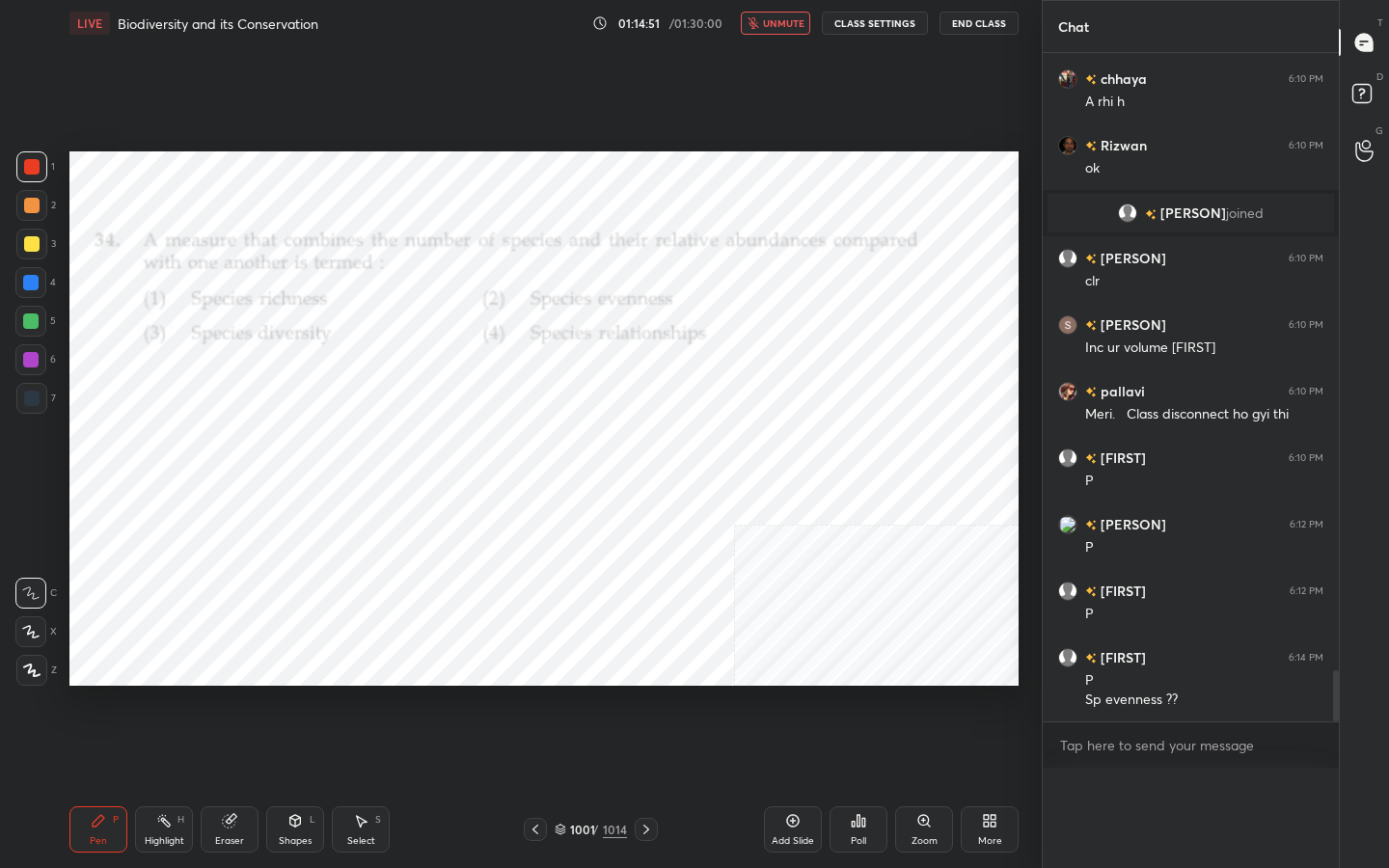 scroll, scrollTop: 8024, scrollLeft: 0, axis: vertical 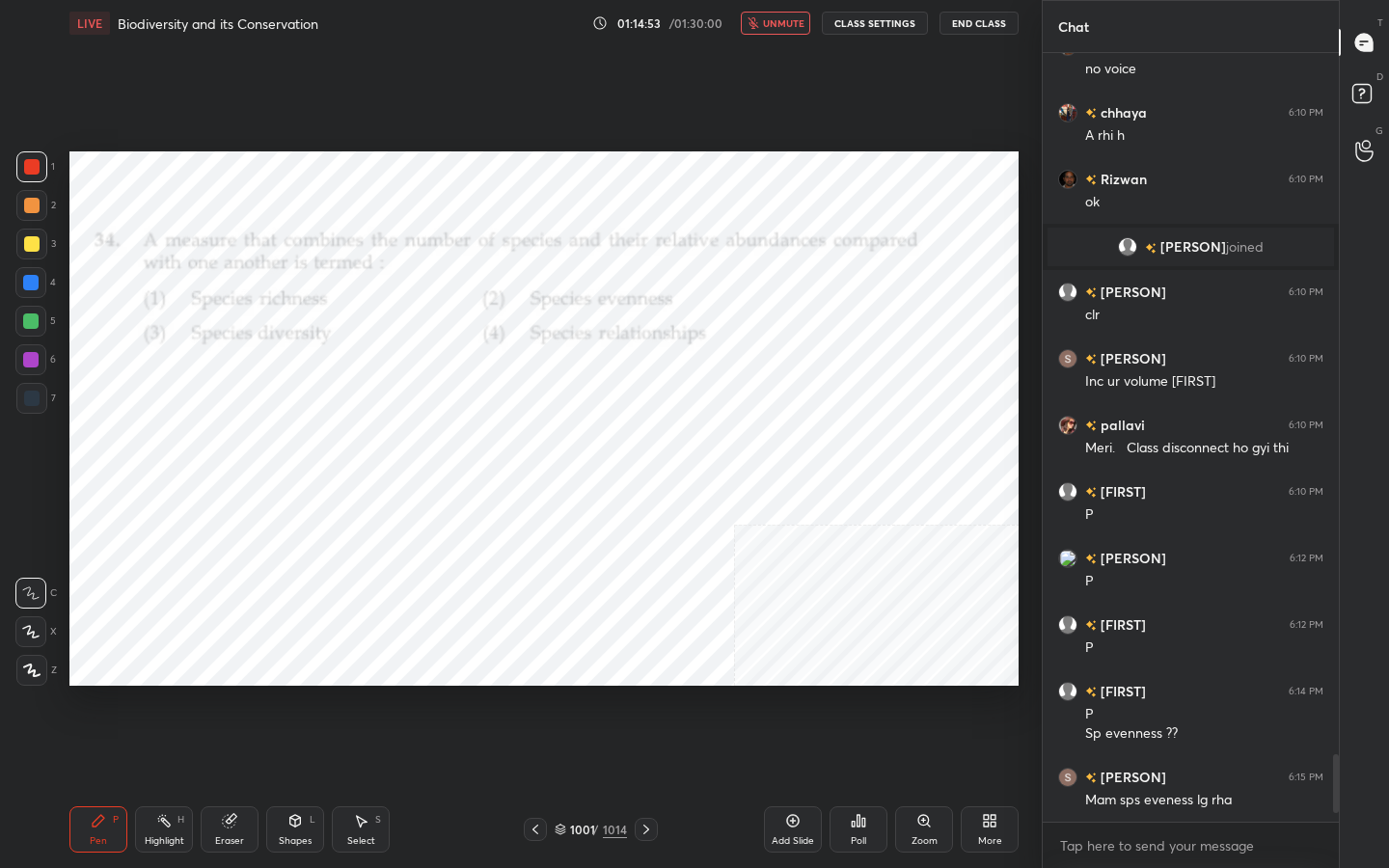 click on "unmute" at bounding box center (776, 23) 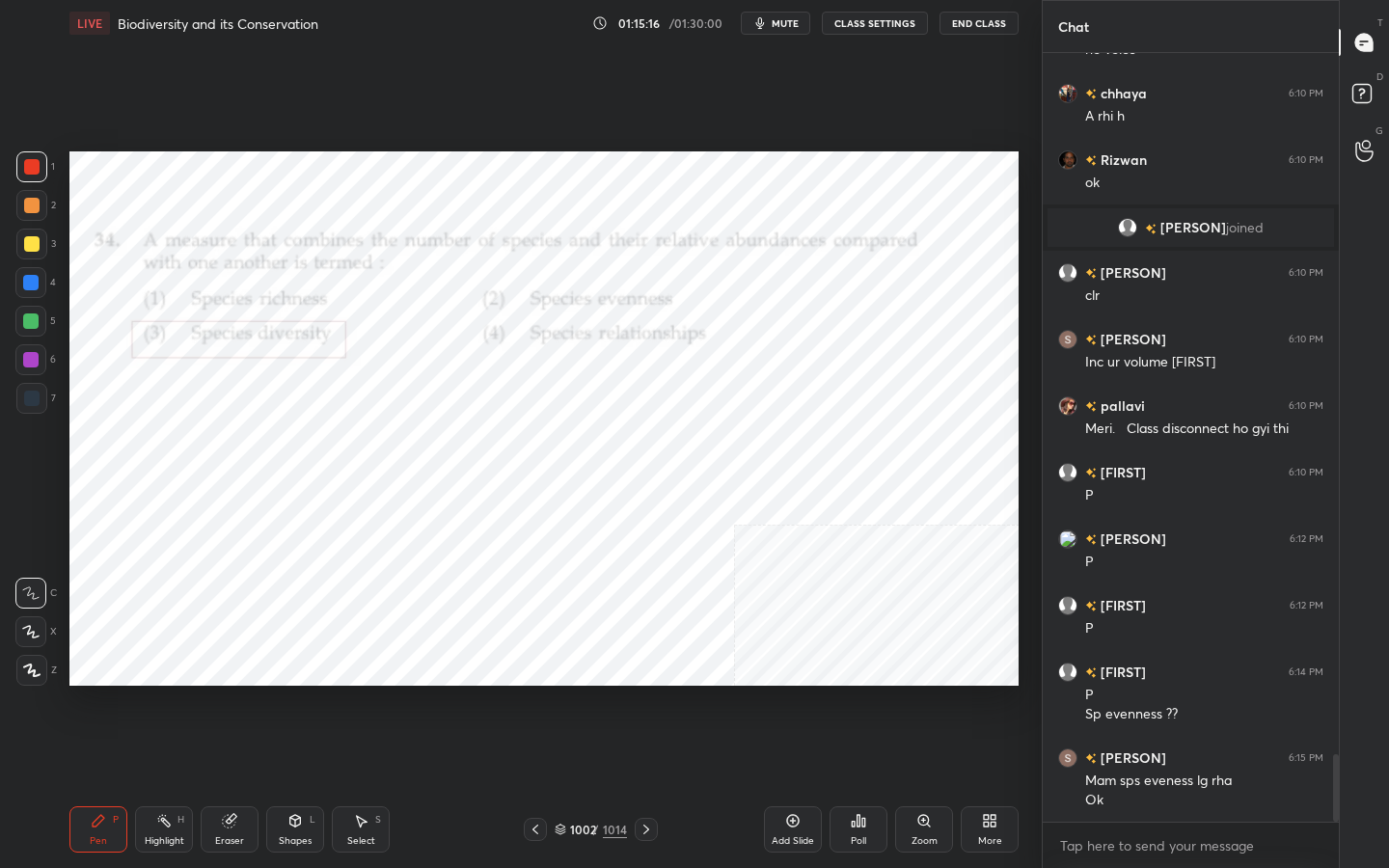 scroll, scrollTop: 8010, scrollLeft: 0, axis: vertical 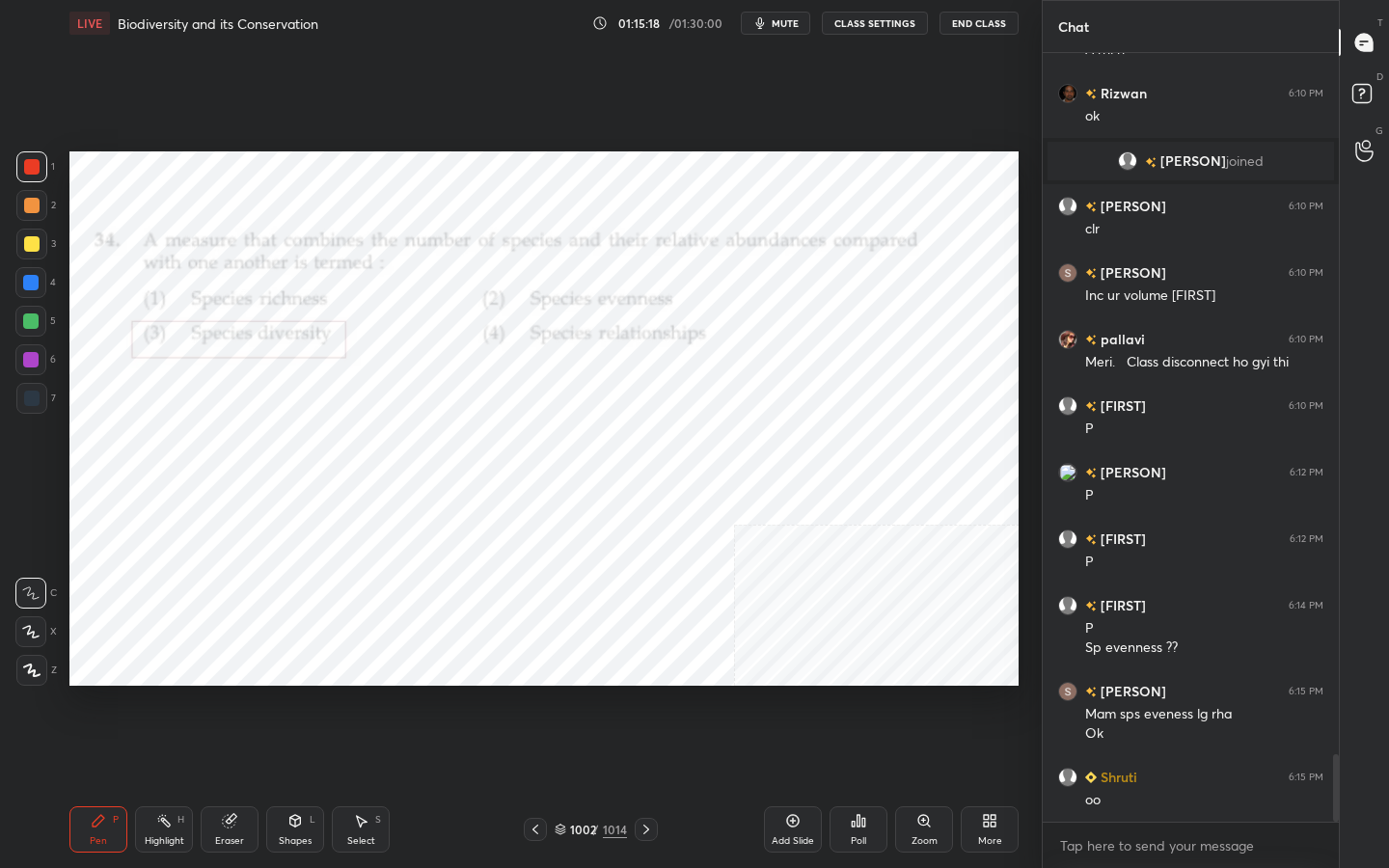 click 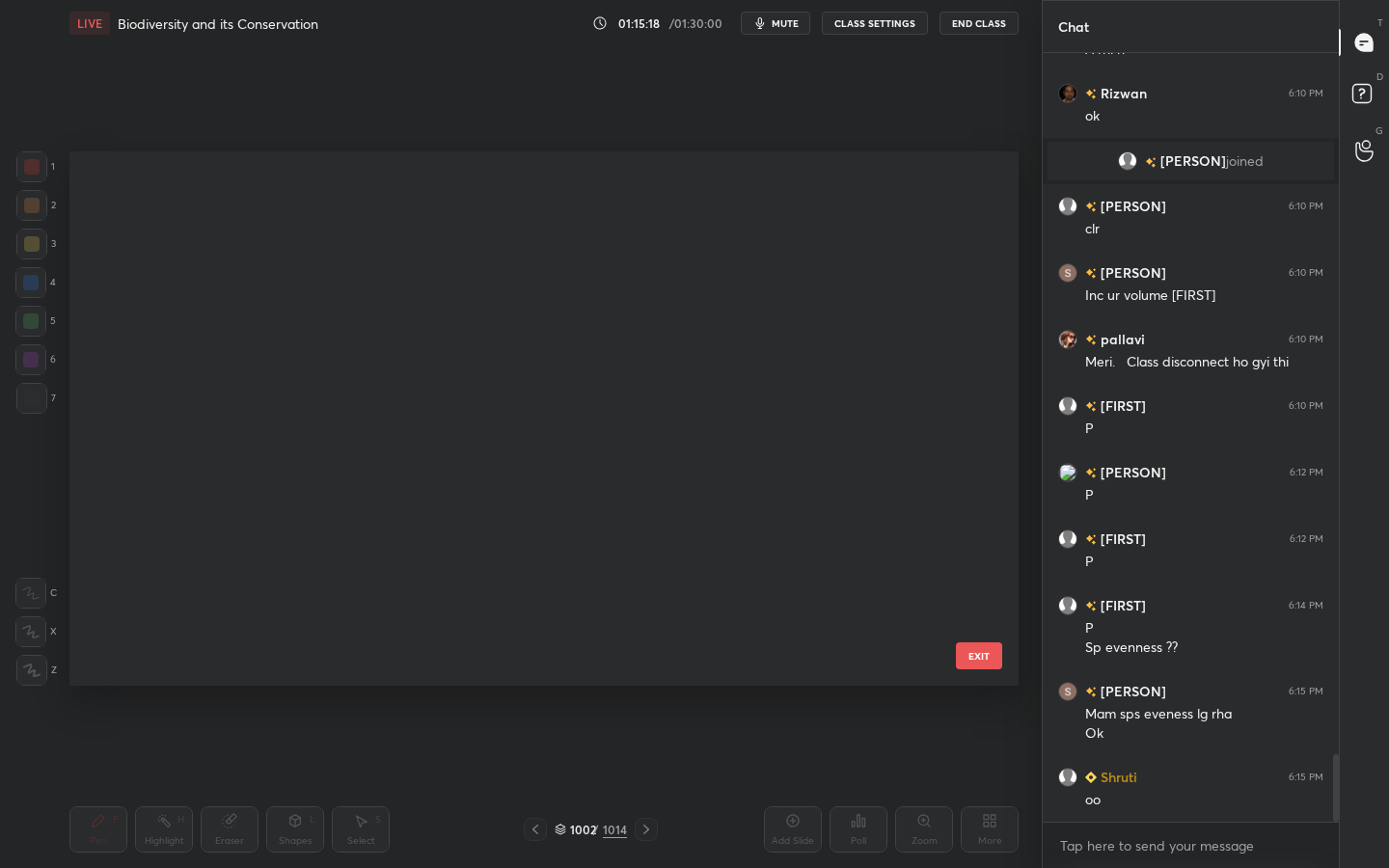 scroll, scrollTop: 54066, scrollLeft: 0, axis: vertical 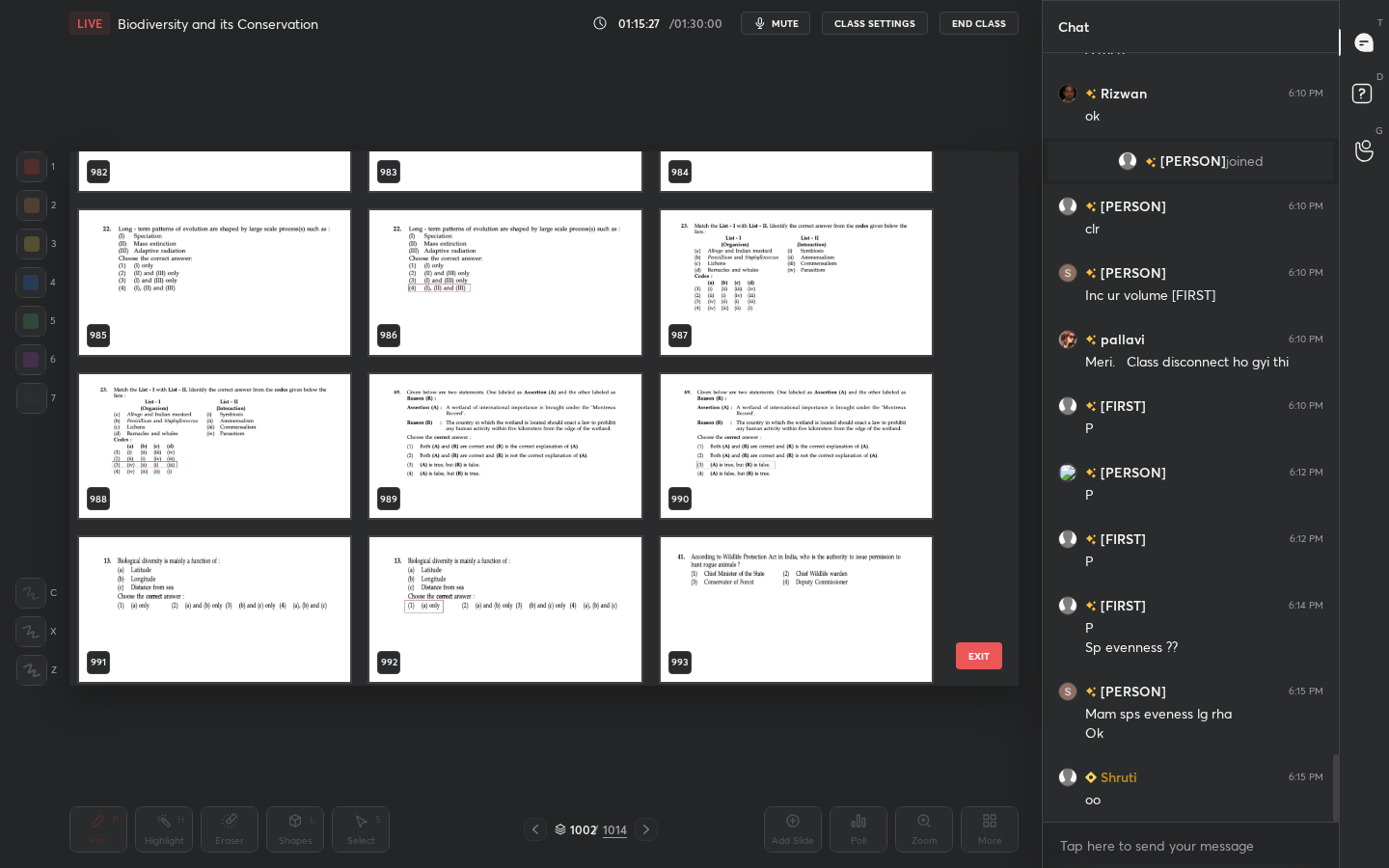 click at bounding box center [214, 610] 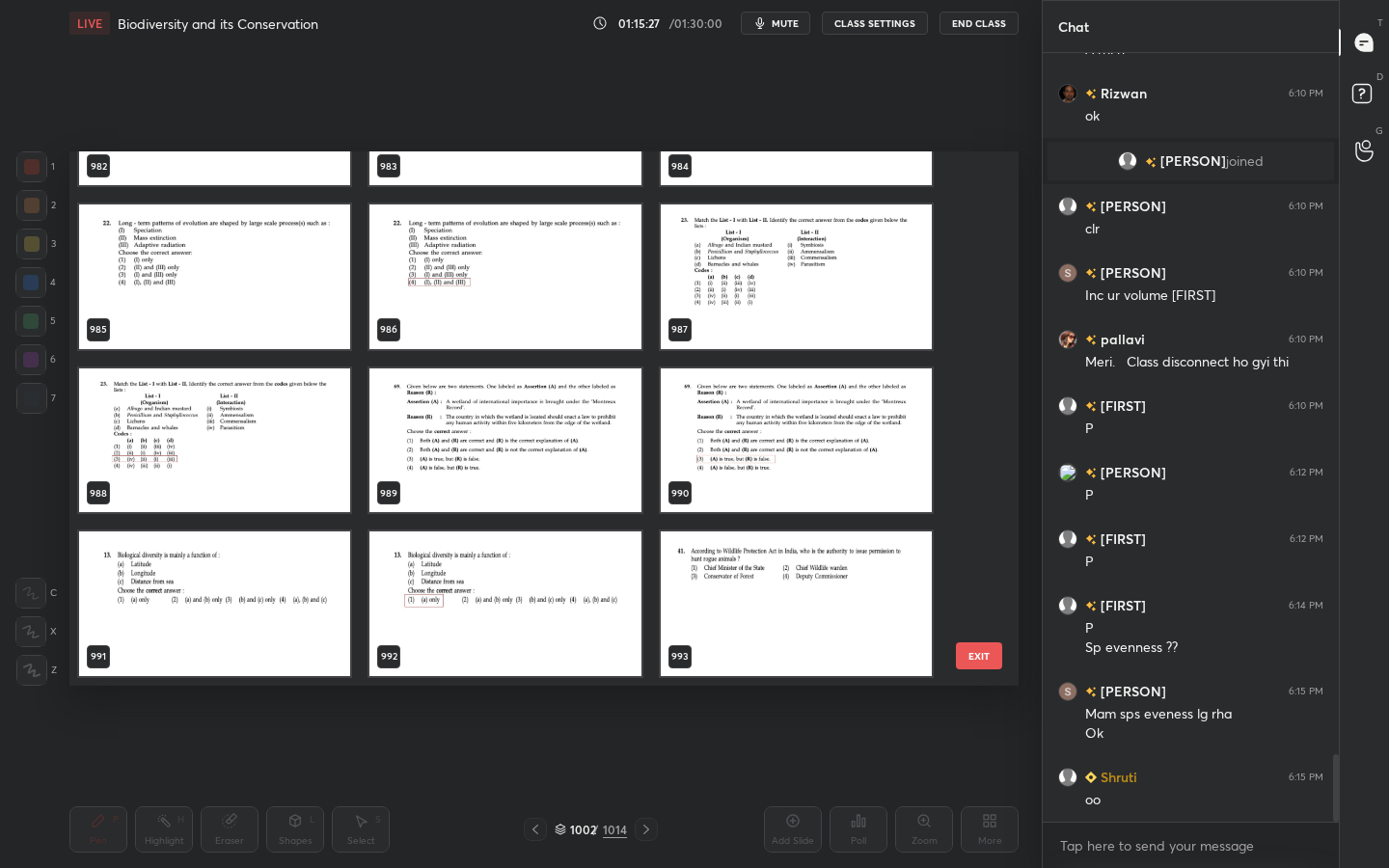 click on "979 980 981 982 983 984 985 986 987 988 989 990 991 992 993" at bounding box center [527, 419] 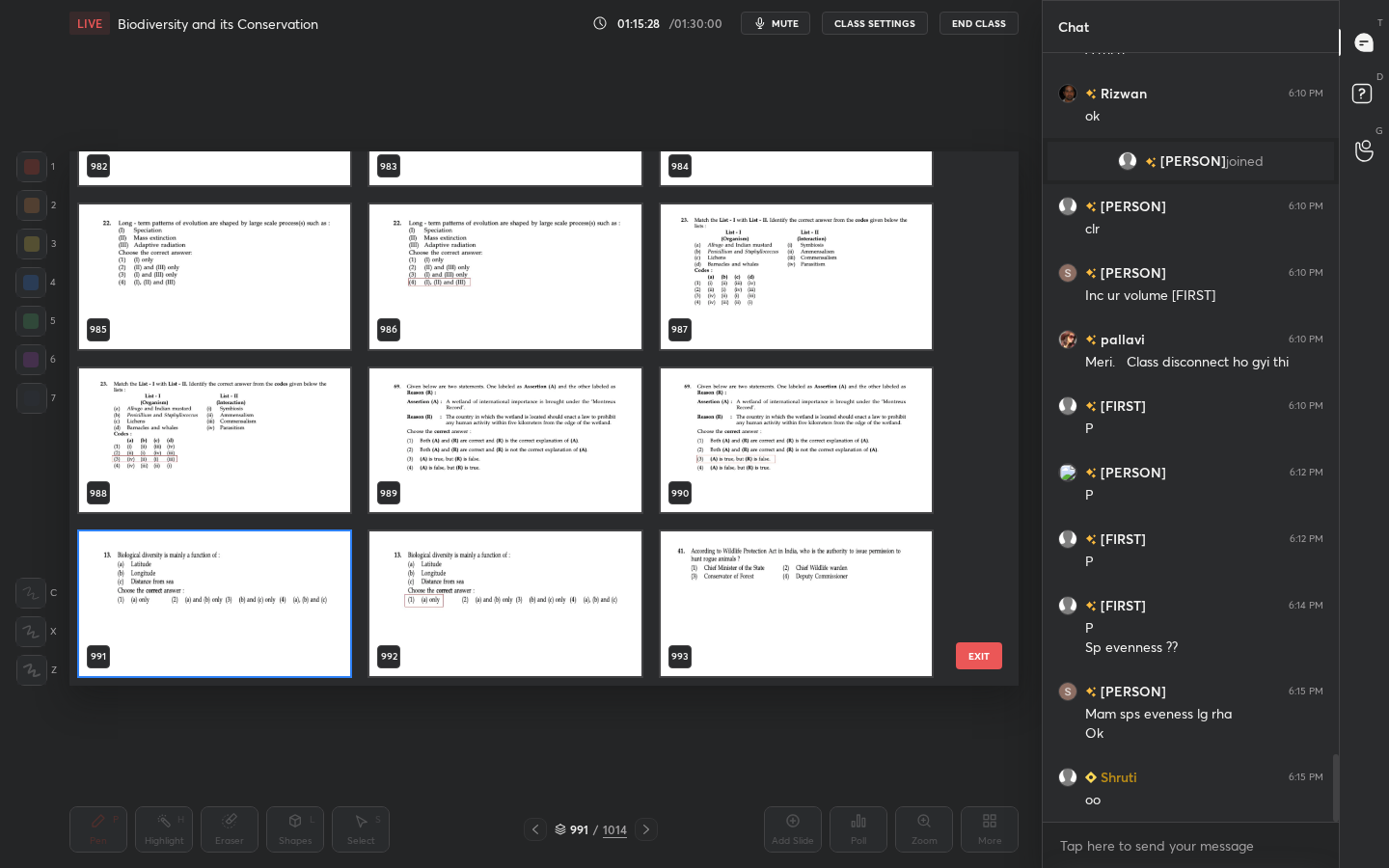 click at bounding box center [214, 604] 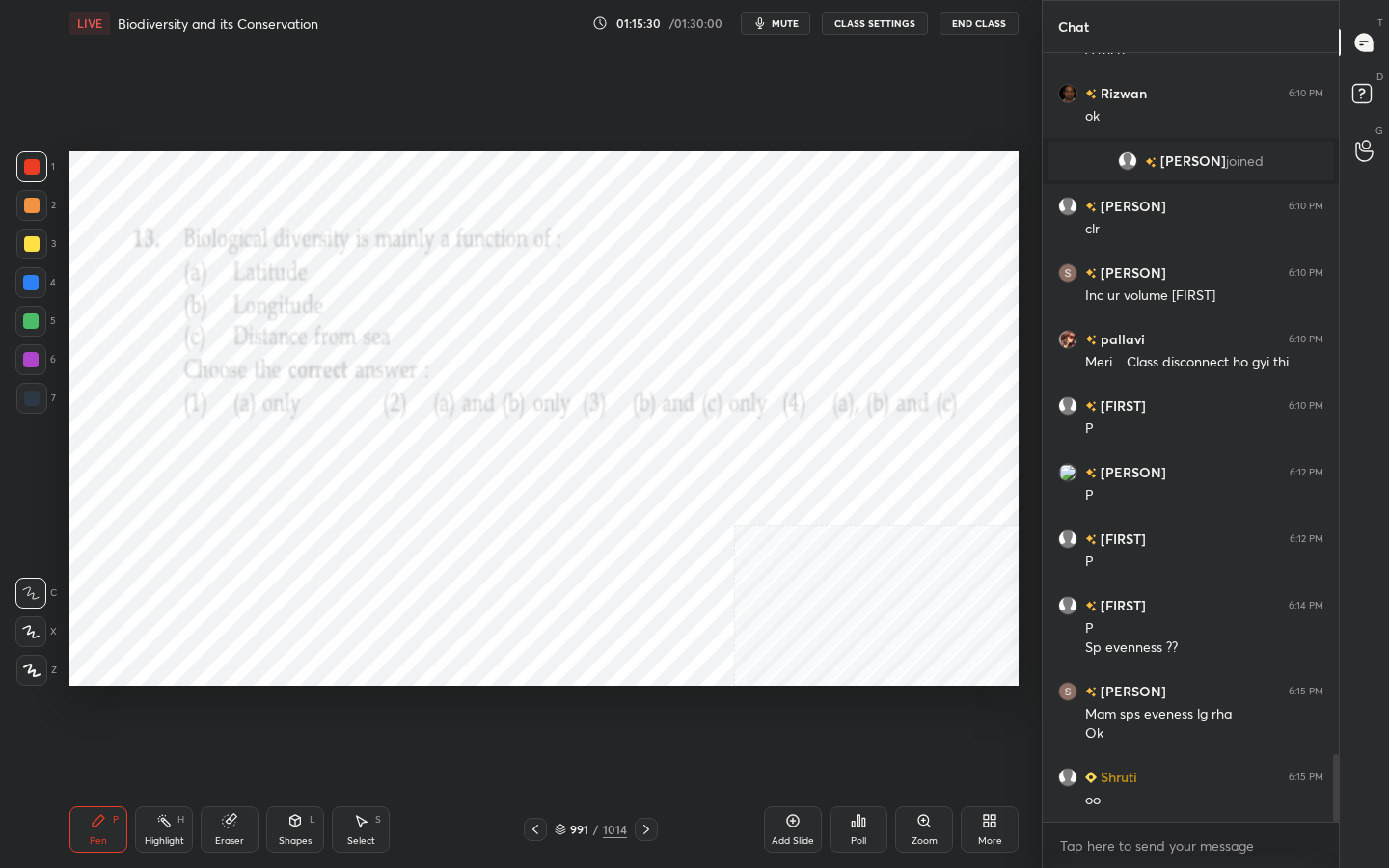 click on "LIVE Biodiversity and its Conservation 01:15:30 /  01:30:00 mute CLASS SETTINGS End Class" at bounding box center [544, 23] 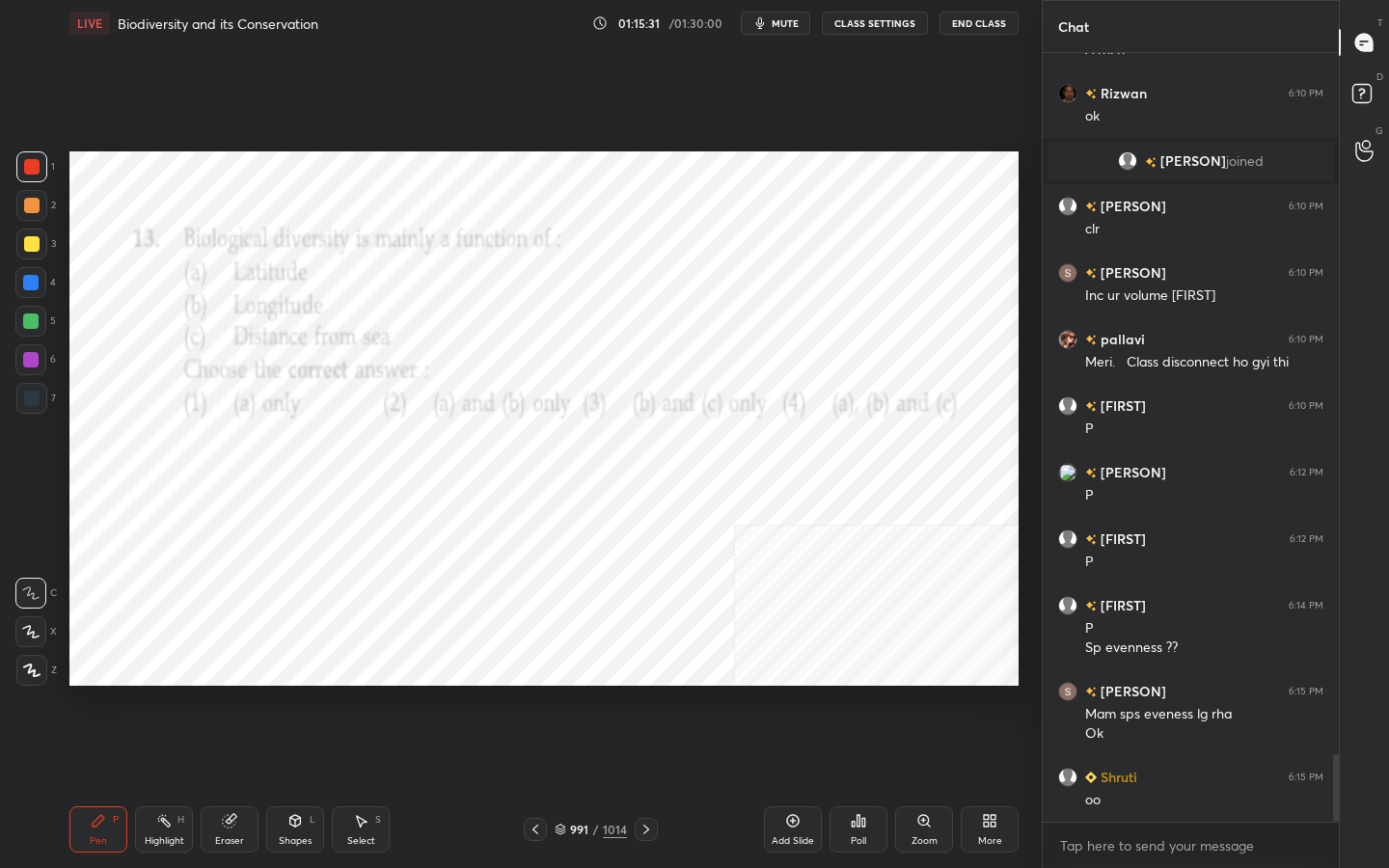 click on "mute" at bounding box center [785, 23] 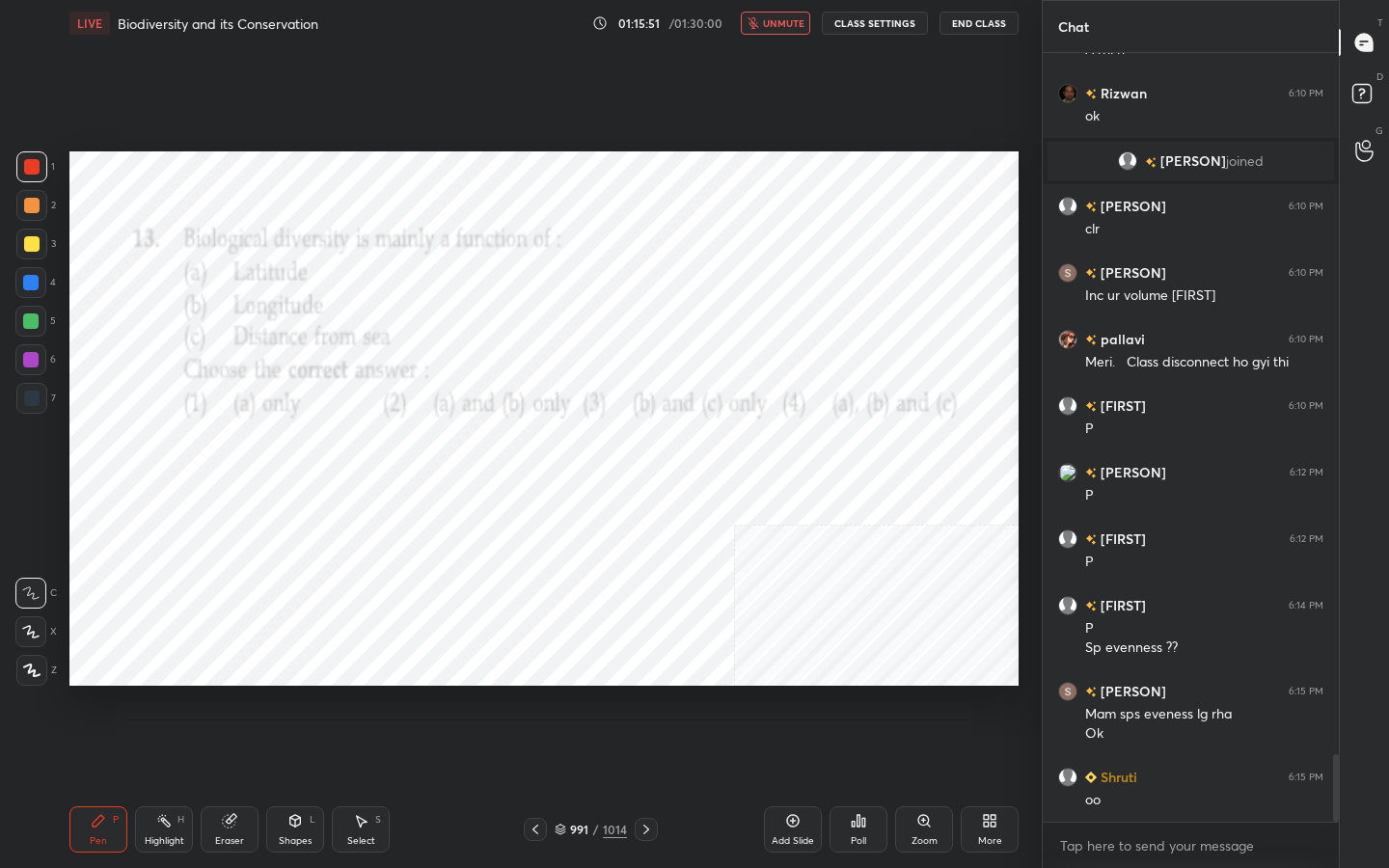 click on "991" at bounding box center (580, 829) 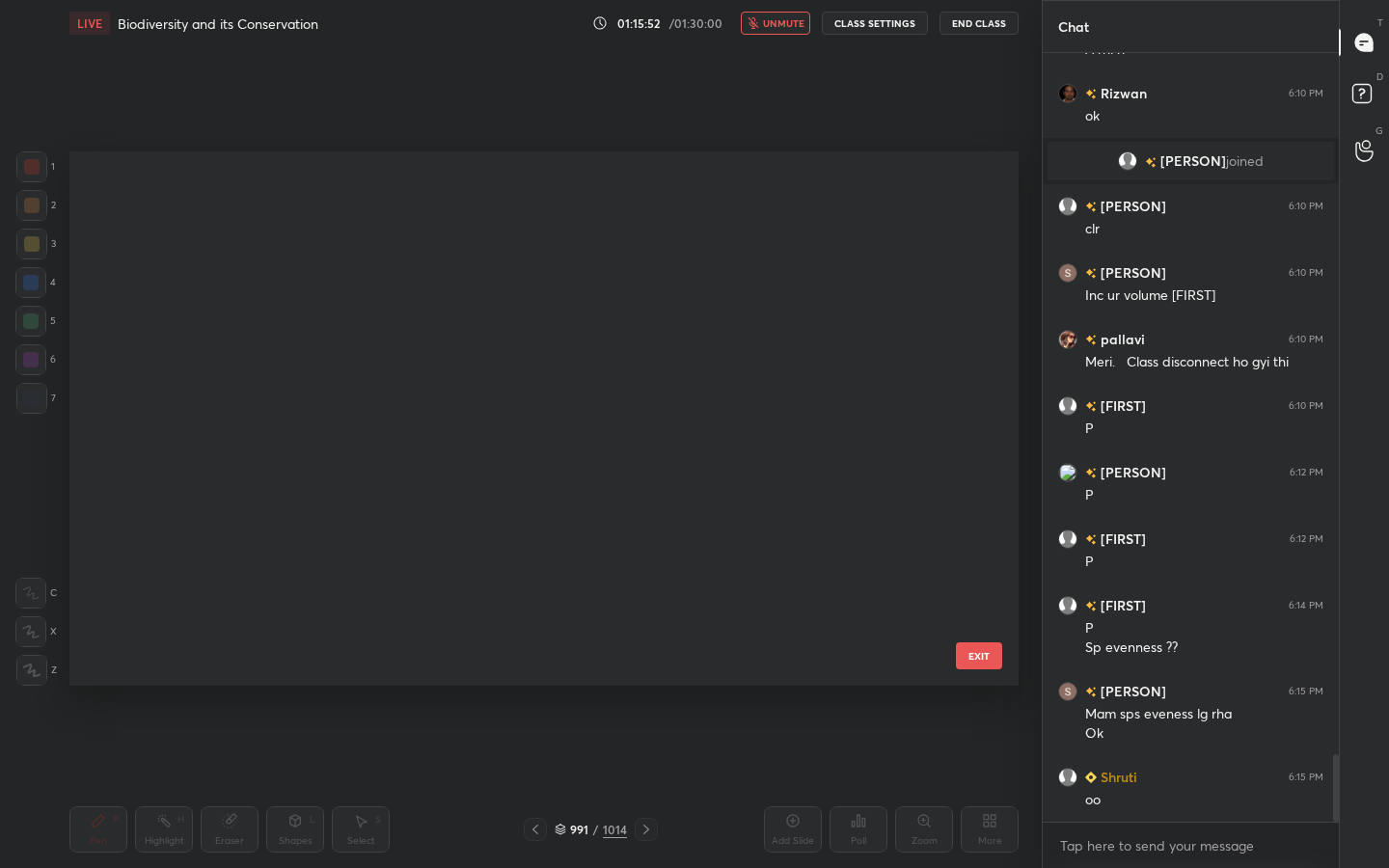 scroll, scrollTop: 53576, scrollLeft: 0, axis: vertical 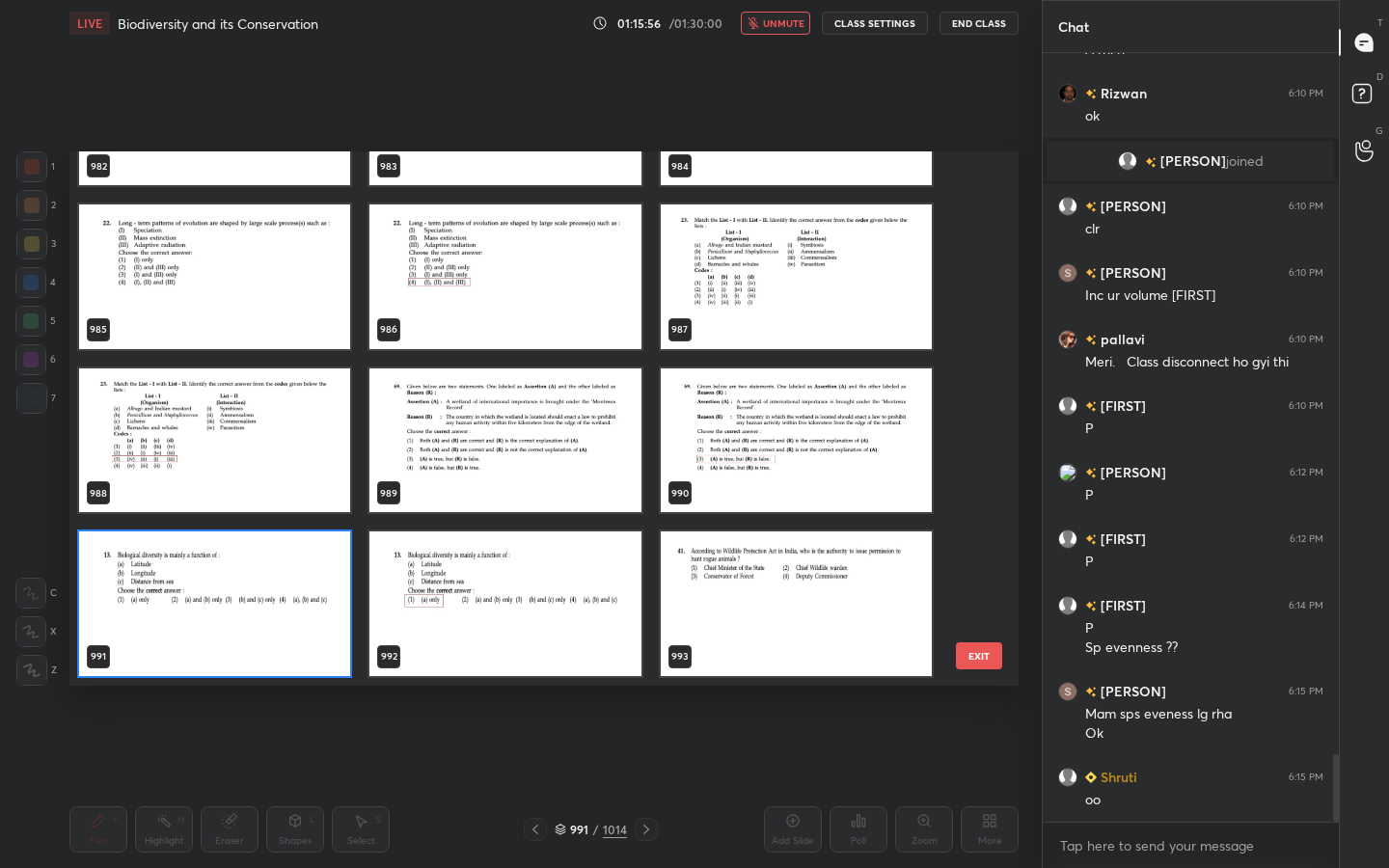click at bounding box center (214, 604) 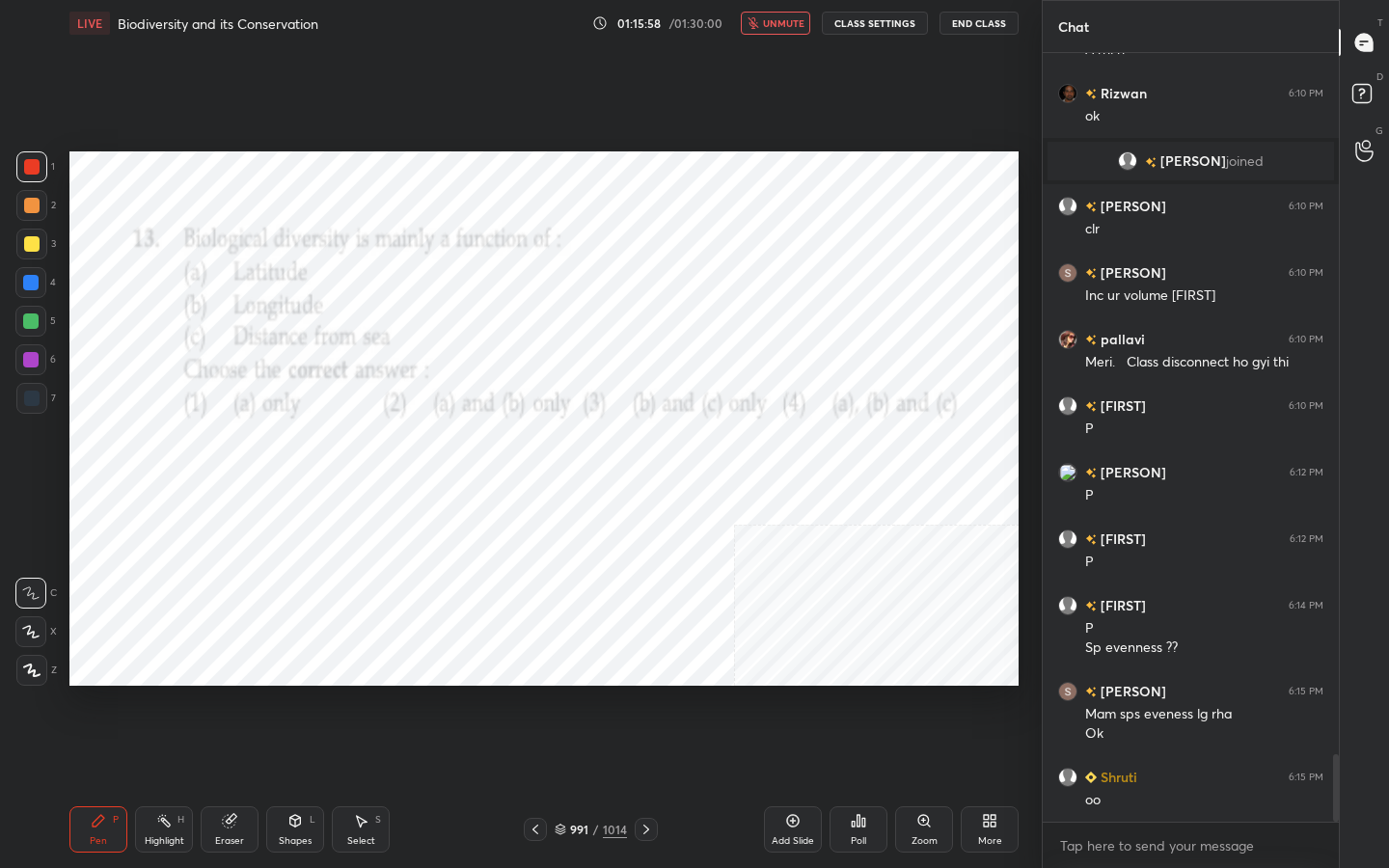 click 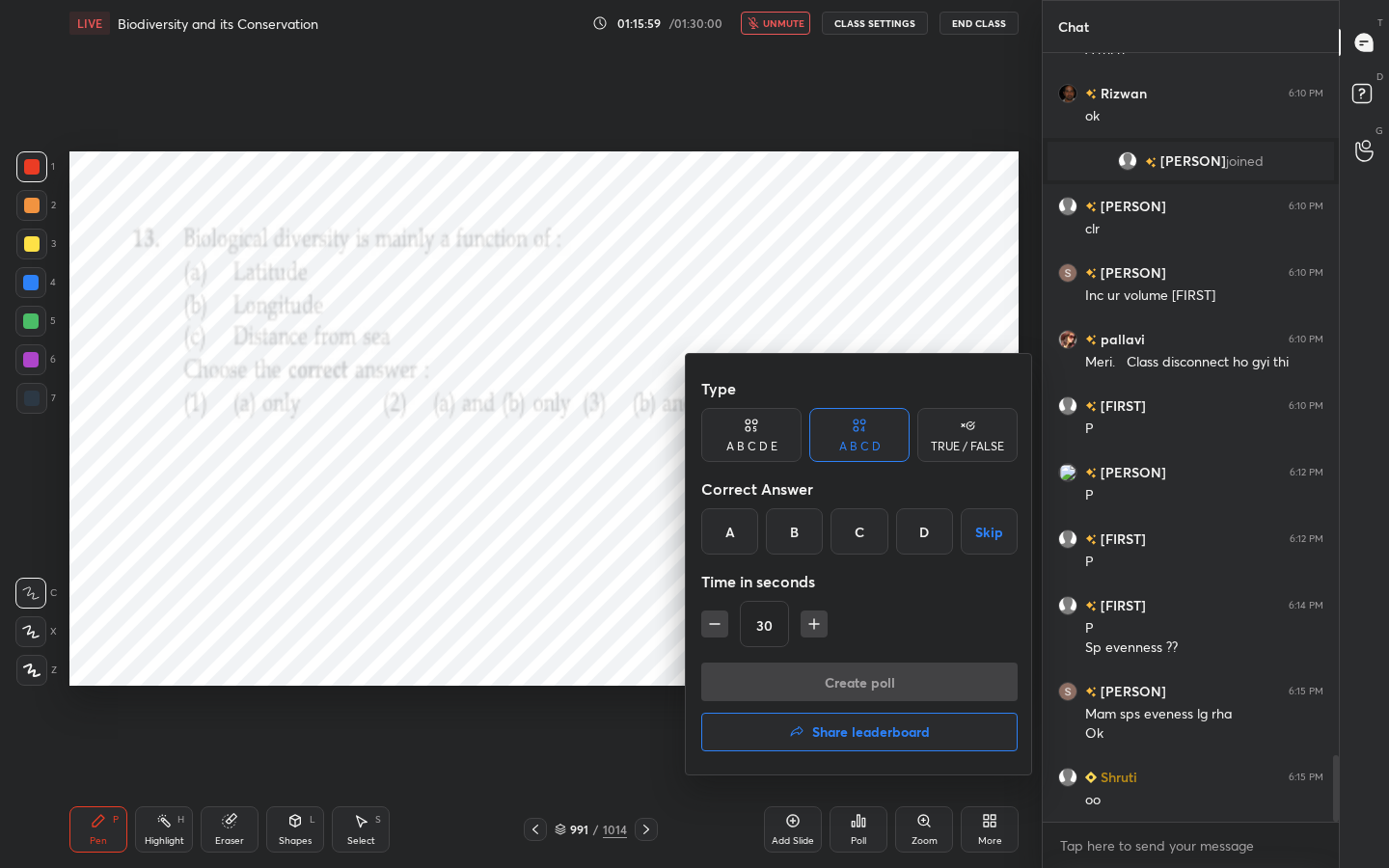 scroll, scrollTop: 8076, scrollLeft: 0, axis: vertical 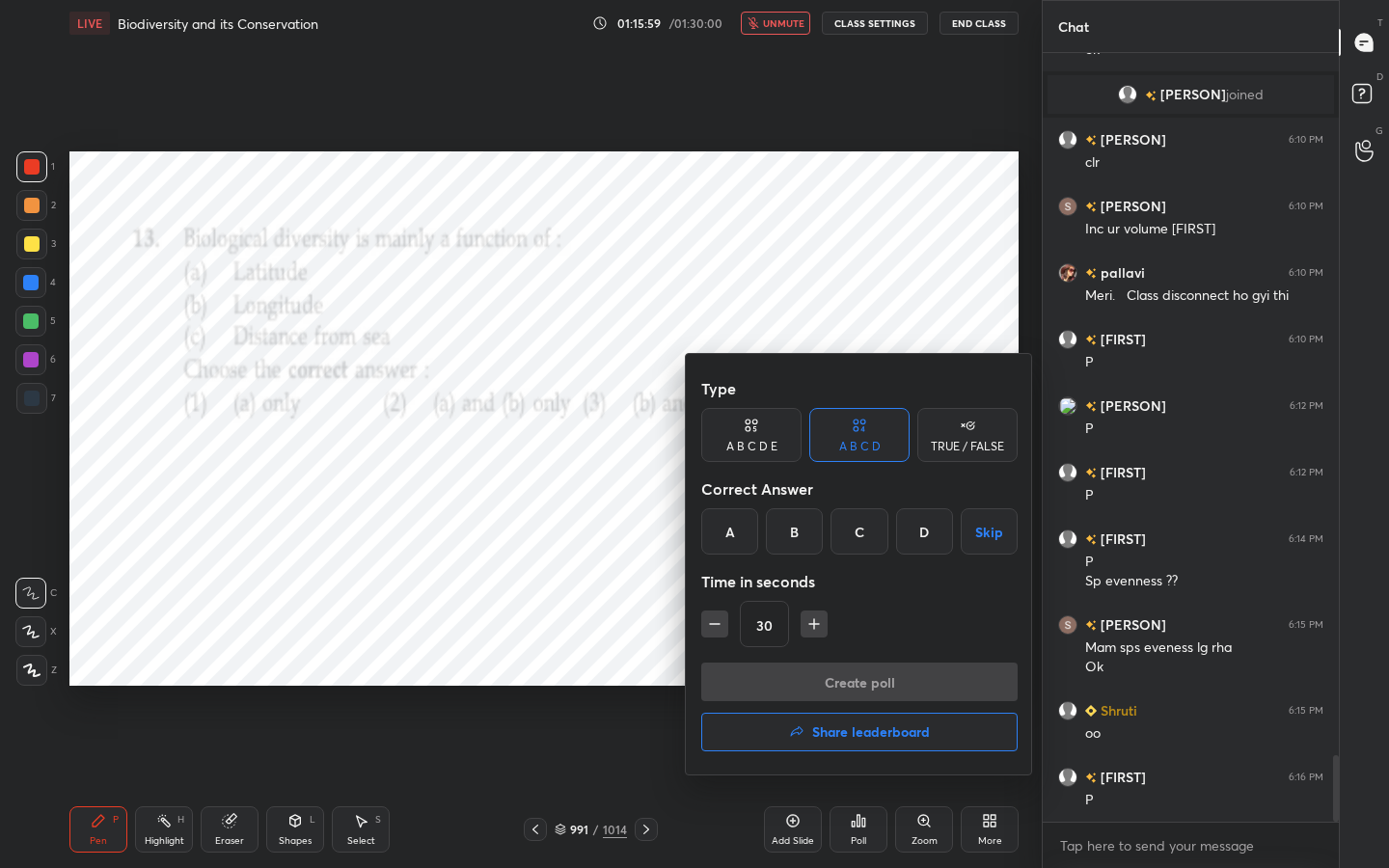 click on "A" at bounding box center (729, 531) 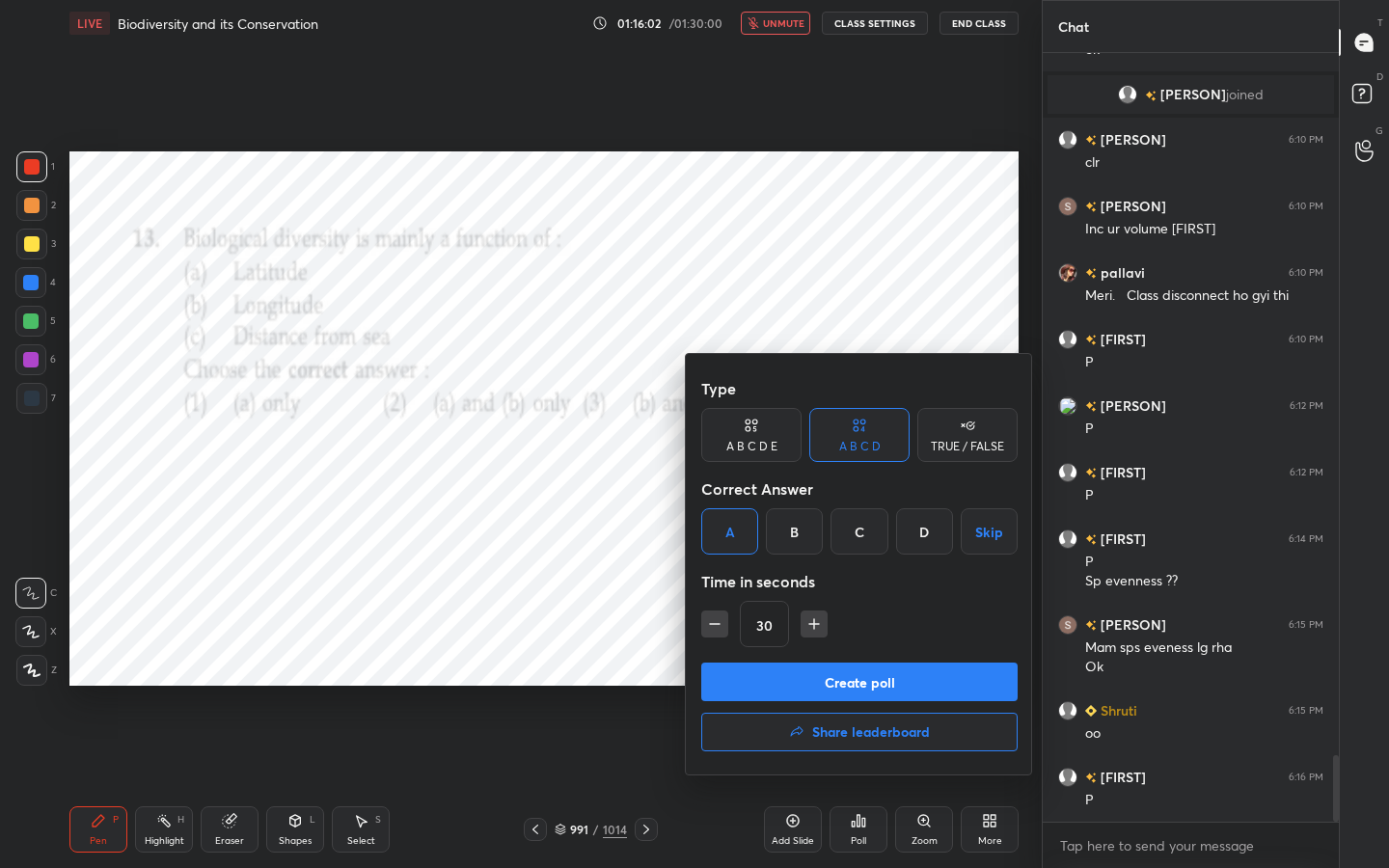 click on "Create poll" at bounding box center [859, 682] 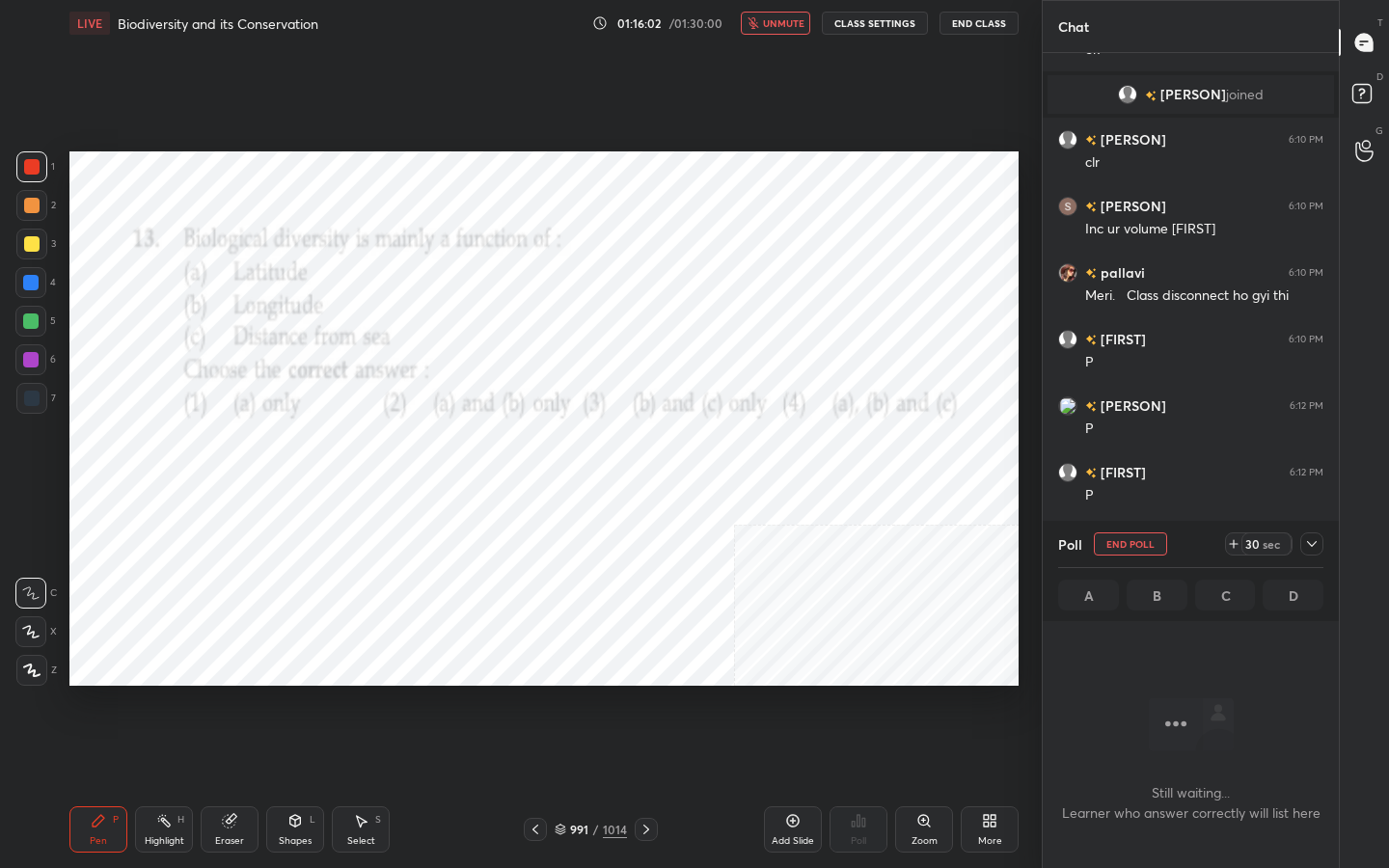 scroll, scrollTop: 503, scrollLeft: 290, axis: both 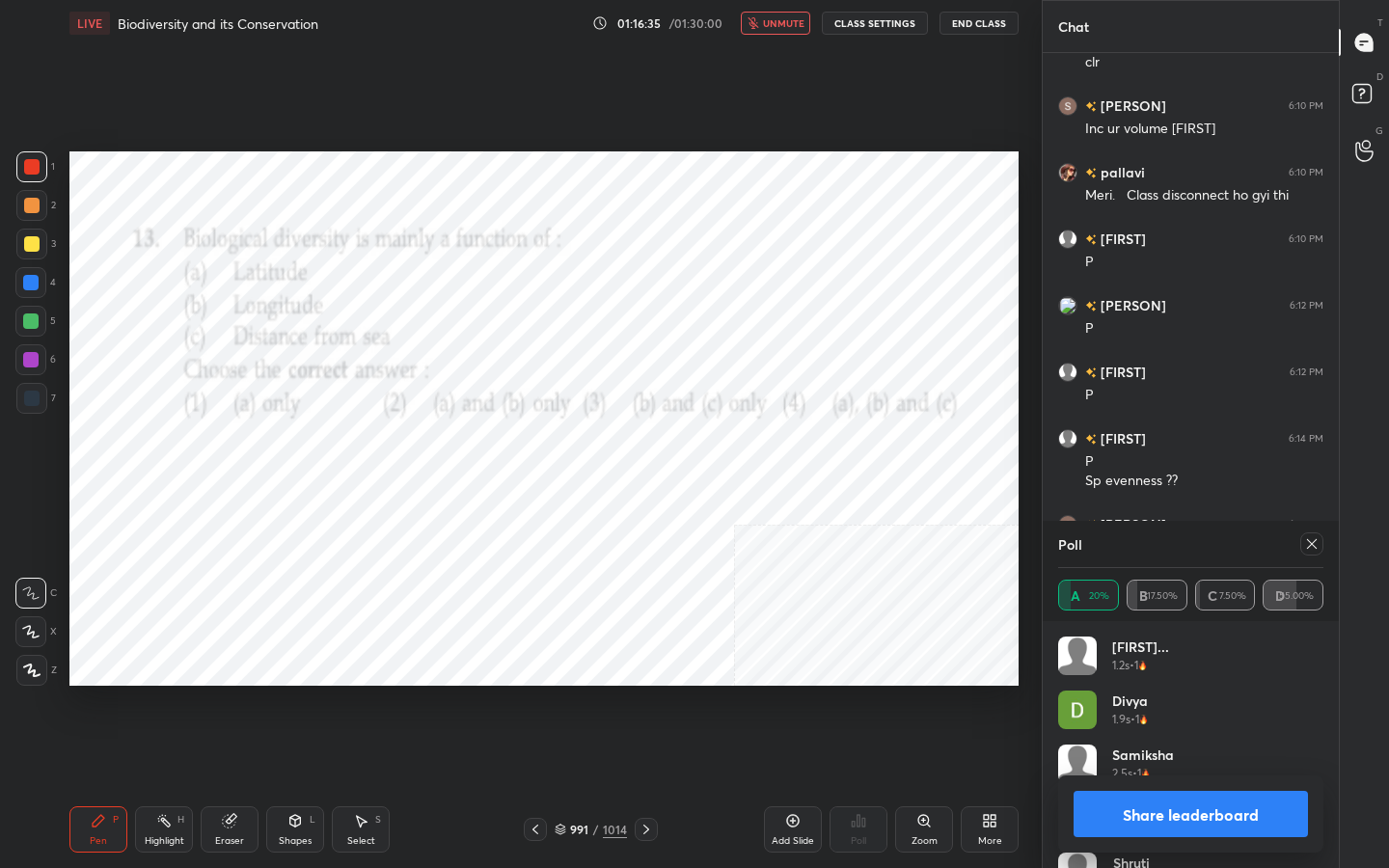click 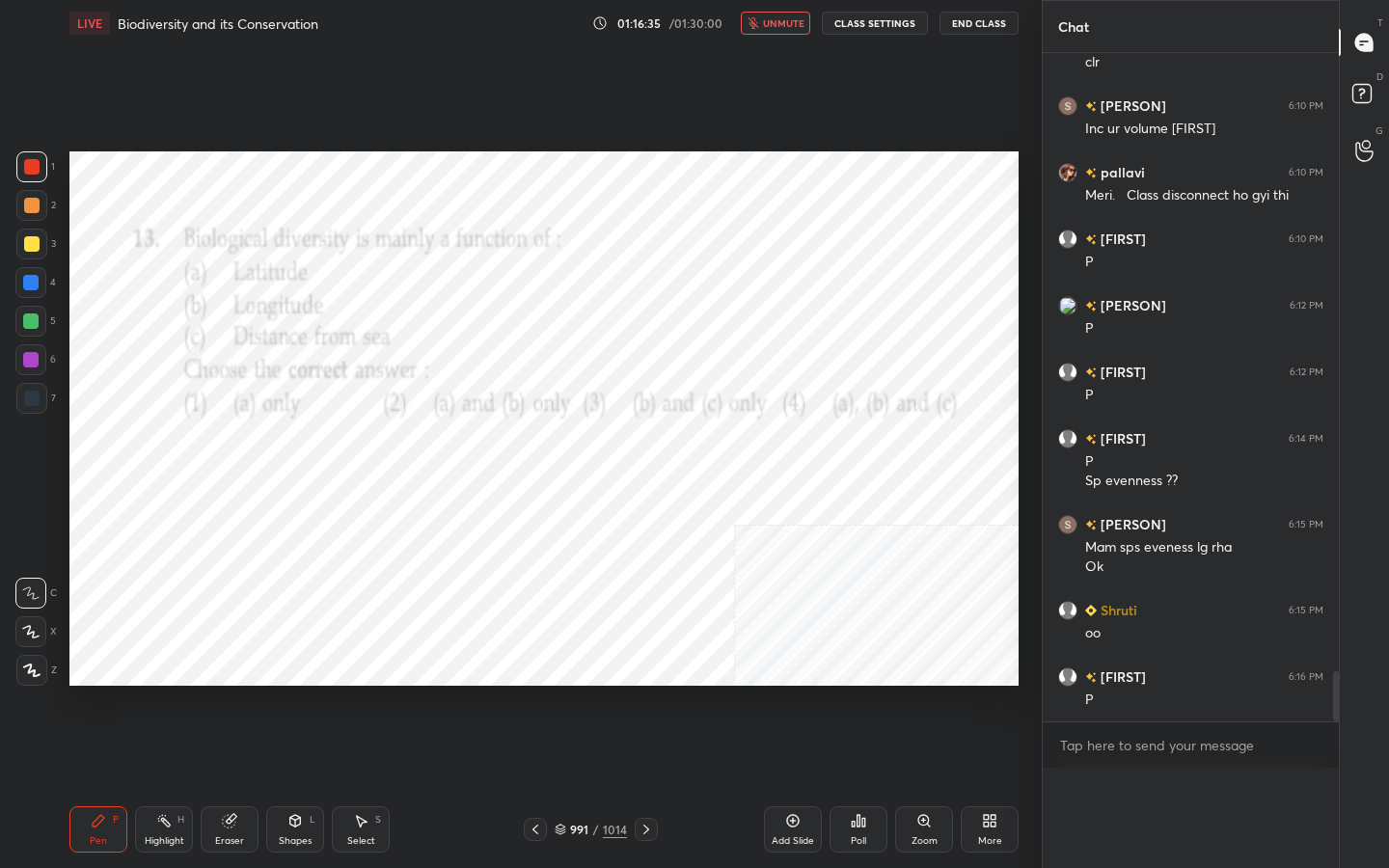 scroll, scrollTop: 0, scrollLeft: 0, axis: both 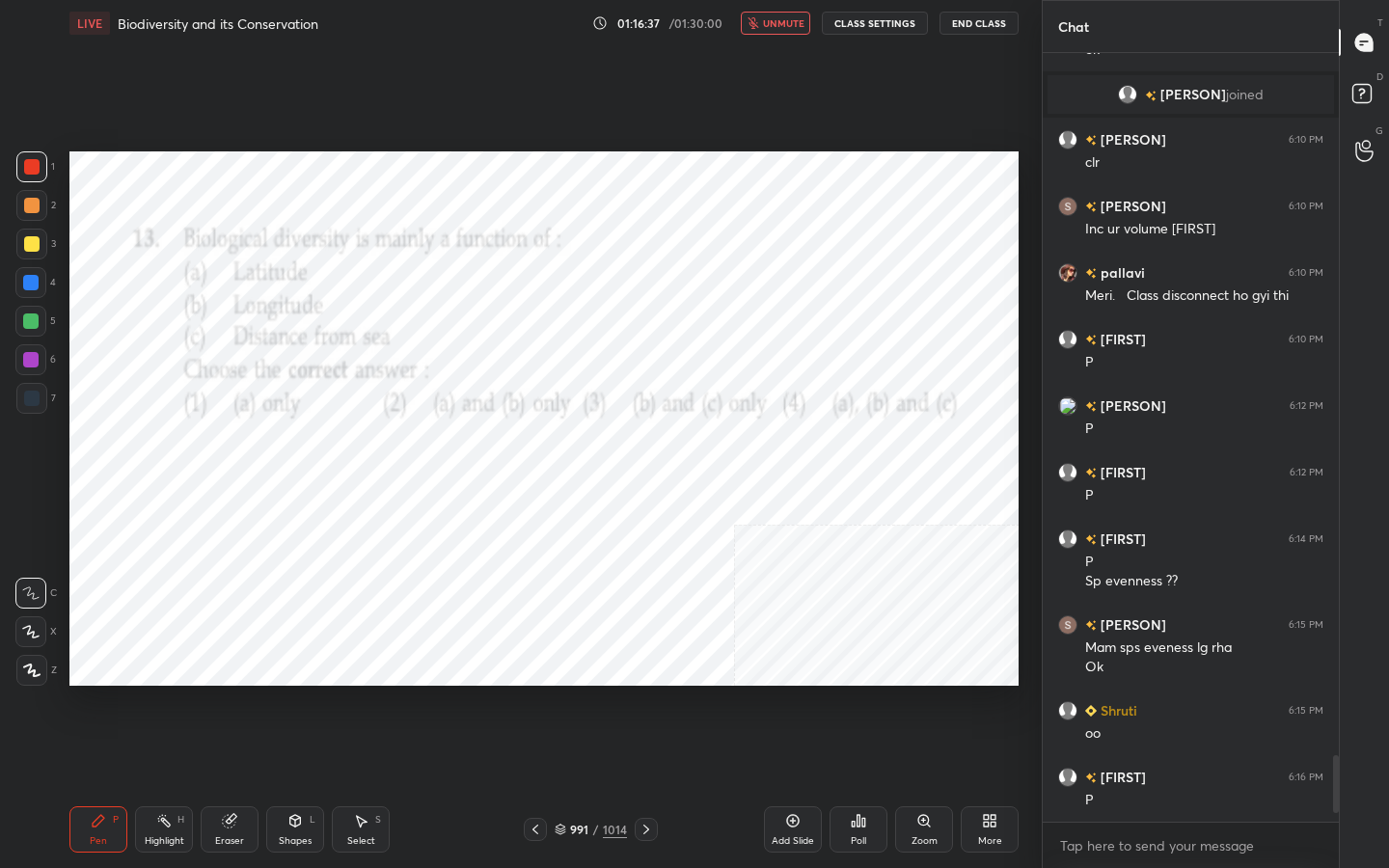 click on "unmute" at bounding box center (783, 23) 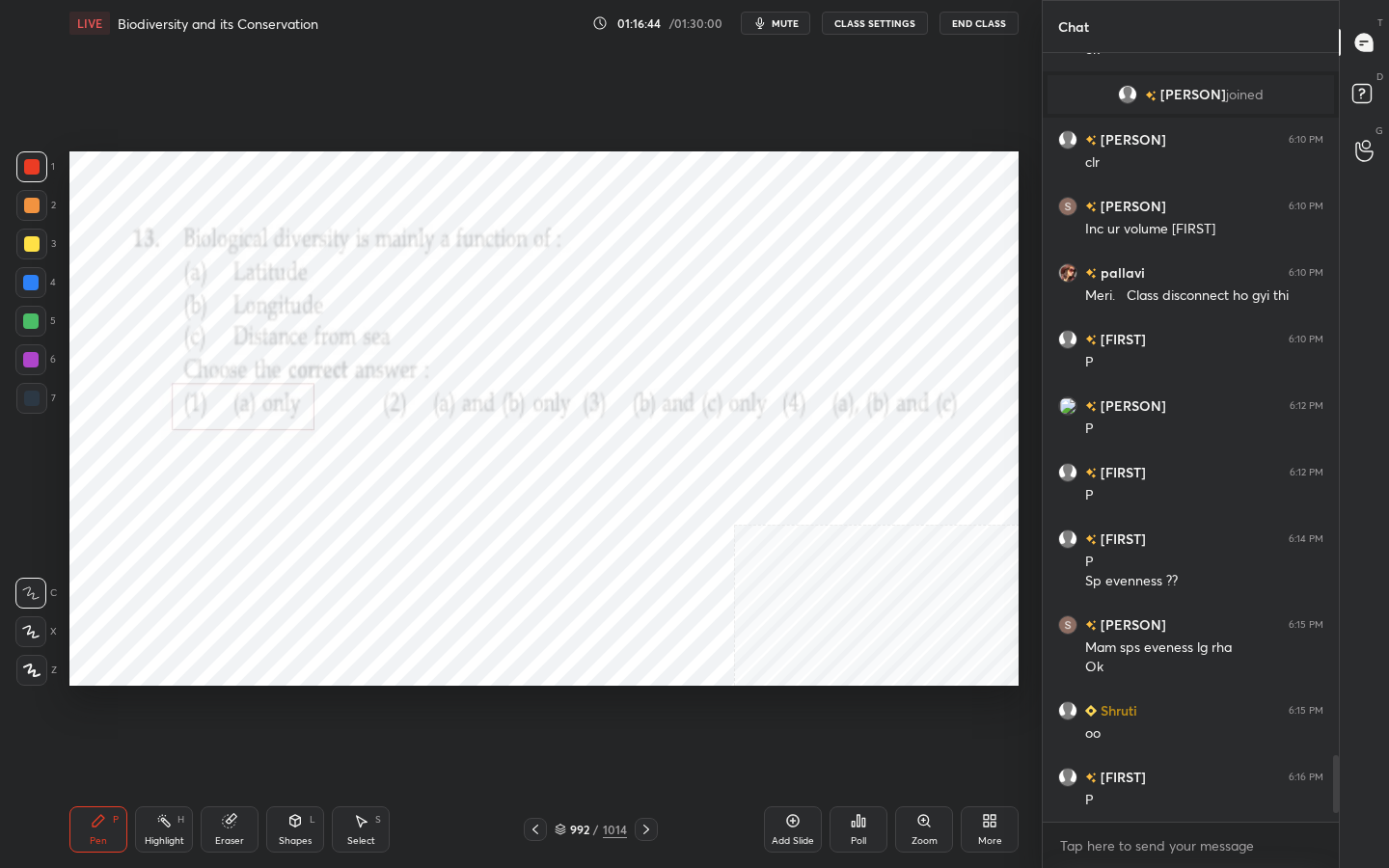 click on "992" at bounding box center (580, 829) 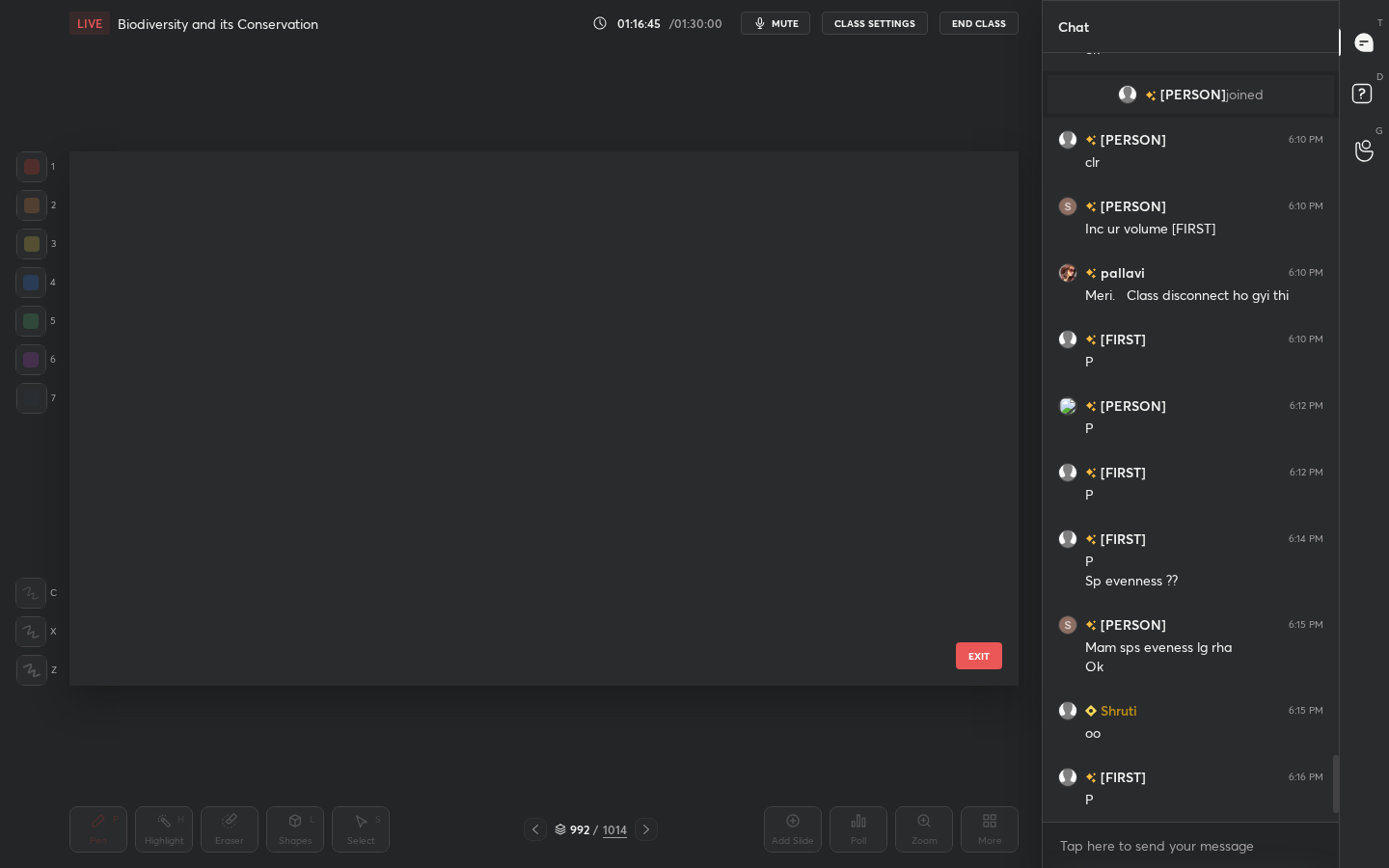 scroll, scrollTop: 53576, scrollLeft: 0, axis: vertical 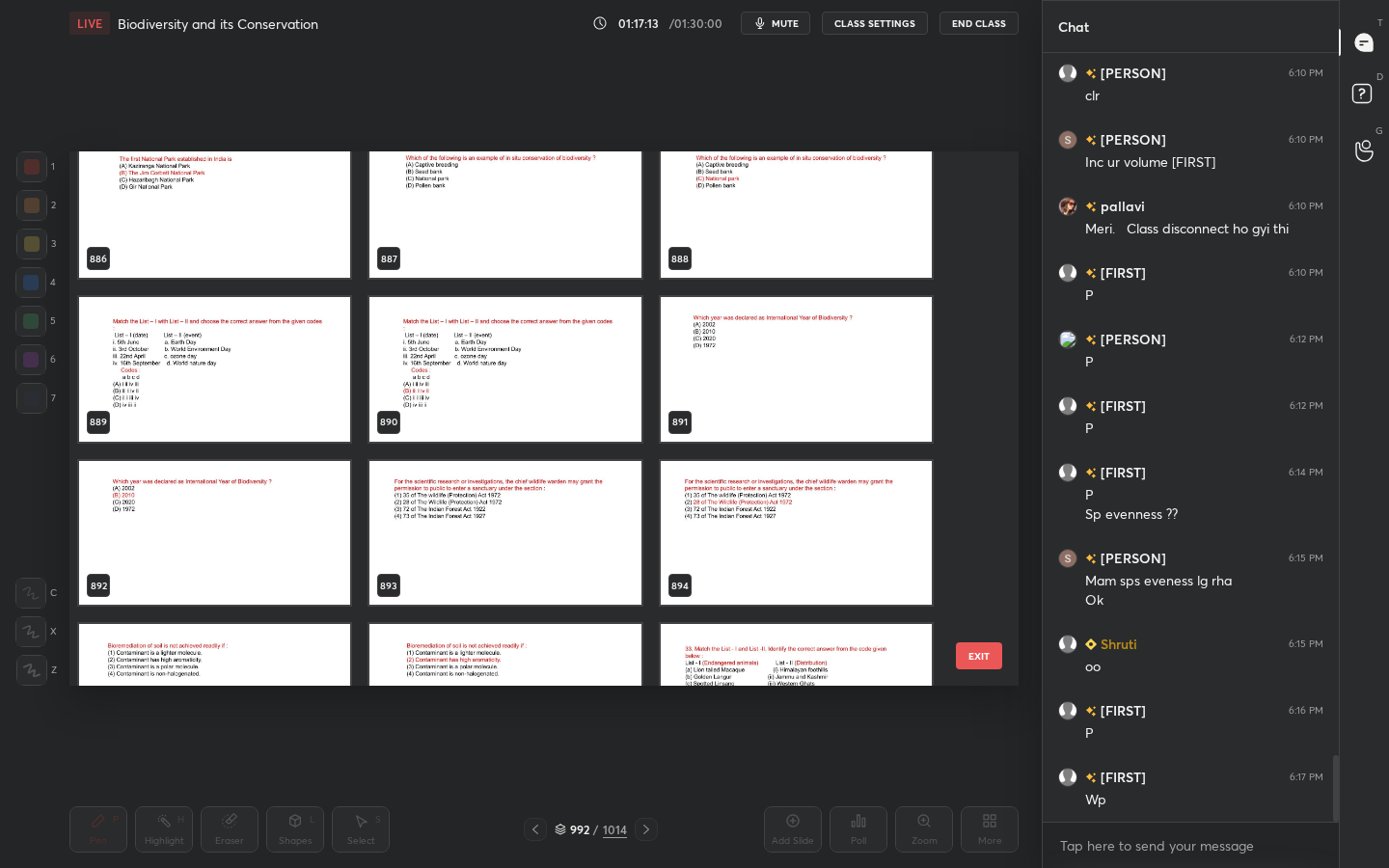click at bounding box center [214, 369] 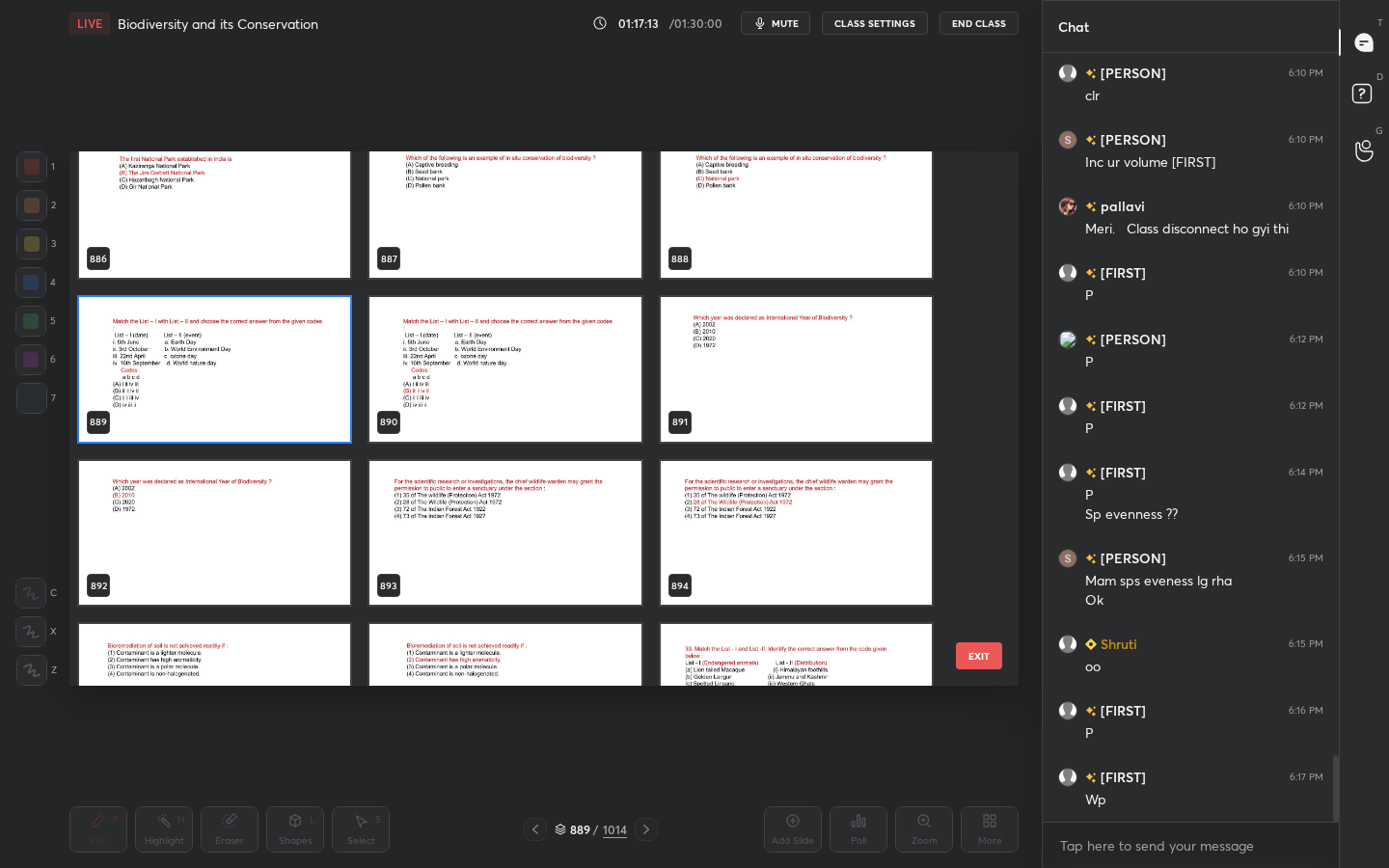 click at bounding box center [214, 369] 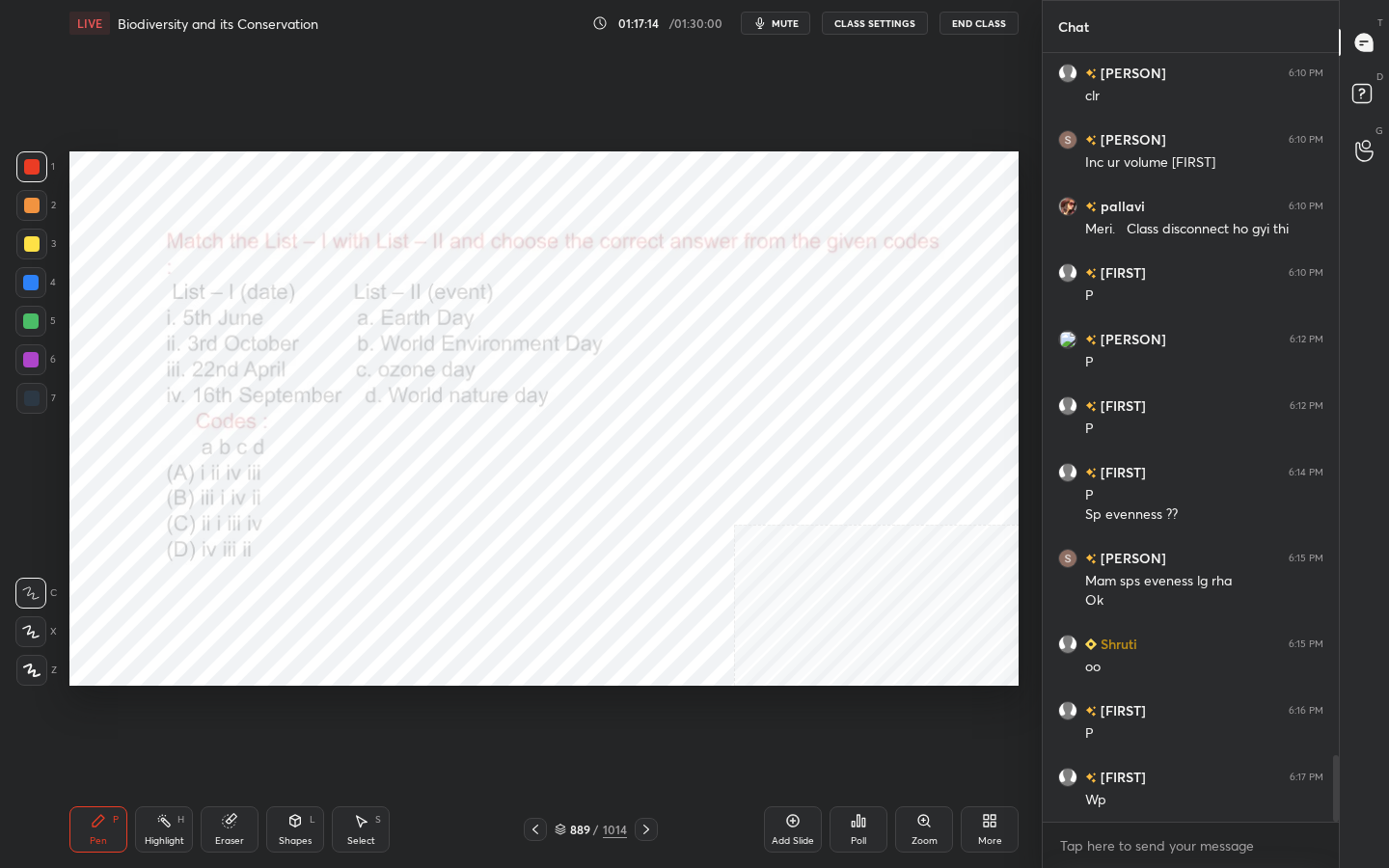 click at bounding box center [214, 369] 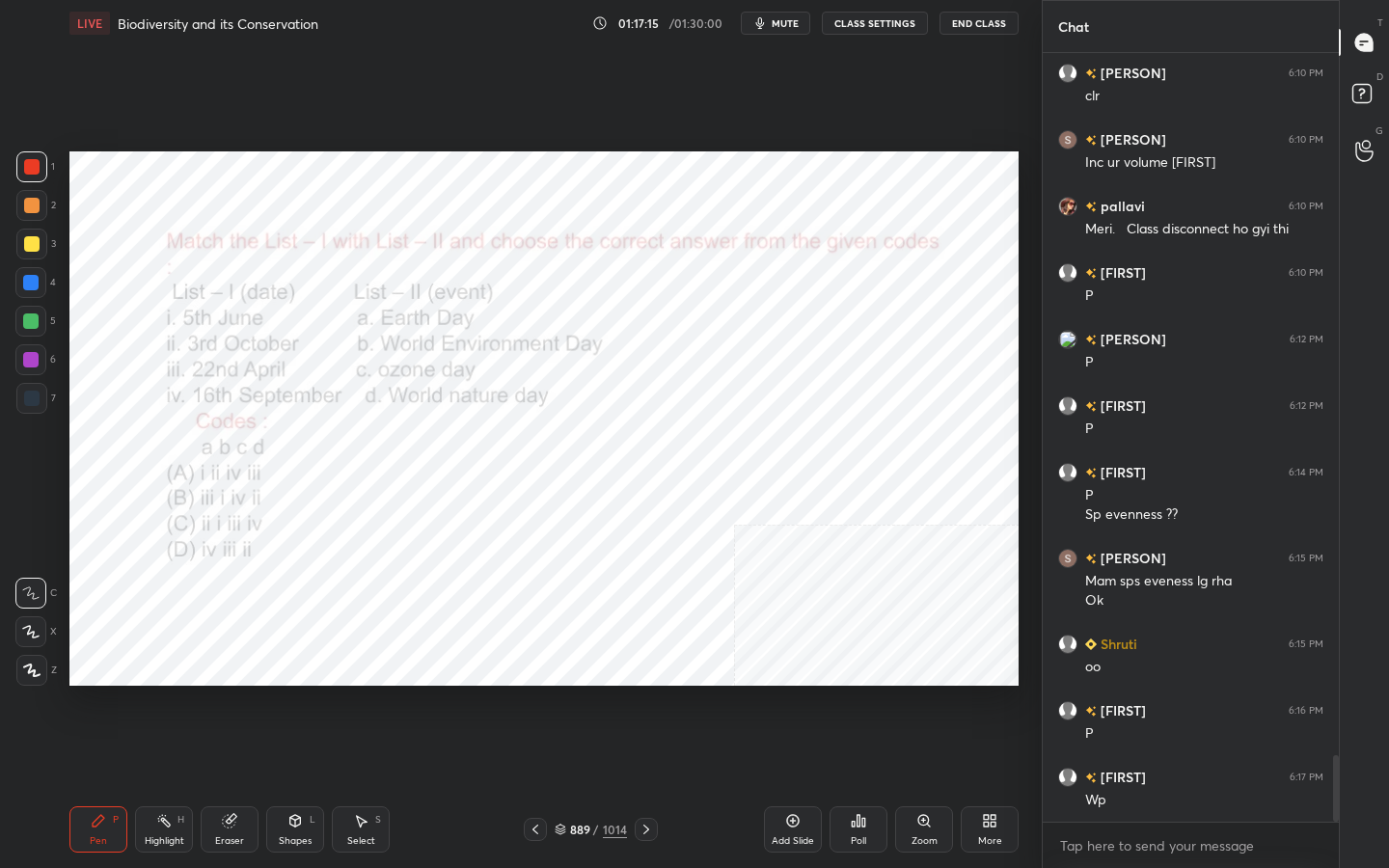 scroll, scrollTop: 8189, scrollLeft: 0, axis: vertical 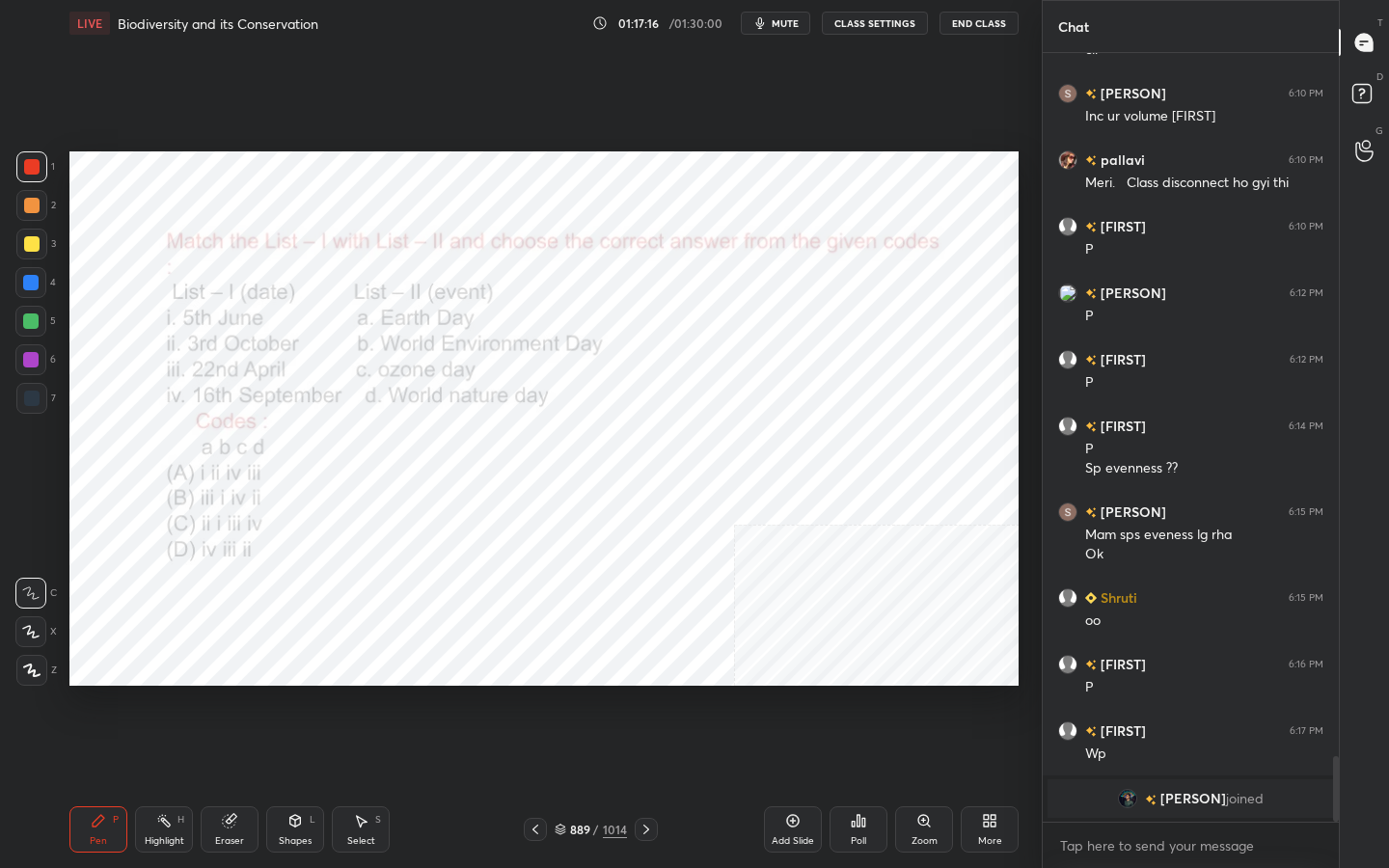 click on "mute" at bounding box center (785, 23) 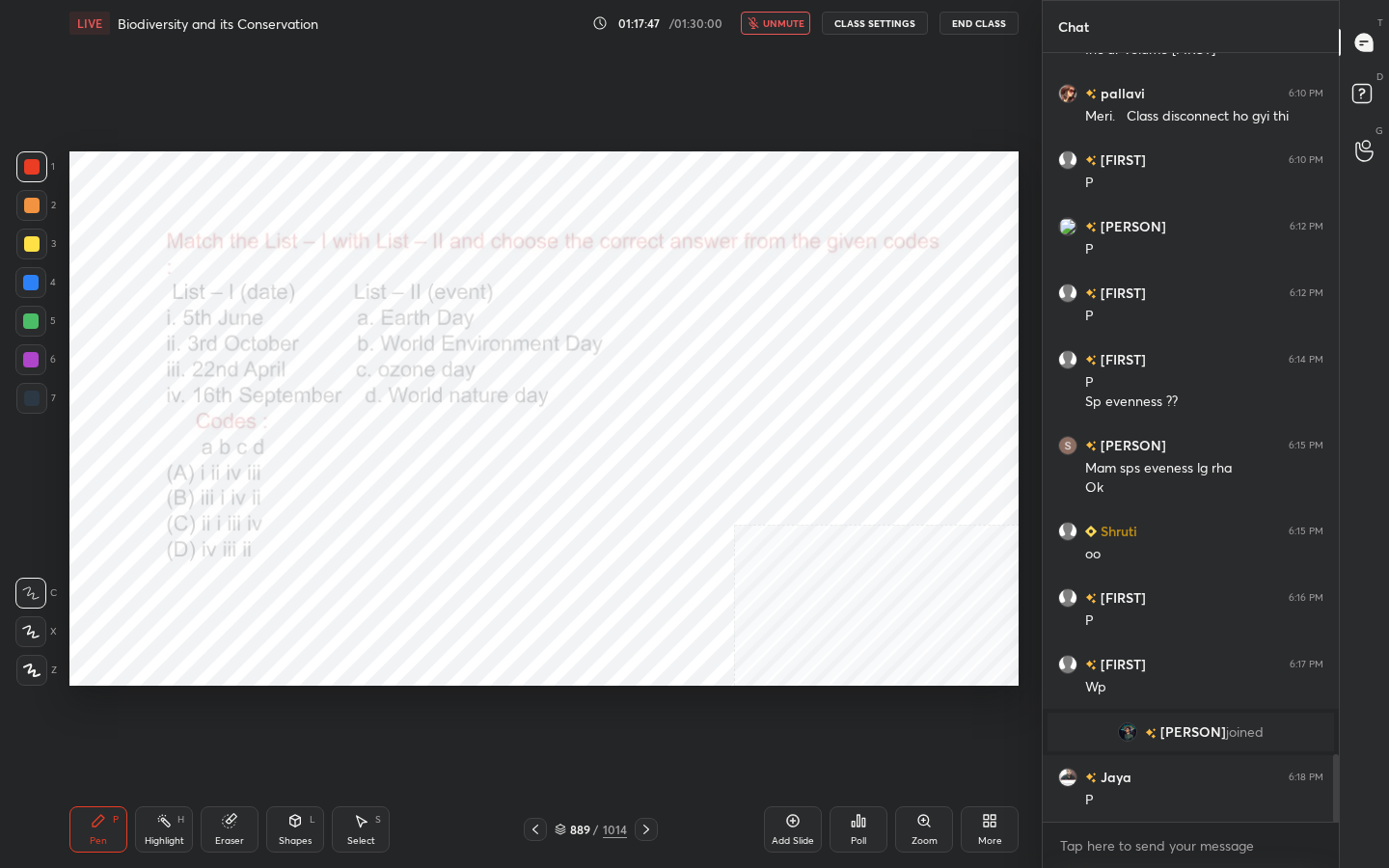 scroll, scrollTop: 7948, scrollLeft: 0, axis: vertical 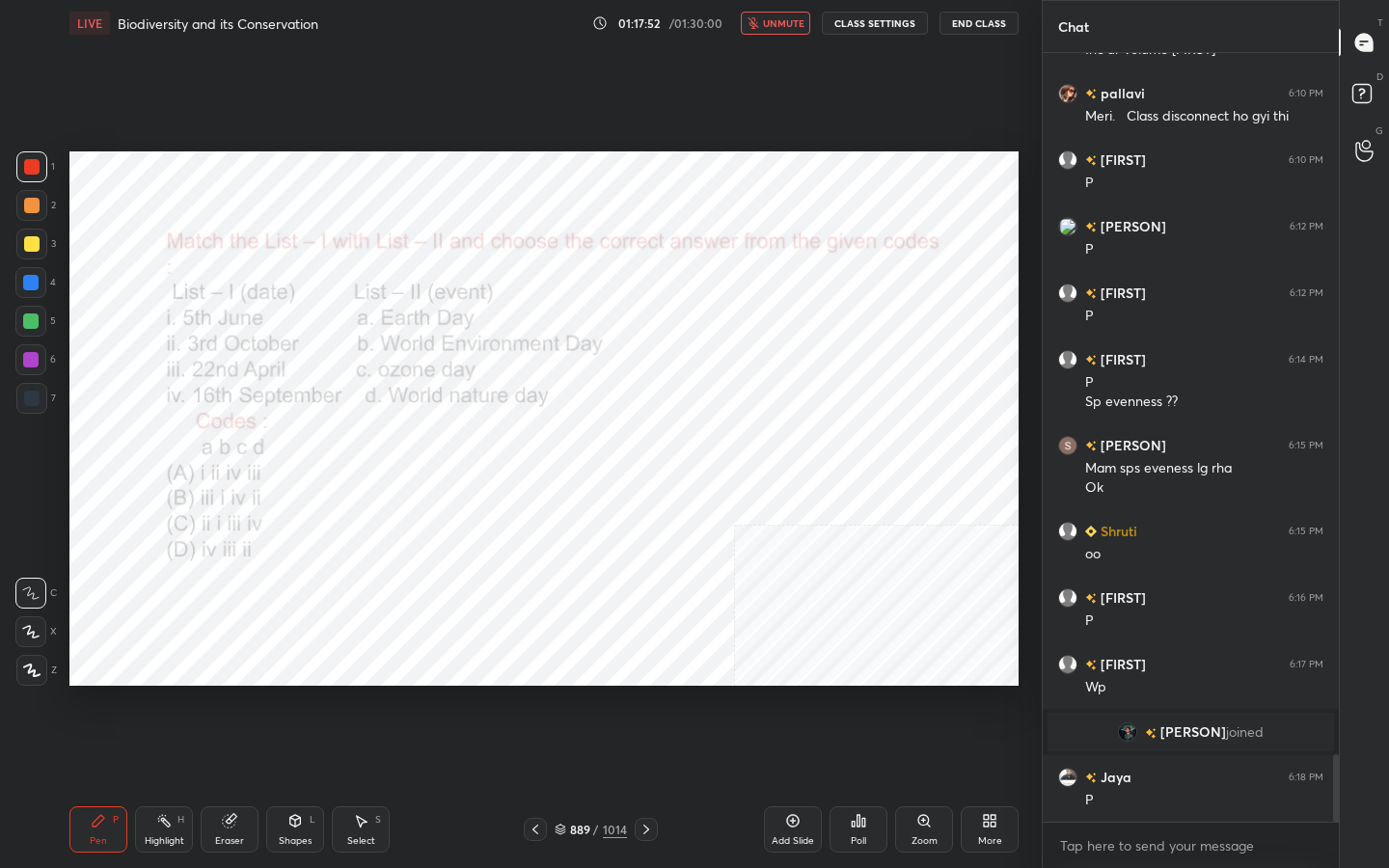 click on "889 / 1014" at bounding box center (590, 829) 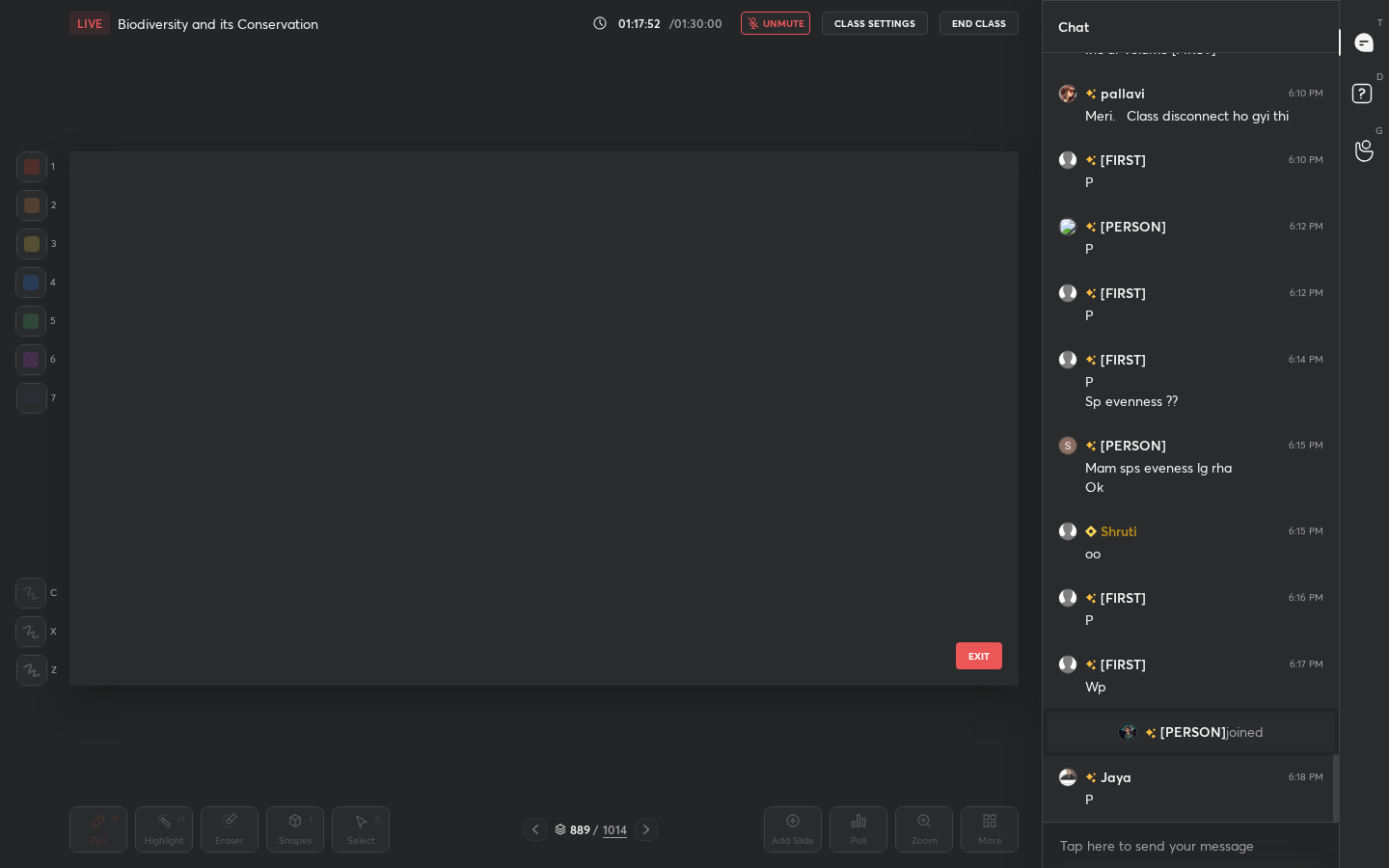 scroll, scrollTop: 48018, scrollLeft: 0, axis: vertical 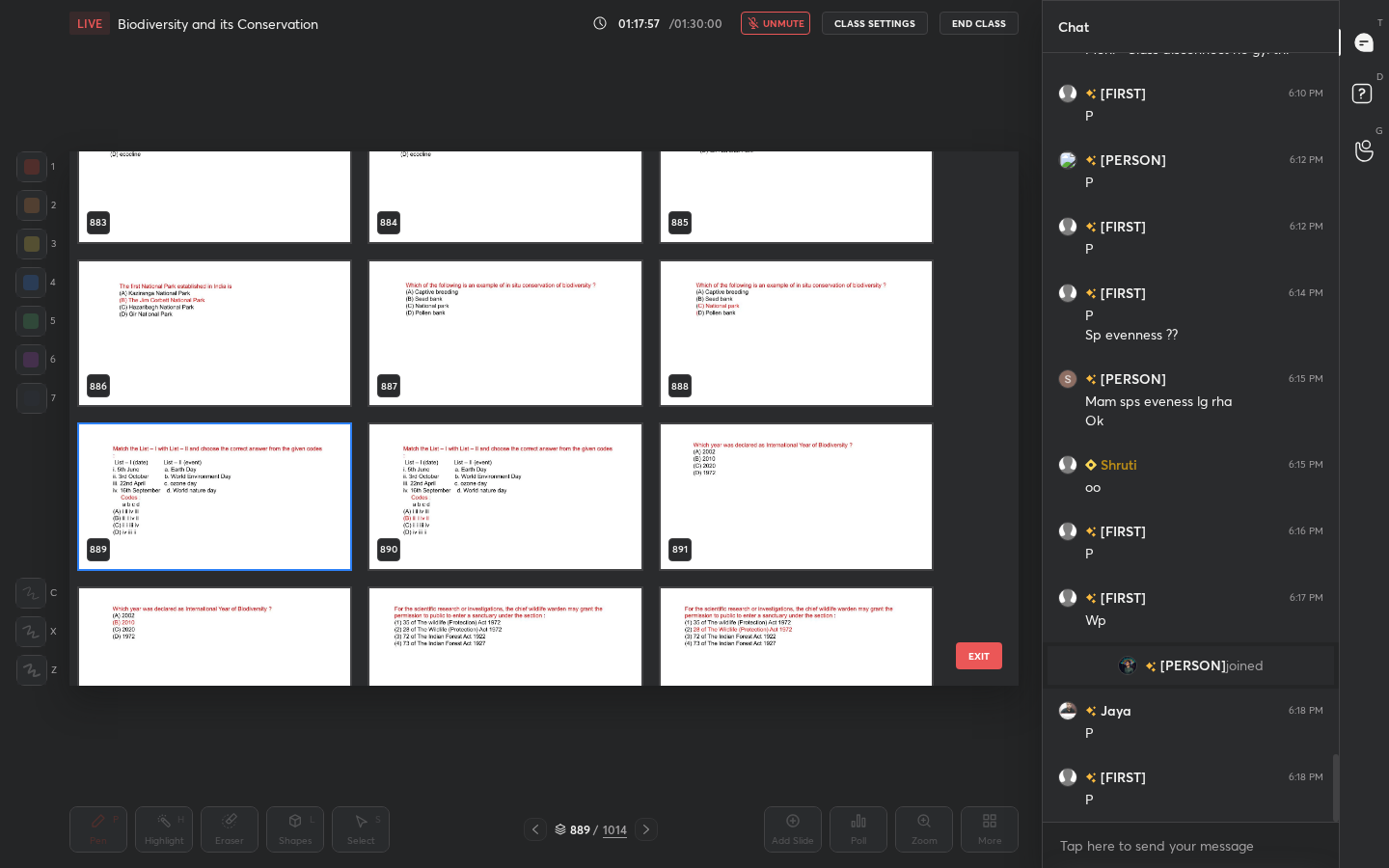 click at bounding box center (214, 497) 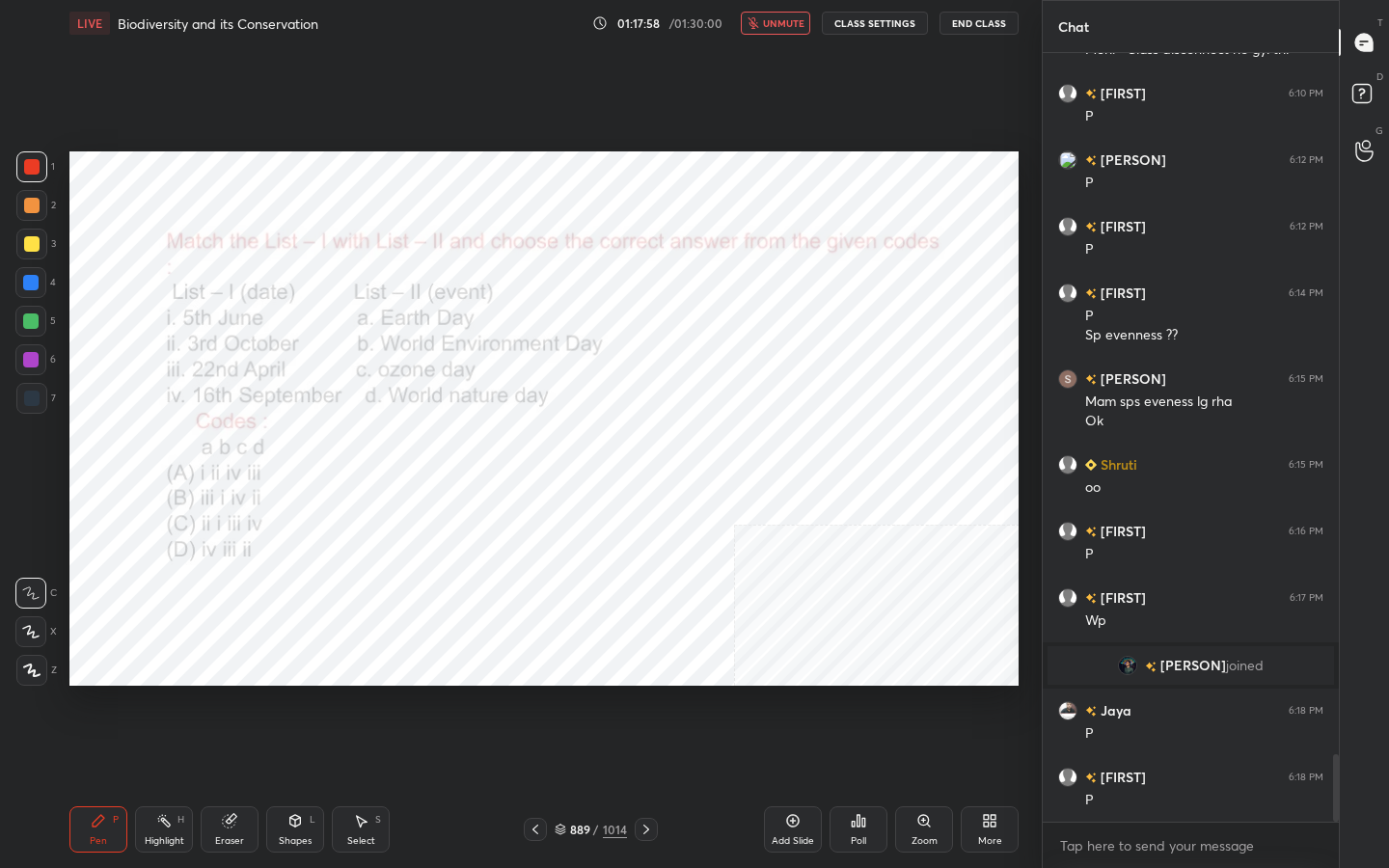 click at bounding box center [214, 497] 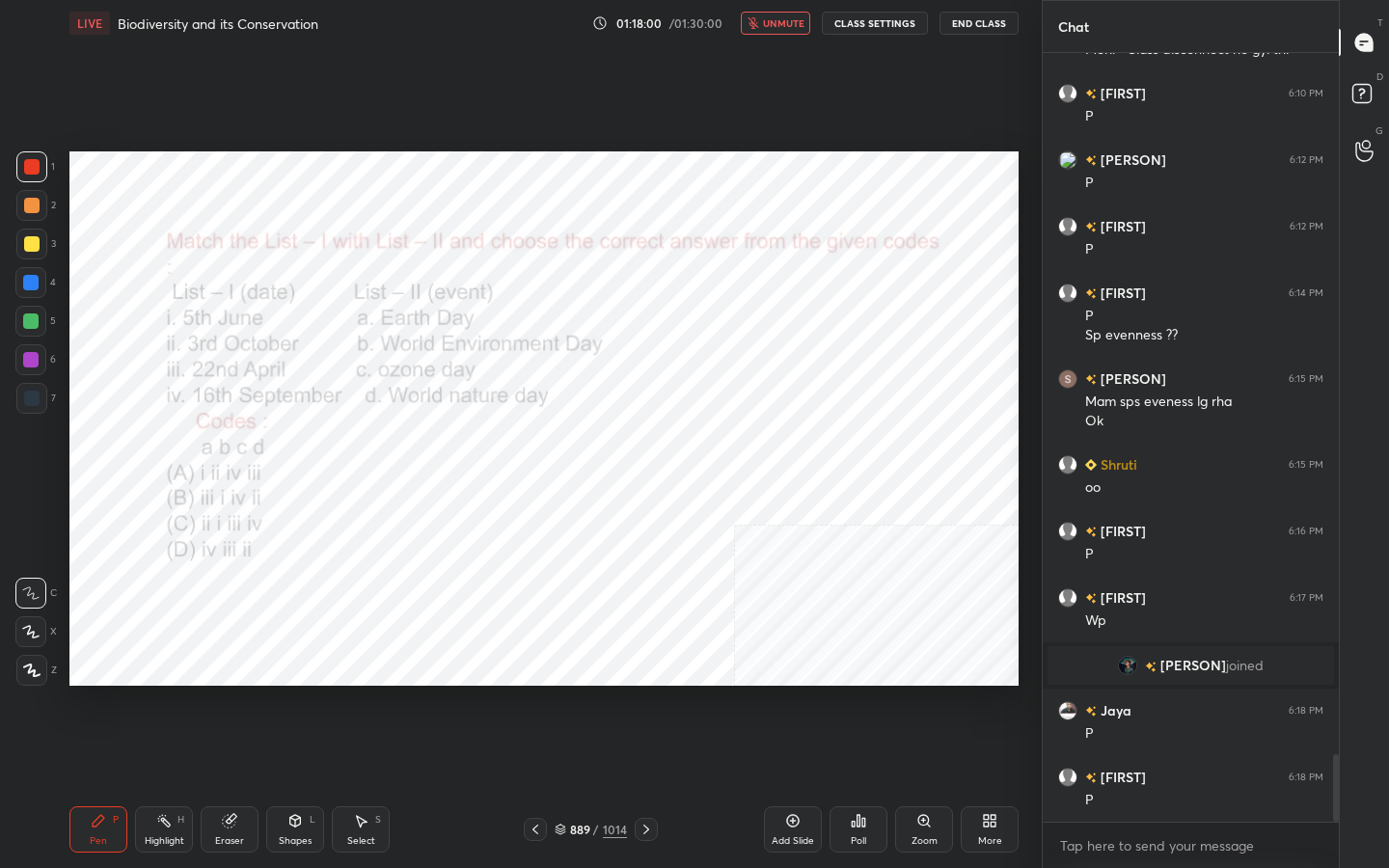 click 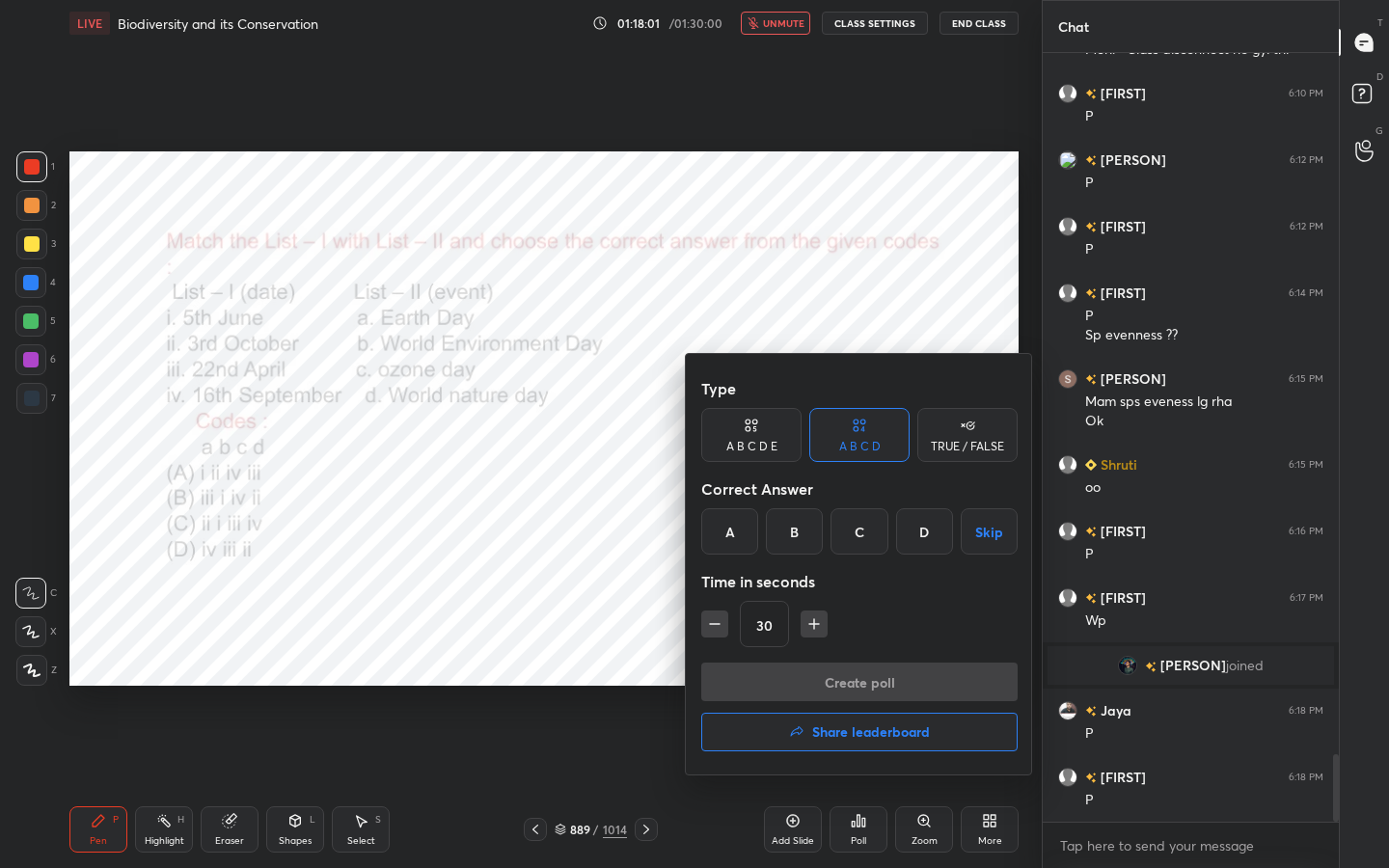 click on "B" at bounding box center (794, 531) 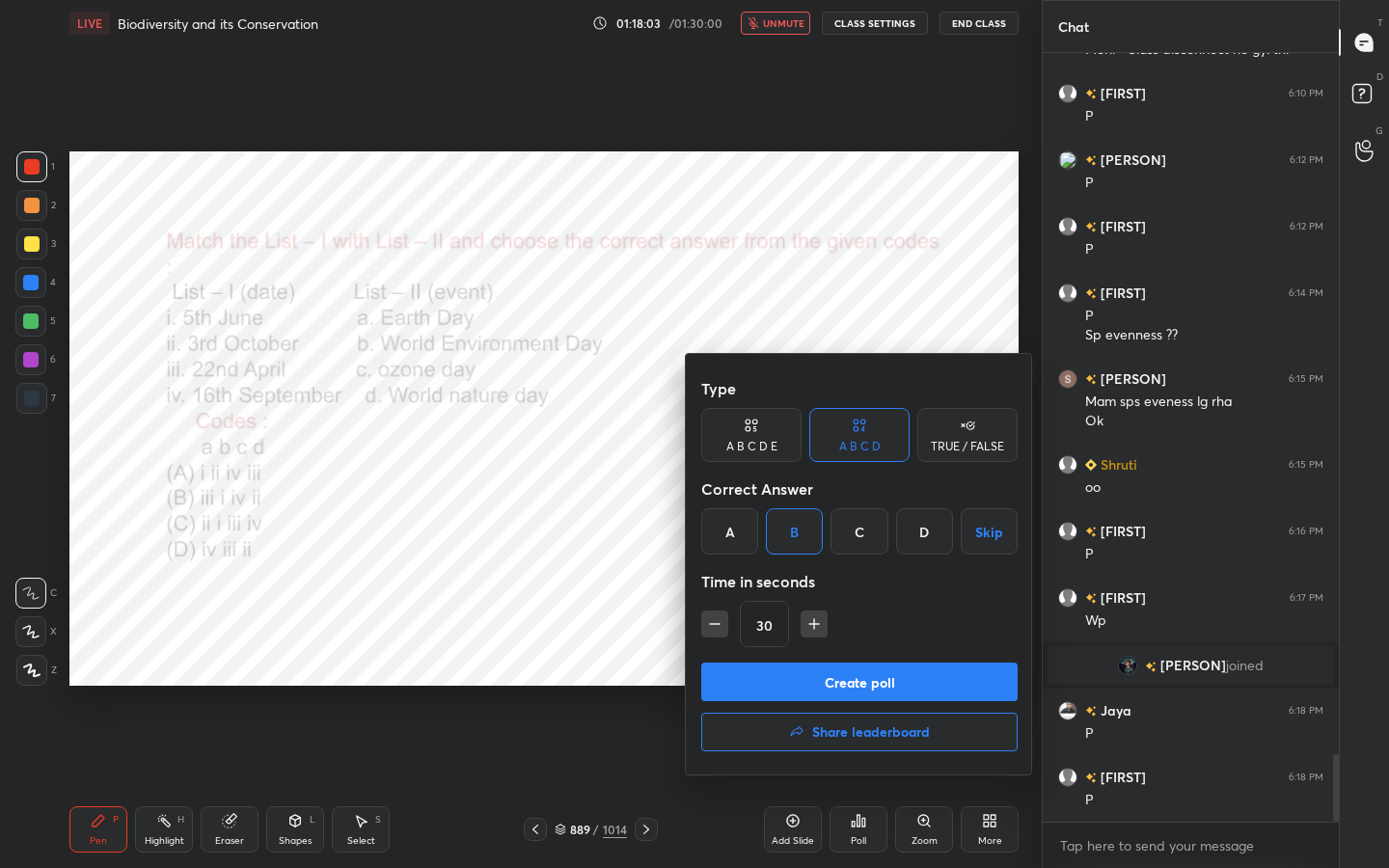 click on "Create poll" at bounding box center [859, 682] 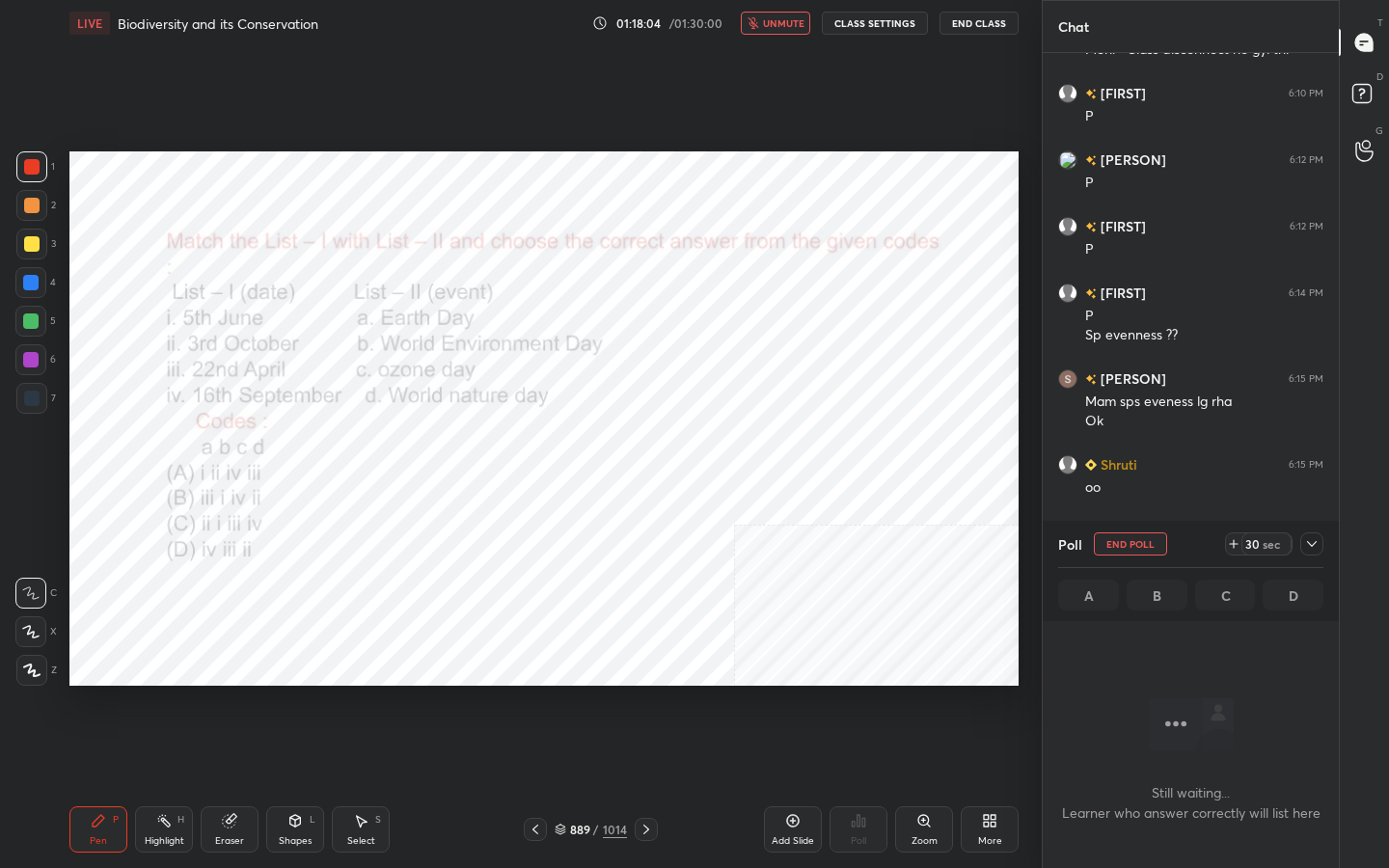 scroll, scrollTop: 502, scrollLeft: 290, axis: both 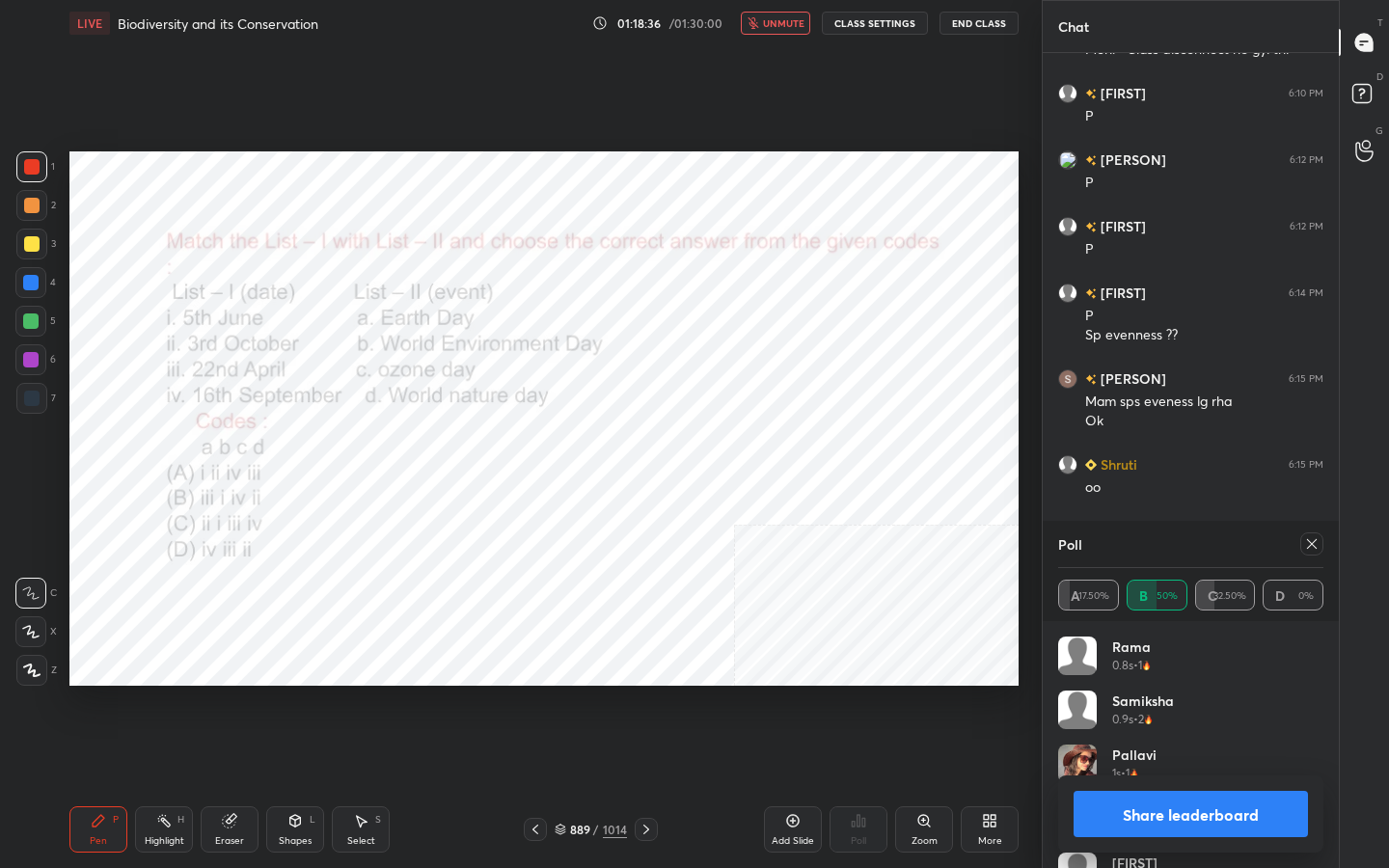 click 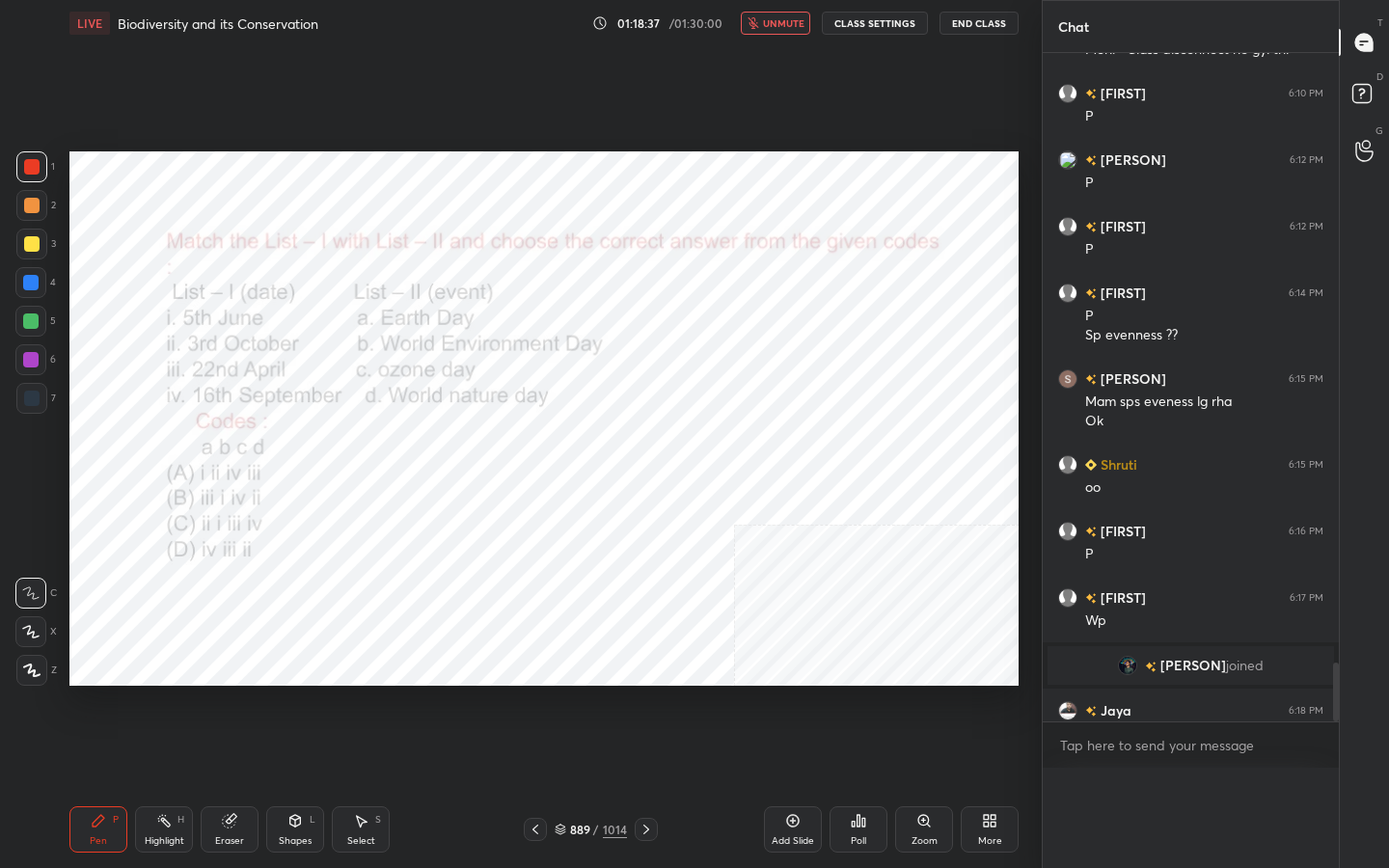 scroll, scrollTop: 0, scrollLeft: 0, axis: both 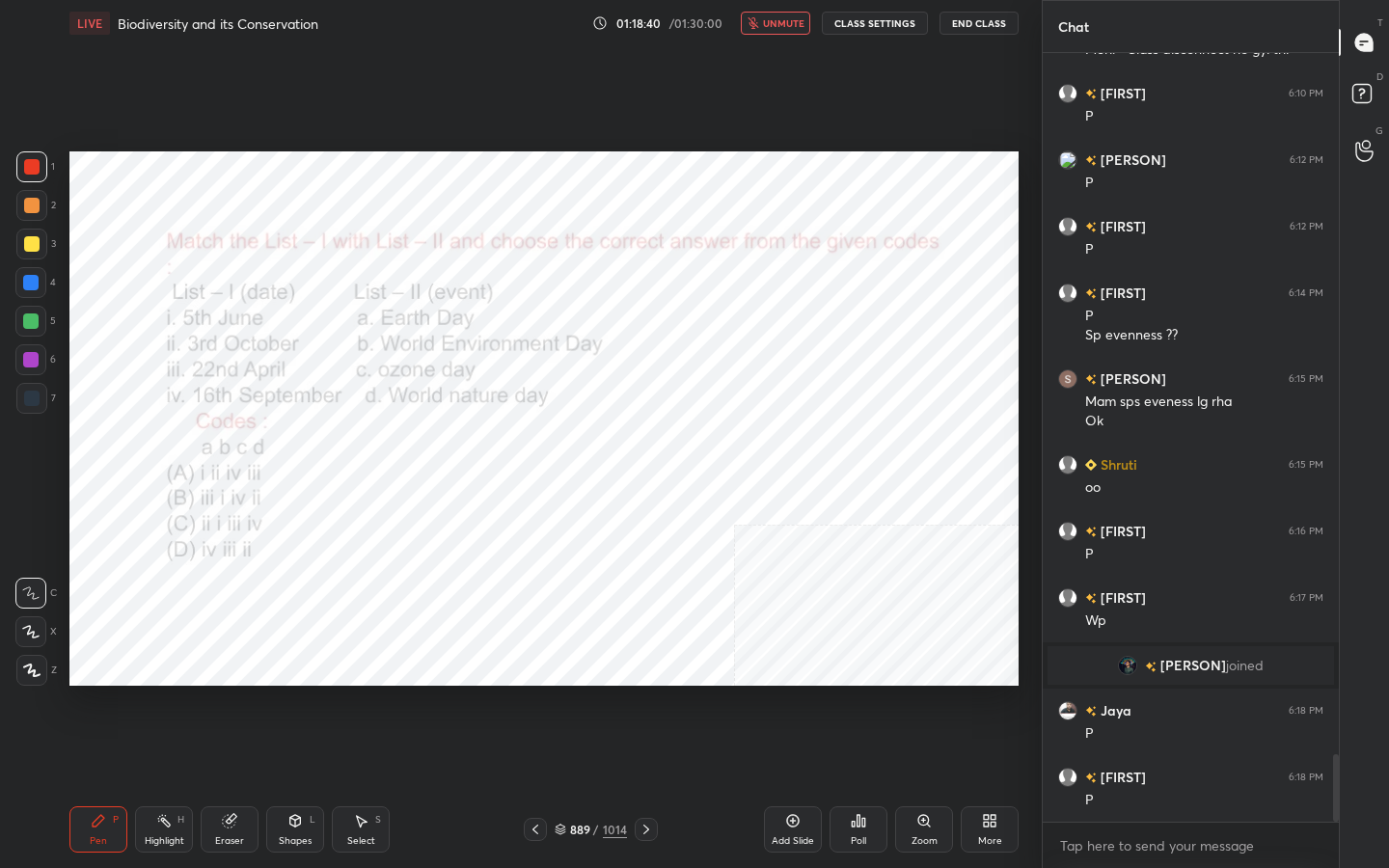 click on "unmute" at bounding box center (783, 23) 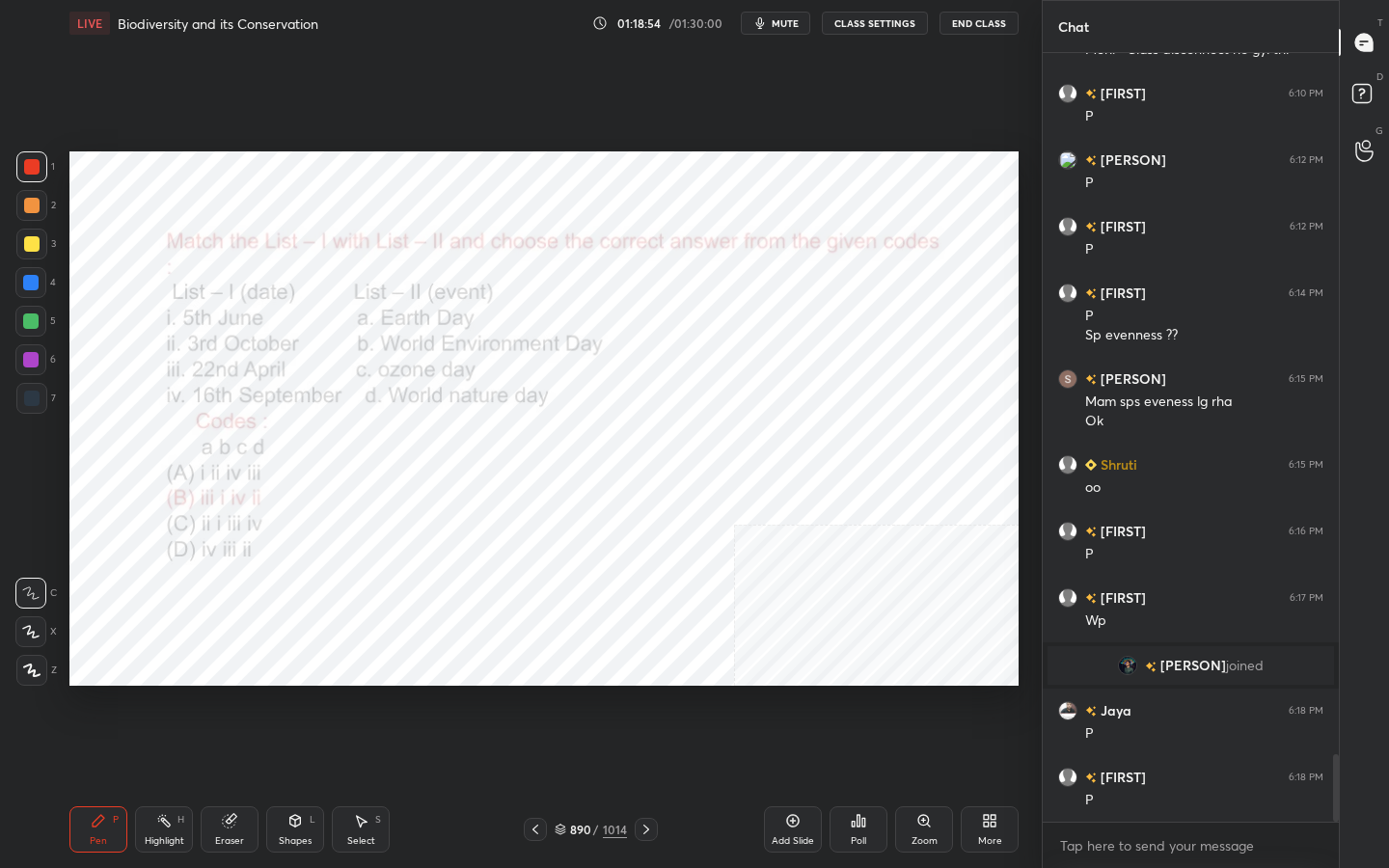 click on "Eraser" at bounding box center [230, 829] 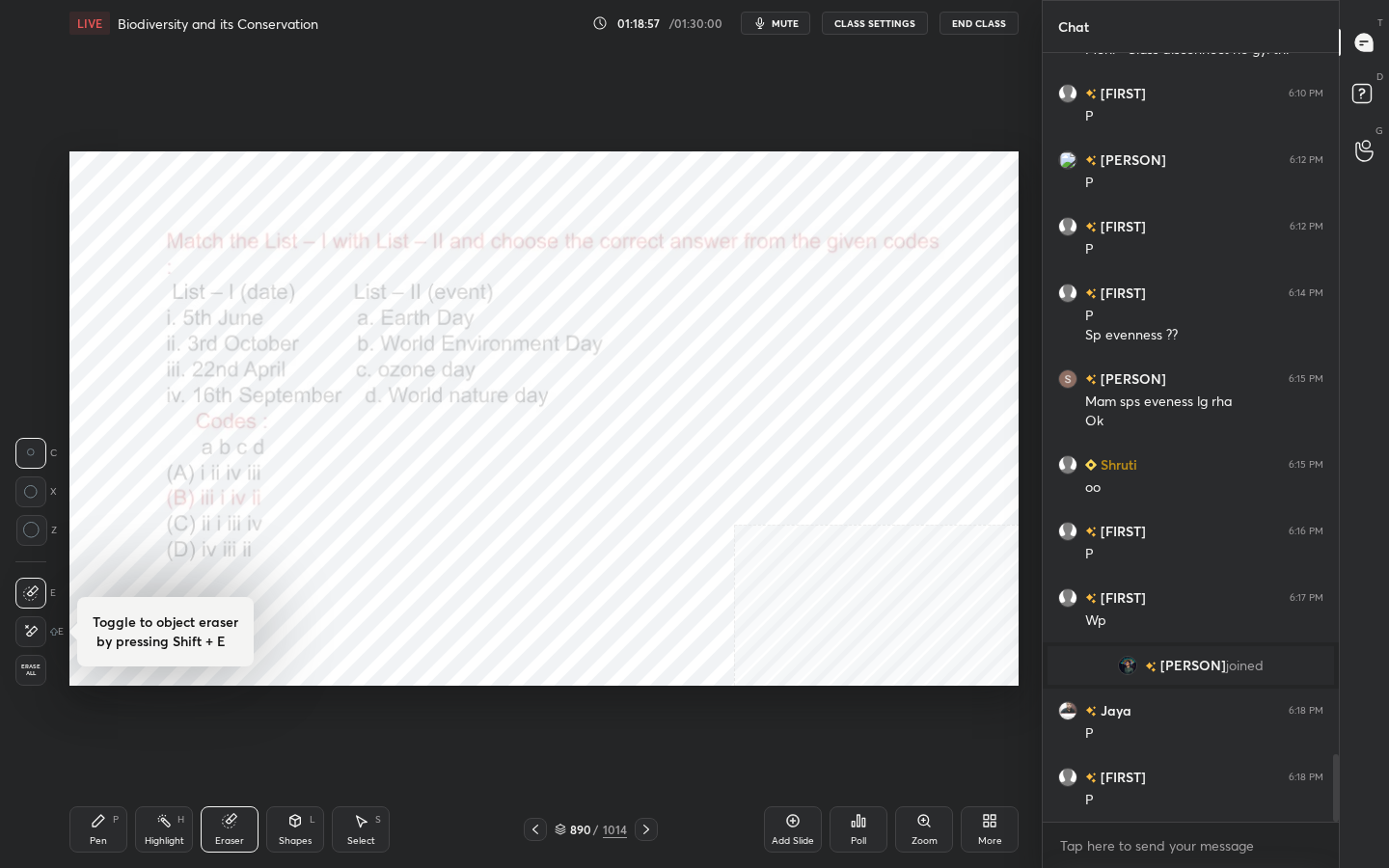 scroll, scrollTop: 8081, scrollLeft: 0, axis: vertical 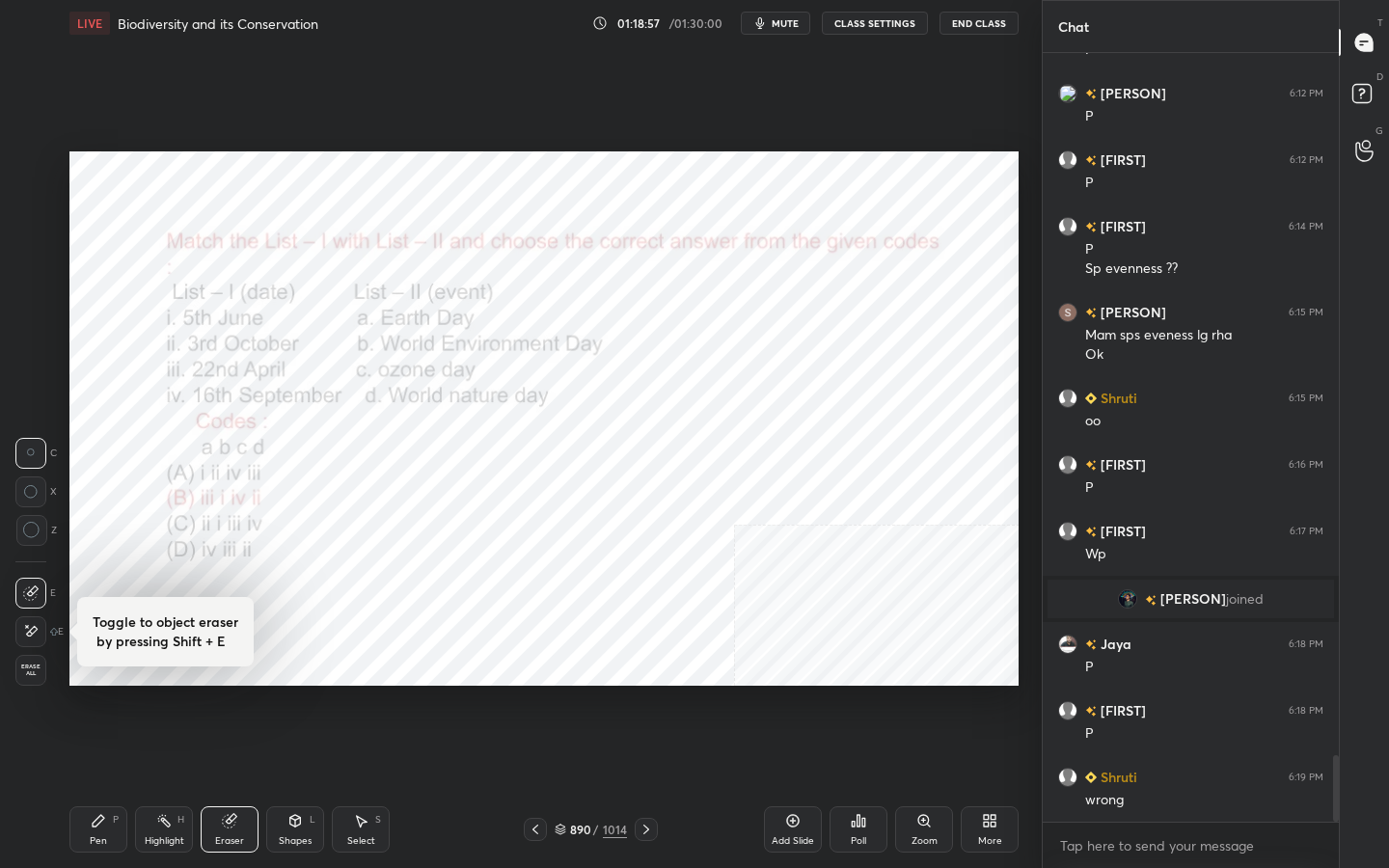 click on "Erase all" at bounding box center (31, 670) 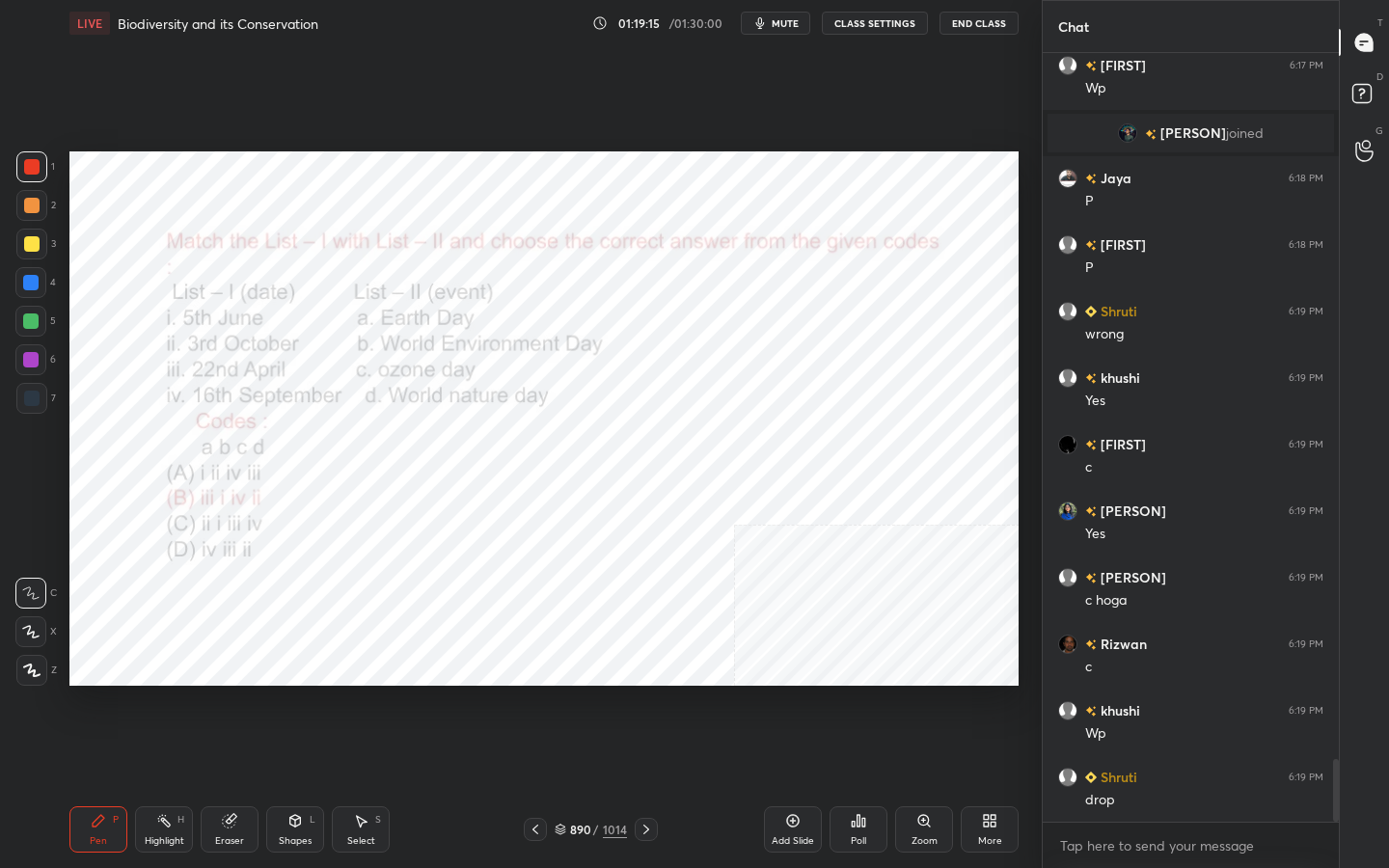 scroll, scrollTop: 8613, scrollLeft: 0, axis: vertical 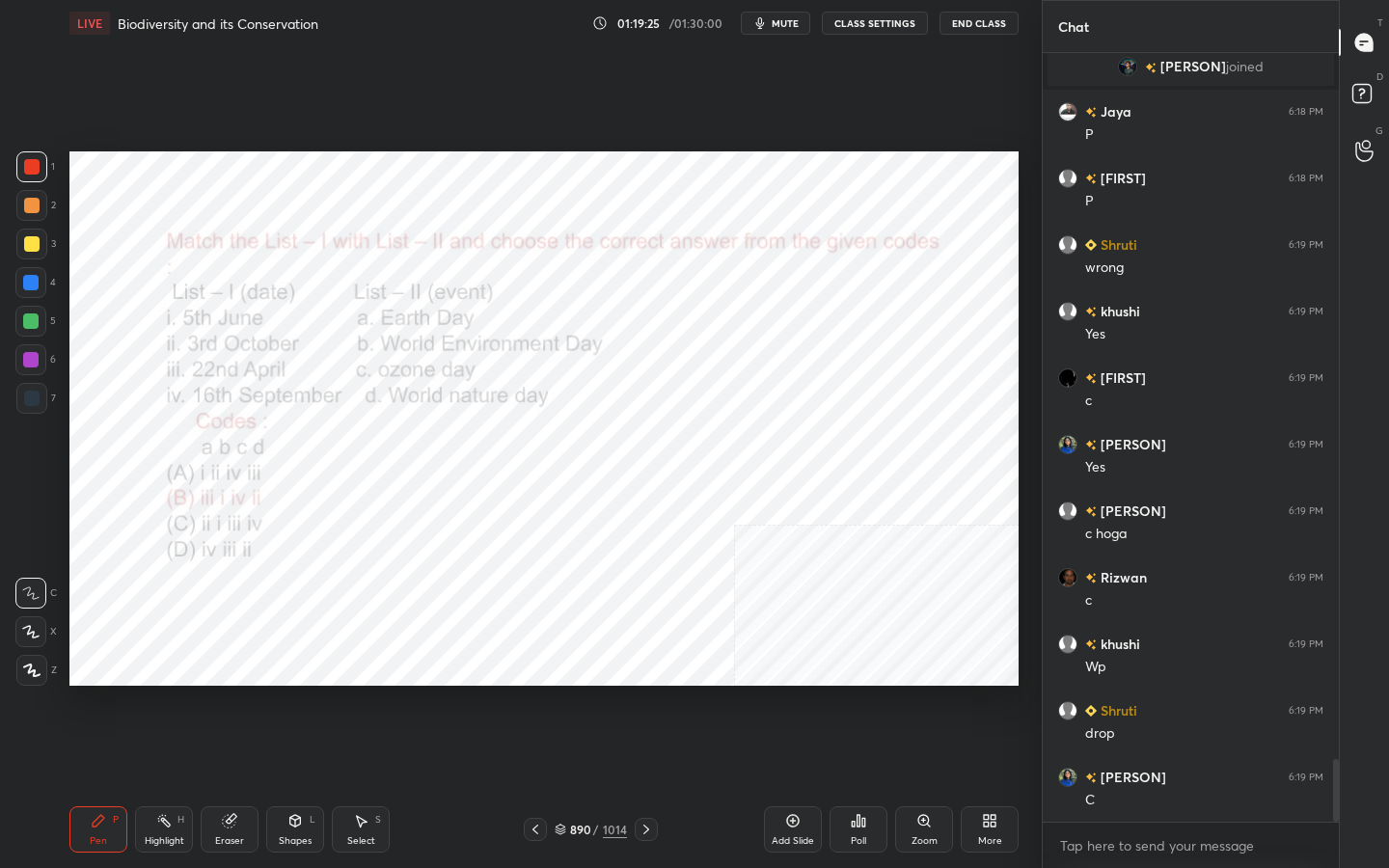 click on "890" at bounding box center (580, 829) 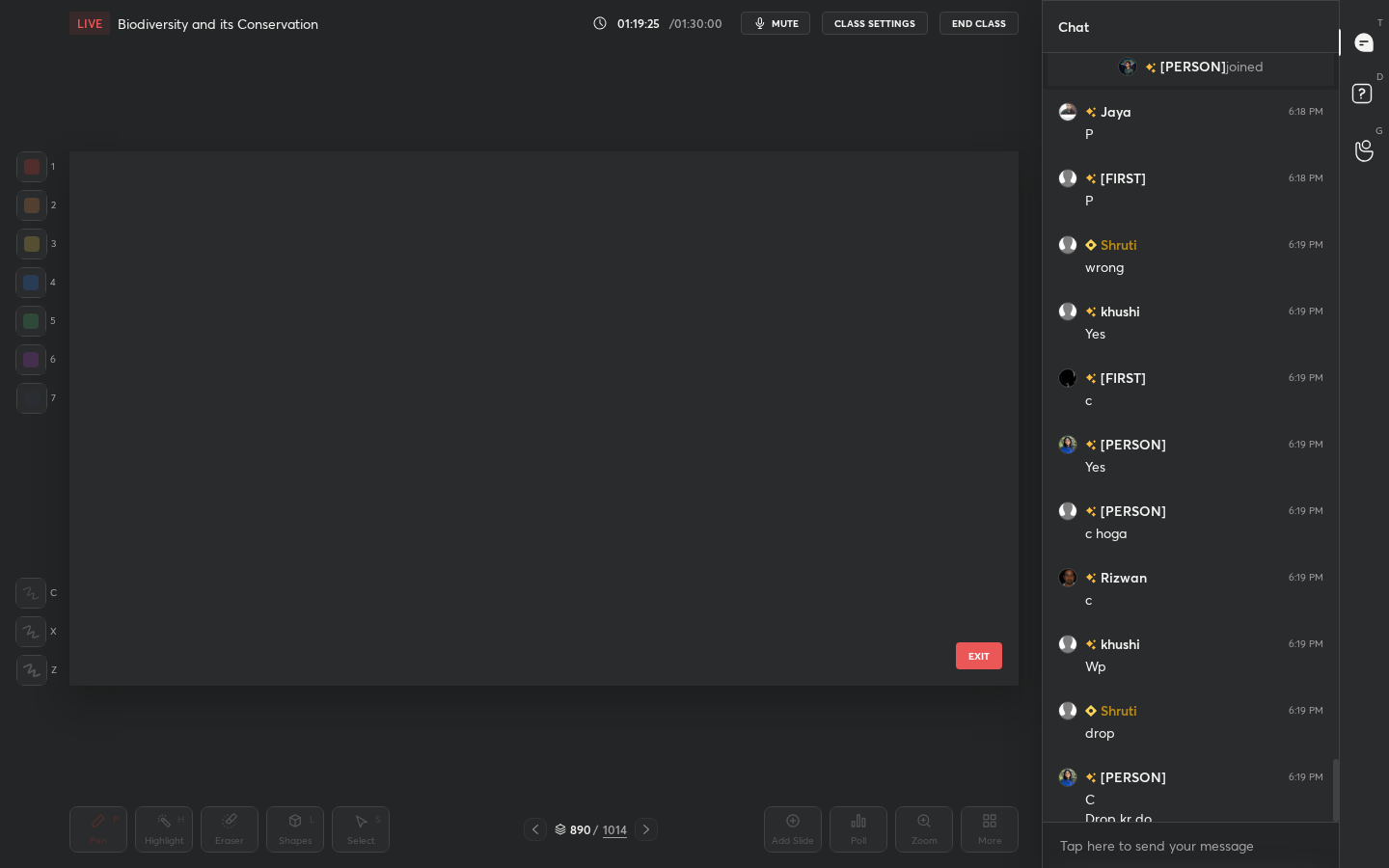 scroll, scrollTop: 8633, scrollLeft: 0, axis: vertical 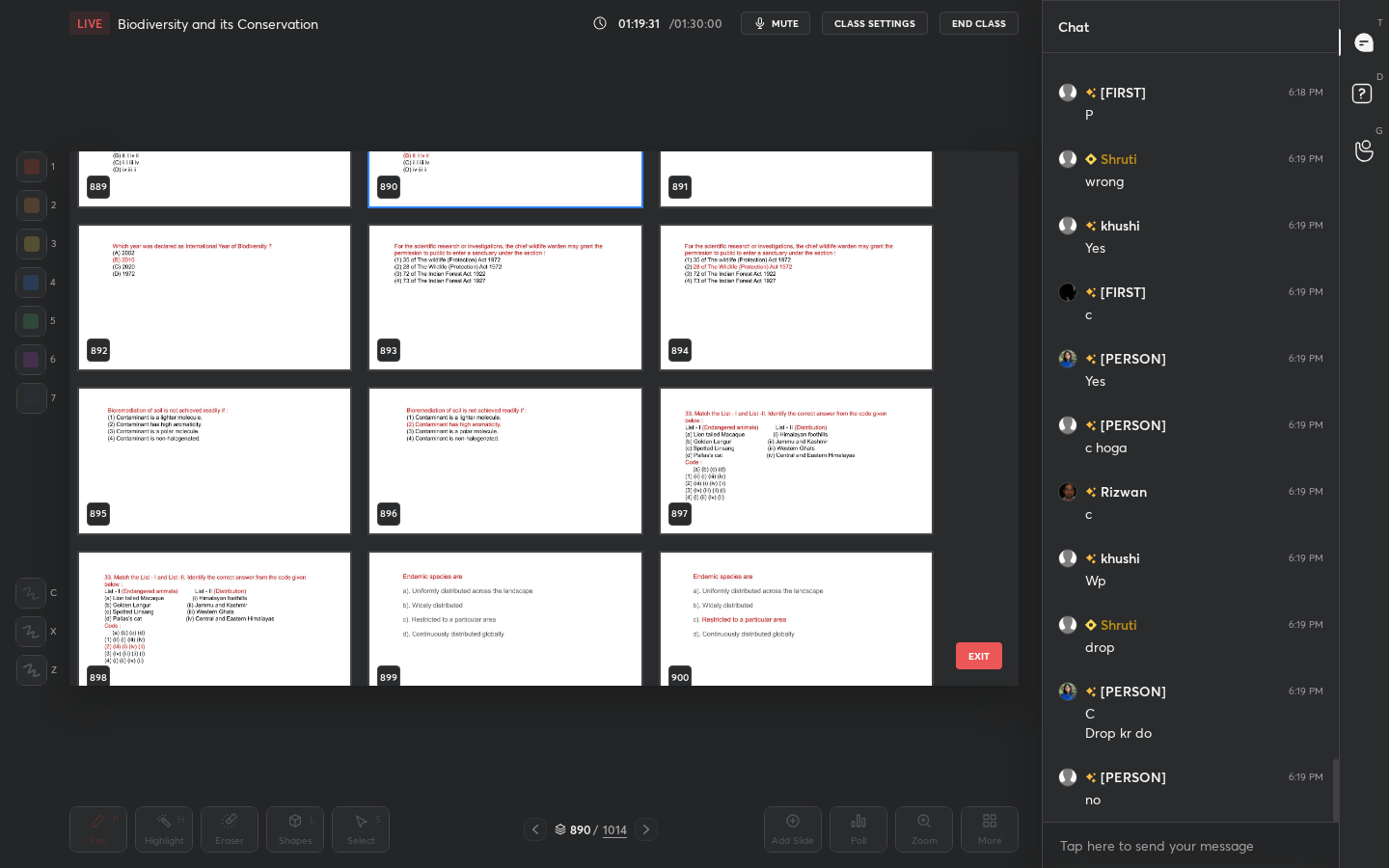 click at bounding box center (504, 298) 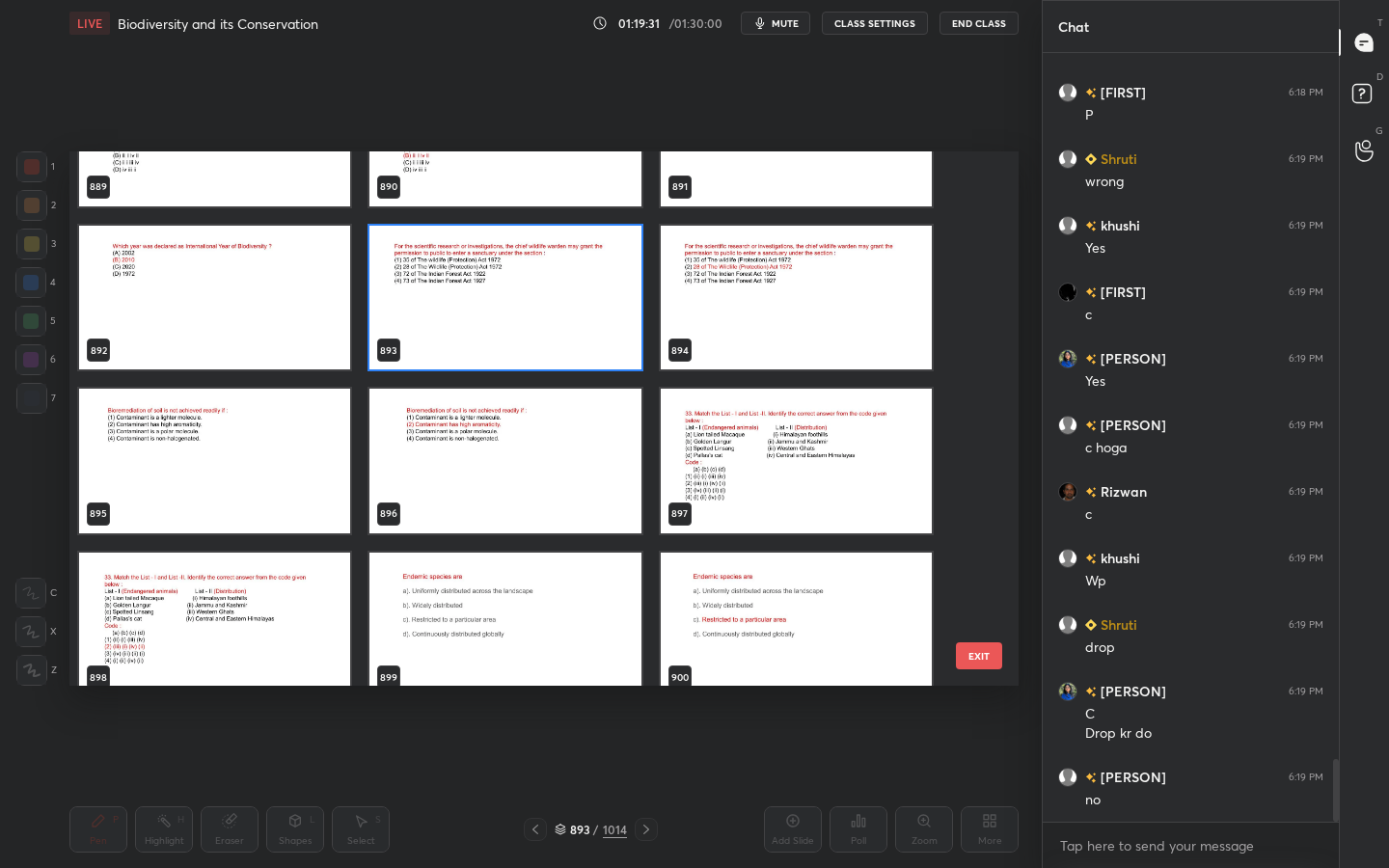 click at bounding box center (504, 298) 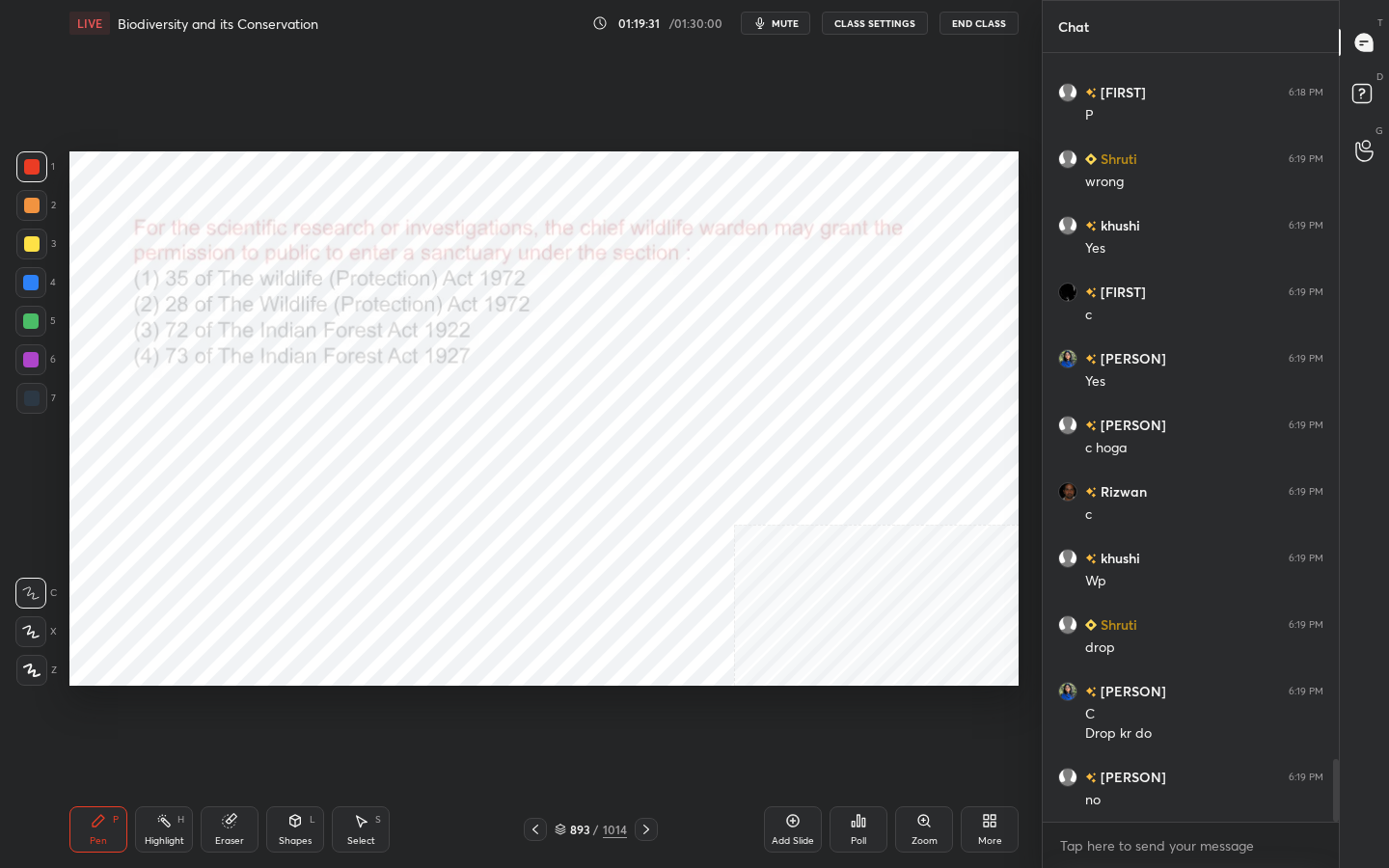 click at bounding box center (504, 298) 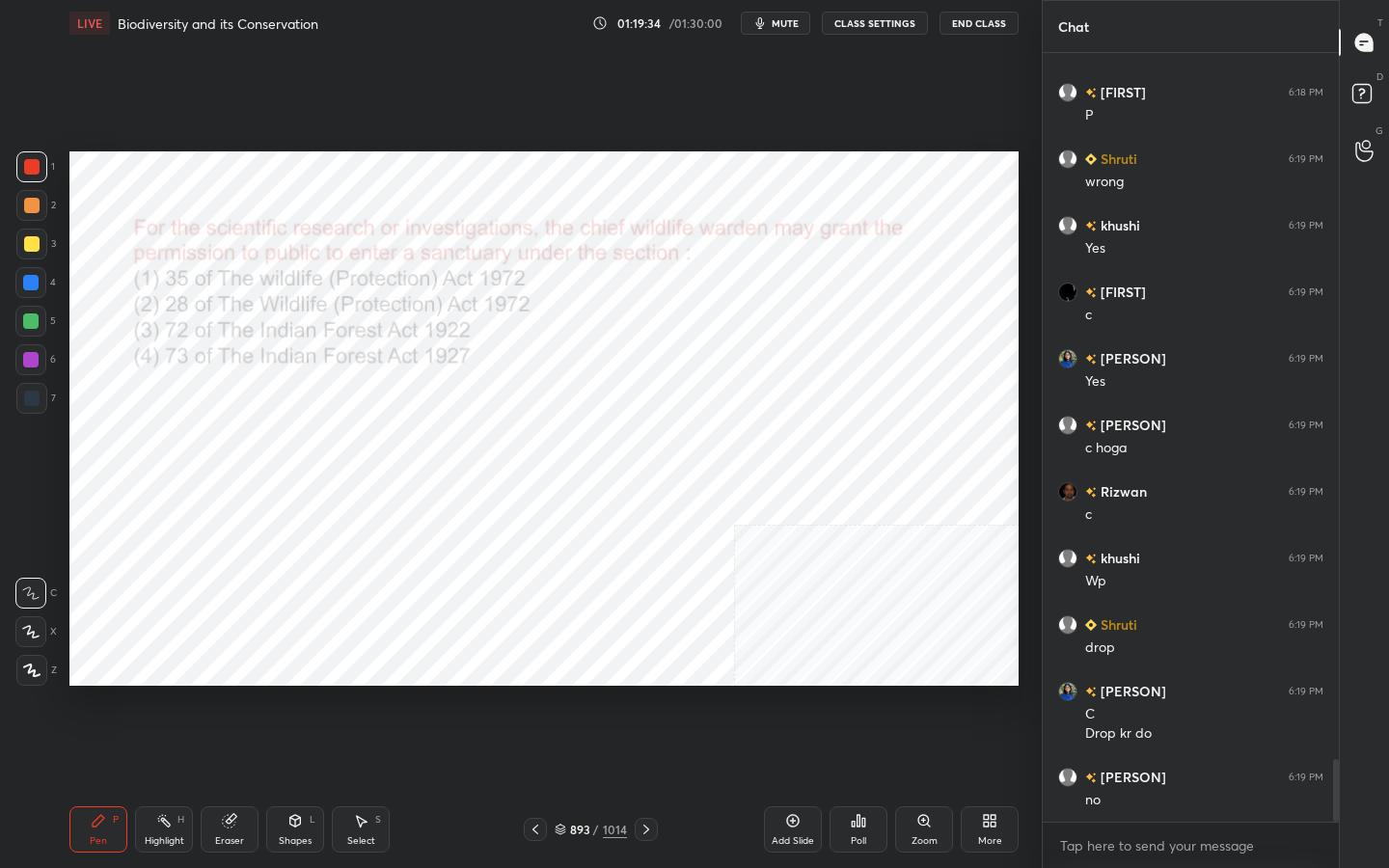 scroll, scrollTop: 8766, scrollLeft: 0, axis: vertical 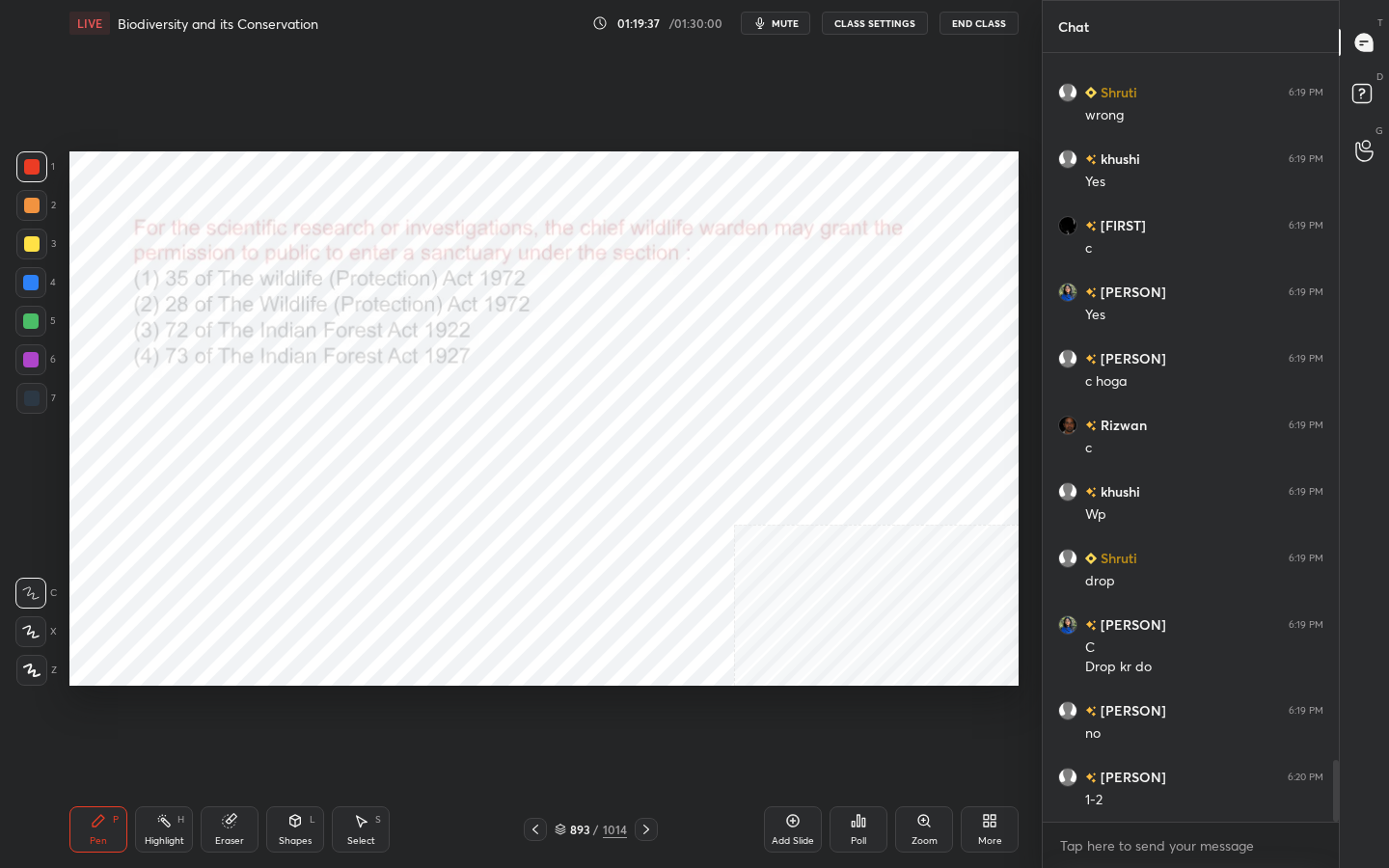 click on "mute" at bounding box center [785, 23] 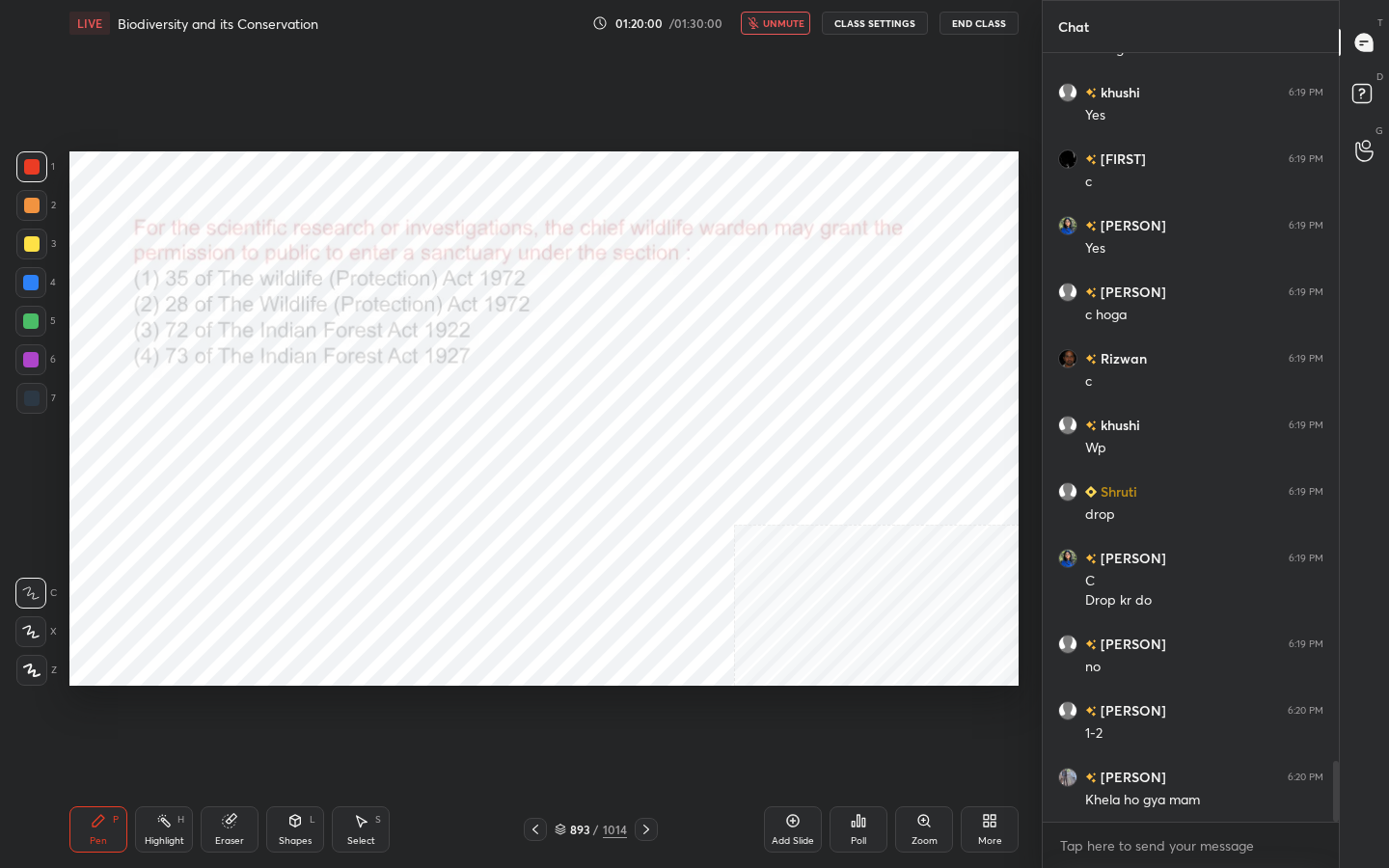 scroll, scrollTop: 8899, scrollLeft: 0, axis: vertical 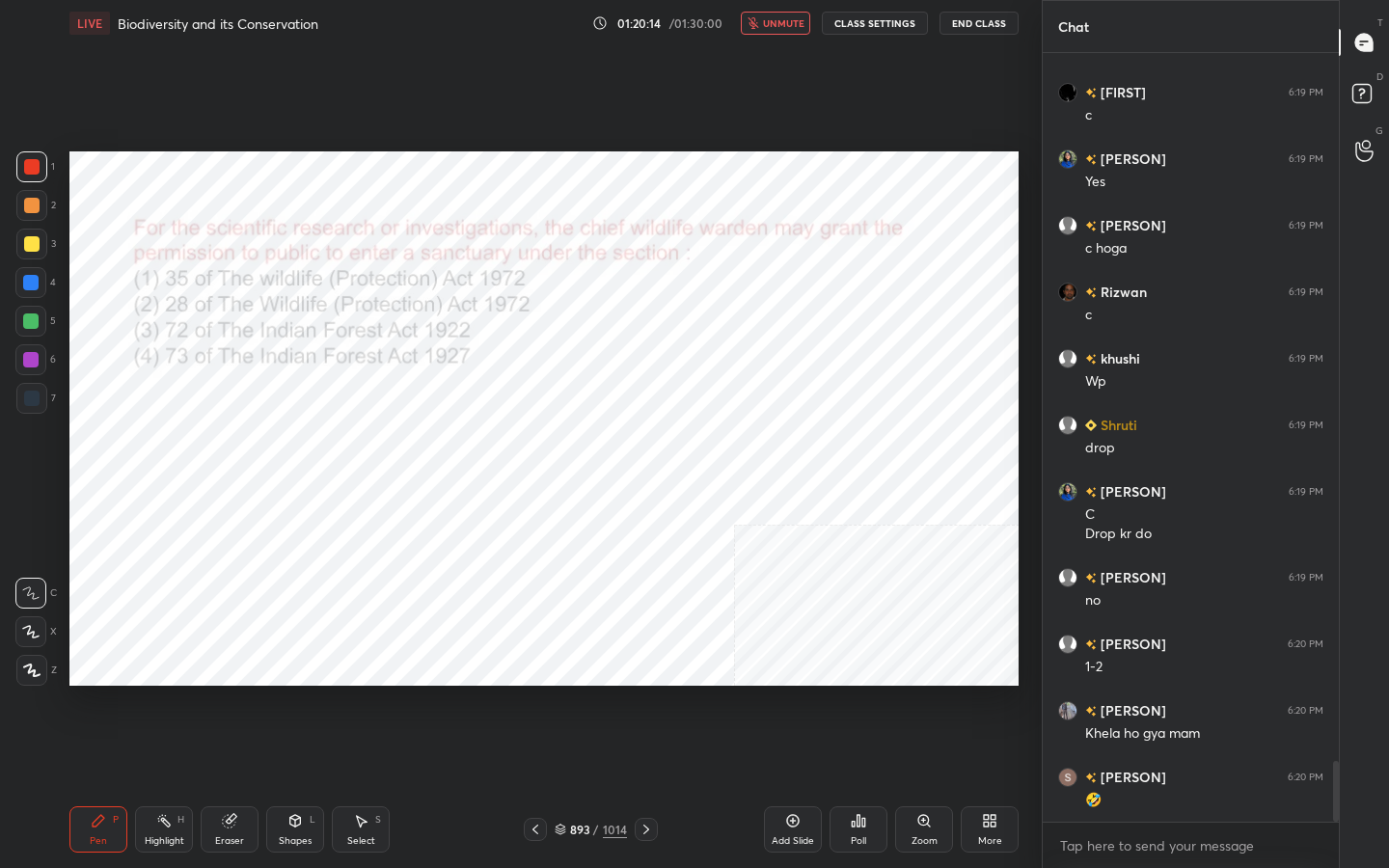 click on "893" at bounding box center [580, 829] 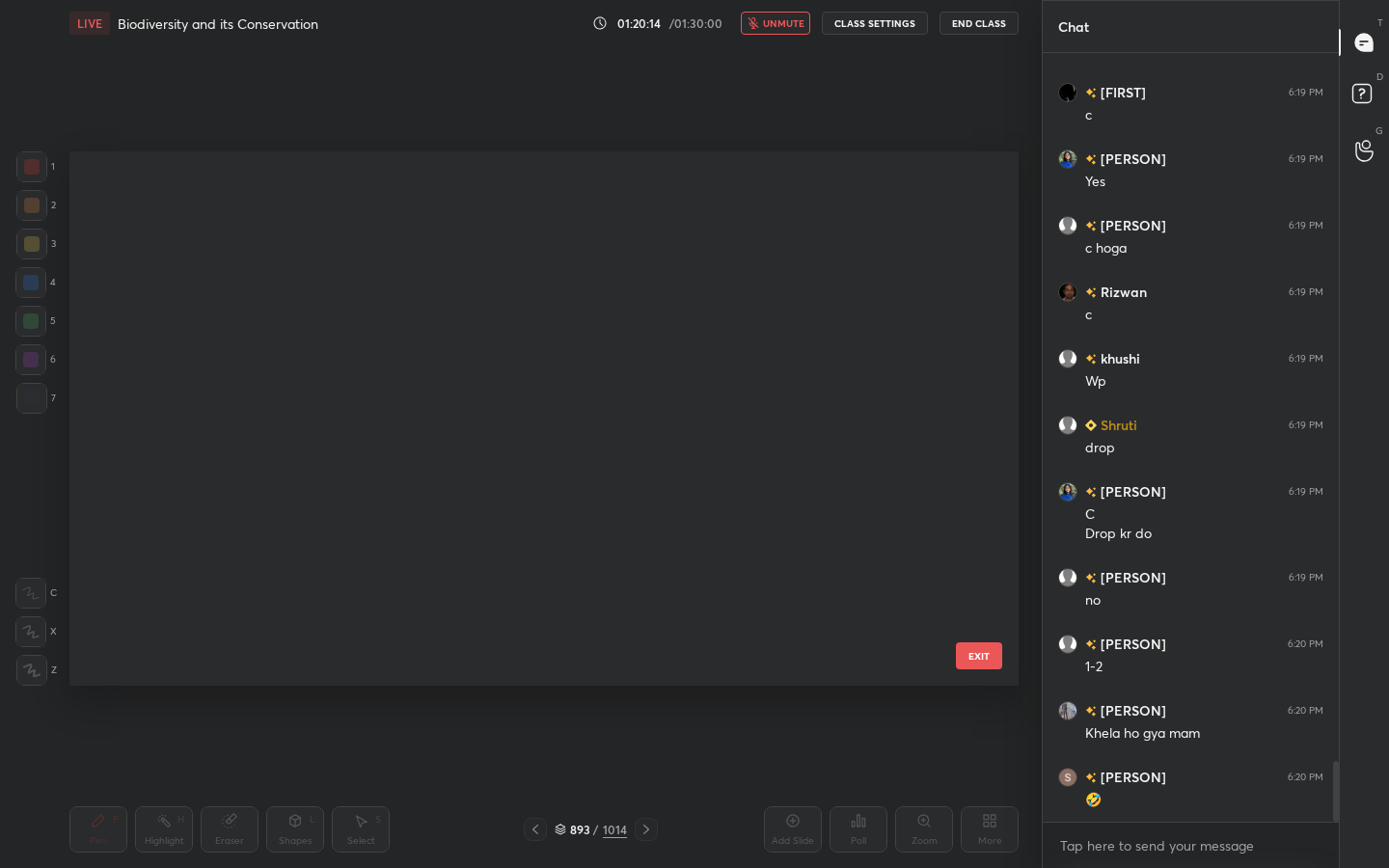 scroll, scrollTop: 48181, scrollLeft: 0, axis: vertical 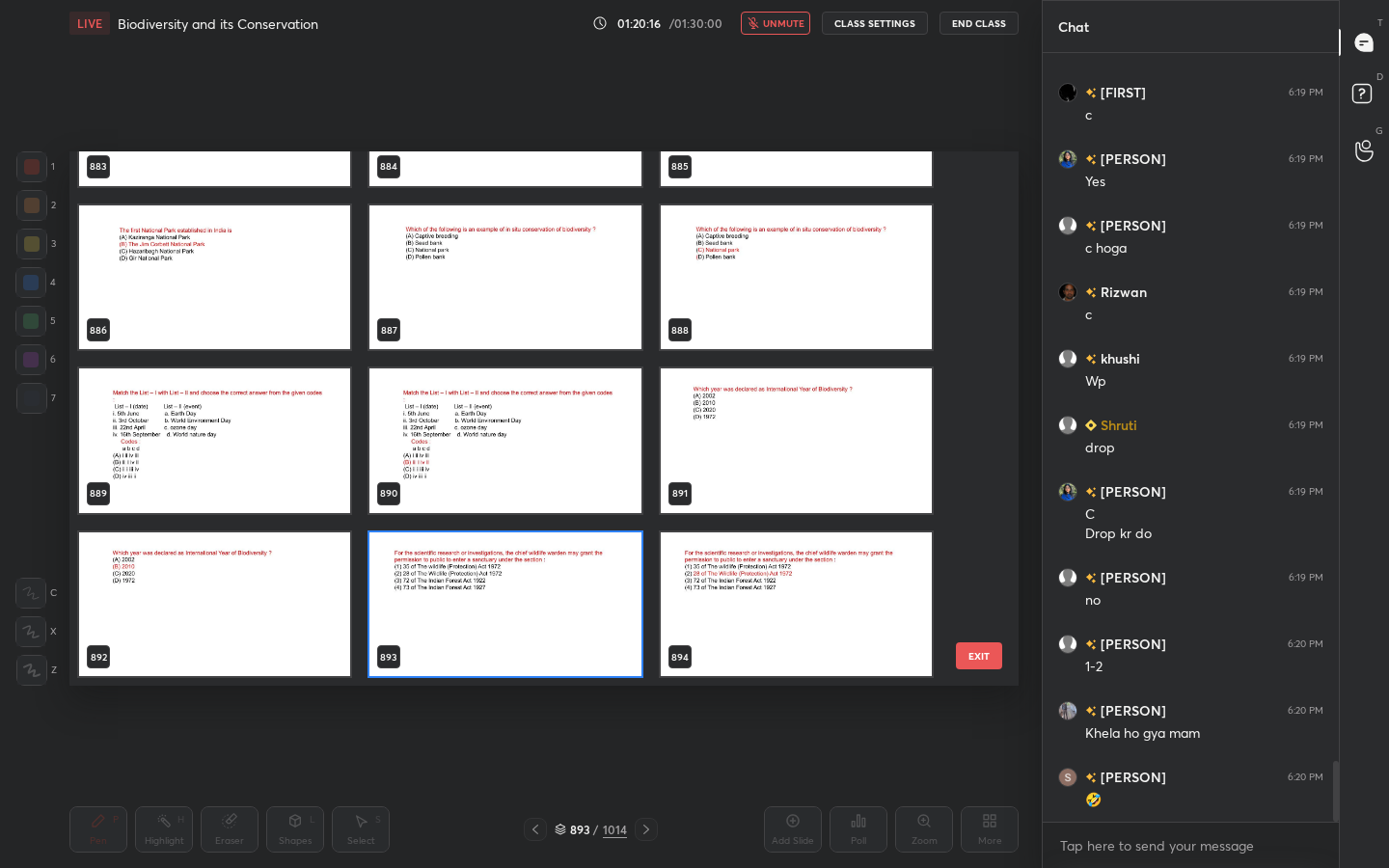 click at bounding box center (504, 605) 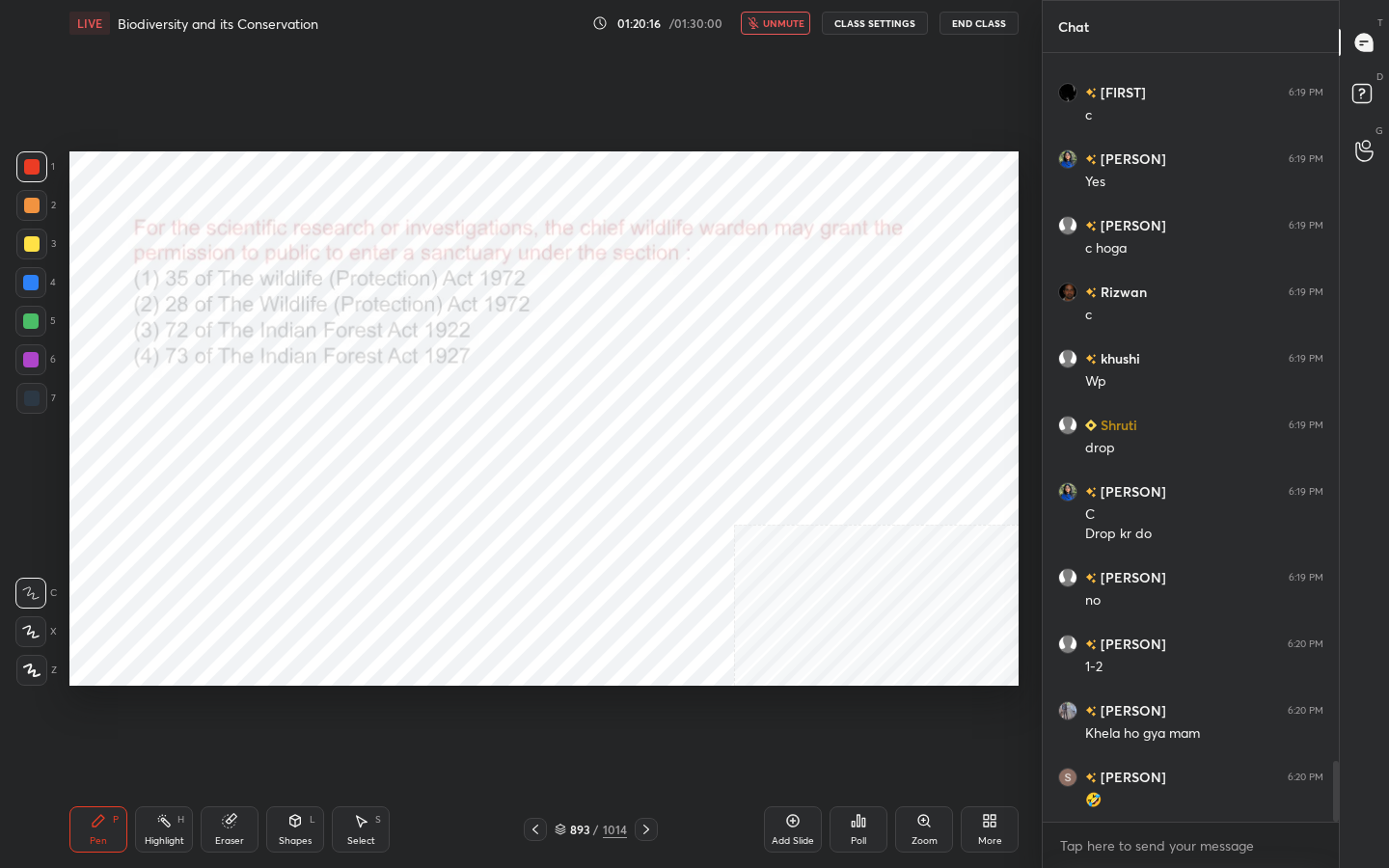 click at bounding box center [504, 605] 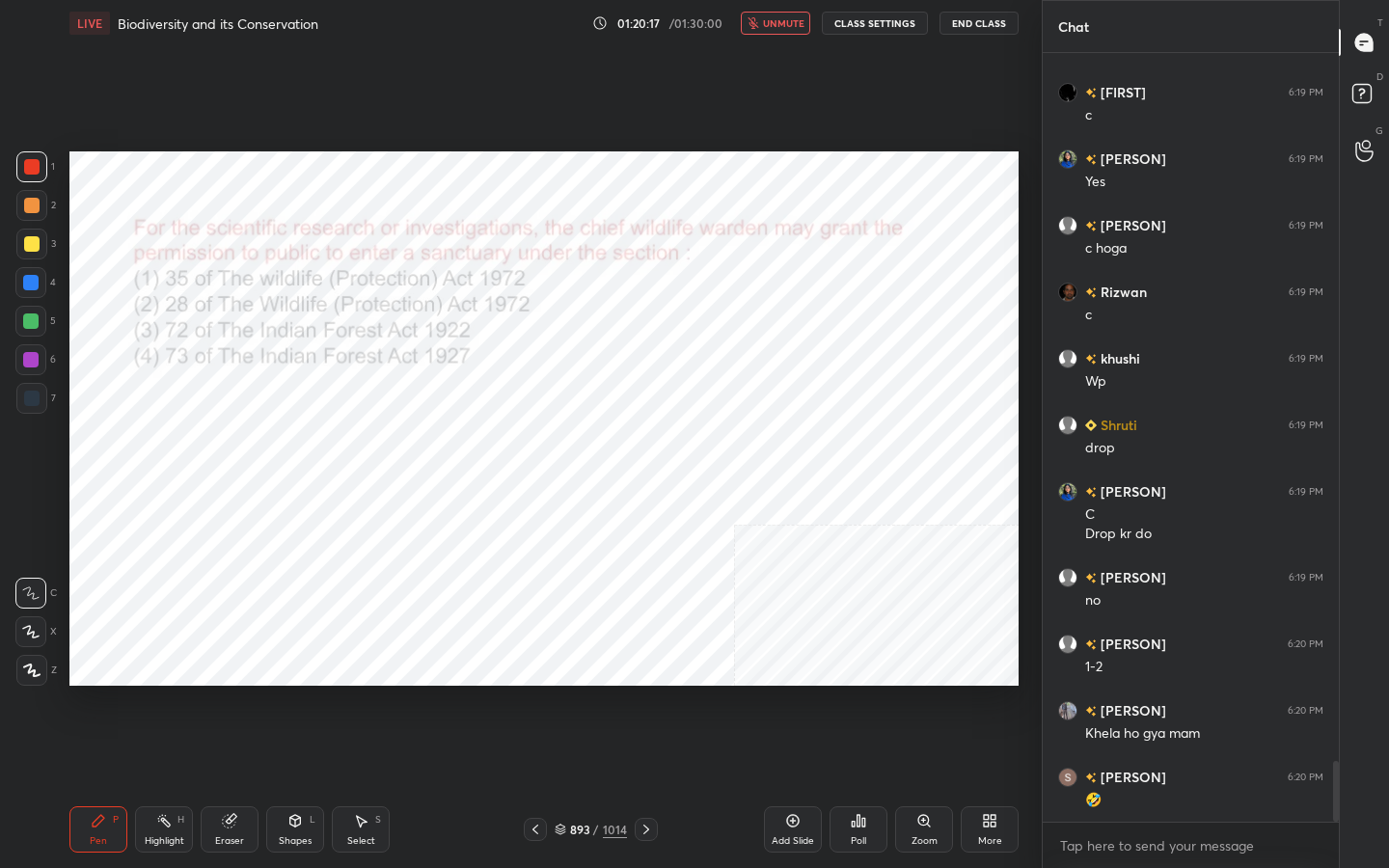 click on "Poll" at bounding box center (858, 829) 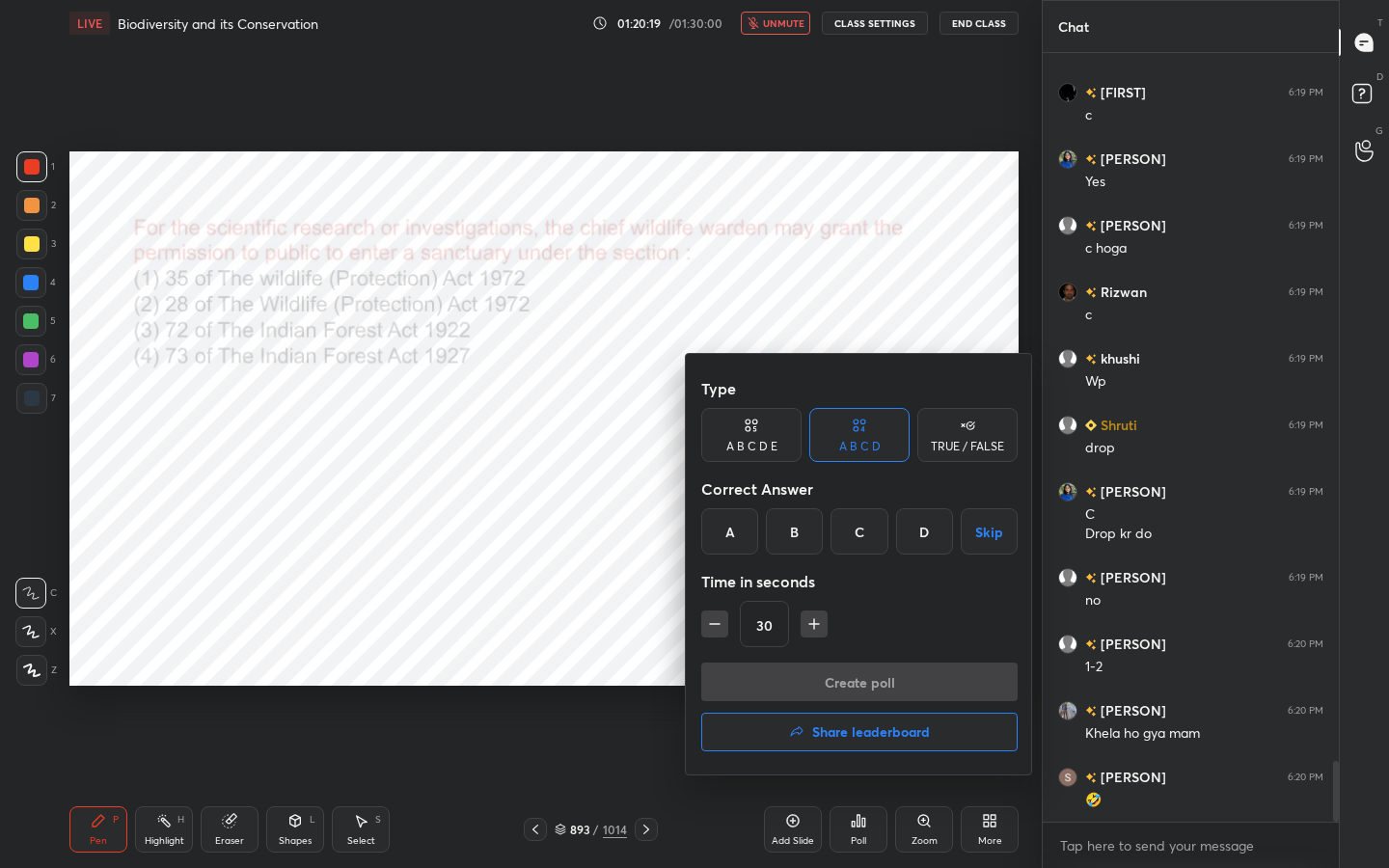 click on "B" at bounding box center [794, 531] 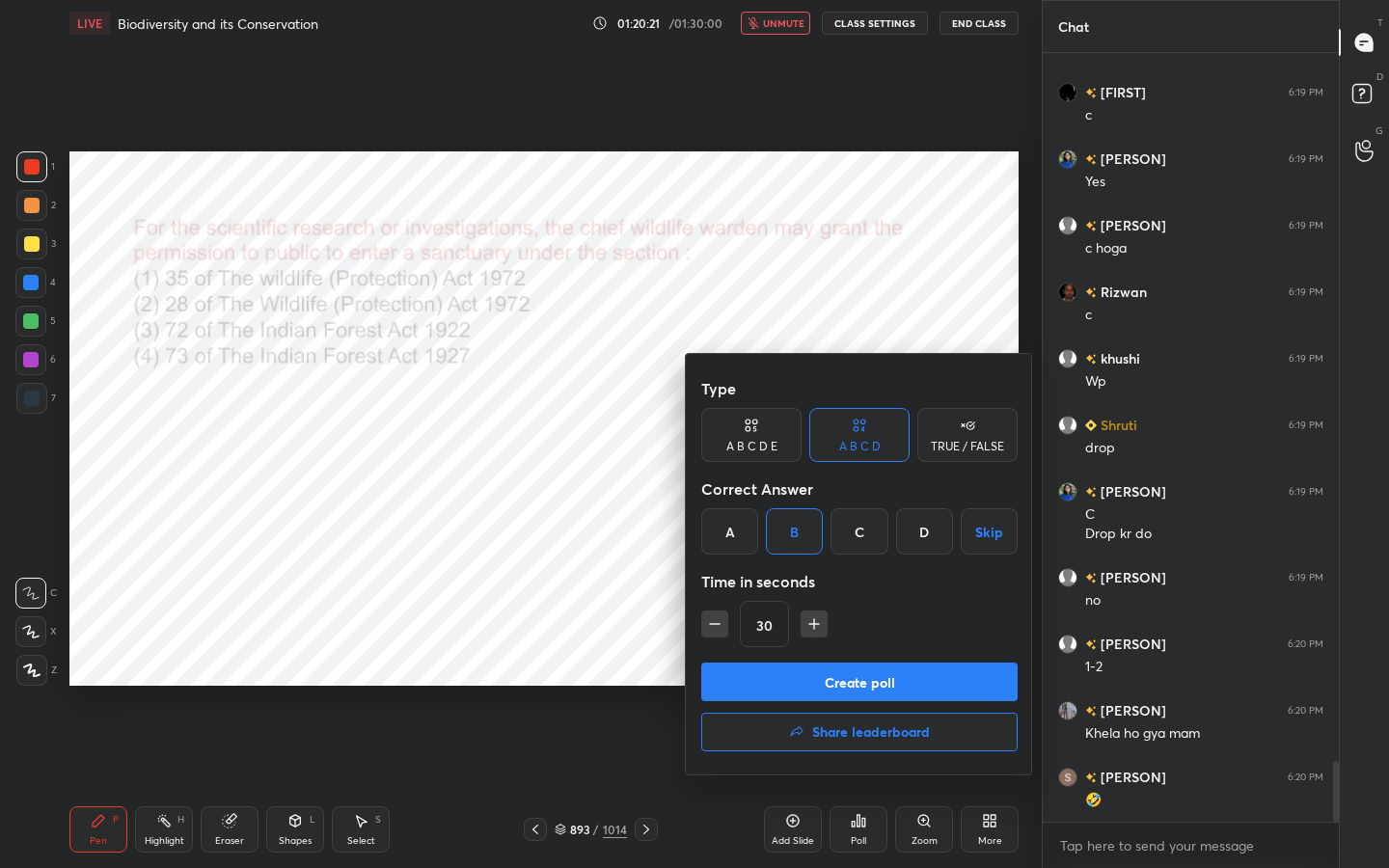 click on "Create poll" at bounding box center [859, 682] 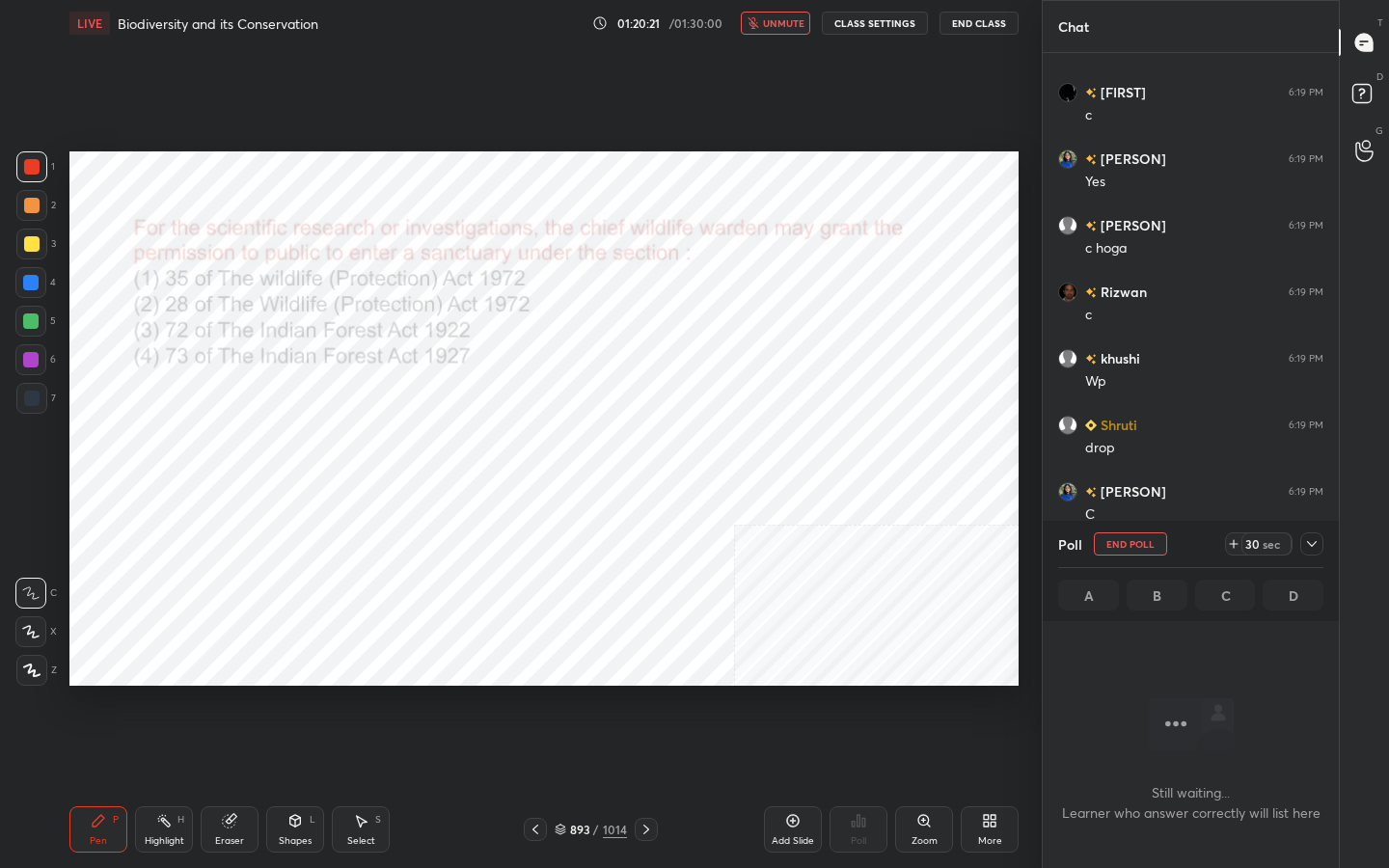scroll, scrollTop: 552, scrollLeft: 290, axis: both 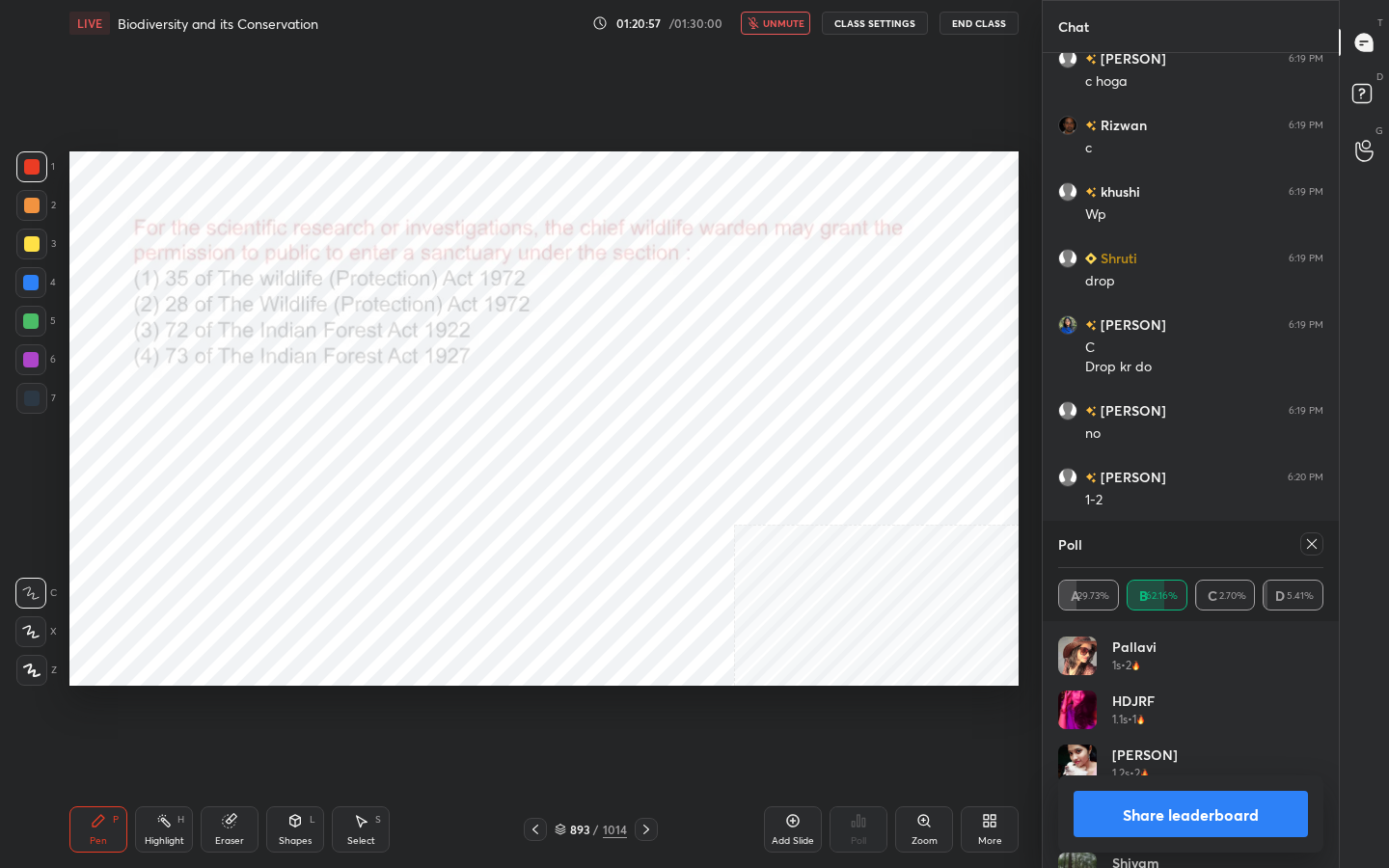 click at bounding box center (1312, 544) 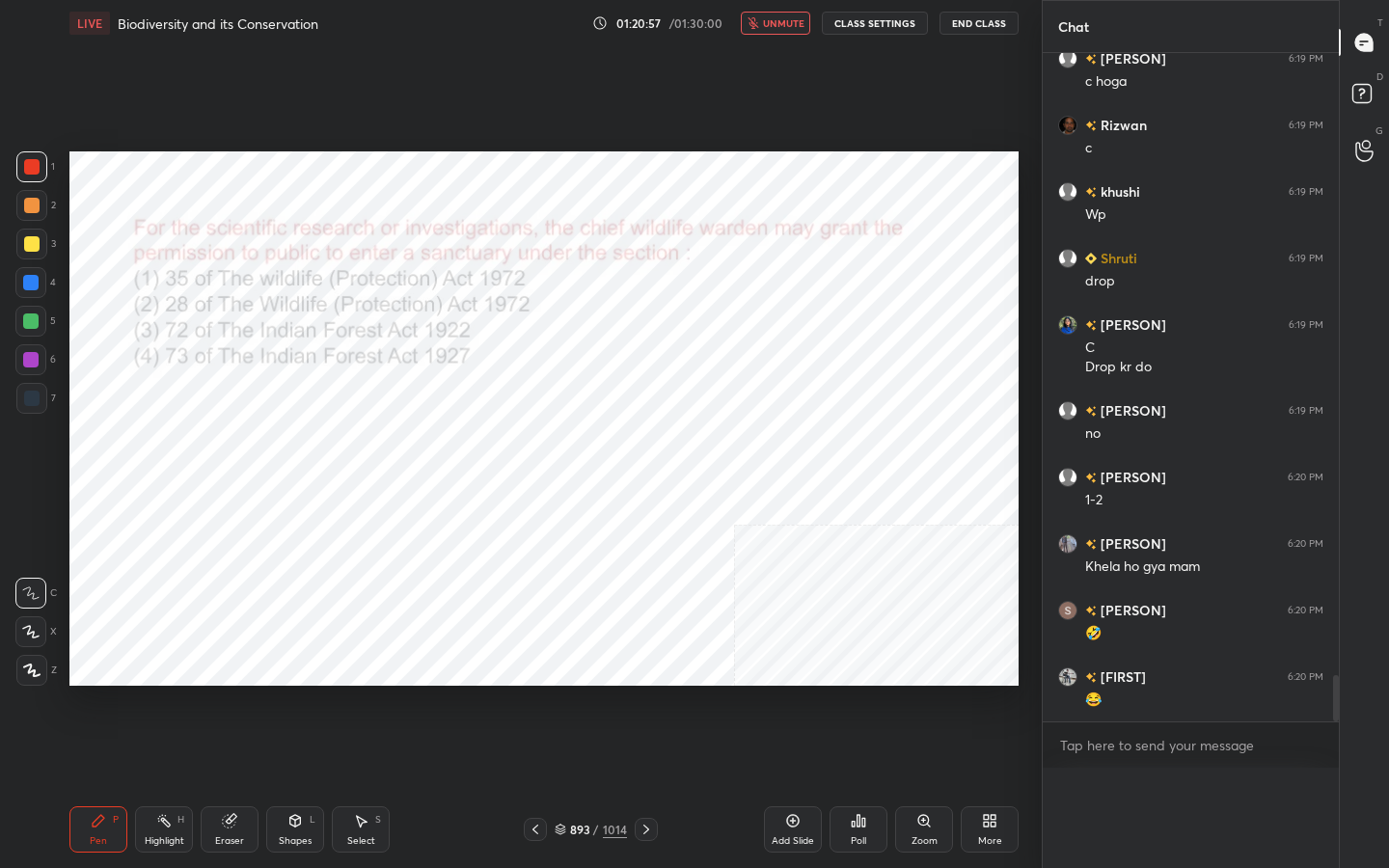 scroll, scrollTop: 0, scrollLeft: 0, axis: both 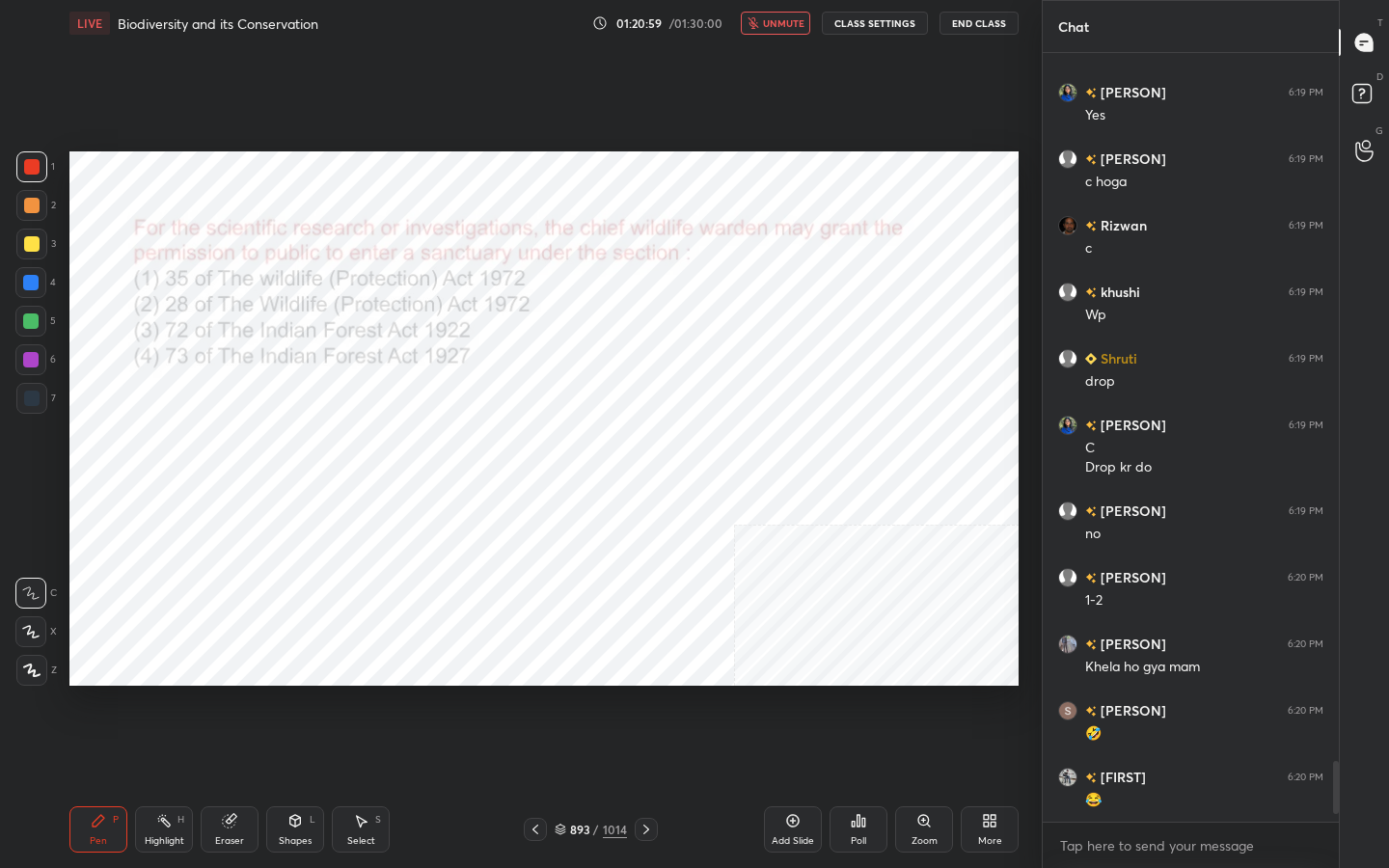 click on "unmute" at bounding box center (783, 23) 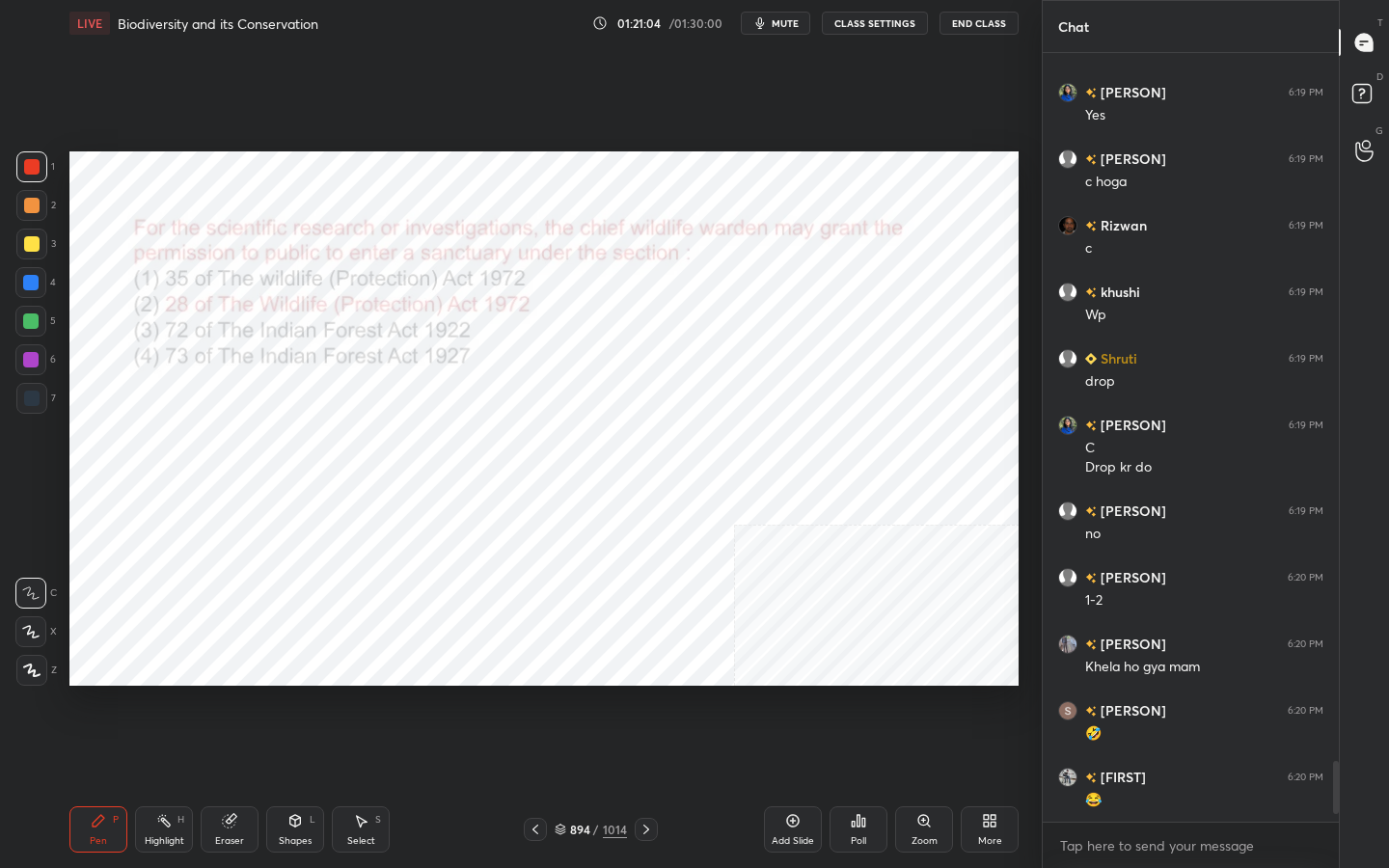 click 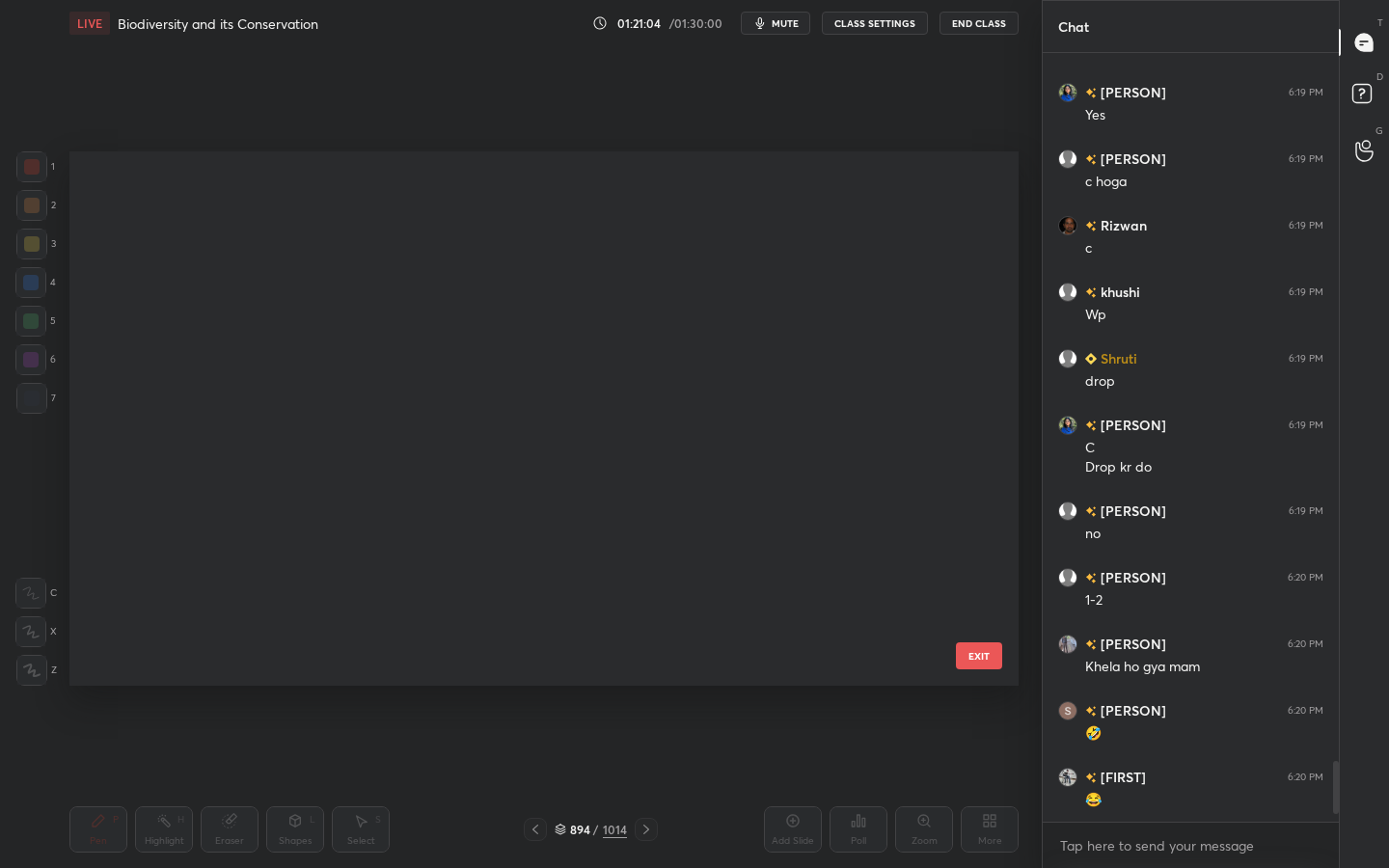 scroll, scrollTop: 48181, scrollLeft: 0, axis: vertical 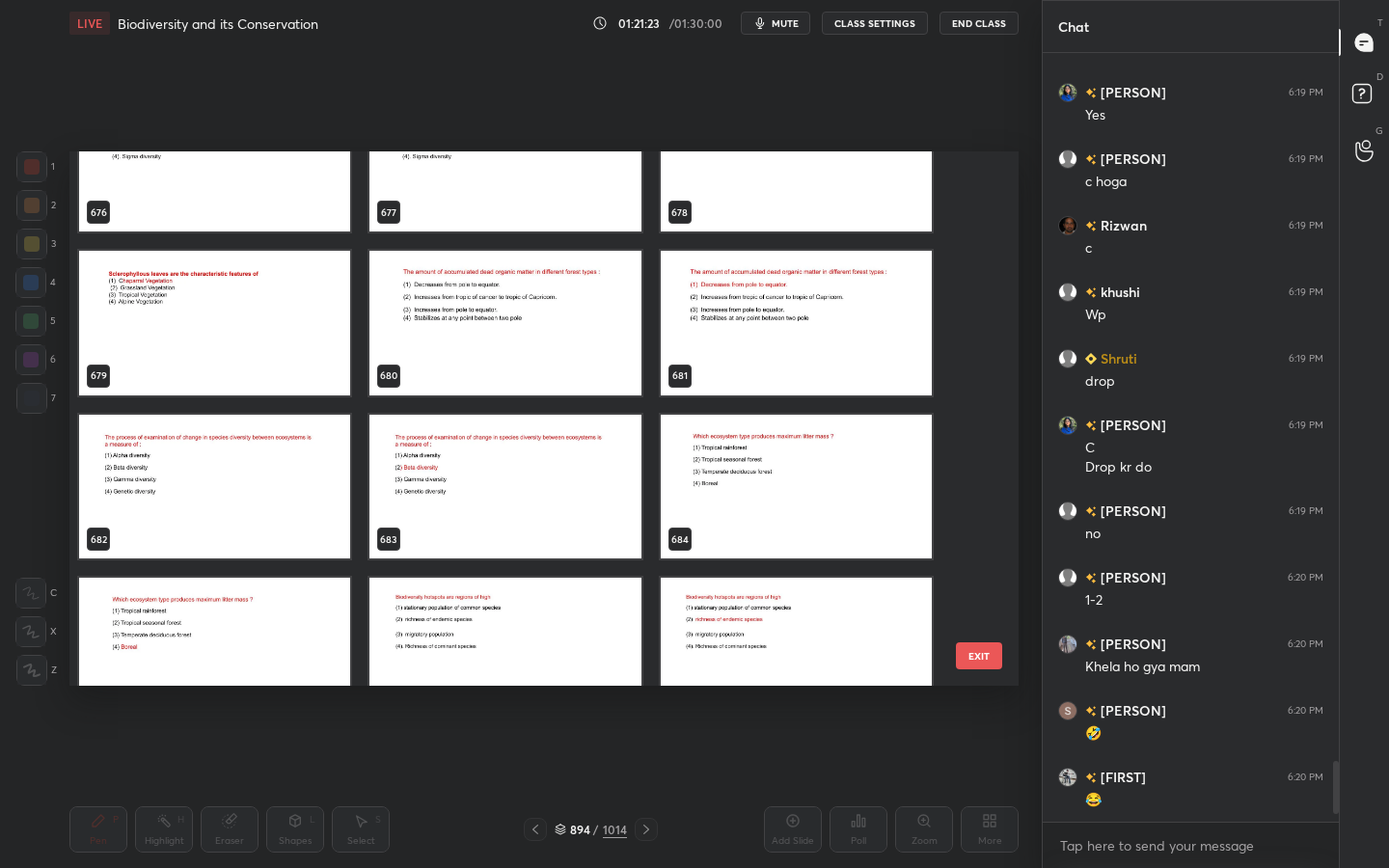 click at bounding box center [504, 650] 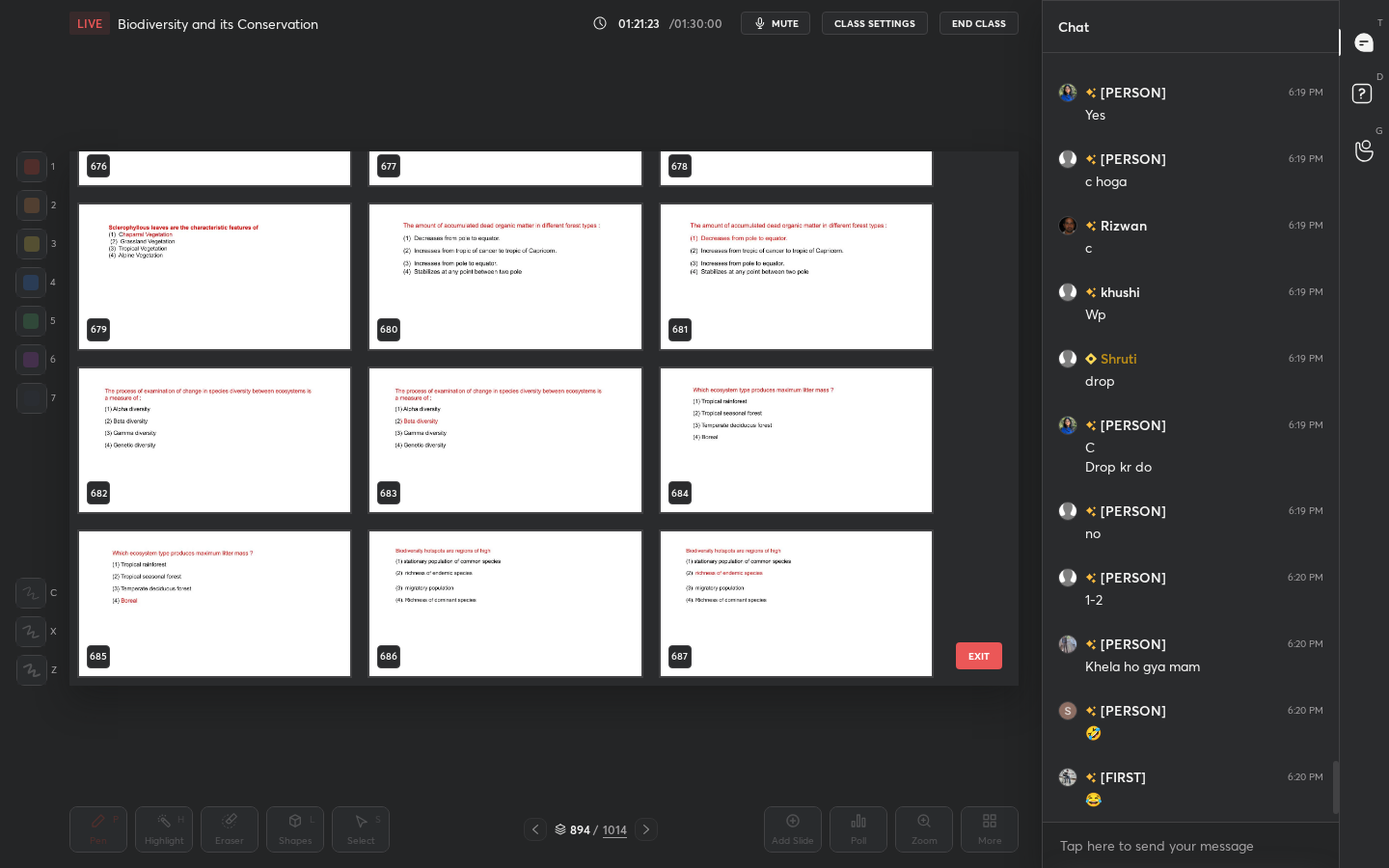 click on "676 677 678 679 680 681 682 683 684 685 686 687 688 689 690" at bounding box center (527, 419) 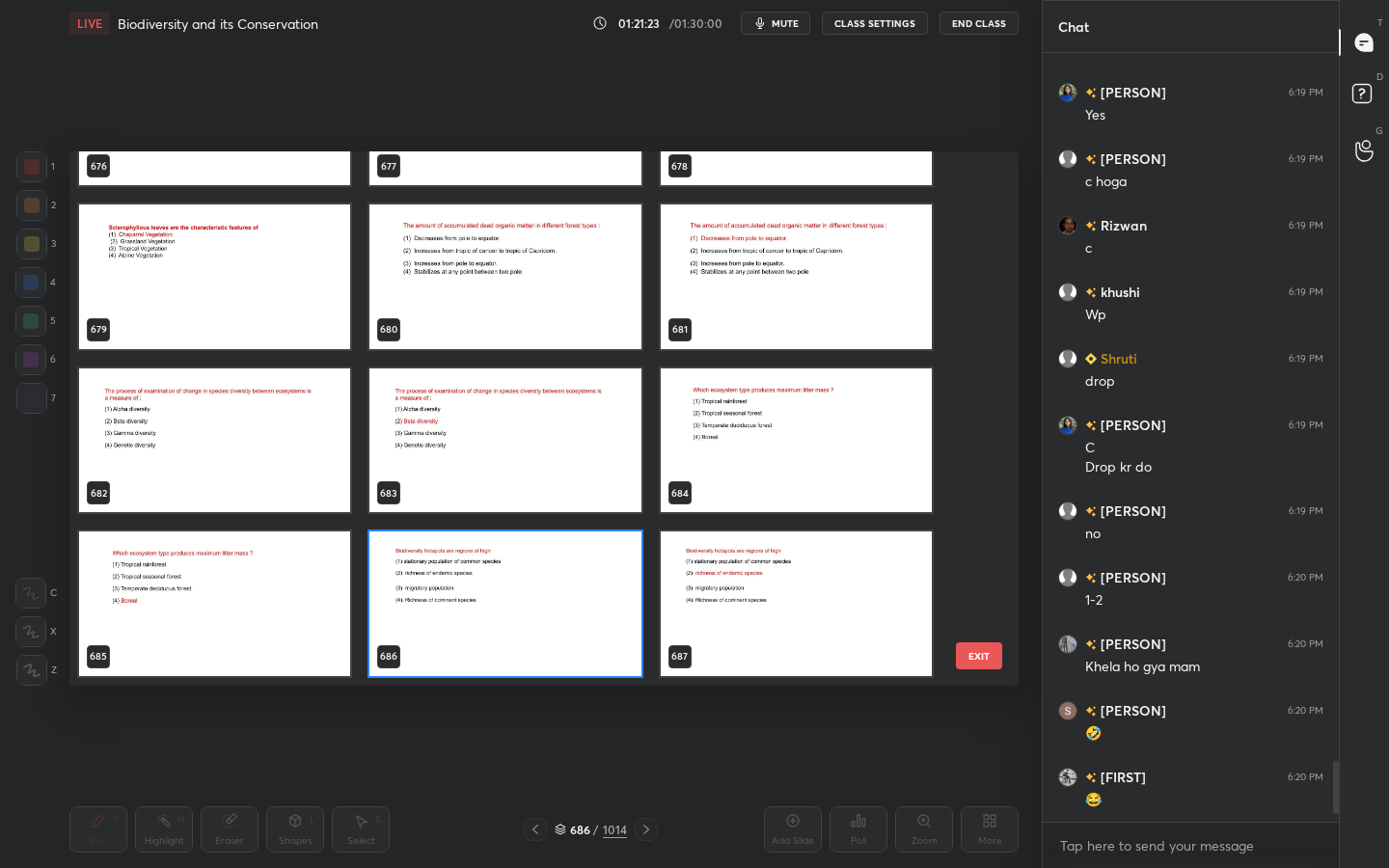 click at bounding box center (504, 604) 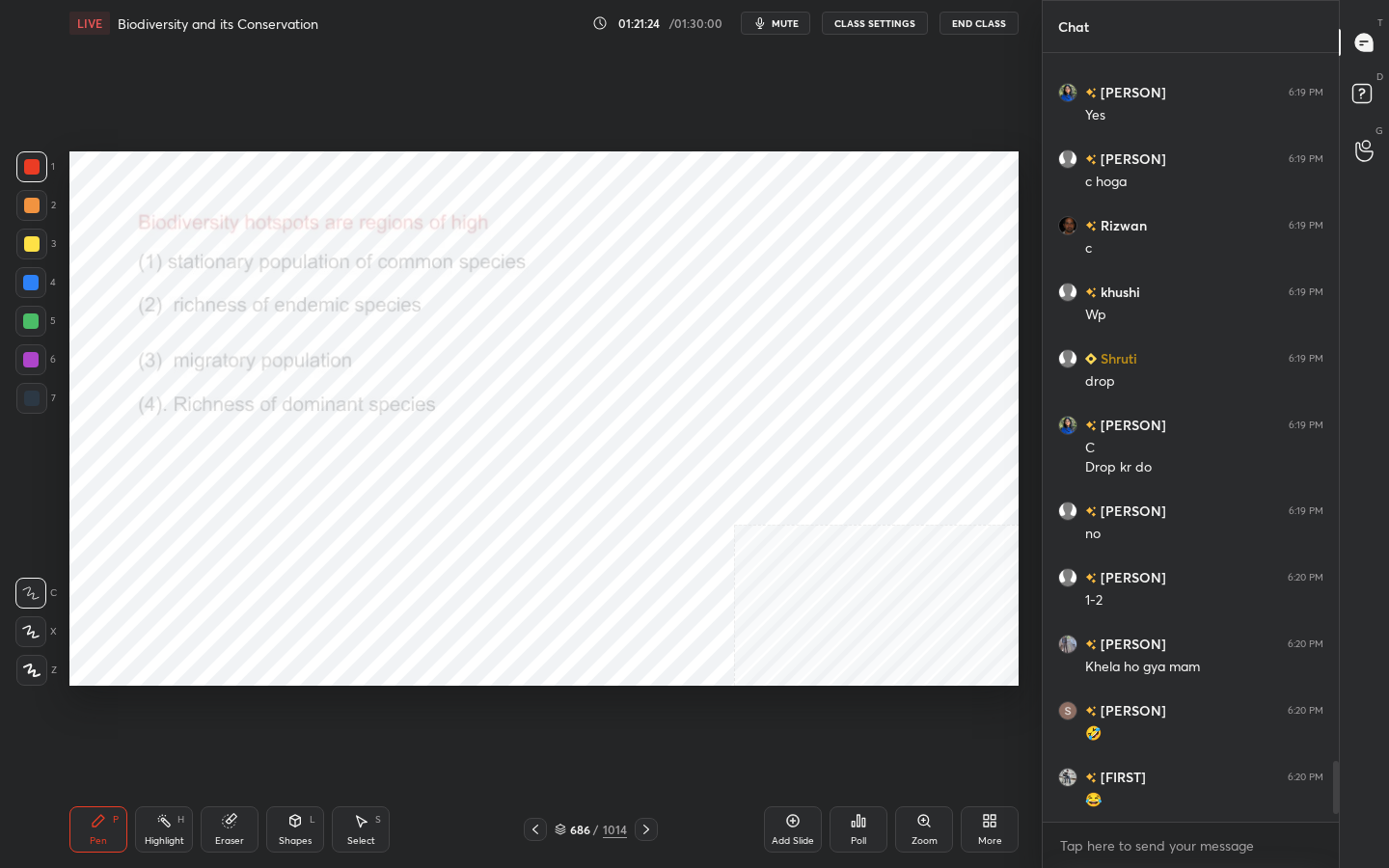 click at bounding box center (504, 604) 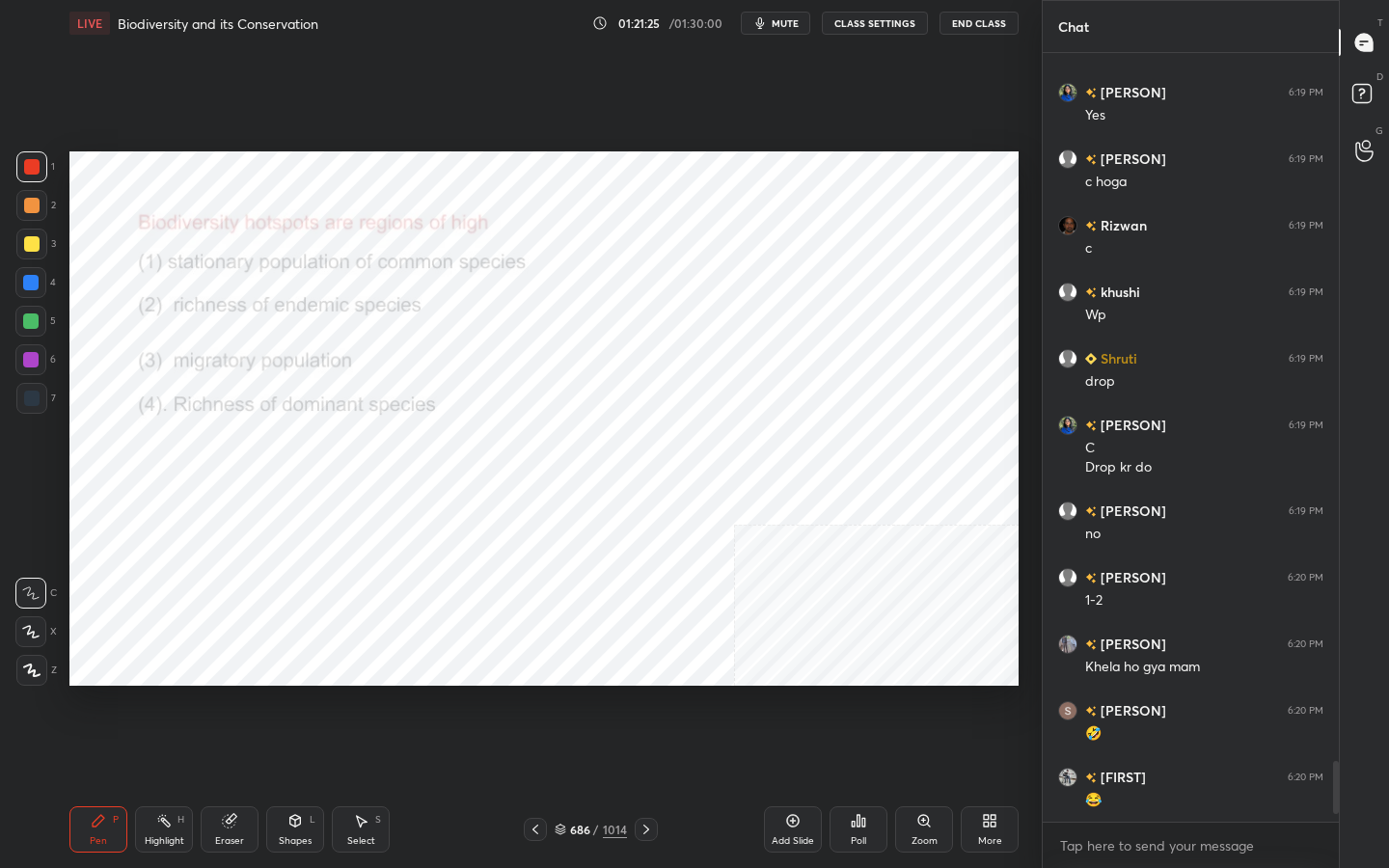 click on "mute" at bounding box center [785, 23] 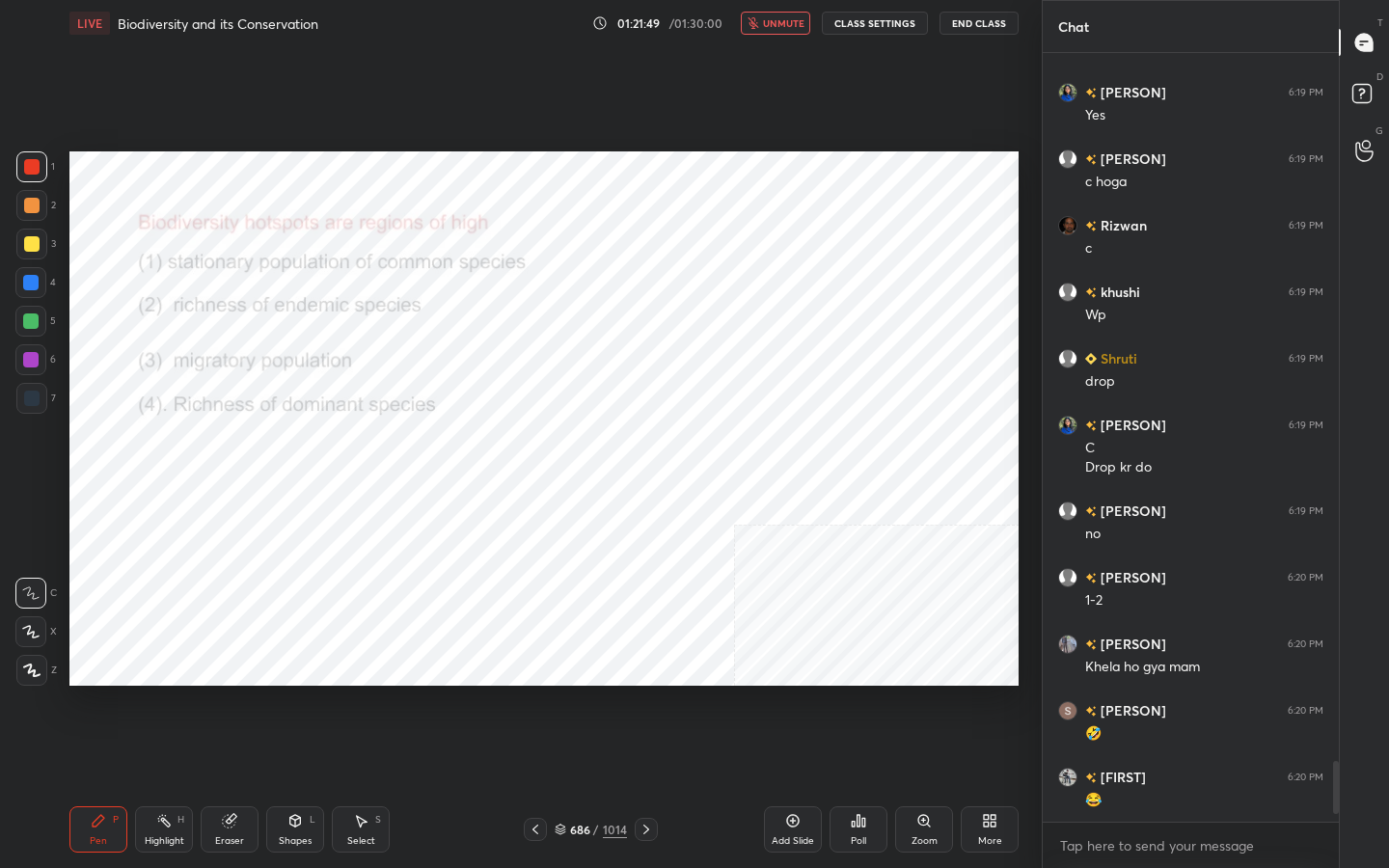 click 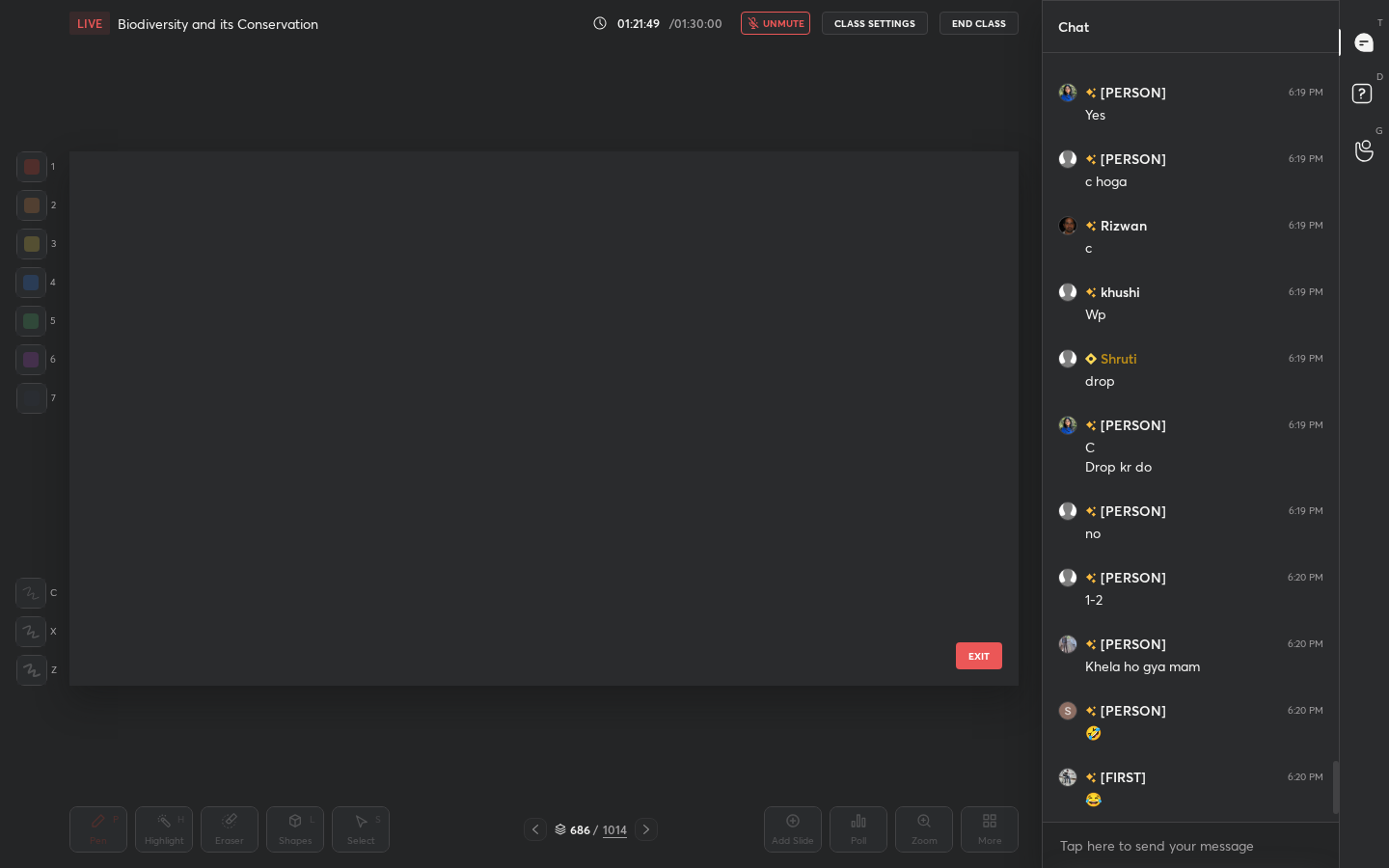 scroll, scrollTop: 36902, scrollLeft: 0, axis: vertical 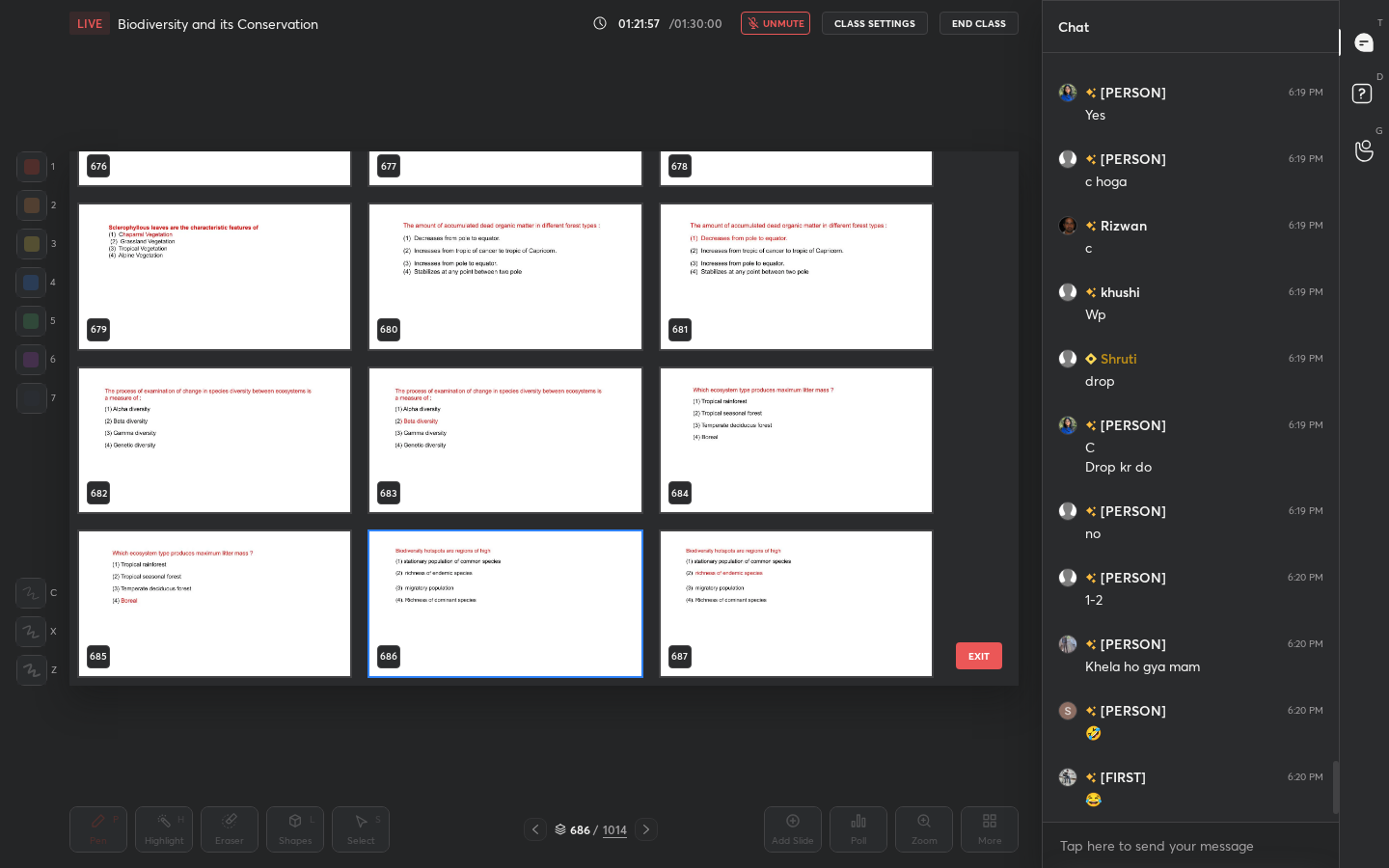 click at bounding box center [504, 604] 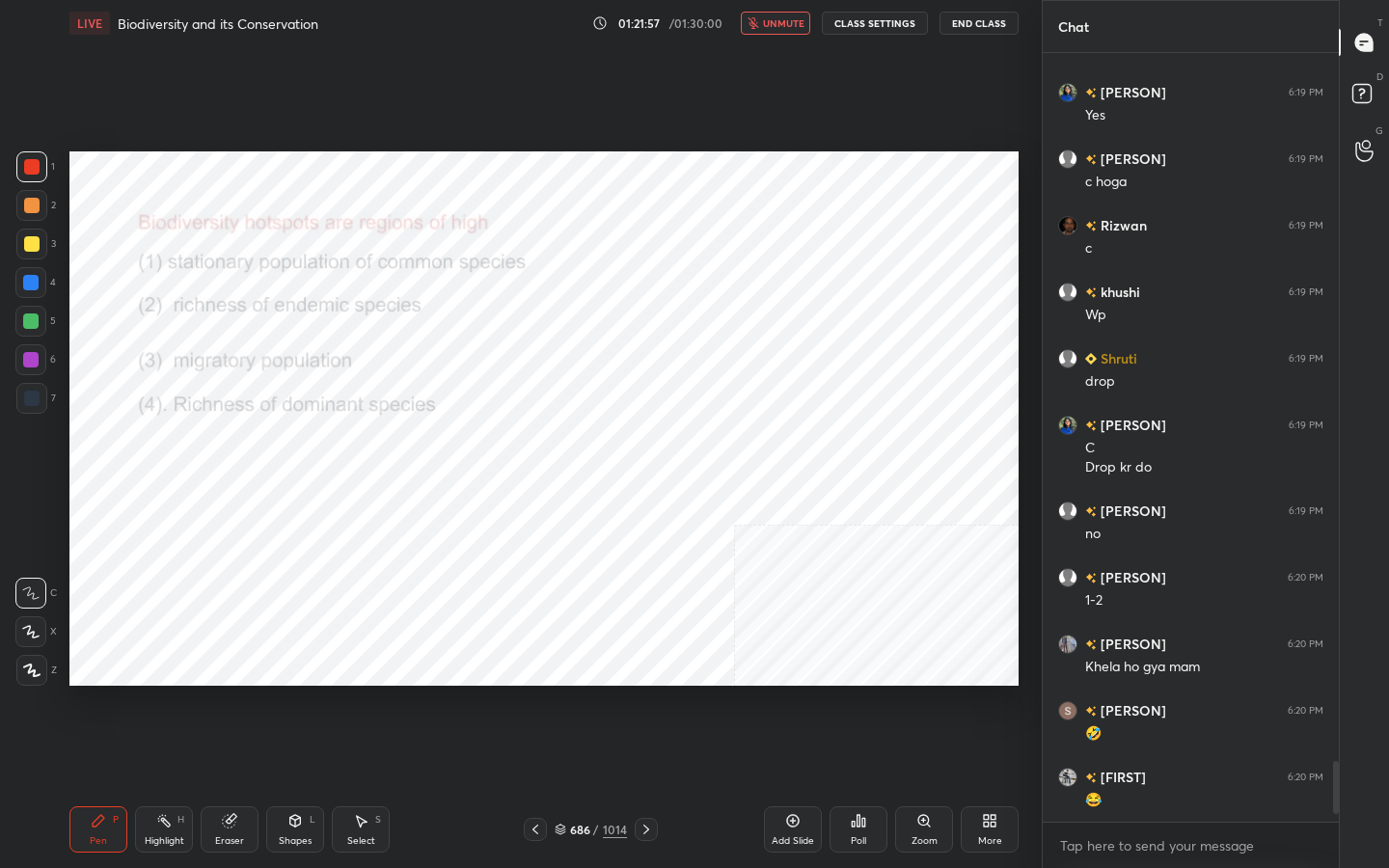 click at bounding box center (504, 604) 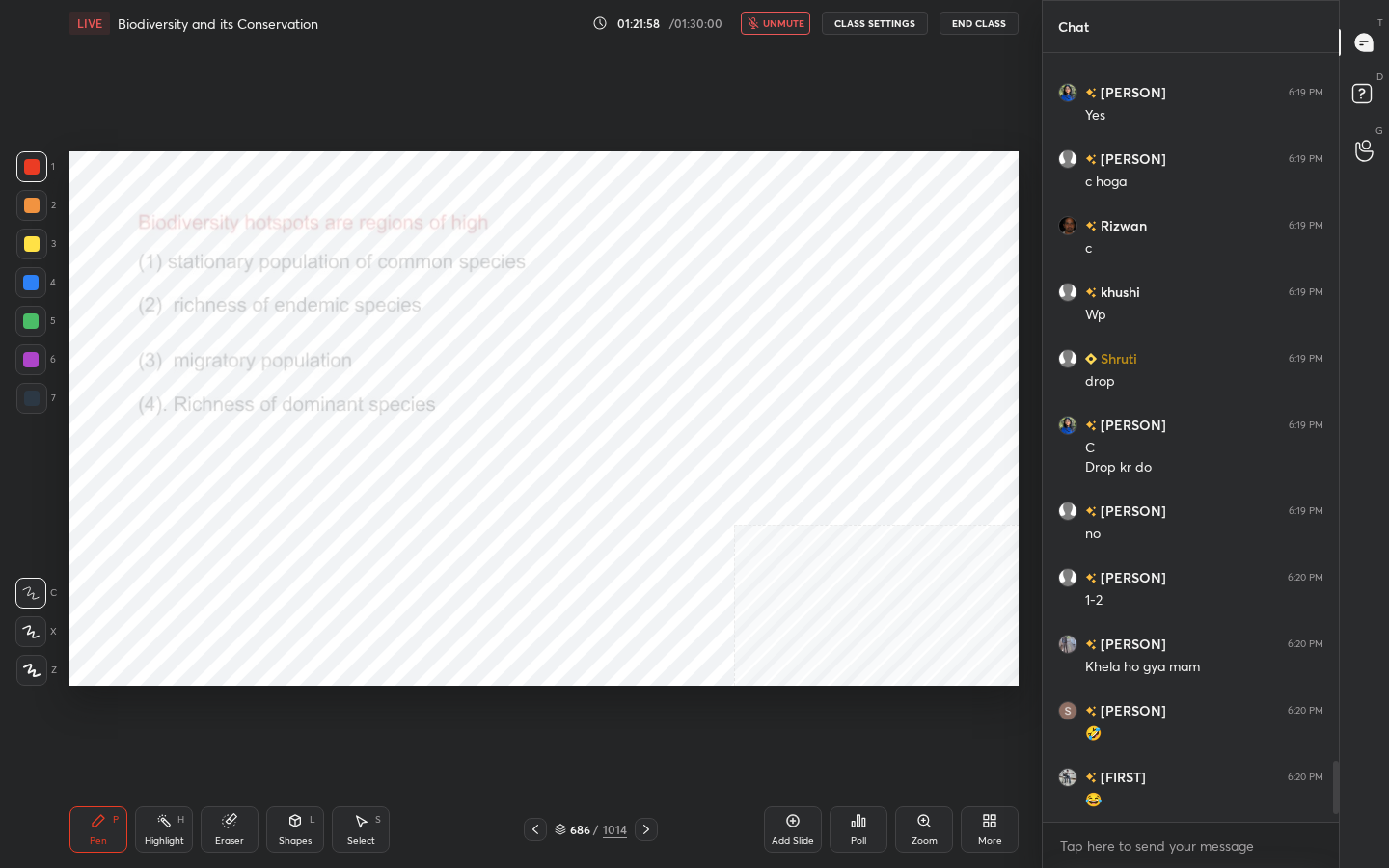click on "Poll" at bounding box center [858, 829] 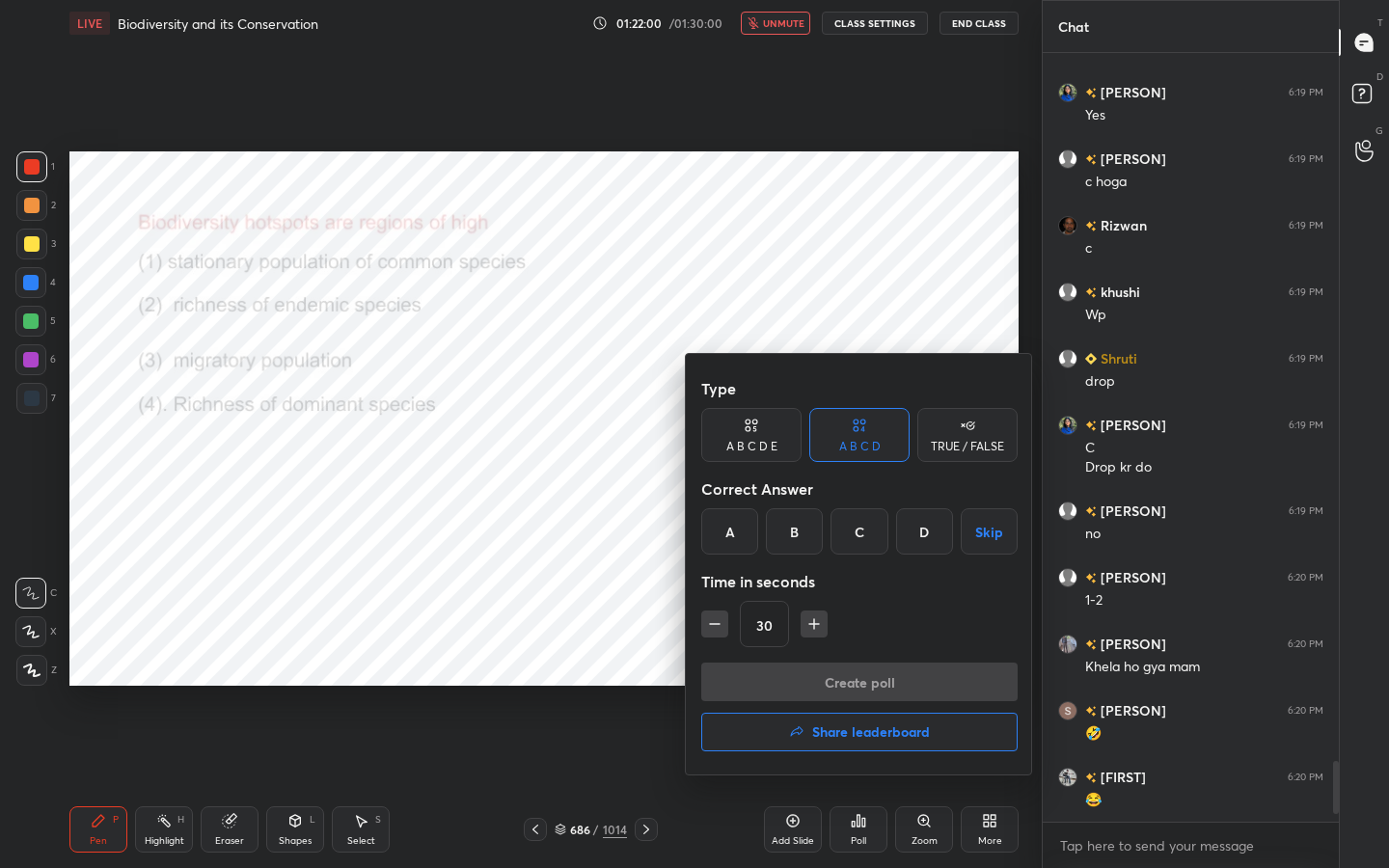 click on "B" at bounding box center (794, 531) 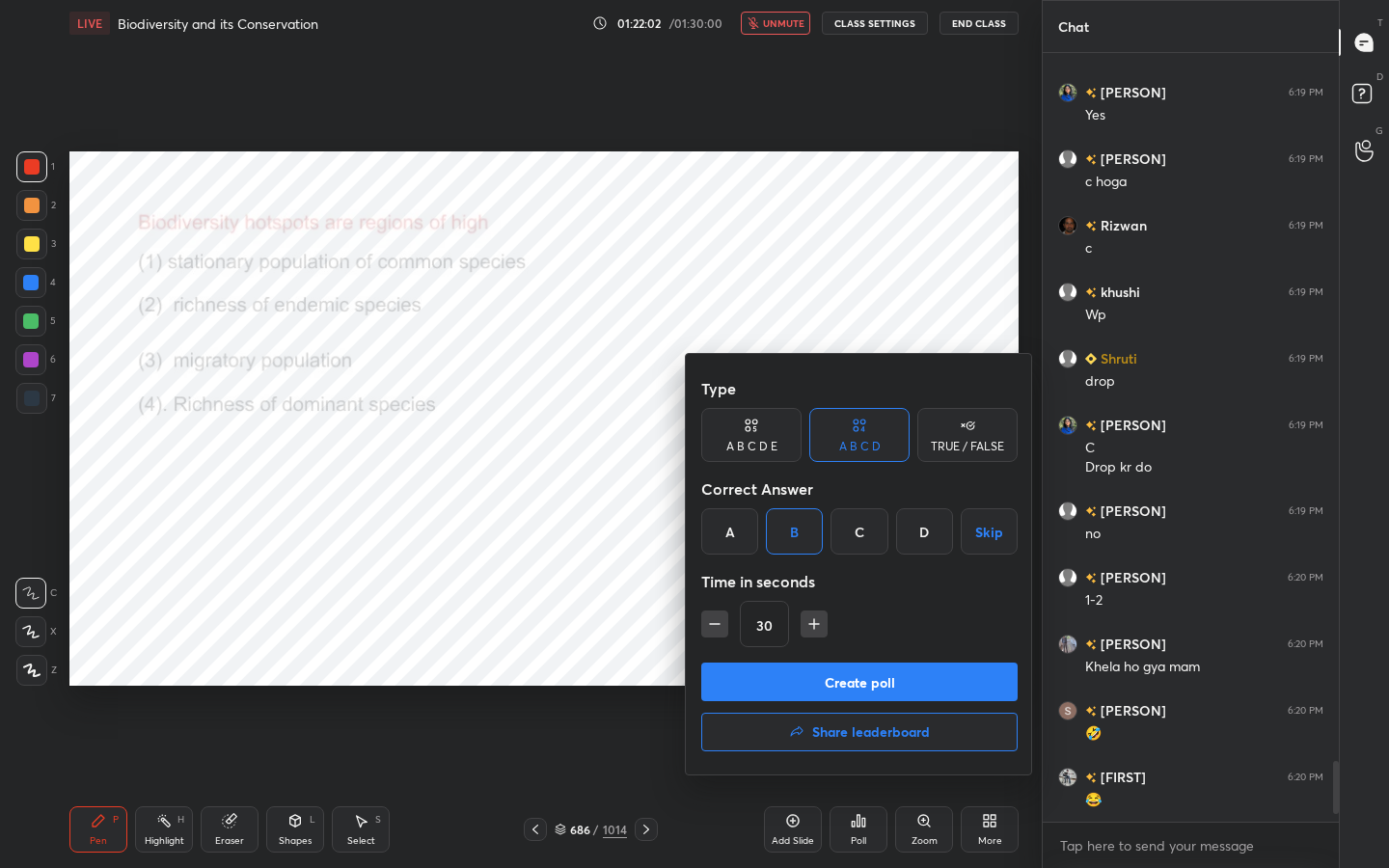 click on "Create poll" at bounding box center [859, 682] 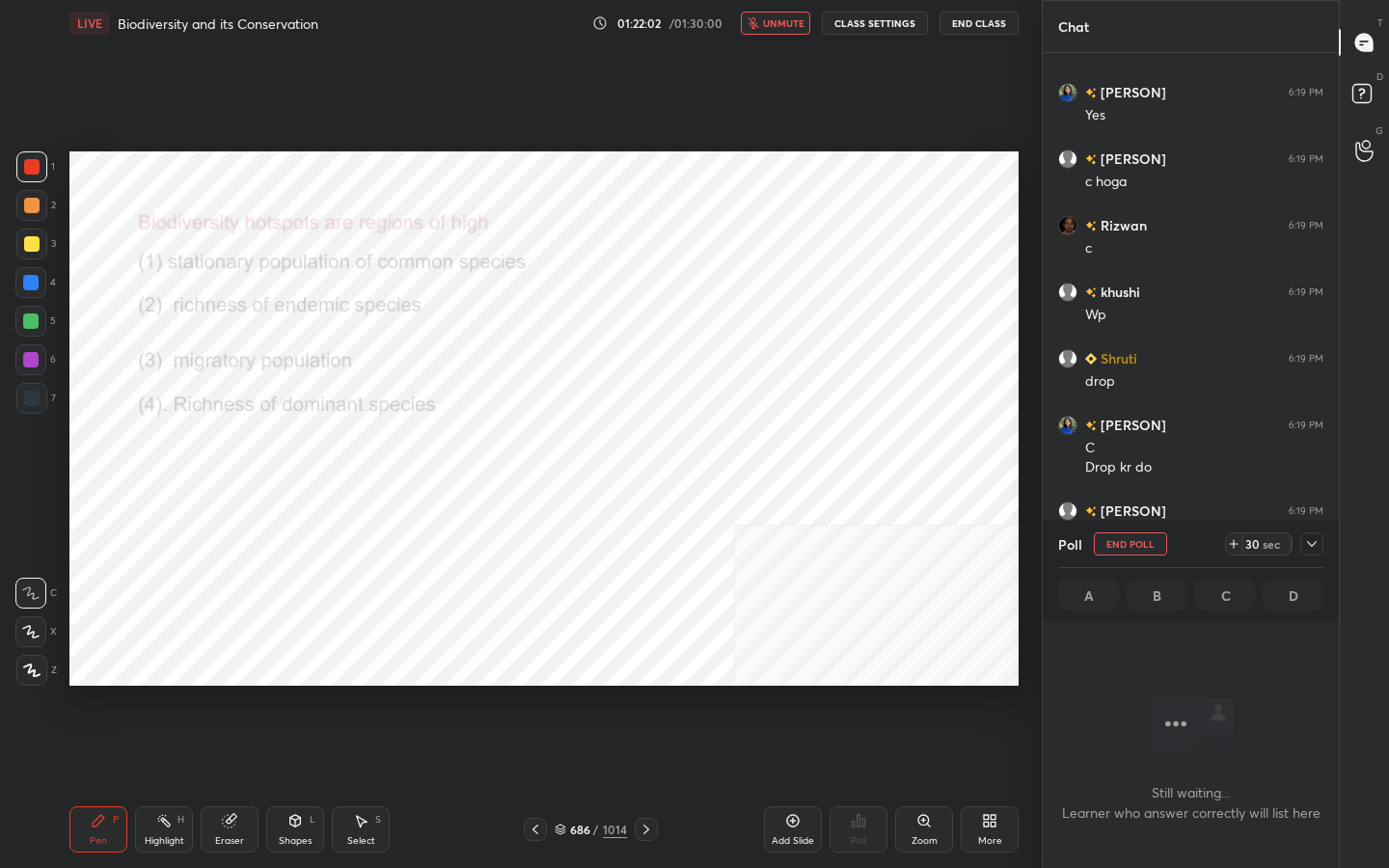 scroll, scrollTop: 502, scrollLeft: 290, axis: both 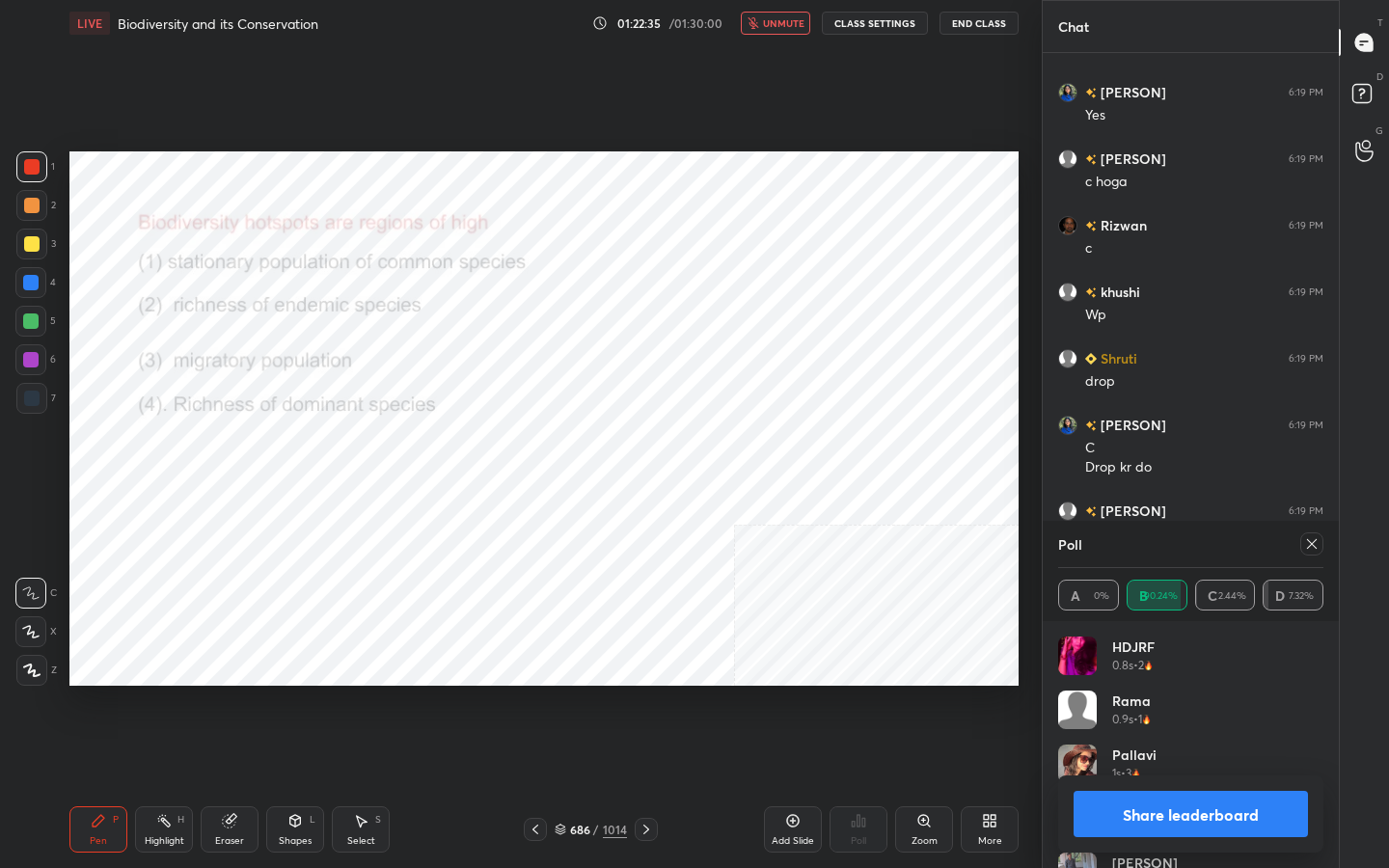 click at bounding box center [1312, 544] 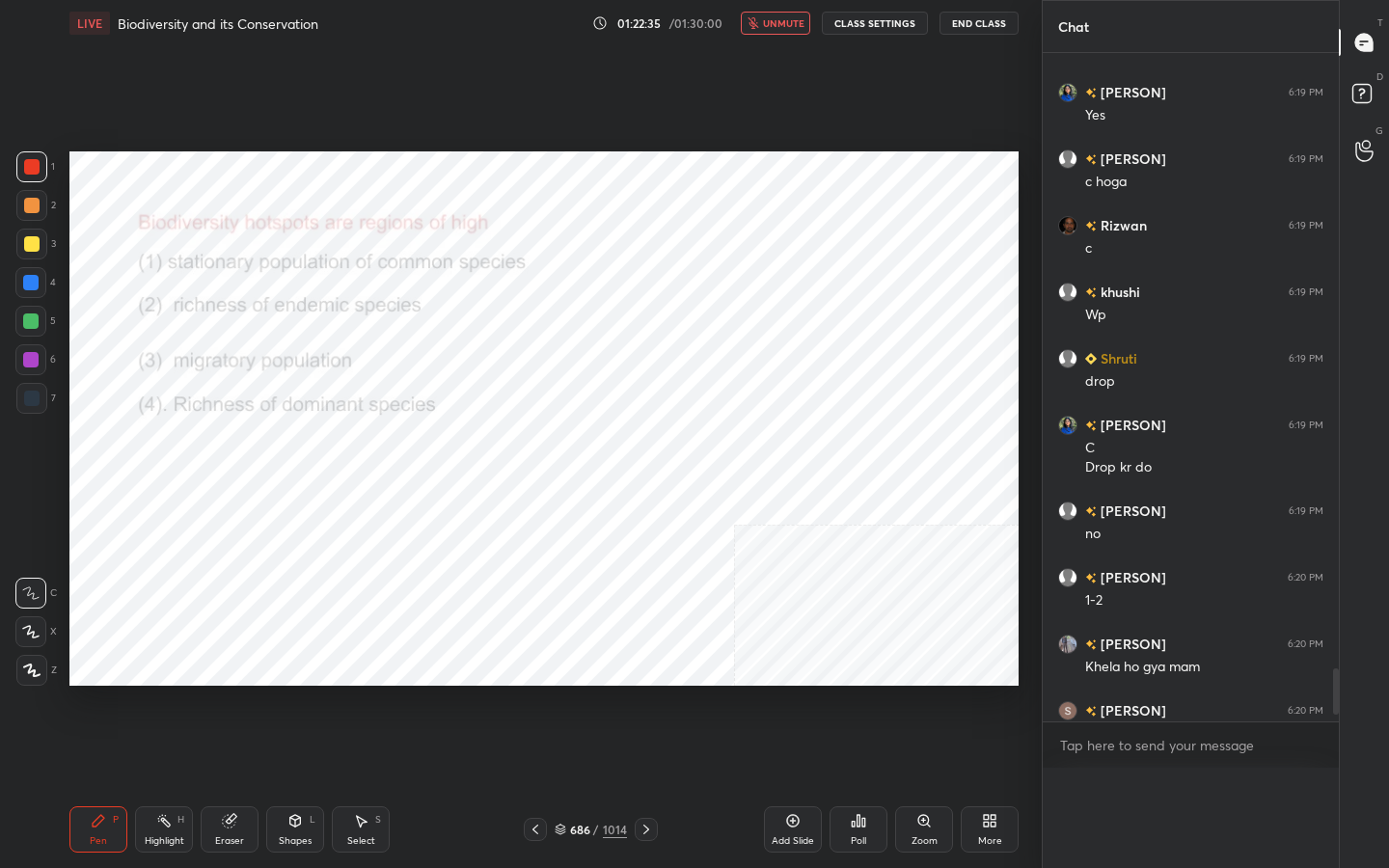 scroll, scrollTop: 0, scrollLeft: 0, axis: both 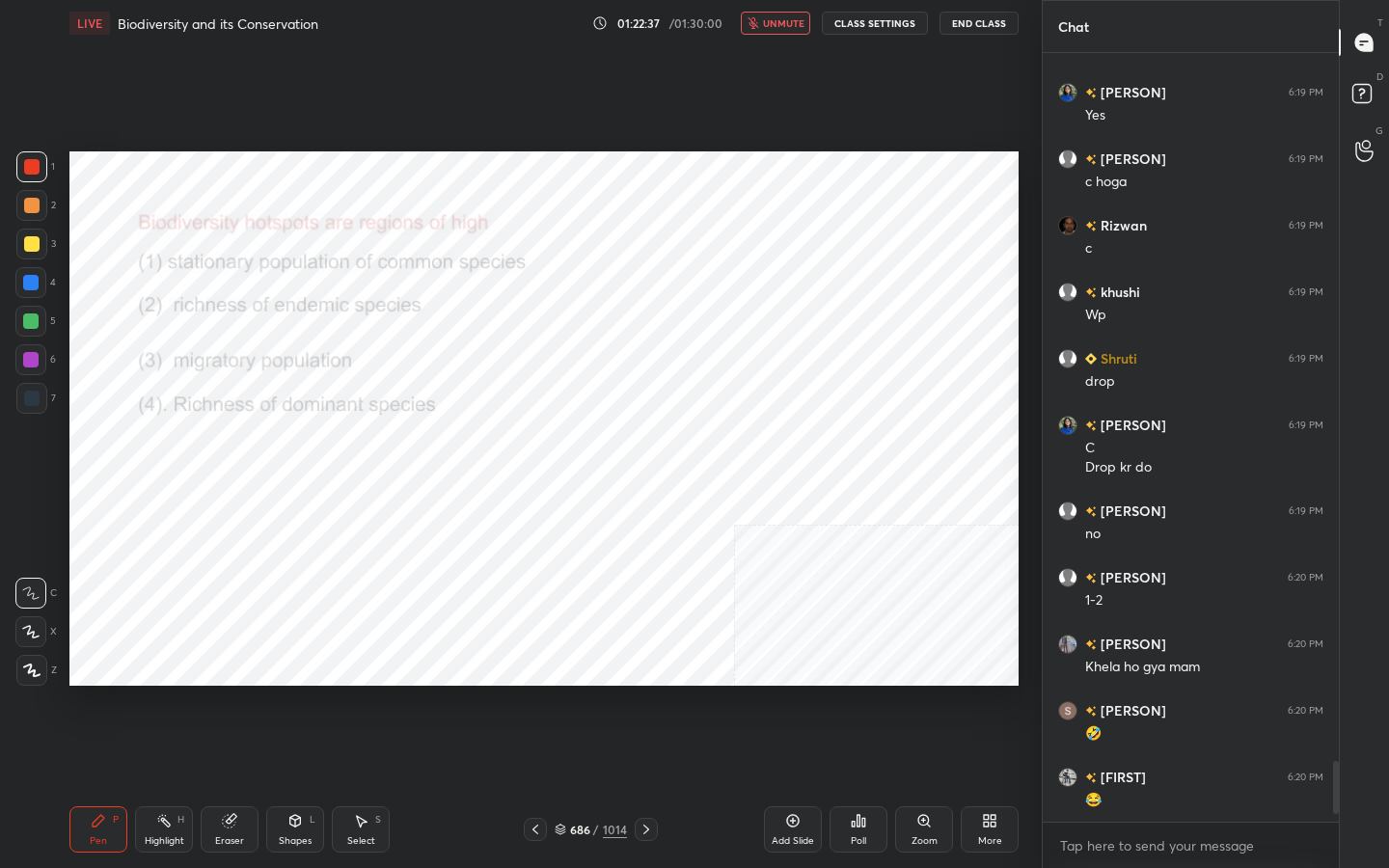click on "LIVE Biodiversity and its Conservation 01:22:37 /  01:30:00 unmute CLASS SETTINGS End Class" at bounding box center (544, 23) 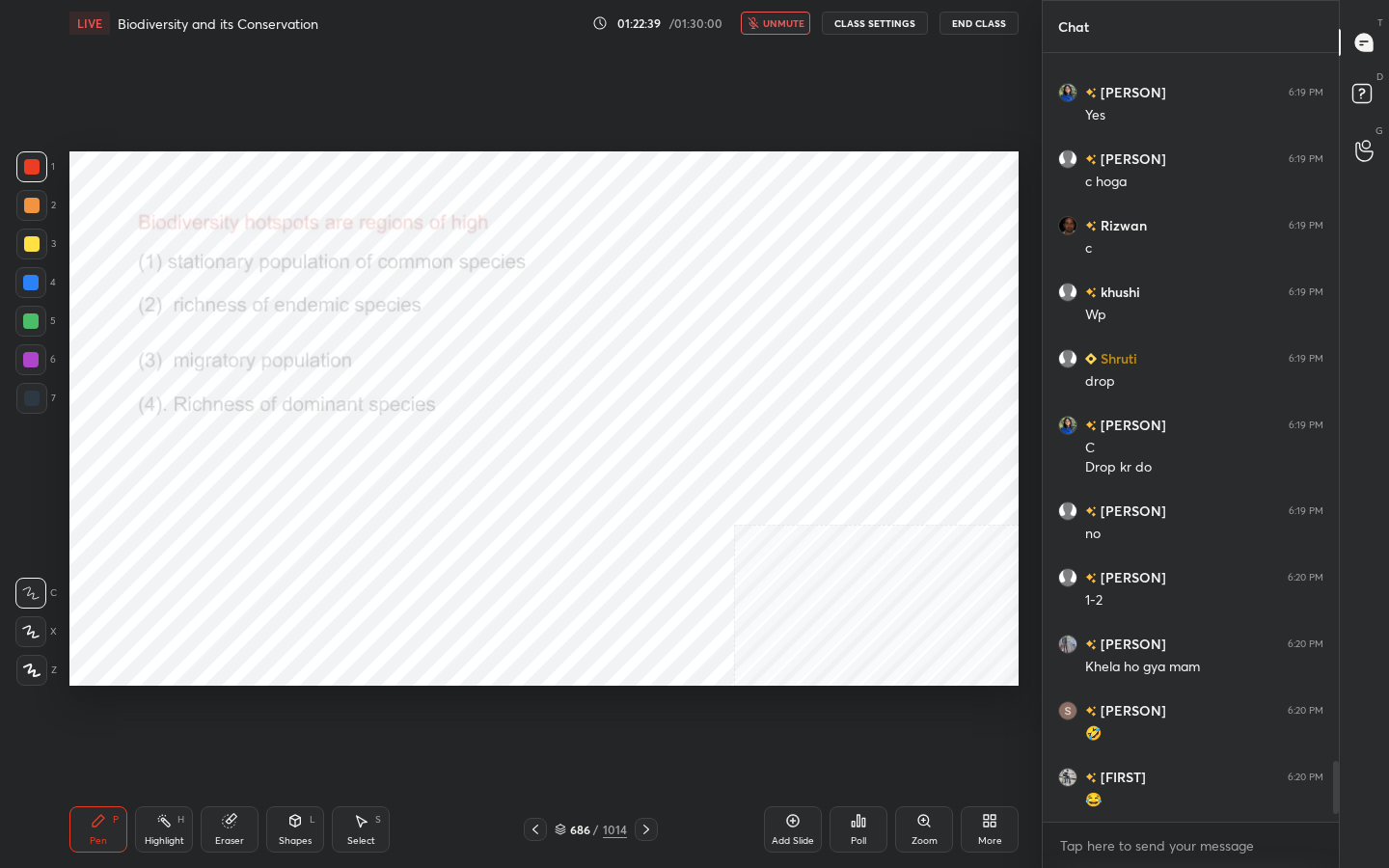 click on "unmute" at bounding box center (783, 23) 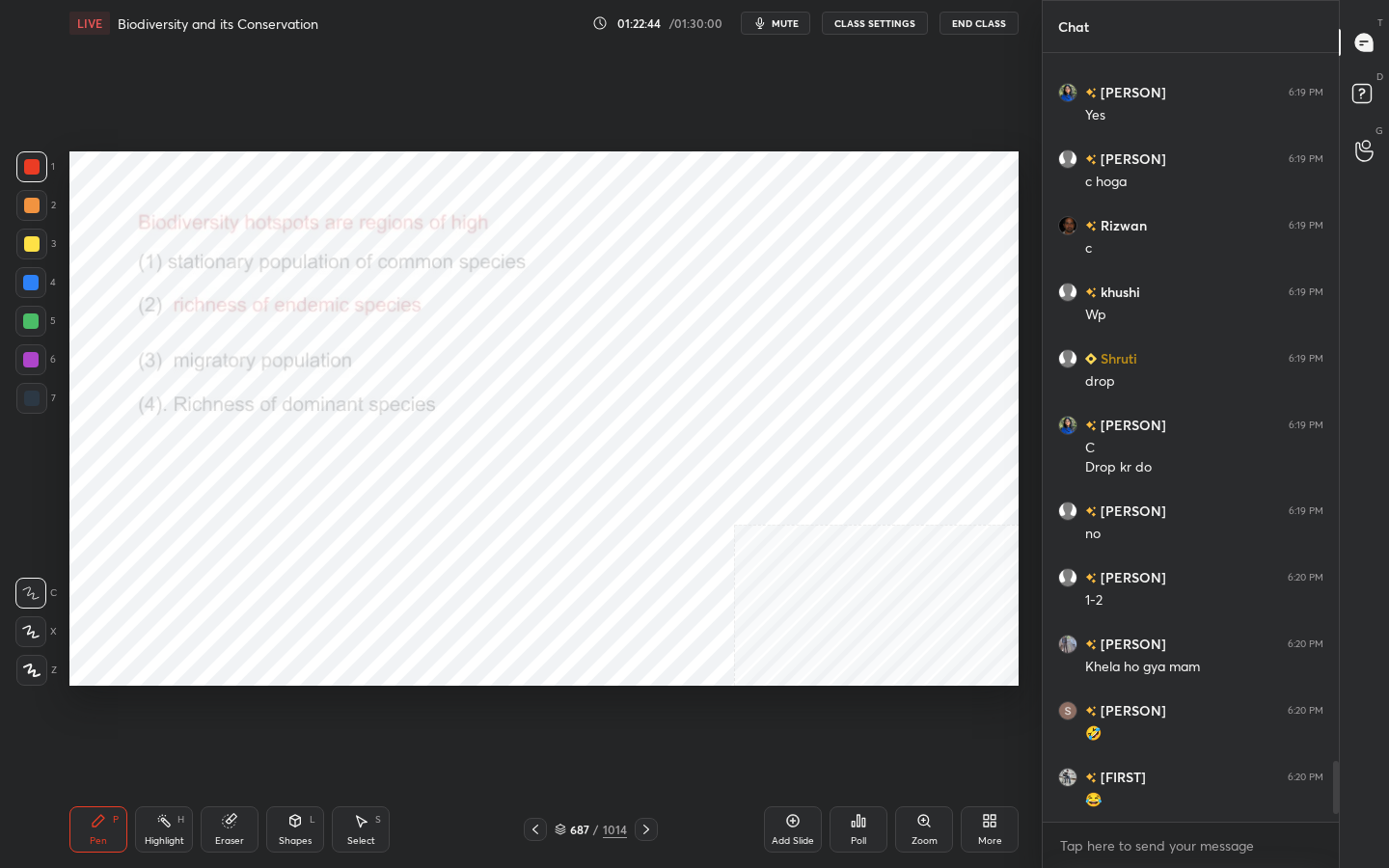 click on "687" at bounding box center [580, 829] 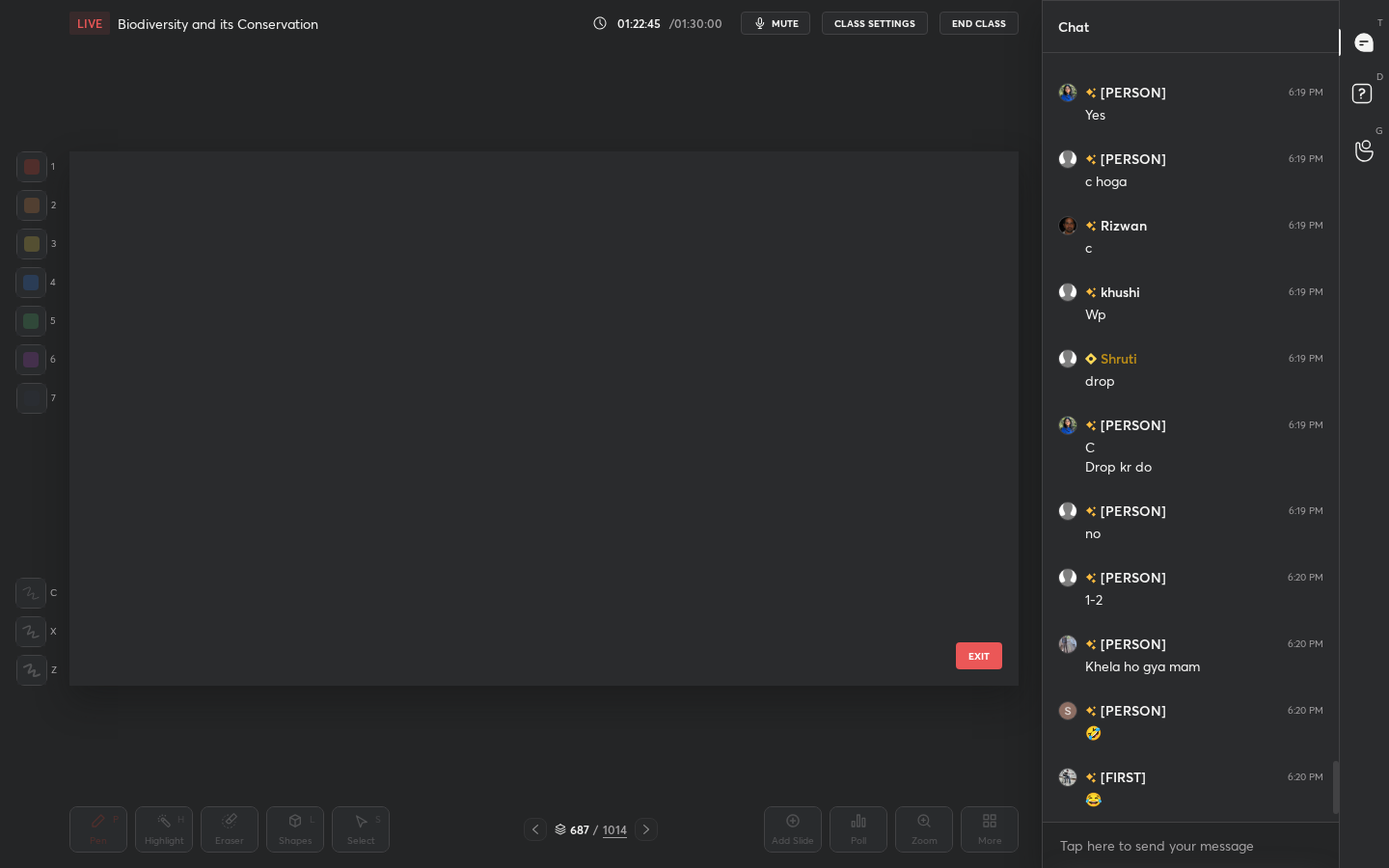 scroll, scrollTop: 36902, scrollLeft: 0, axis: vertical 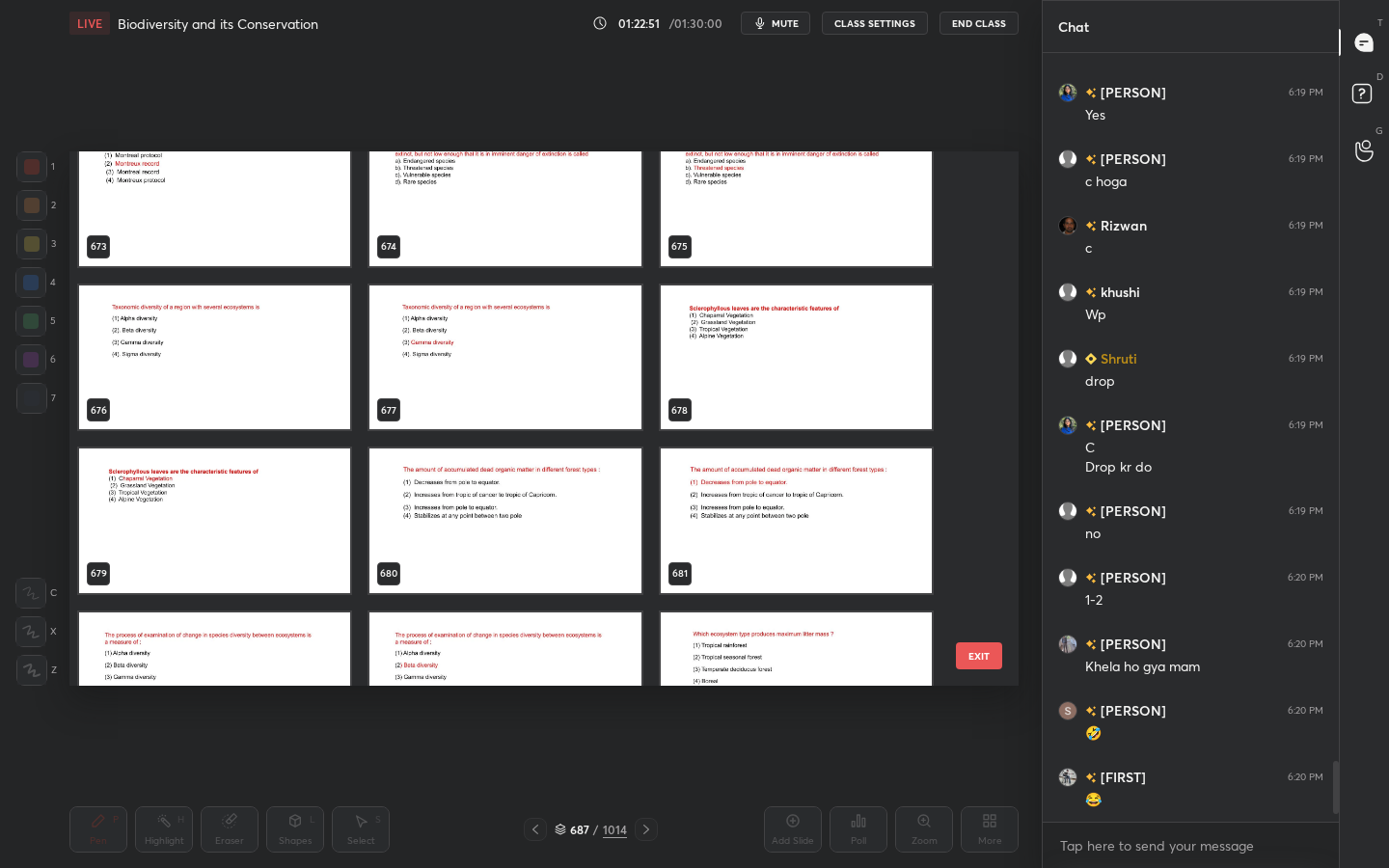 click at bounding box center (214, 358) 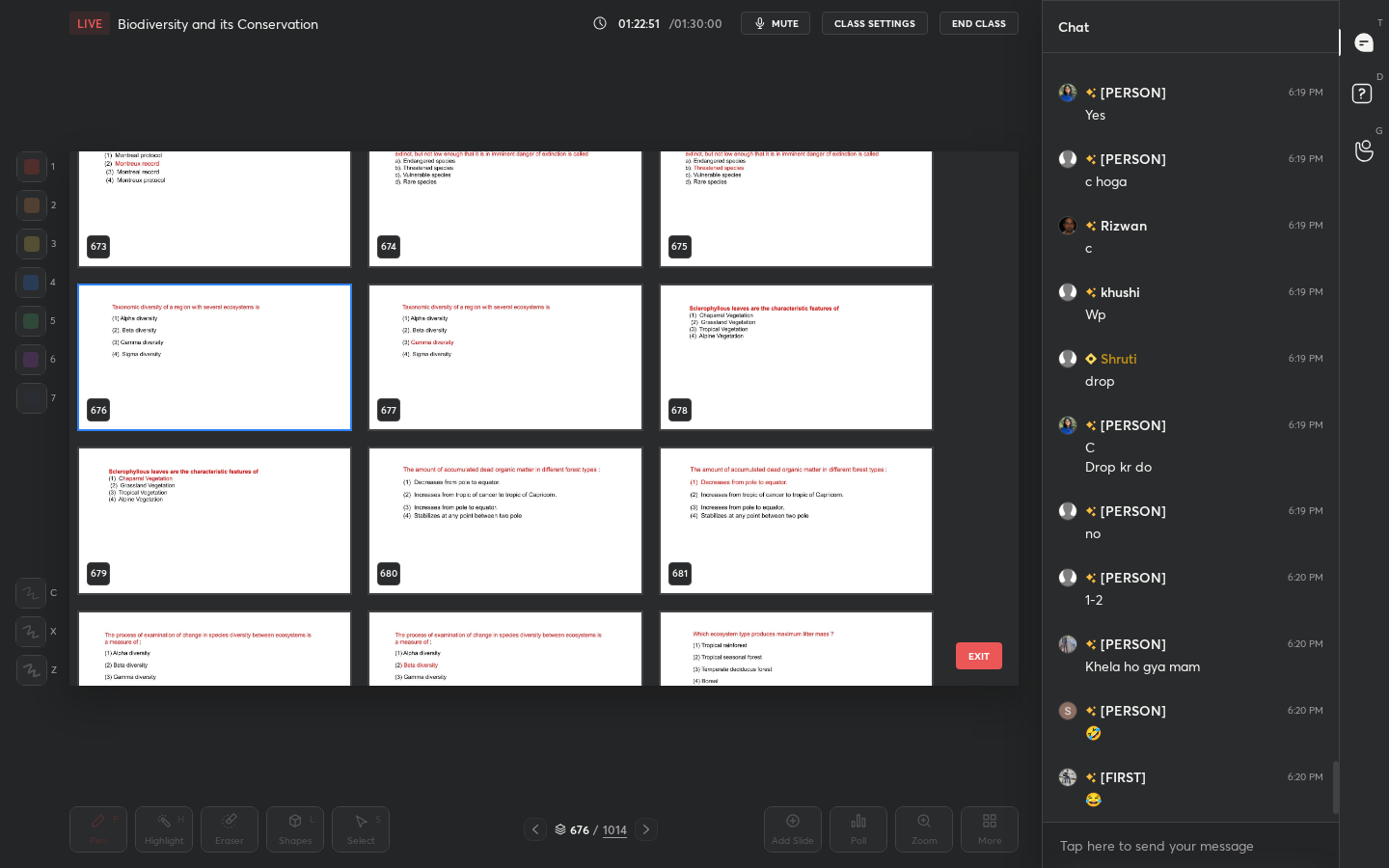 click at bounding box center (214, 358) 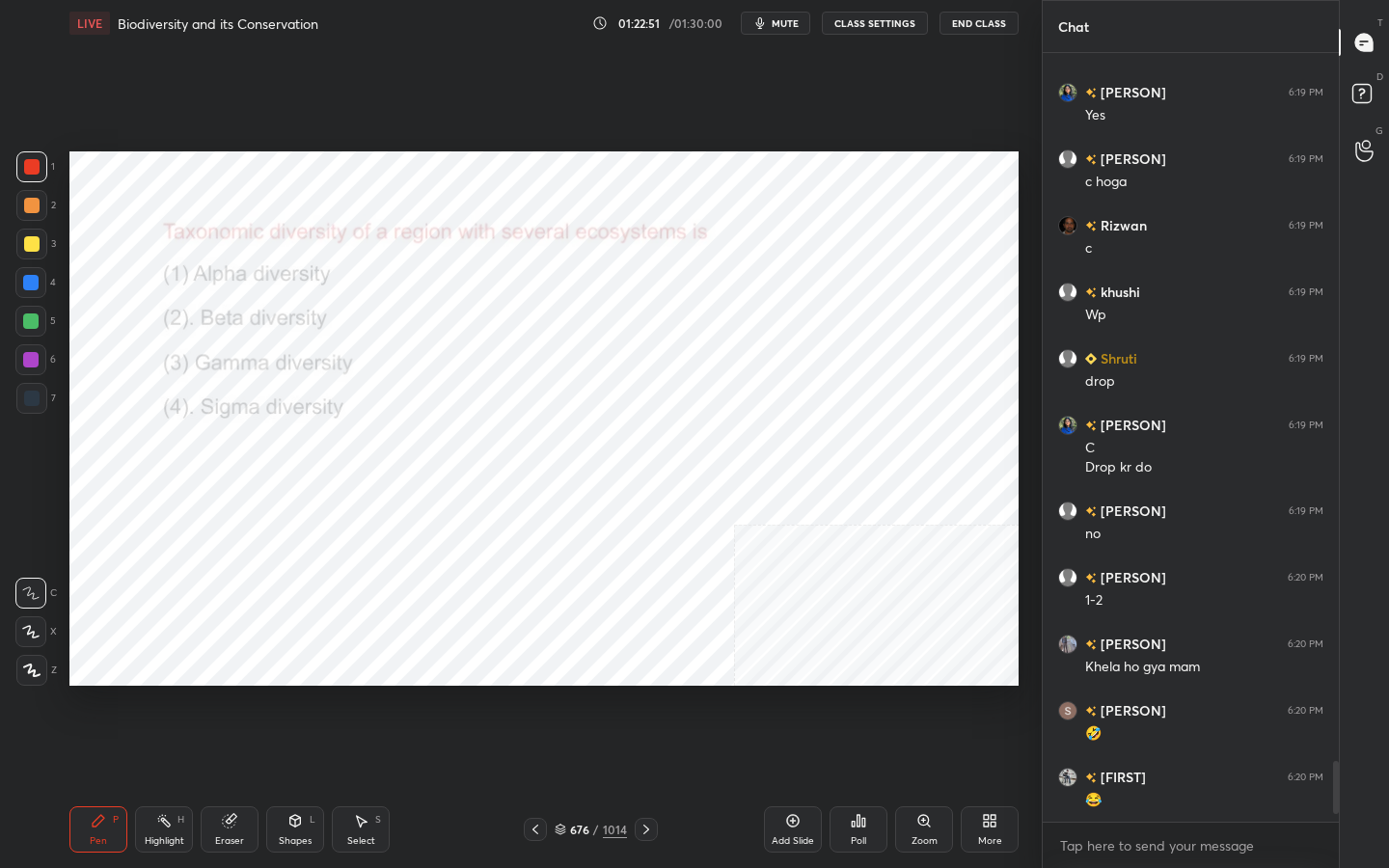 click at bounding box center [214, 358] 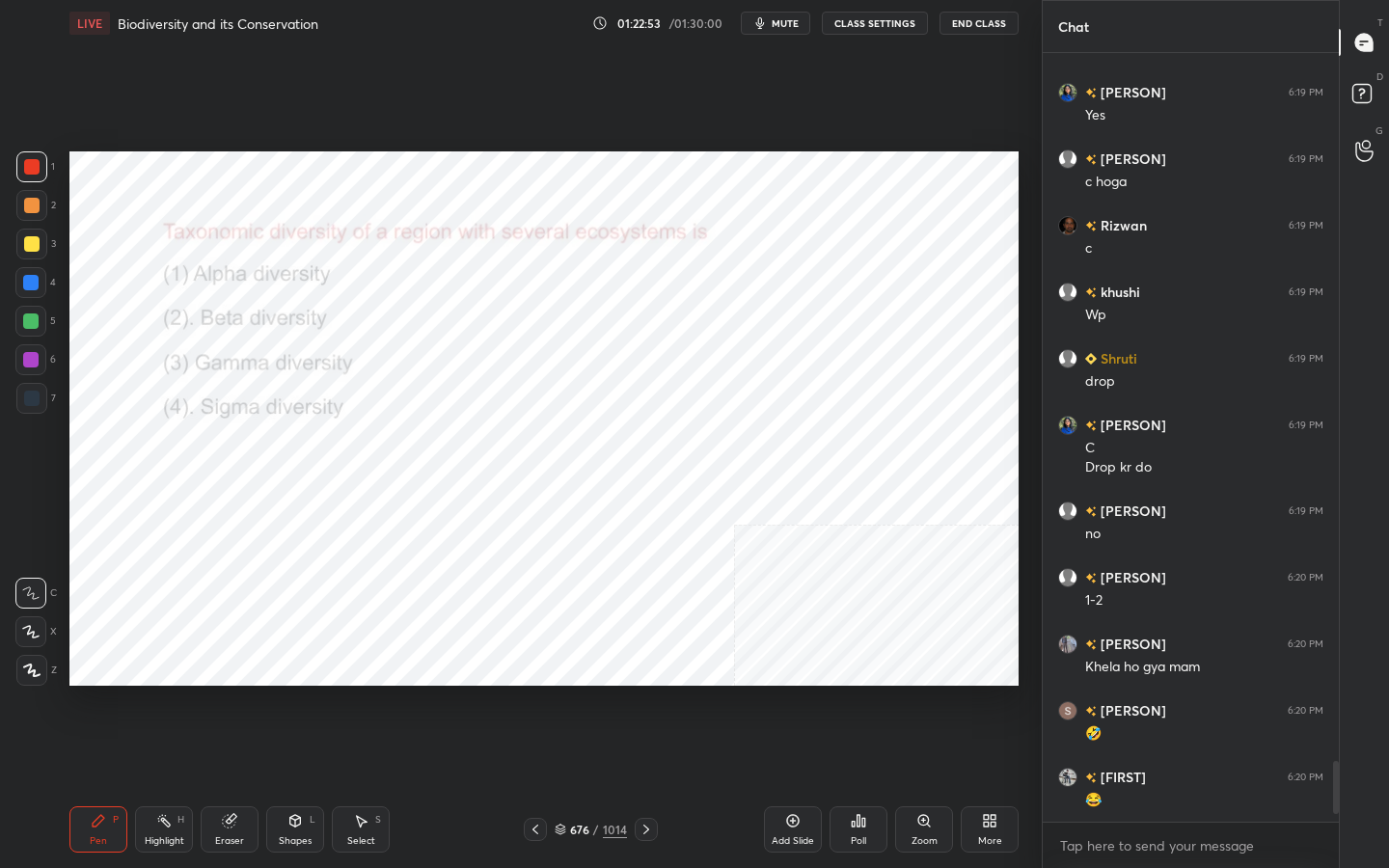 click on "mute" at bounding box center (776, 23) 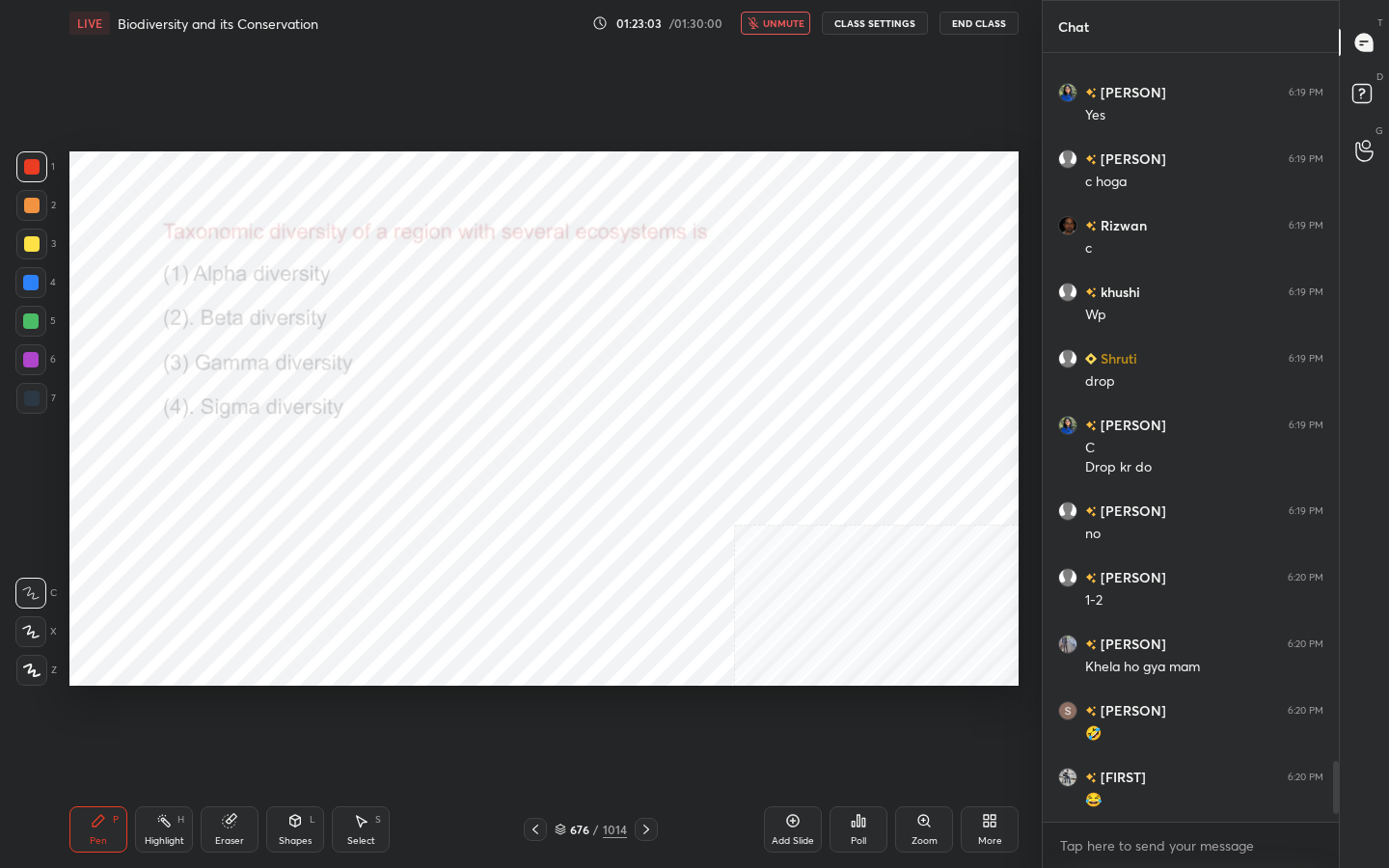 scroll, scrollTop: 9032, scrollLeft: 0, axis: vertical 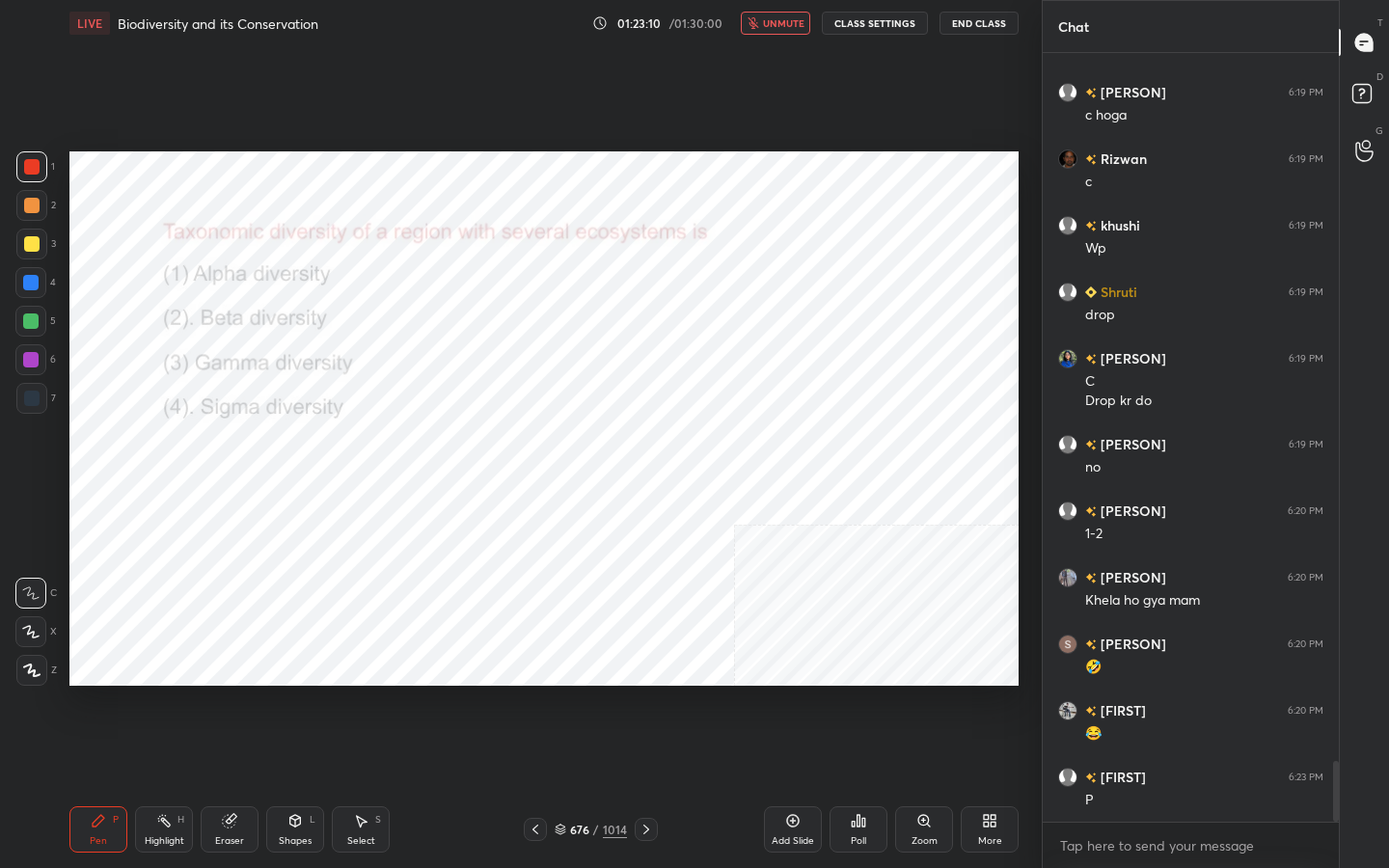 click 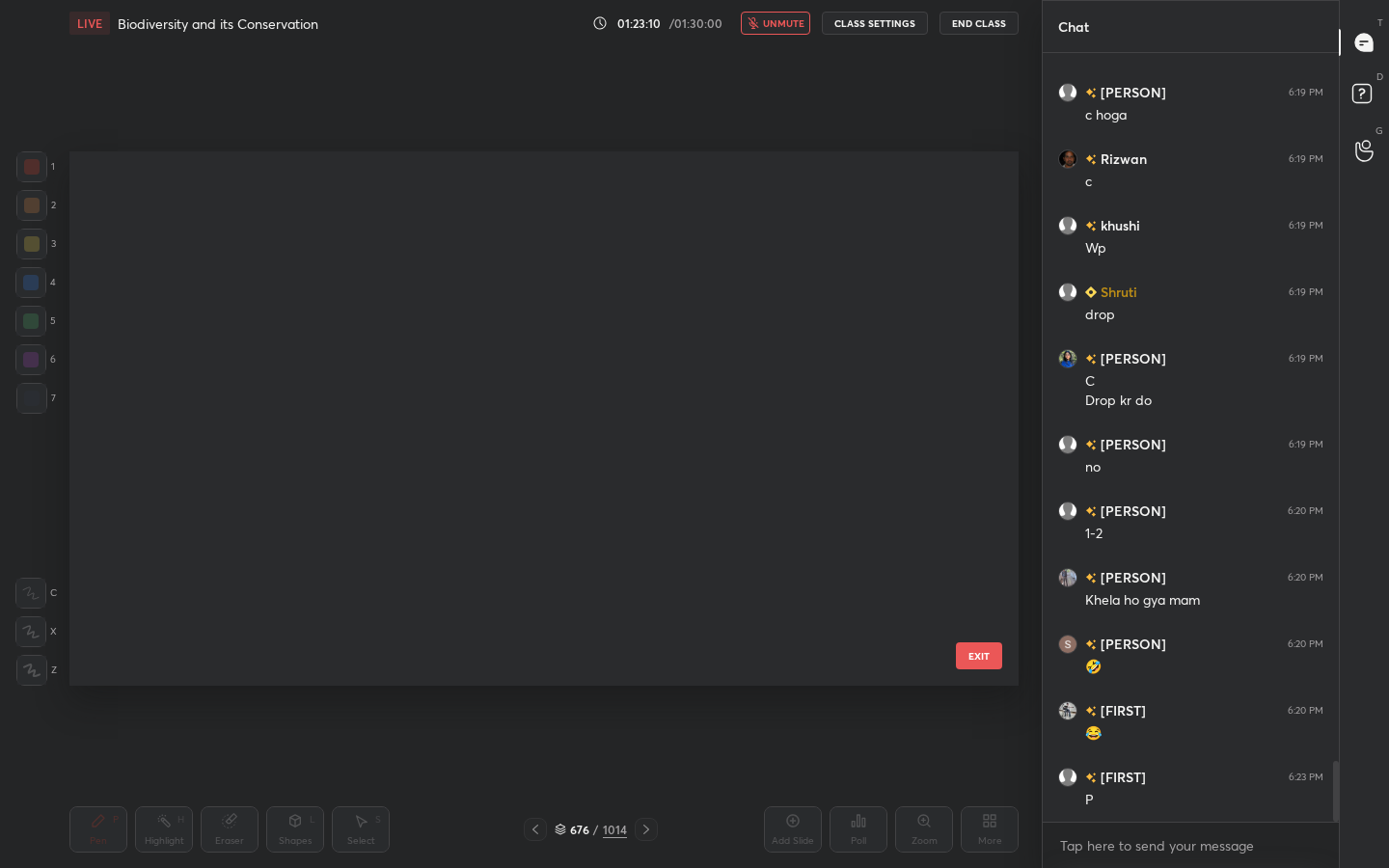scroll, scrollTop: 36411, scrollLeft: 0, axis: vertical 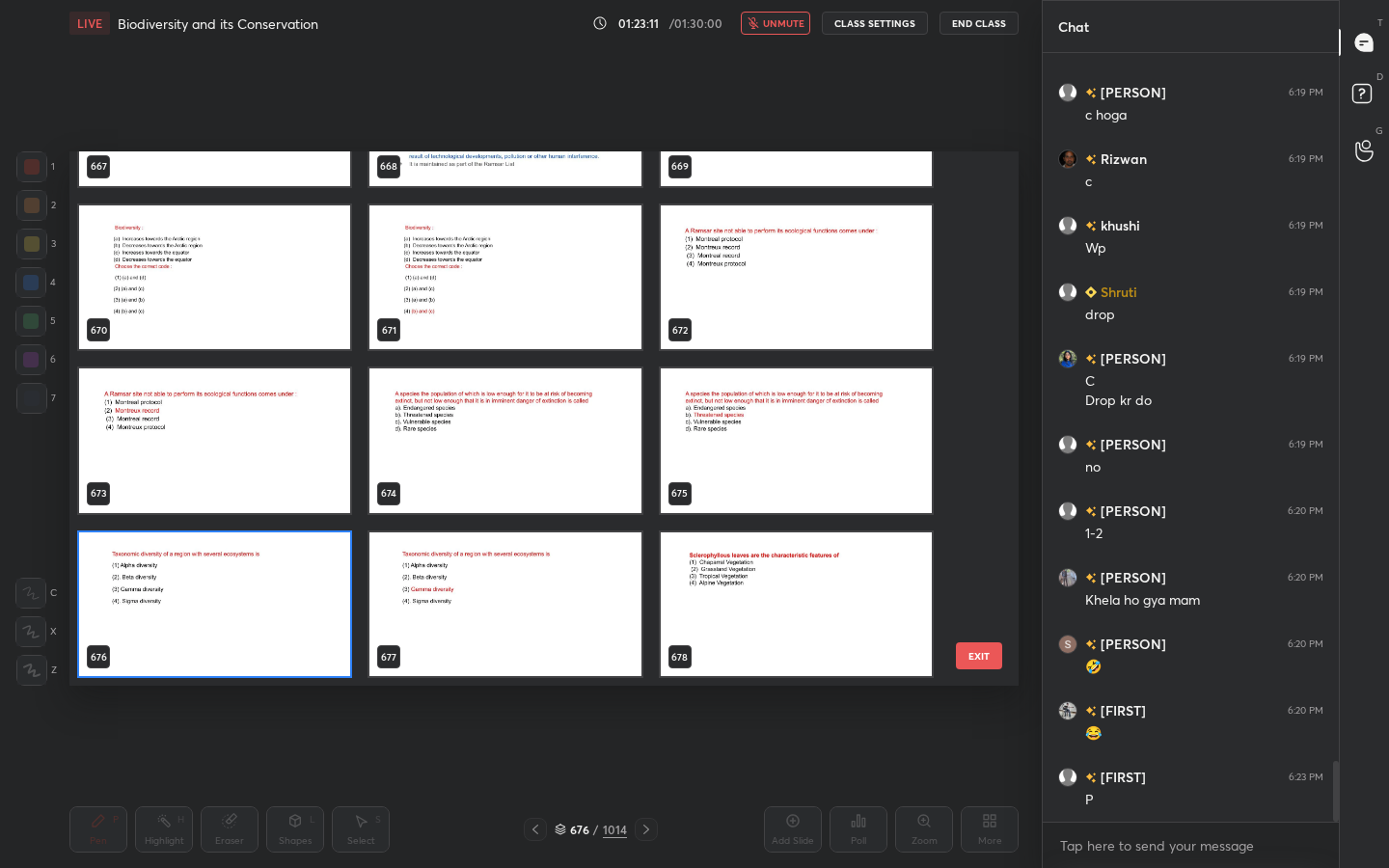 click at bounding box center [214, 605] 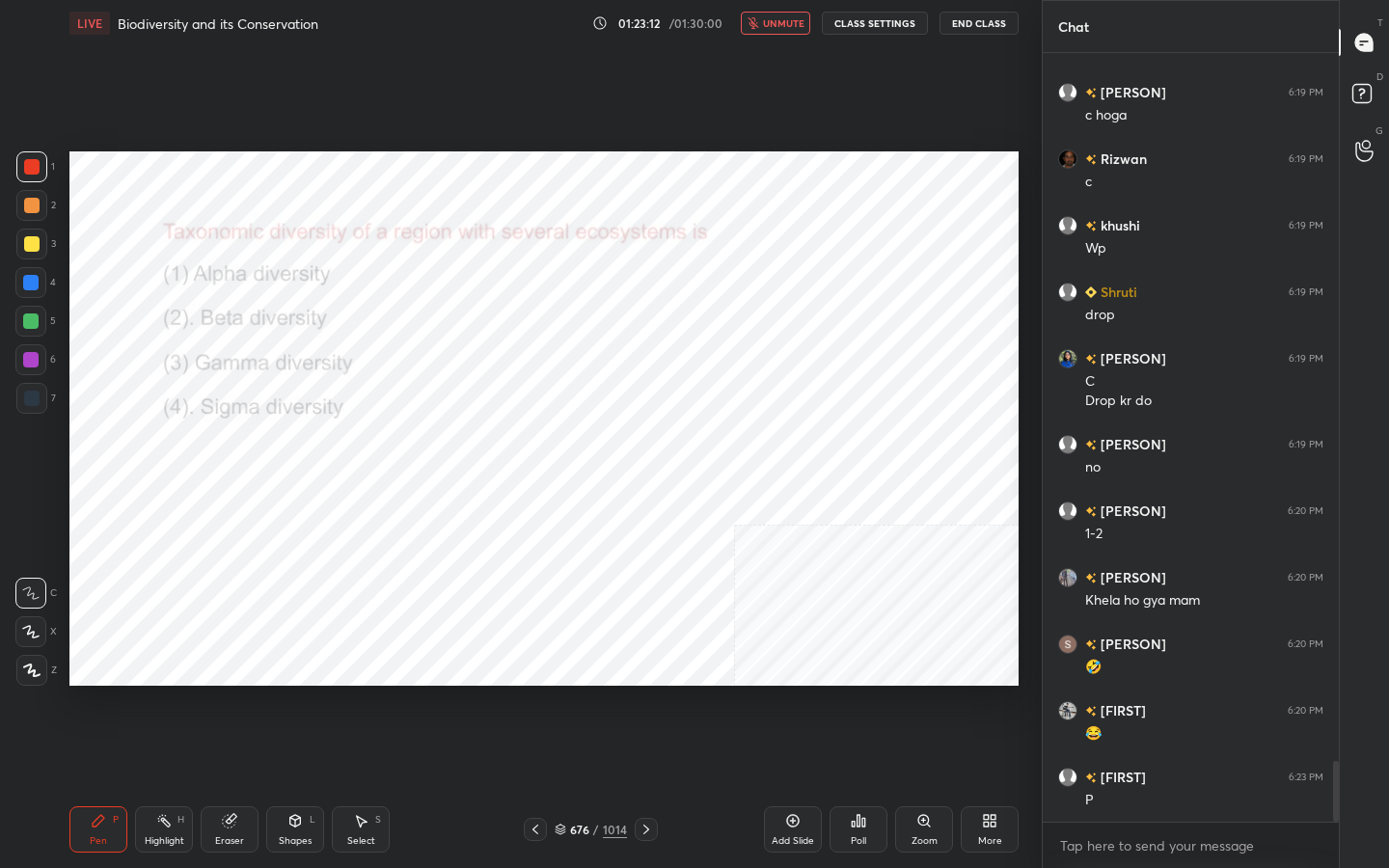click on "Poll" at bounding box center [858, 829] 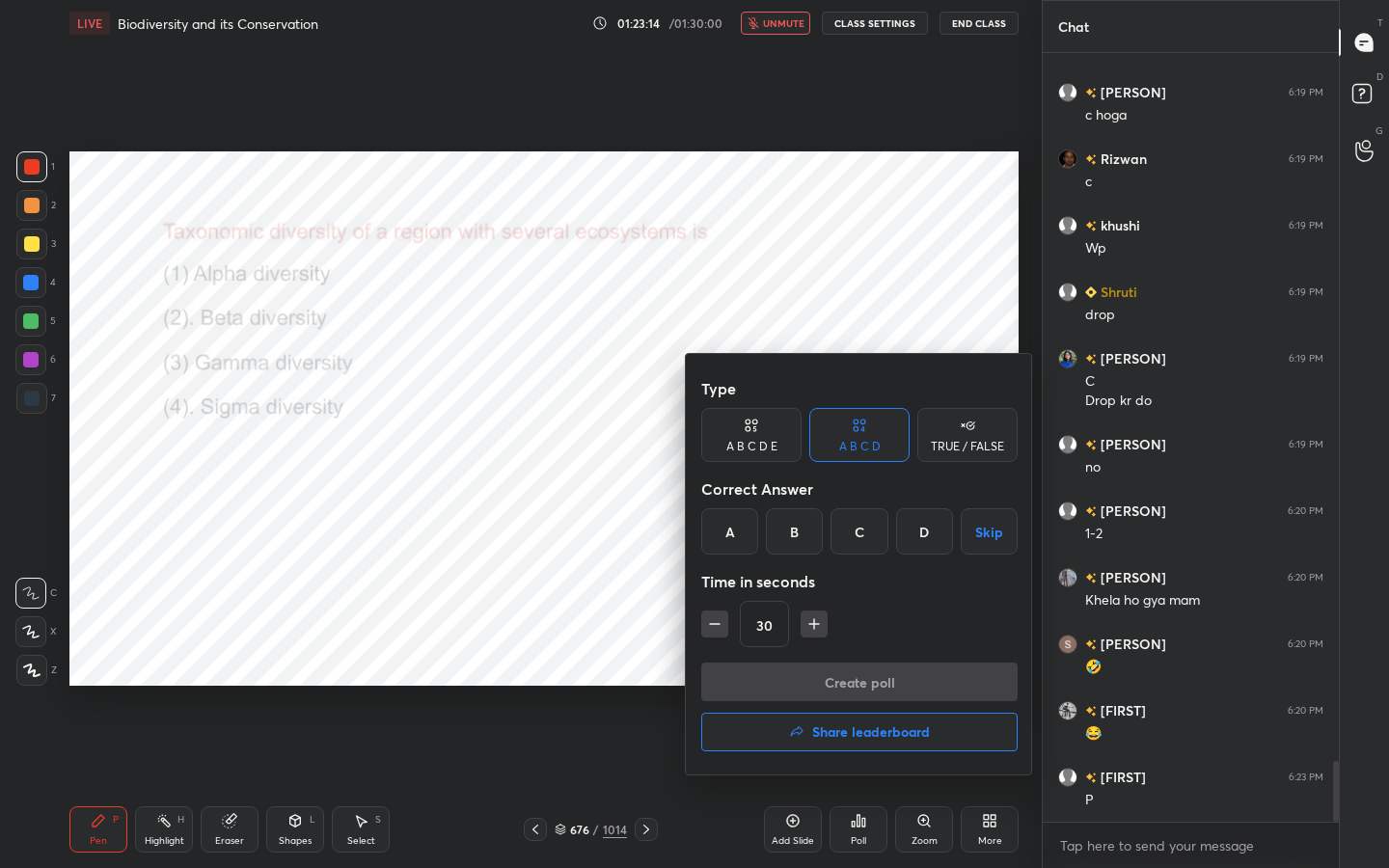 click on "C" at bounding box center [858, 531] 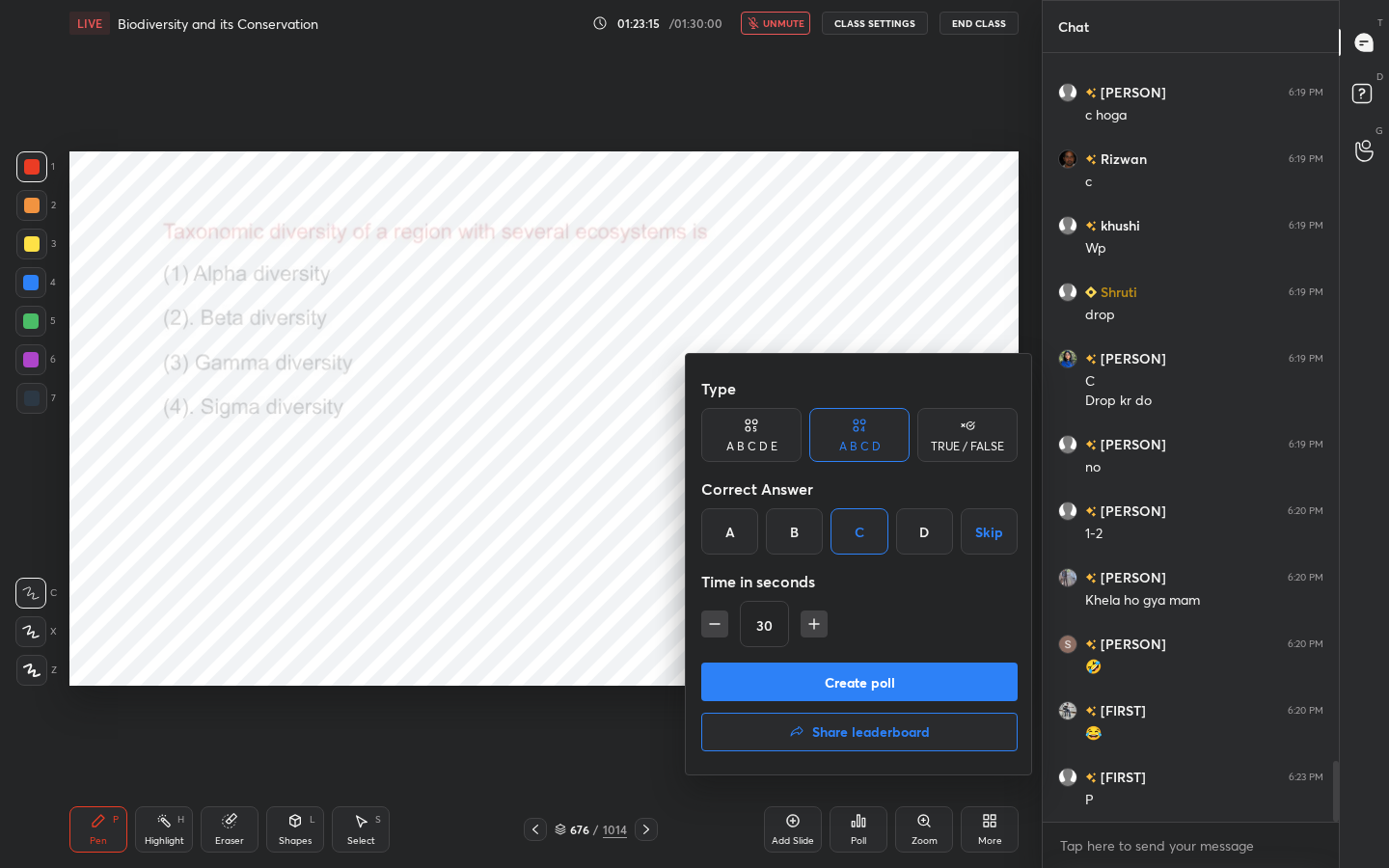 click on "Create poll" at bounding box center [859, 682] 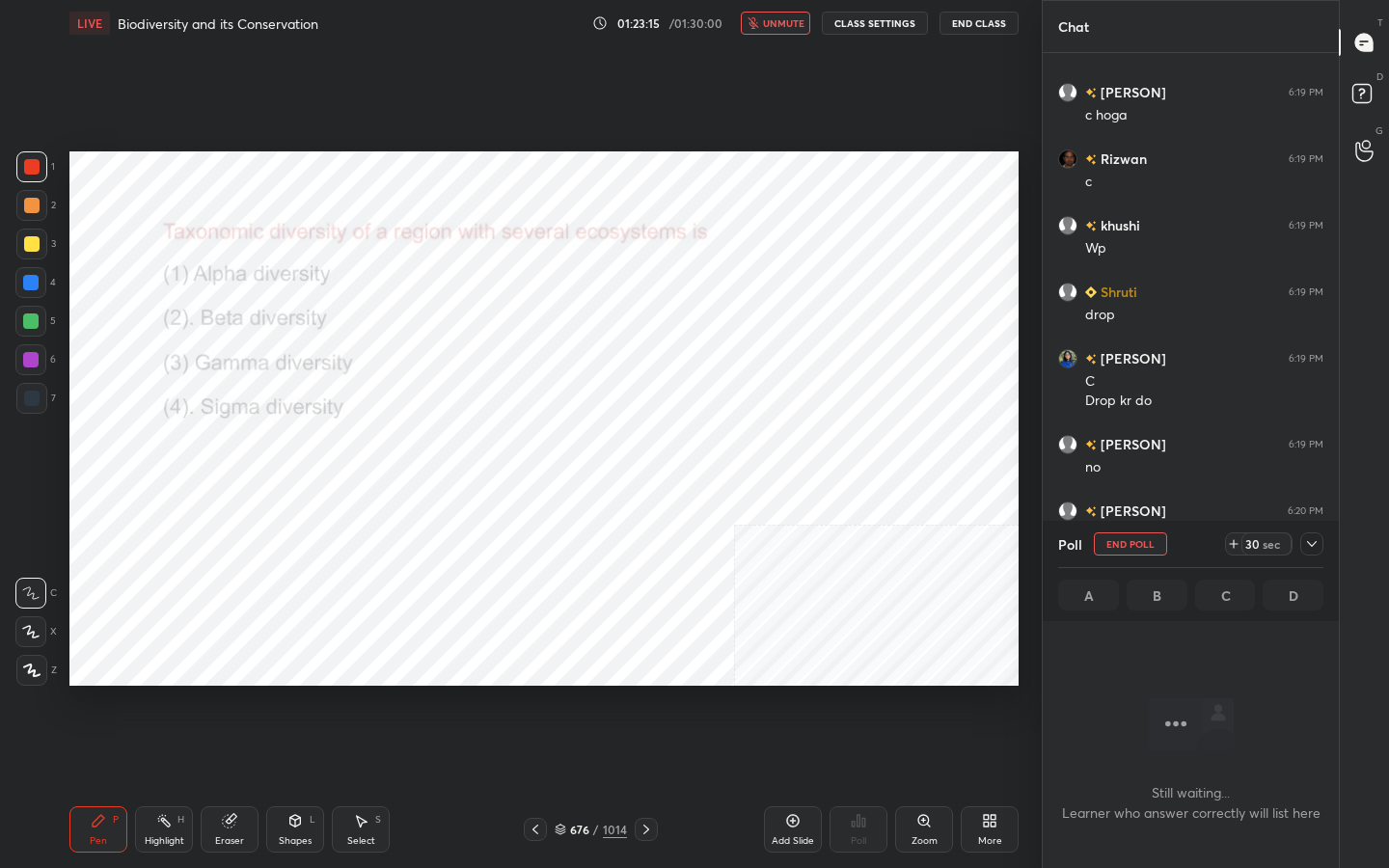 scroll, scrollTop: 502, scrollLeft: 290, axis: both 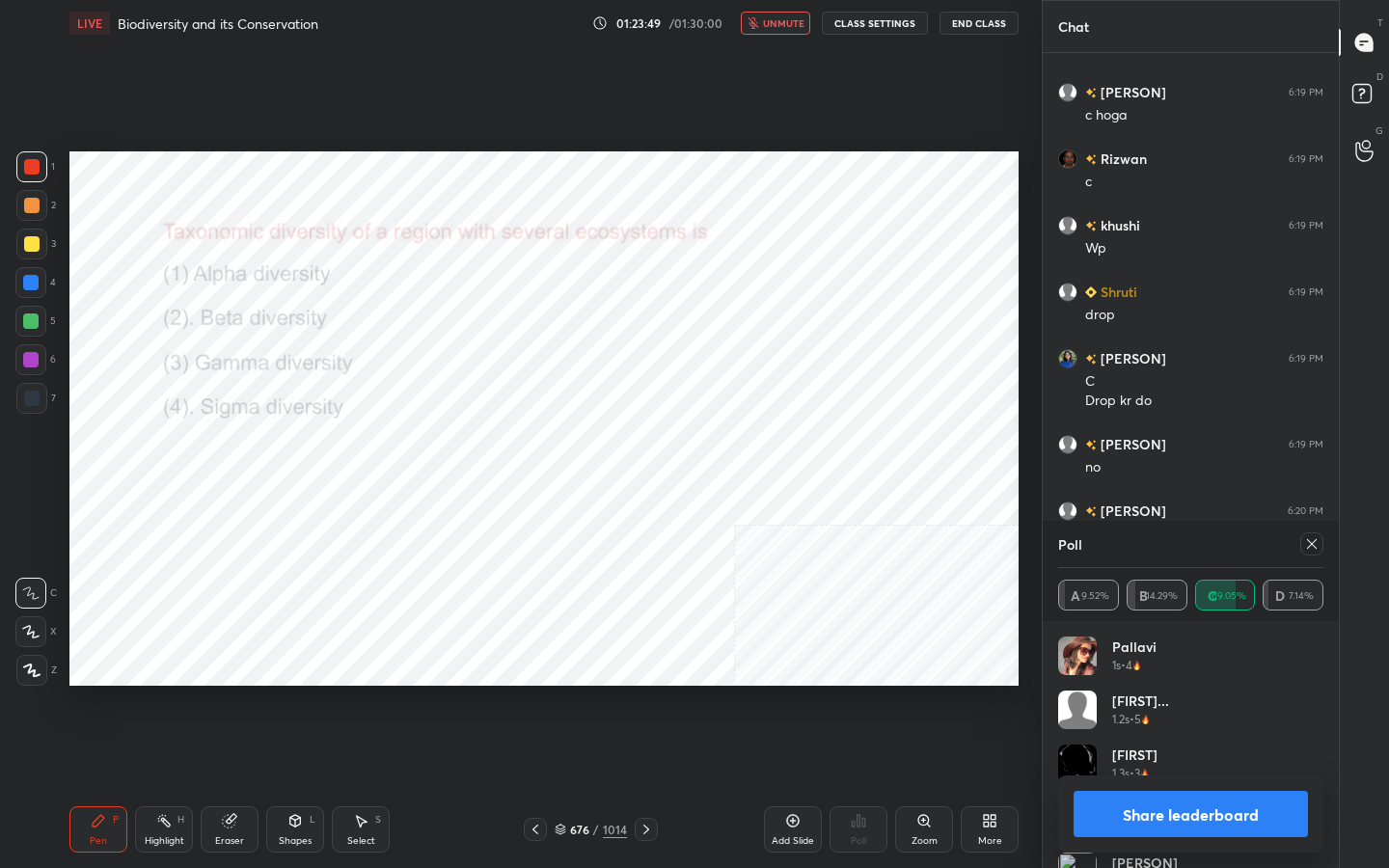 click 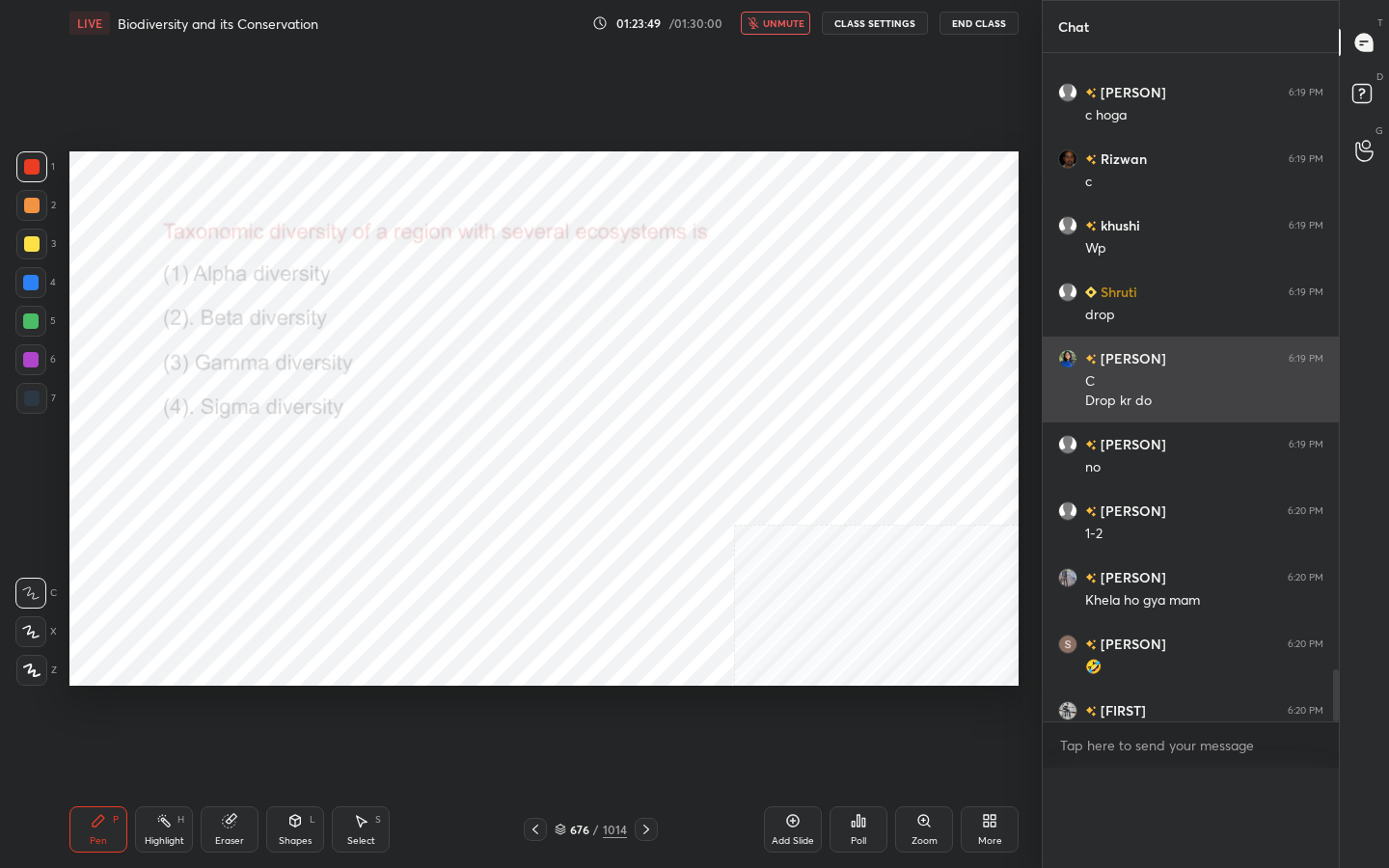 scroll, scrollTop: 0, scrollLeft: 0, axis: both 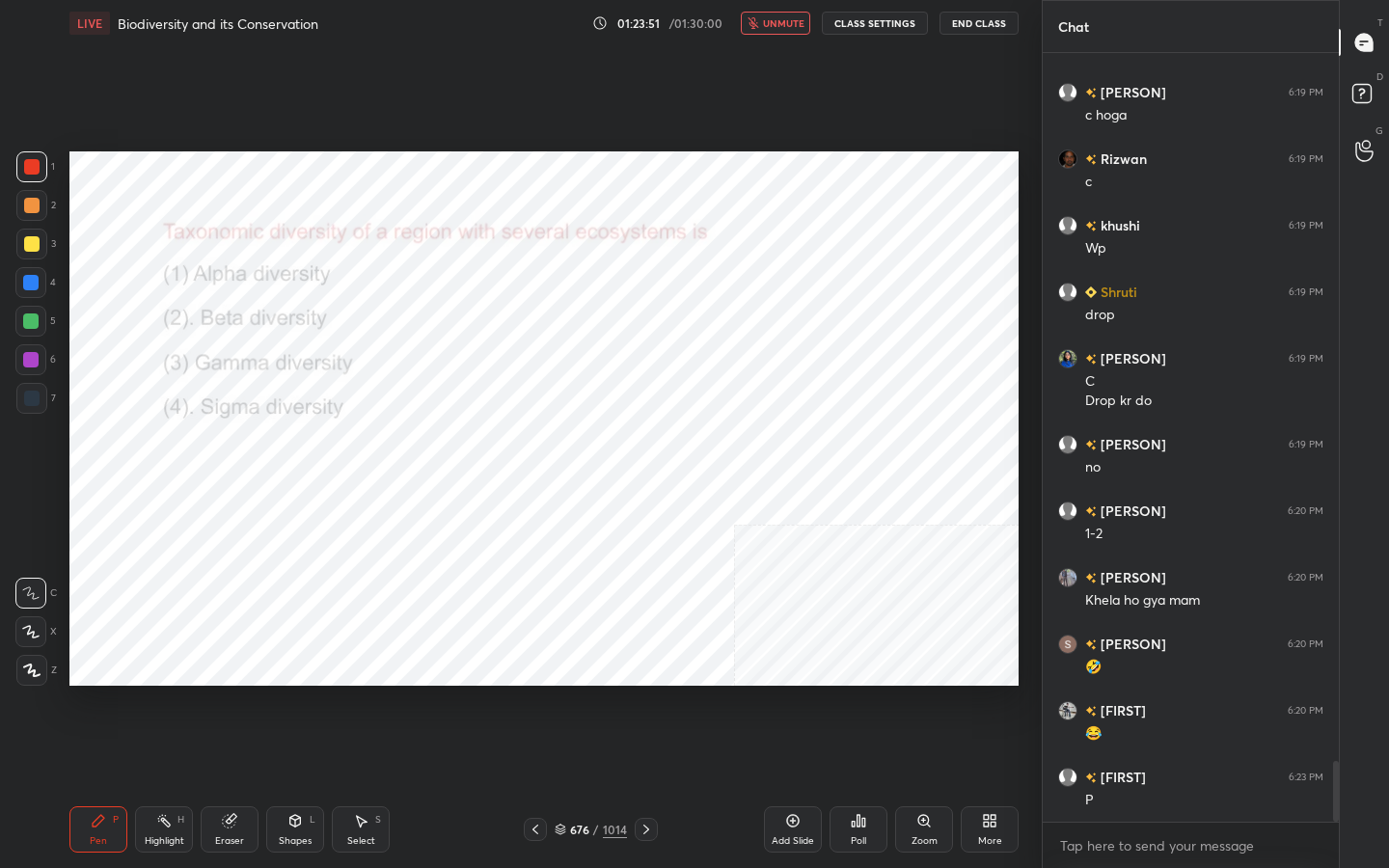 click on "unmute" at bounding box center [783, 23] 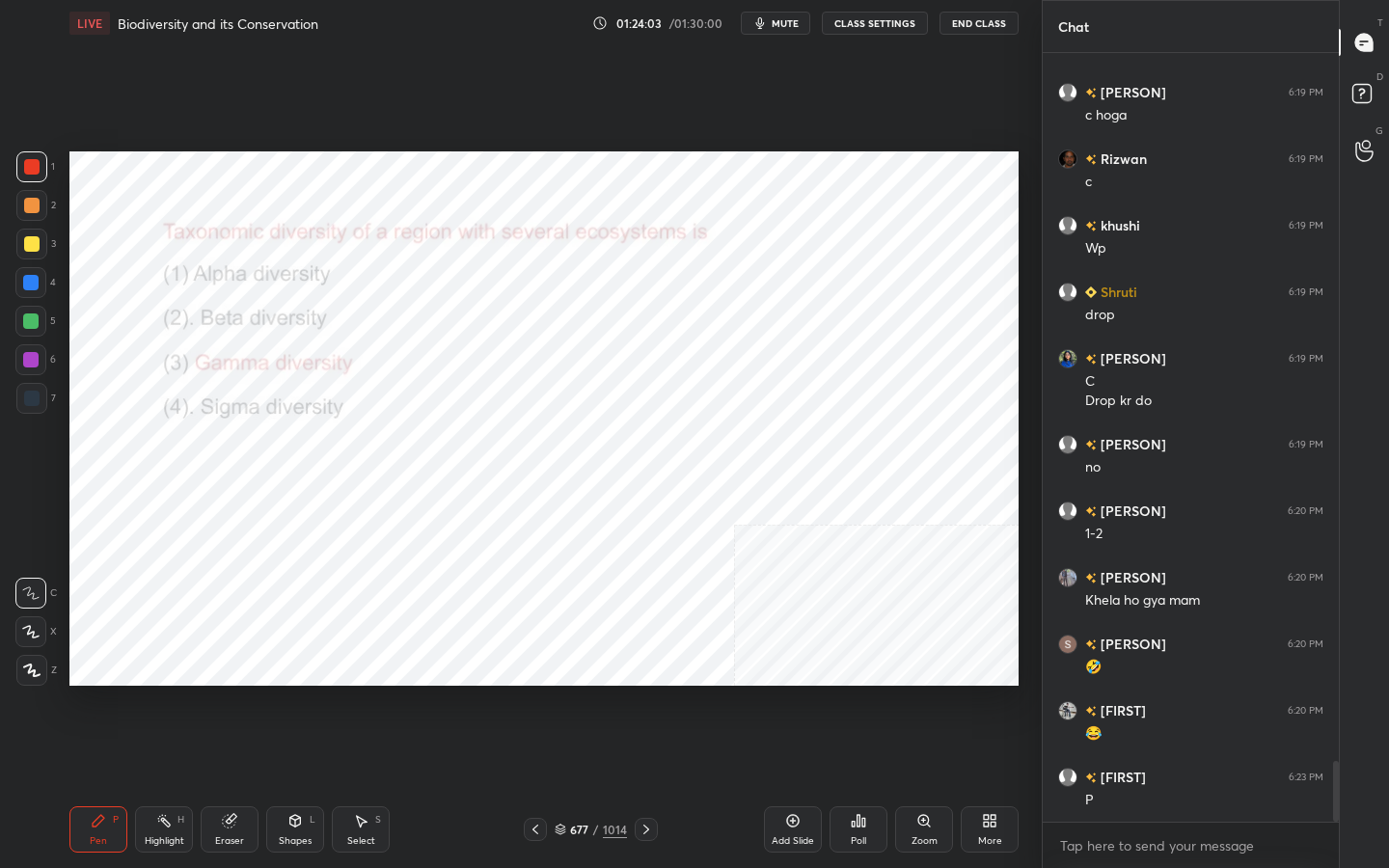 click 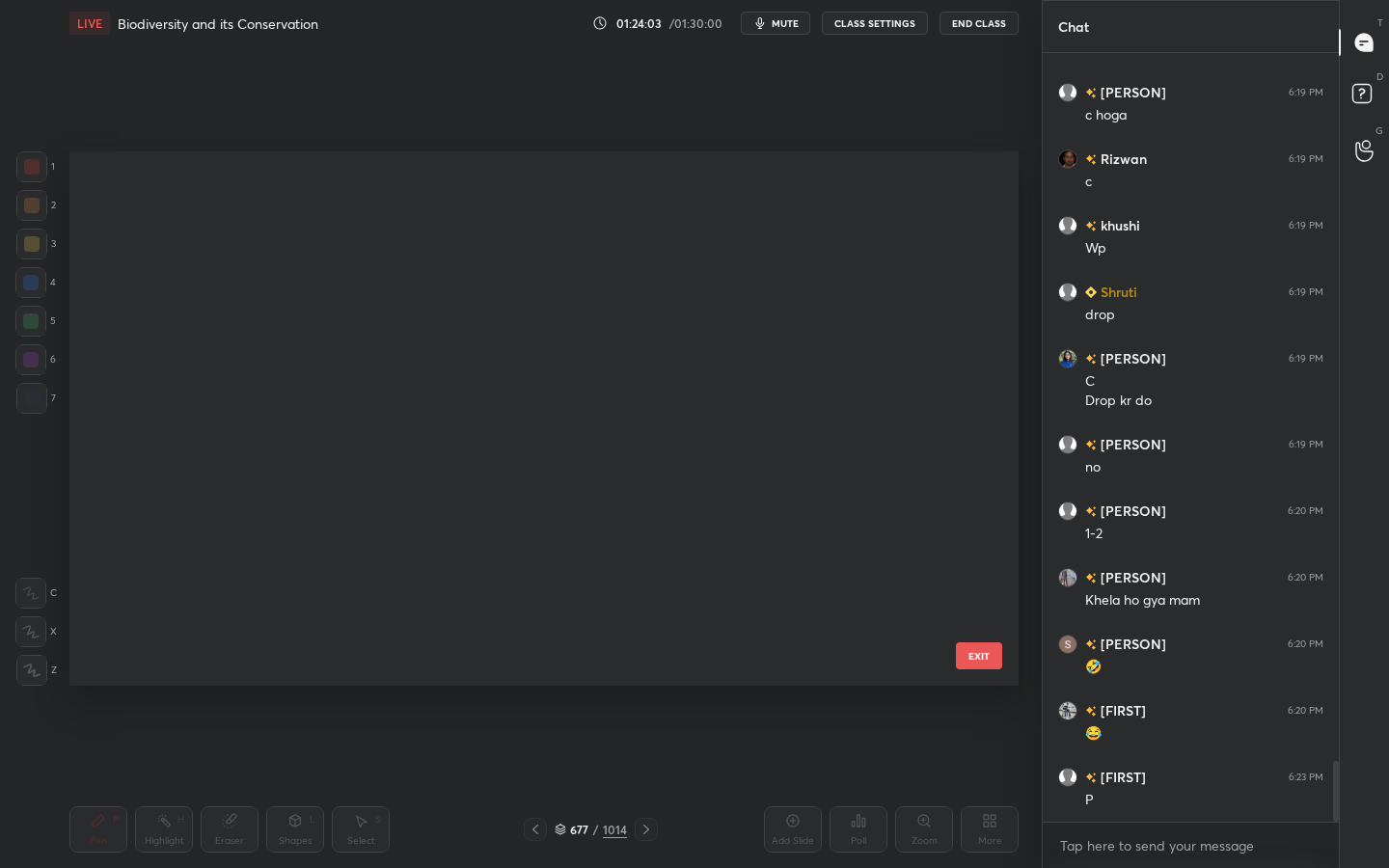 scroll, scrollTop: 36411, scrollLeft: 0, axis: vertical 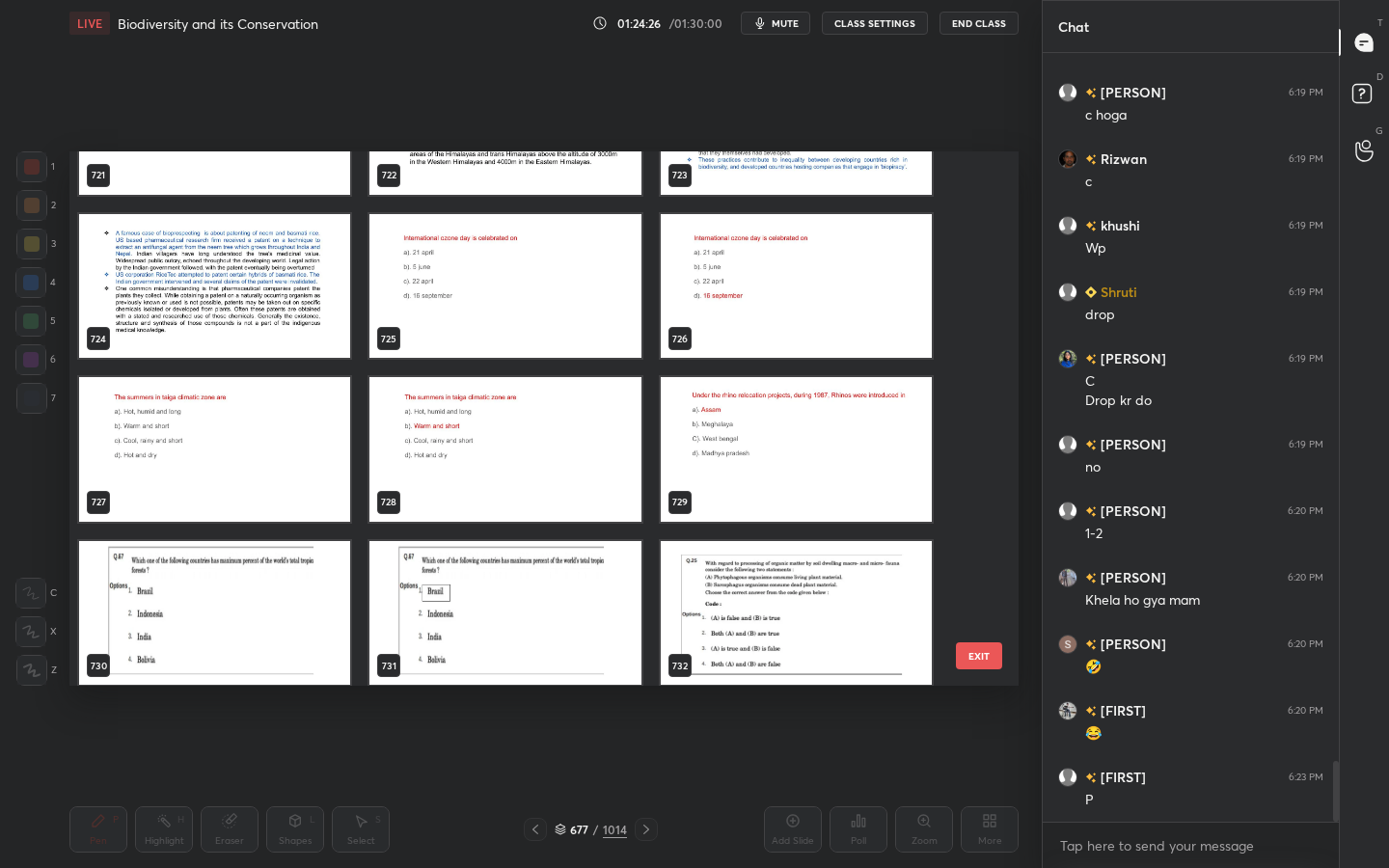 click at bounding box center (504, 286) 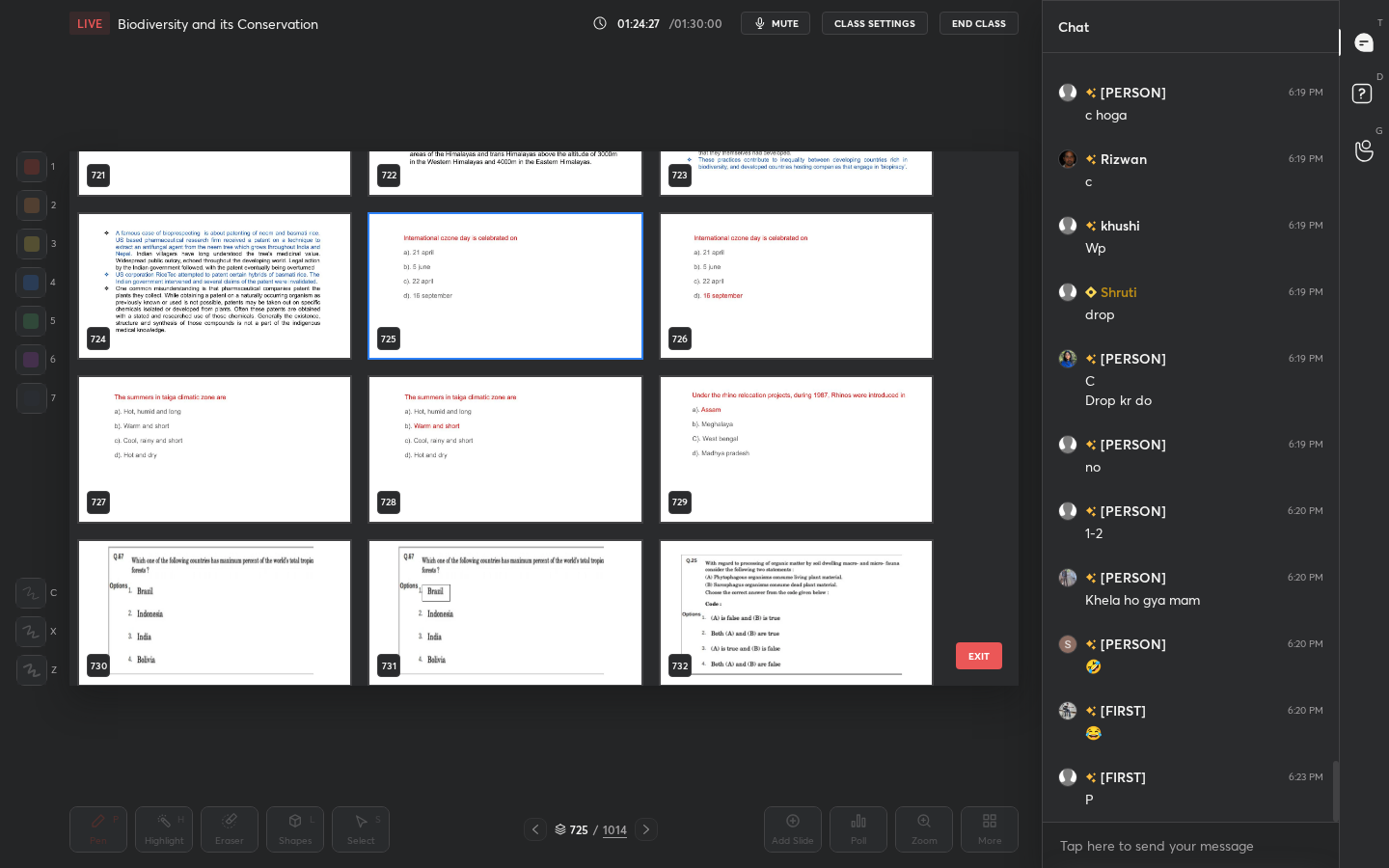 click at bounding box center [504, 286] 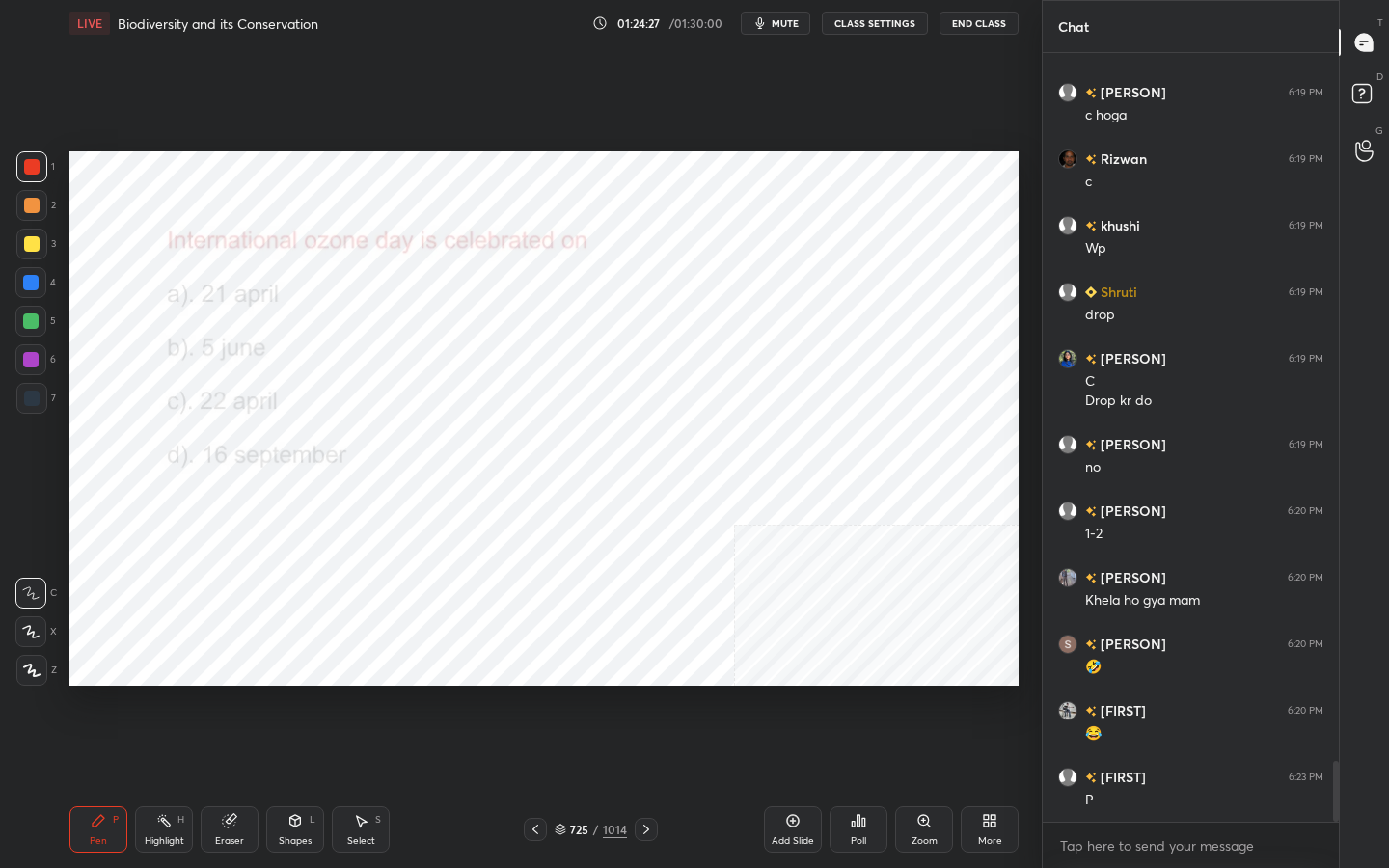 click at bounding box center (504, 286) 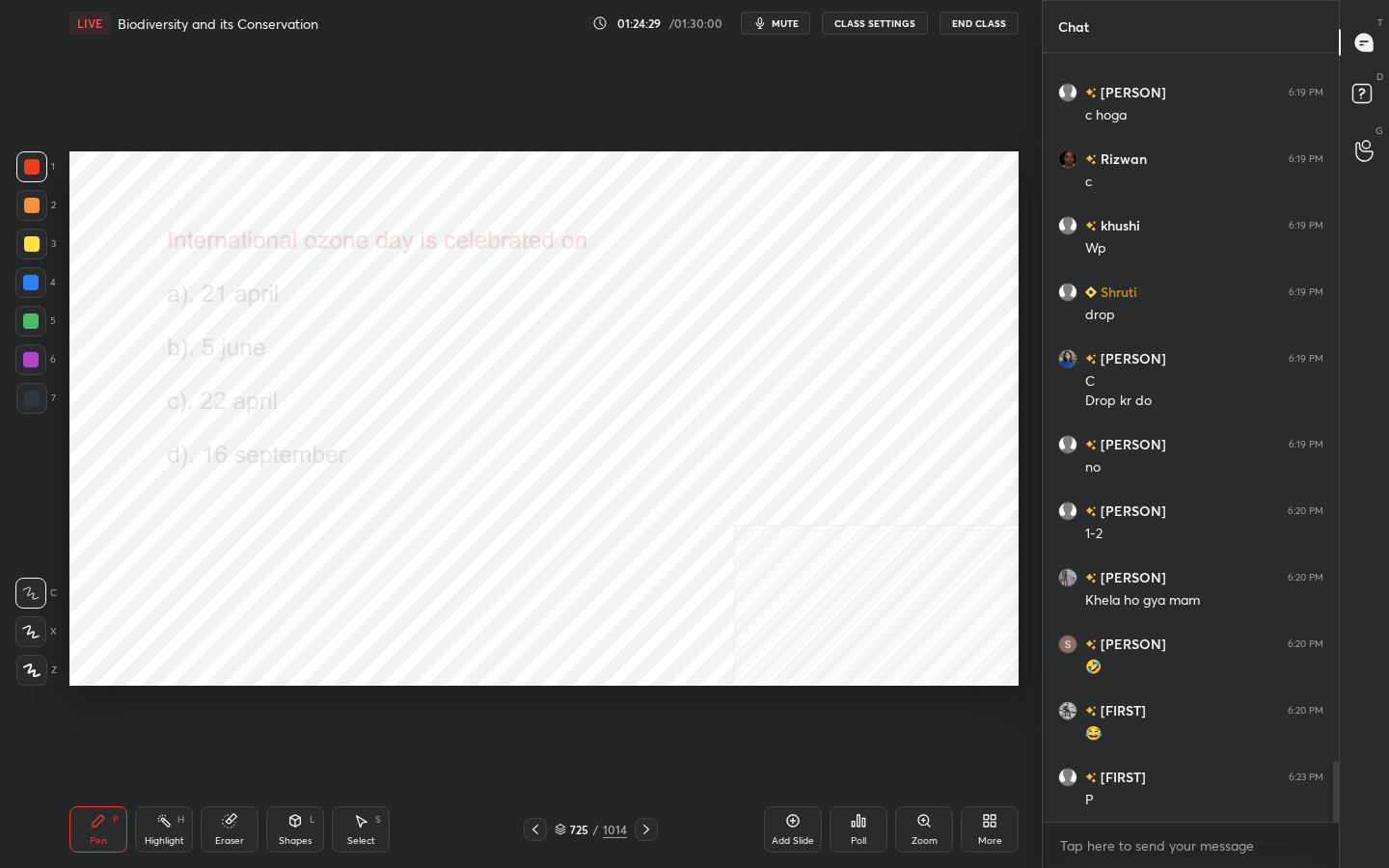 click on "mute" at bounding box center (776, 23) 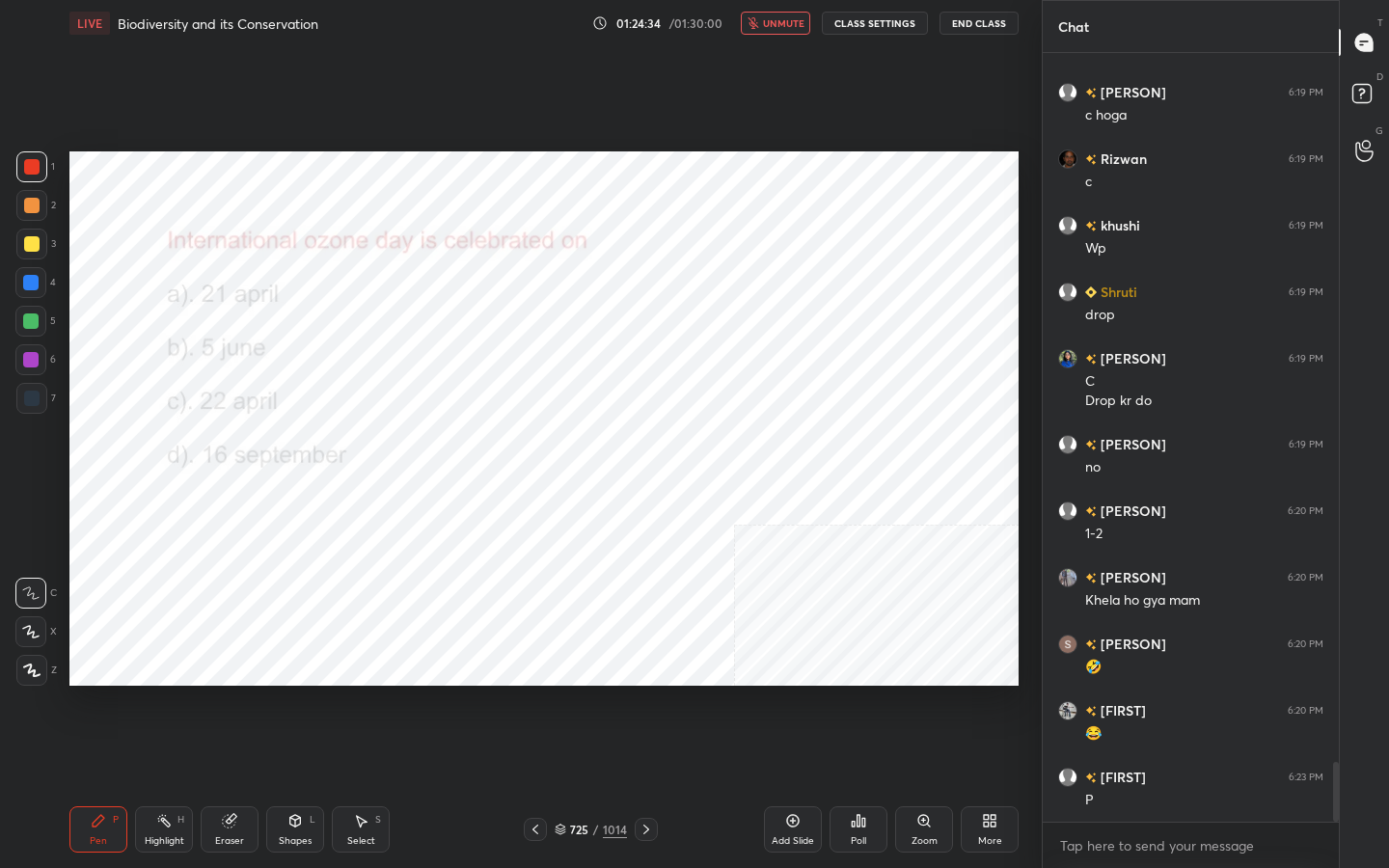 scroll, scrollTop: 9099, scrollLeft: 0, axis: vertical 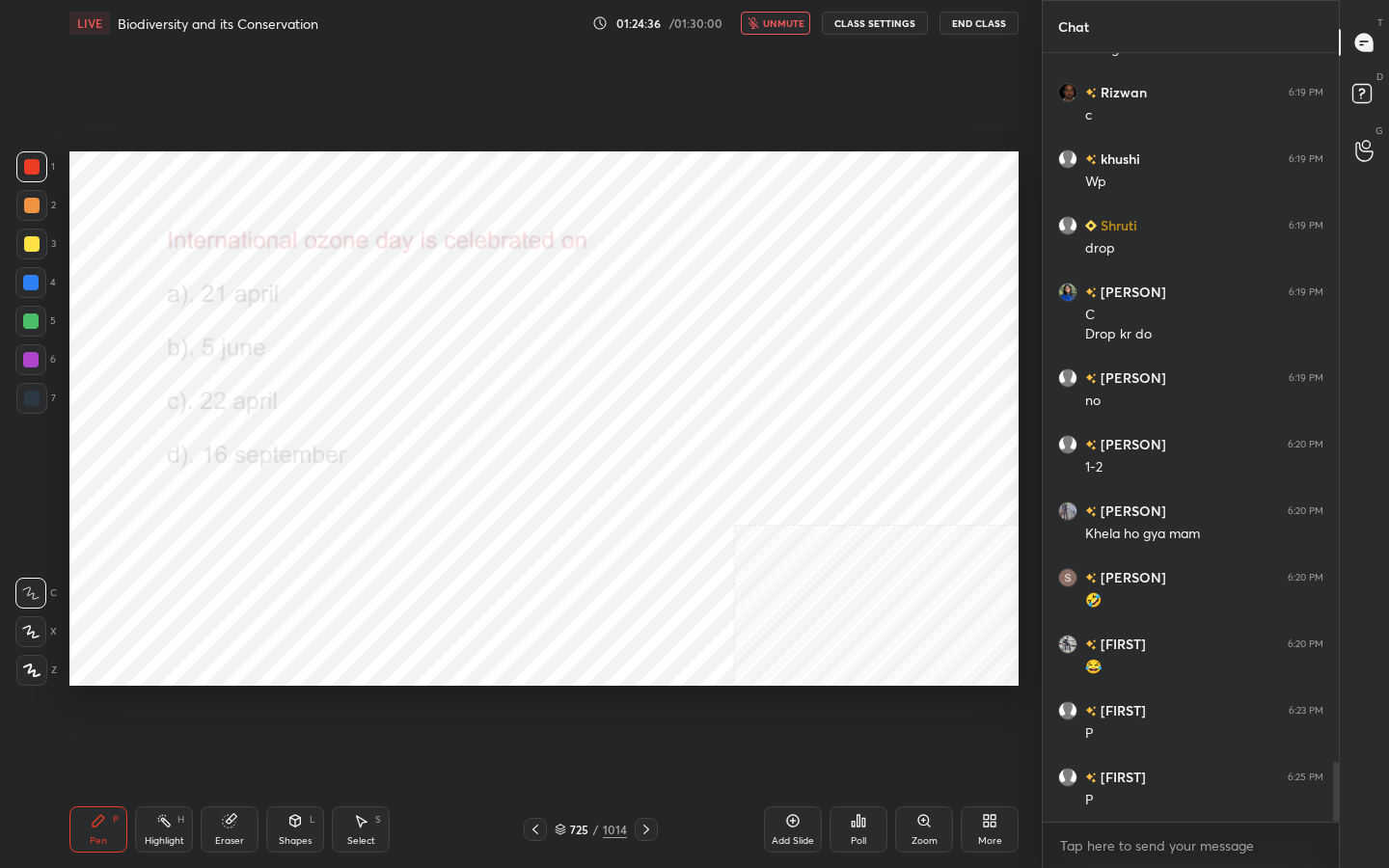 click on "725 / 1014" at bounding box center (590, 829) 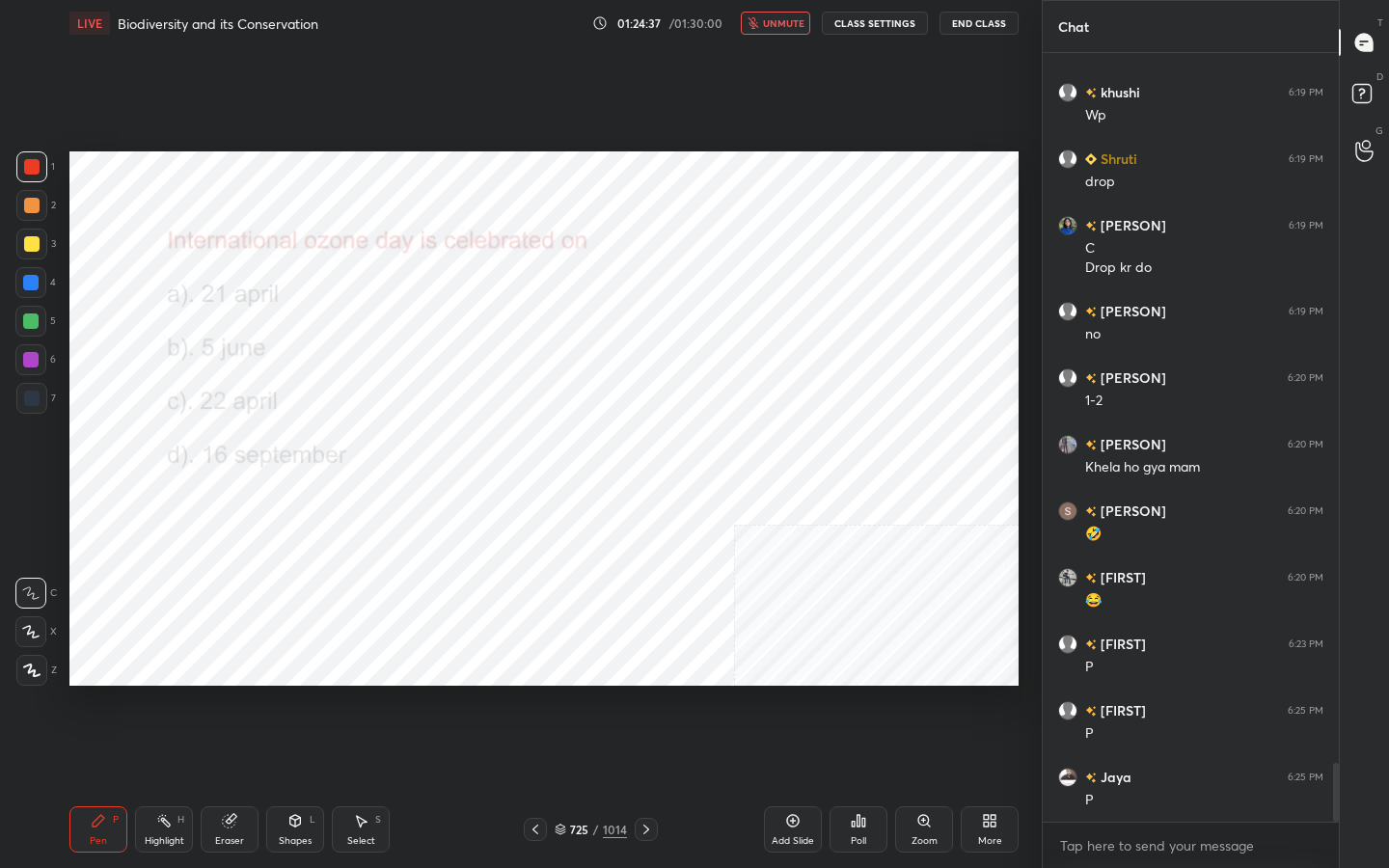scroll, scrollTop: 9232, scrollLeft: 0, axis: vertical 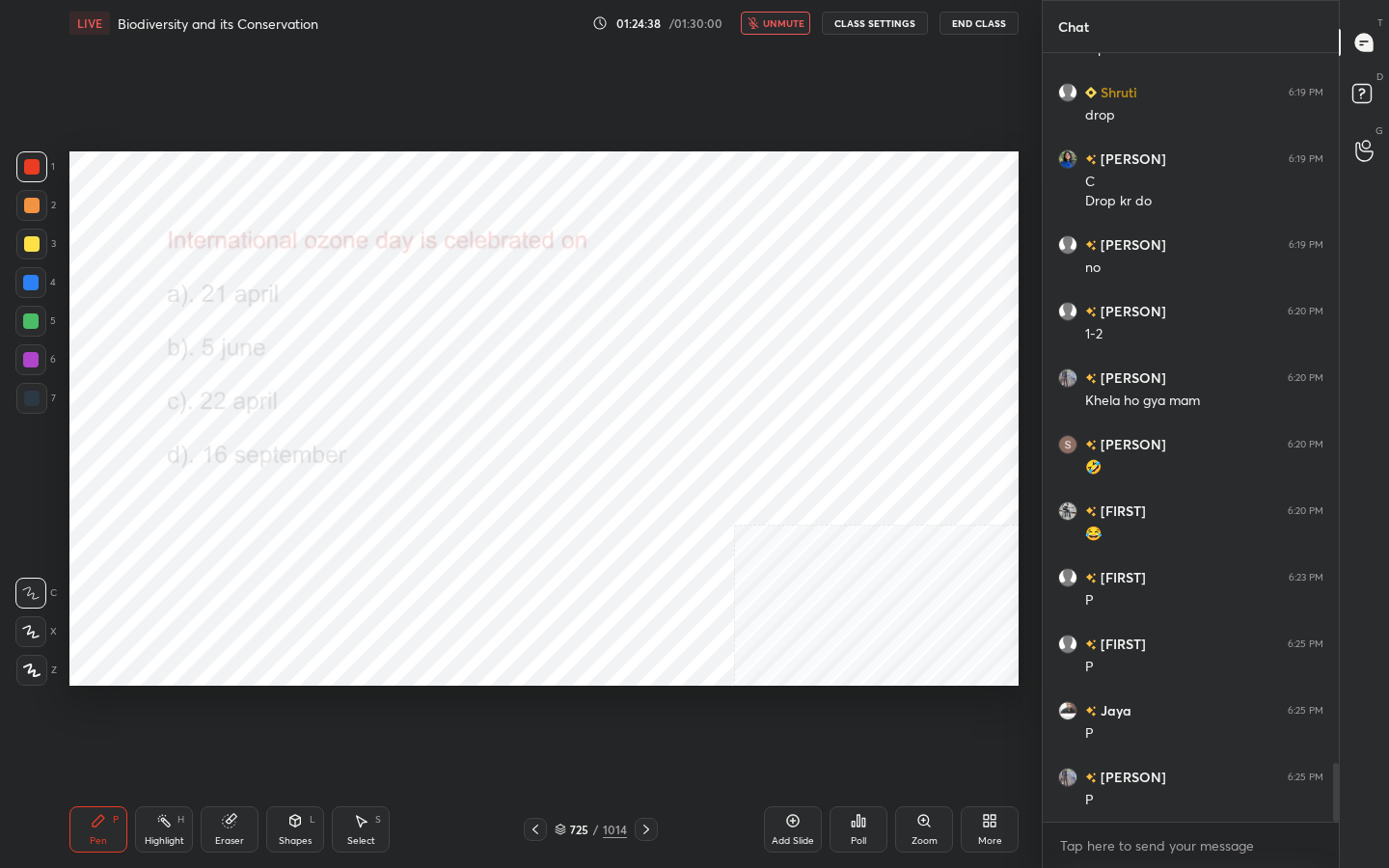 click on "725 / 1014" at bounding box center [590, 829] 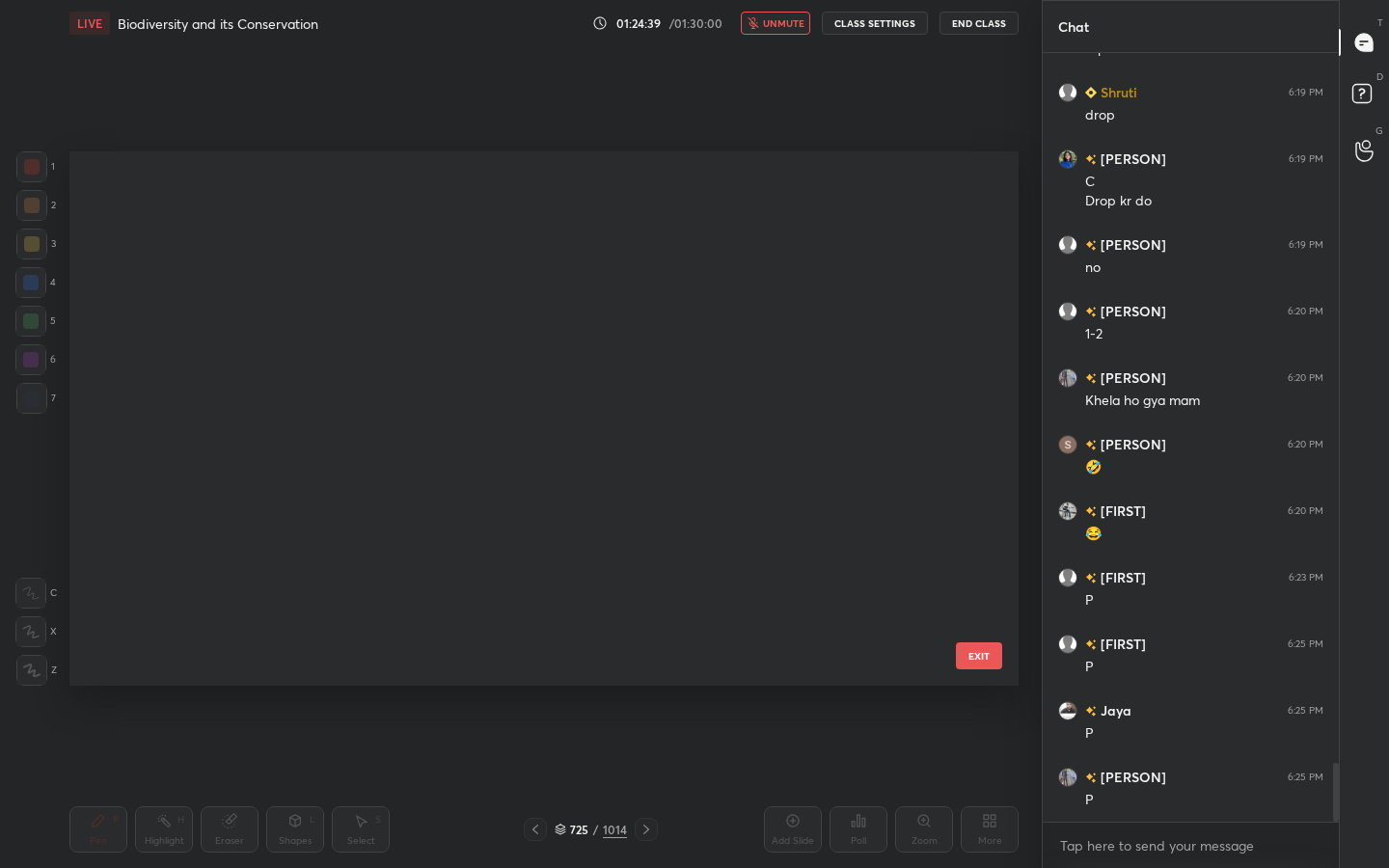 scroll, scrollTop: 39026, scrollLeft: 0, axis: vertical 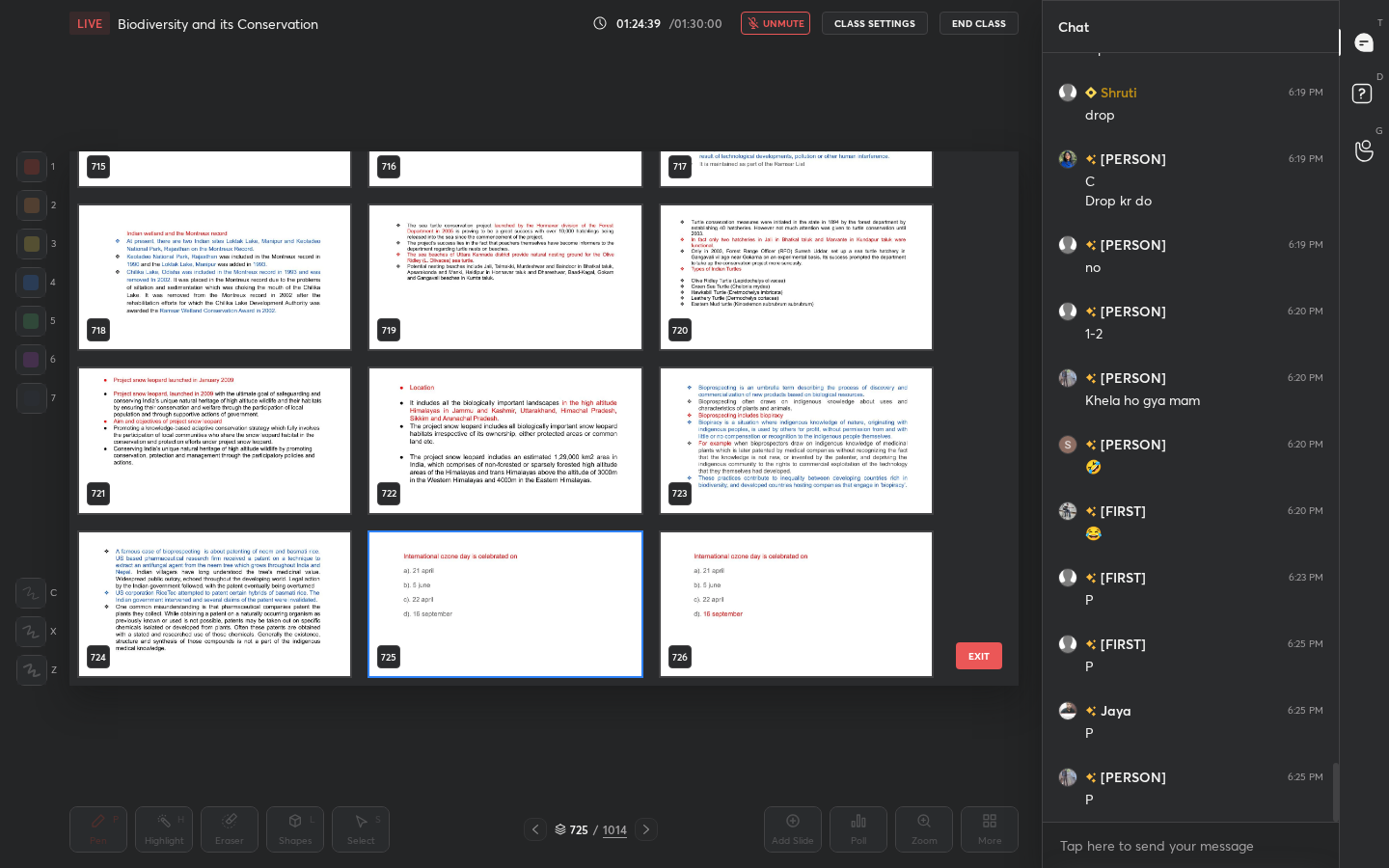 click at bounding box center [504, 605] 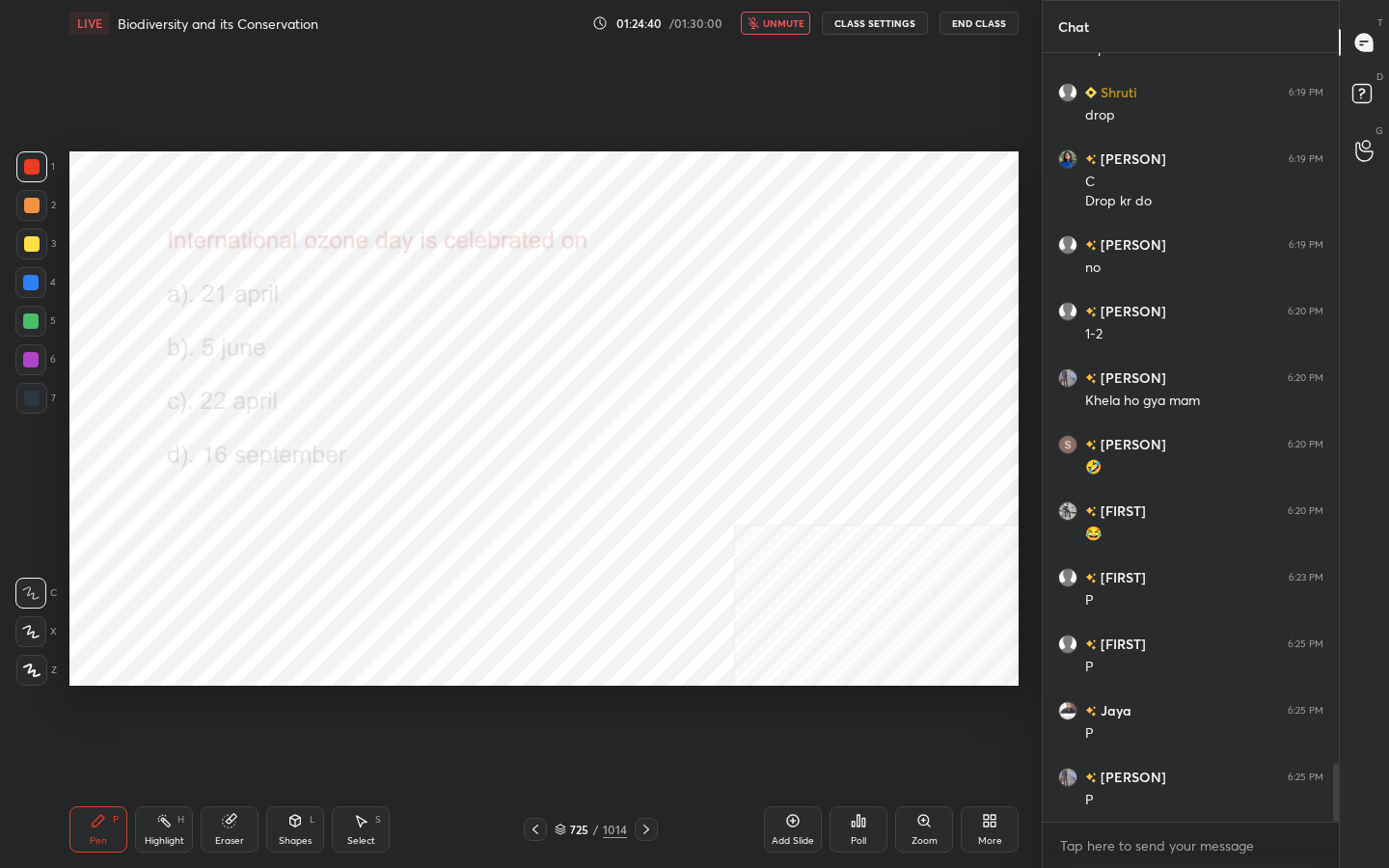 click at bounding box center [504, 605] 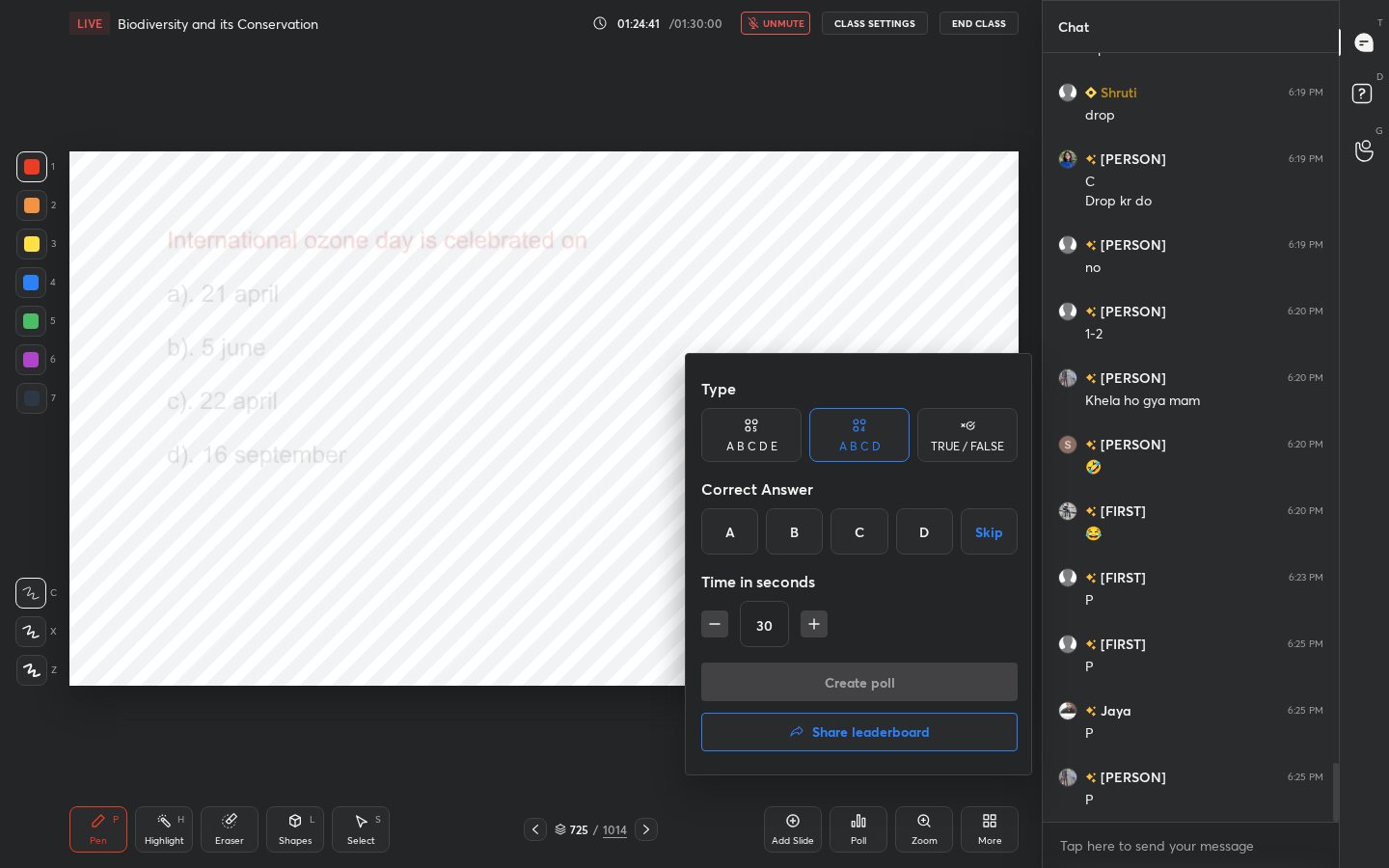 click on "D" at bounding box center (924, 531) 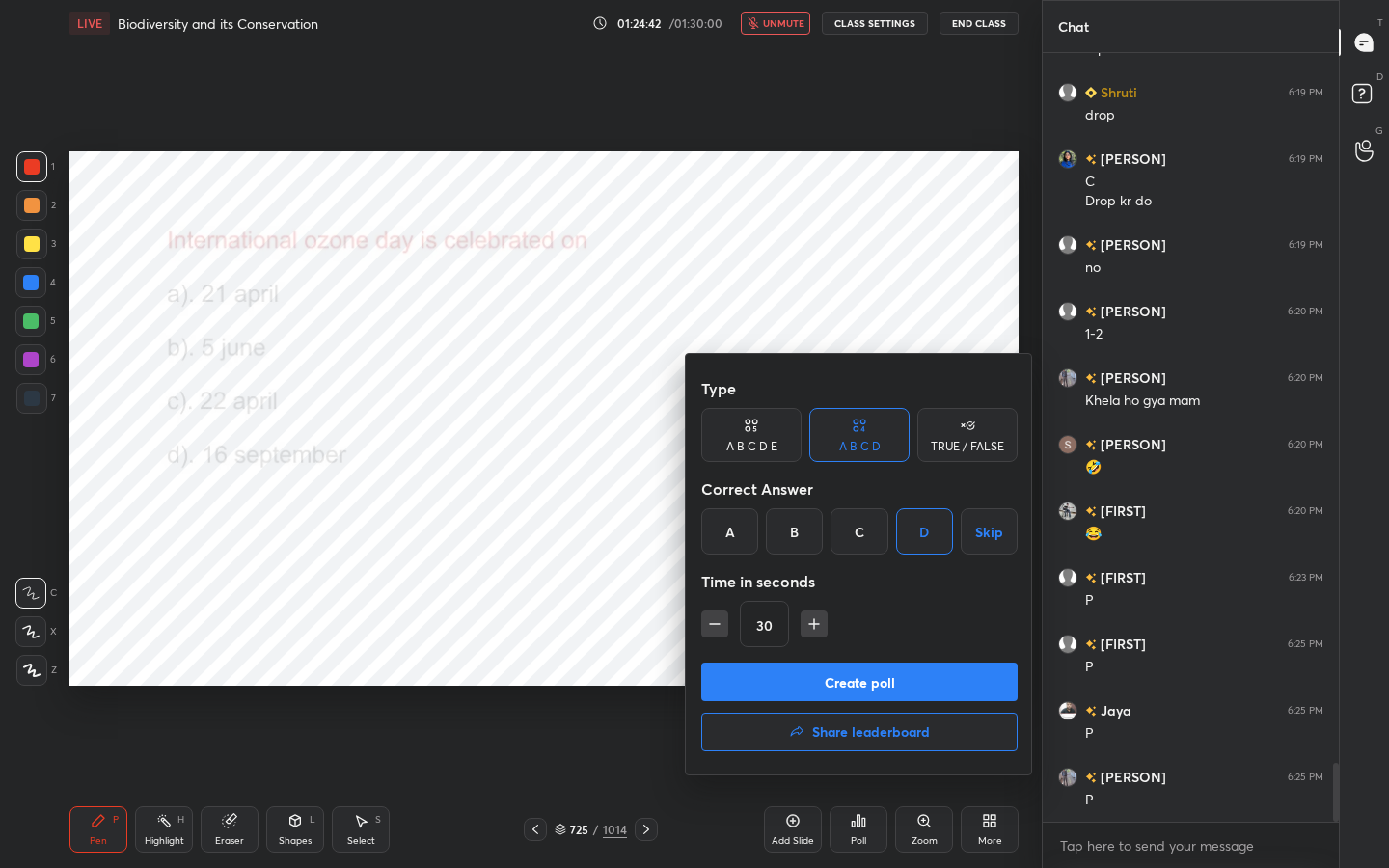 click on "Create poll" at bounding box center [859, 682] 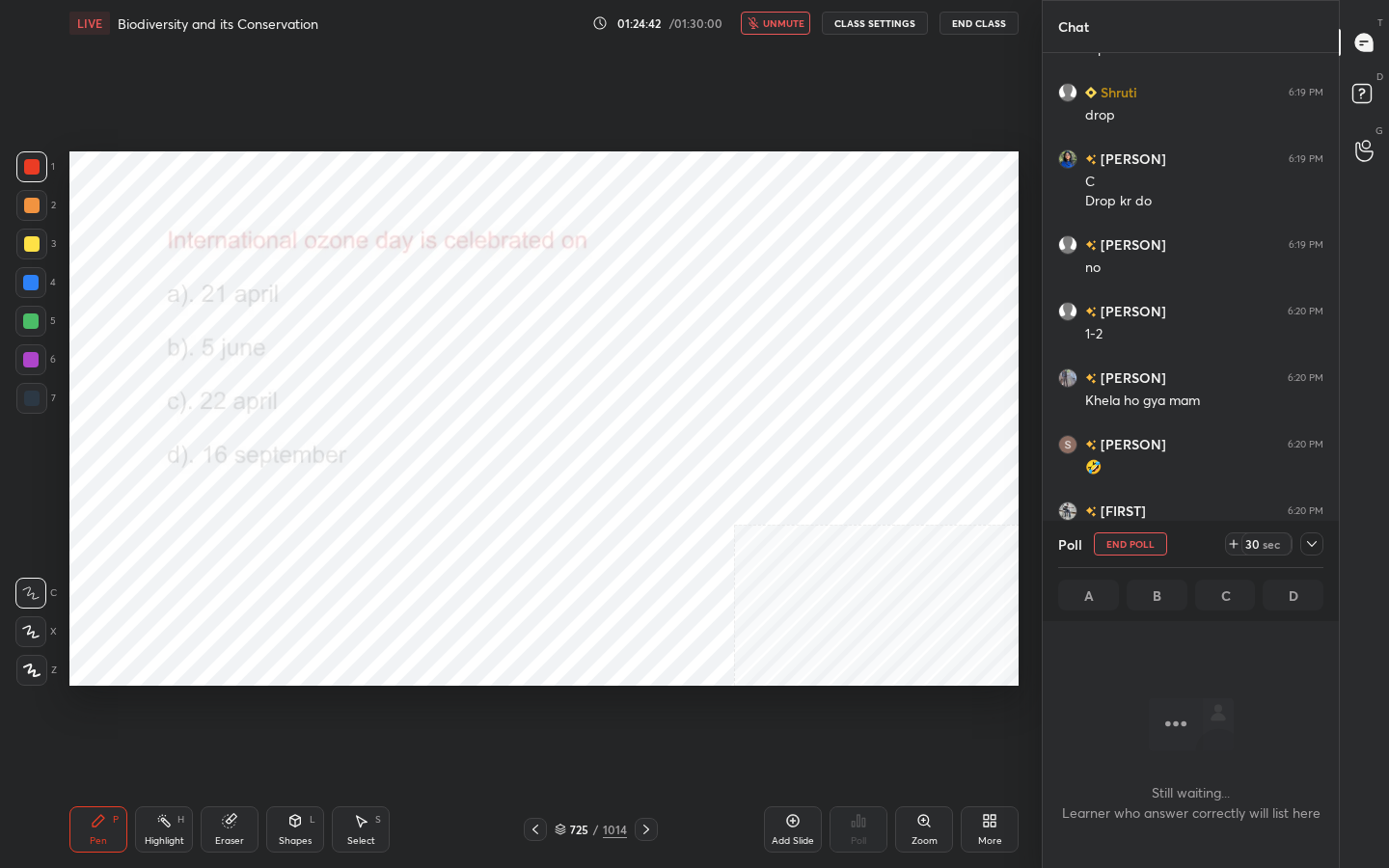 scroll, scrollTop: 502, scrollLeft: 290, axis: both 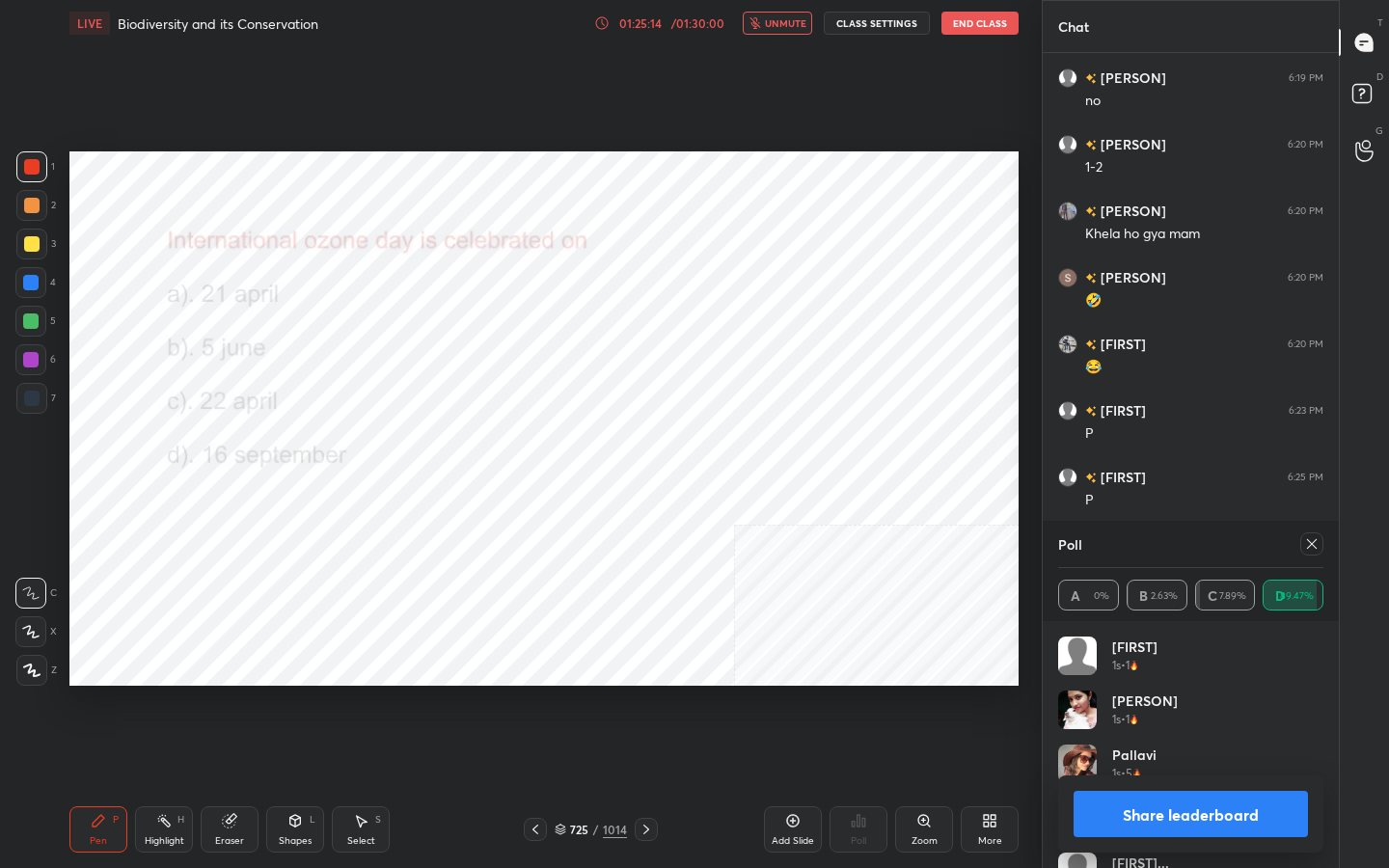 click 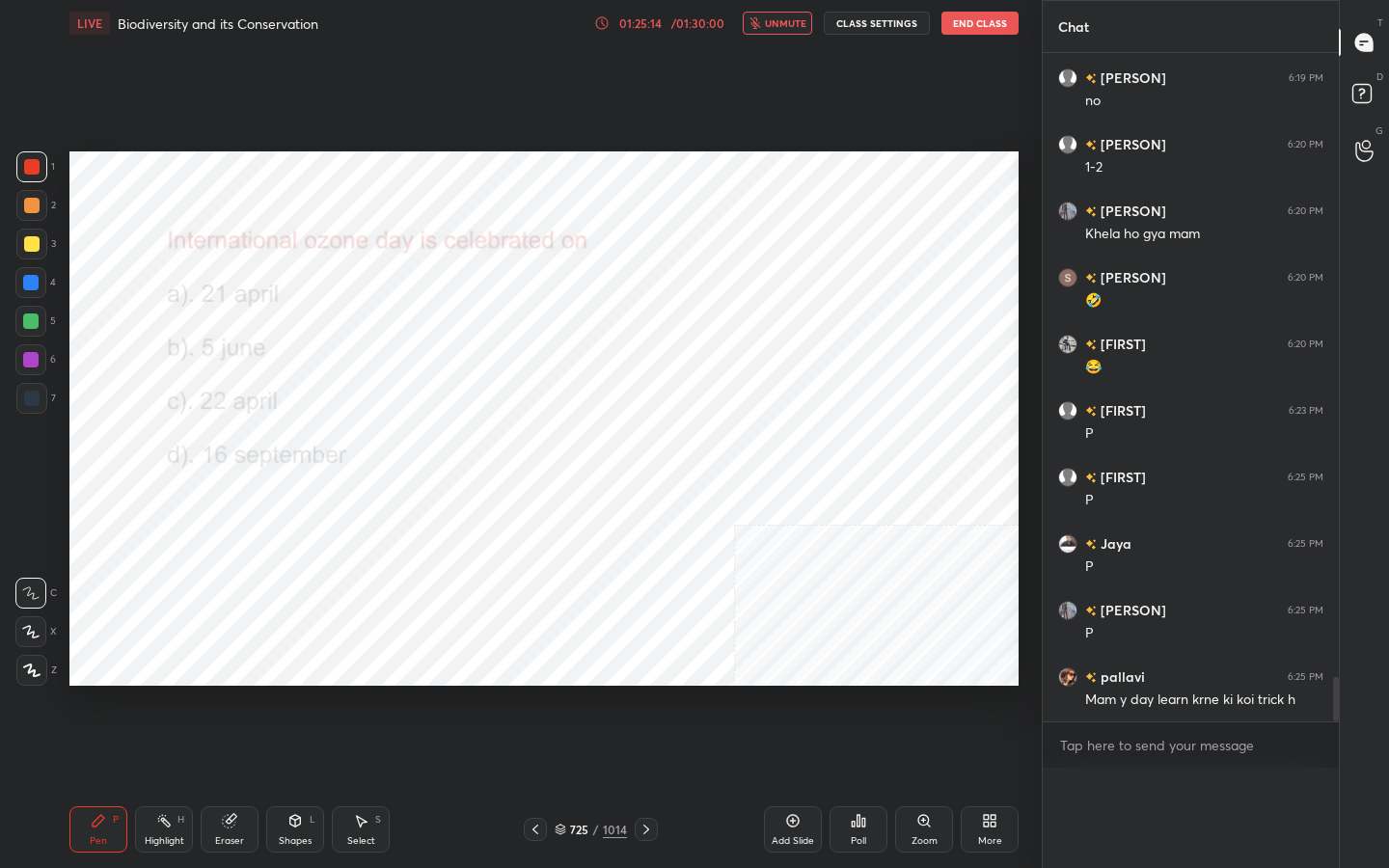 scroll, scrollTop: 84, scrollLeft: 259, axis: both 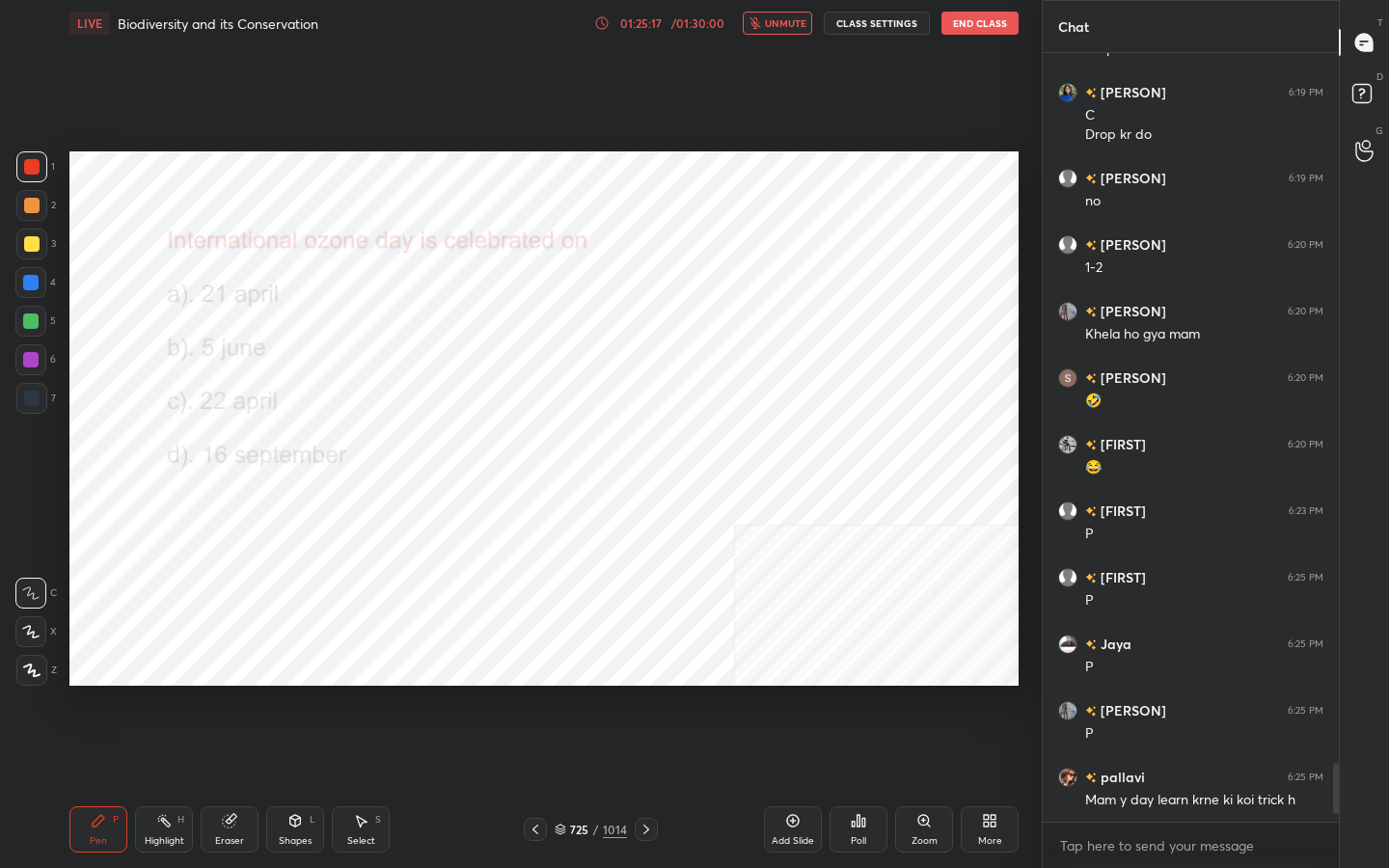 click on "unmute" at bounding box center [777, 23] 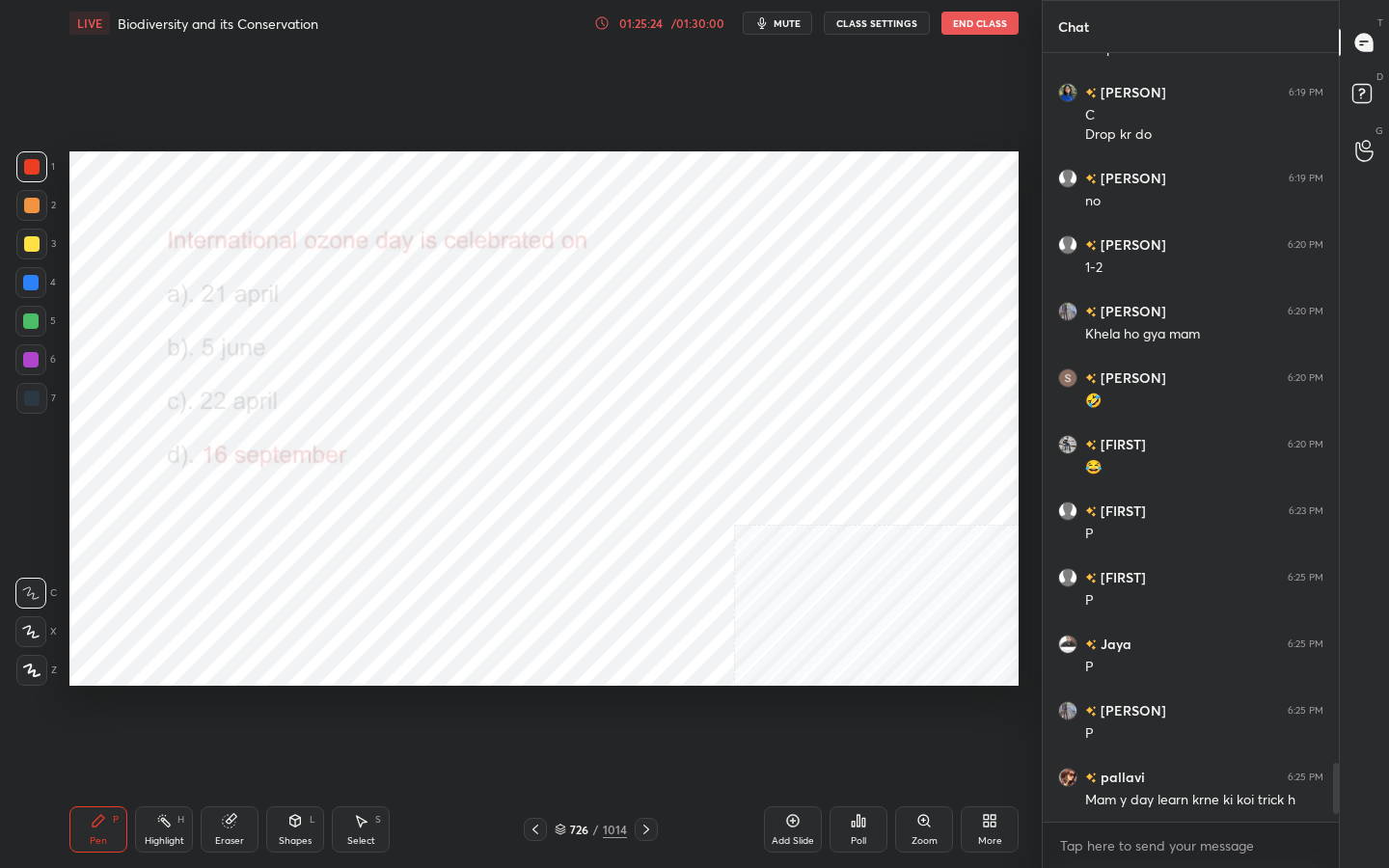 click on "726 / 1014" at bounding box center (590, 829) 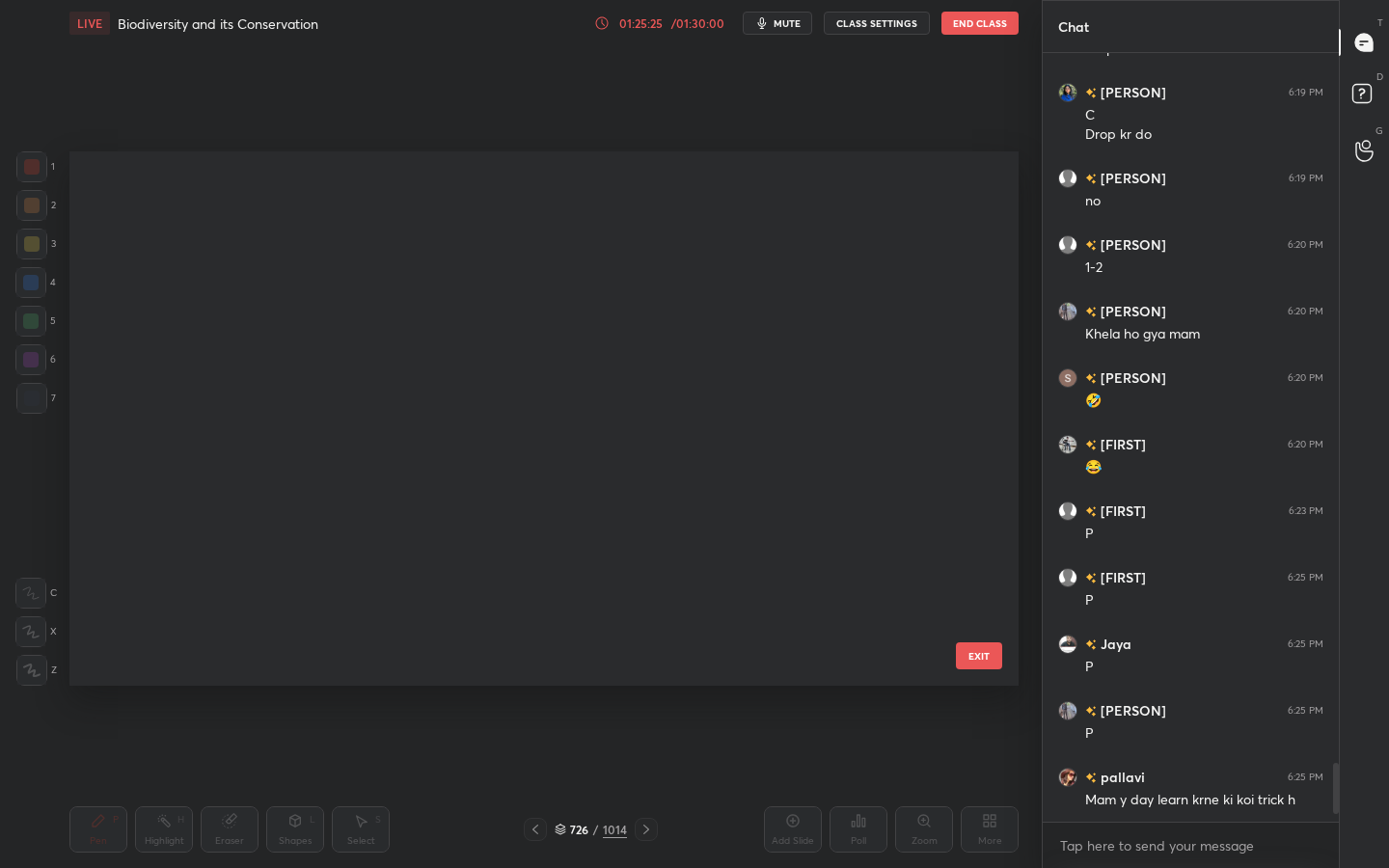 scroll, scrollTop: 39026, scrollLeft: 0, axis: vertical 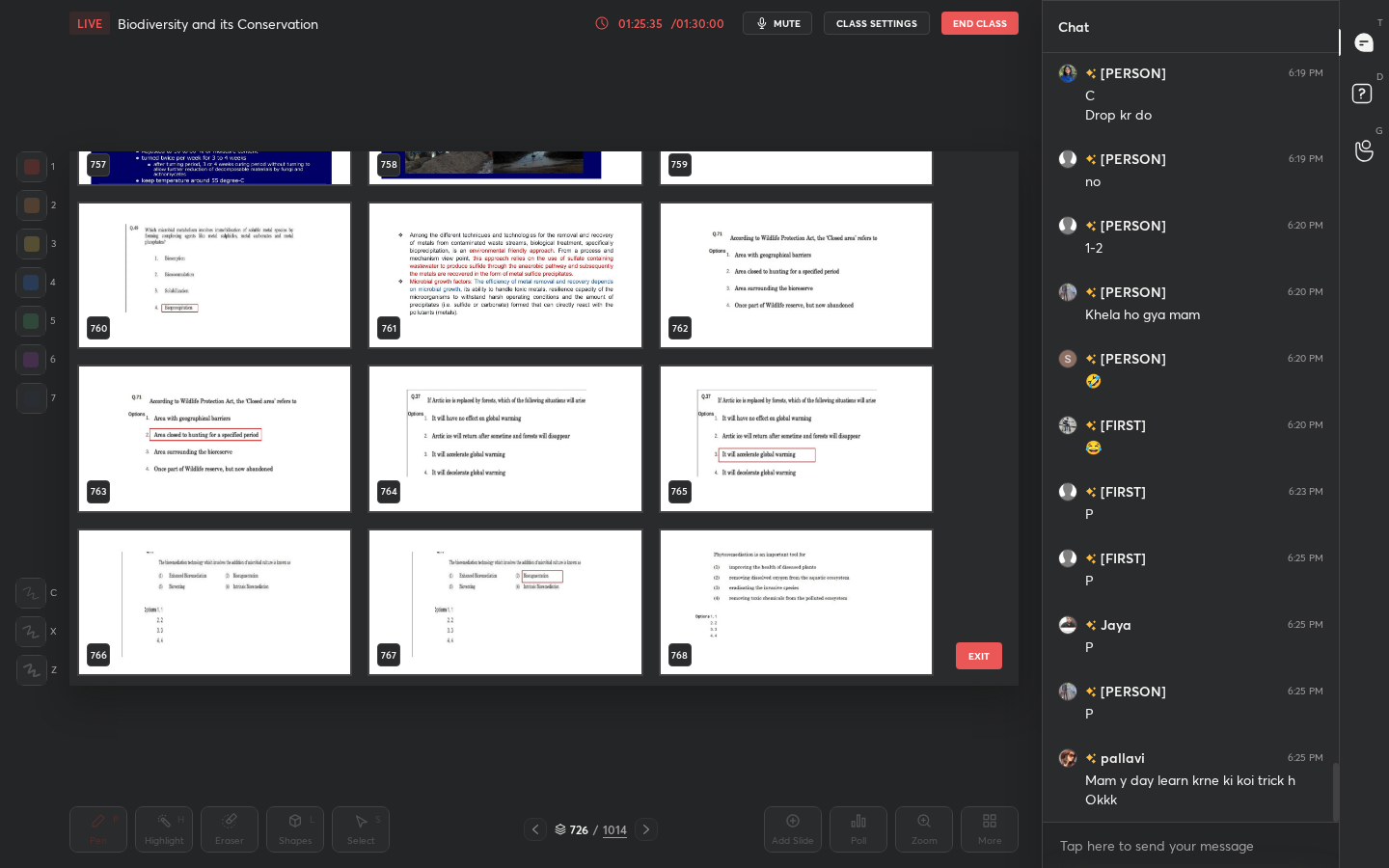 click at bounding box center [796, 276] 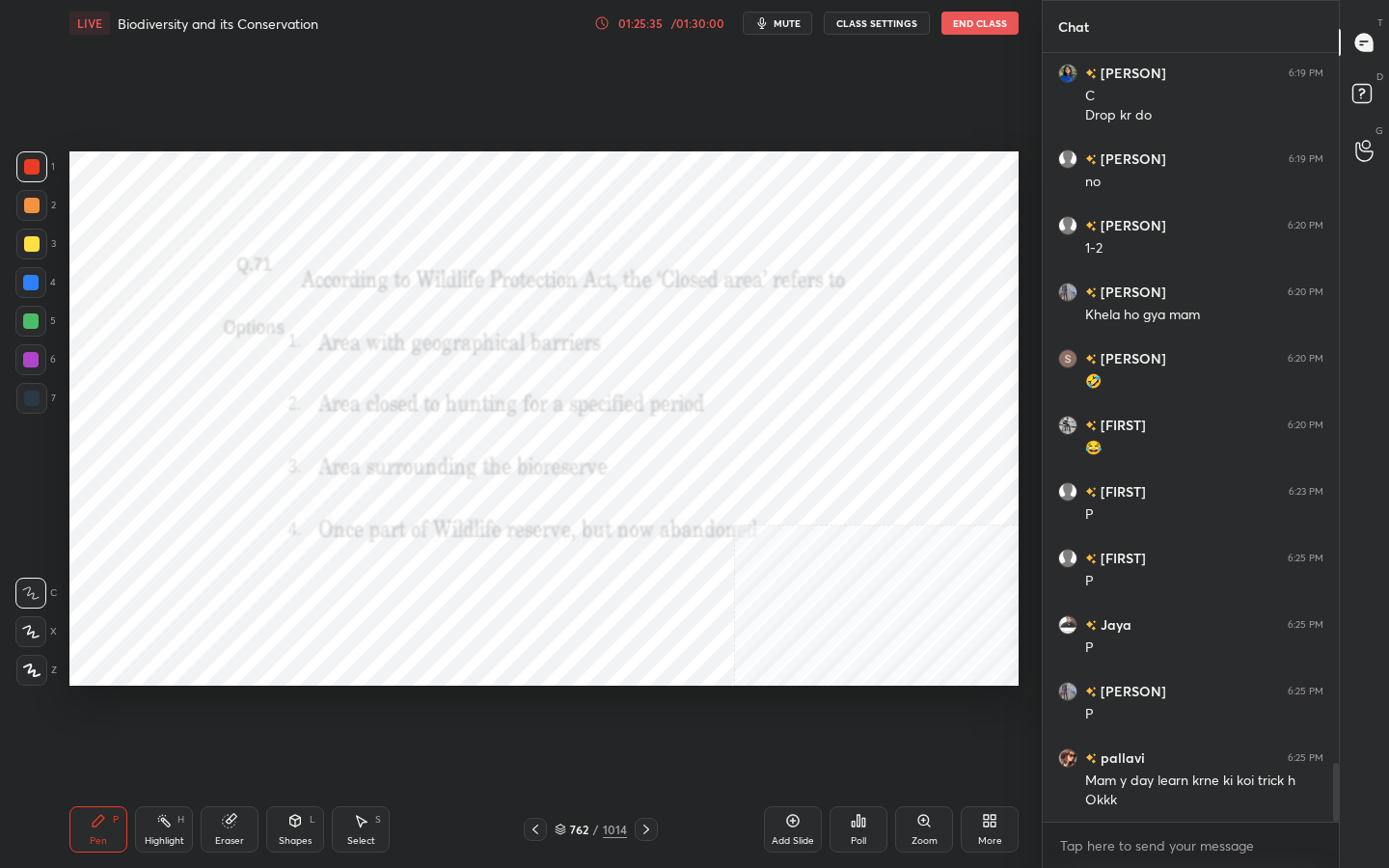 click at bounding box center [796, 276] 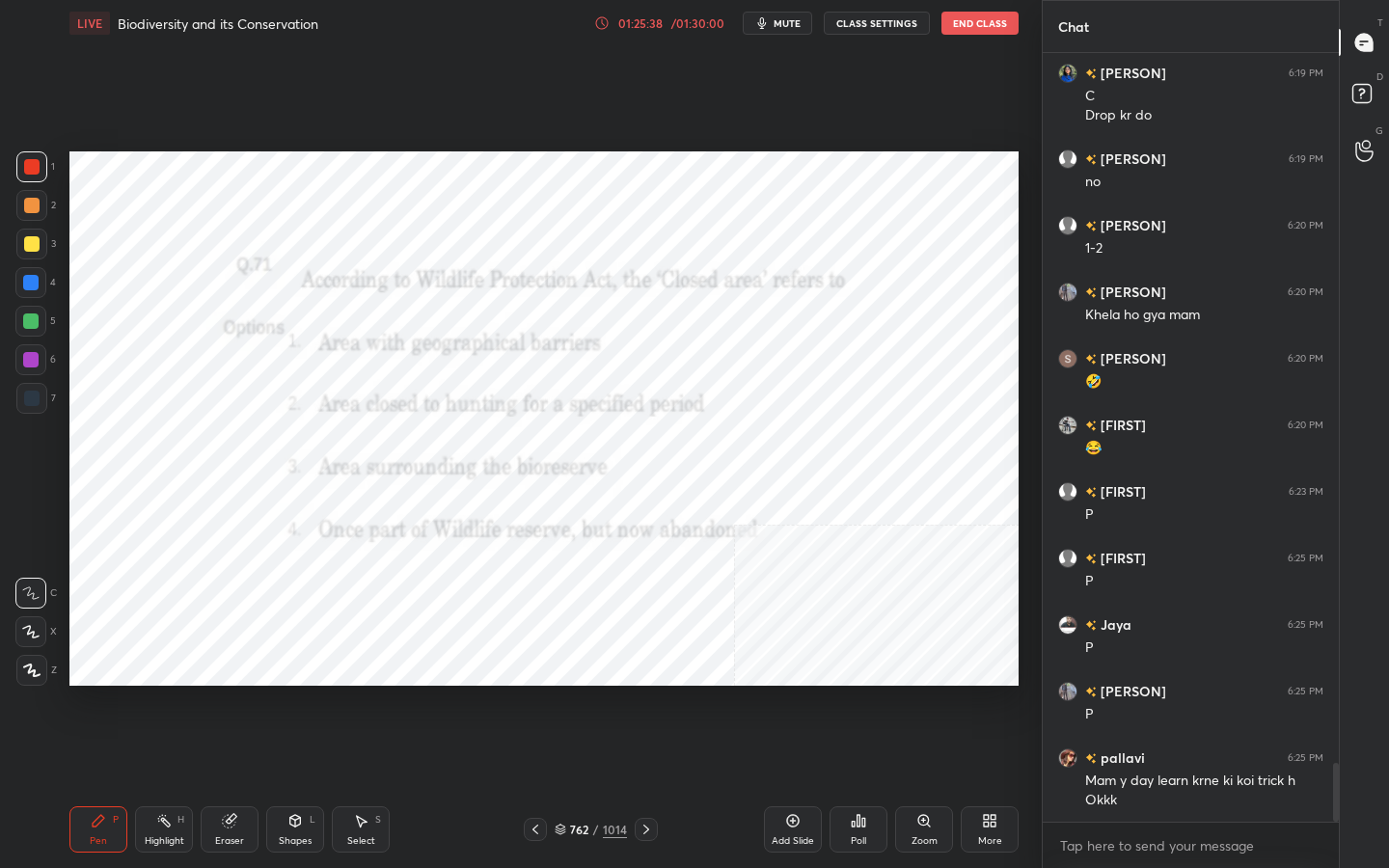 click on "mute" at bounding box center [787, 23] 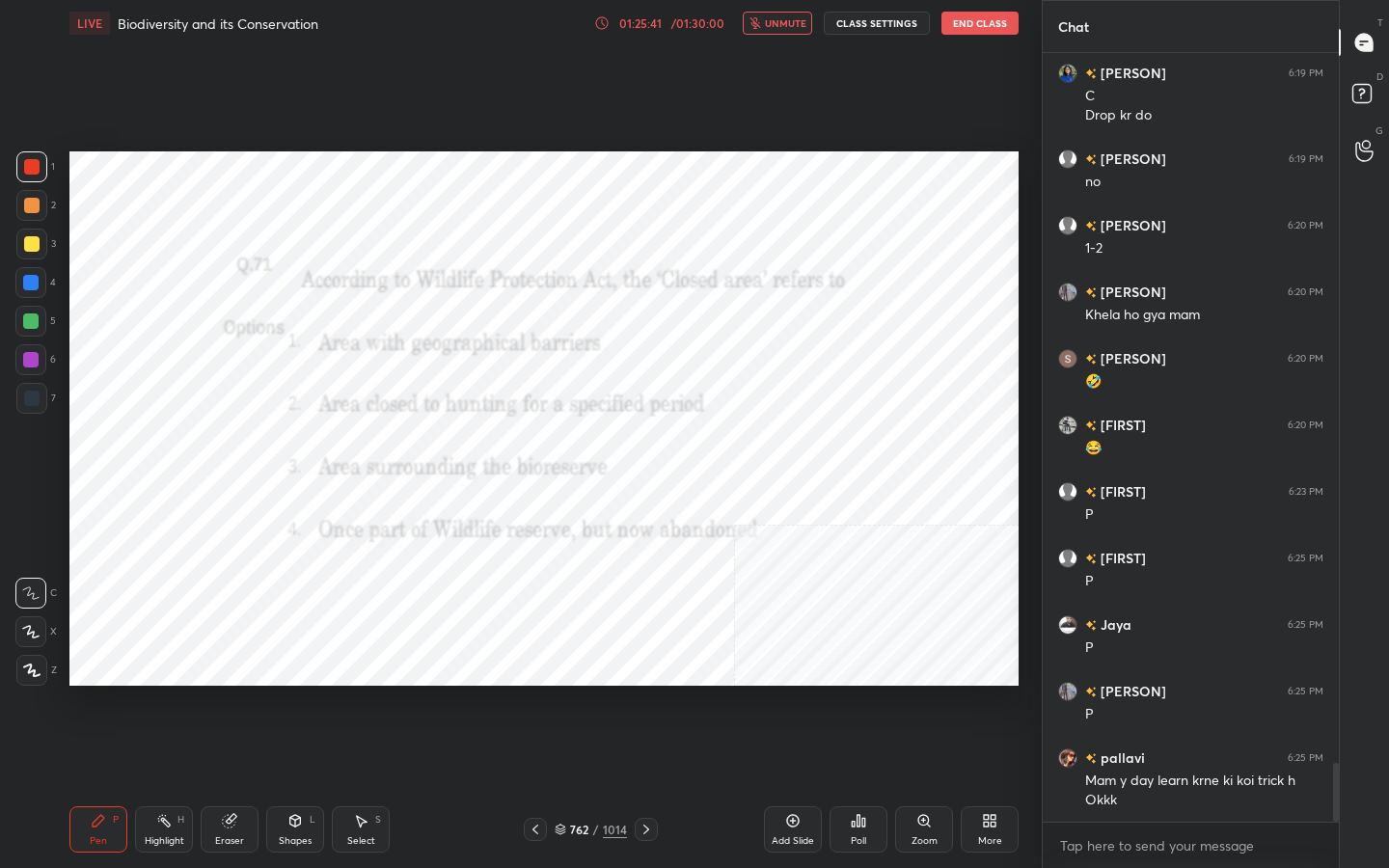 scroll, scrollTop: 9384, scrollLeft: 0, axis: vertical 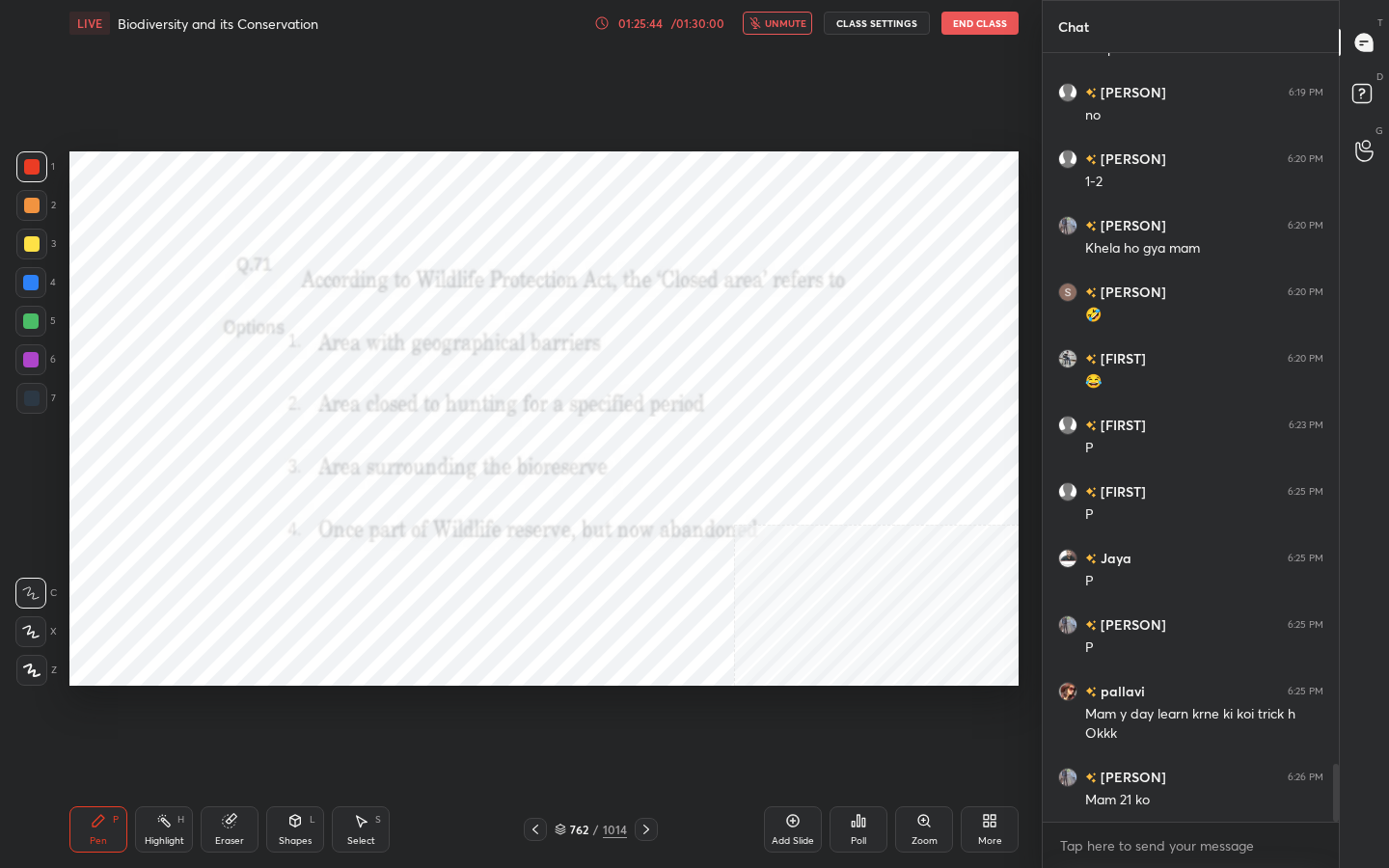 click on "unmute" at bounding box center (785, 23) 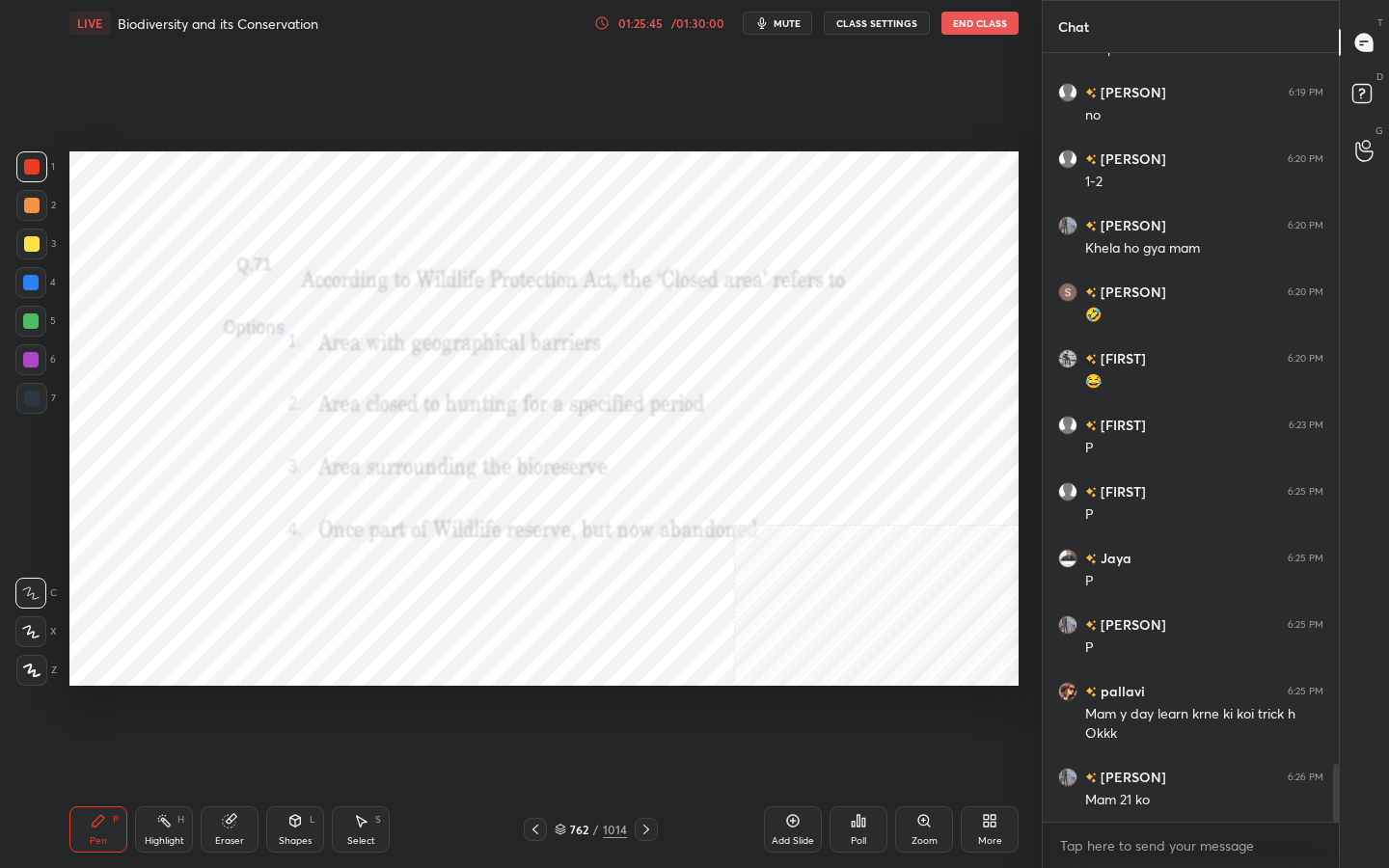 scroll, scrollTop: 9451, scrollLeft: 0, axis: vertical 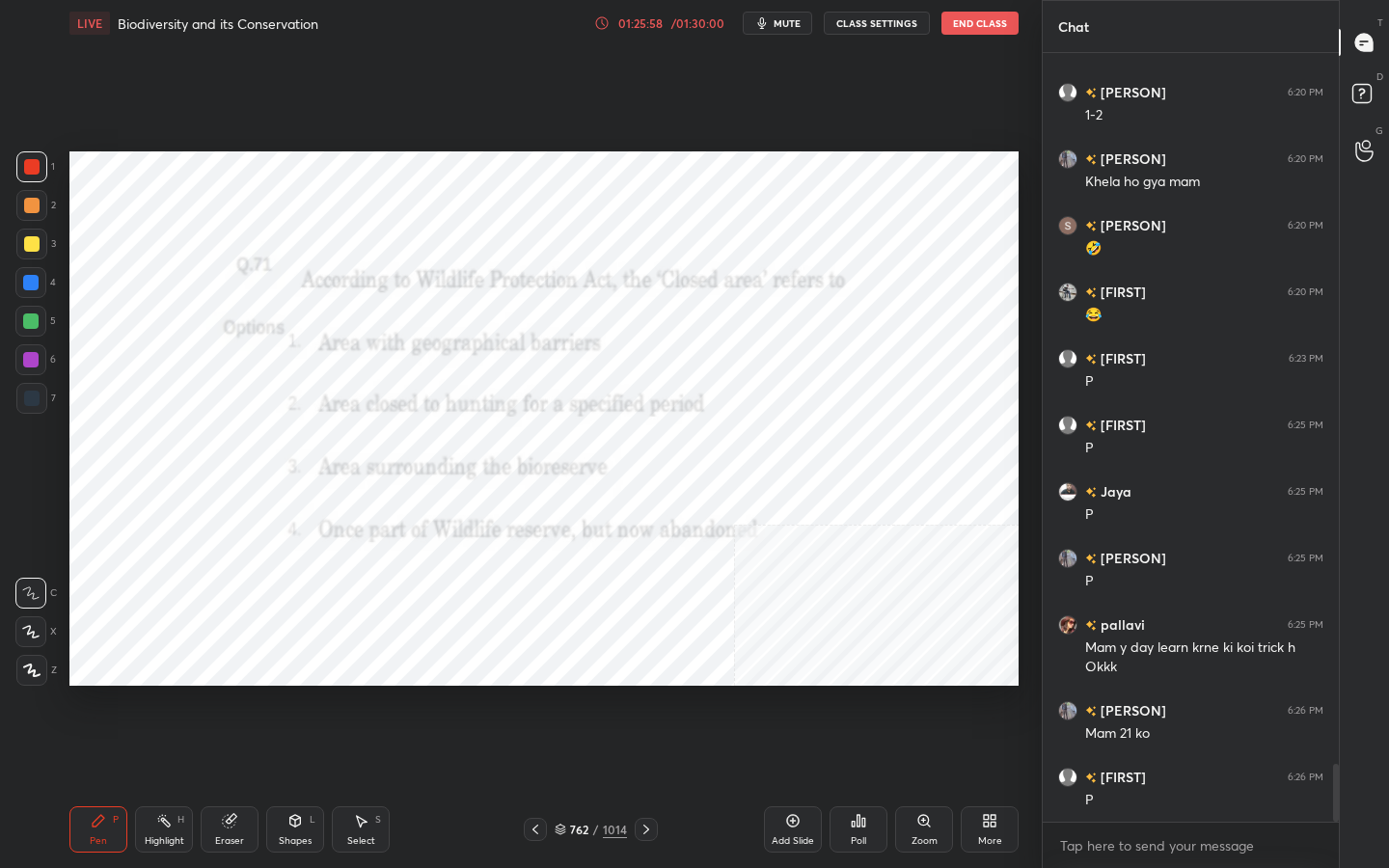 click on "mute" at bounding box center (787, 23) 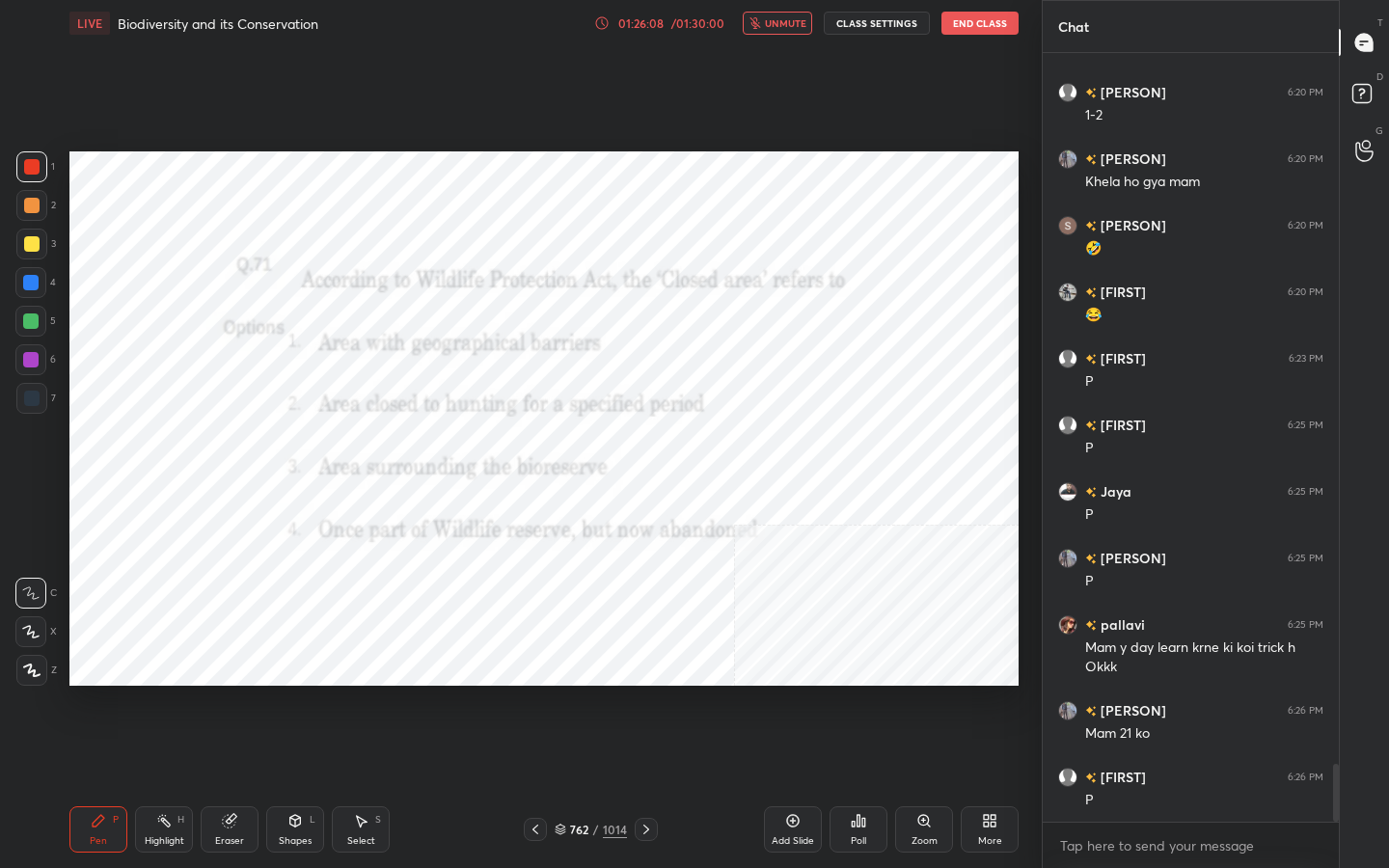 click 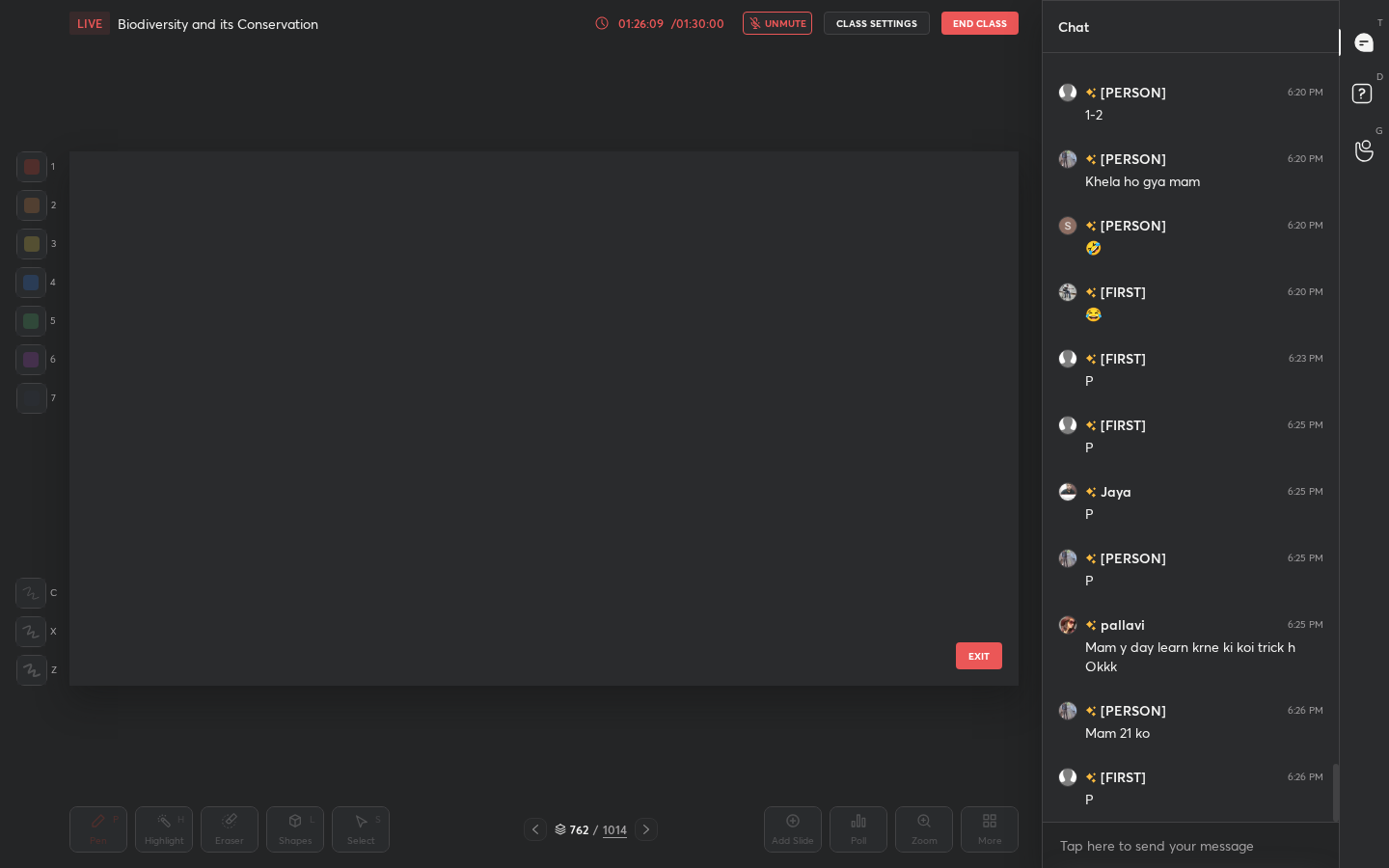 scroll, scrollTop: 9517, scrollLeft: 0, axis: vertical 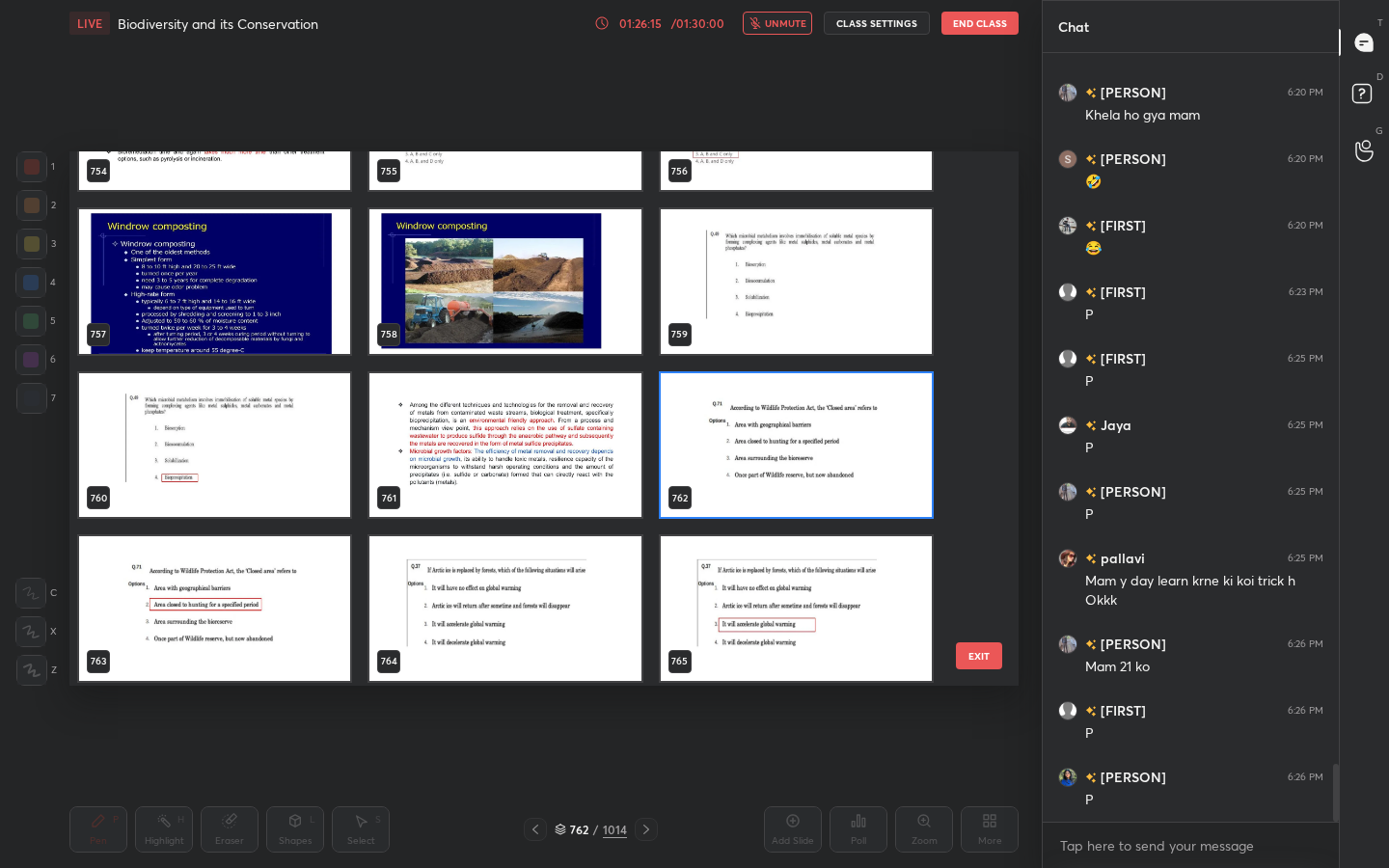 click at bounding box center [796, 446] 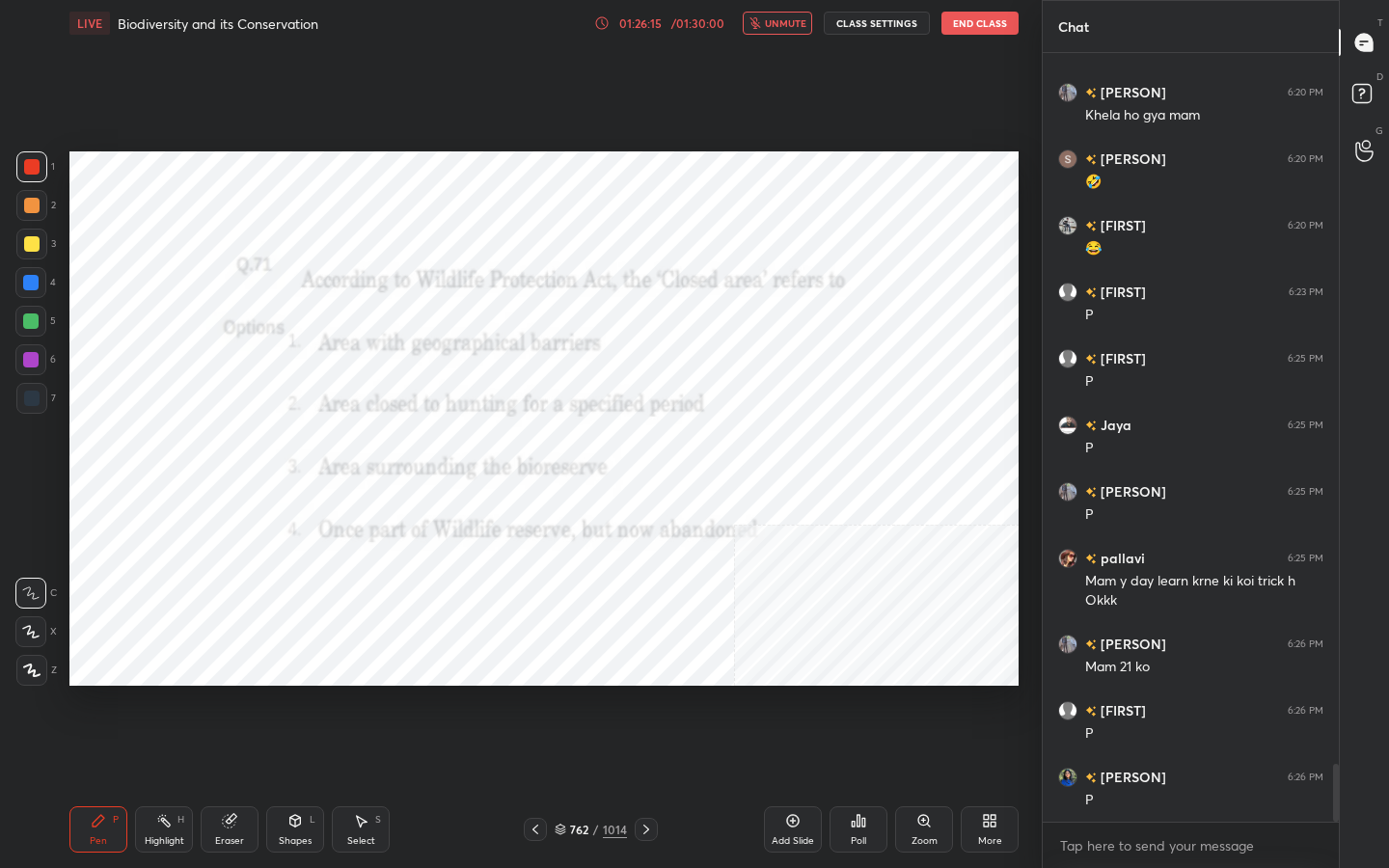 click at bounding box center (796, 446) 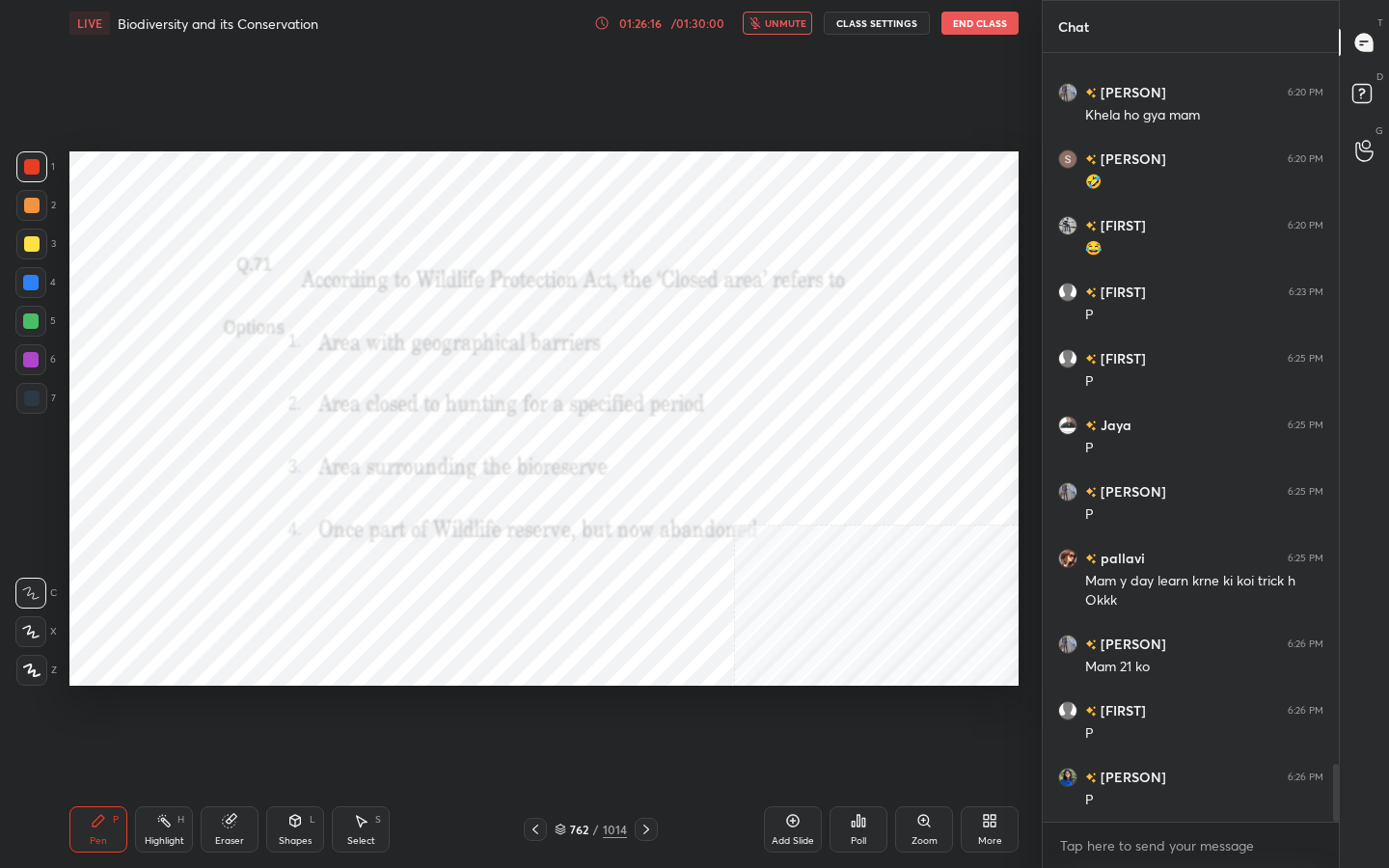click at bounding box center [796, 446] 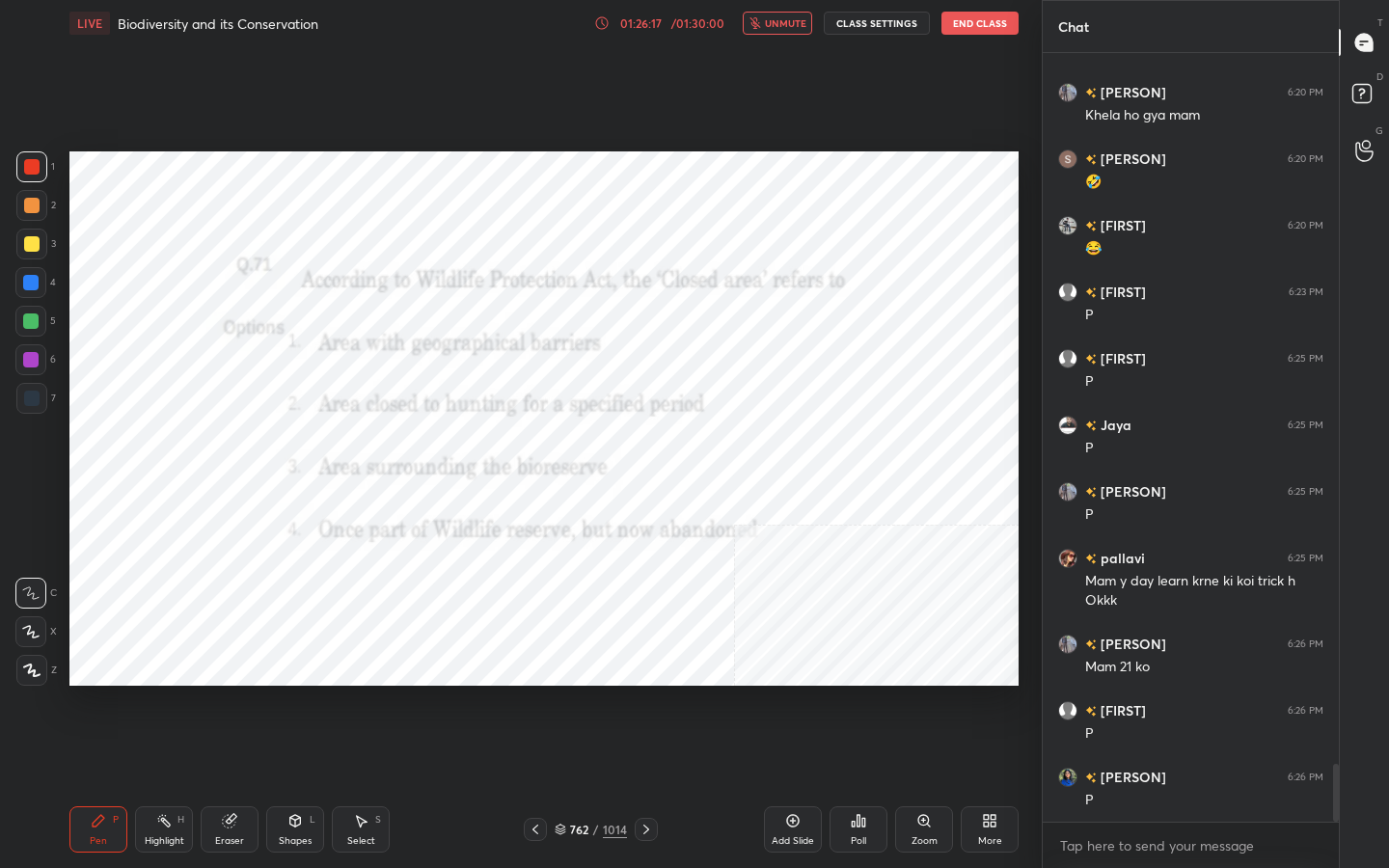 click on "Poll" at bounding box center [858, 829] 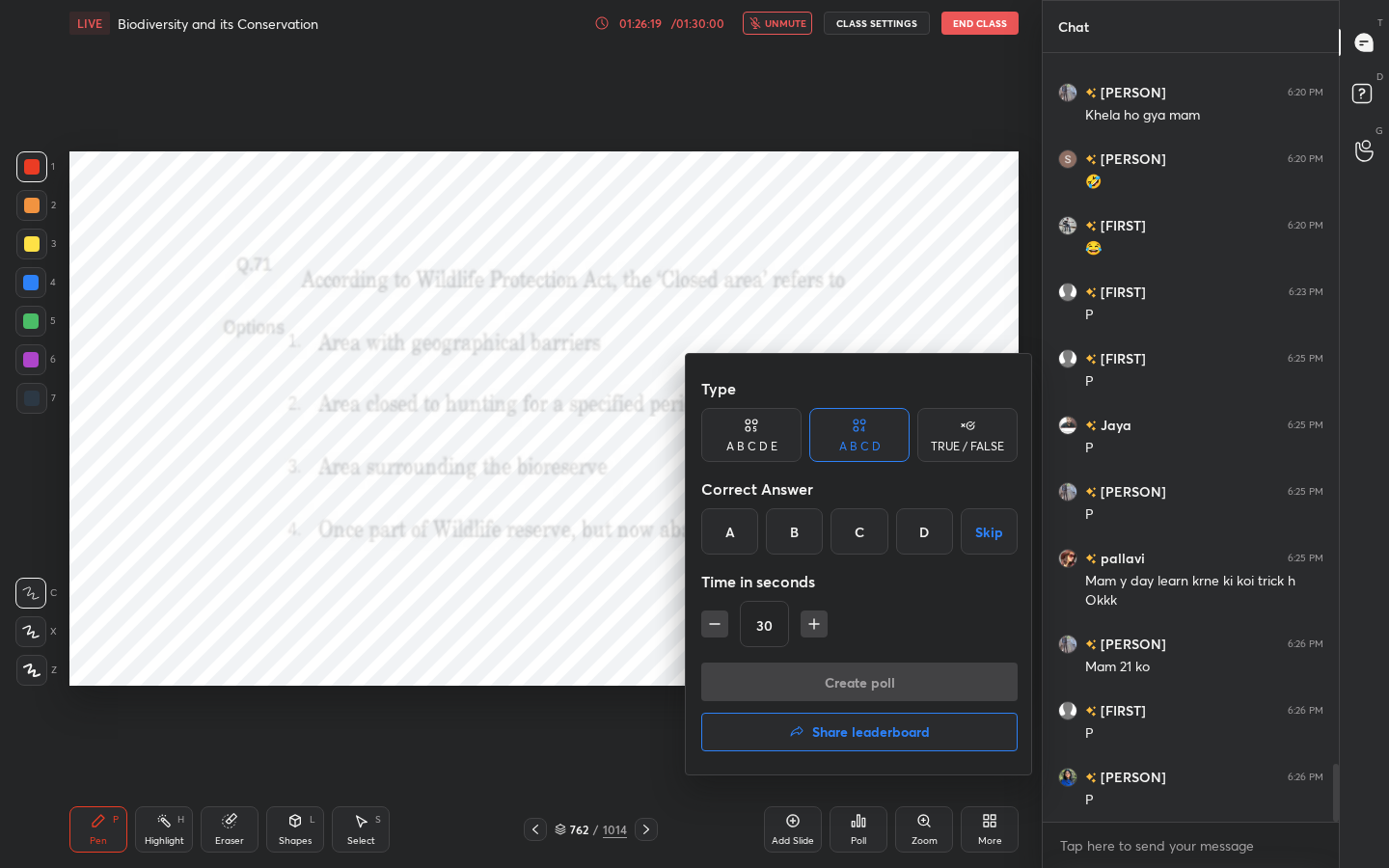 click at bounding box center (694, 434) 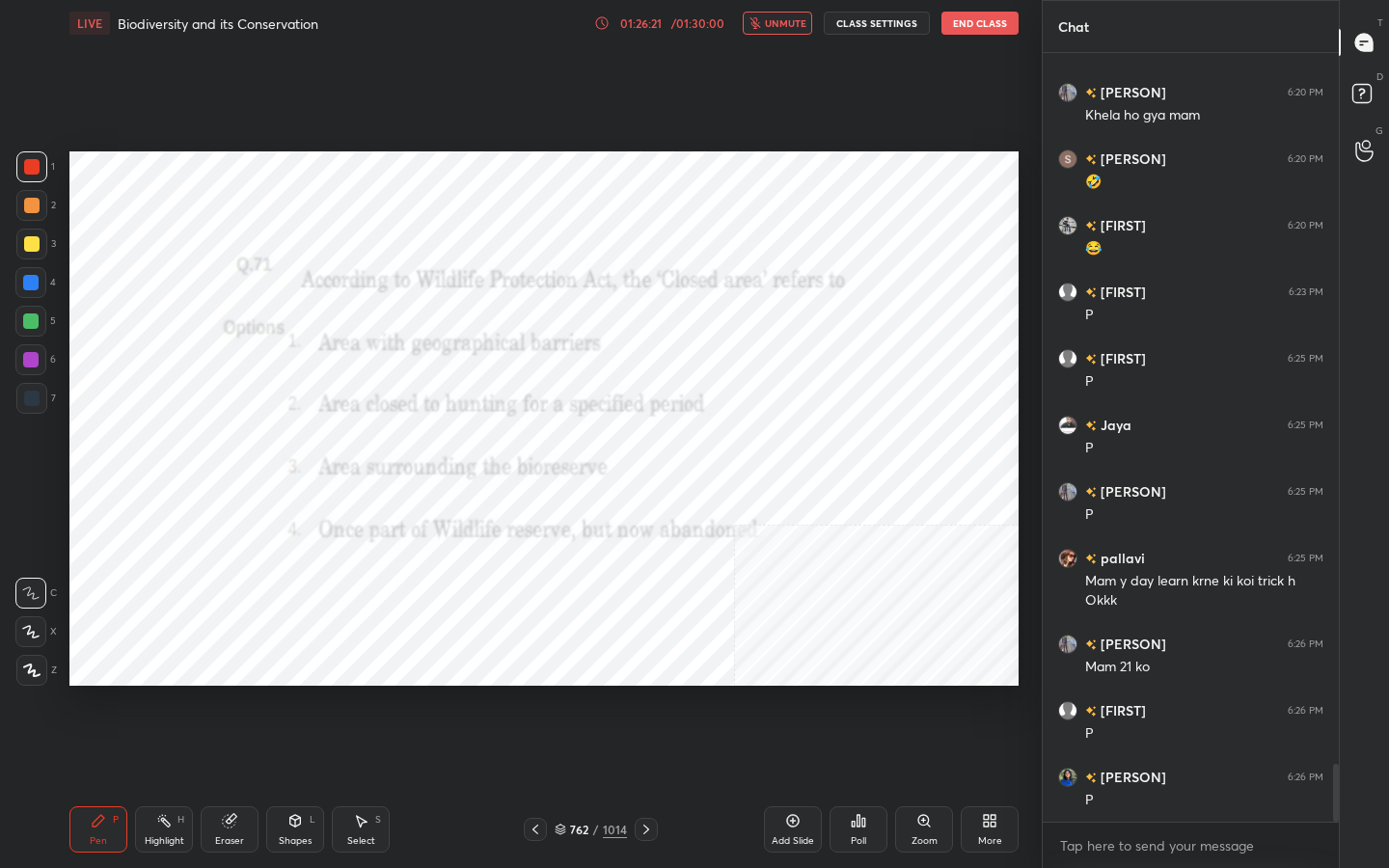 click on "762 / 1014" at bounding box center (590, 829) 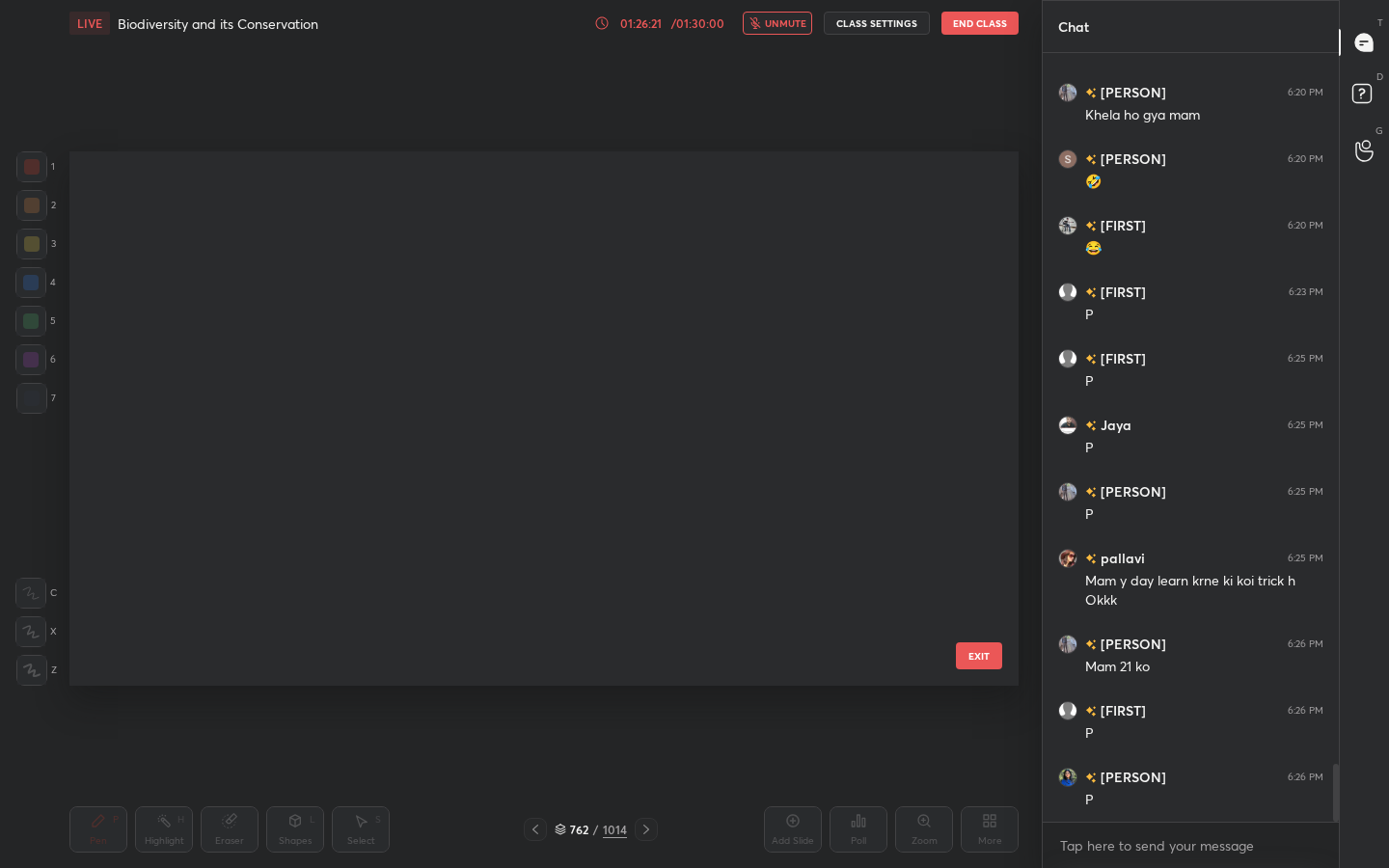 scroll, scrollTop: 40988, scrollLeft: 0, axis: vertical 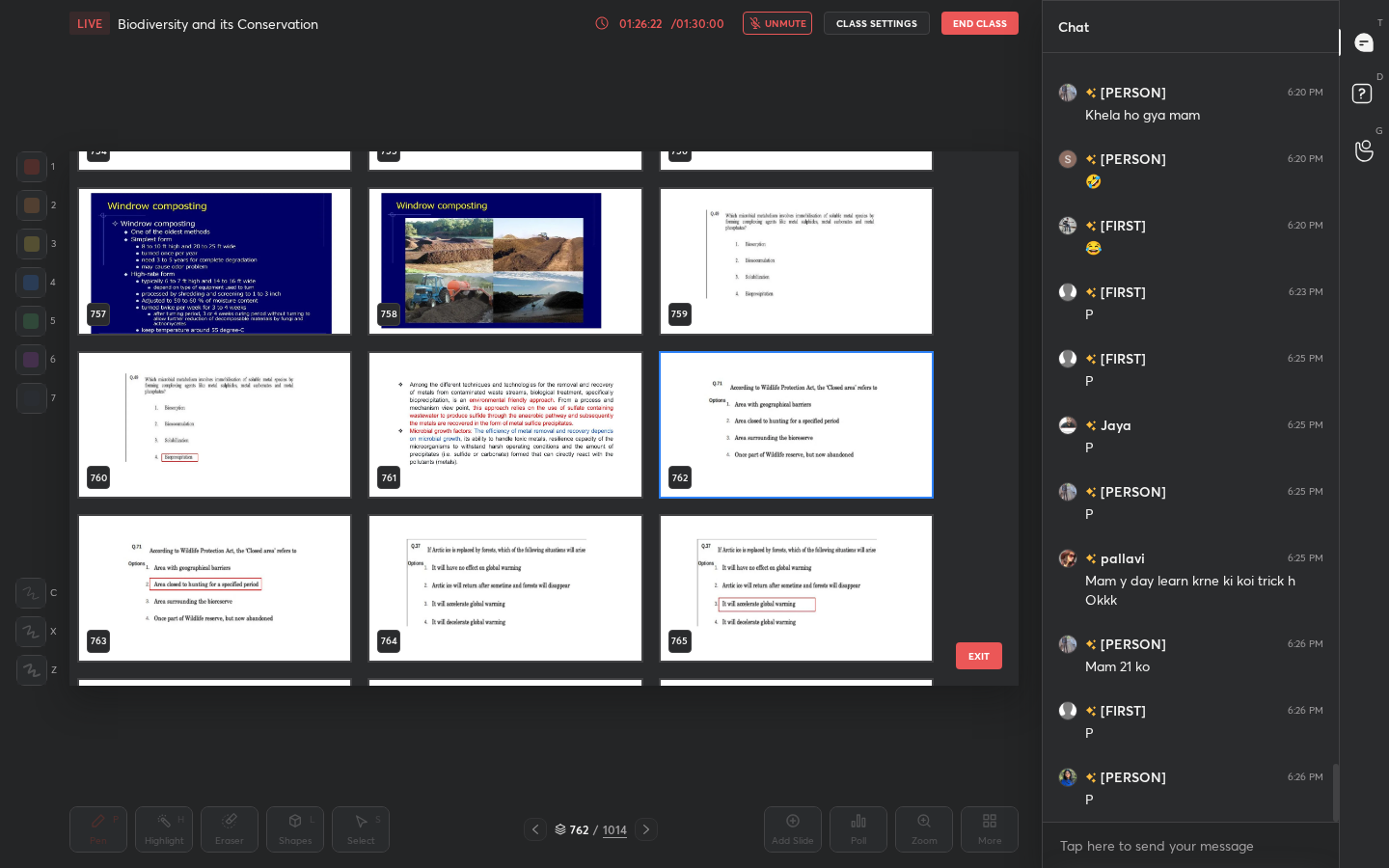 click at bounding box center [796, 425] 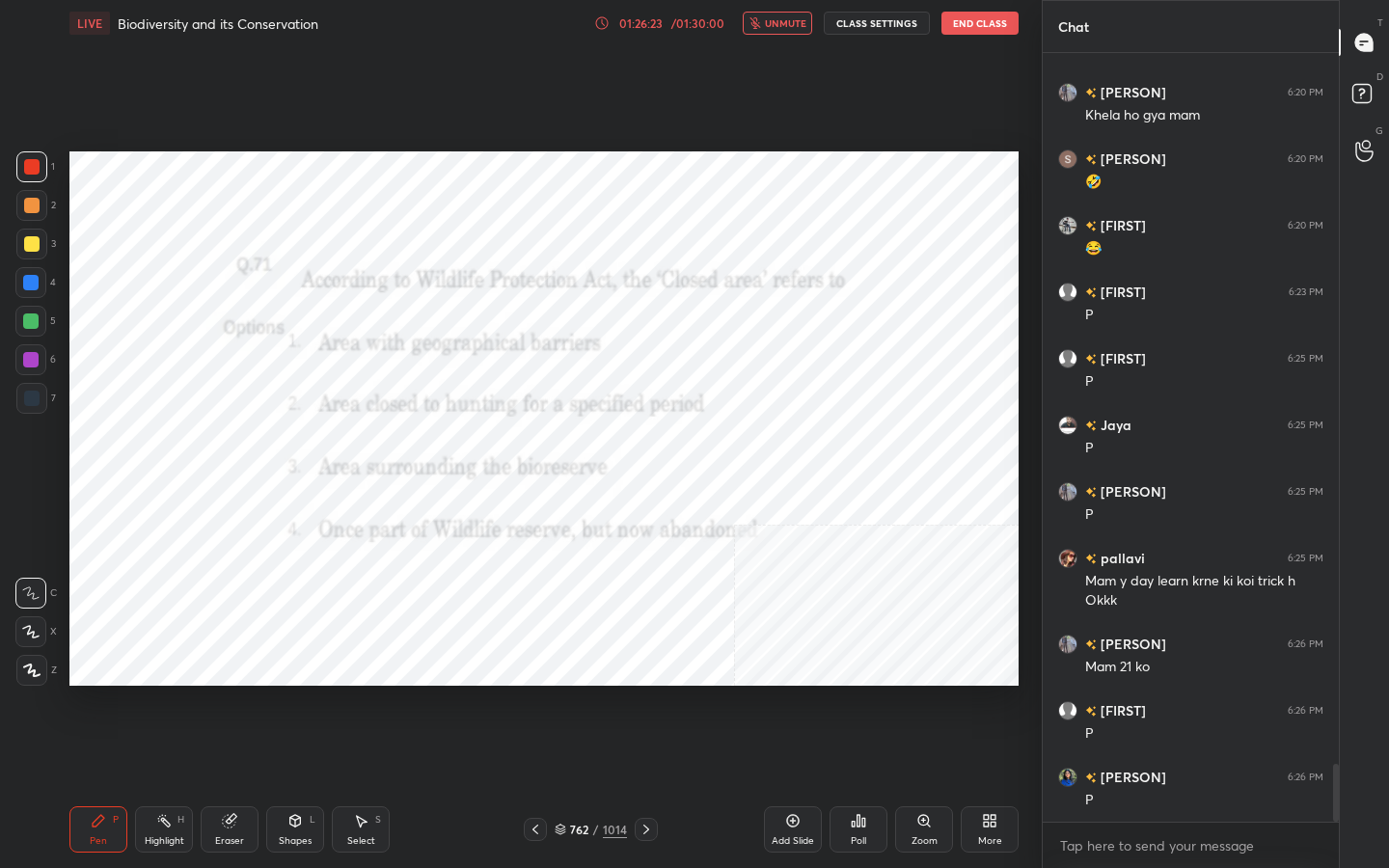 click at bounding box center (796, 425) 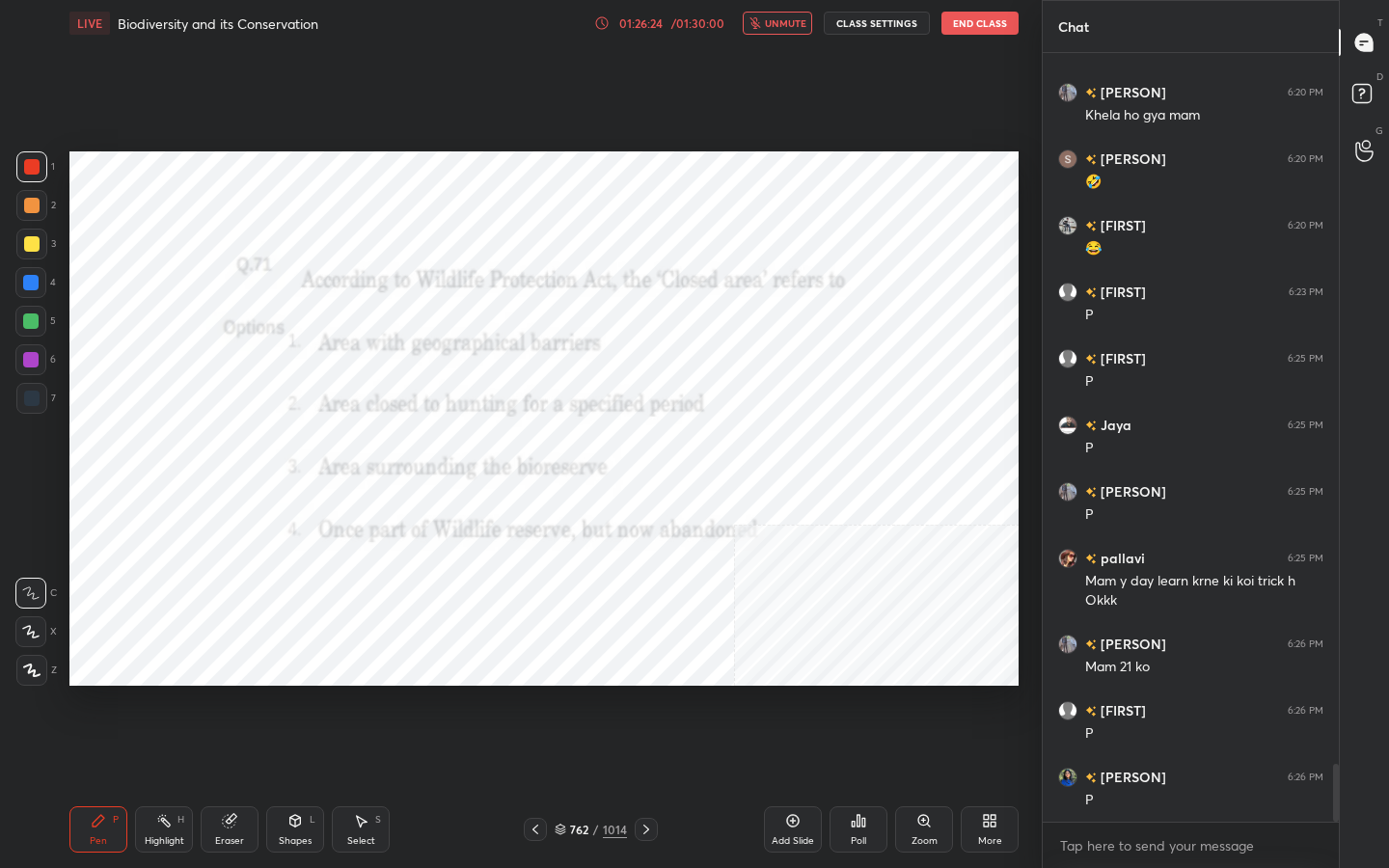 click on "Poll" at bounding box center [858, 841] 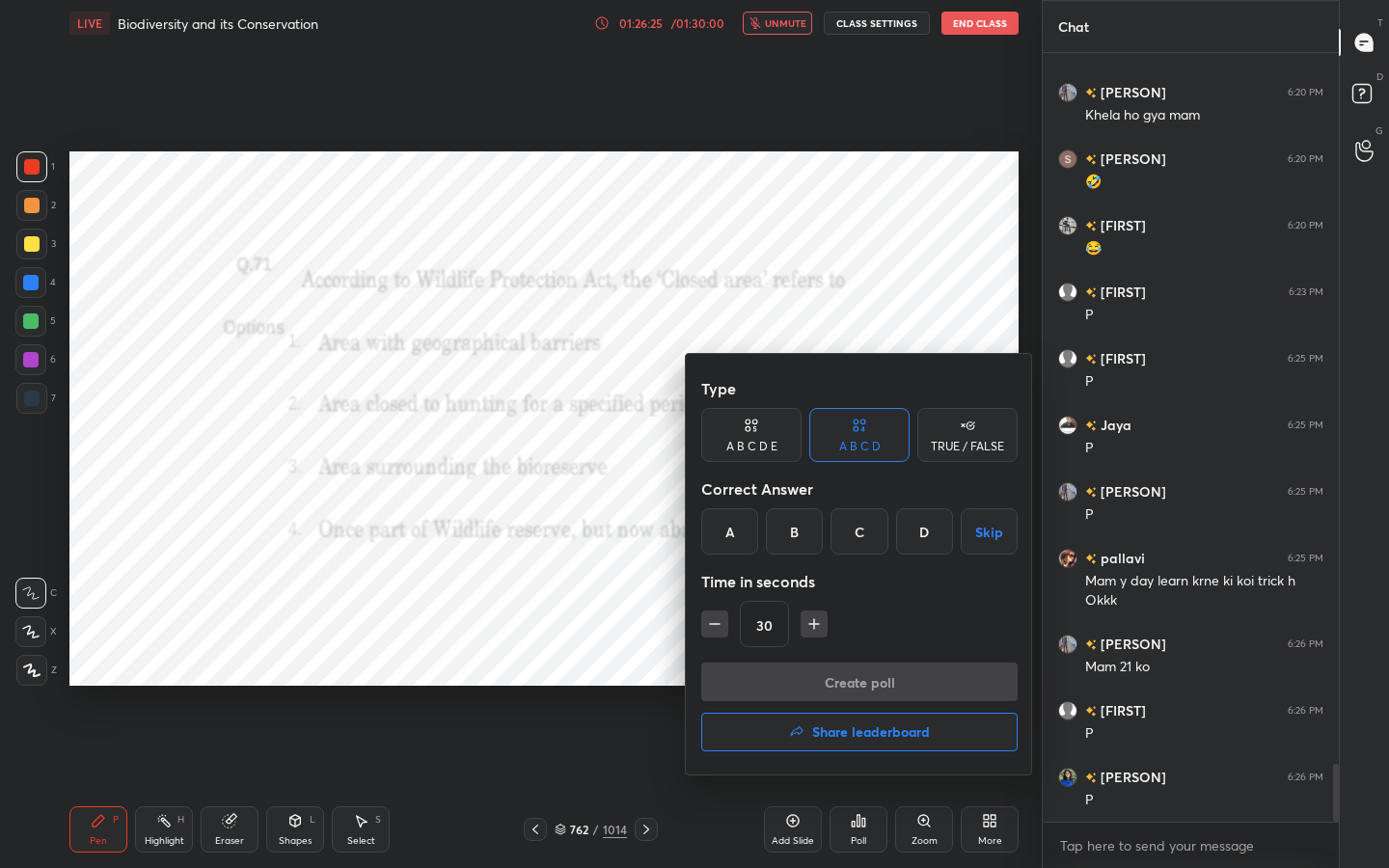 click on "B" at bounding box center (794, 531) 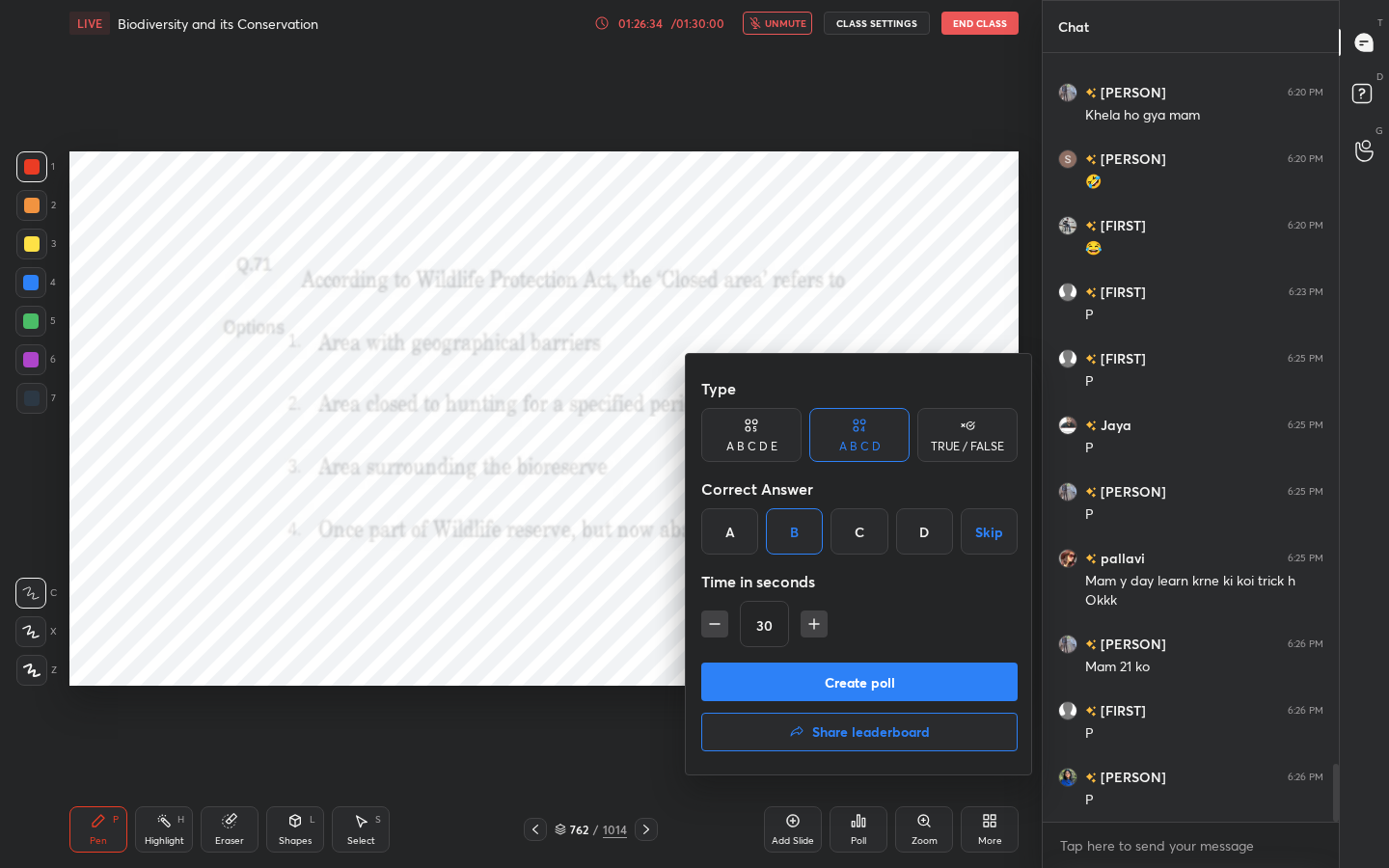 click on "Create poll" at bounding box center (859, 682) 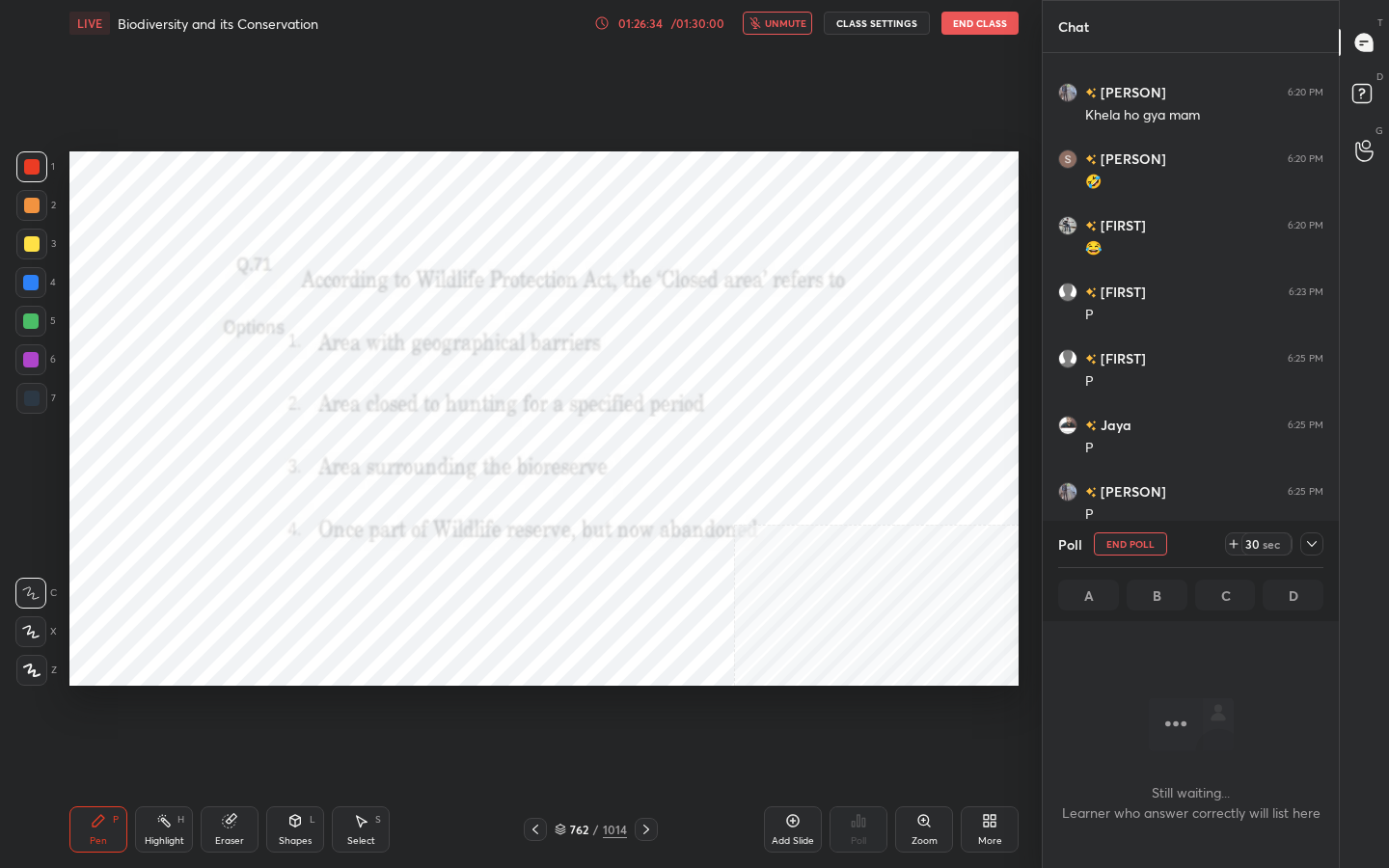 scroll, scrollTop: 502, scrollLeft: 290, axis: both 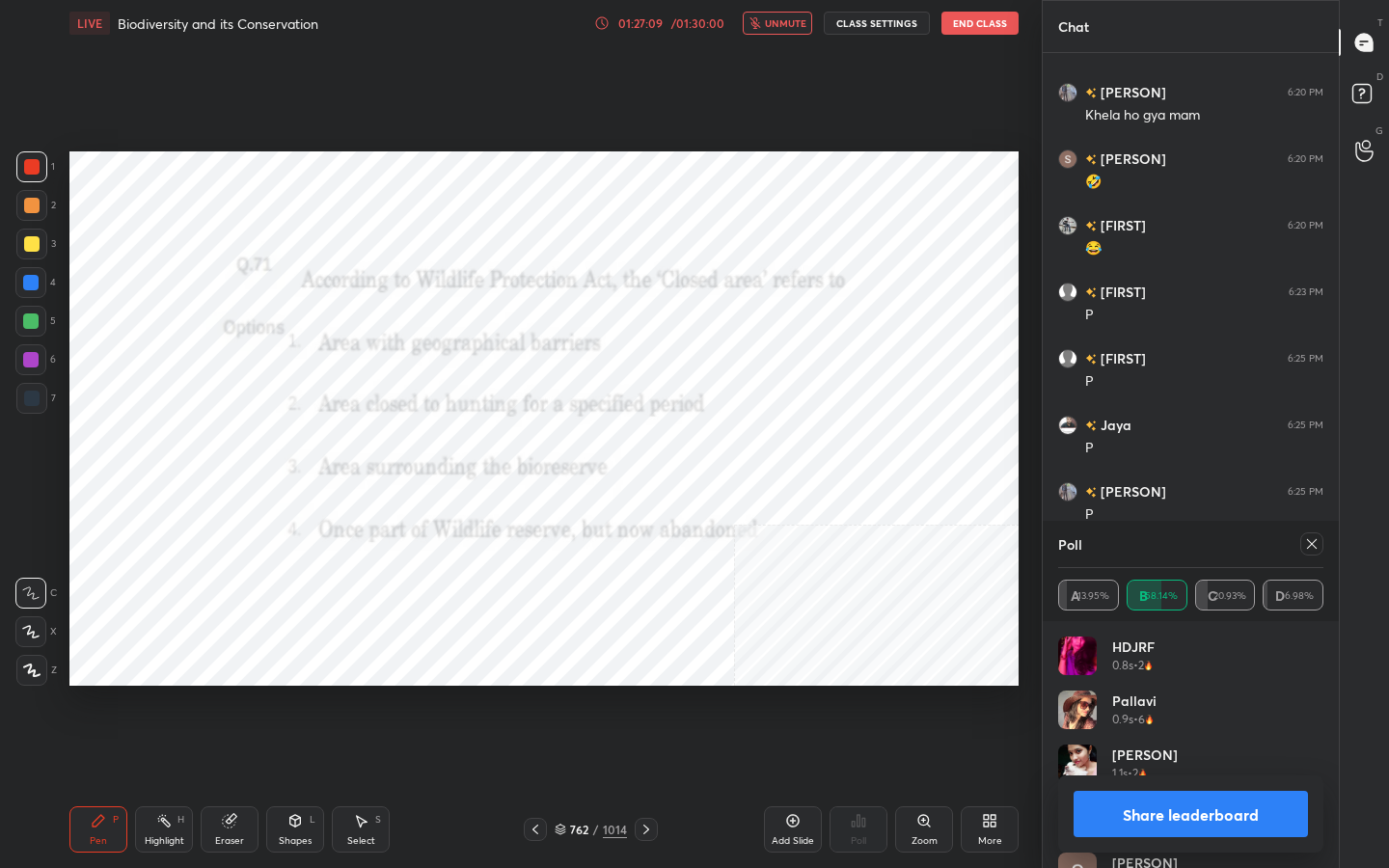 click at bounding box center (1312, 544) 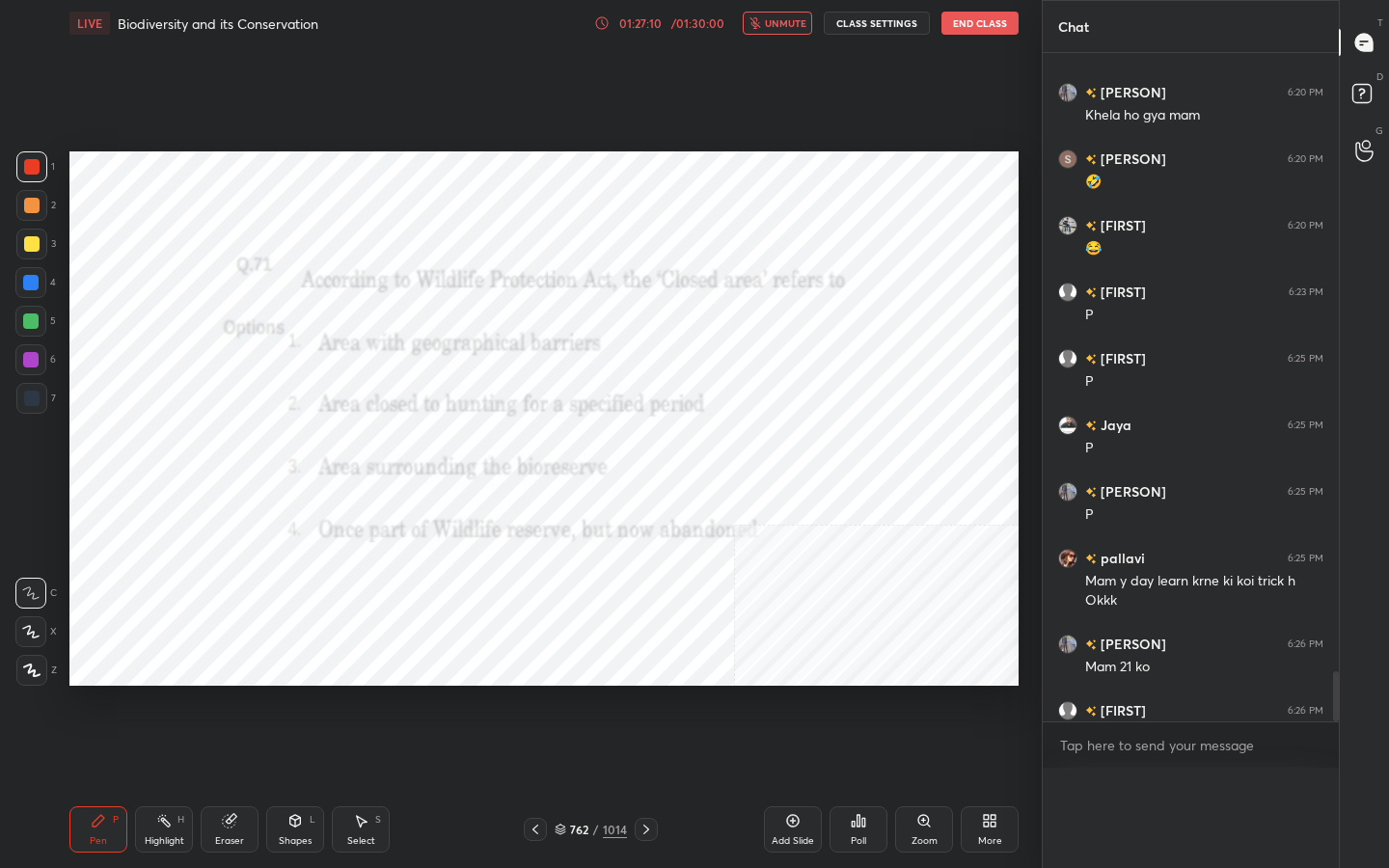 scroll, scrollTop: 0, scrollLeft: 0, axis: both 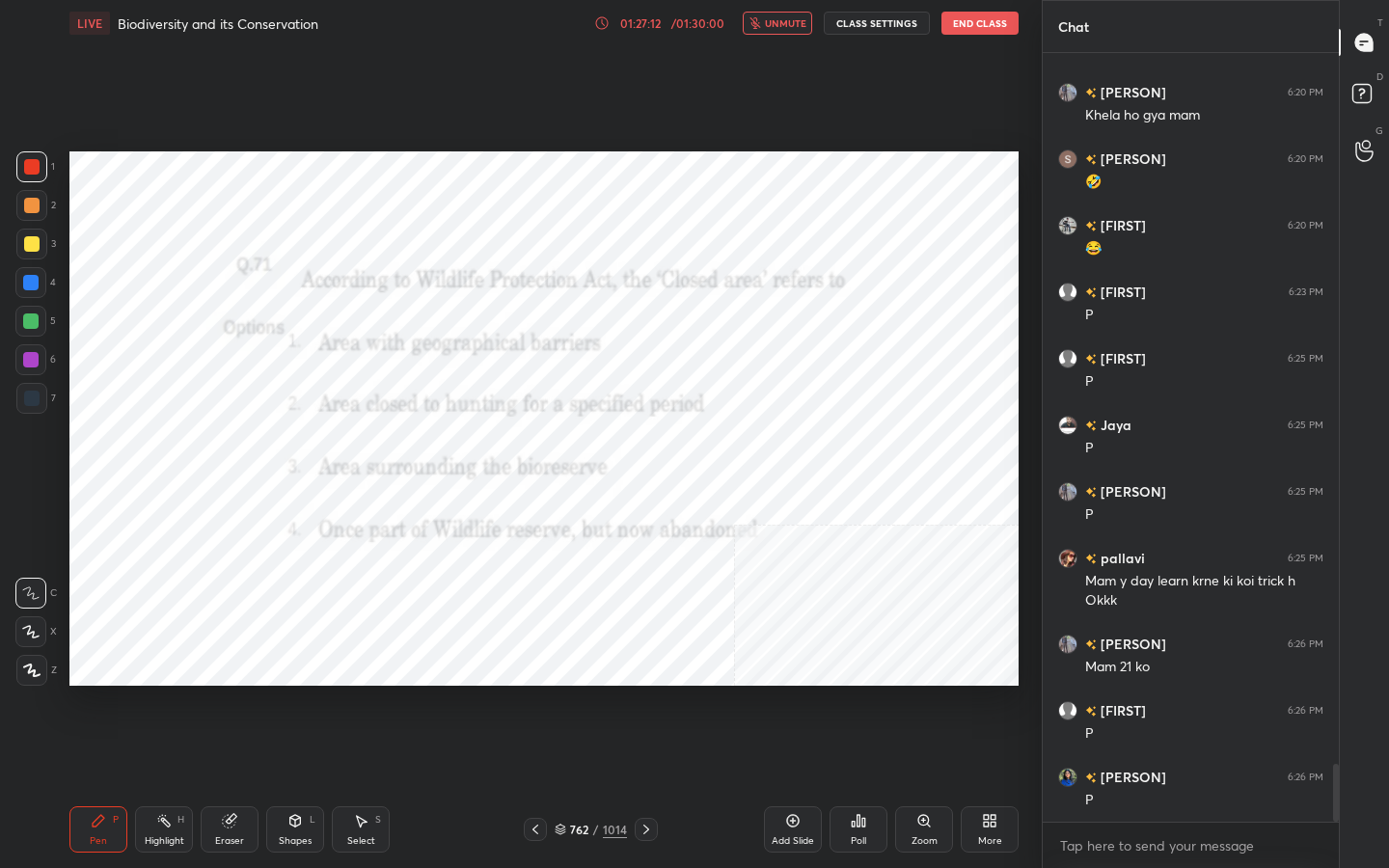 click on "unmute" at bounding box center [777, 23] 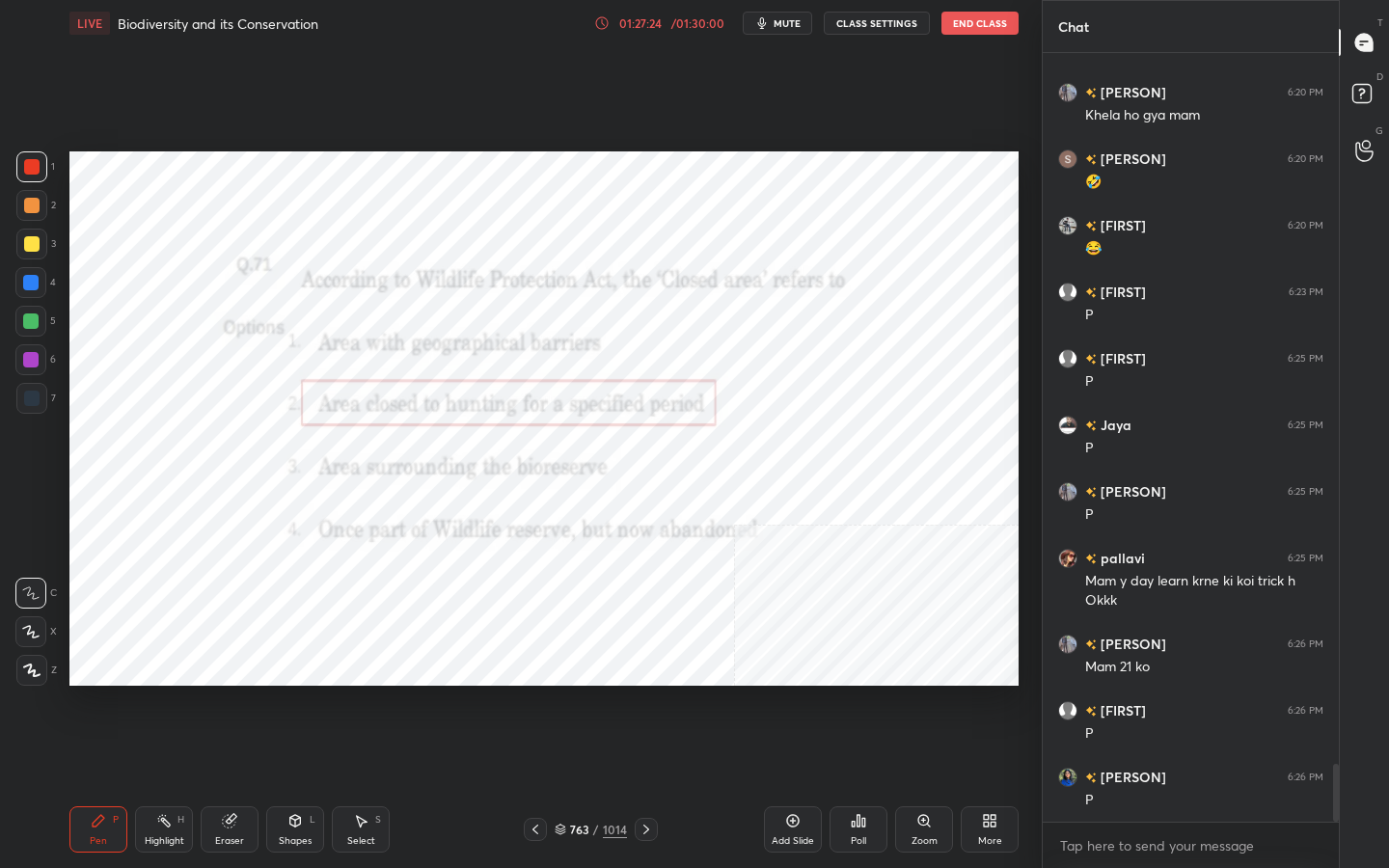 click 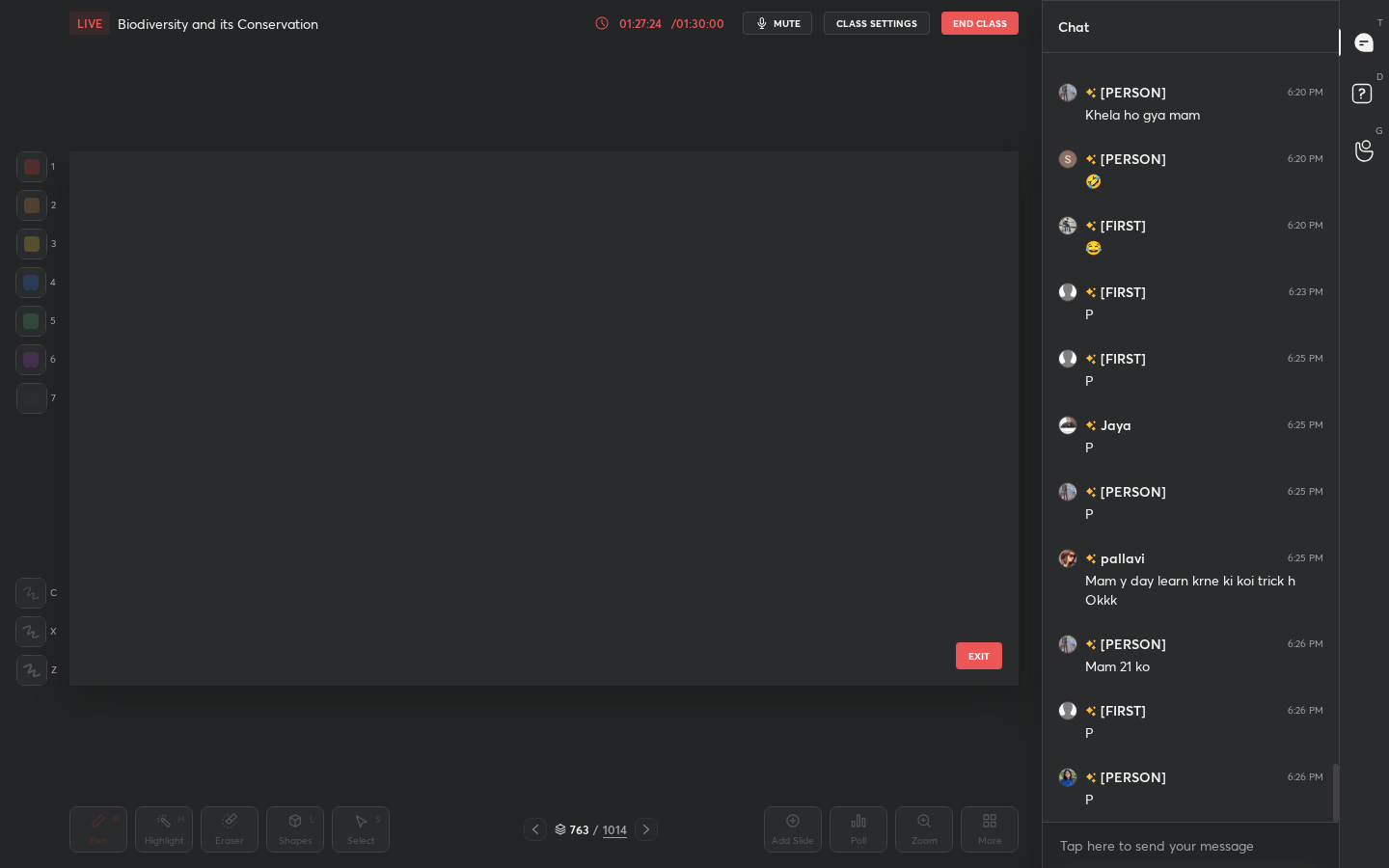 scroll, scrollTop: 41152, scrollLeft: 0, axis: vertical 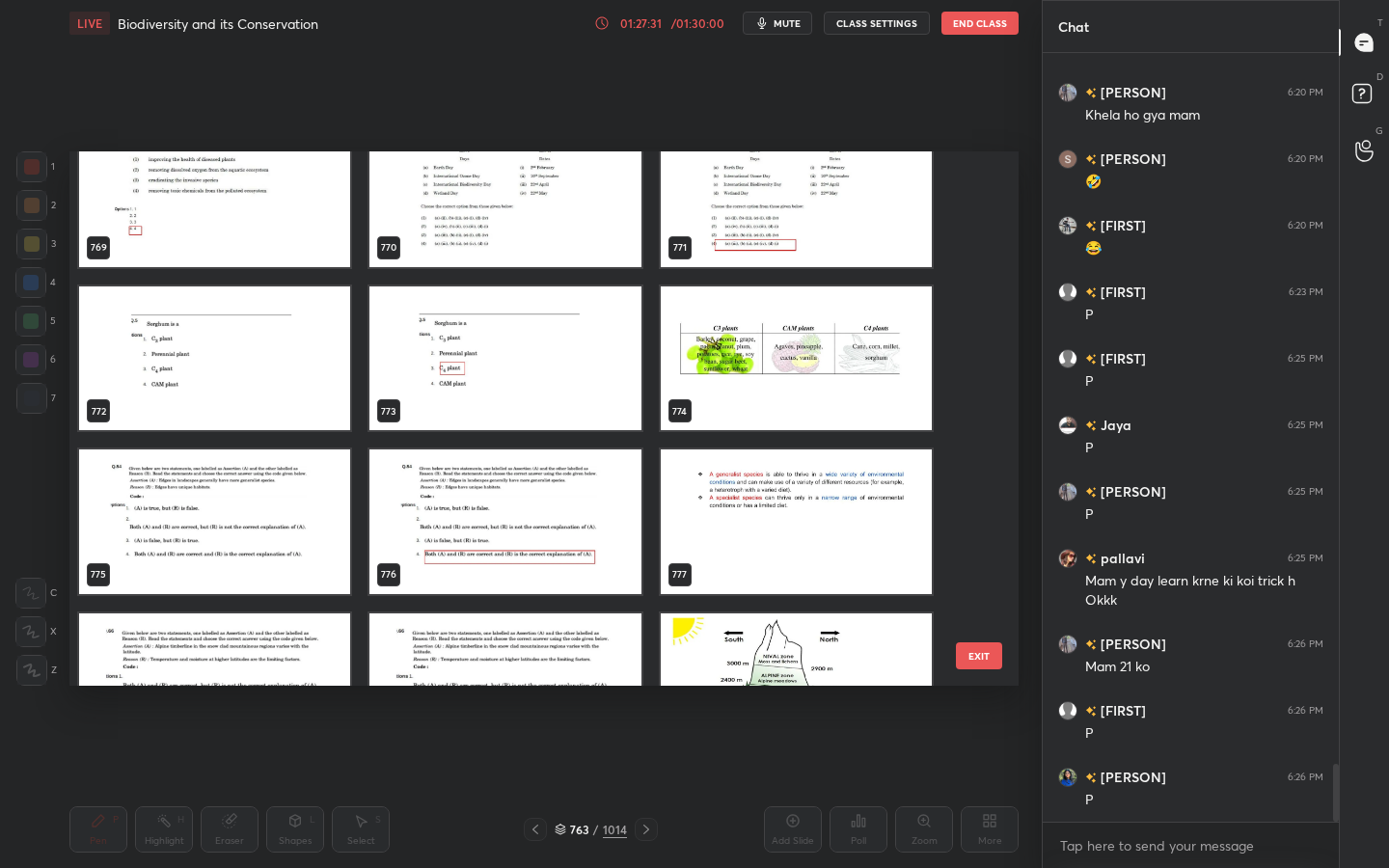 click at bounding box center [504, 195] 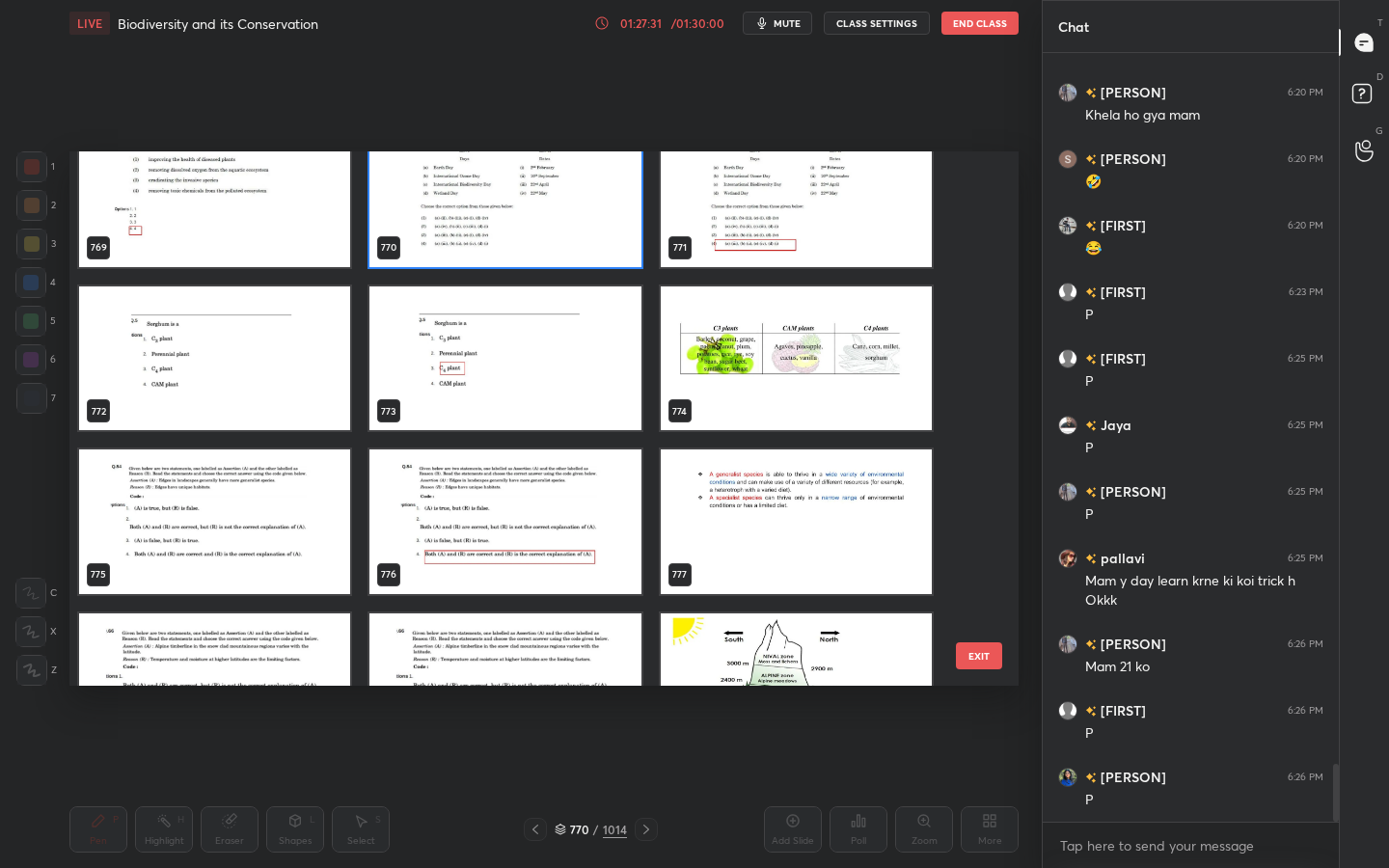 scroll, scrollTop: 41849, scrollLeft: 0, axis: vertical 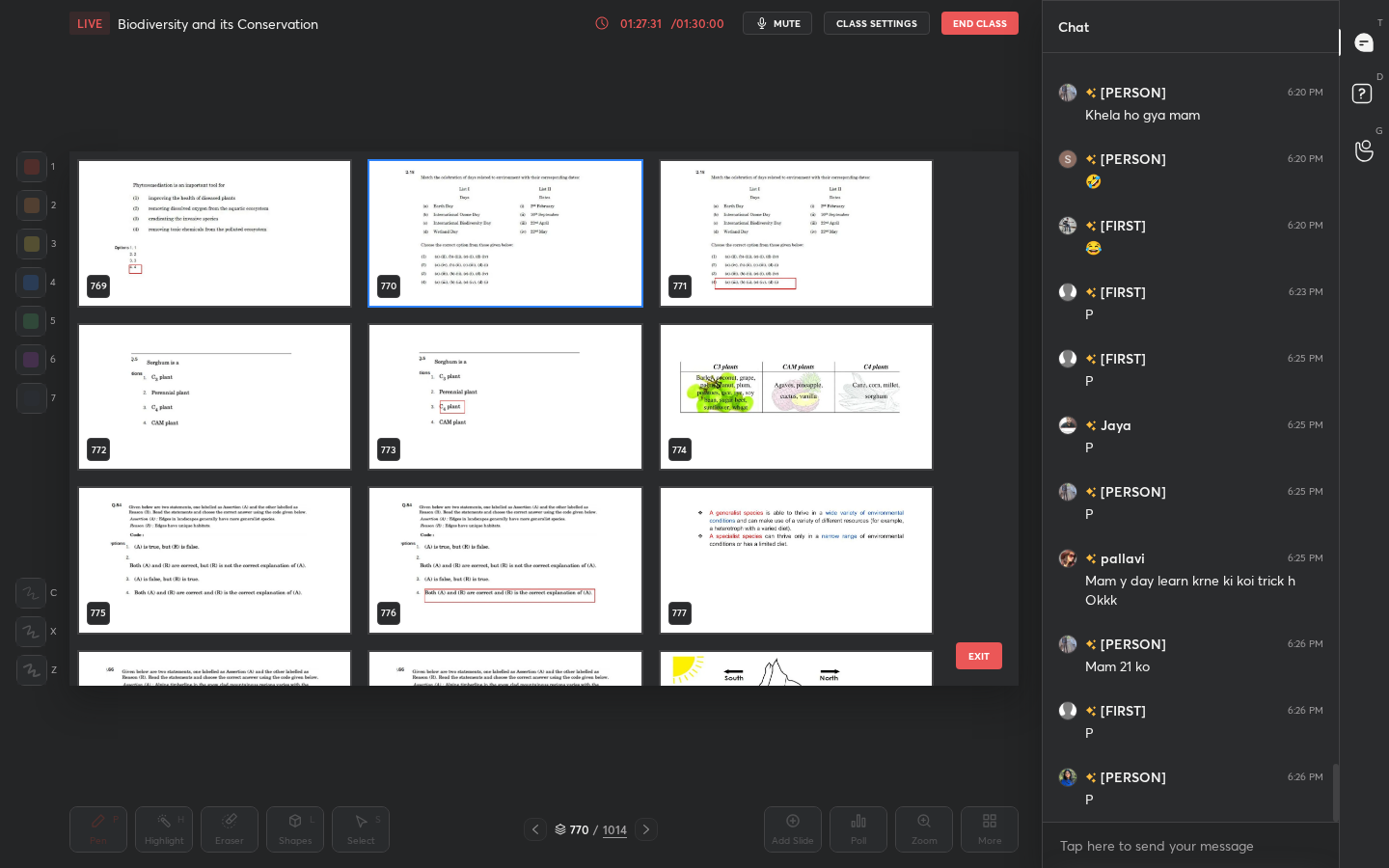 click at bounding box center [504, 233] 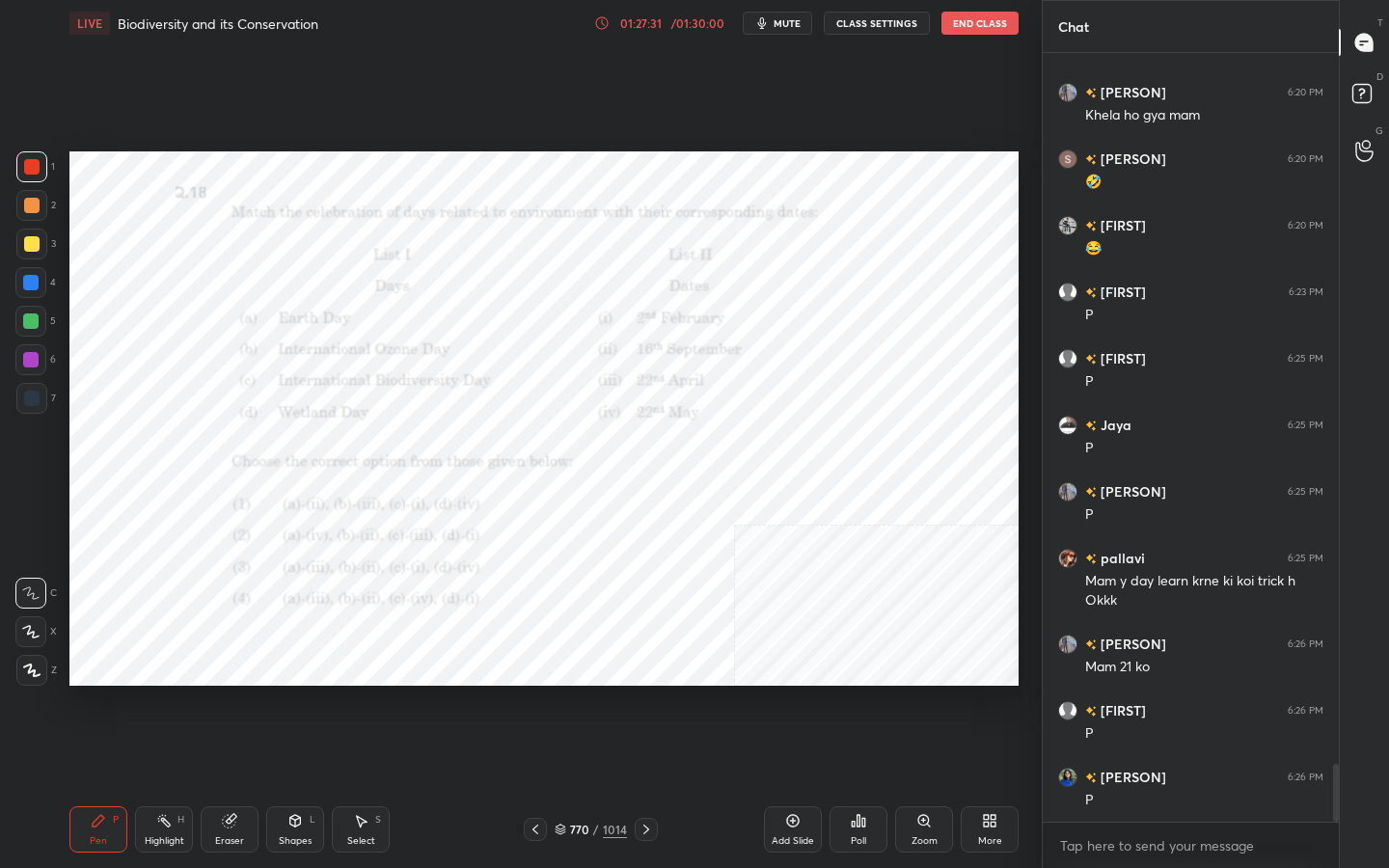 click at bounding box center [504, 233] 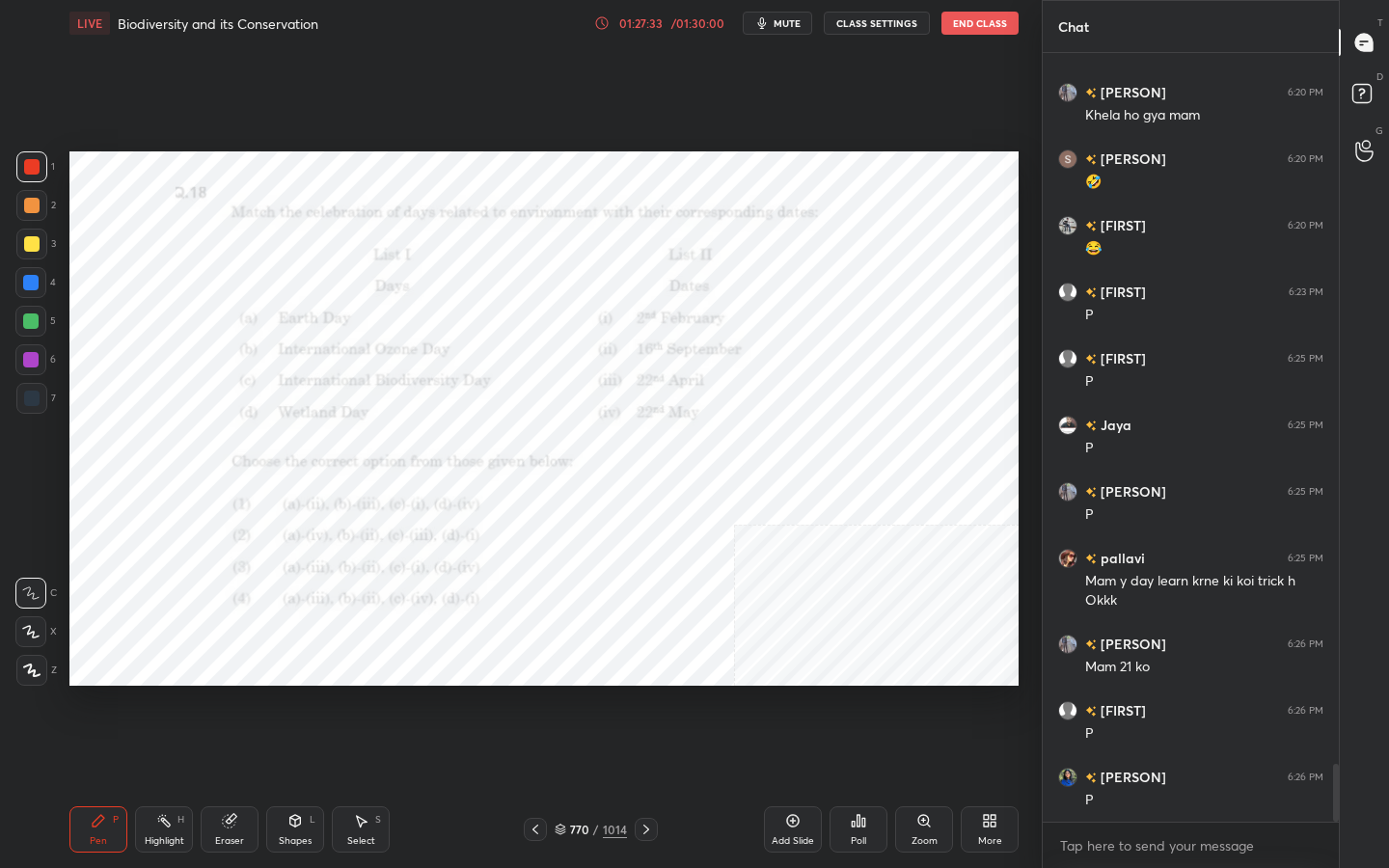 click on "mute" at bounding box center (787, 23) 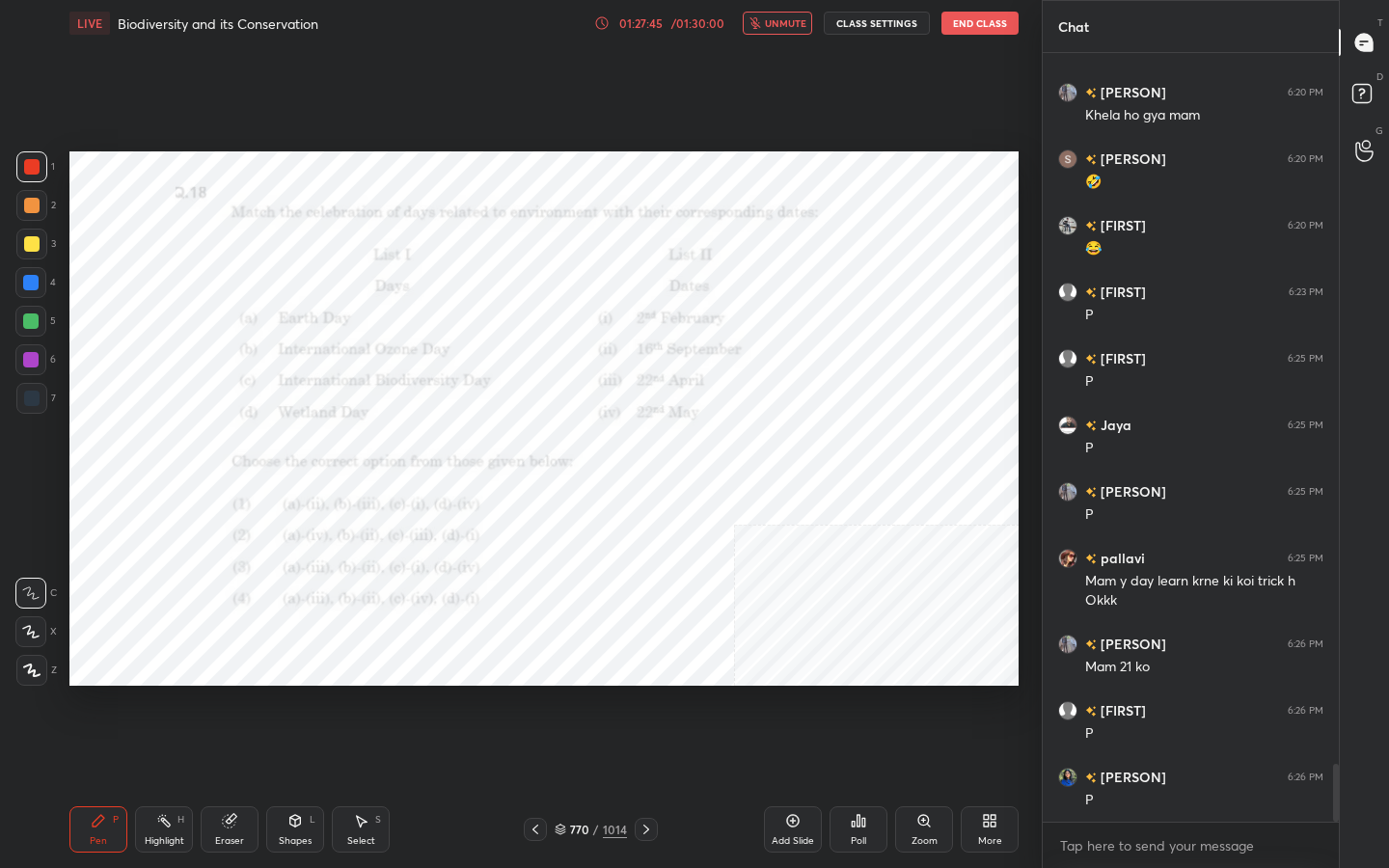 click 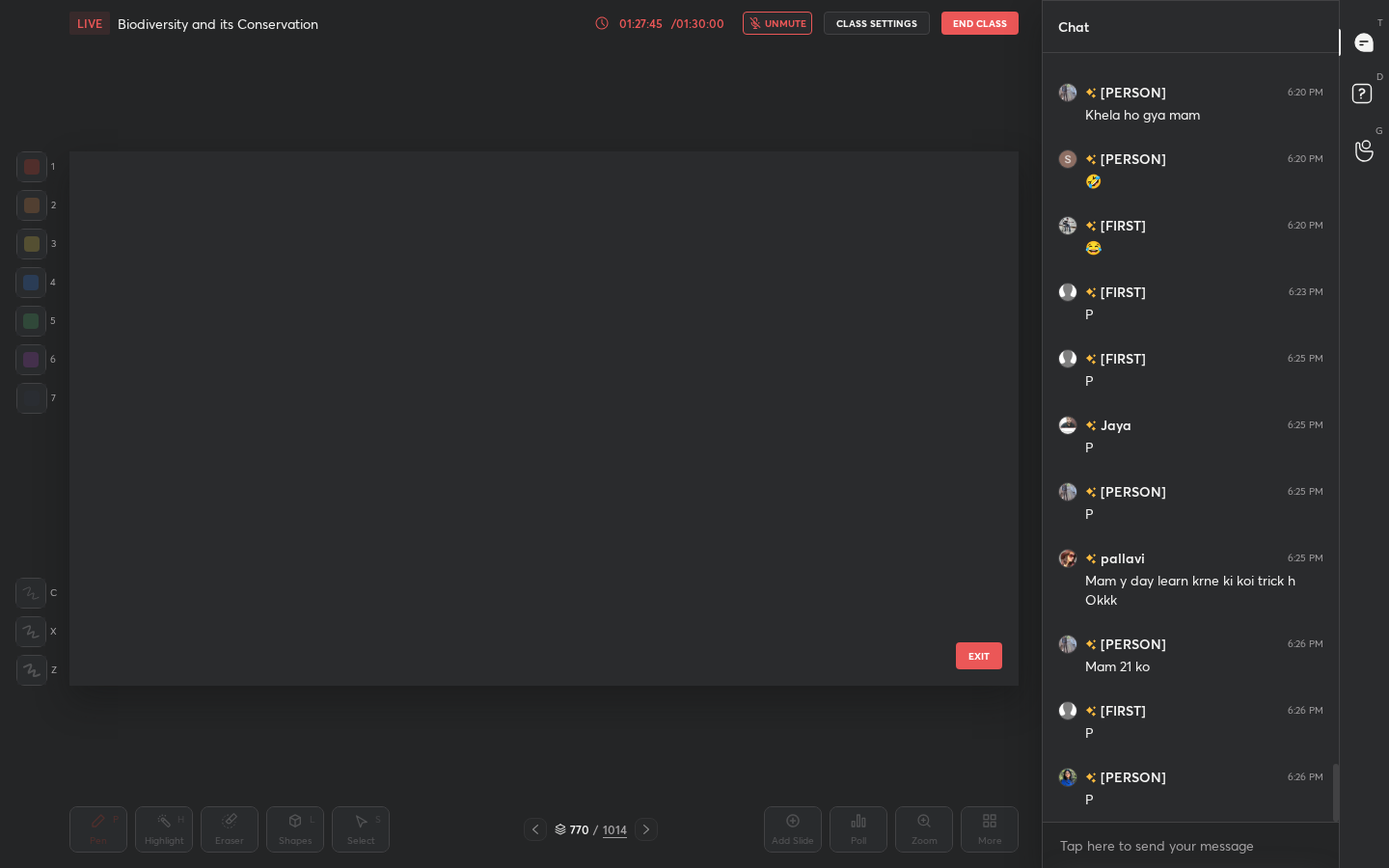 scroll, scrollTop: 41479, scrollLeft: 0, axis: vertical 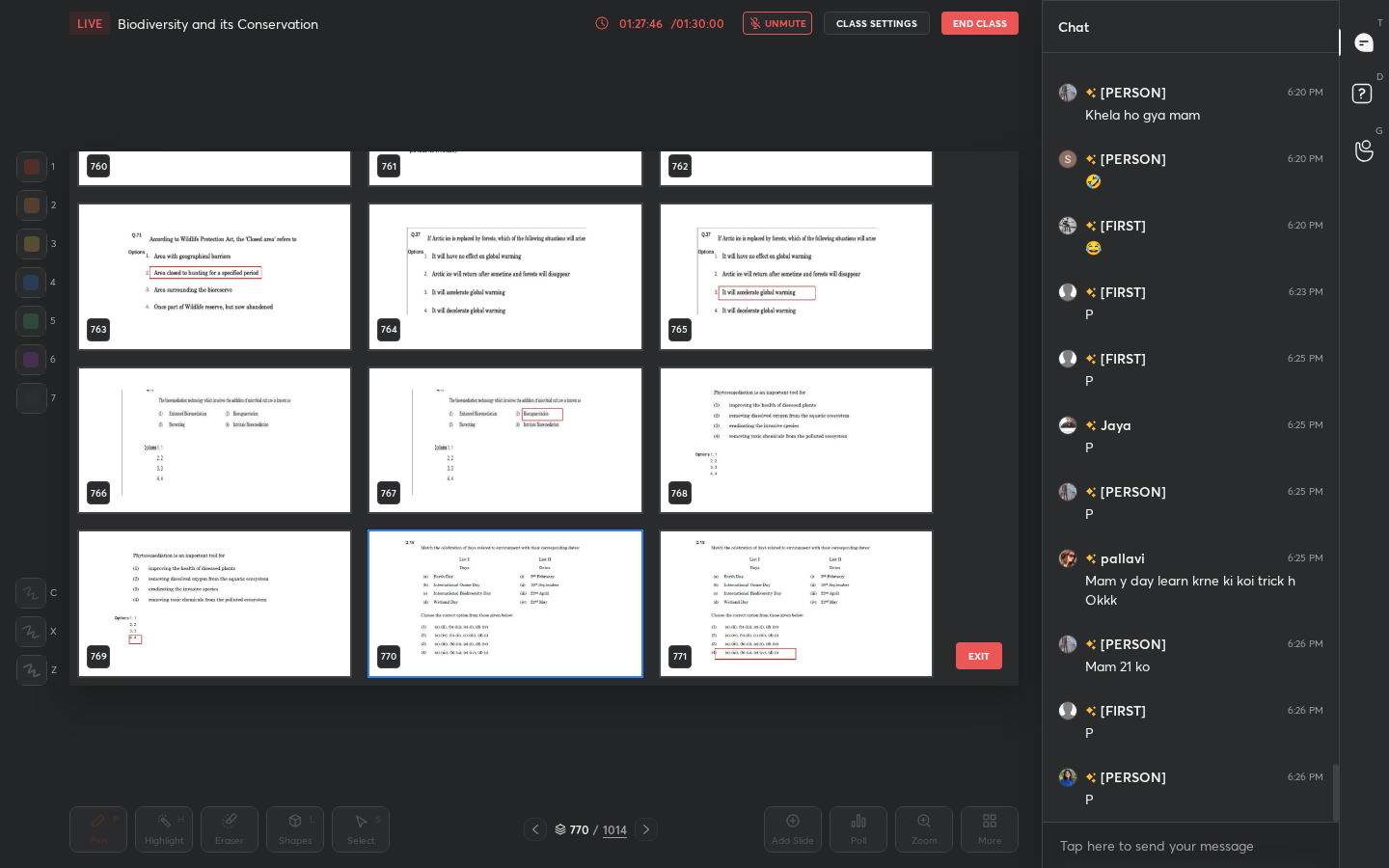click at bounding box center [504, 604] 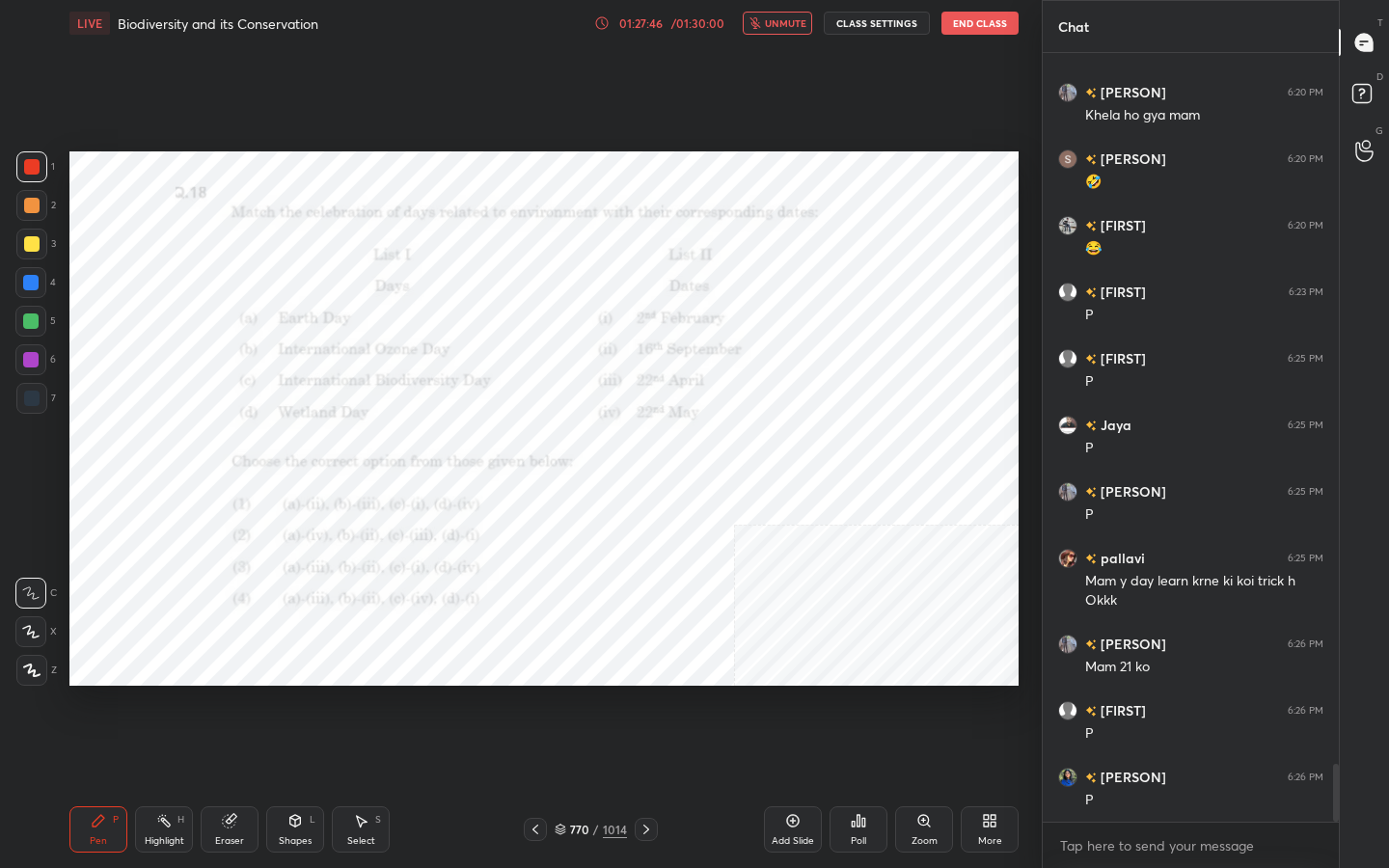 click at bounding box center (504, 604) 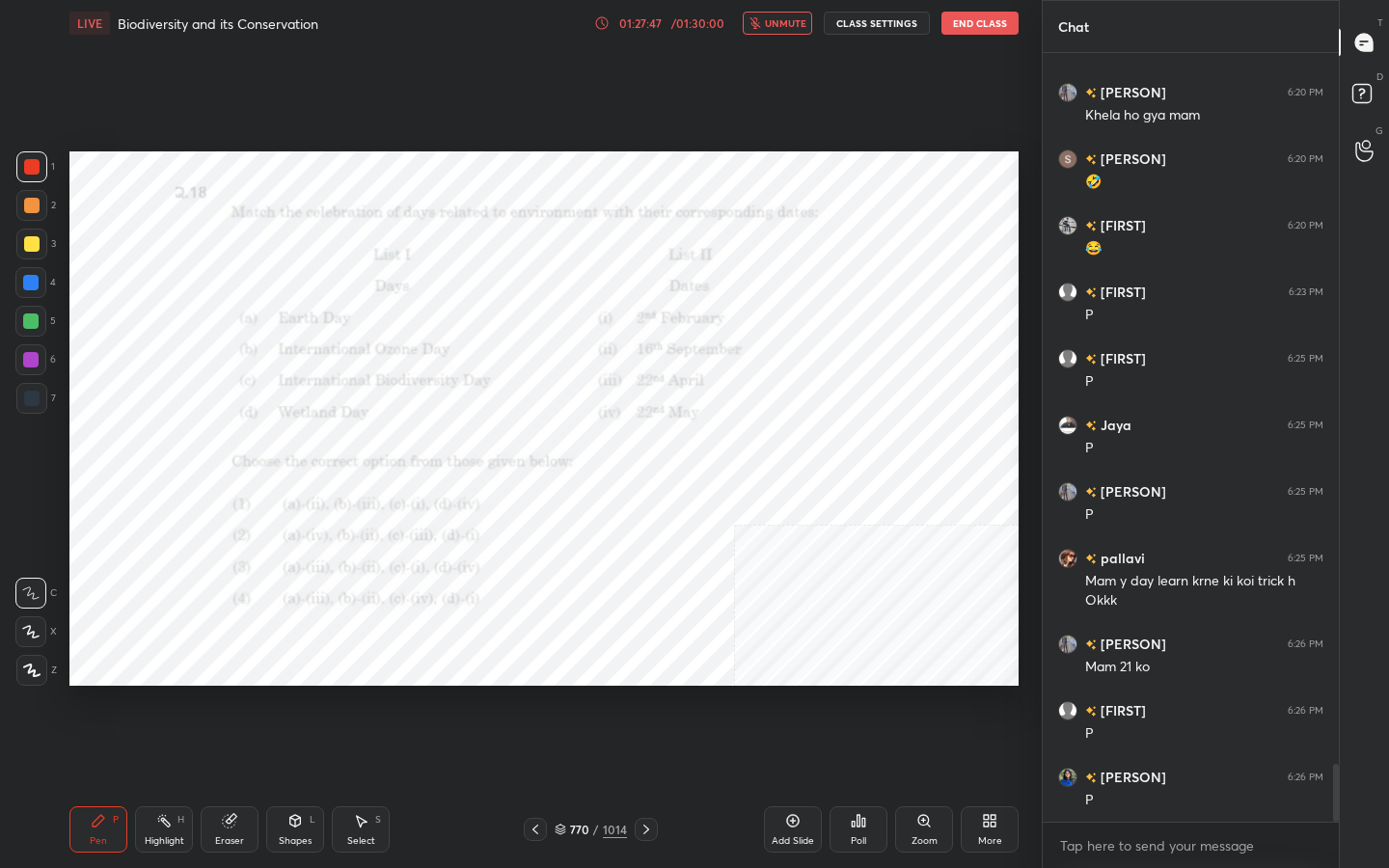 click on "Poll" at bounding box center (858, 841) 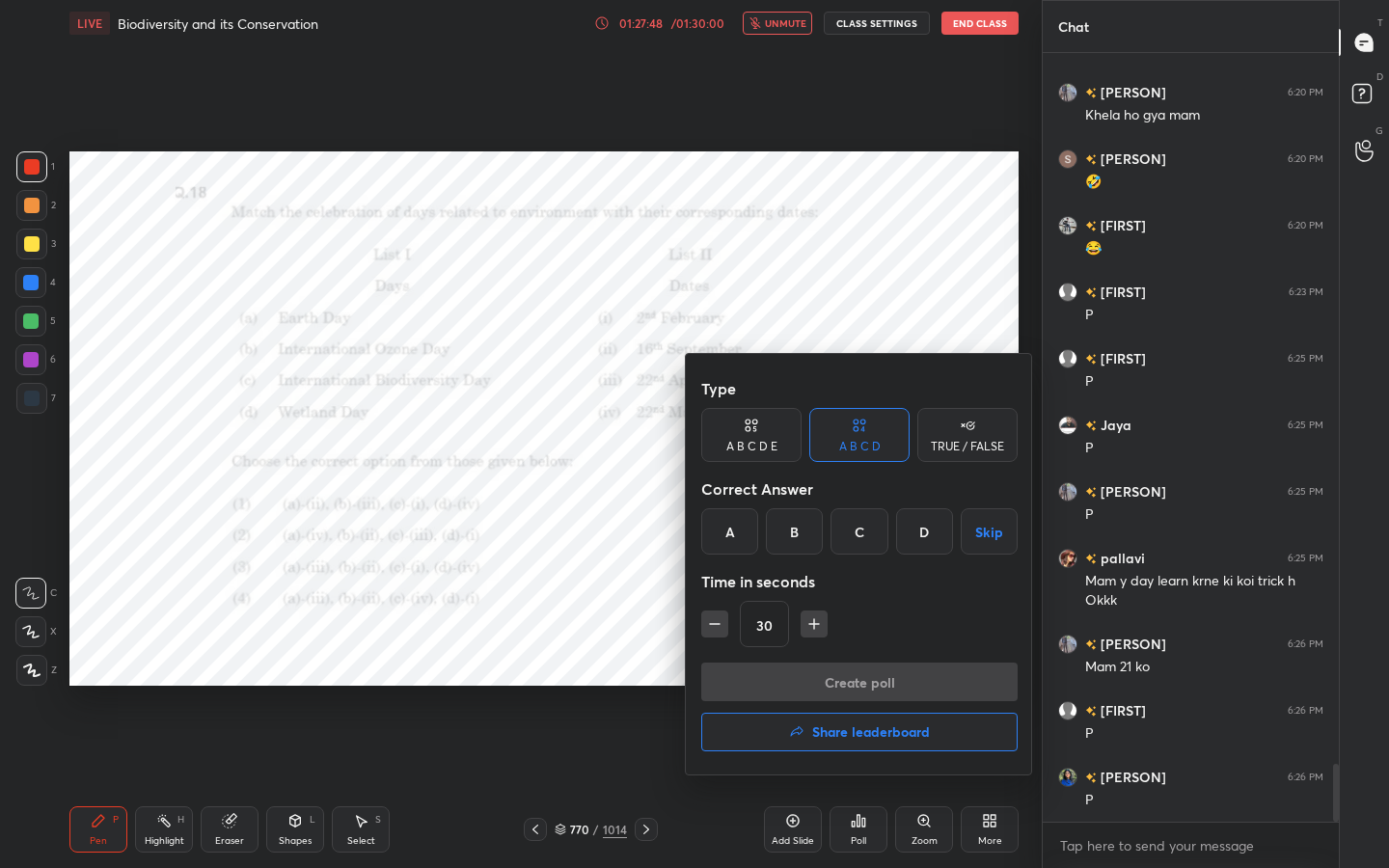 click on "D" at bounding box center (924, 531) 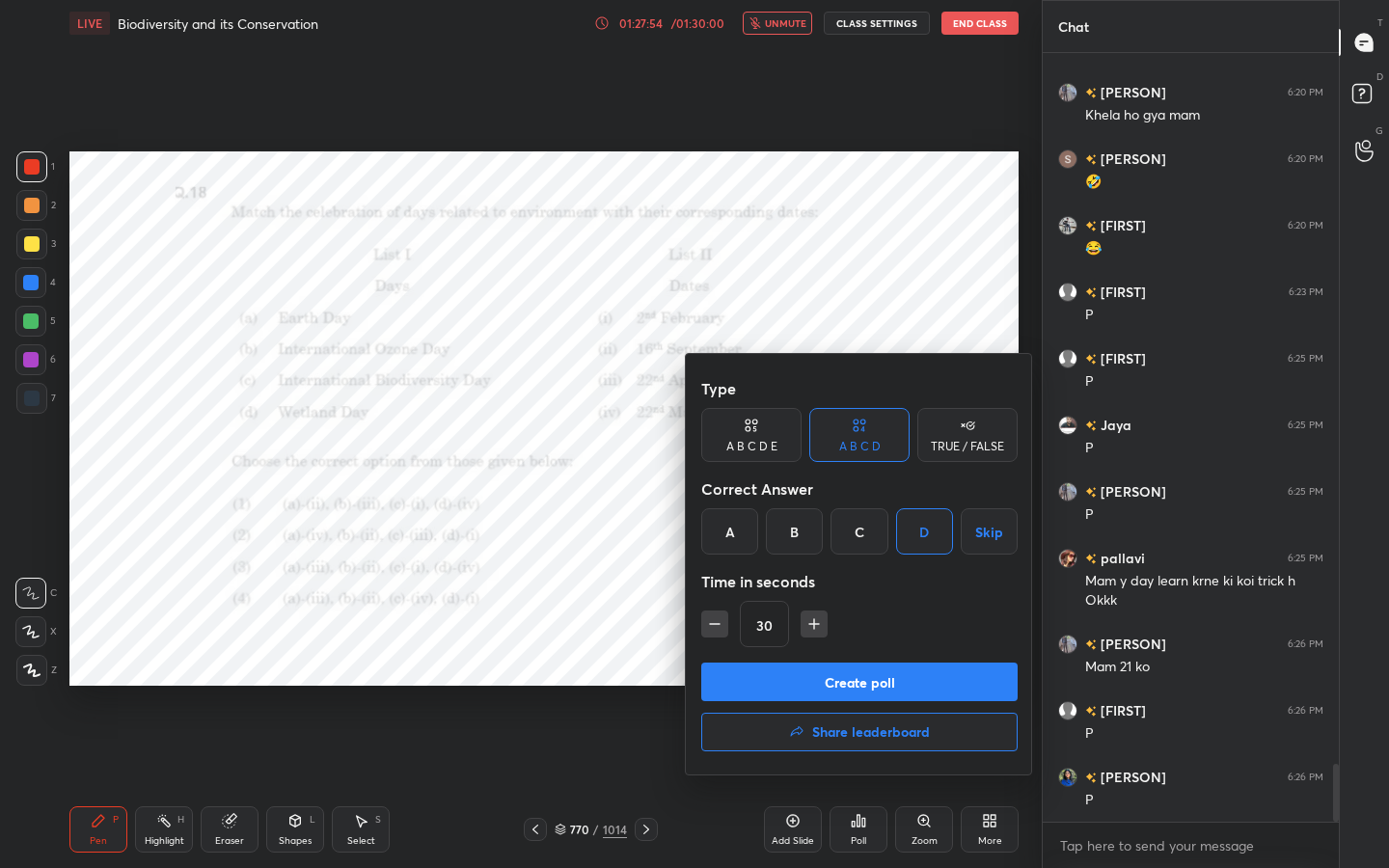 click on "Create poll" at bounding box center (859, 682) 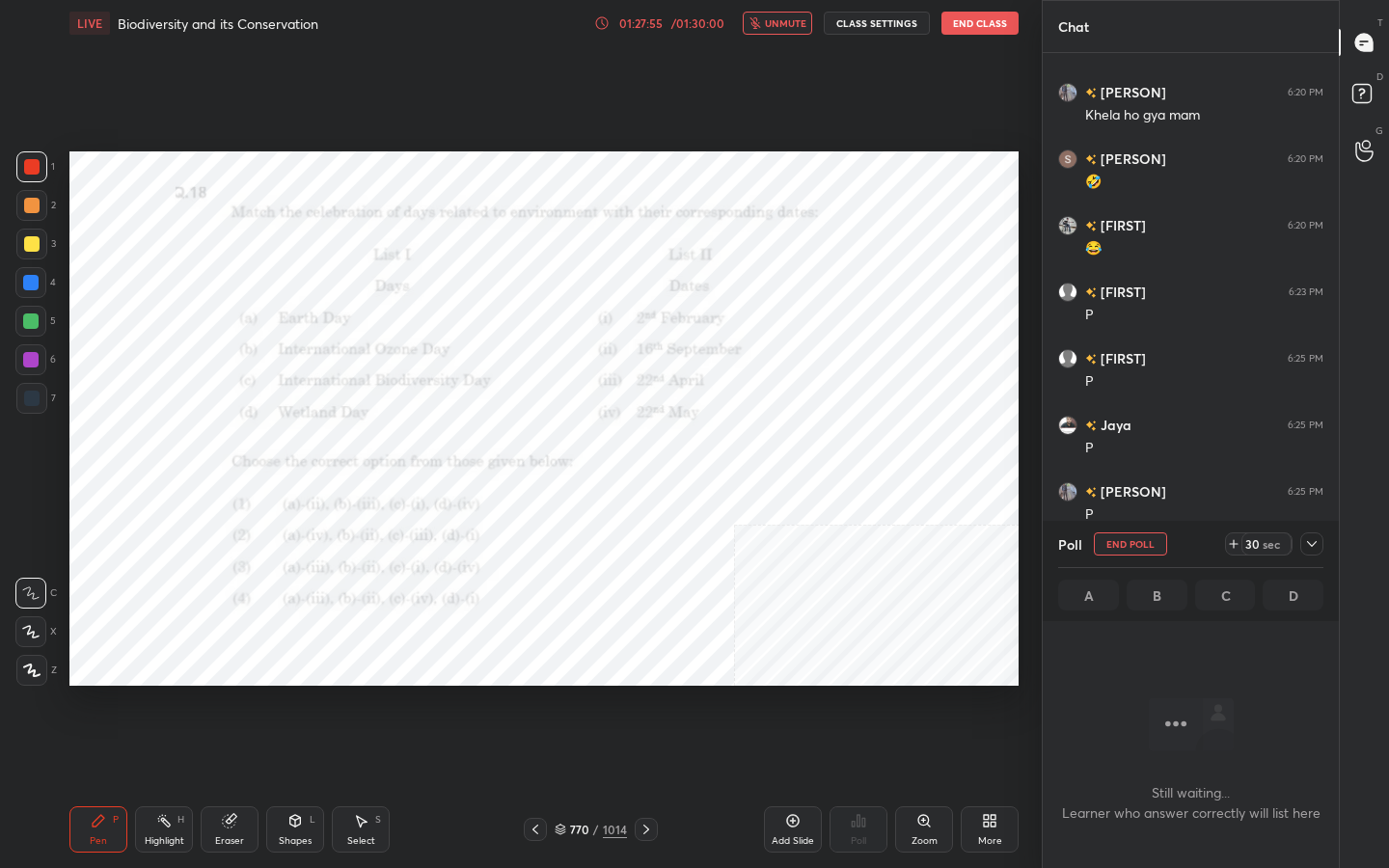scroll, scrollTop: 663, scrollLeft: 290, axis: both 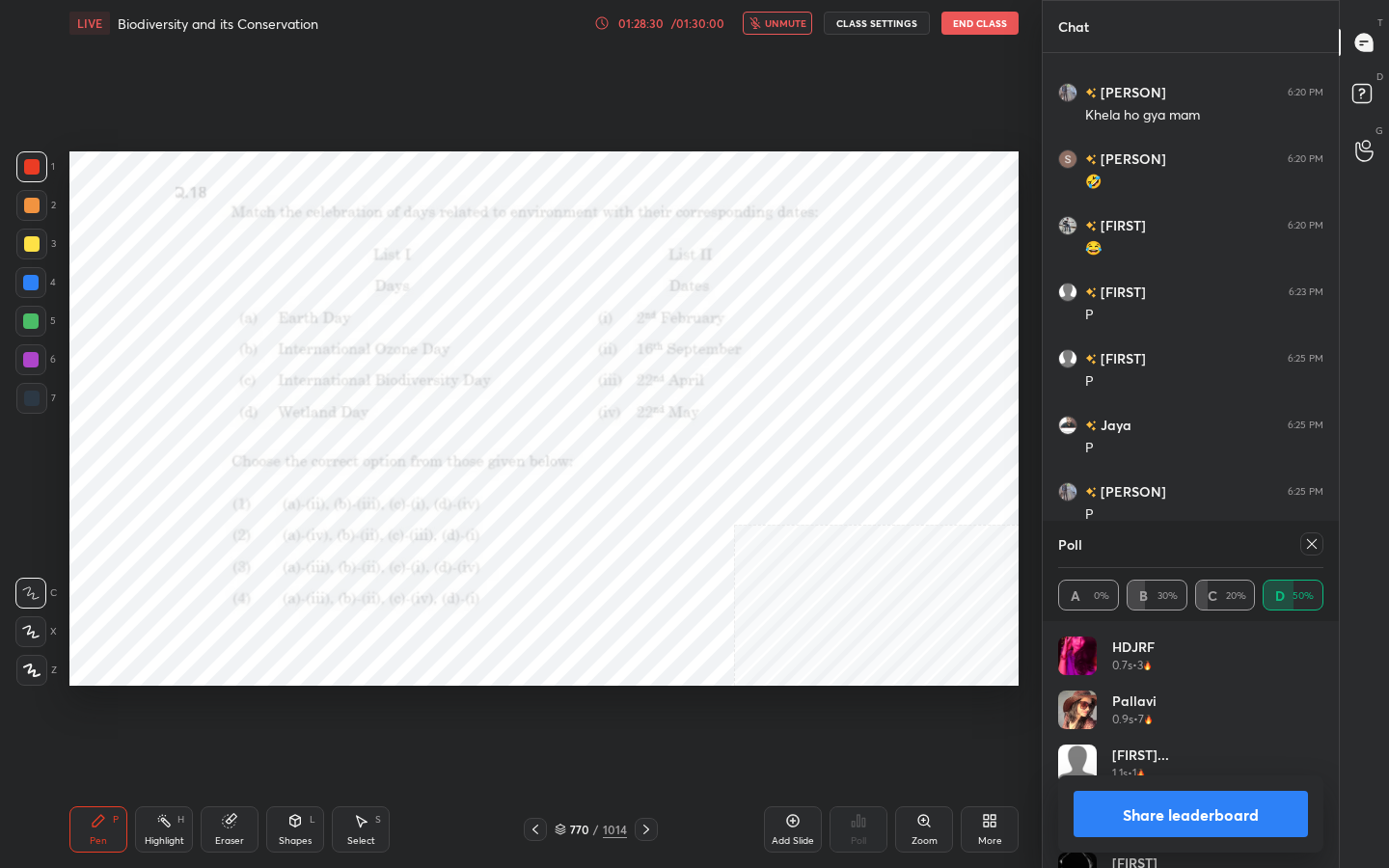 click on "Poll" at bounding box center (1190, 544) 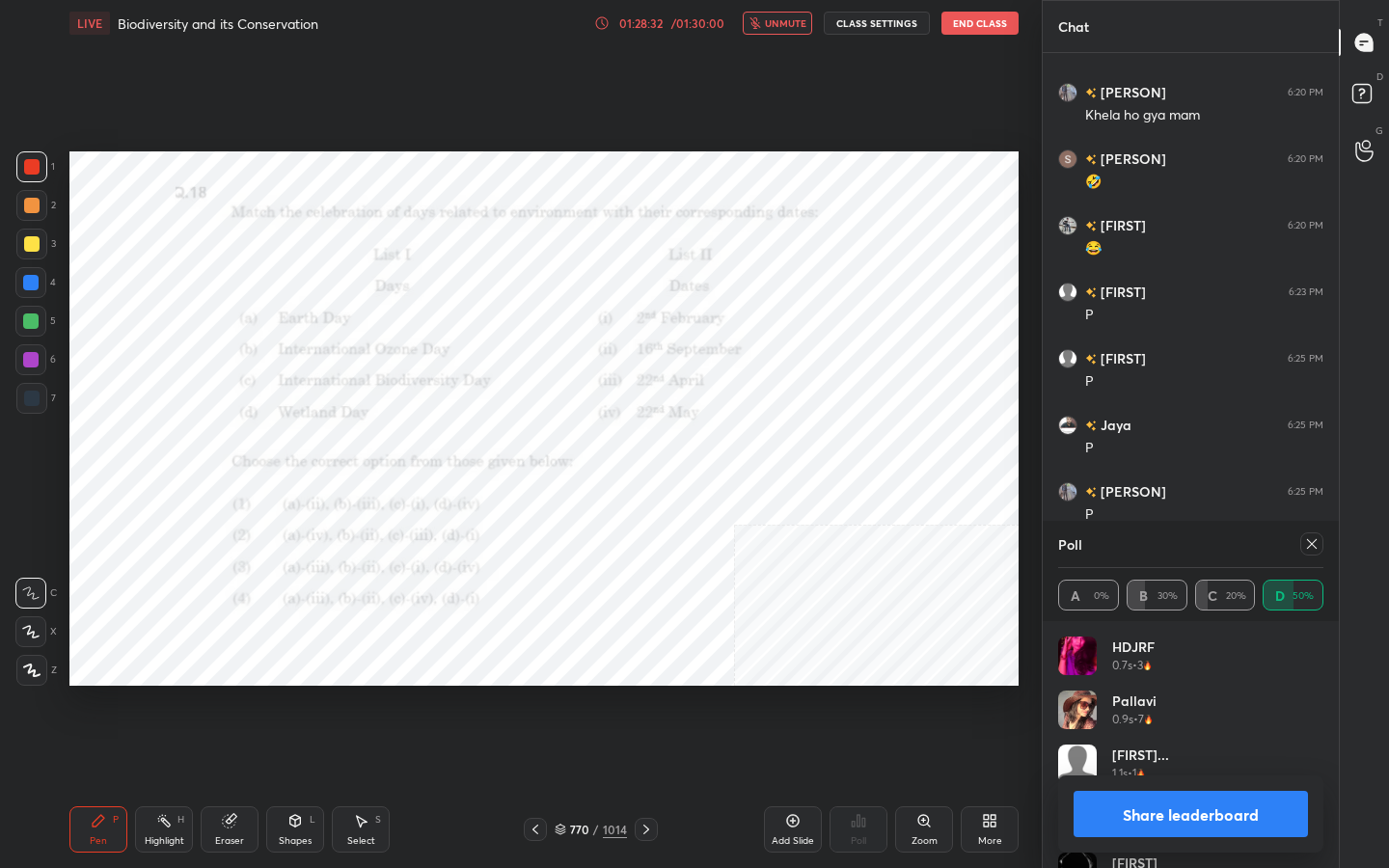 click on "unmute" at bounding box center (785, 23) 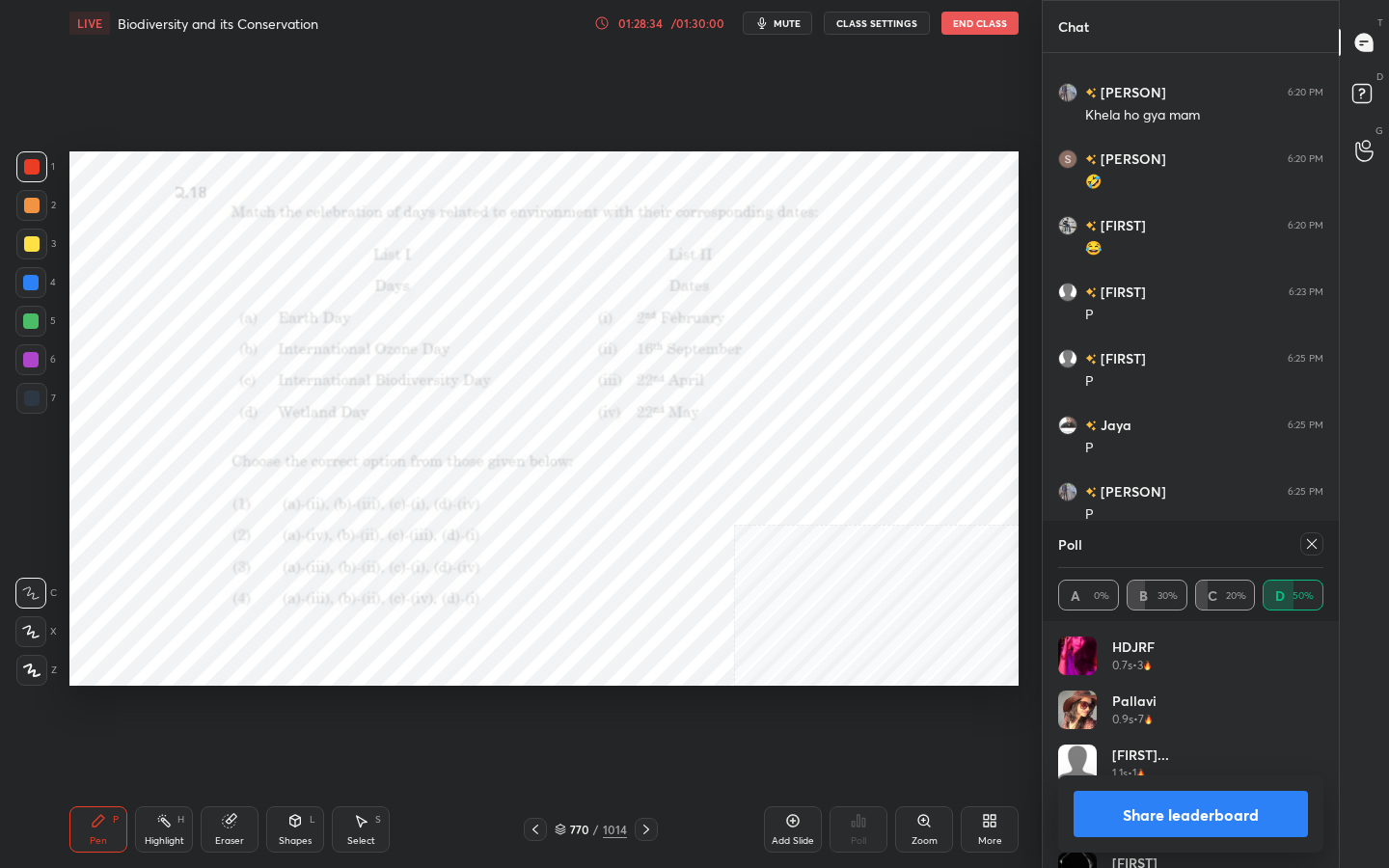 click 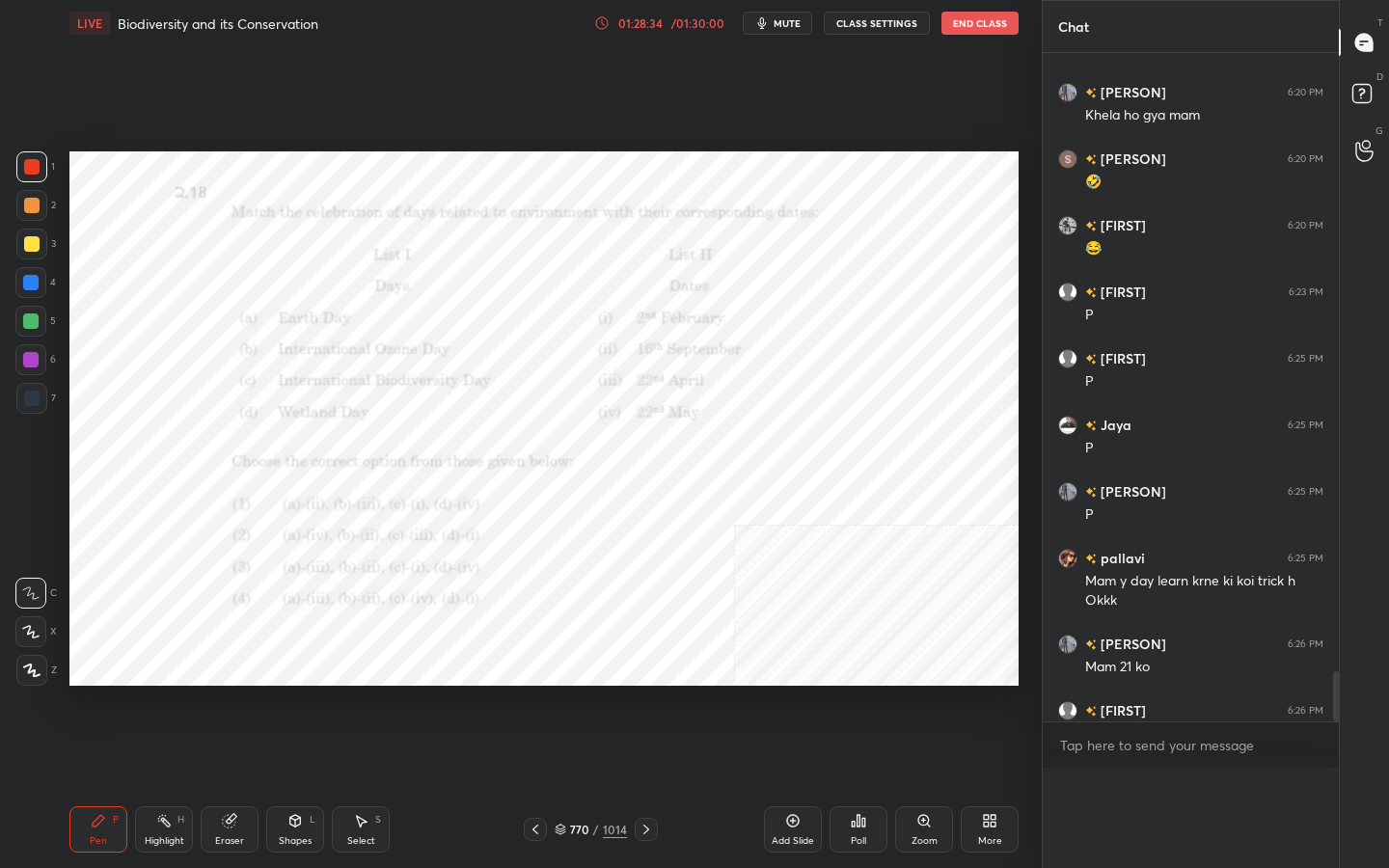 scroll, scrollTop: 0, scrollLeft: 0, axis: both 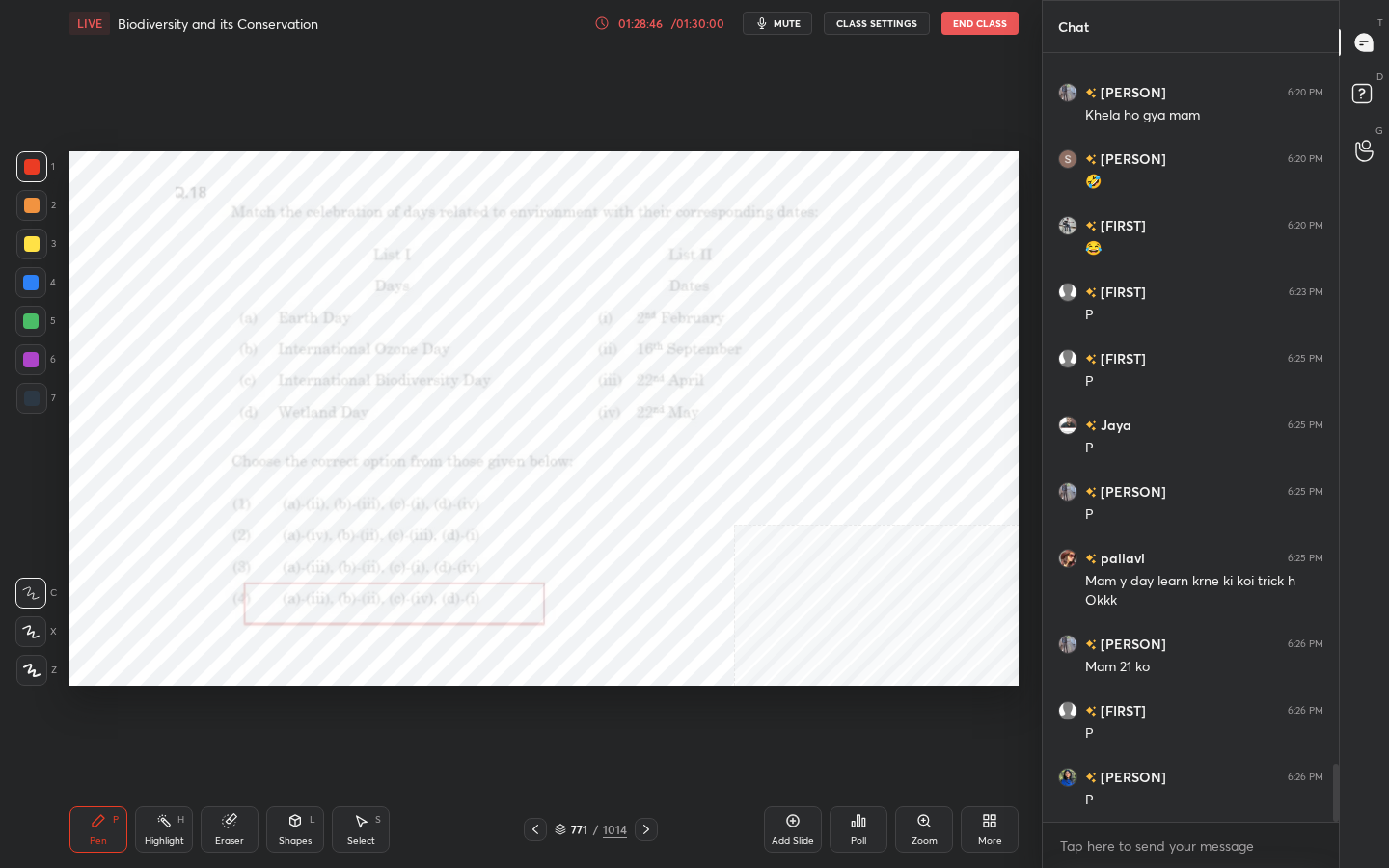 click on "771" at bounding box center [580, 829] 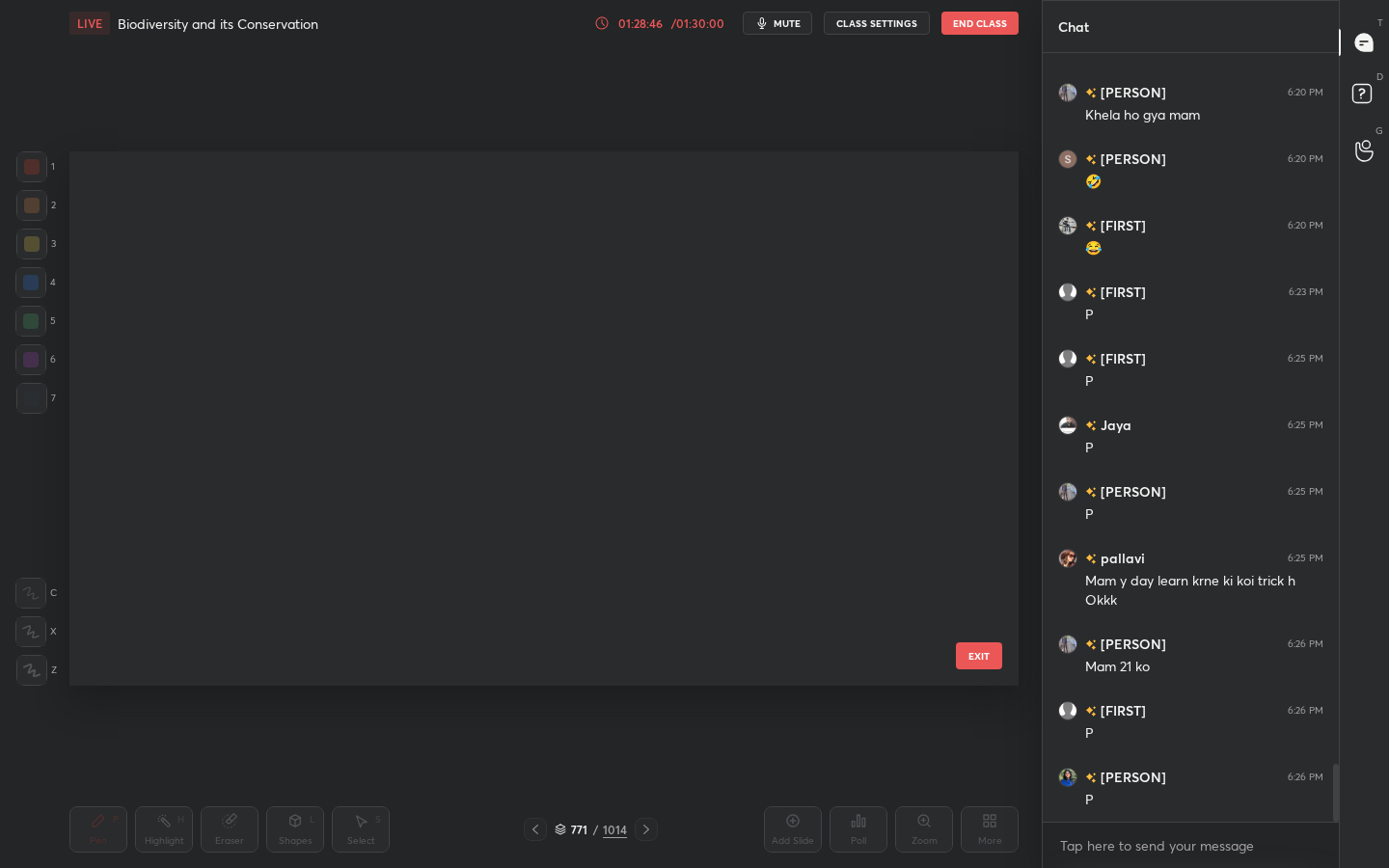 scroll, scrollTop: 41479, scrollLeft: 0, axis: vertical 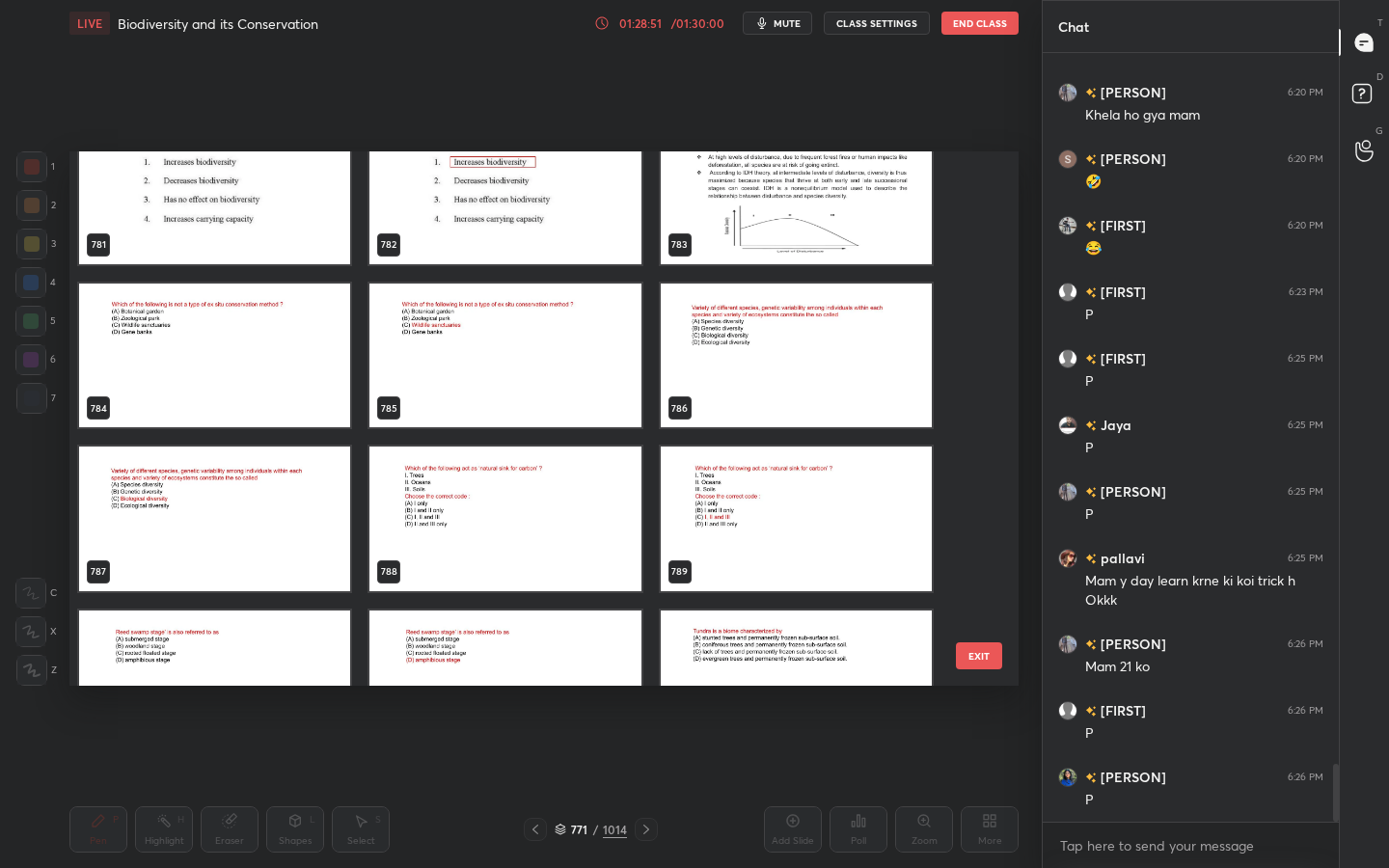 click at bounding box center [214, 356] 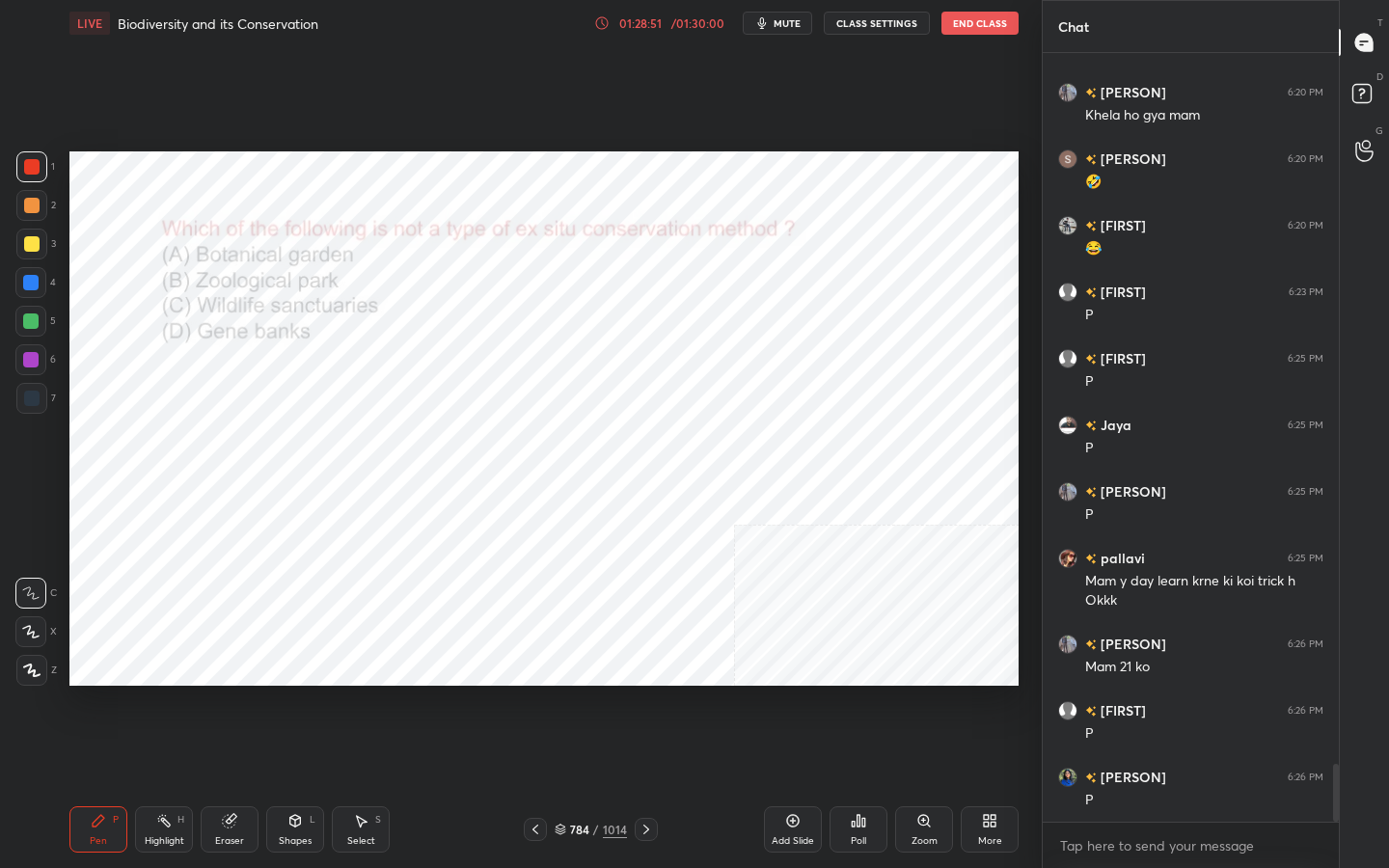 click at bounding box center (214, 356) 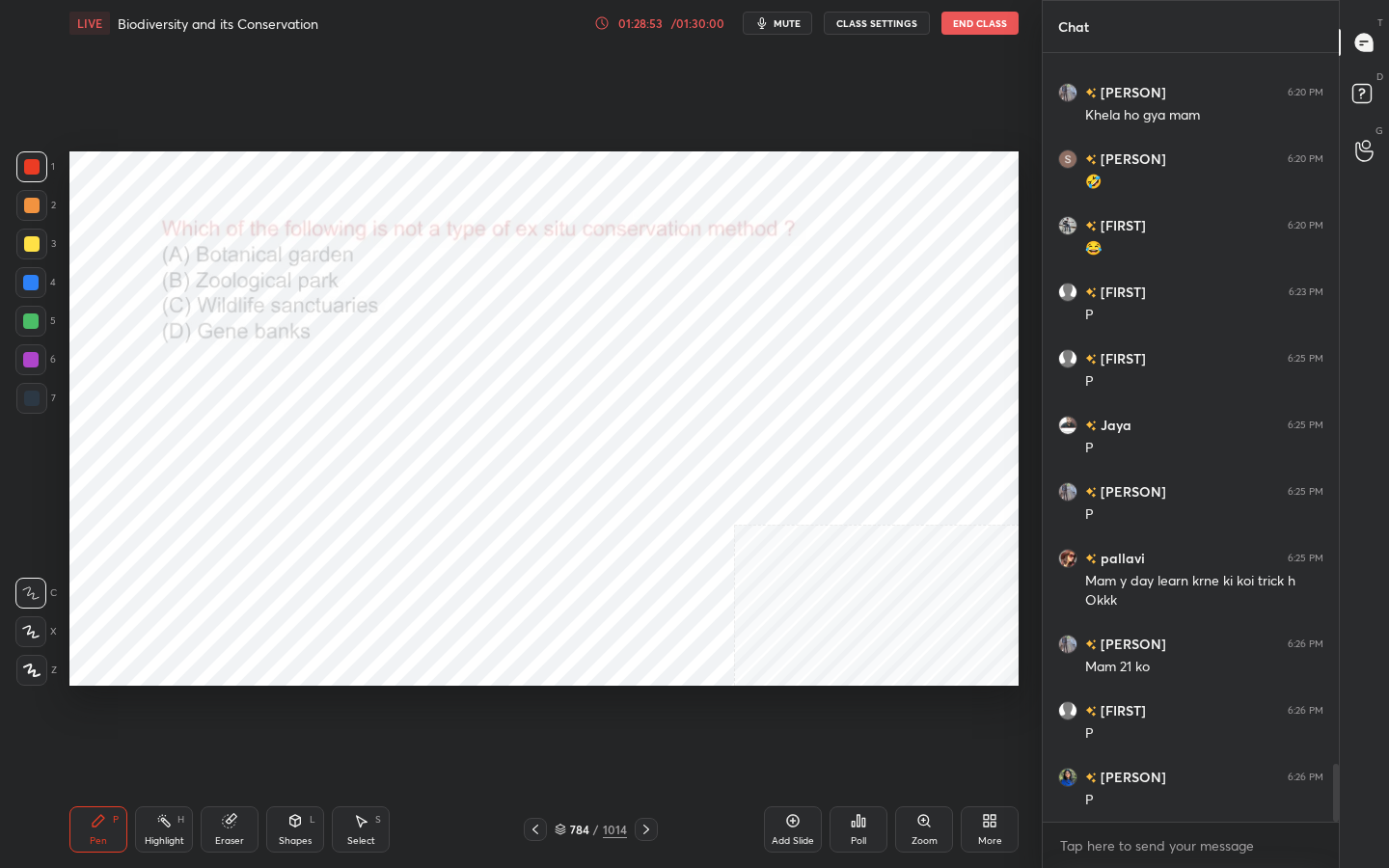 click 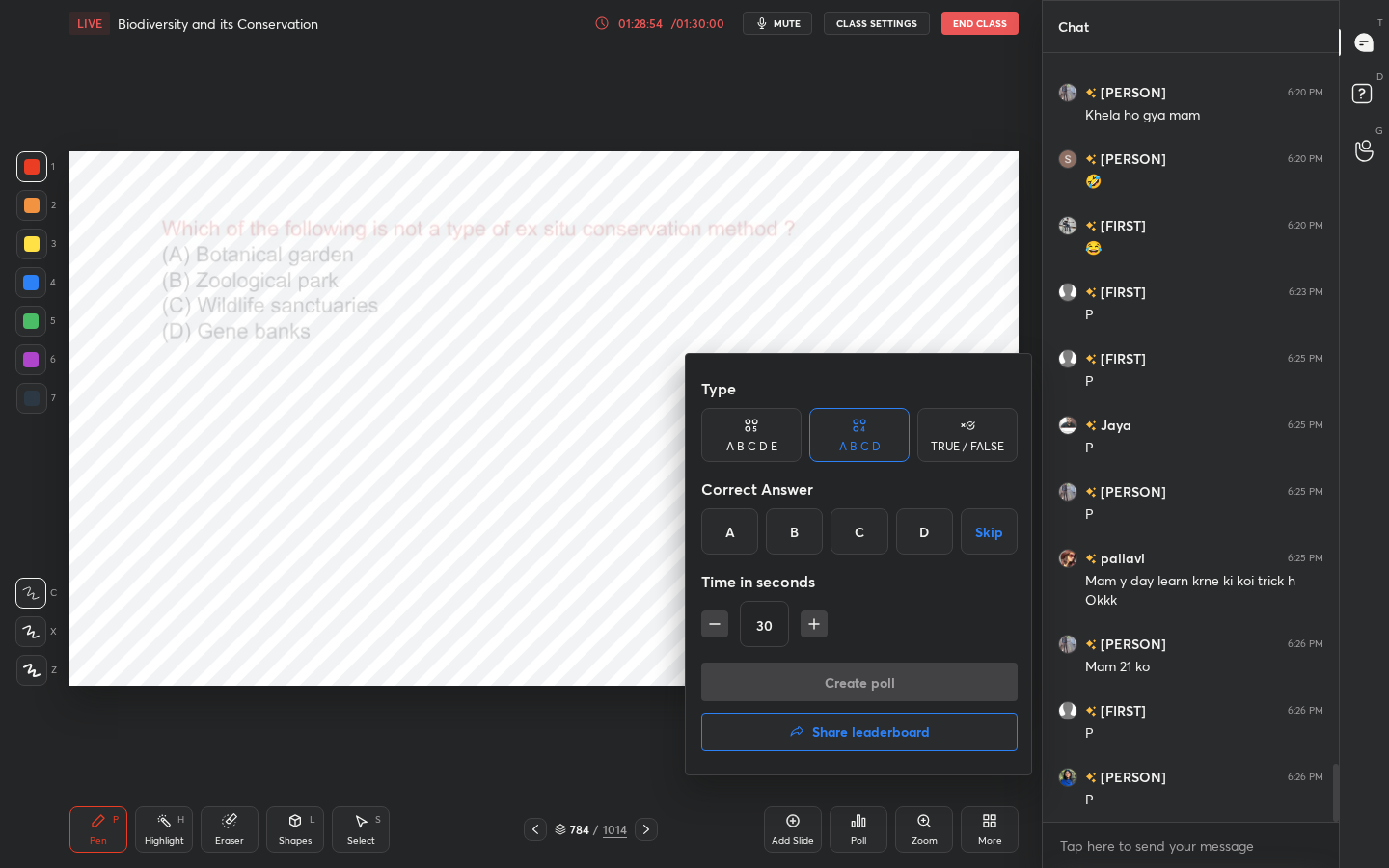 click on "C" at bounding box center (858, 531) 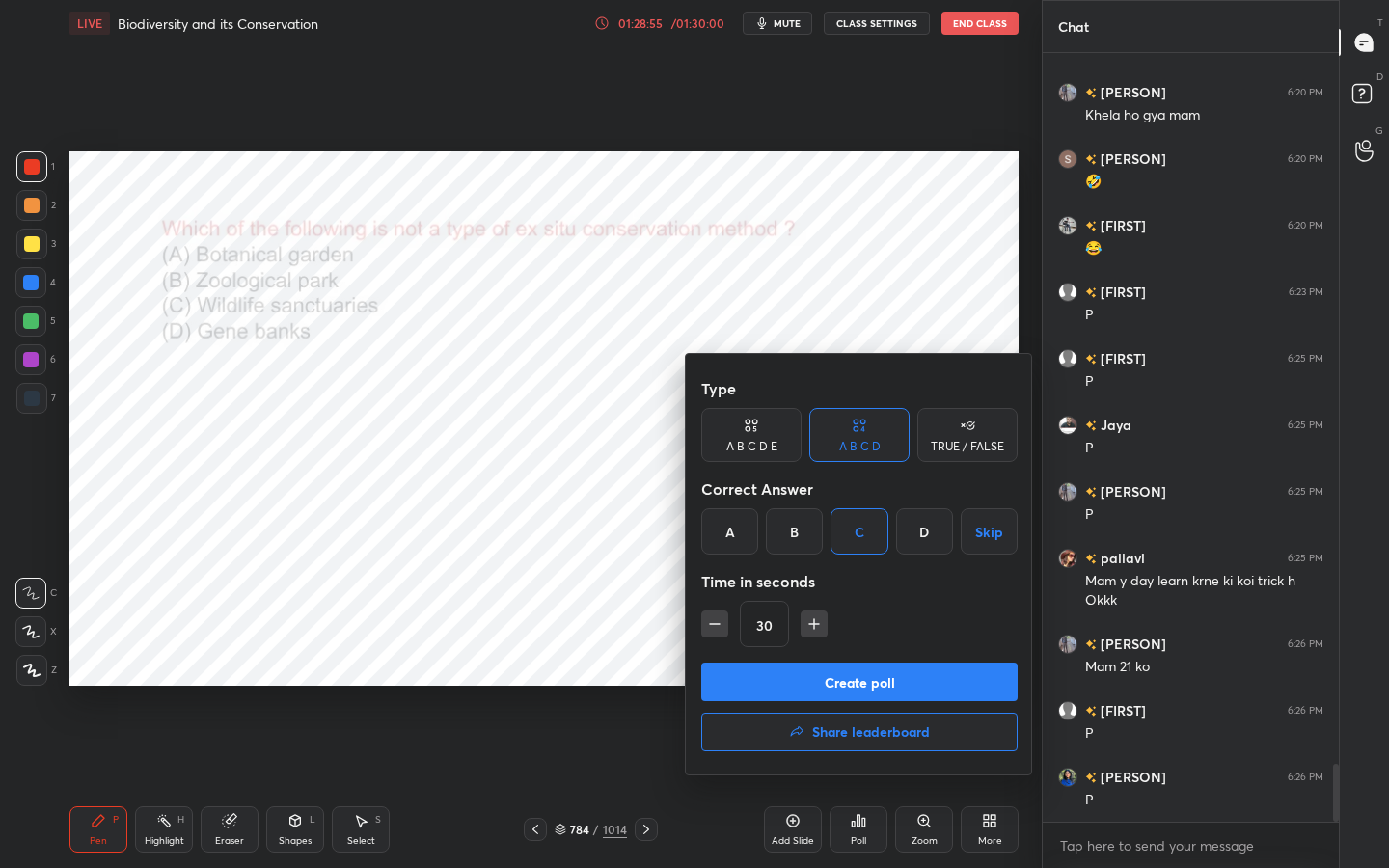 click on "Create poll" at bounding box center [859, 682] 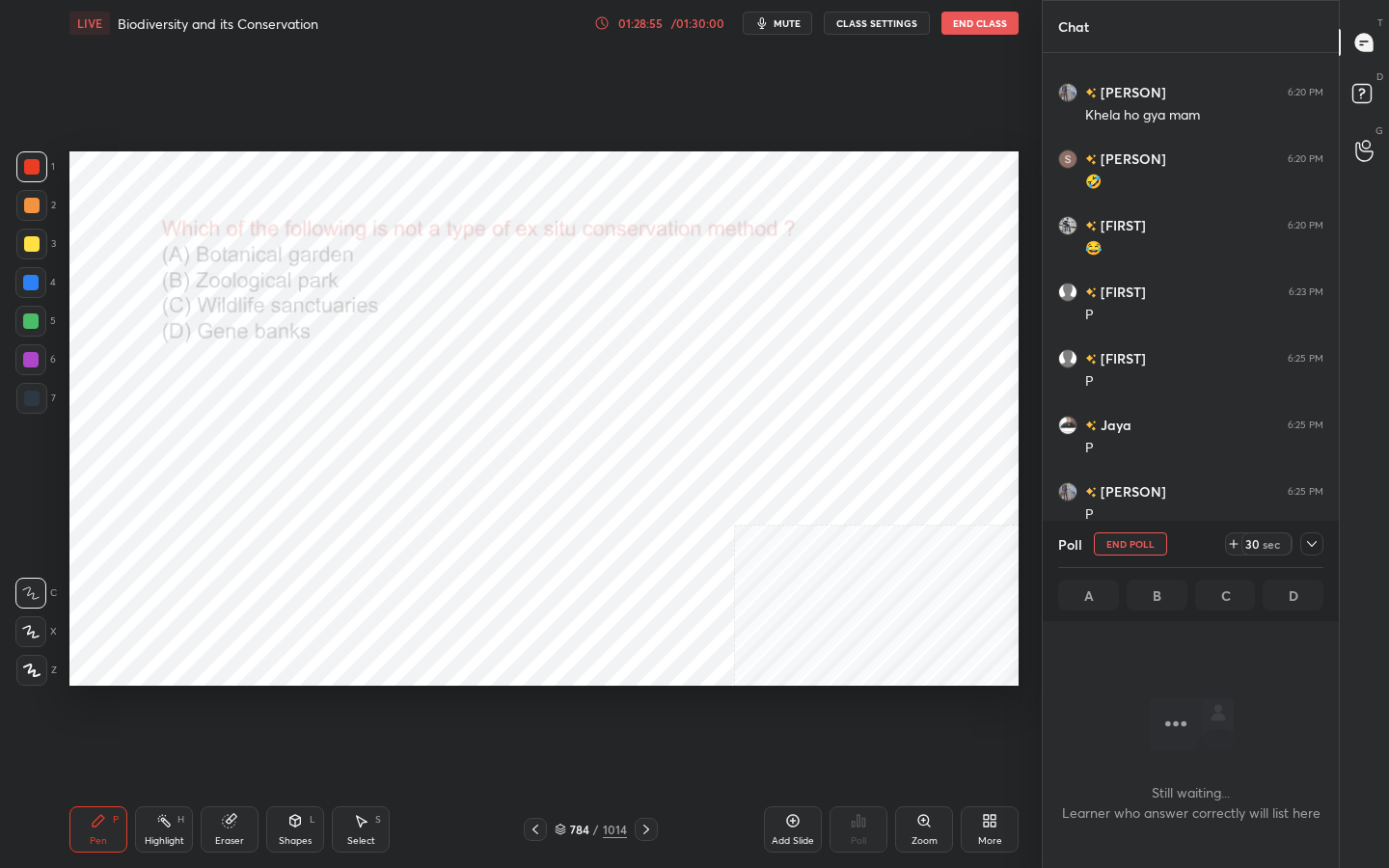 scroll, scrollTop: 553, scrollLeft: 290, axis: both 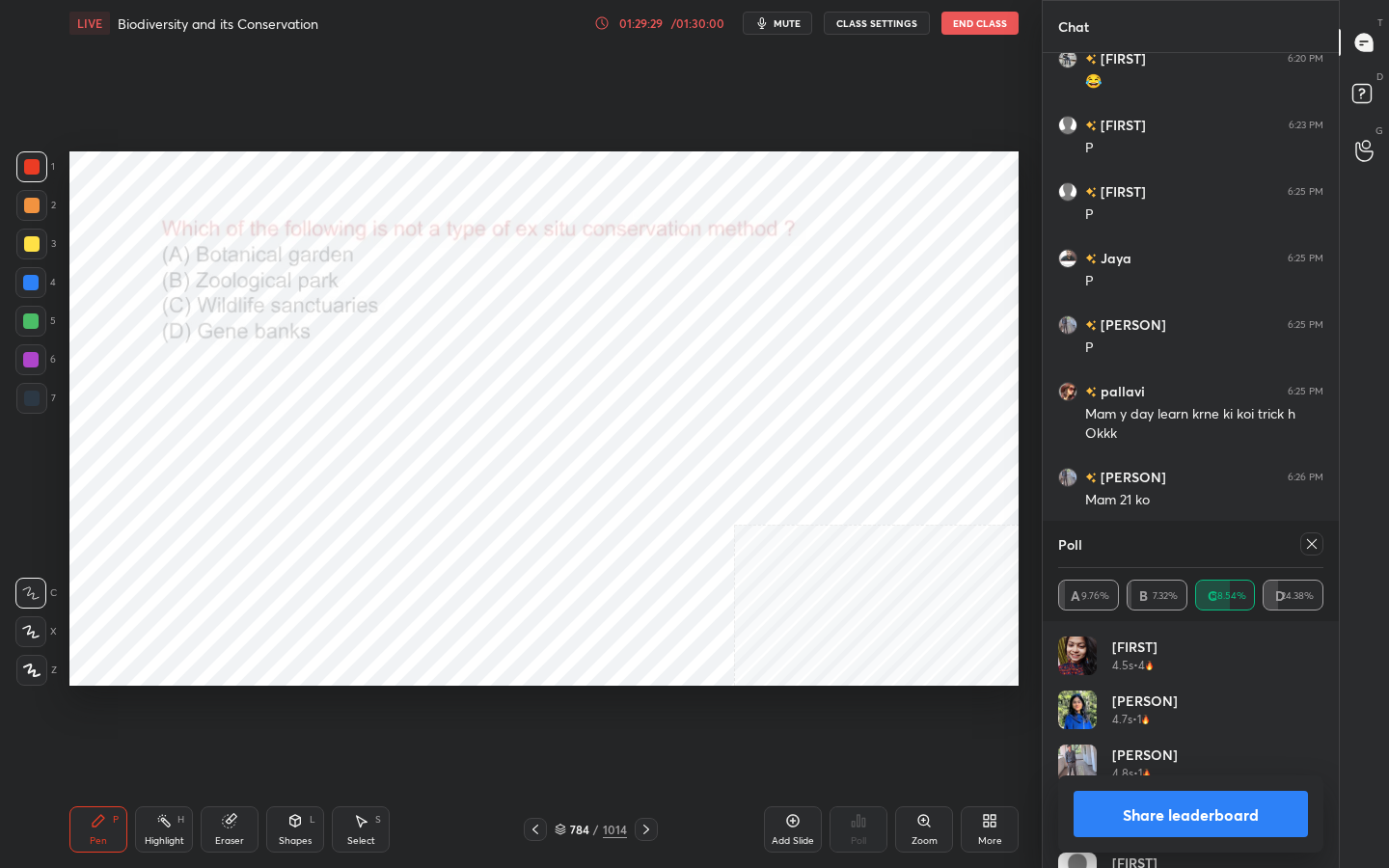 click 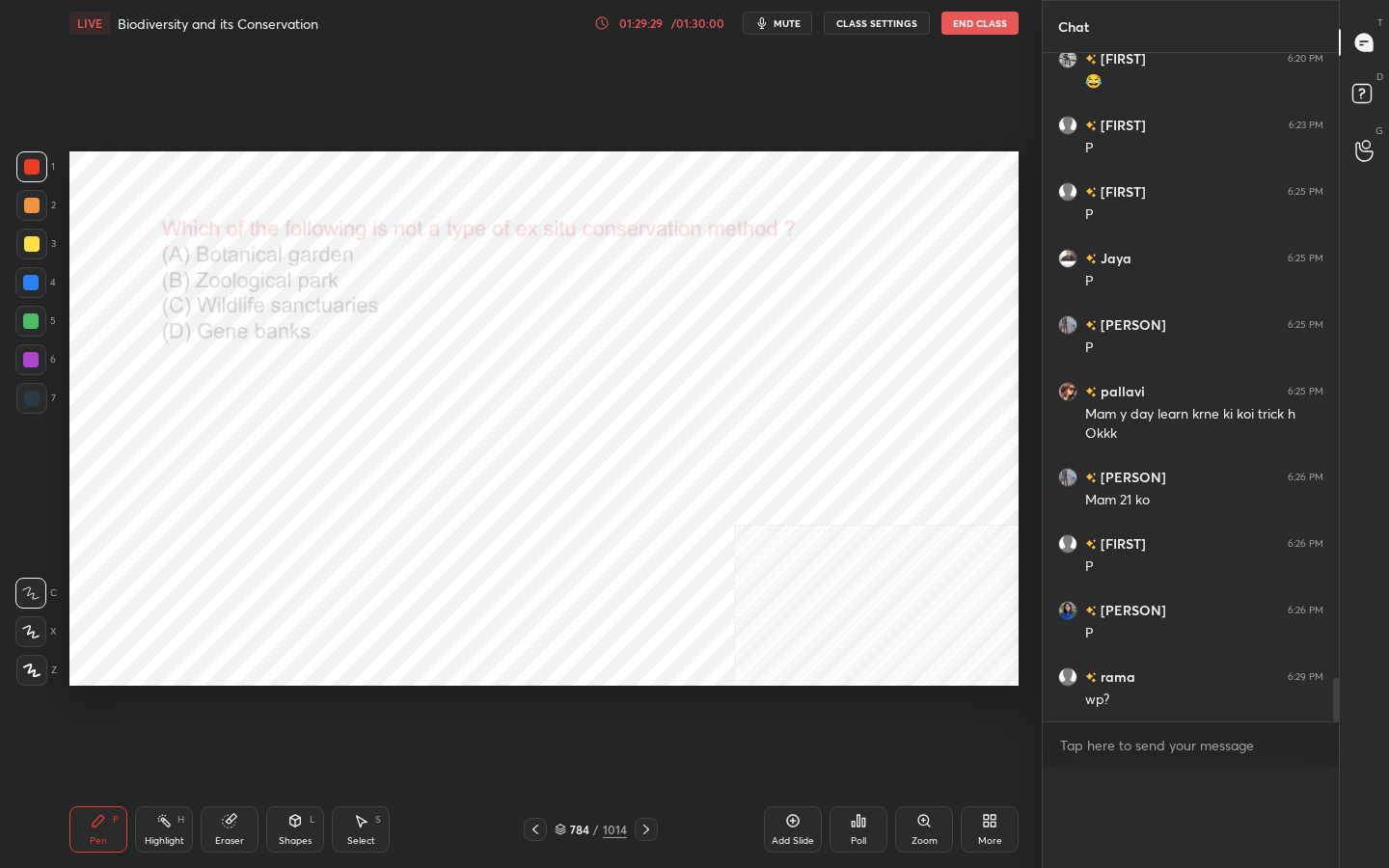 scroll, scrollTop: 0, scrollLeft: 0, axis: both 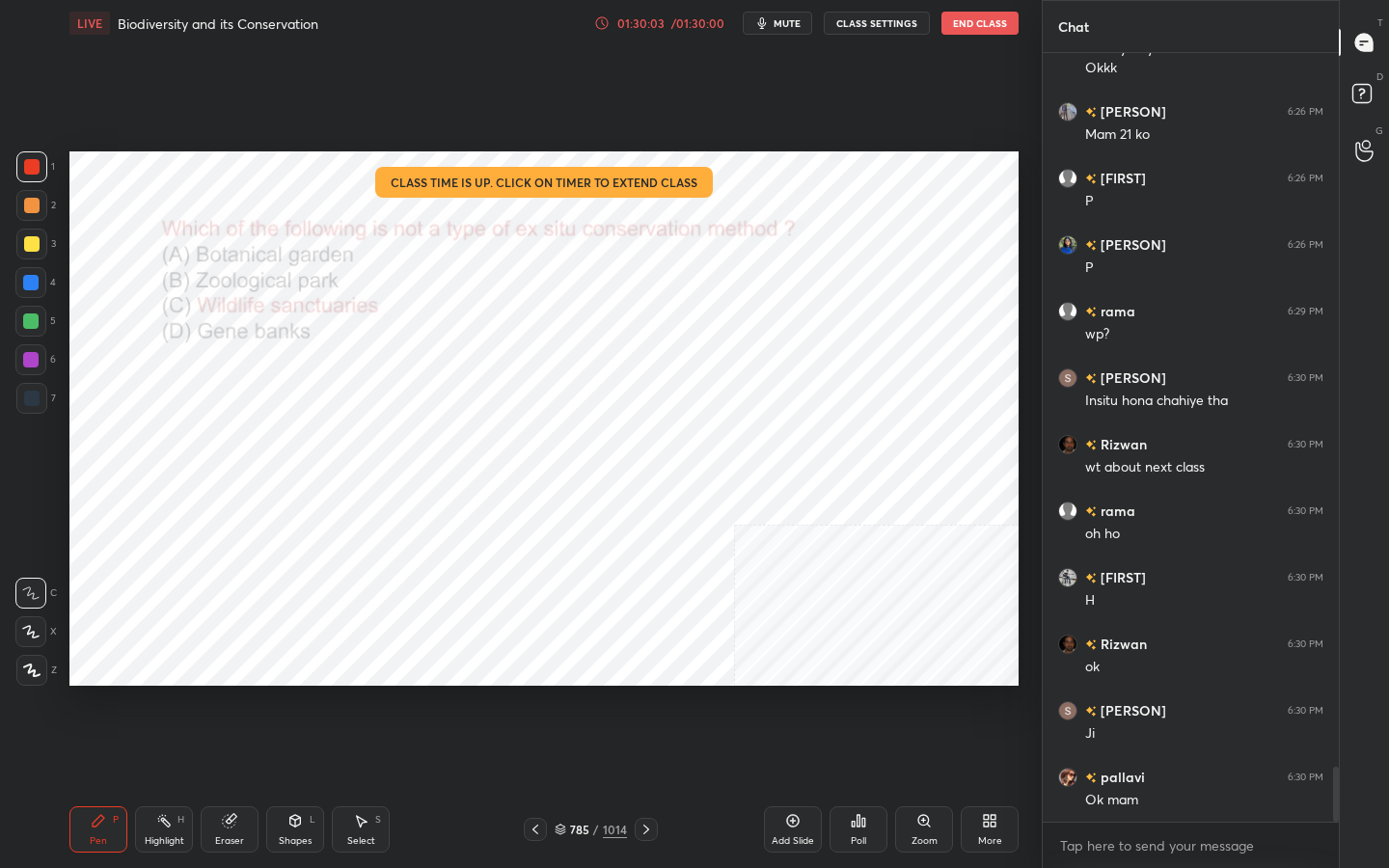 click on "End Class" at bounding box center (980, 23) 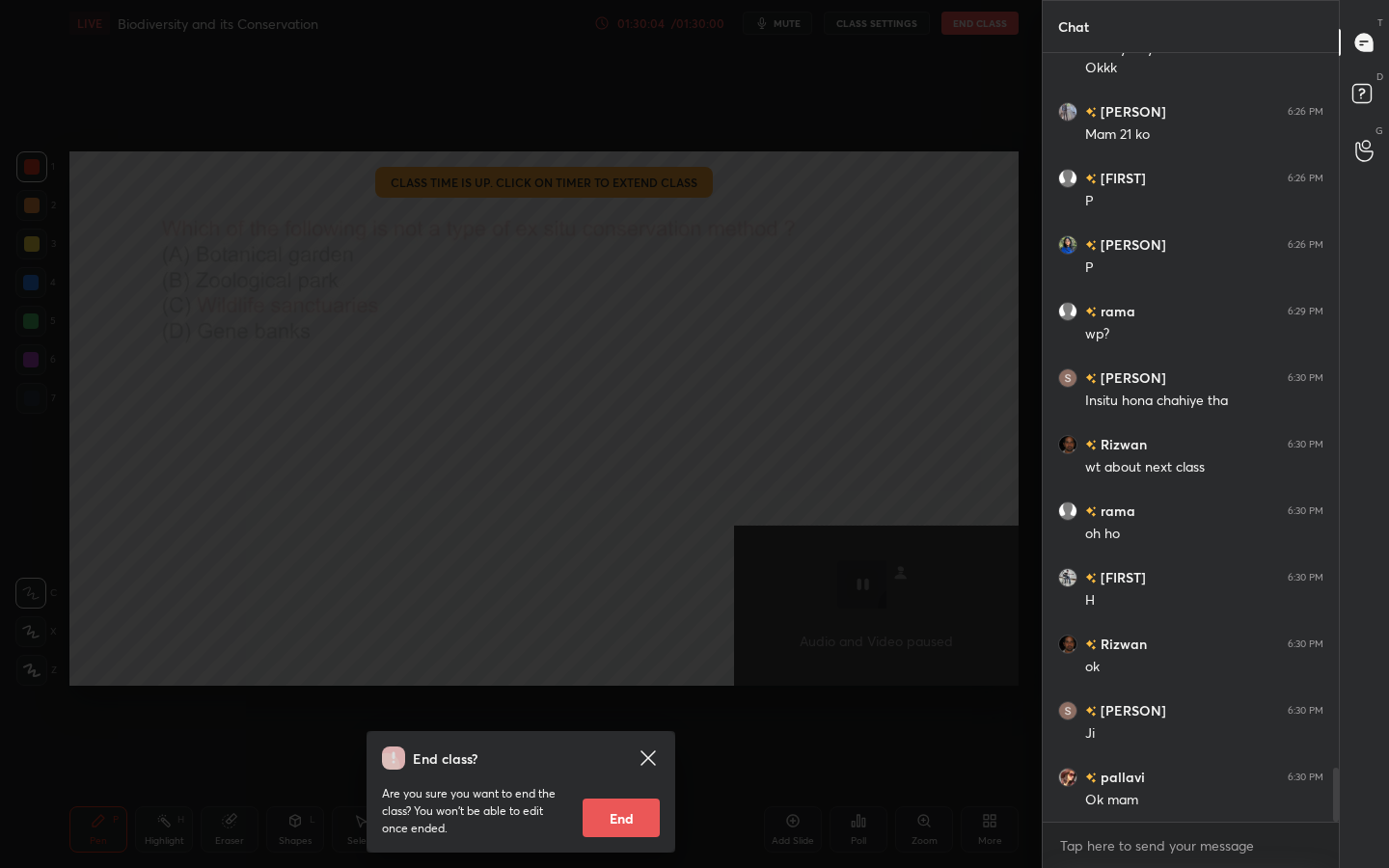 scroll, scrollTop: 10116, scrollLeft: 0, axis: vertical 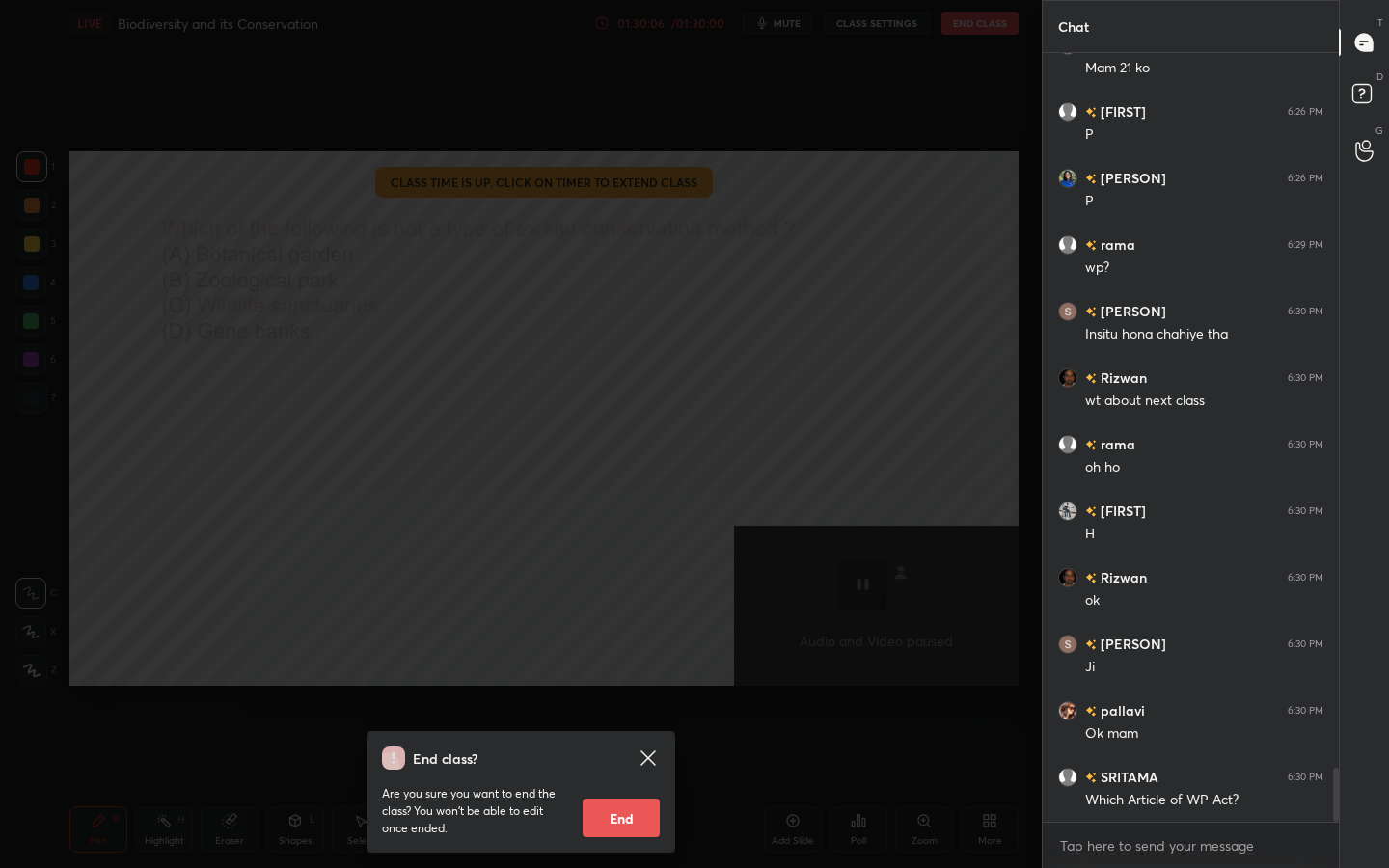 click on "End" at bounding box center [621, 818] 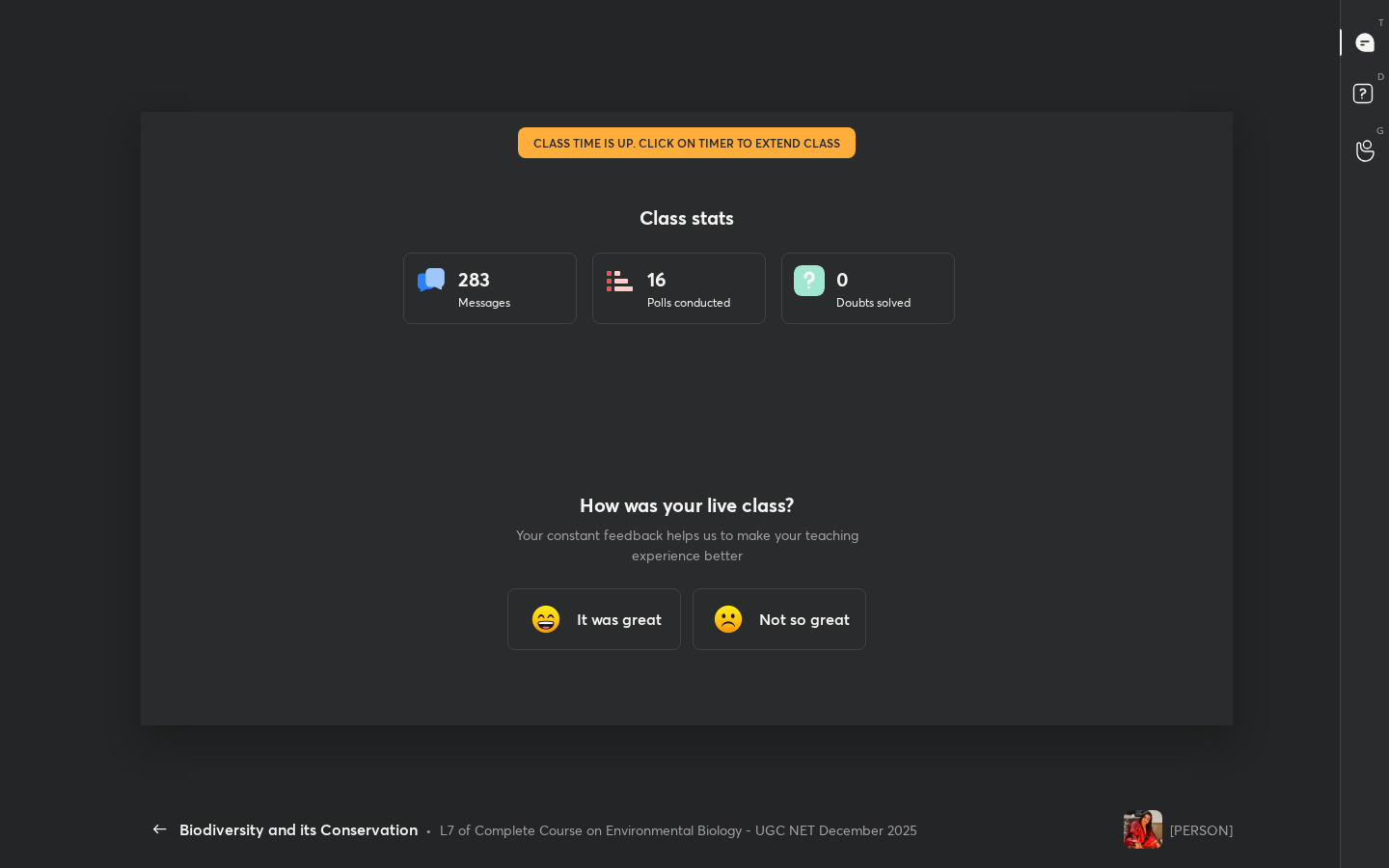scroll, scrollTop: 95700, scrollLeft: 95352, axis: both 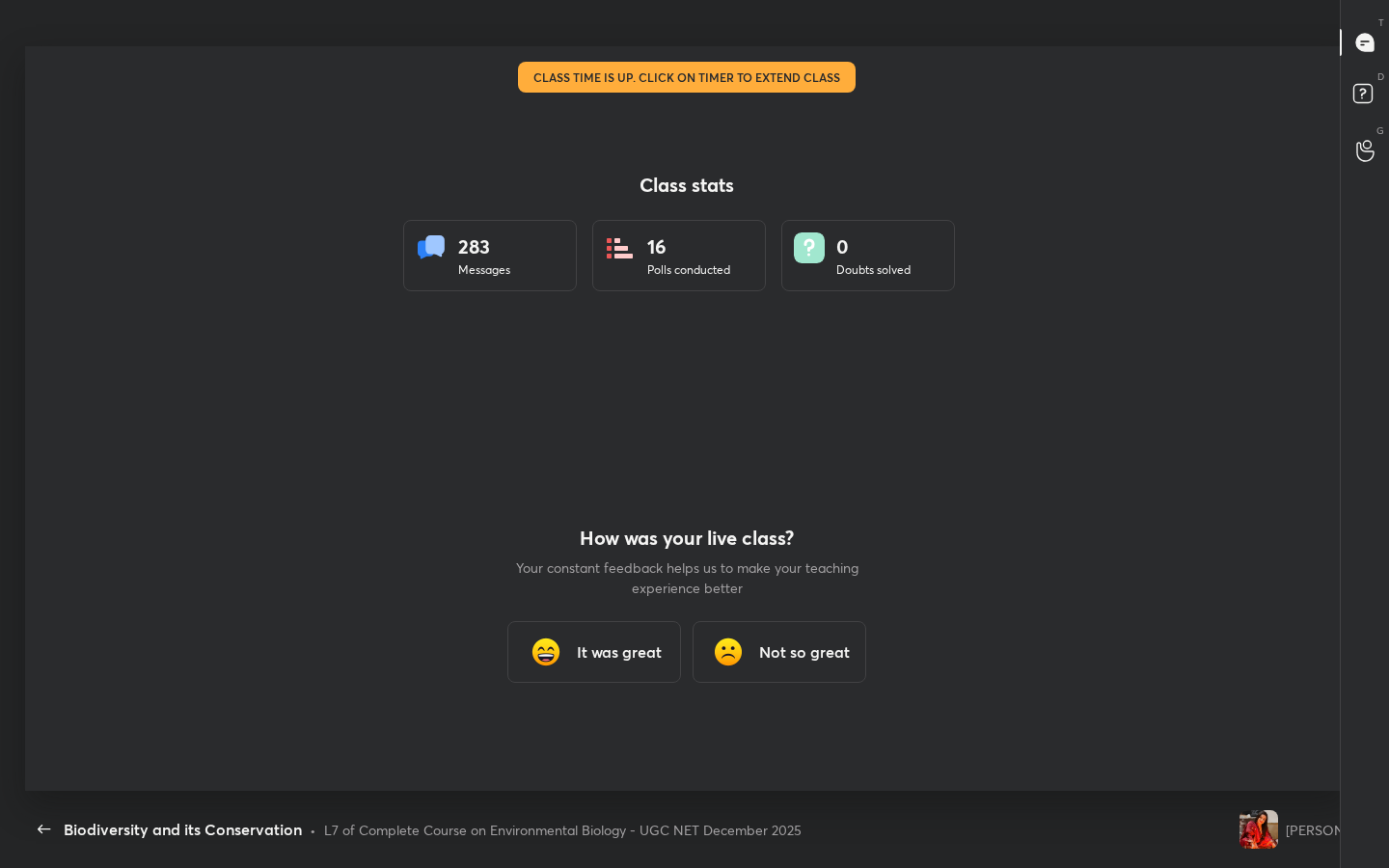 click on "It was great" at bounding box center [619, 652] 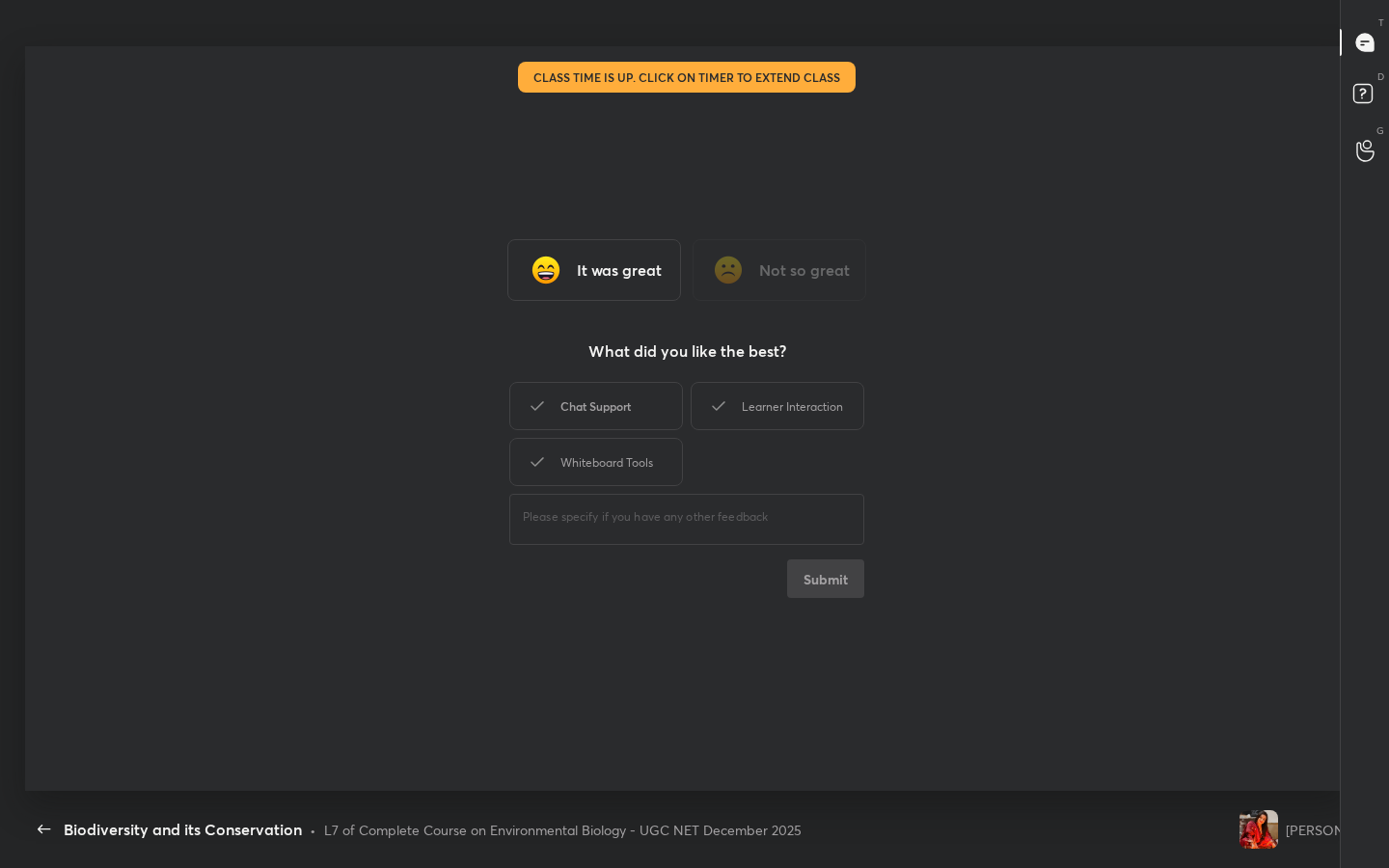 click on "Chat Support" at bounding box center [596, 406] 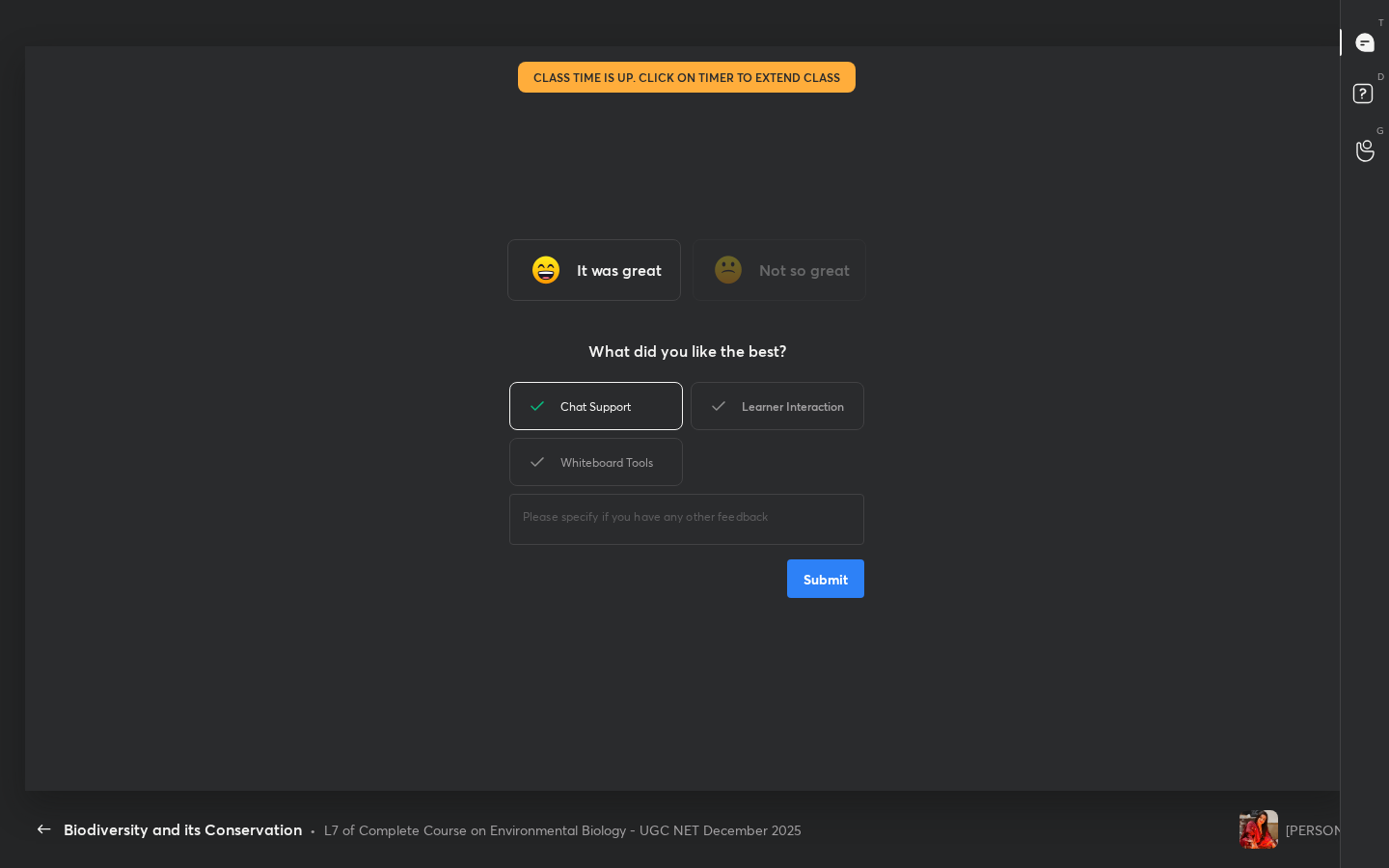 click on "Learner Interaction" at bounding box center (777, 406) 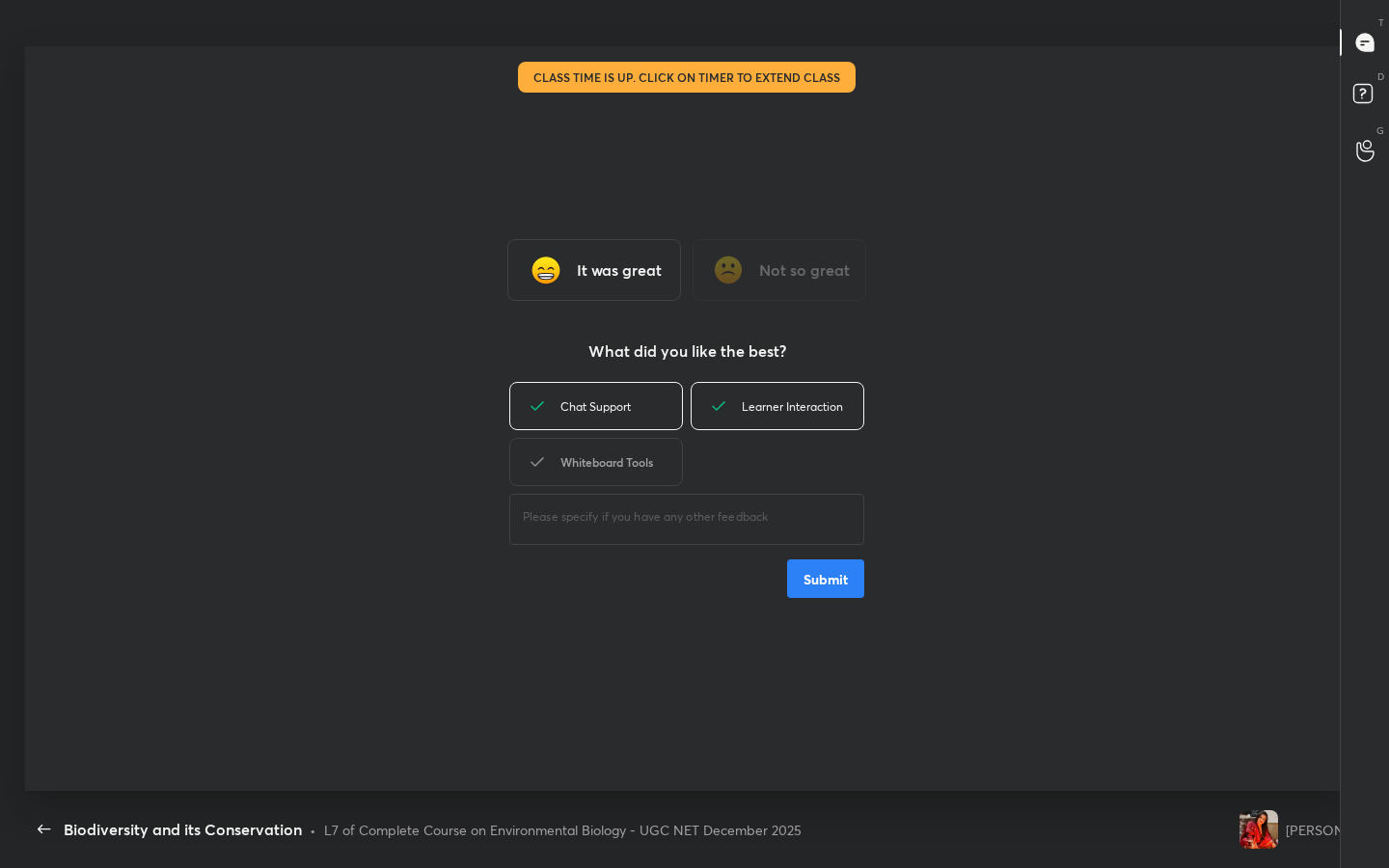 click on "Whiteboard Tools" at bounding box center (596, 462) 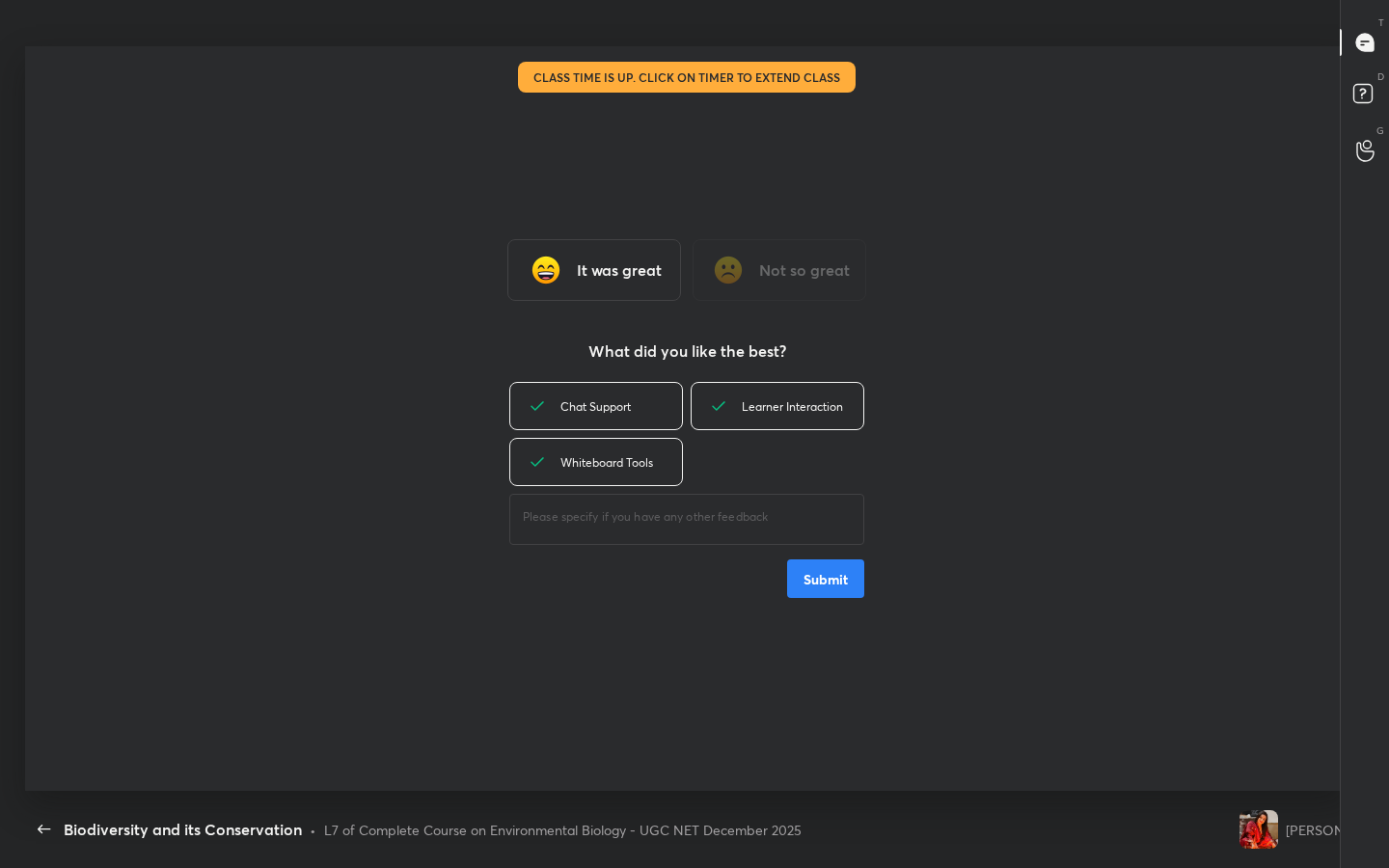click on "Submit" at bounding box center (826, 579) 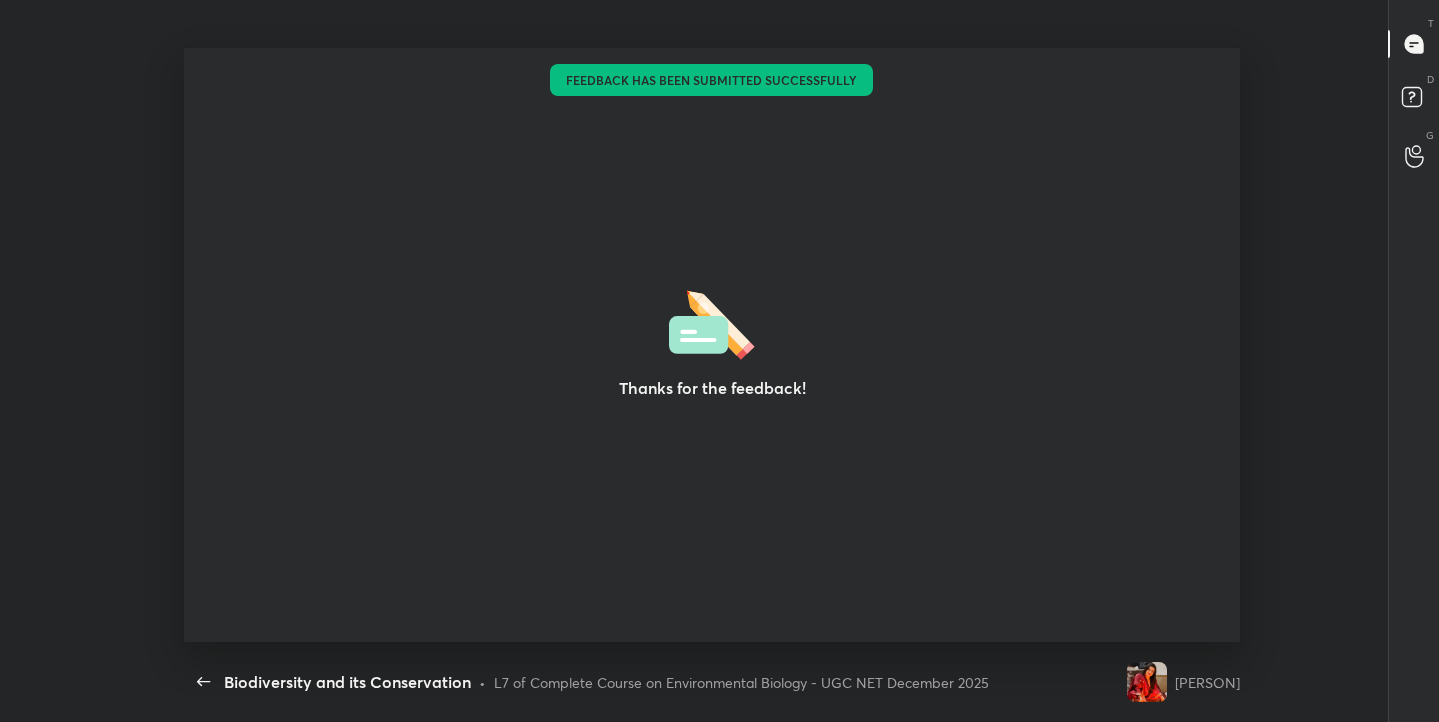 type on "x" 